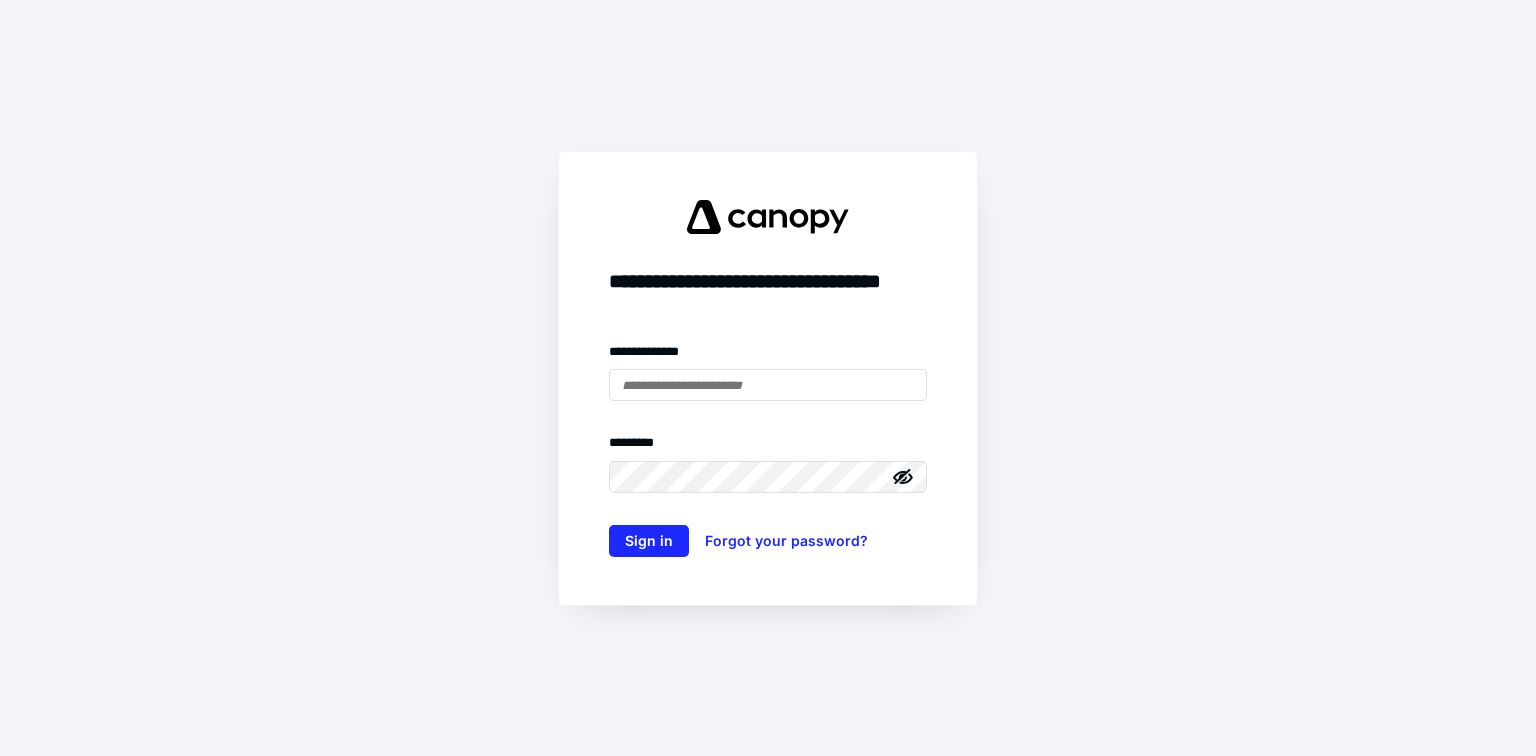 scroll, scrollTop: 0, scrollLeft: 0, axis: both 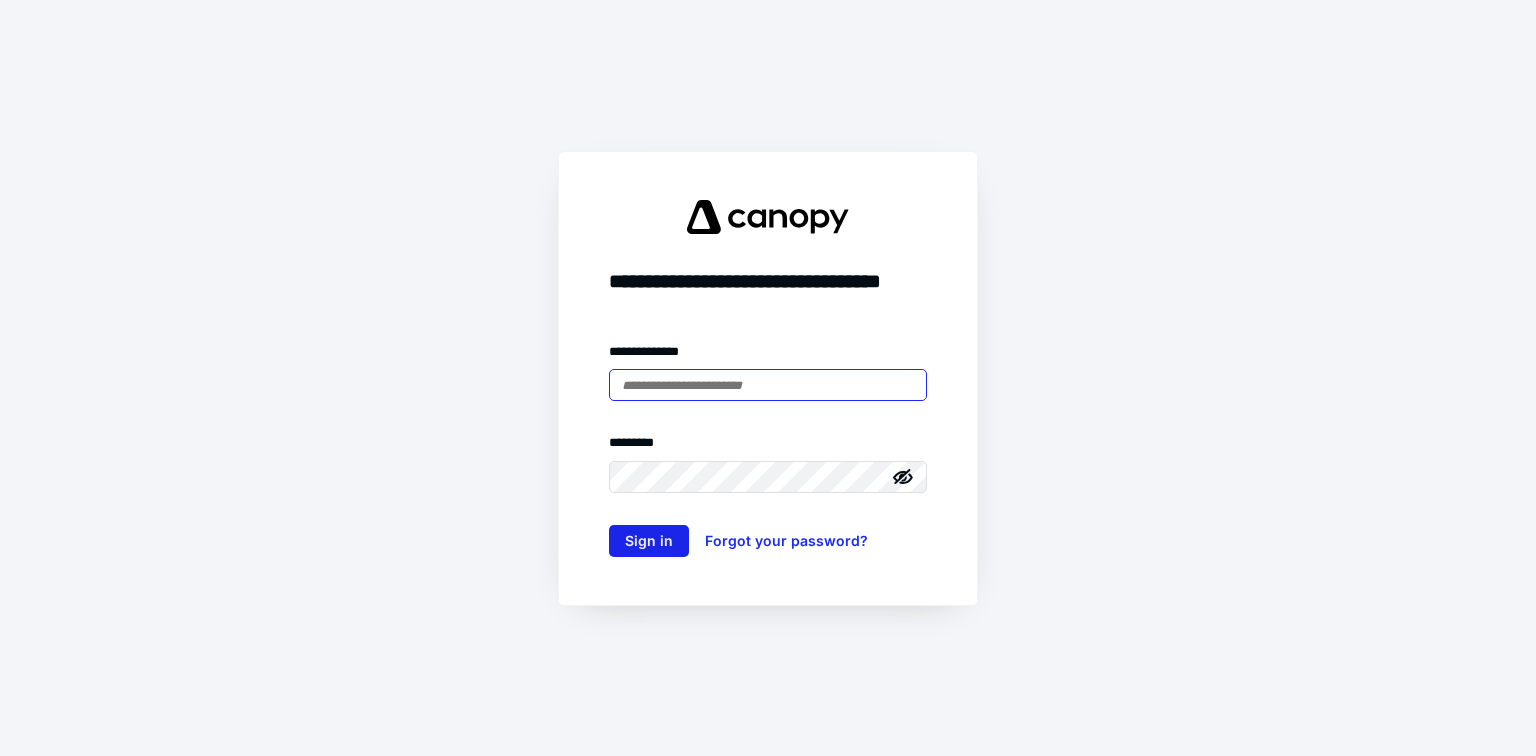 type on "**********" 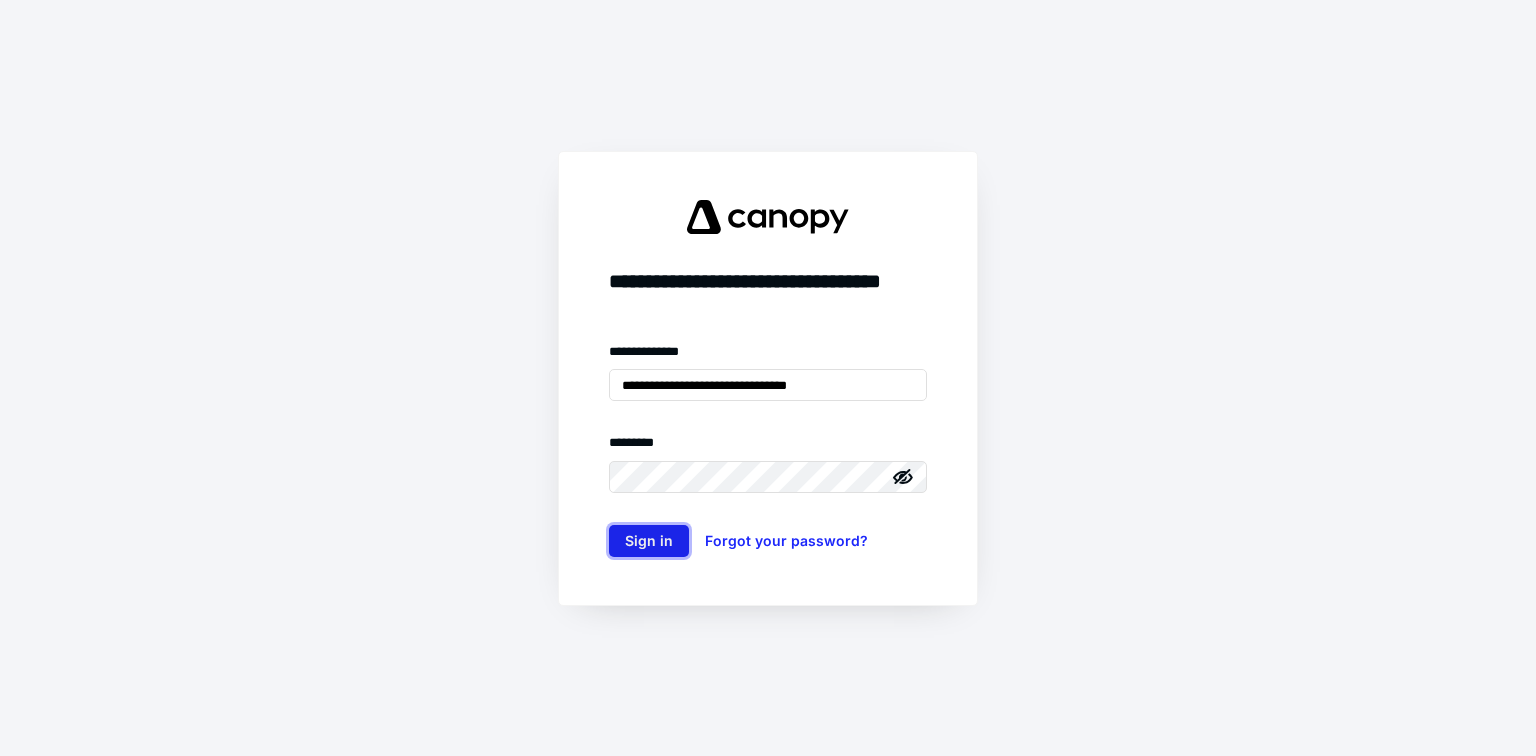 click on "Sign in" at bounding box center [649, 541] 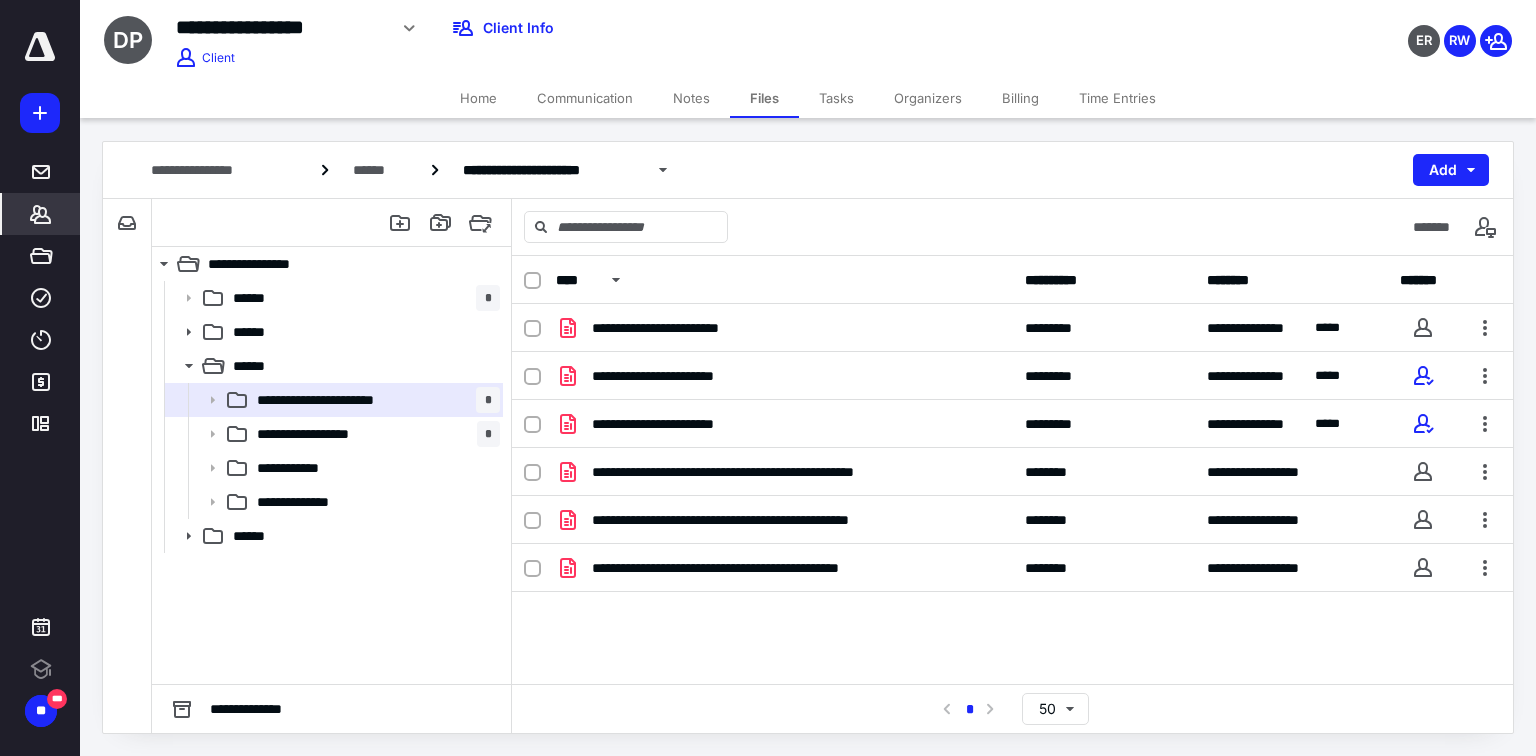 click 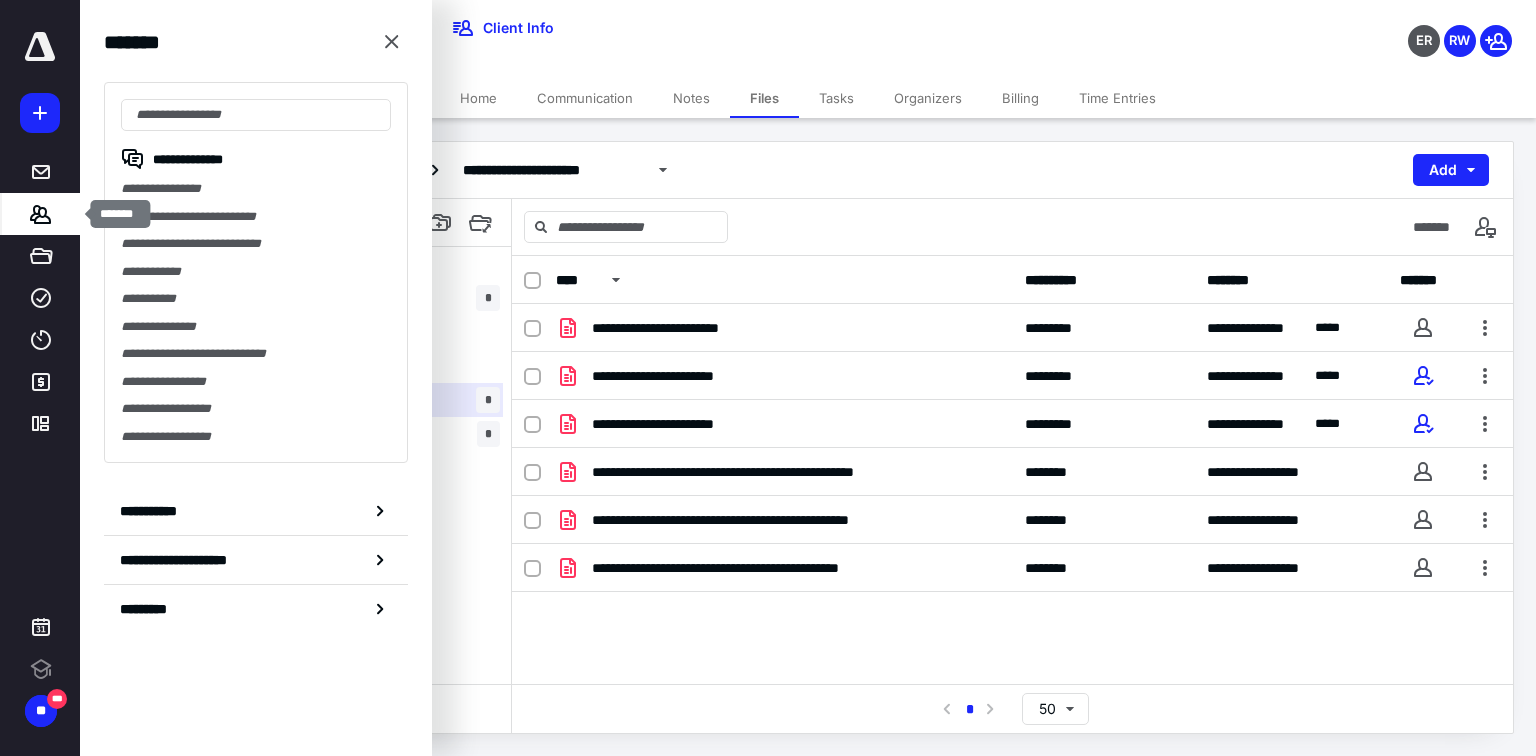 scroll, scrollTop: 0, scrollLeft: 0, axis: both 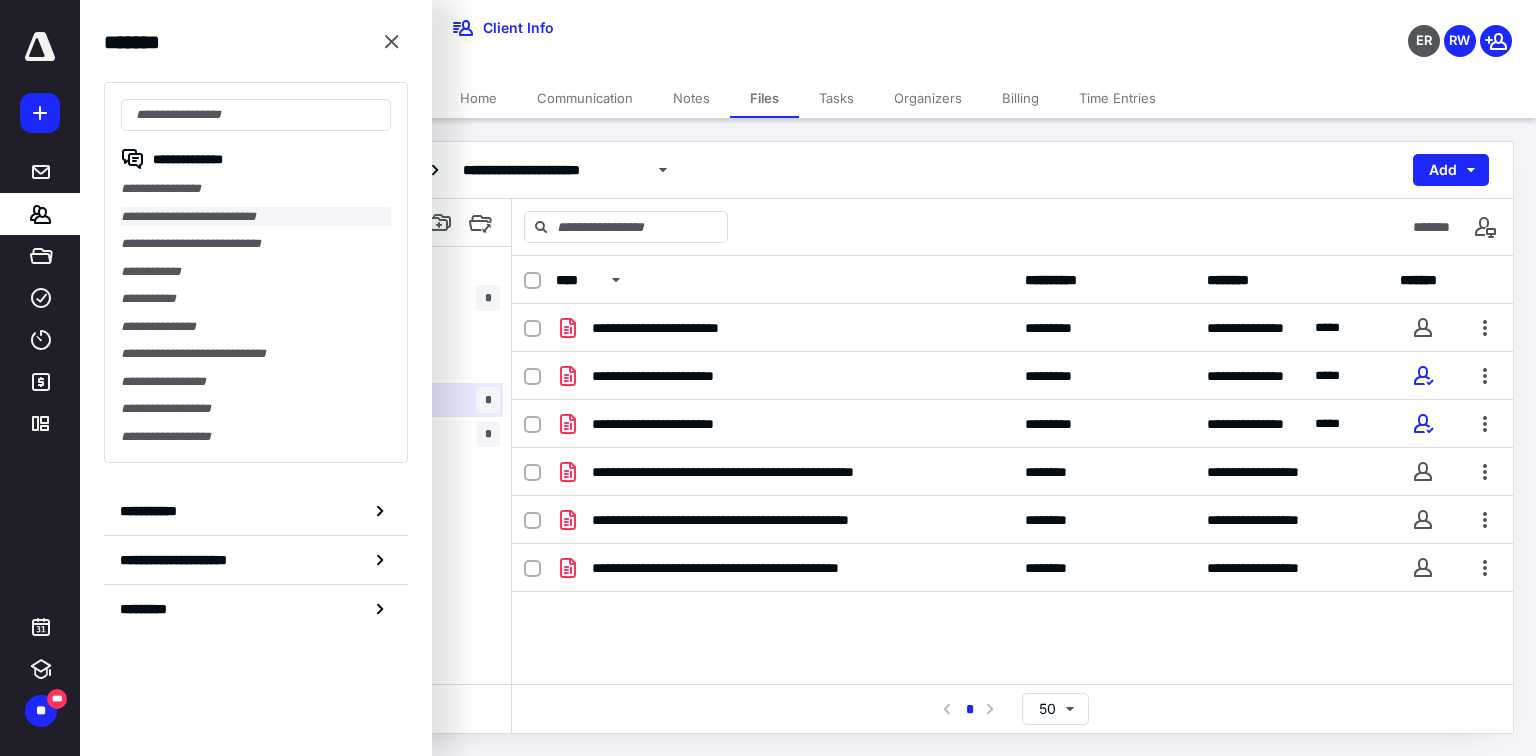 click on "**********" at bounding box center (256, 217) 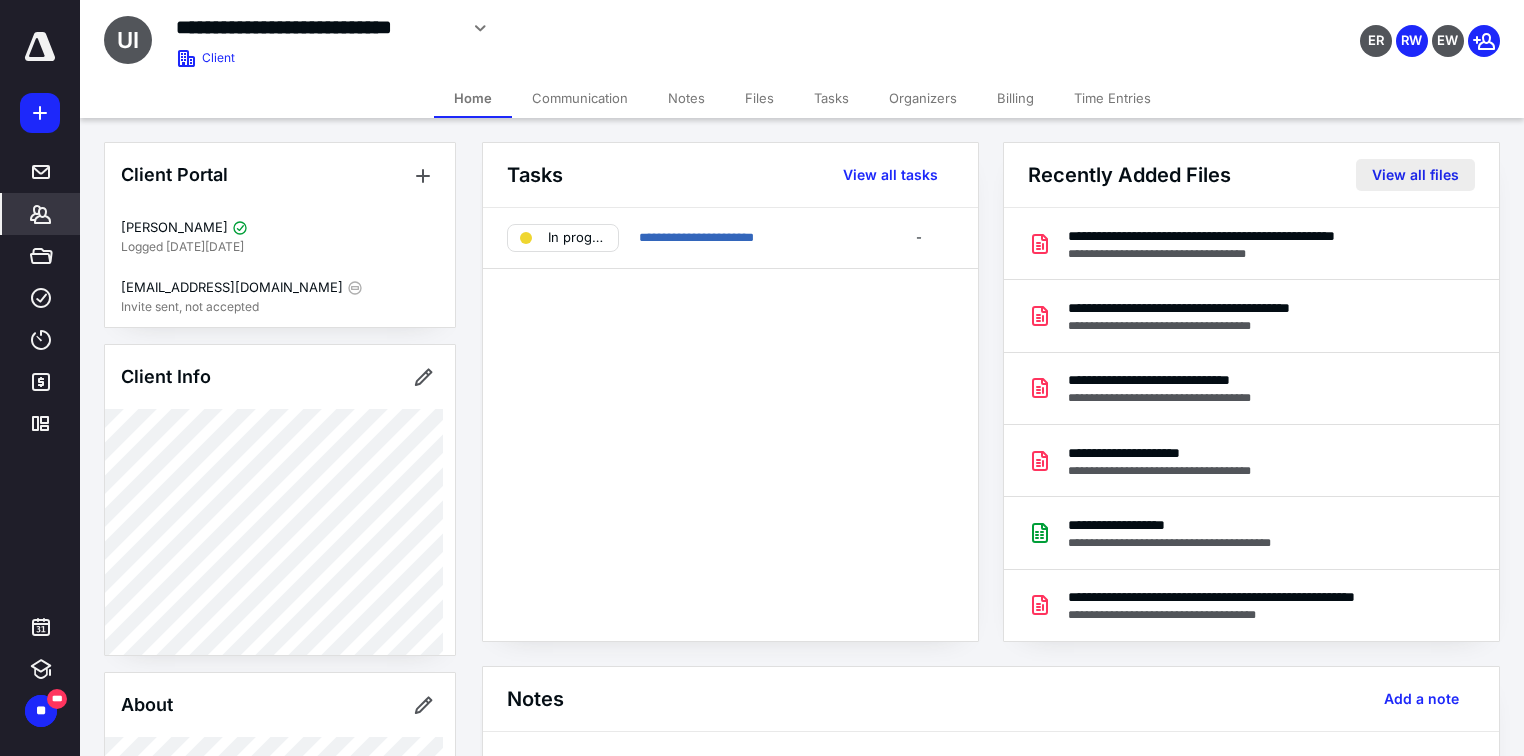 click on "View all files" at bounding box center (1415, 175) 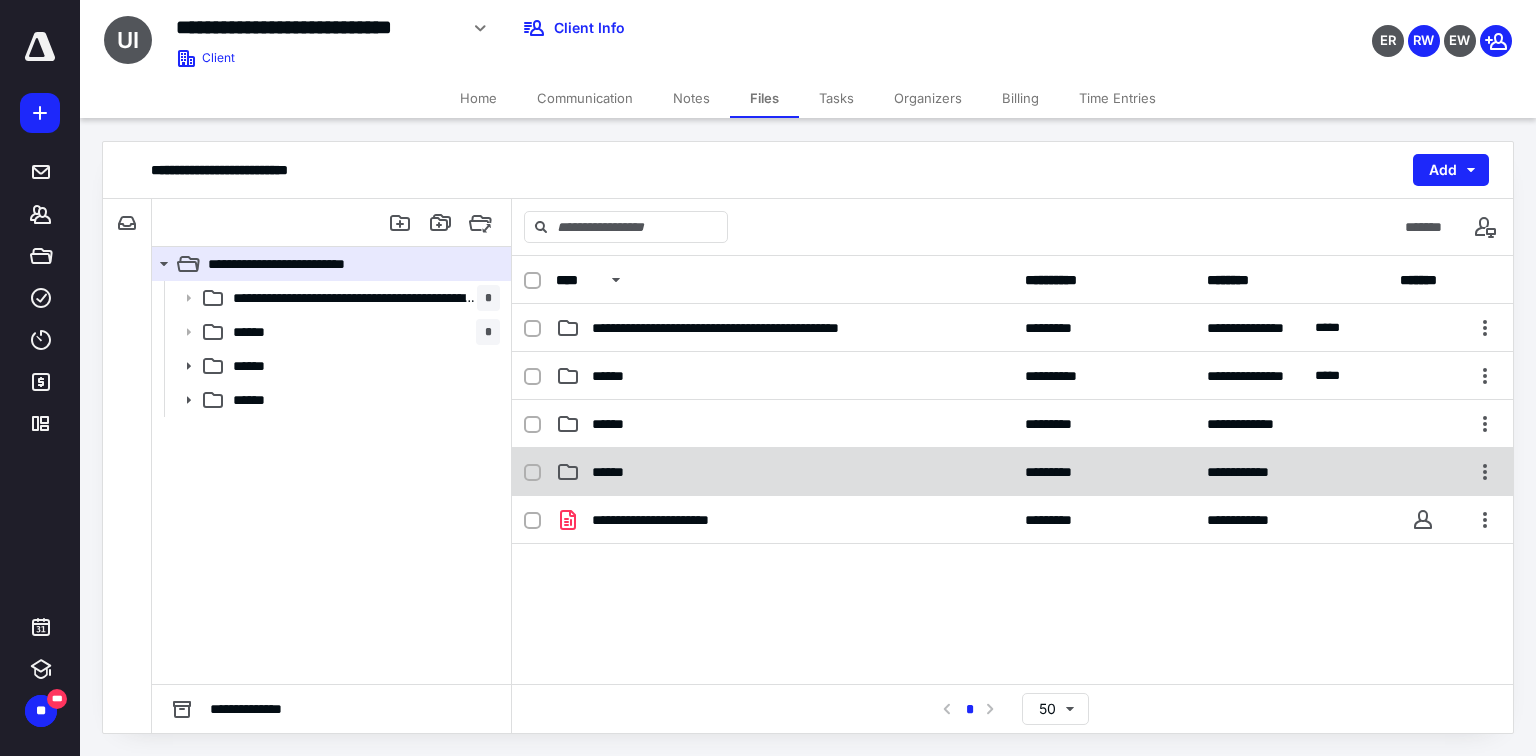 click on "******" at bounding box center [619, 472] 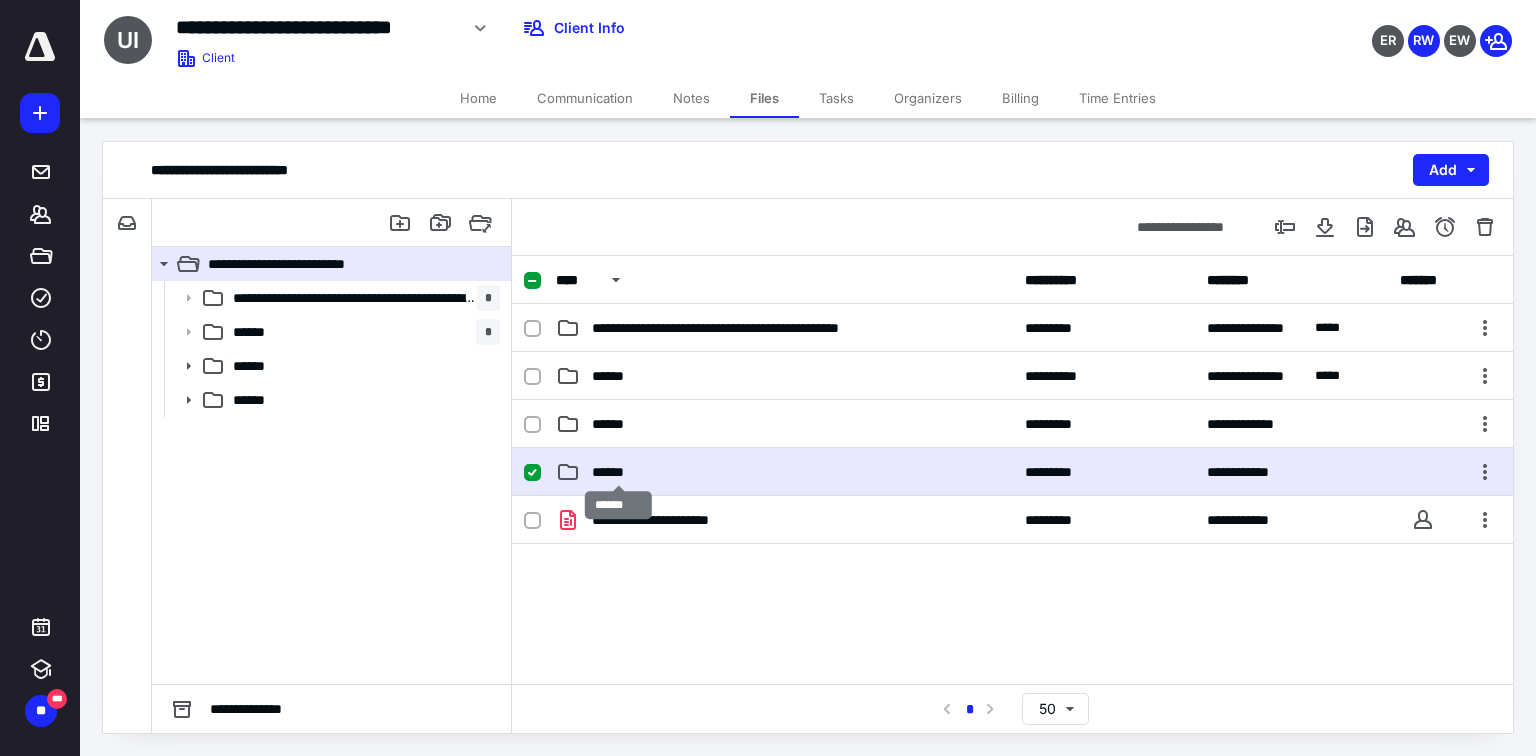 click on "******" at bounding box center (619, 472) 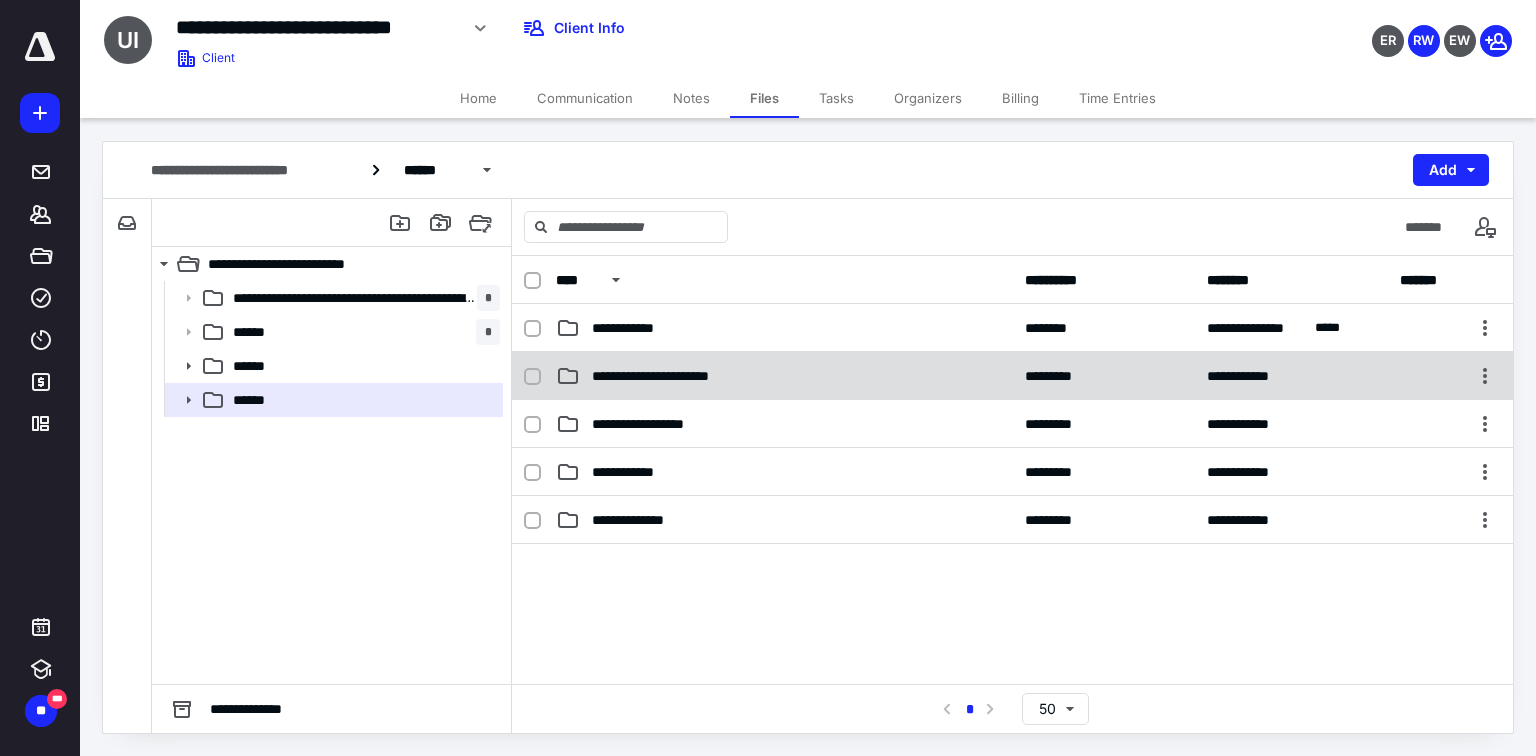 click on "**********" at bounding box center (676, 376) 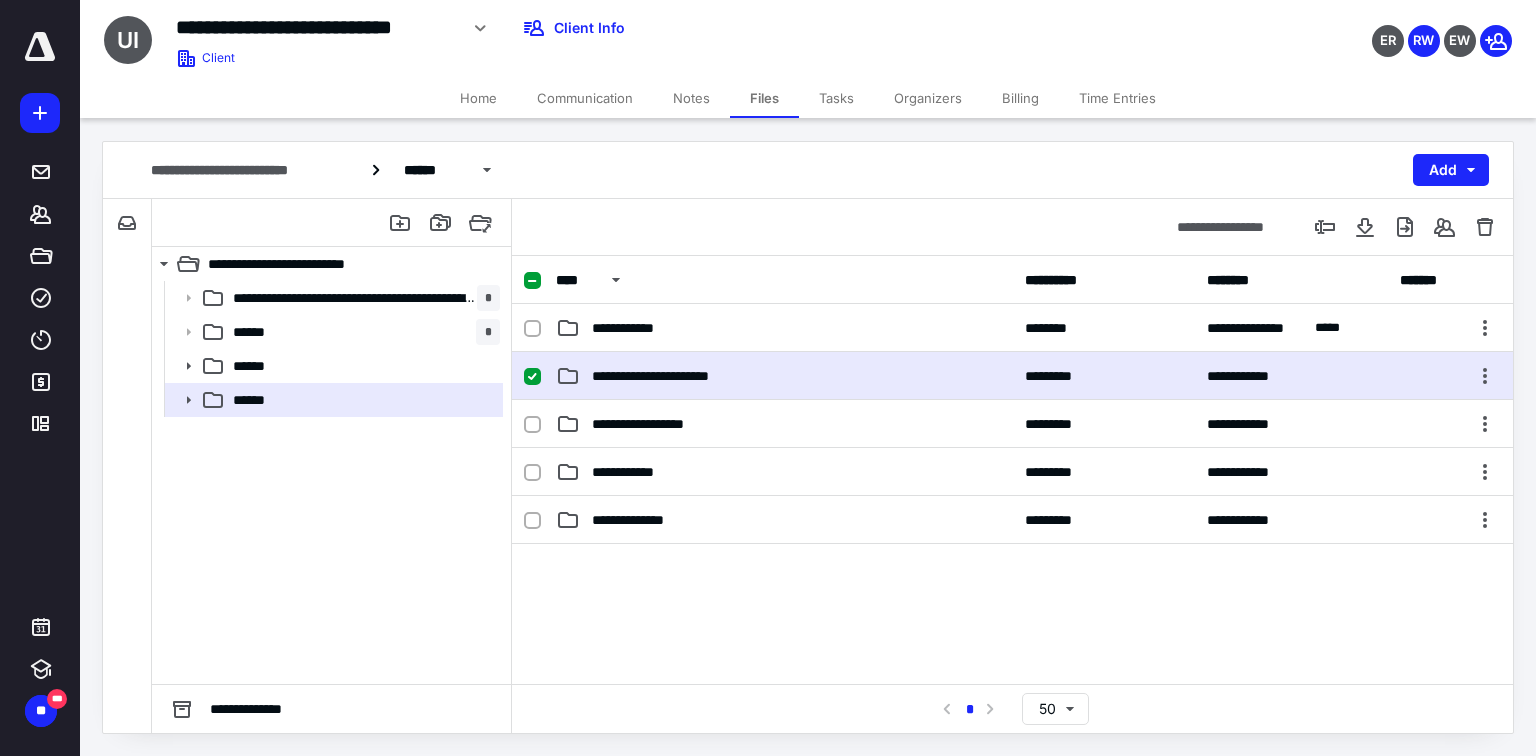 click on "**********" at bounding box center (676, 376) 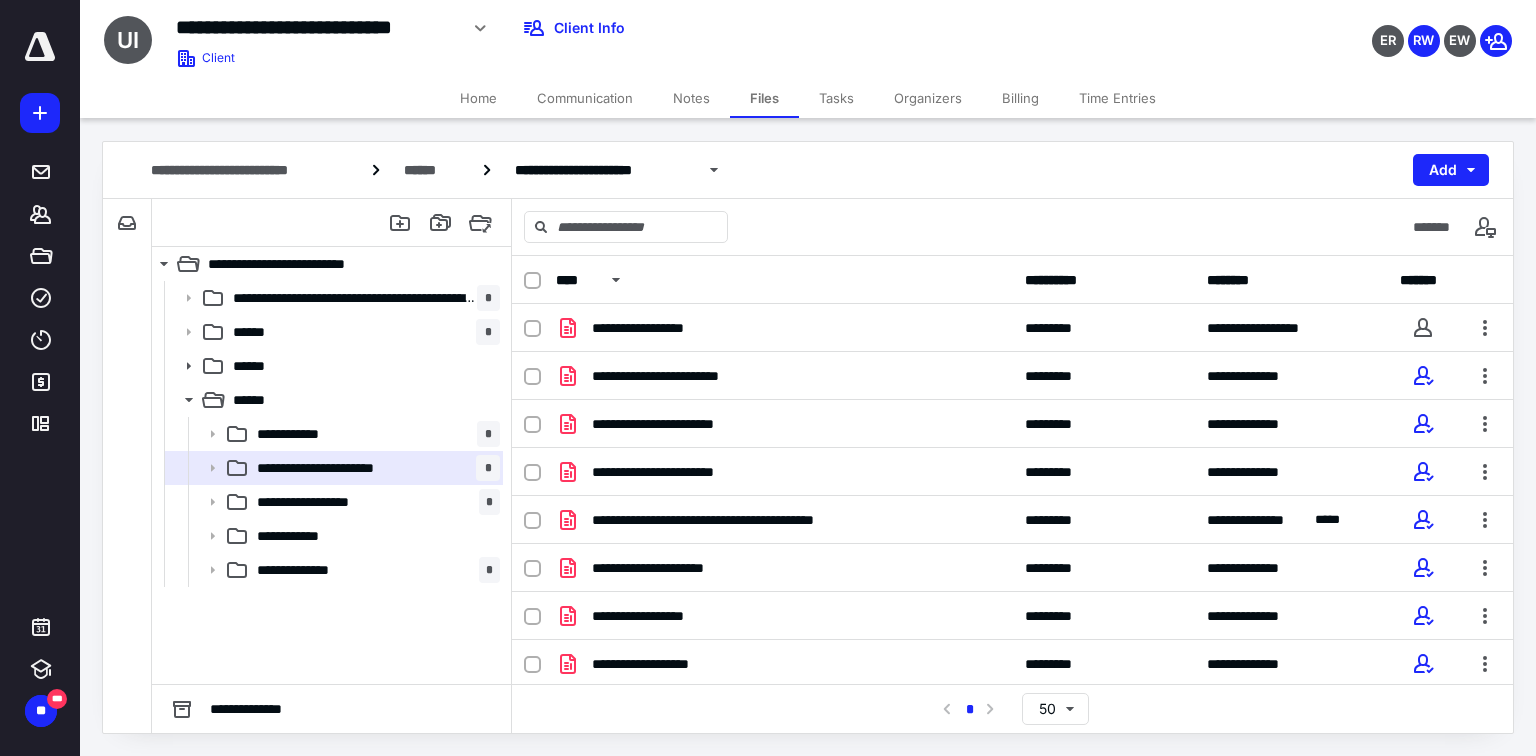 scroll, scrollTop: 49, scrollLeft: 0, axis: vertical 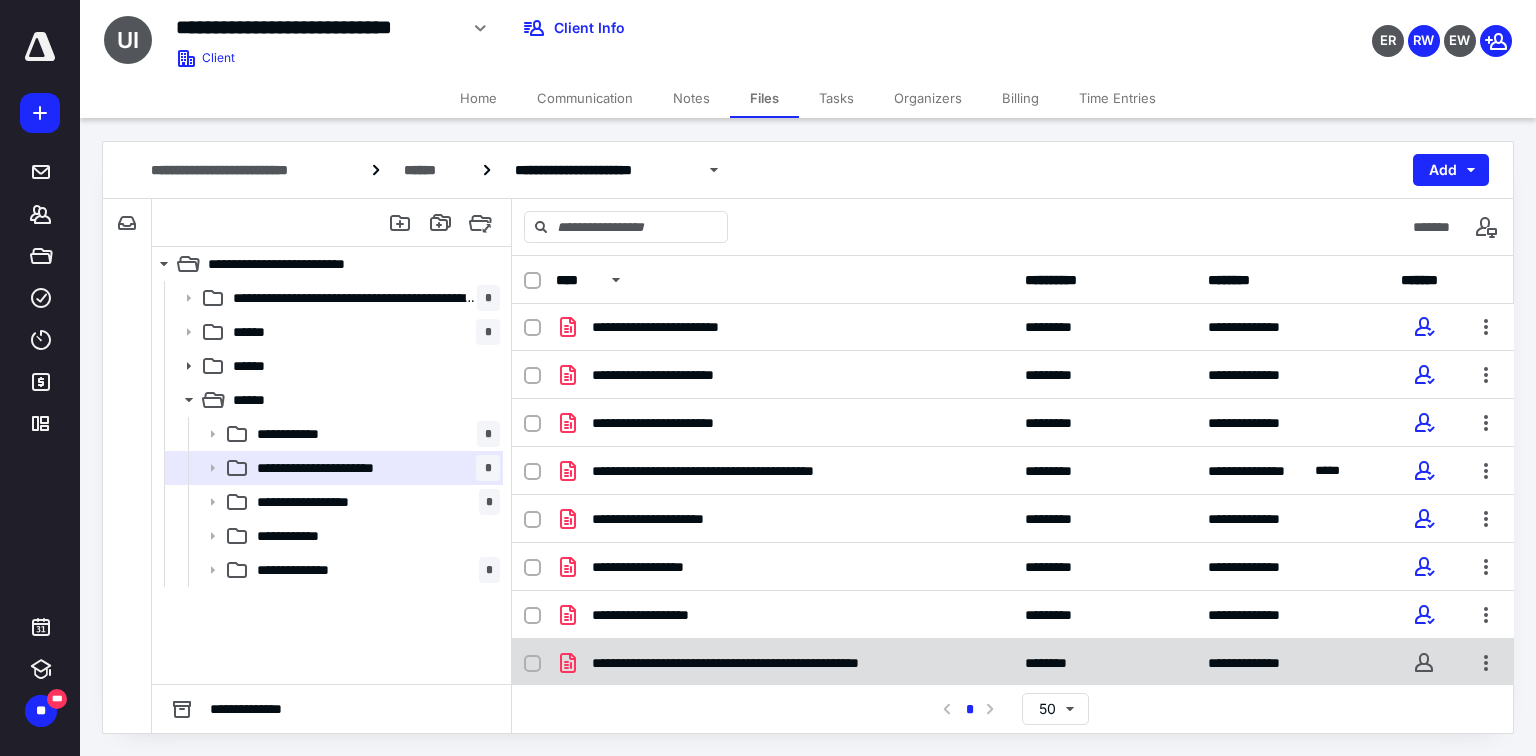 click on "**********" at bounding box center [782, 663] 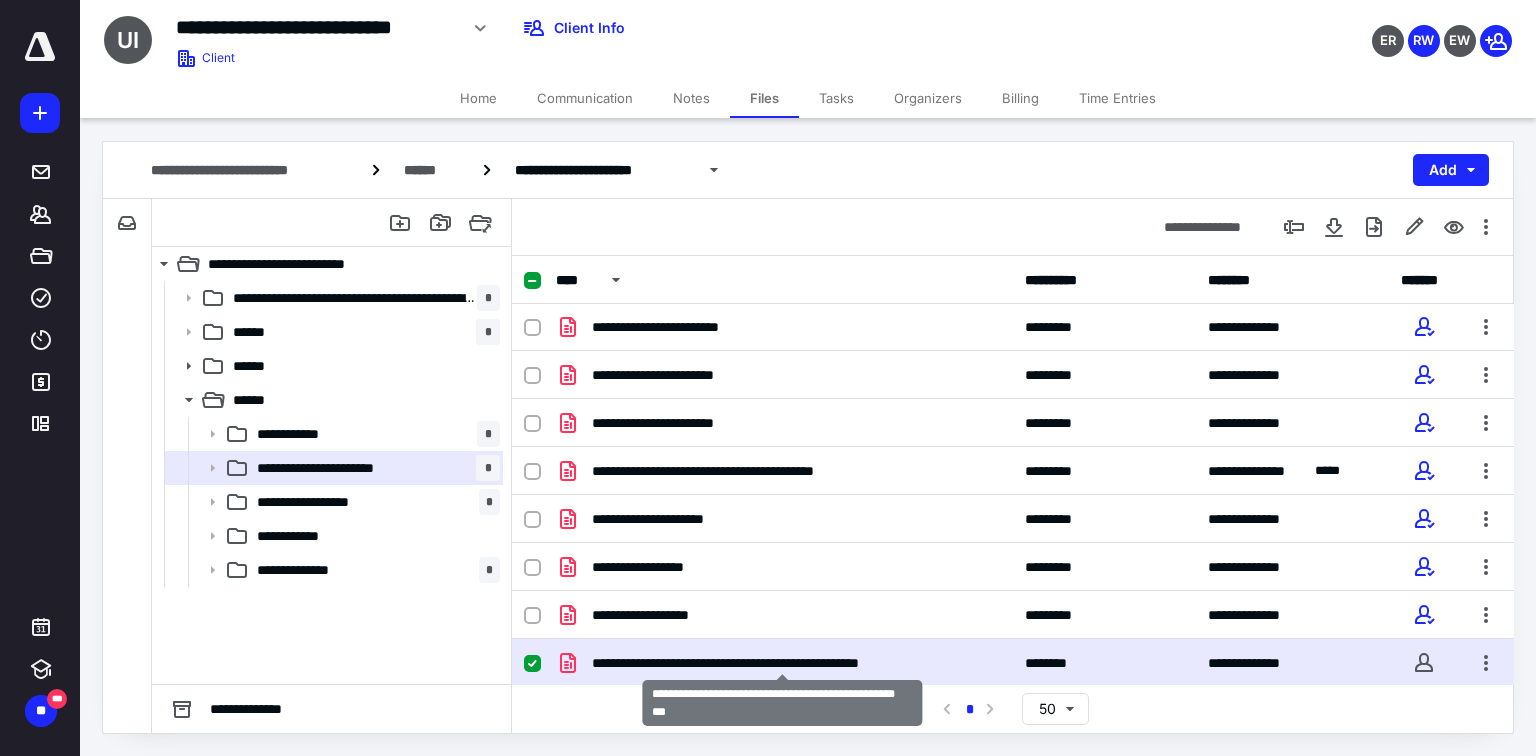 click on "**********" at bounding box center (782, 663) 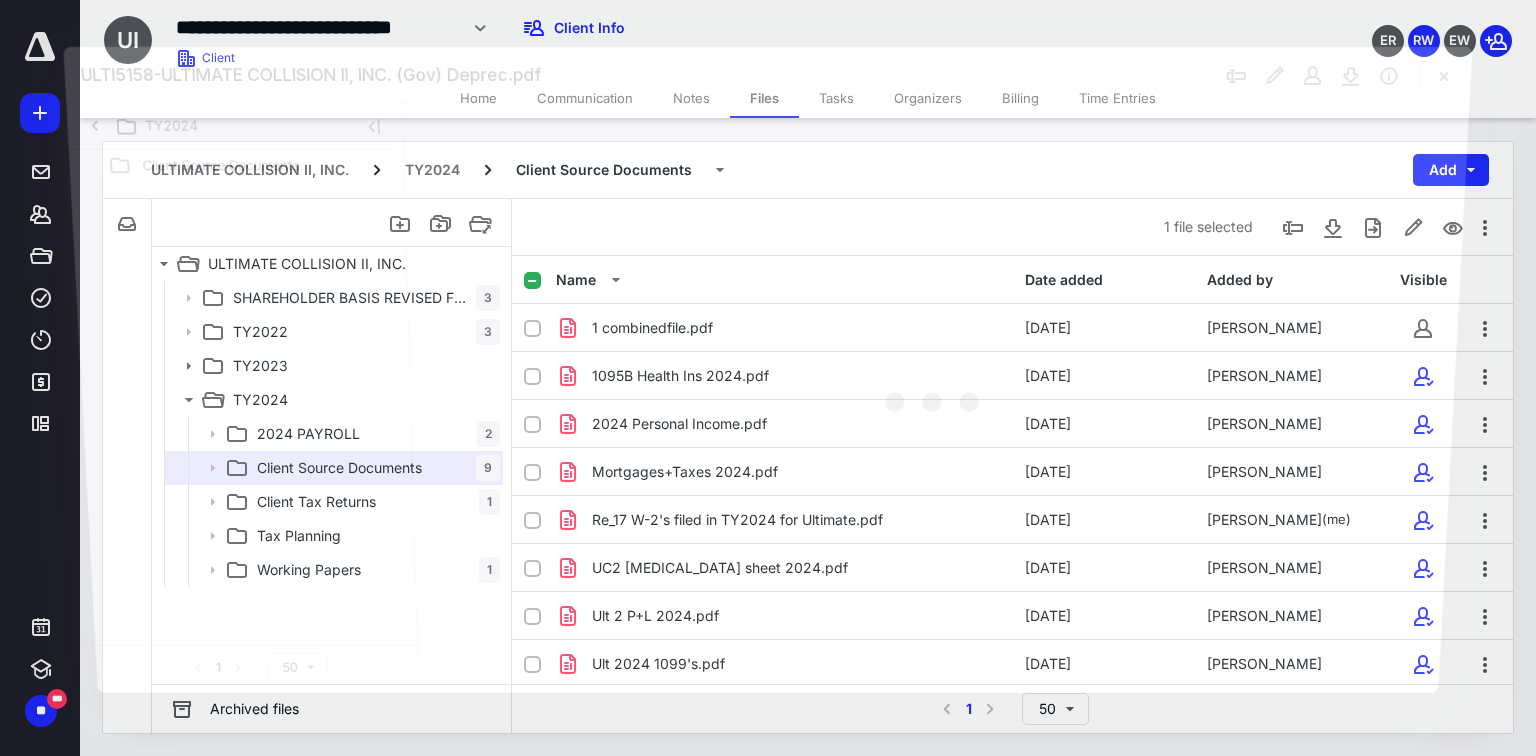 scroll, scrollTop: 49, scrollLeft: 0, axis: vertical 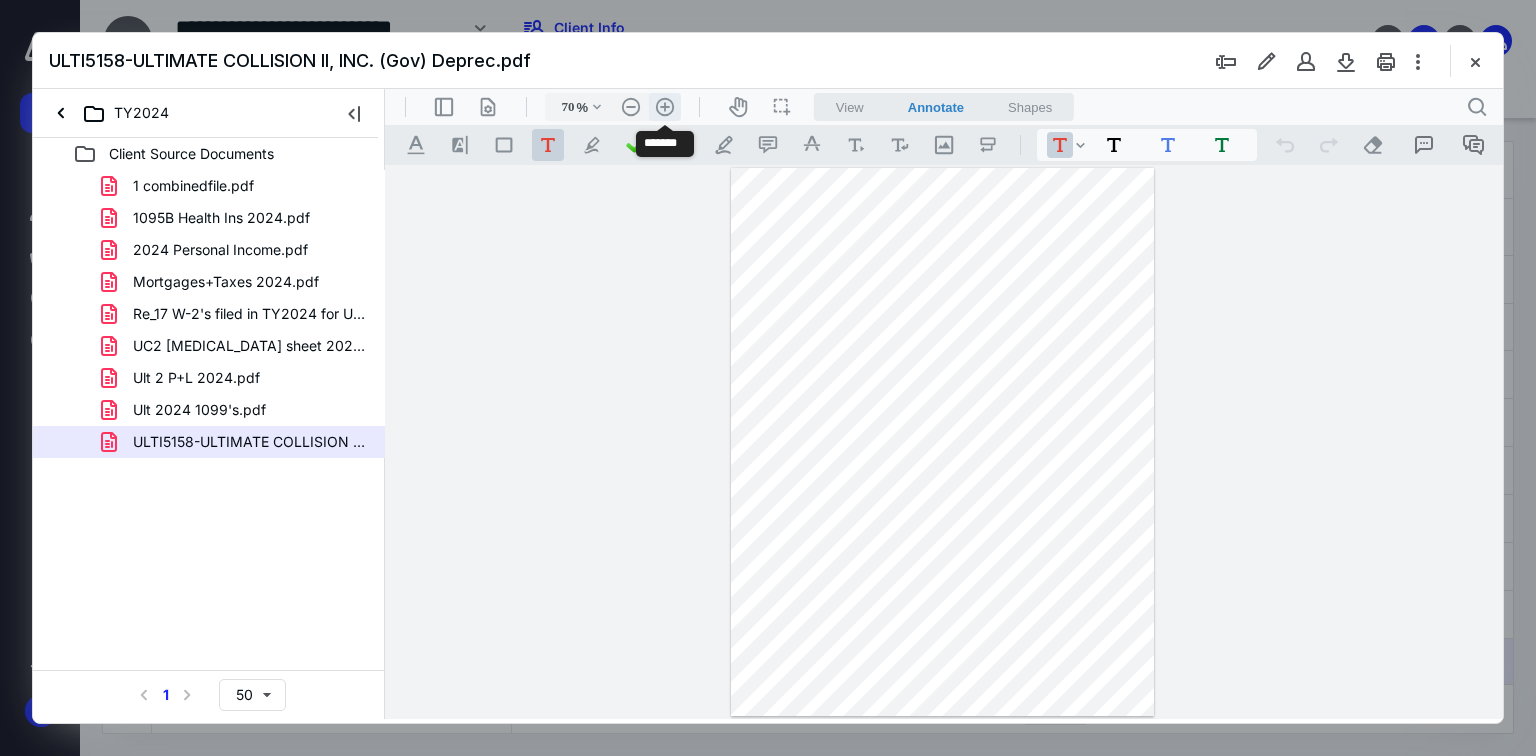 click on ".cls-1{fill:#abb0c4;} icon - header - zoom - in - line" at bounding box center (665, 107) 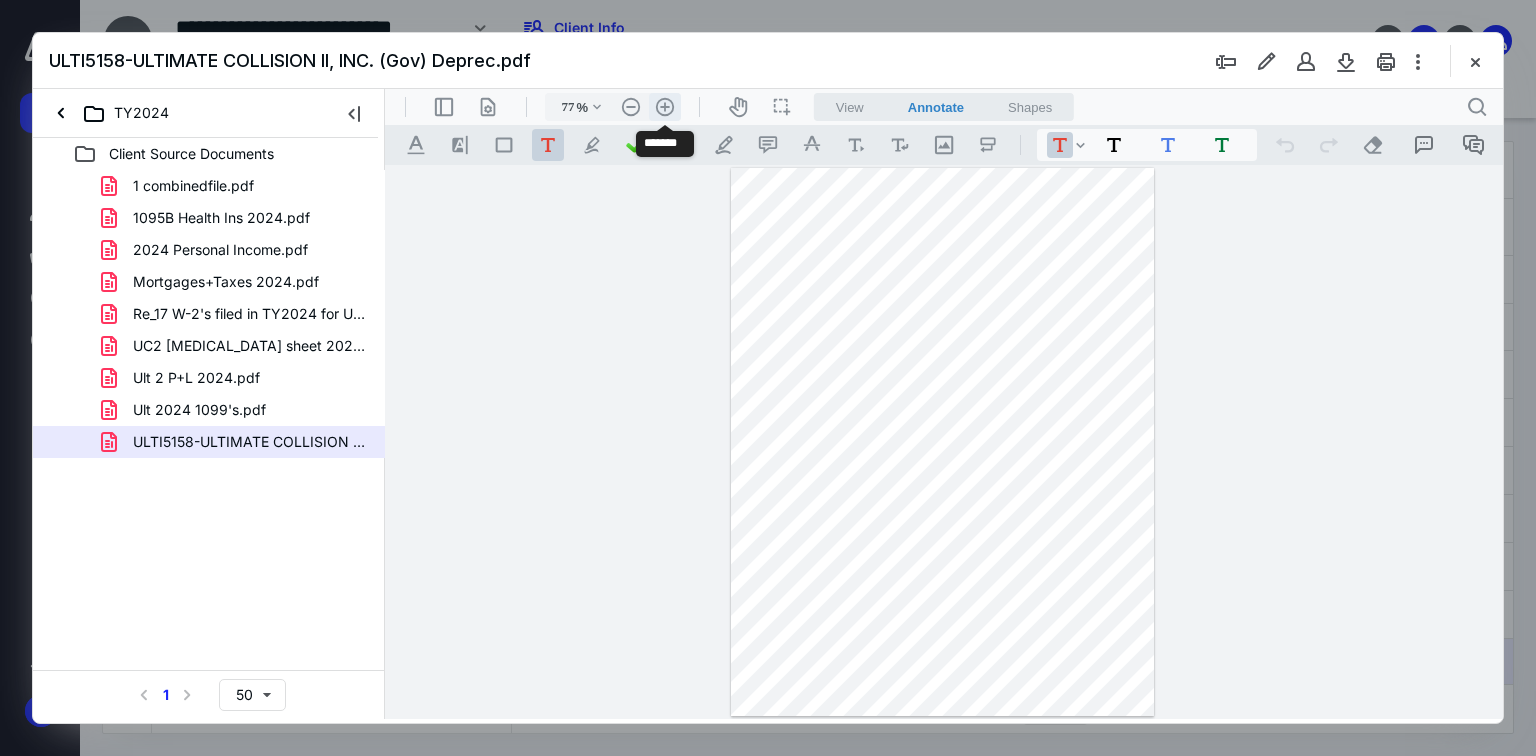 click on ".cls-1{fill:#abb0c4;} icon - header - zoom - in - line" at bounding box center [665, 107] 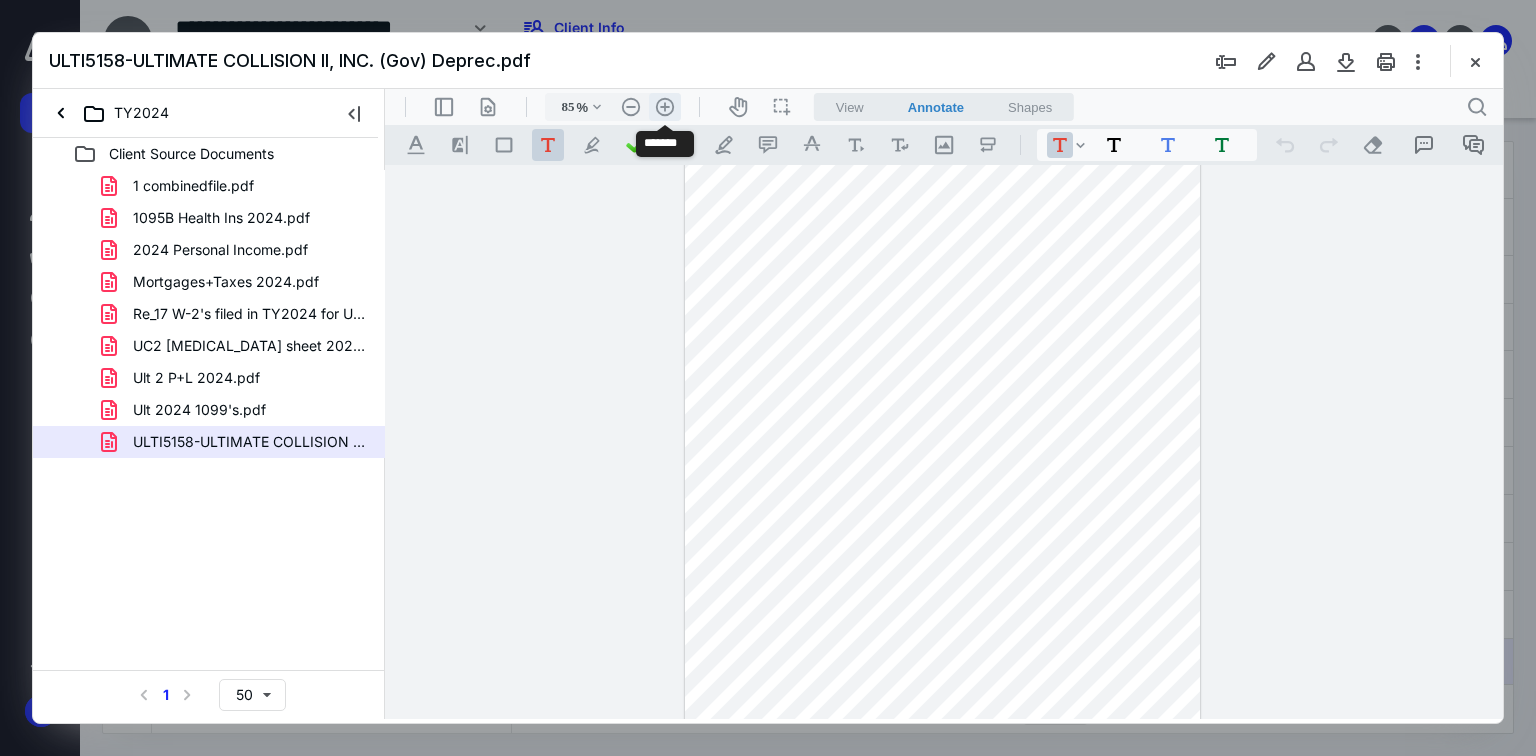 click on ".cls-1{fill:#abb0c4;} icon - header - zoom - in - line" at bounding box center [665, 107] 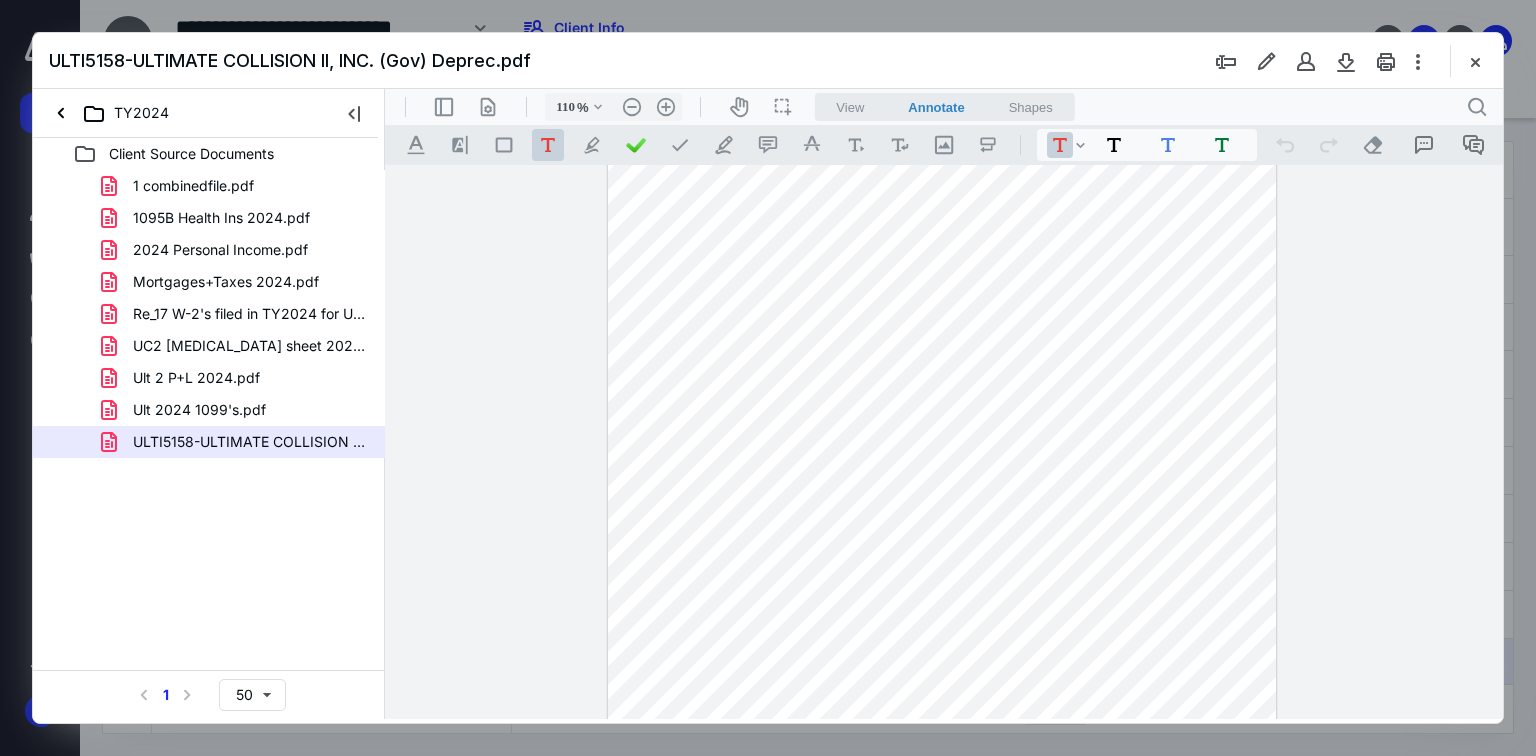 scroll, scrollTop: 0, scrollLeft: 0, axis: both 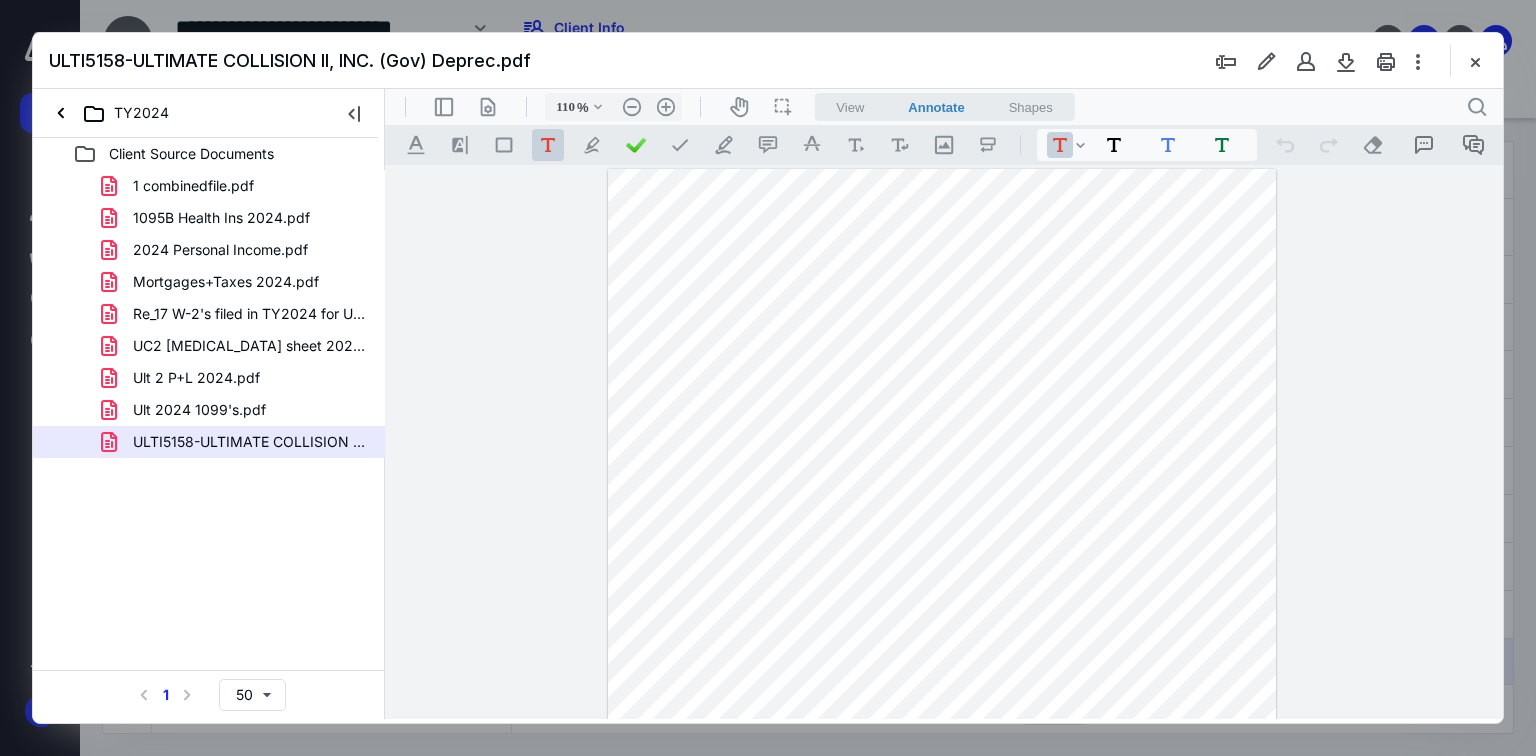 click at bounding box center (1475, 61) 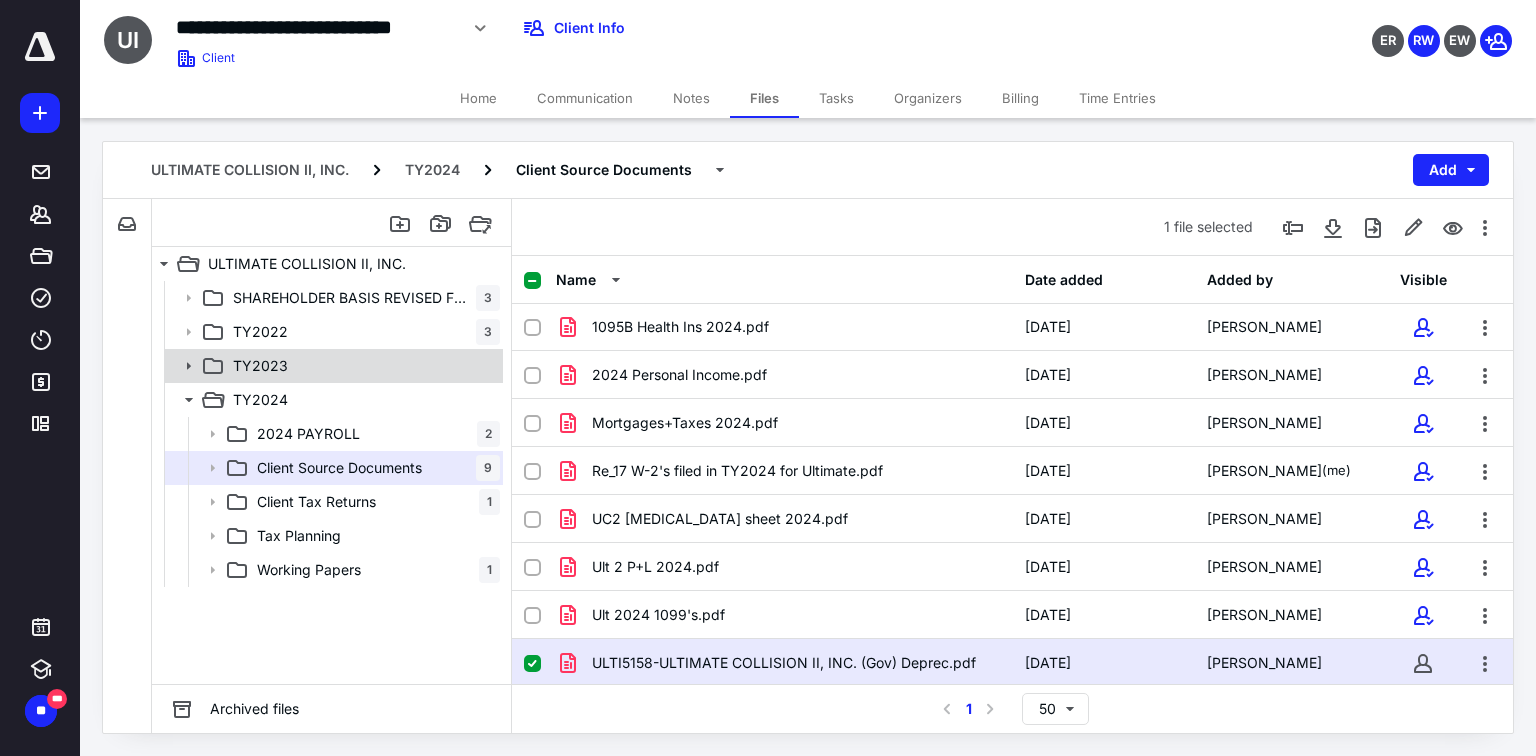 click on "TY2023" at bounding box center (362, 366) 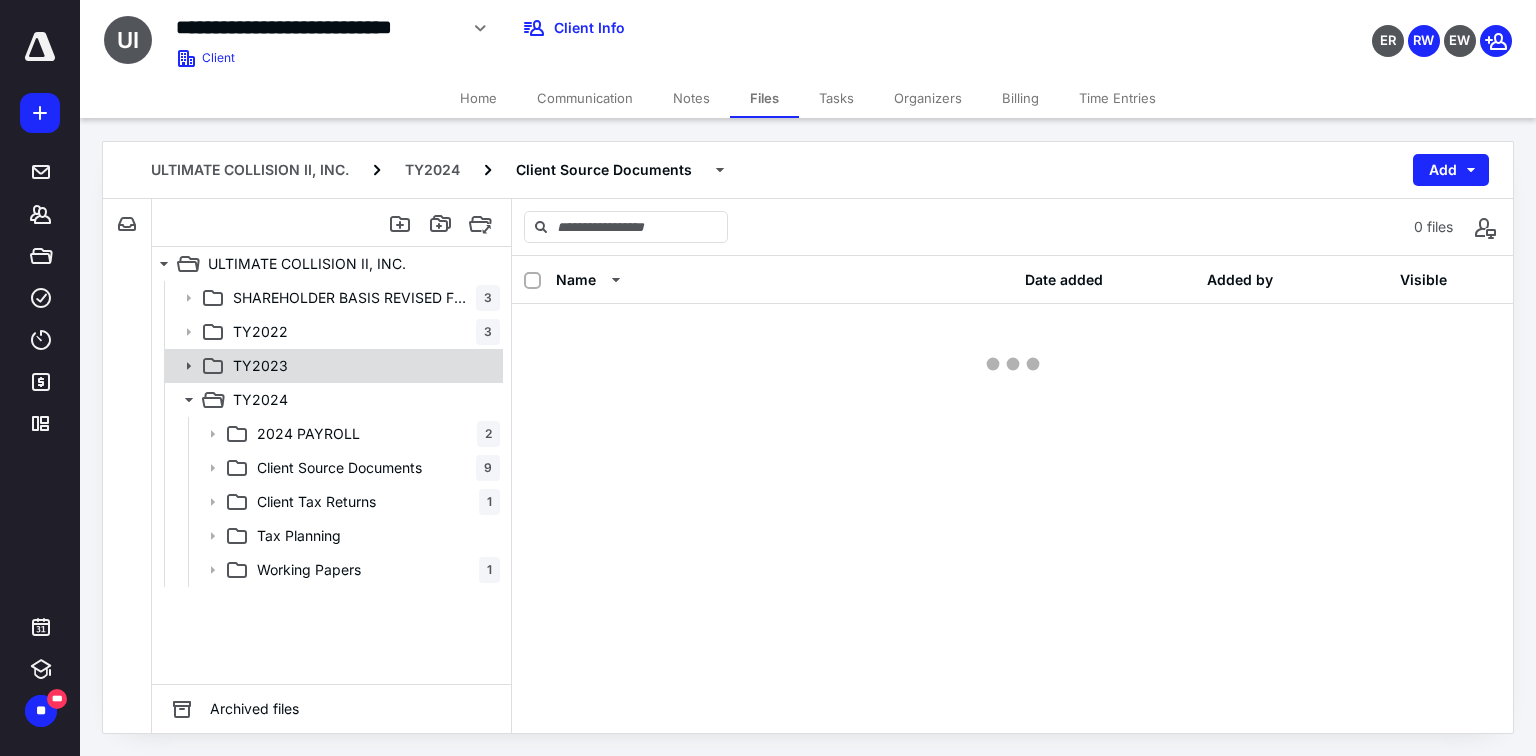 click on "TY2023" at bounding box center [362, 366] 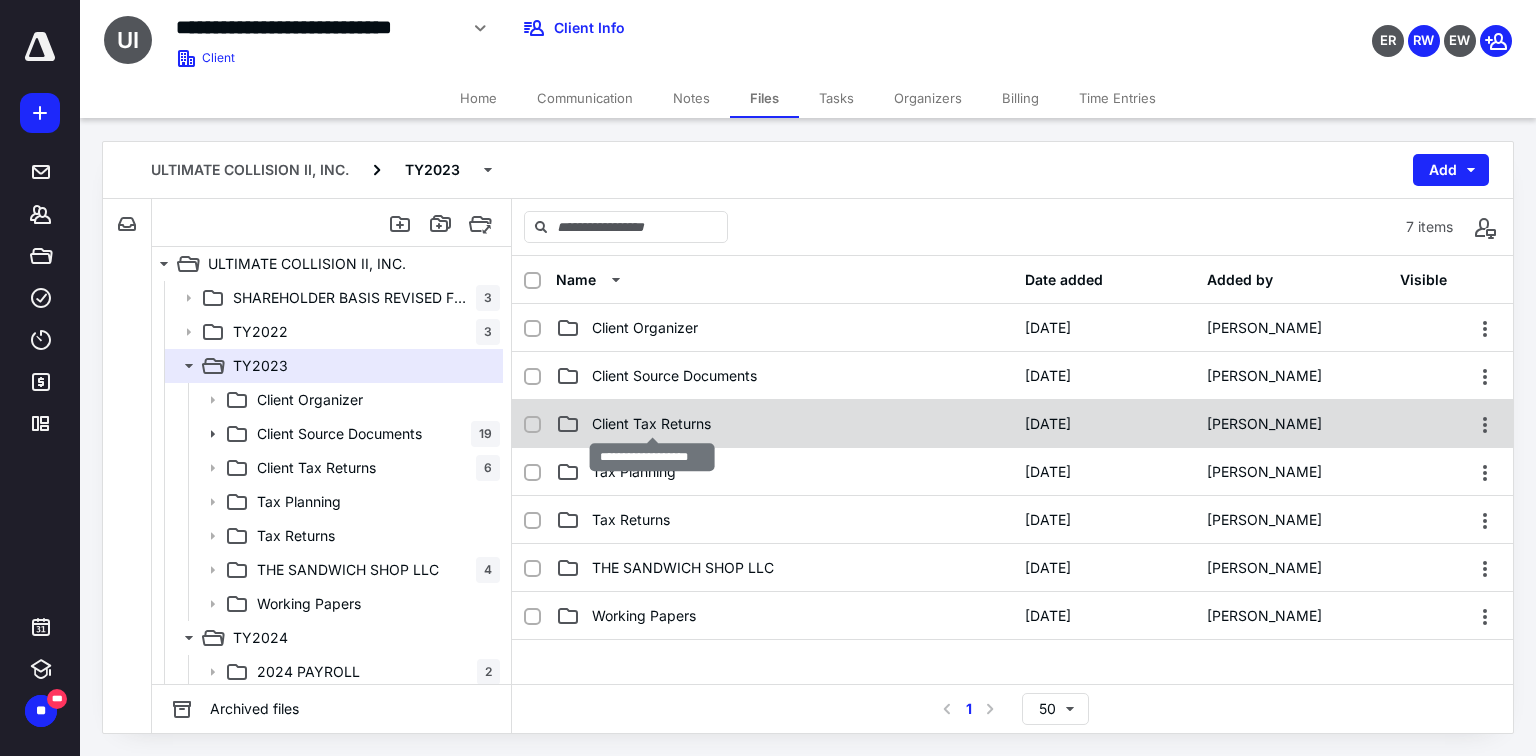 click on "Client Tax Returns" at bounding box center (651, 424) 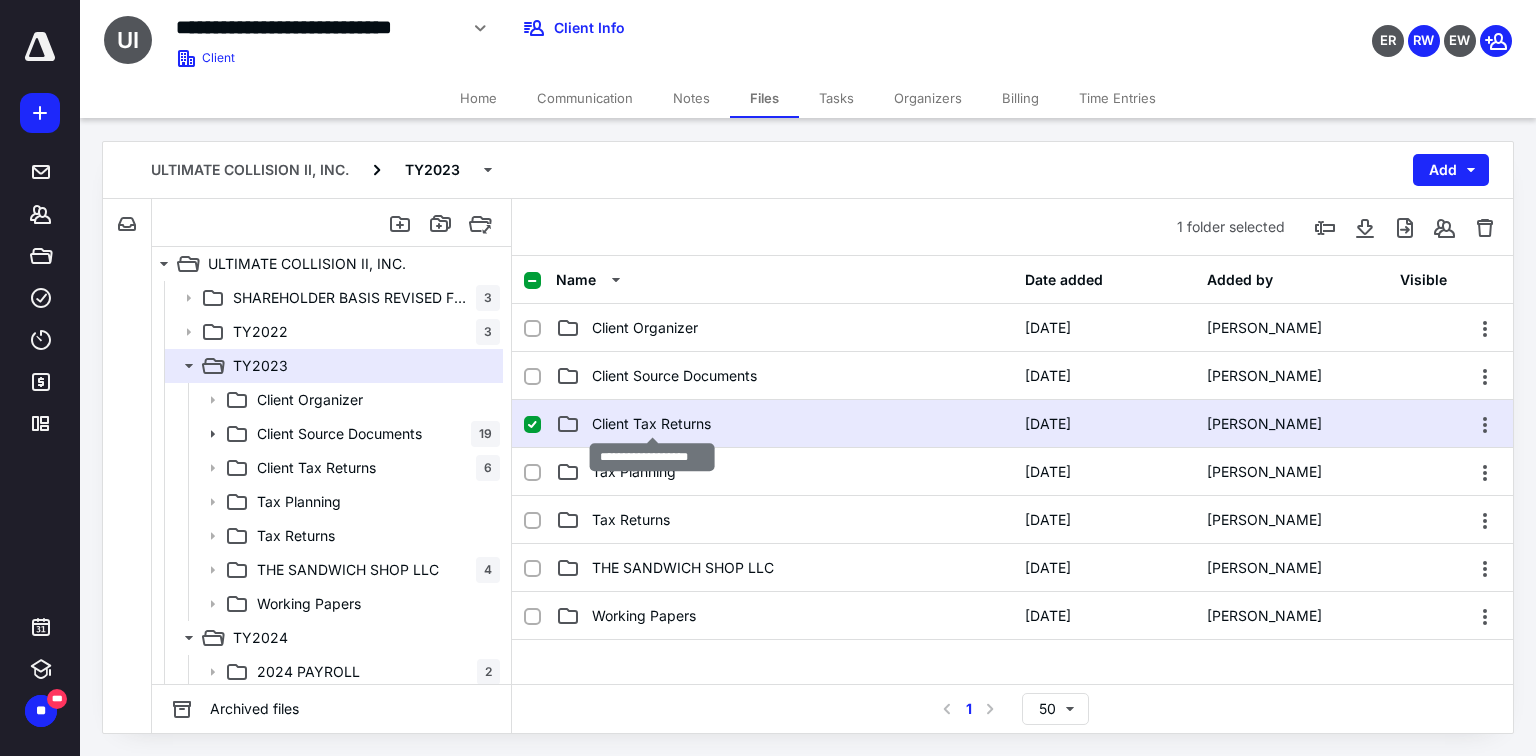 click on "Client Tax Returns" at bounding box center (651, 424) 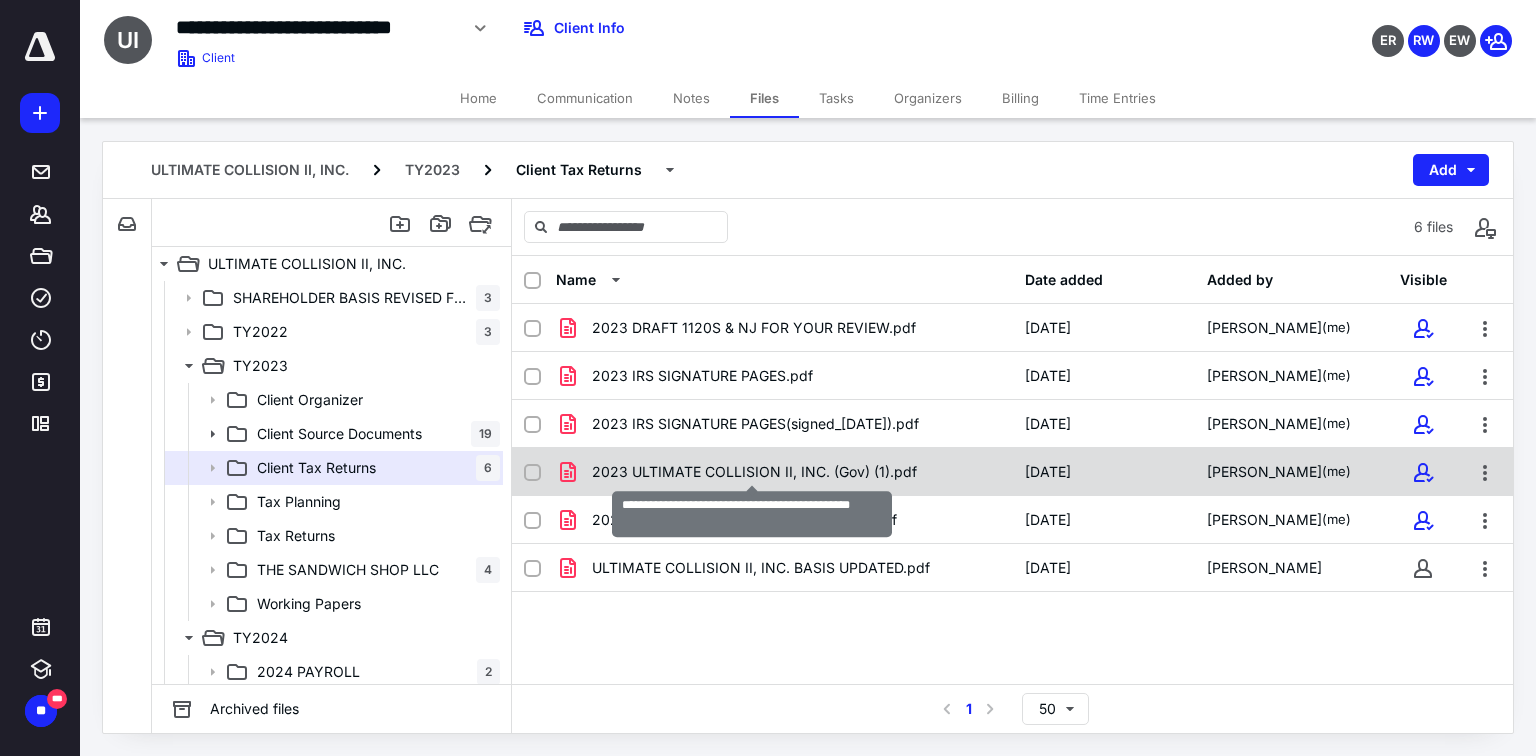 click on "2023 ULTIMATE COLLISION II, INC. (Gov) (1).pdf" at bounding box center (754, 472) 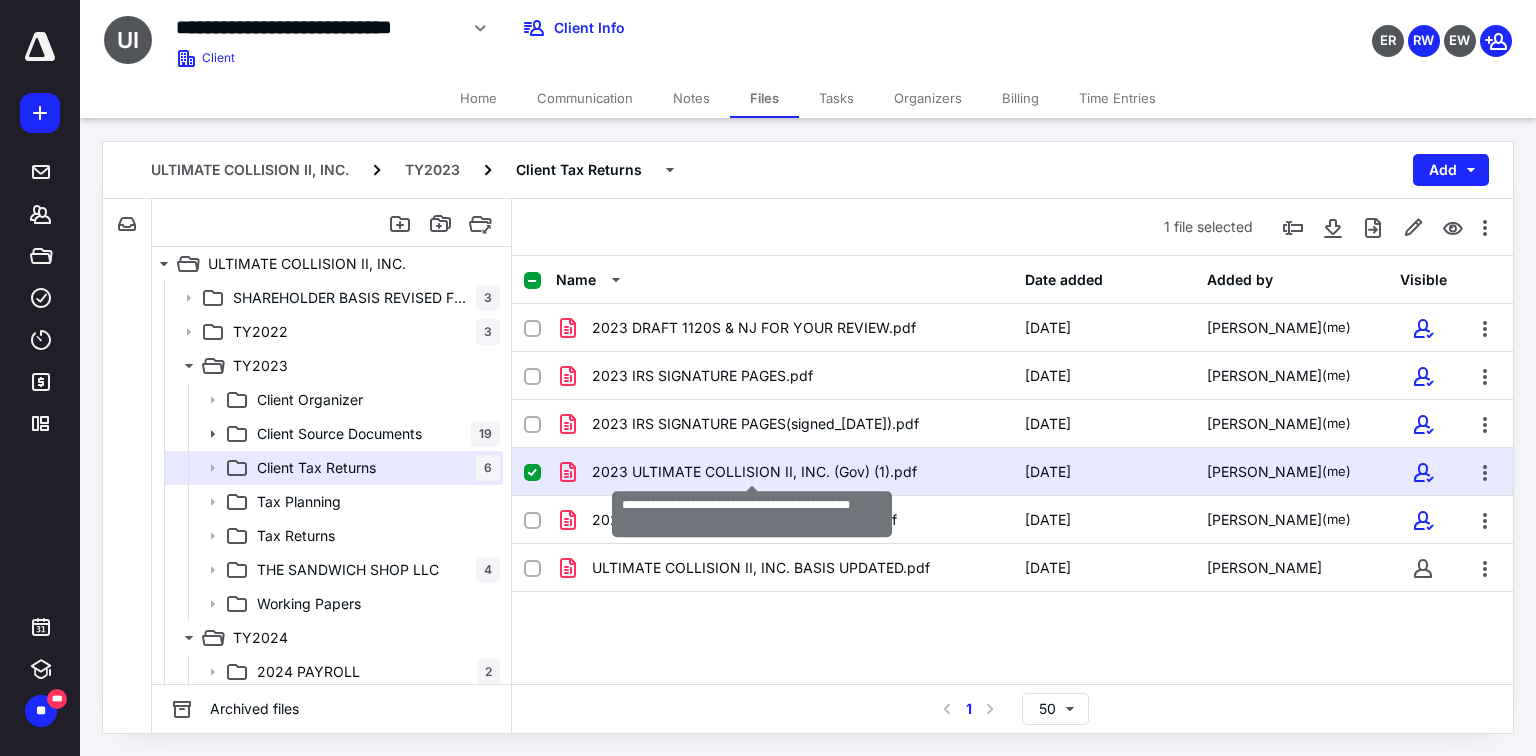 click on "2023 ULTIMATE COLLISION II, INC. (Gov) (1).pdf" at bounding box center [754, 472] 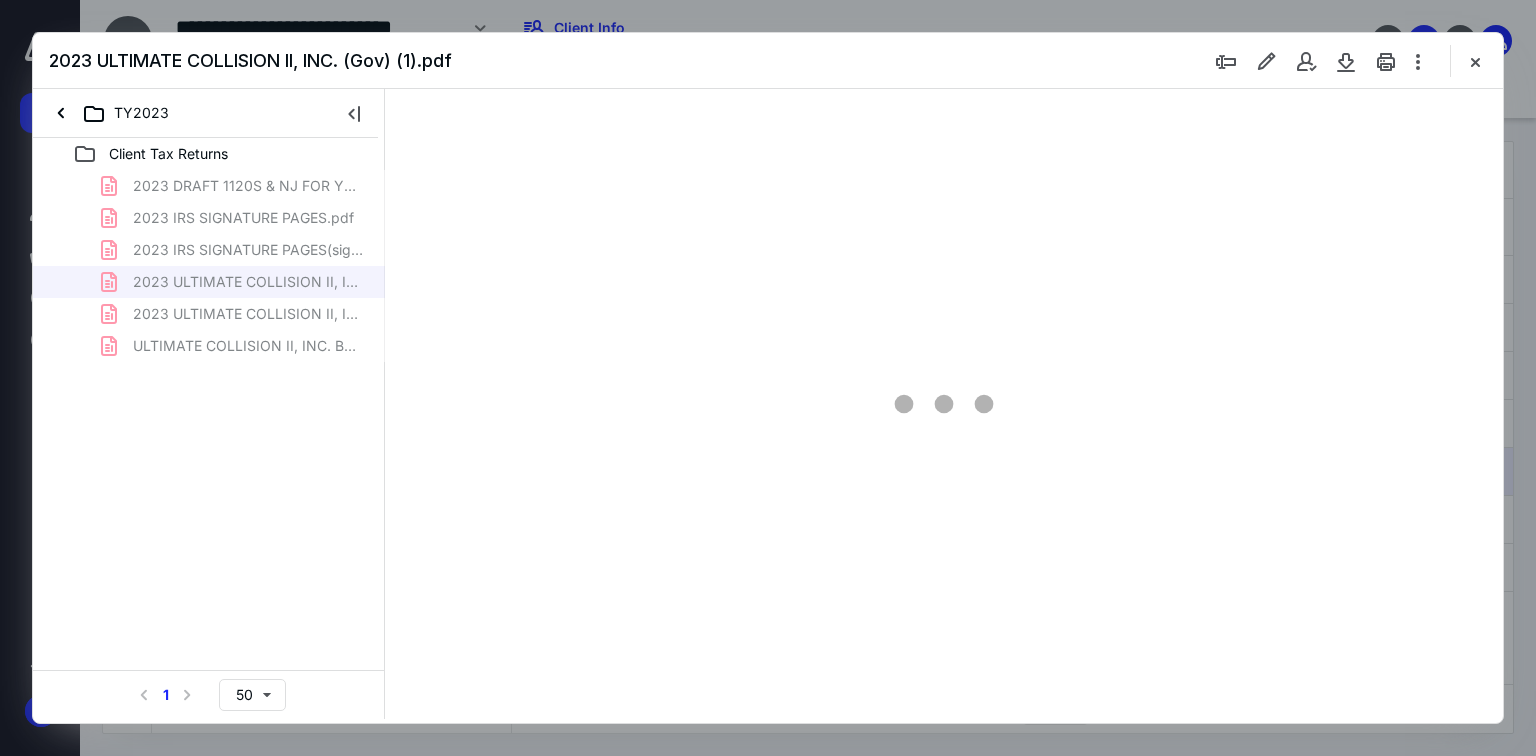 scroll, scrollTop: 0, scrollLeft: 0, axis: both 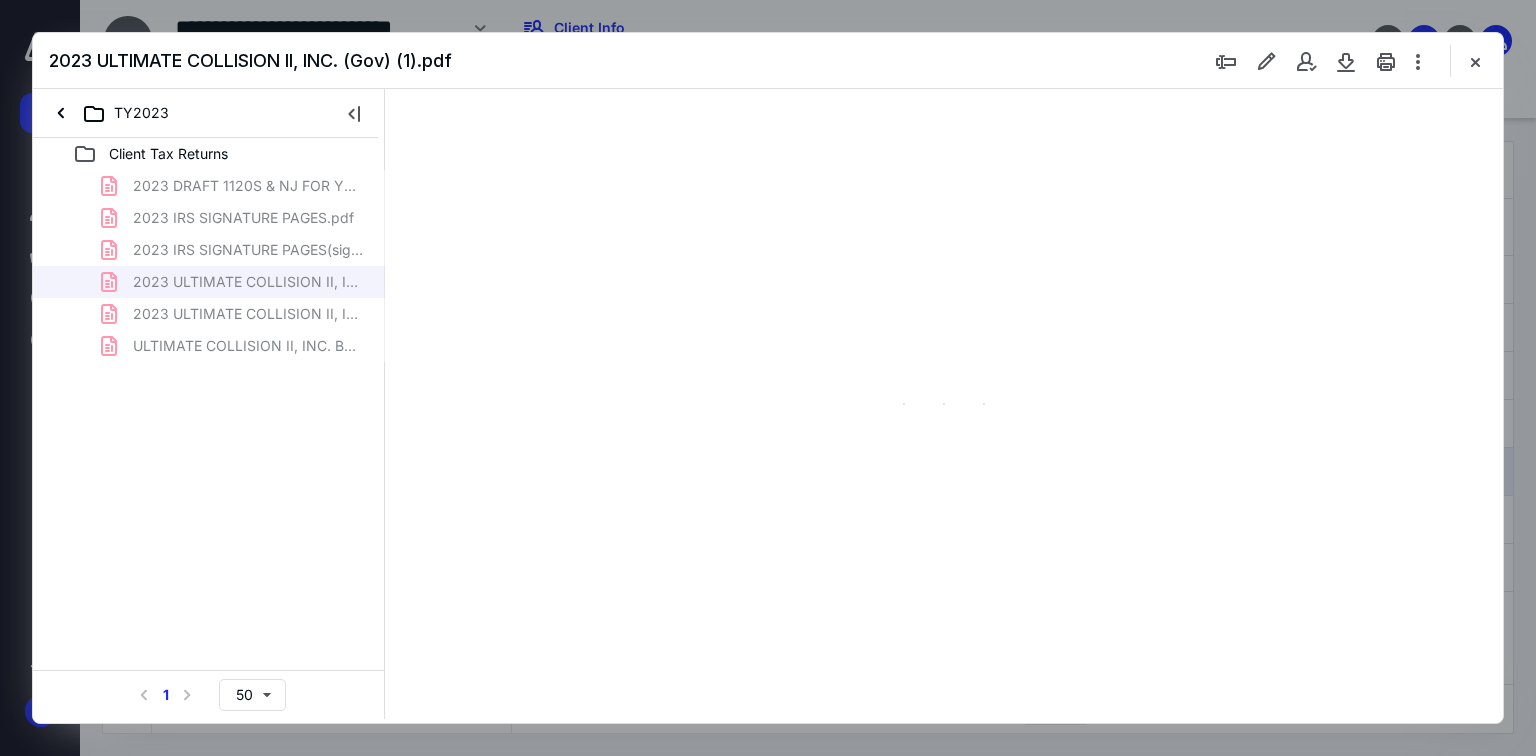 type on "70" 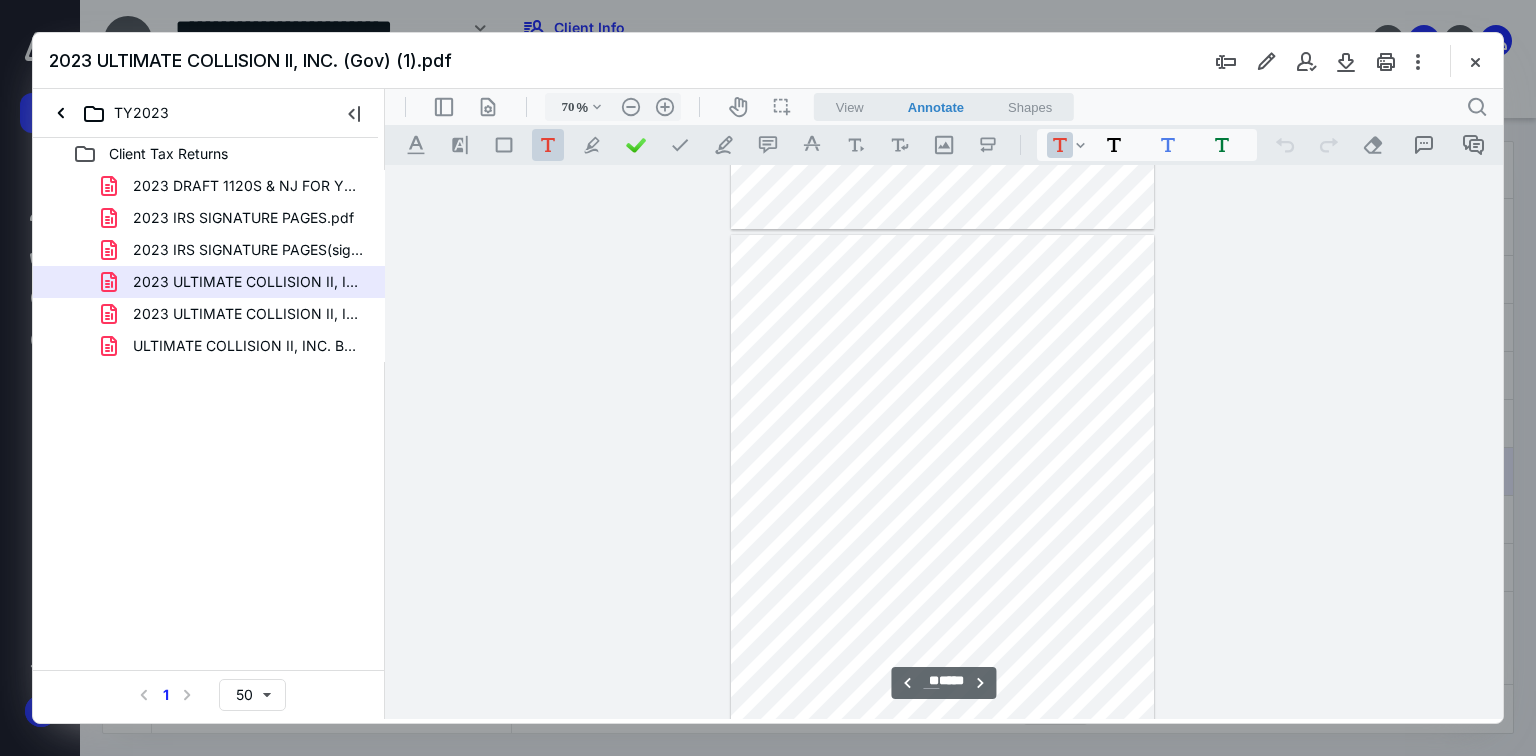 scroll, scrollTop: 6728, scrollLeft: 0, axis: vertical 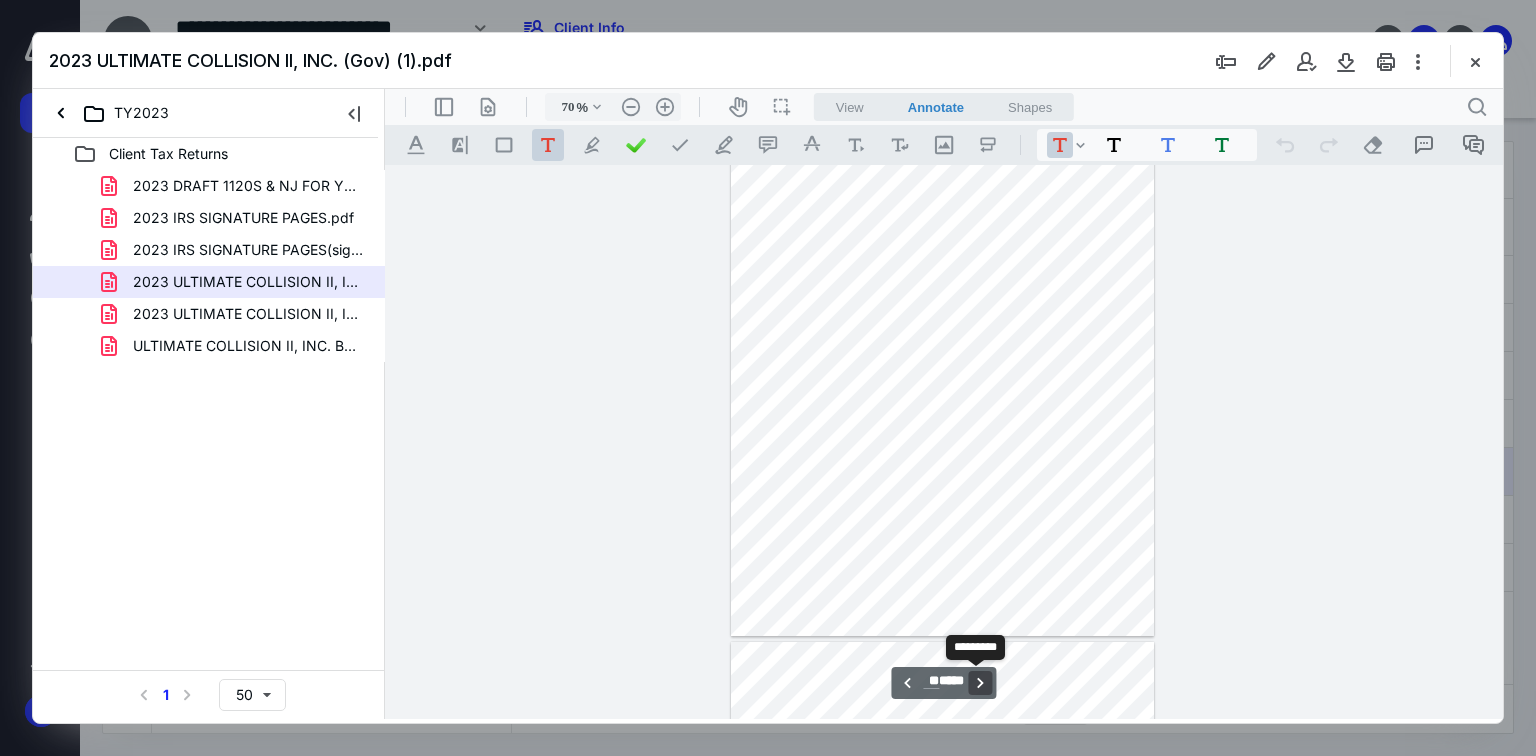 click on "**********" at bounding box center (981, 683) 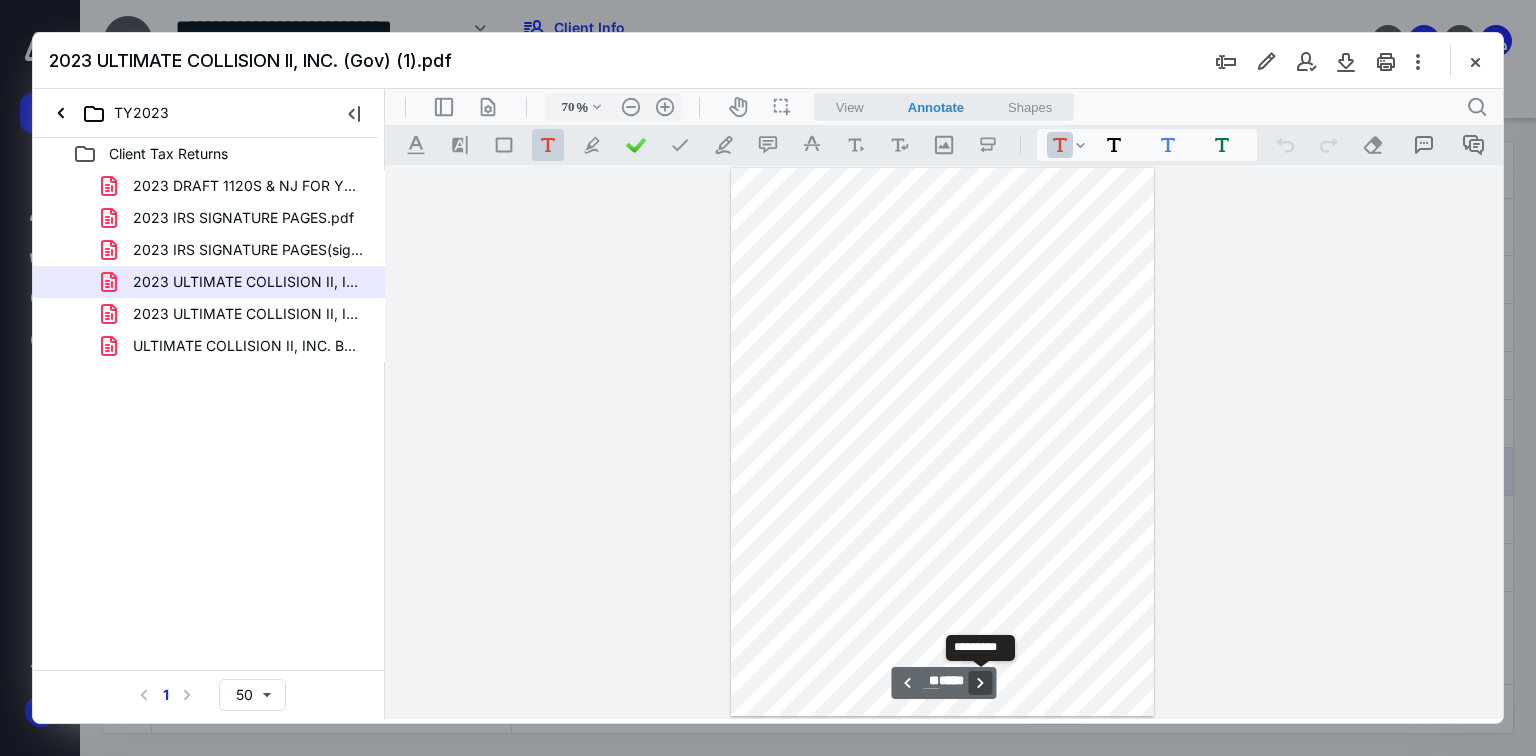 click on "**********" at bounding box center (981, 683) 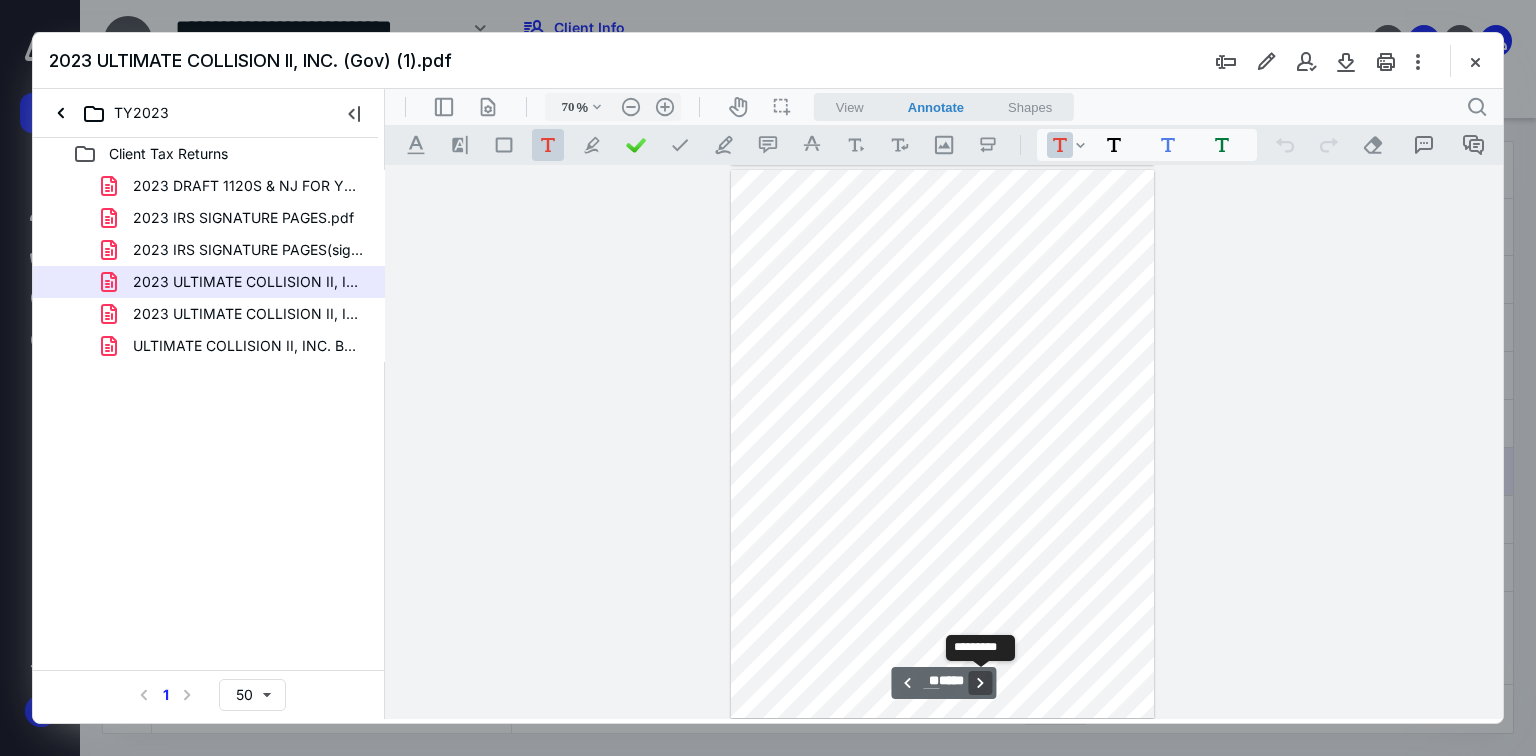 click on "**********" at bounding box center (981, 683) 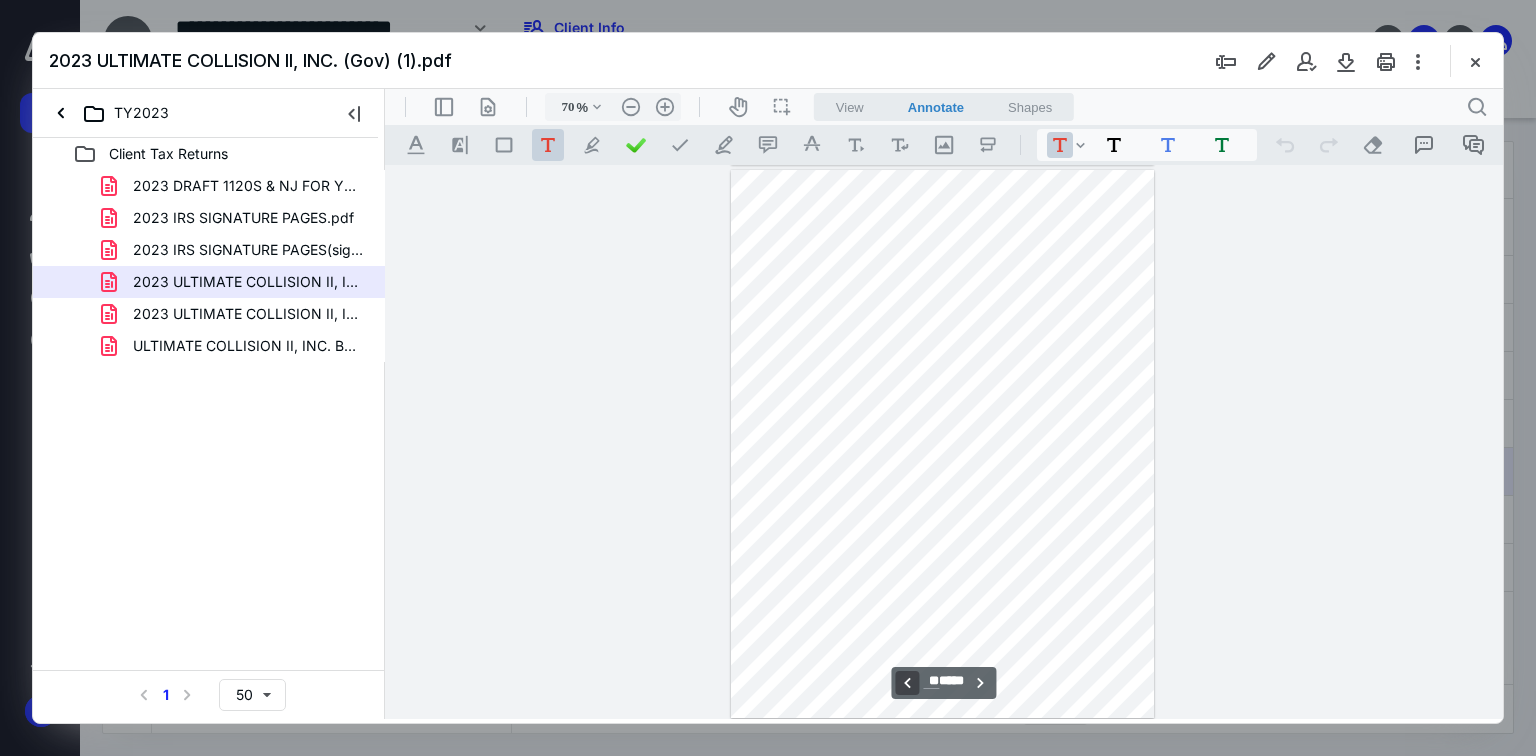 click on "**********" at bounding box center (907, 683) 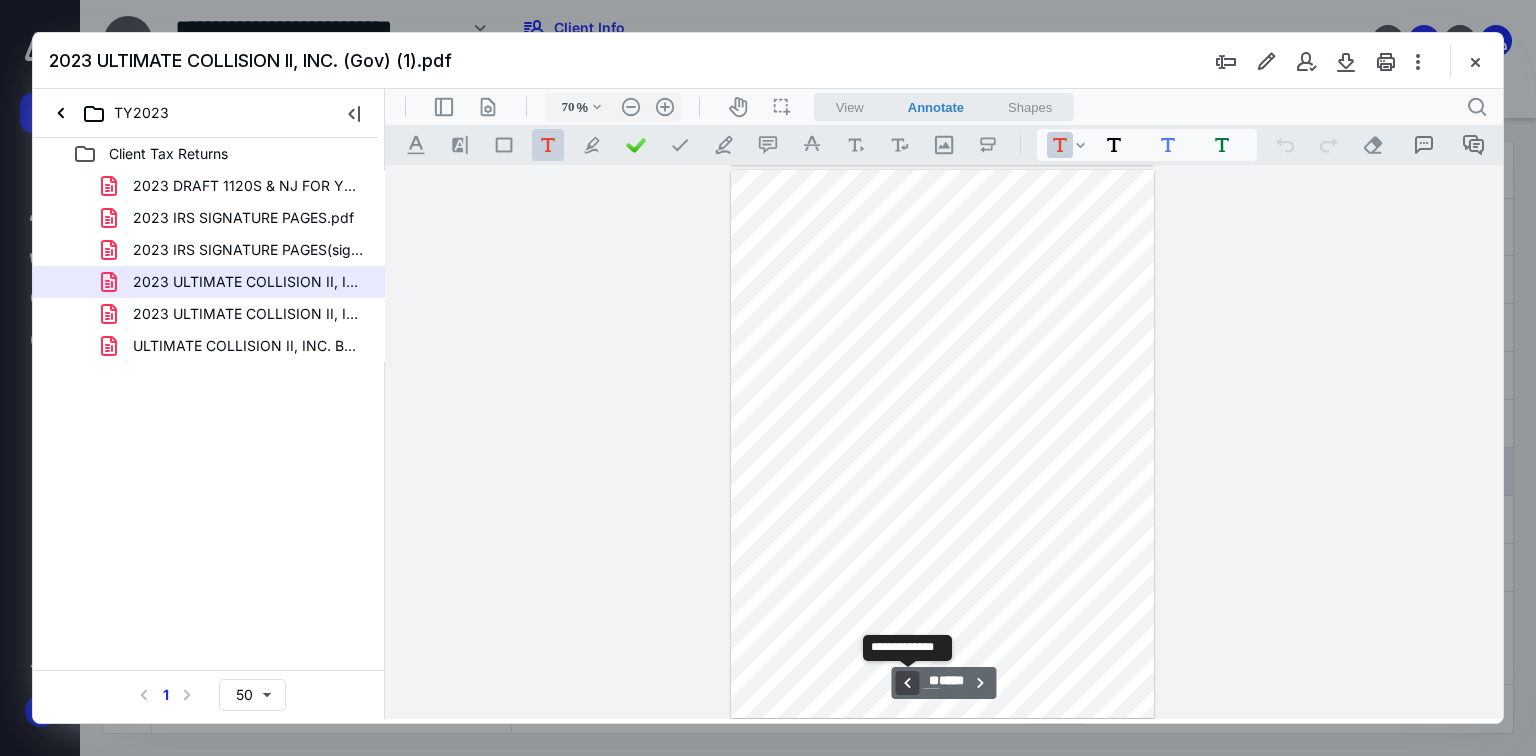 click on "**********" at bounding box center (907, 683) 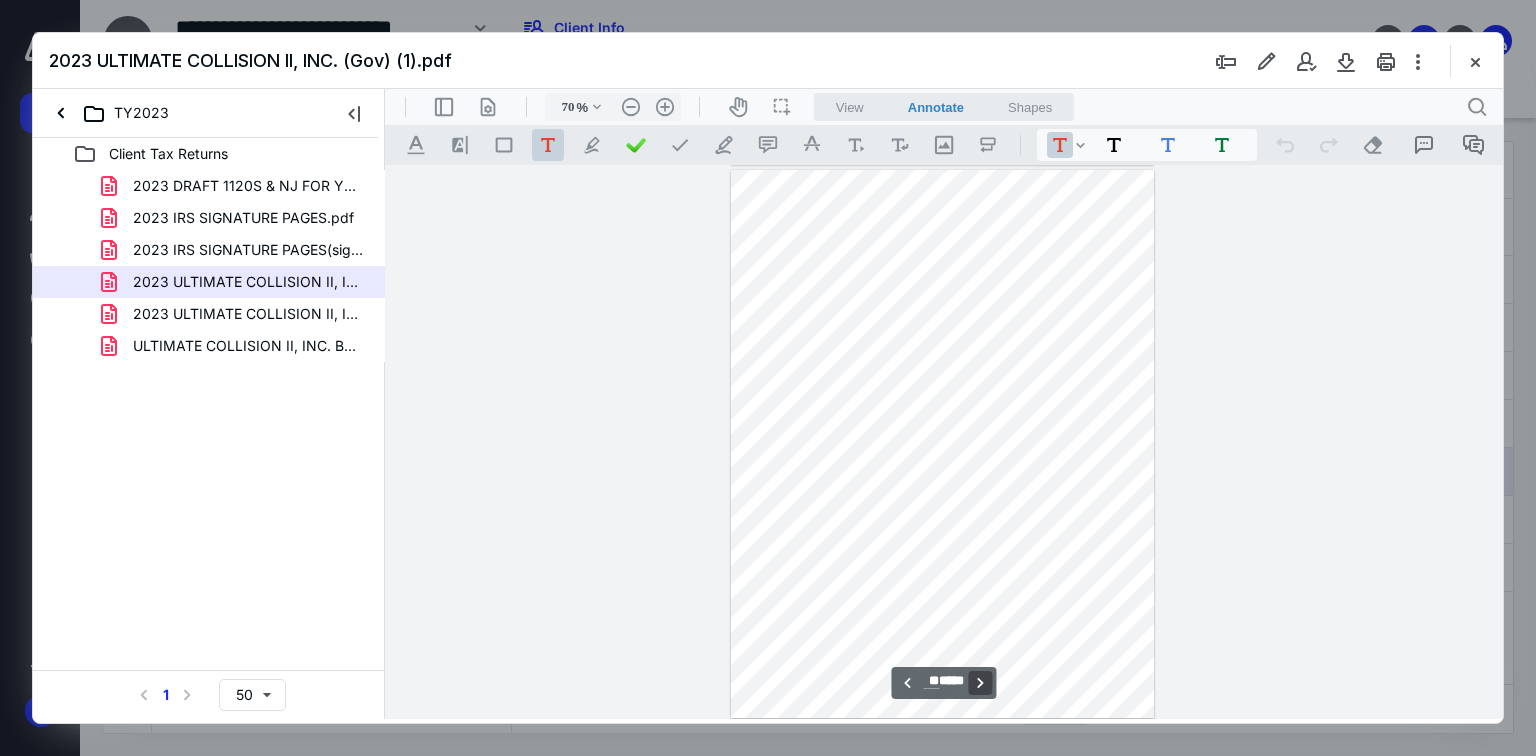 click on "**********" at bounding box center (981, 683) 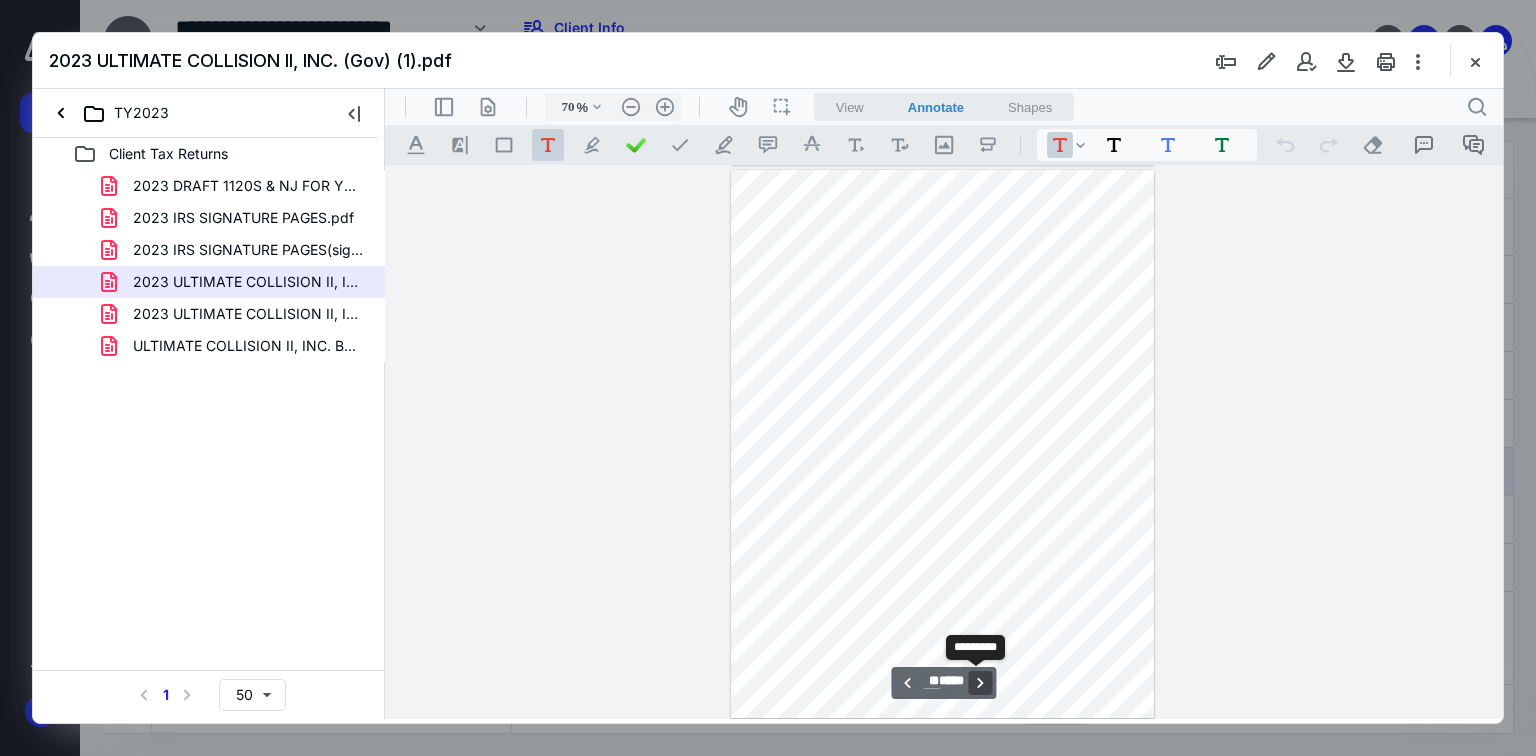 click on "**********" at bounding box center [981, 683] 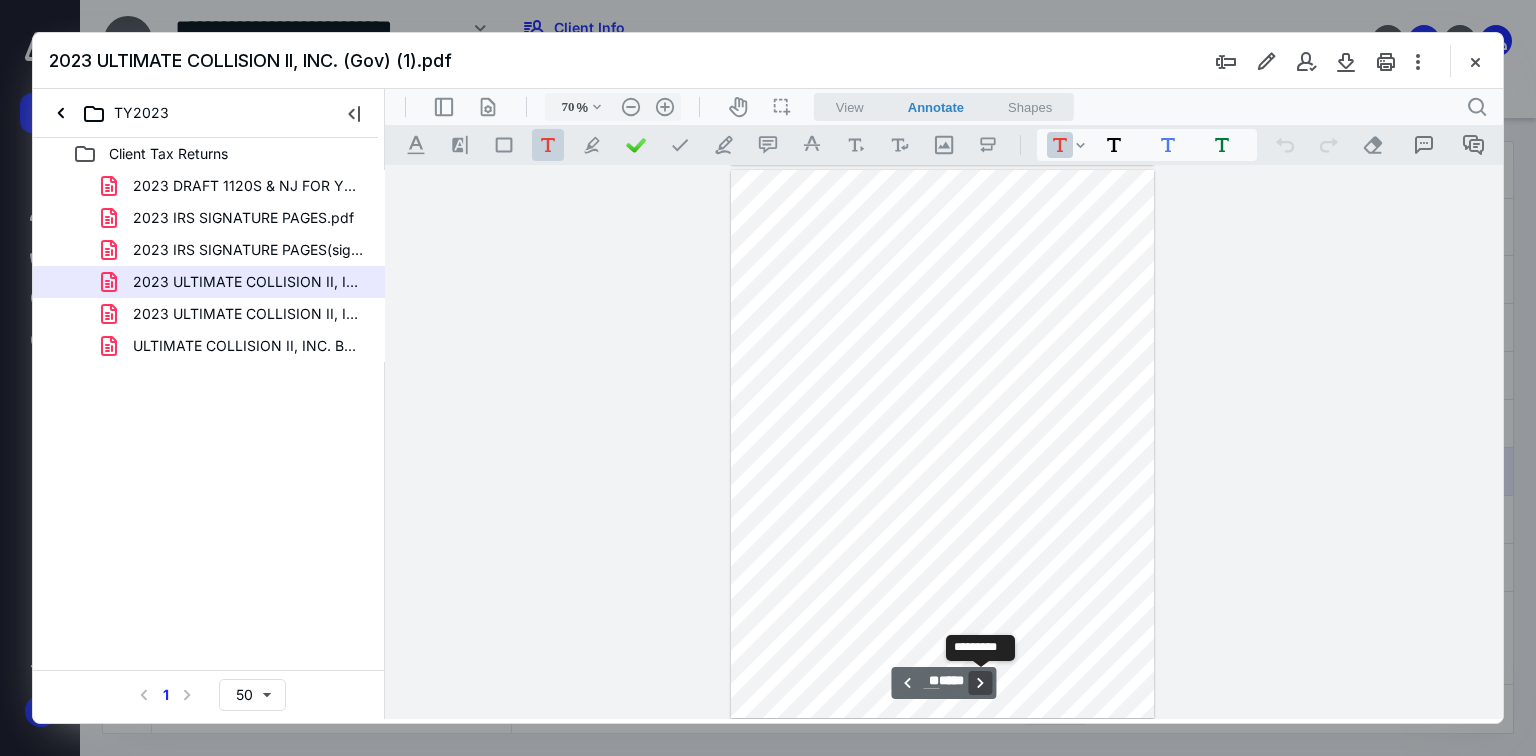 click on "**********" at bounding box center [981, 683] 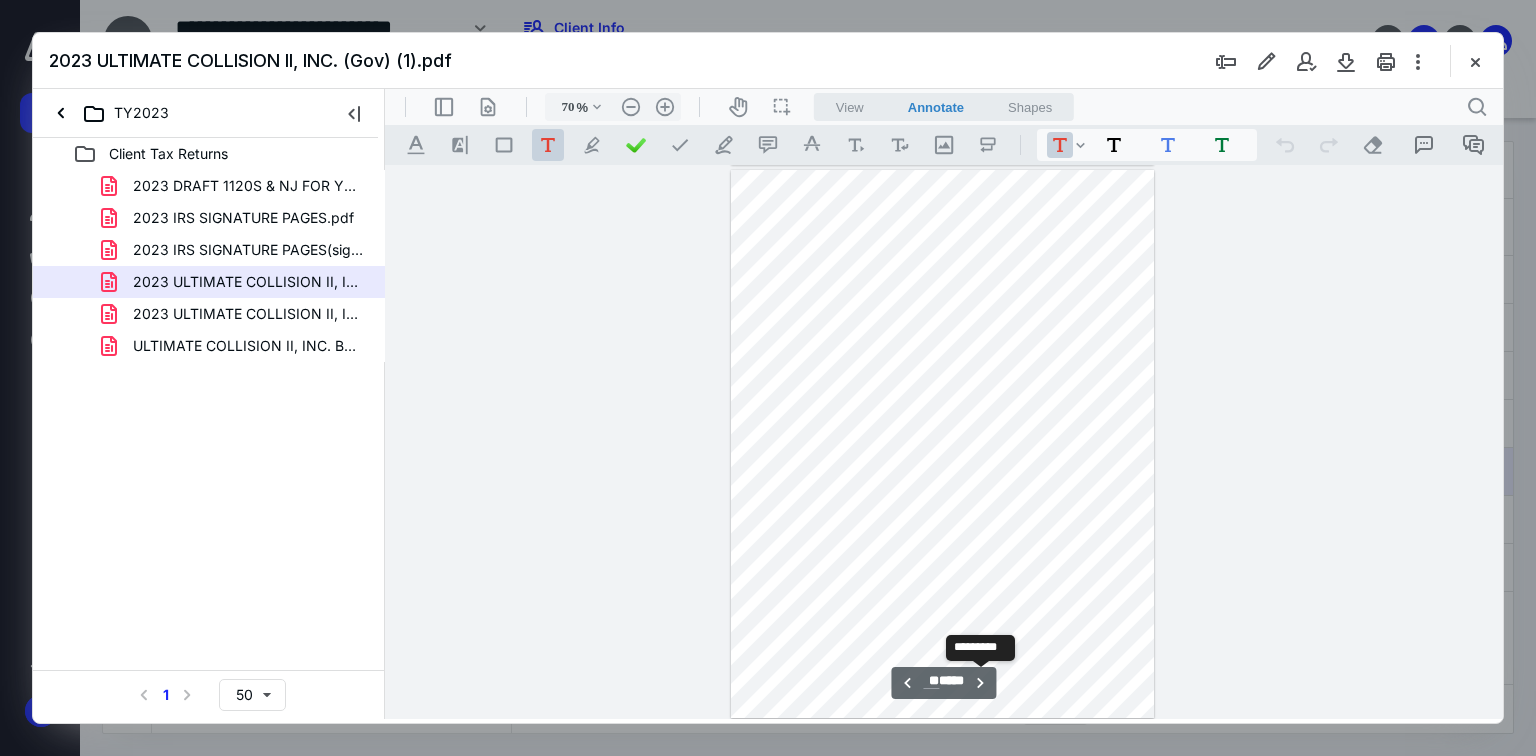 scroll, scrollTop: 19942, scrollLeft: 0, axis: vertical 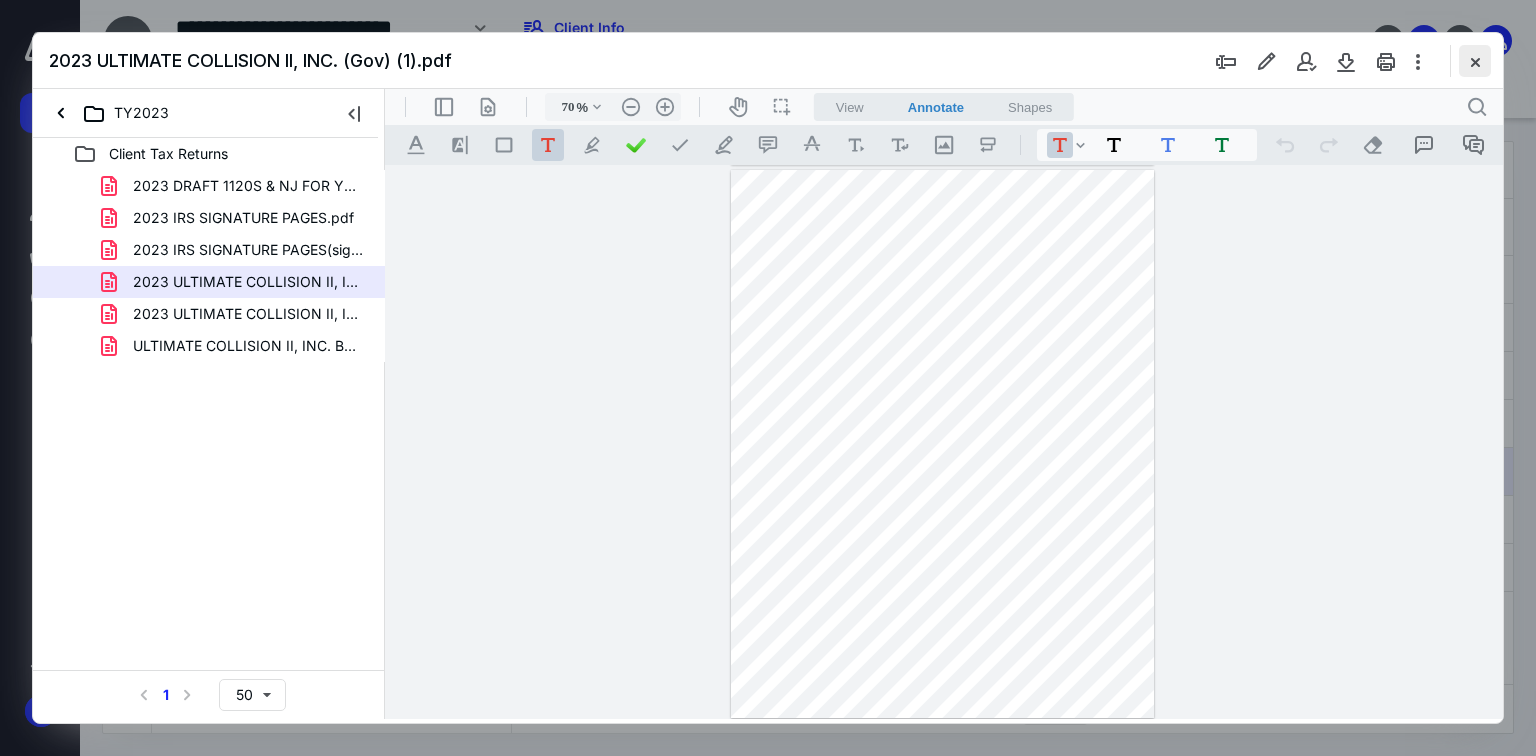 click at bounding box center [1475, 61] 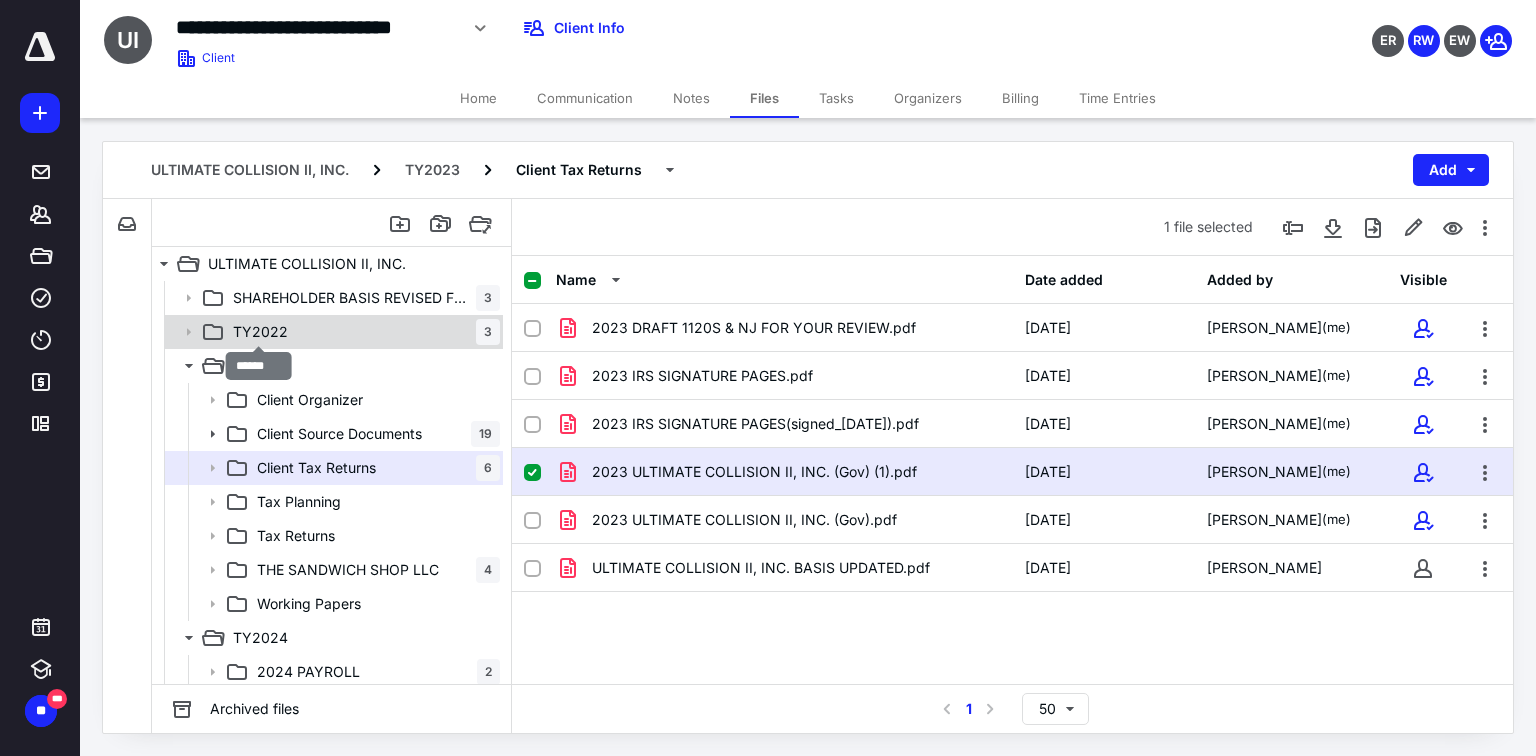 click on "TY2022" at bounding box center [260, 332] 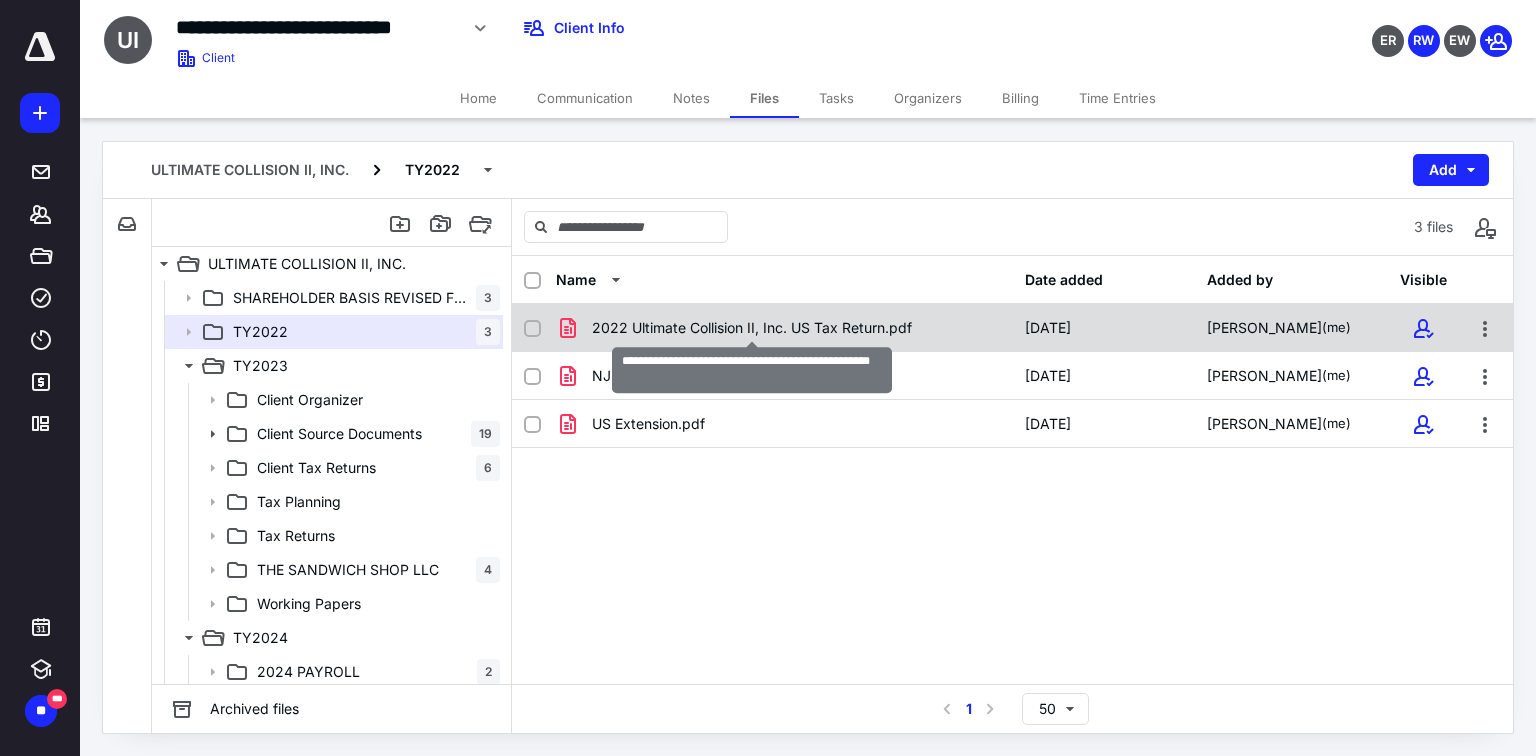 click on "2022 Ultimate Collision II, Inc. US Tax Return.pdf" at bounding box center (752, 328) 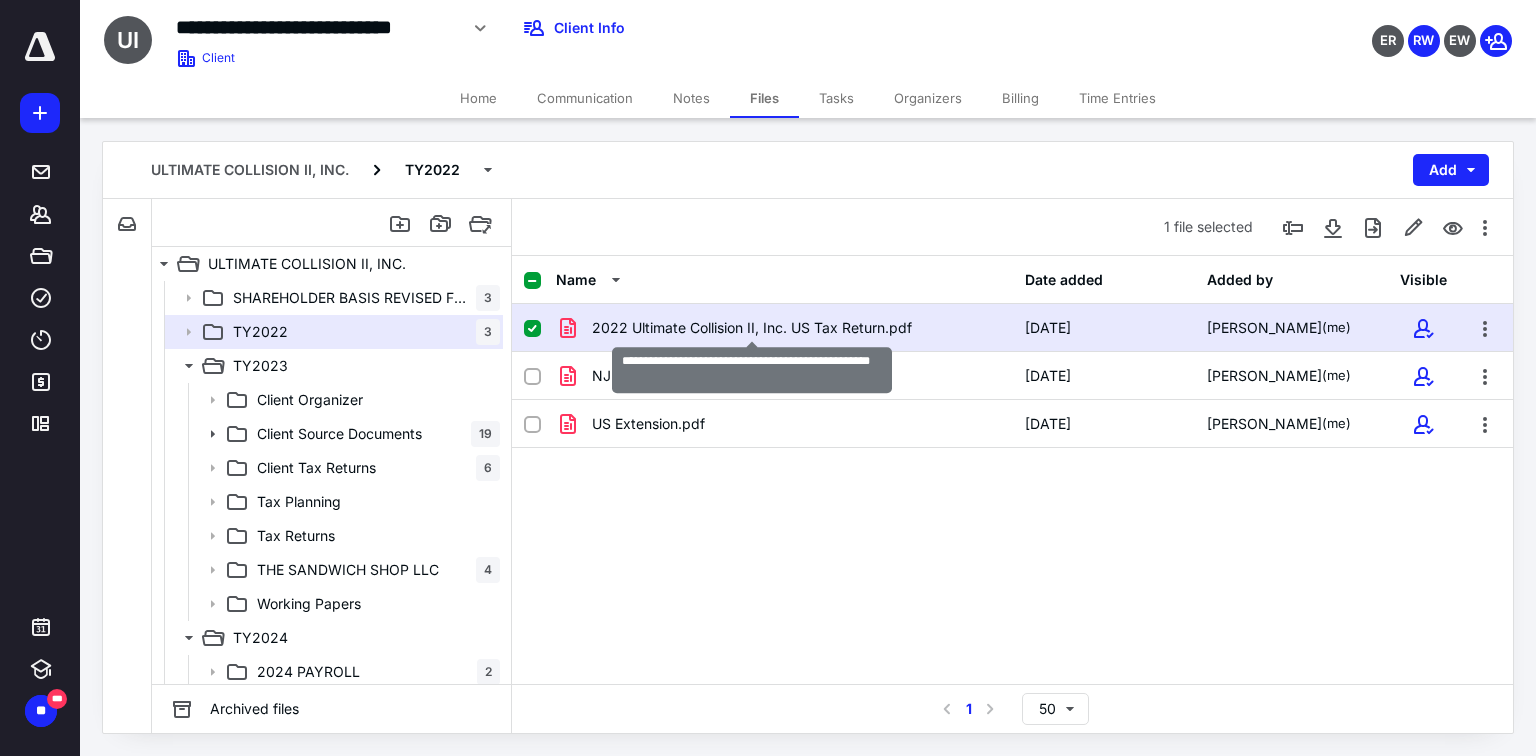 click on "2022 Ultimate Collision II, Inc. US Tax Return.pdf" at bounding box center (752, 328) 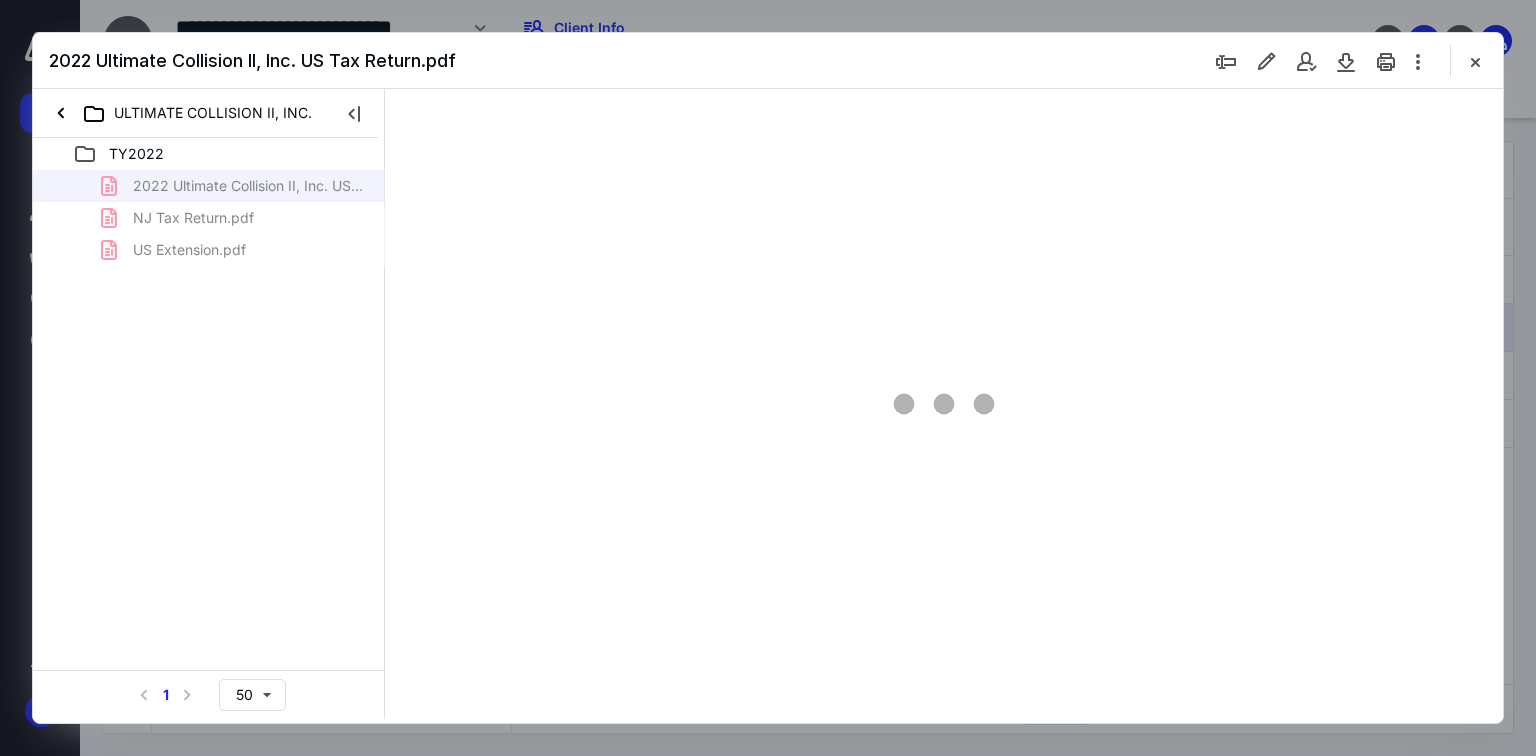 scroll, scrollTop: 0, scrollLeft: 0, axis: both 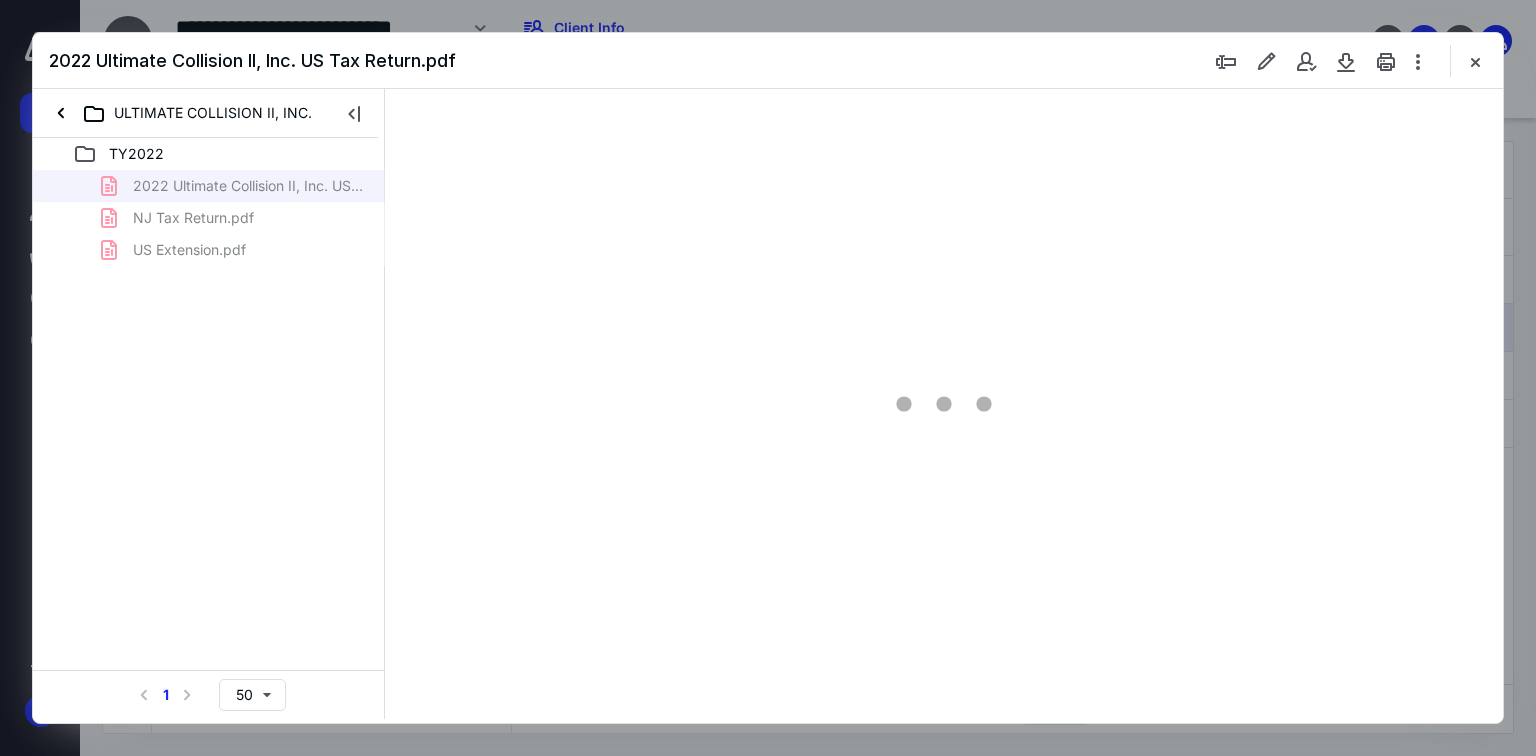 type on "70" 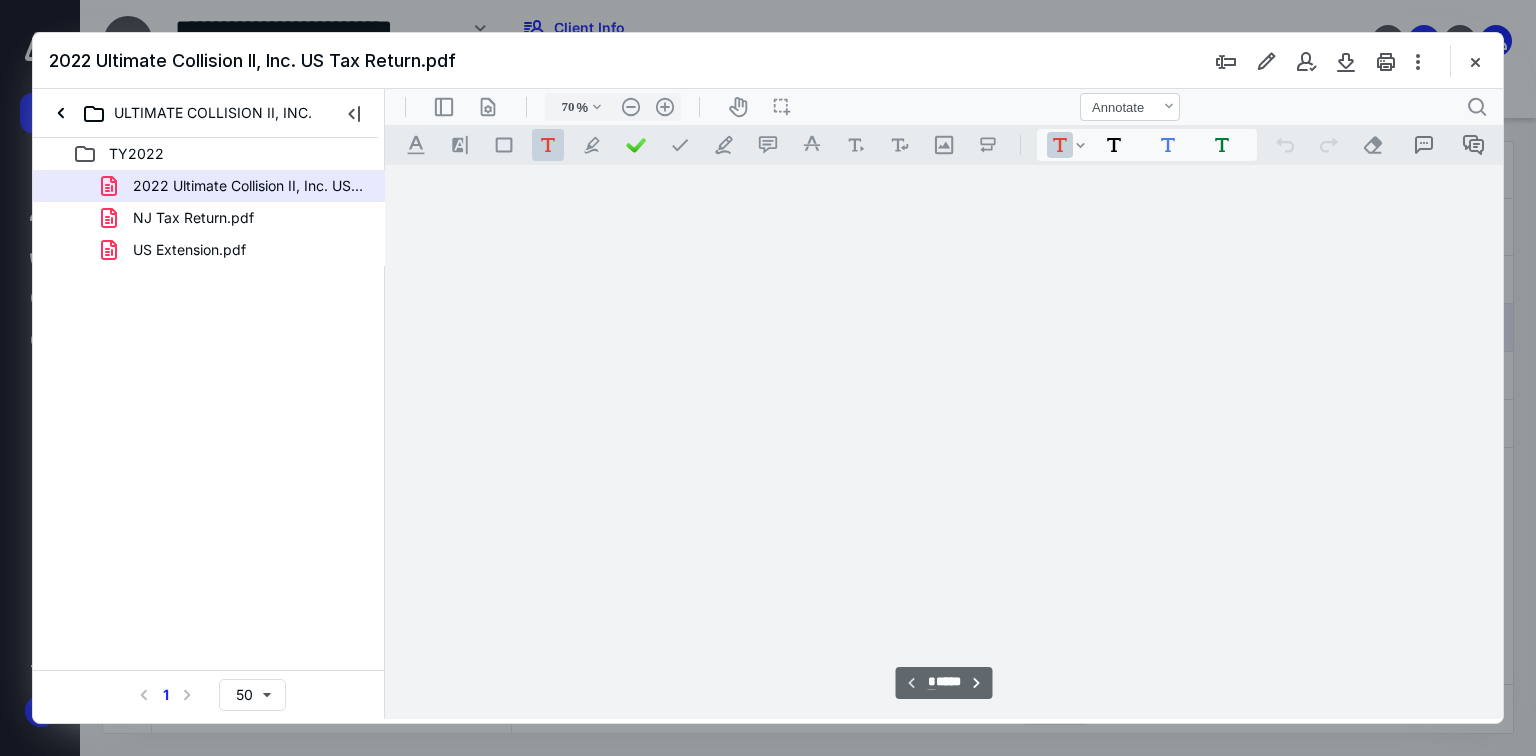 scroll, scrollTop: 79, scrollLeft: 0, axis: vertical 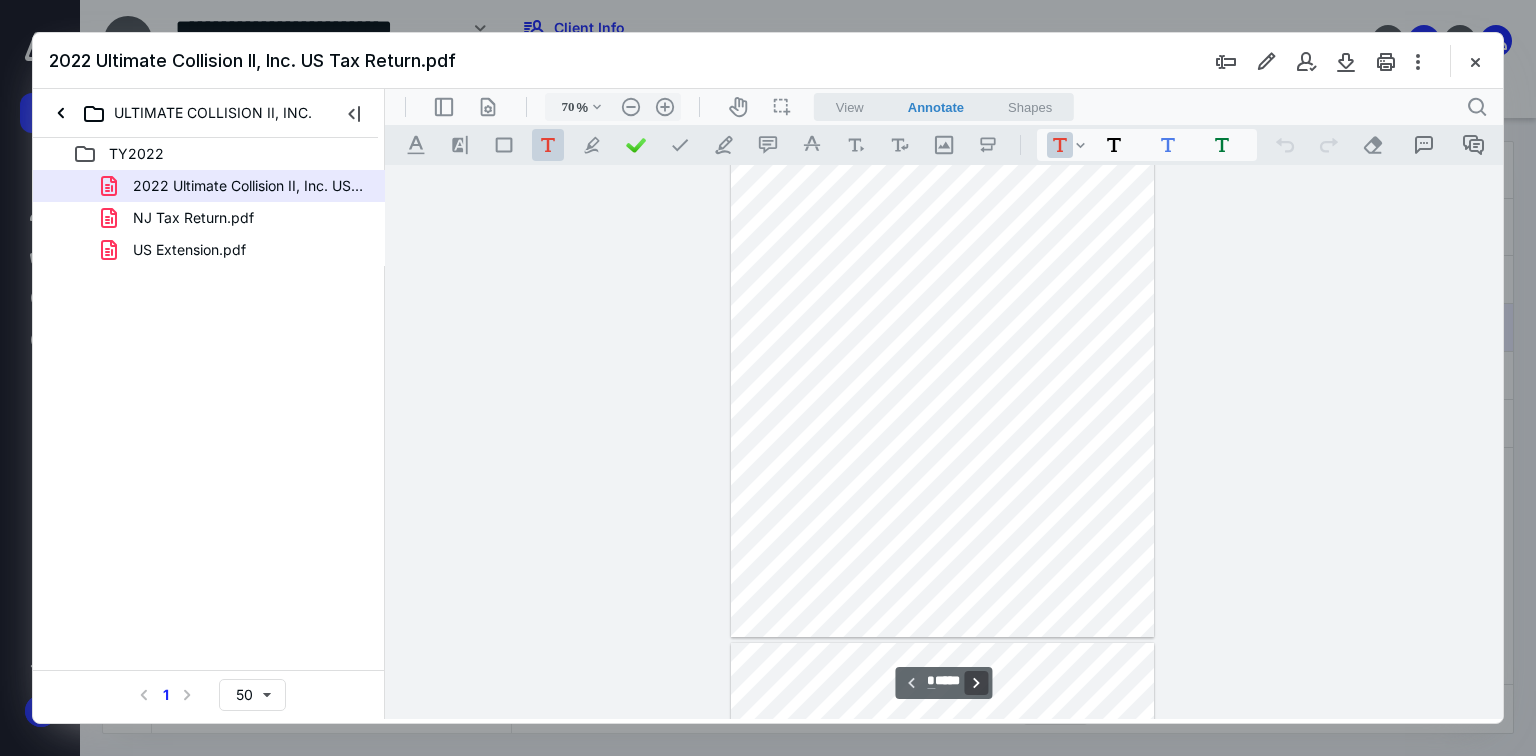 click on "**********" at bounding box center [977, 683] 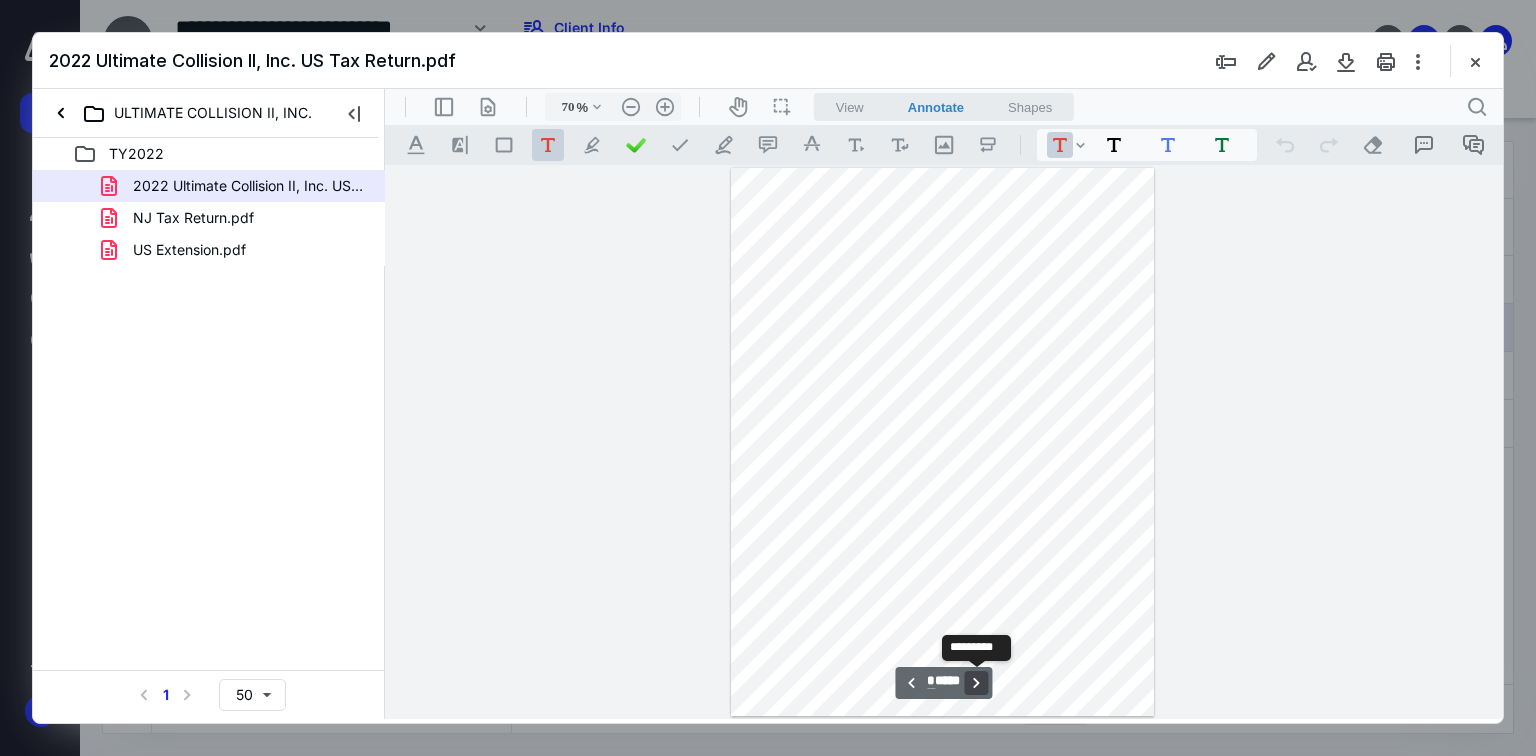 click on "**********" at bounding box center (977, 683) 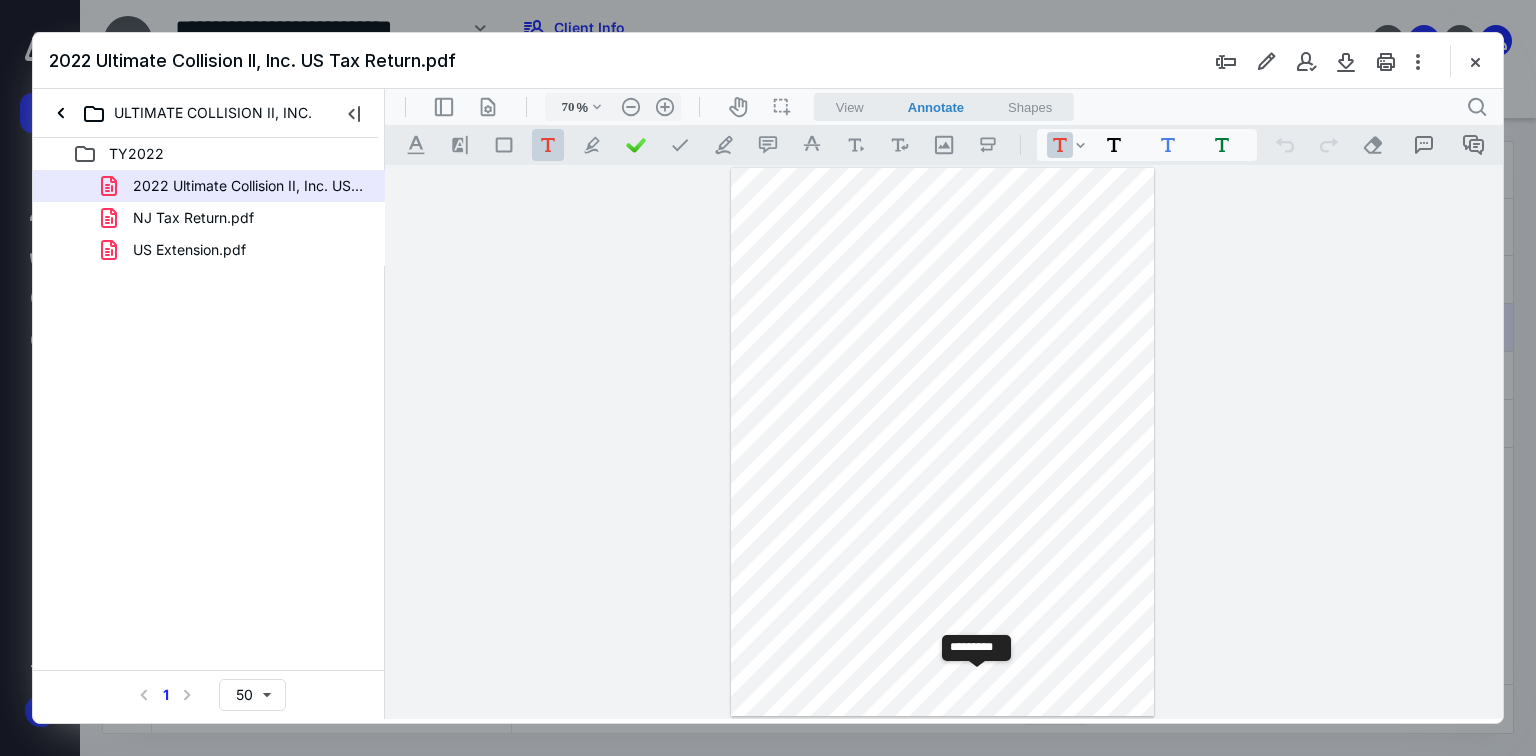 click on "**********" at bounding box center [977, 683] 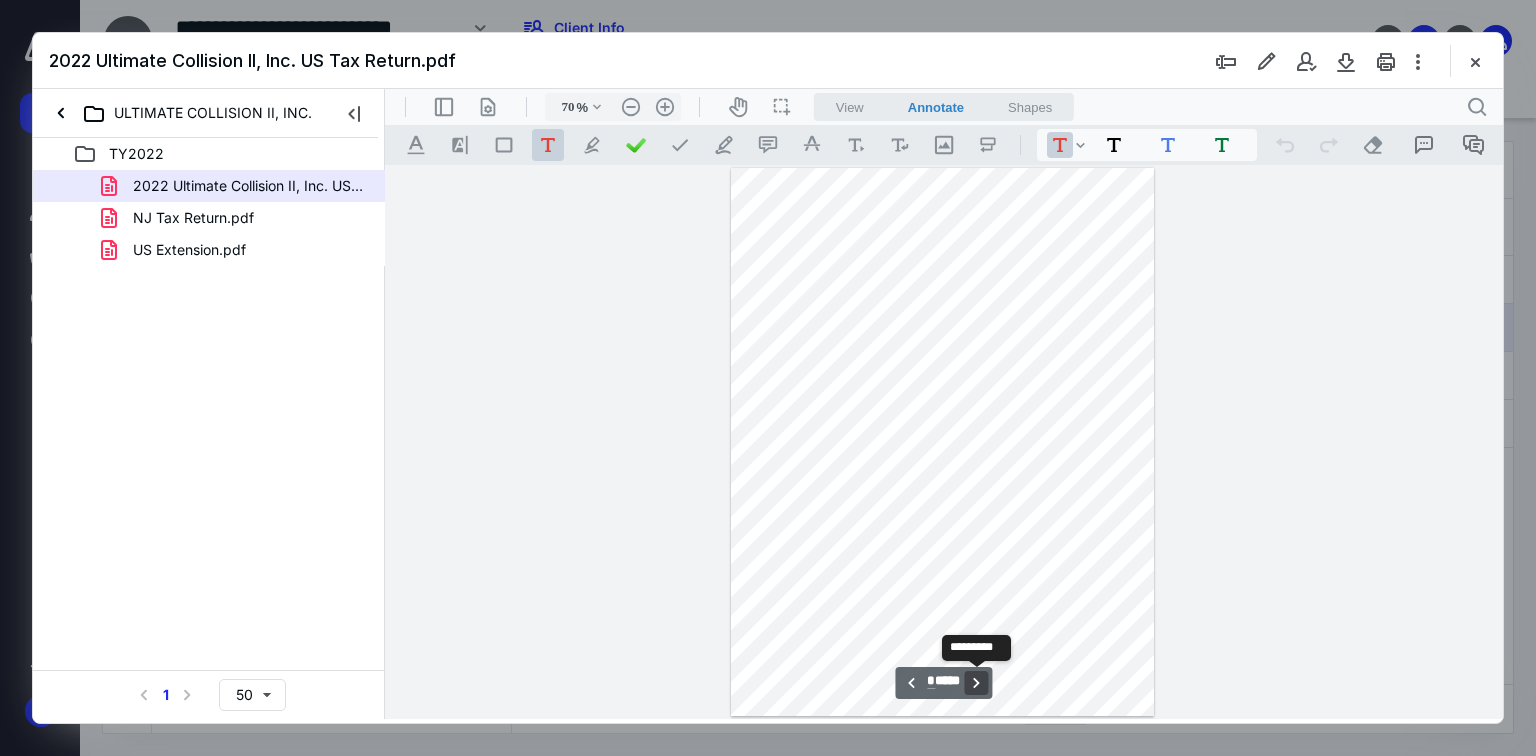 click on "**********" at bounding box center [977, 683] 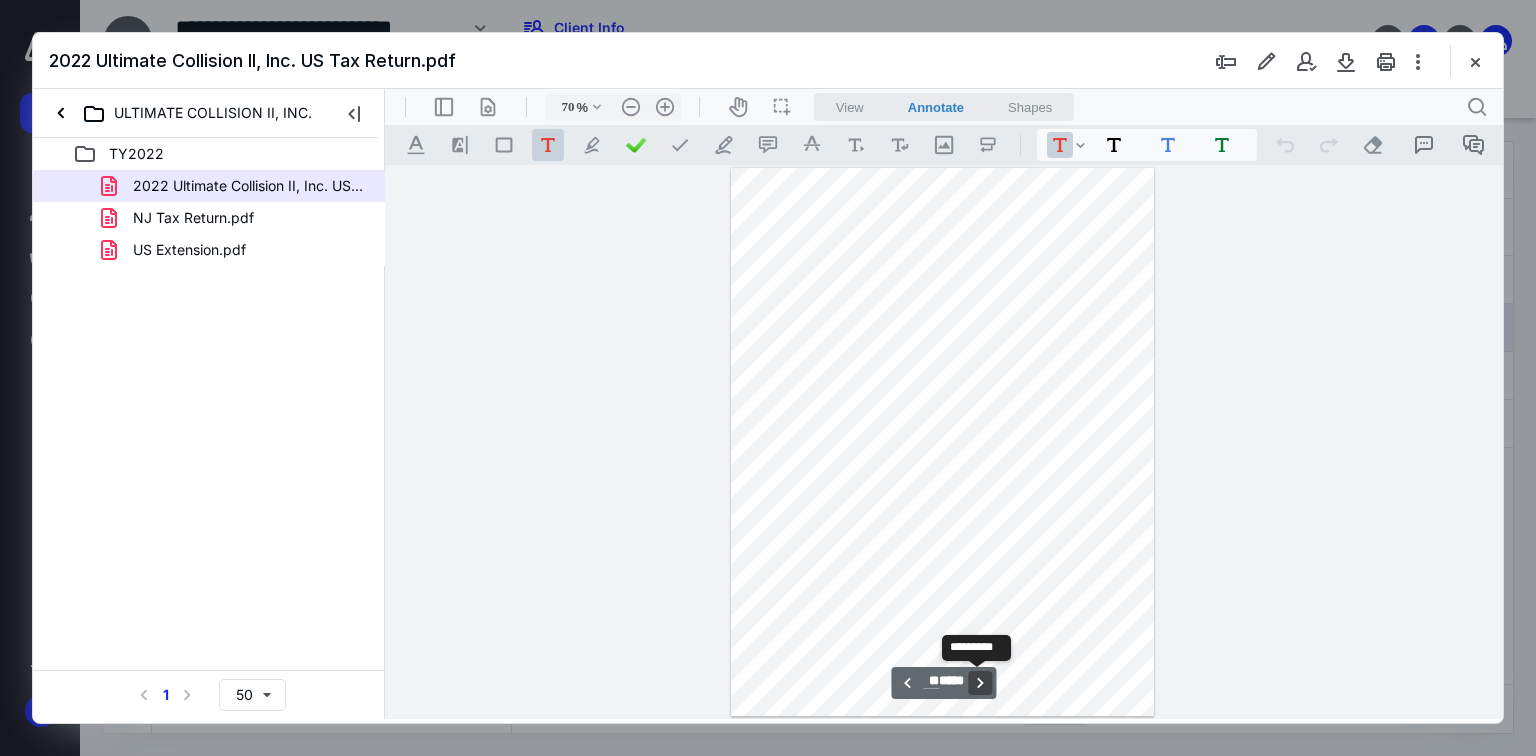 click on "**********" at bounding box center (981, 683) 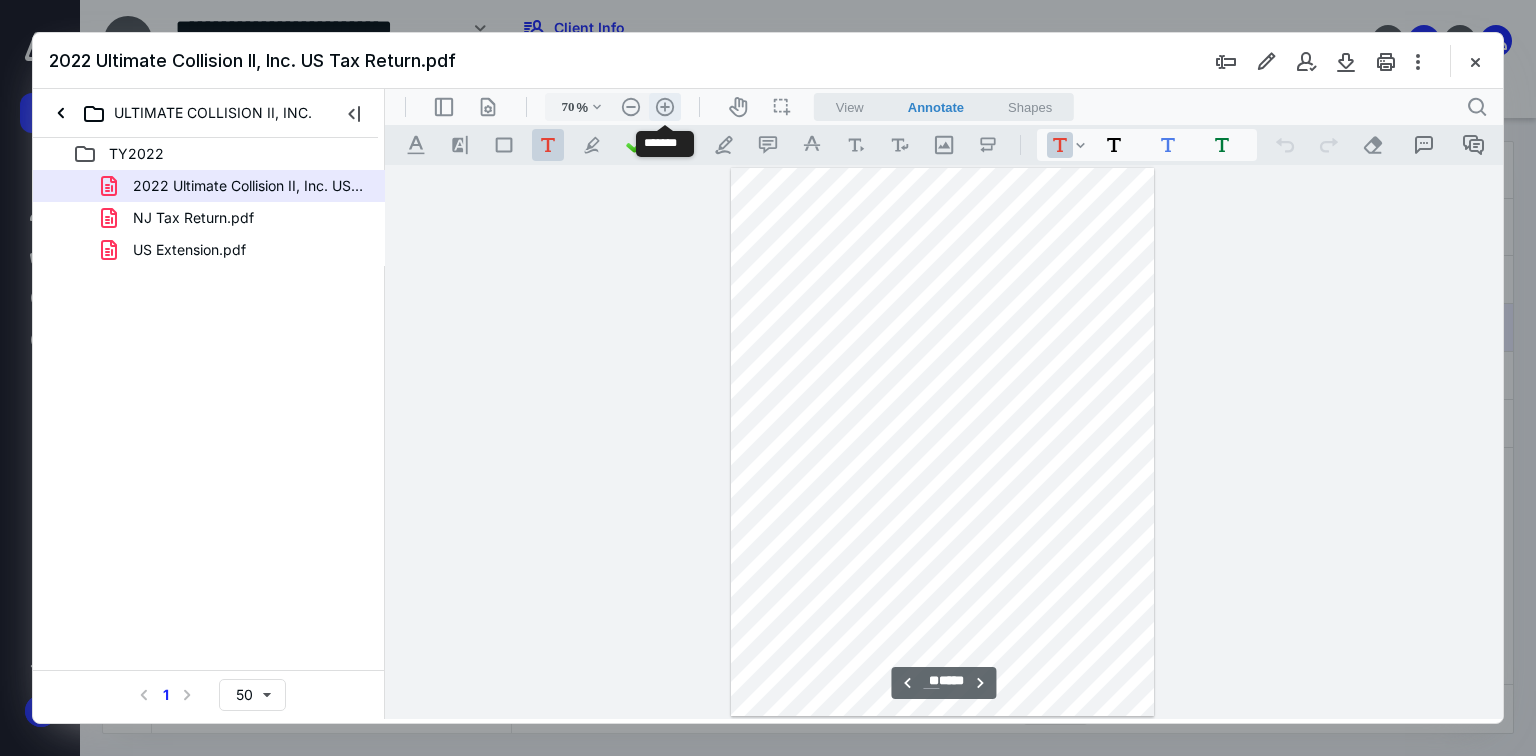 click on ".cls-1{fill:#abb0c4;} icon - header - zoom - in - line" at bounding box center [665, 107] 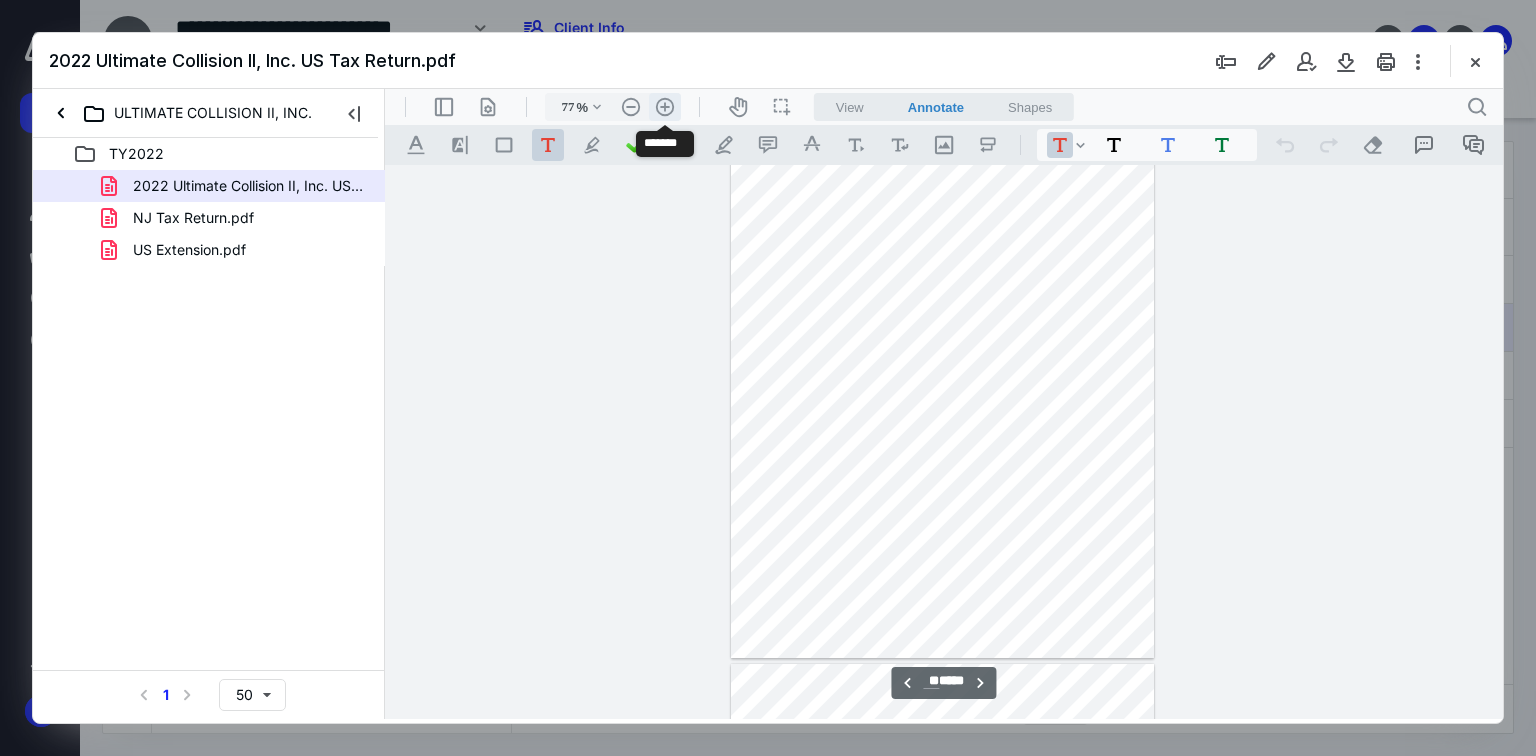 click on ".cls-1{fill:#abb0c4;} icon - header - zoom - in - line" at bounding box center (665, 107) 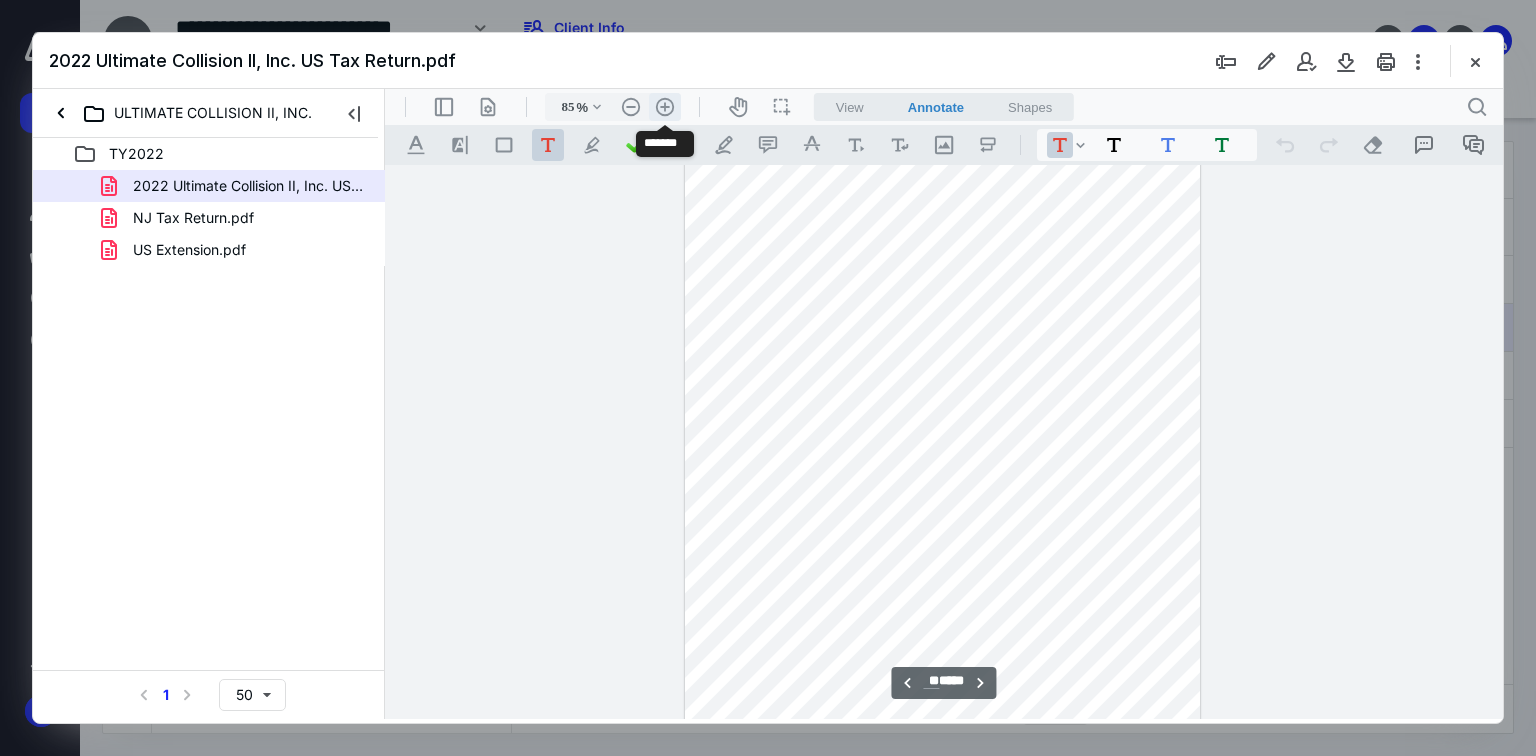 click on ".cls-1{fill:#abb0c4;} icon - header - zoom - in - line" at bounding box center [665, 107] 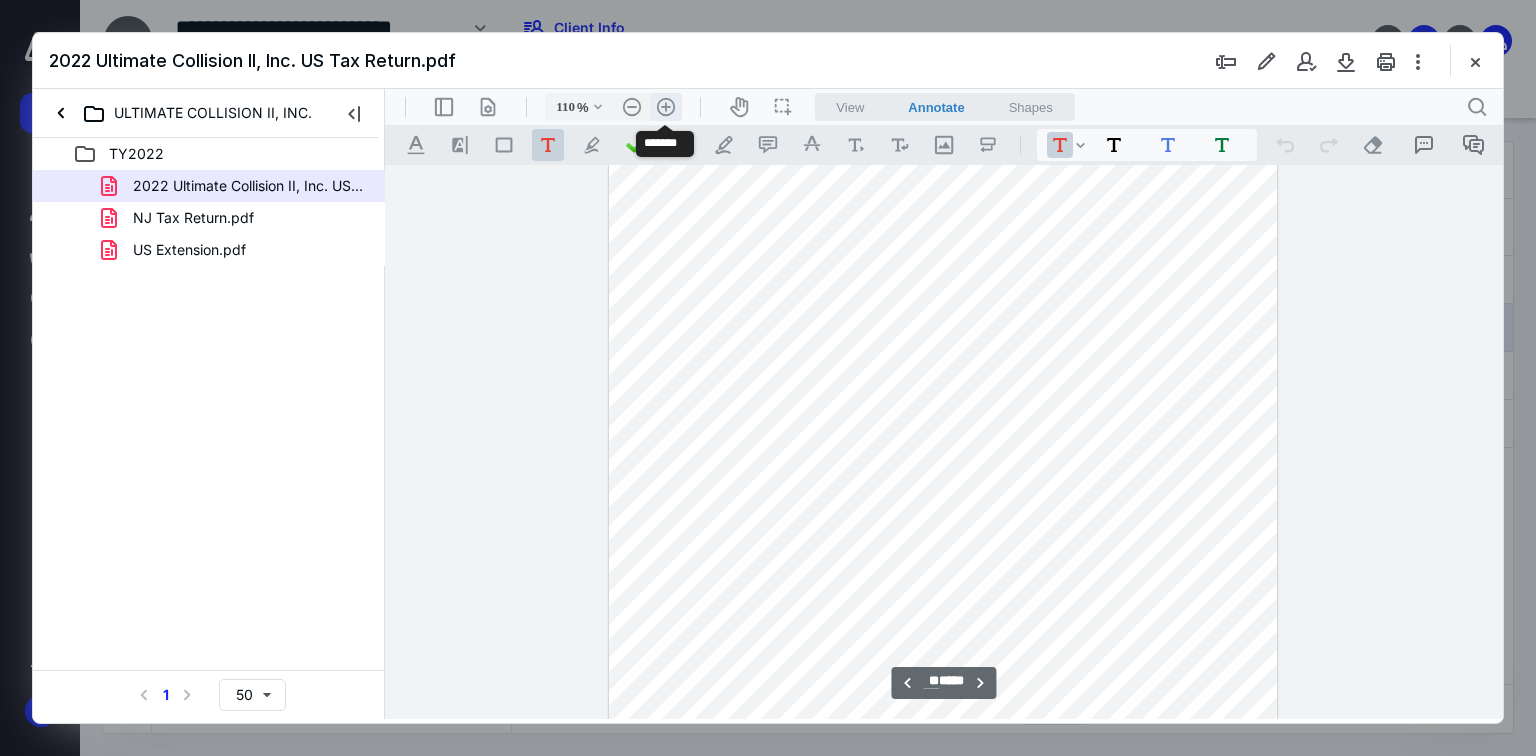 click on ".cls-1{fill:#abb0c4;} icon - header - zoom - in - line" at bounding box center (666, 107) 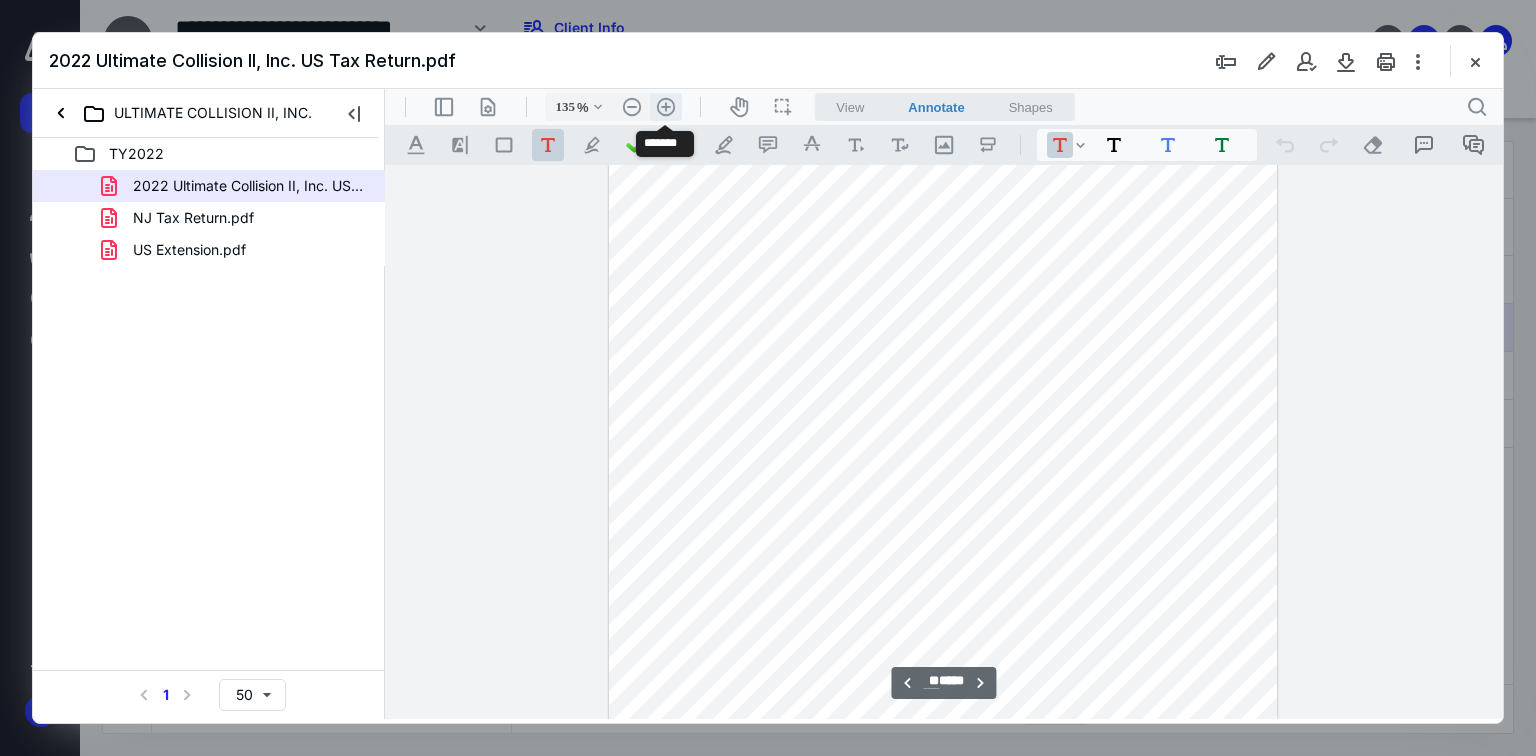scroll, scrollTop: 20630, scrollLeft: 0, axis: vertical 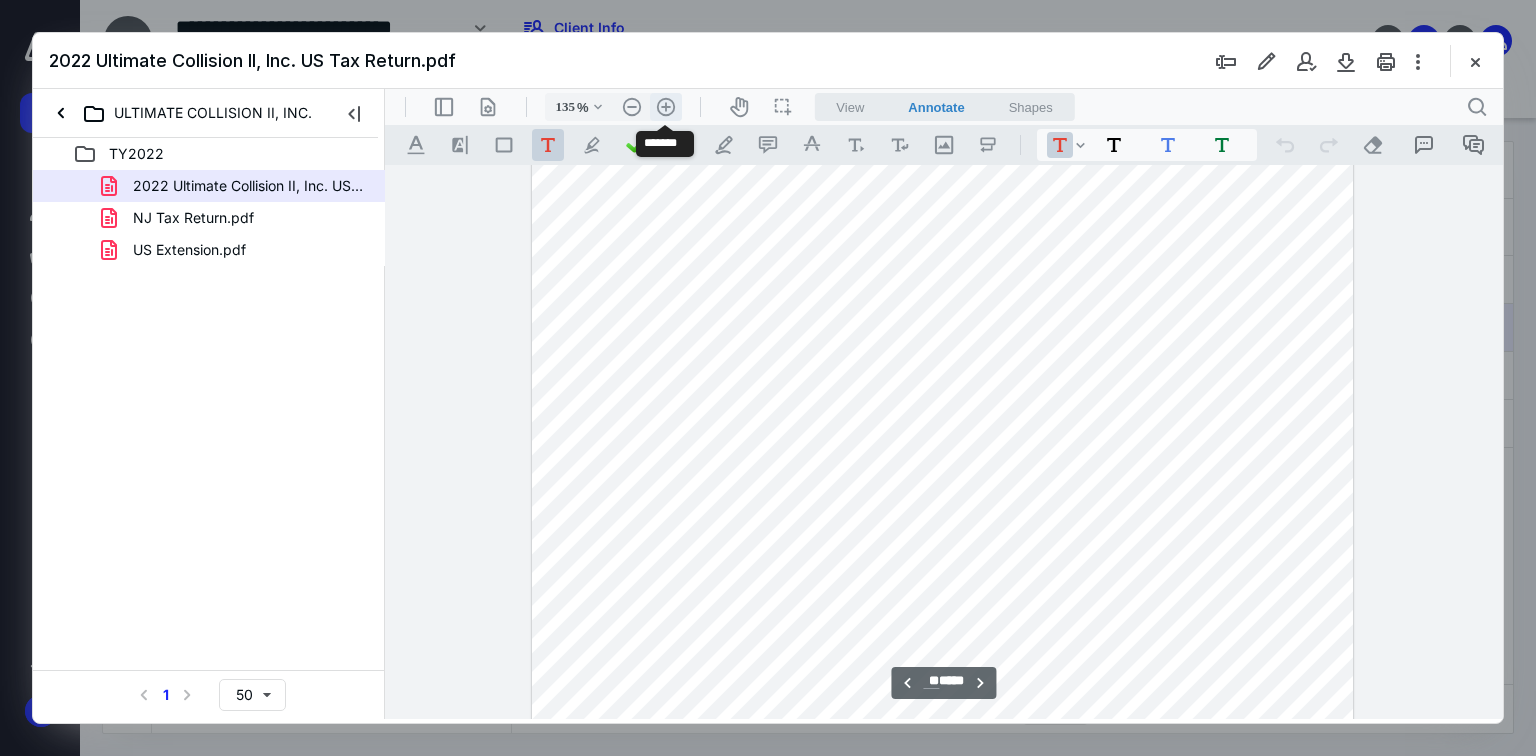 click on ".cls-1{fill:#abb0c4;} icon - header - zoom - in - line" at bounding box center [666, 107] 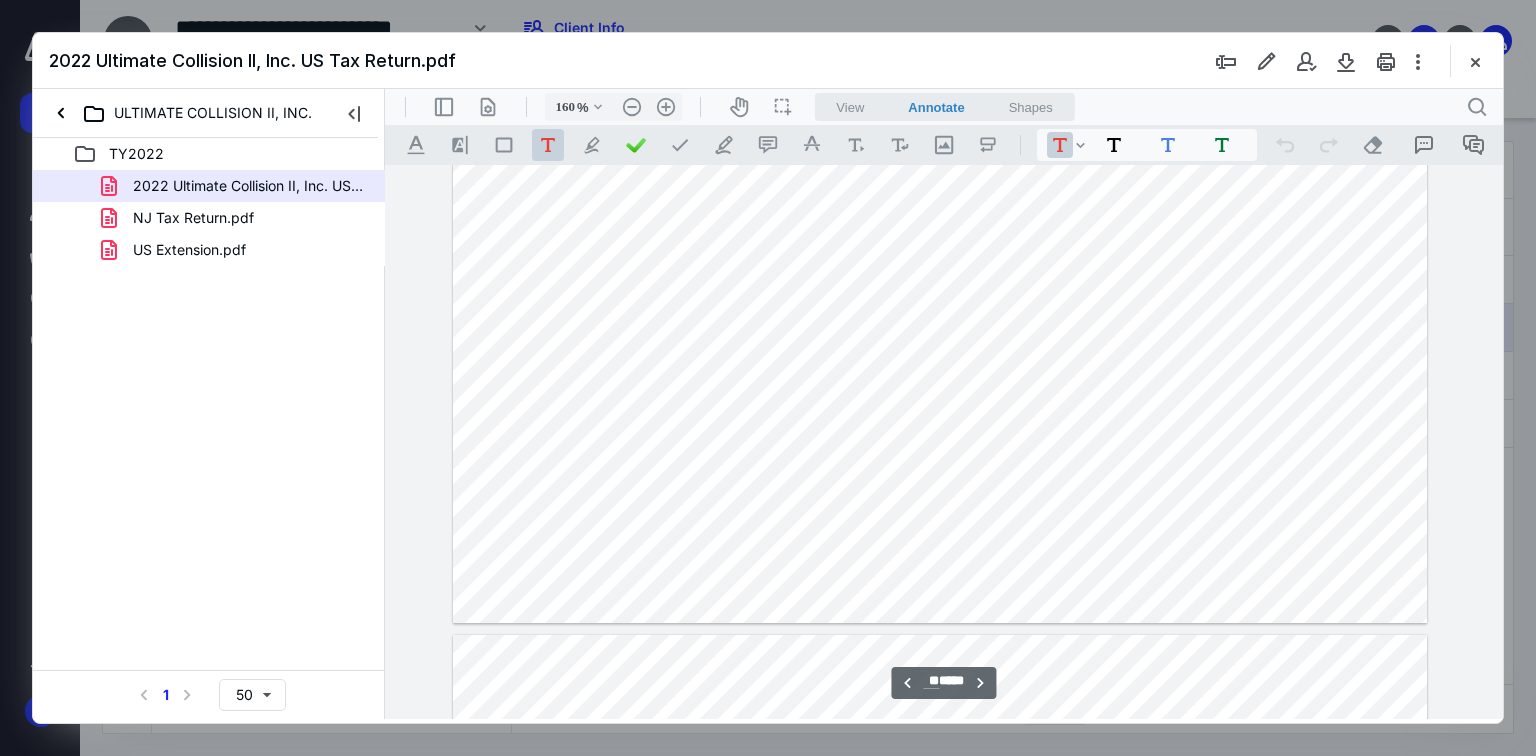 scroll, scrollTop: 25076, scrollLeft: 82, axis: both 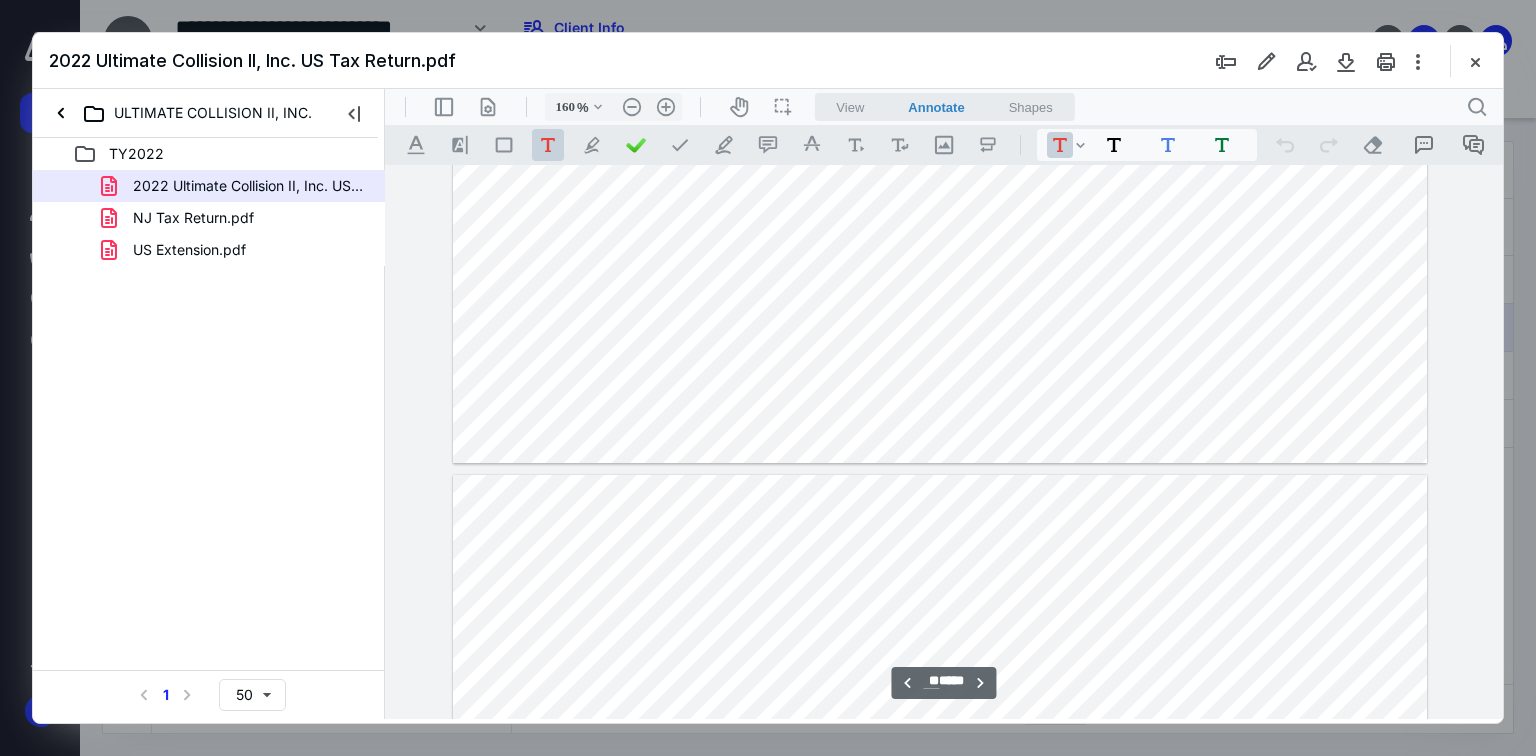 type on "**" 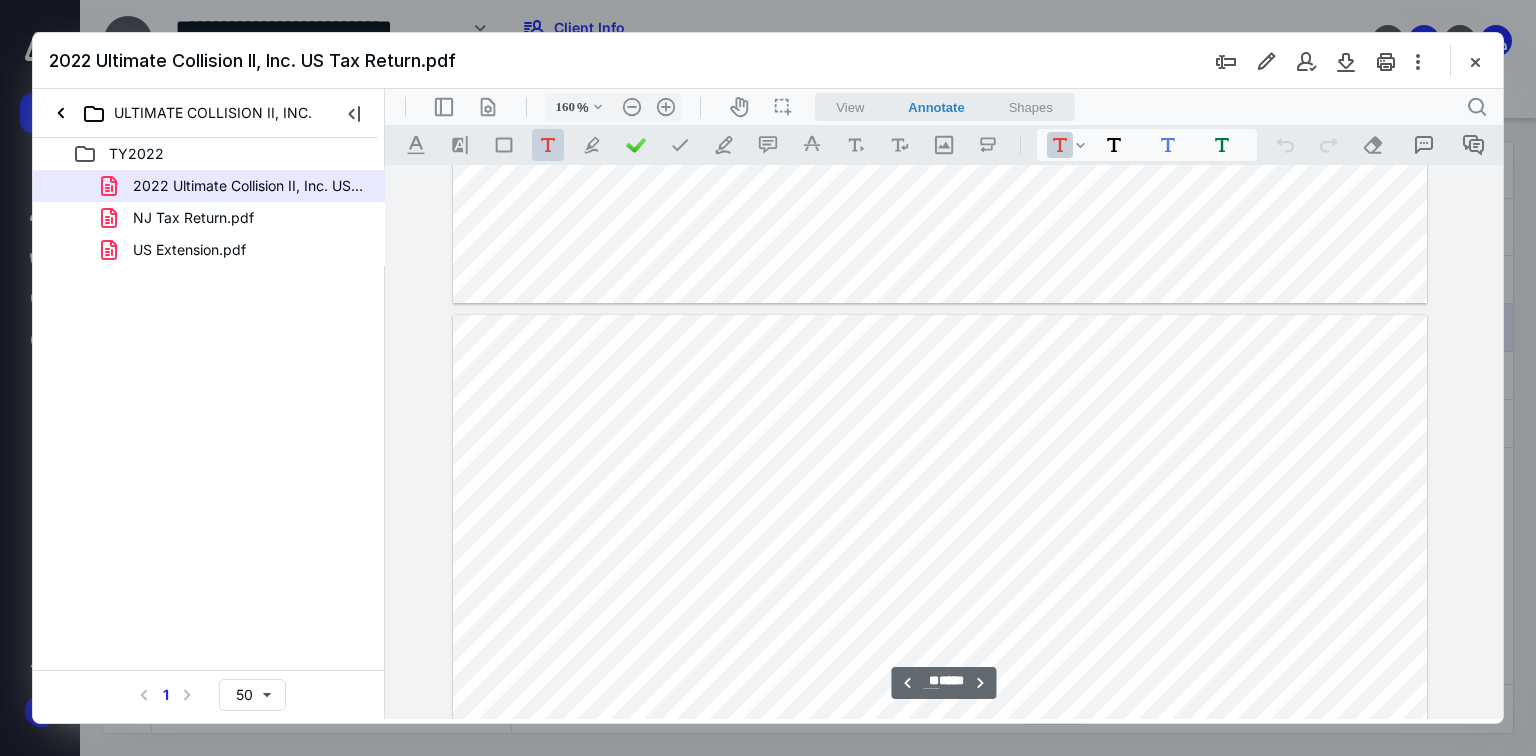 scroll, scrollTop: 25396, scrollLeft: 82, axis: both 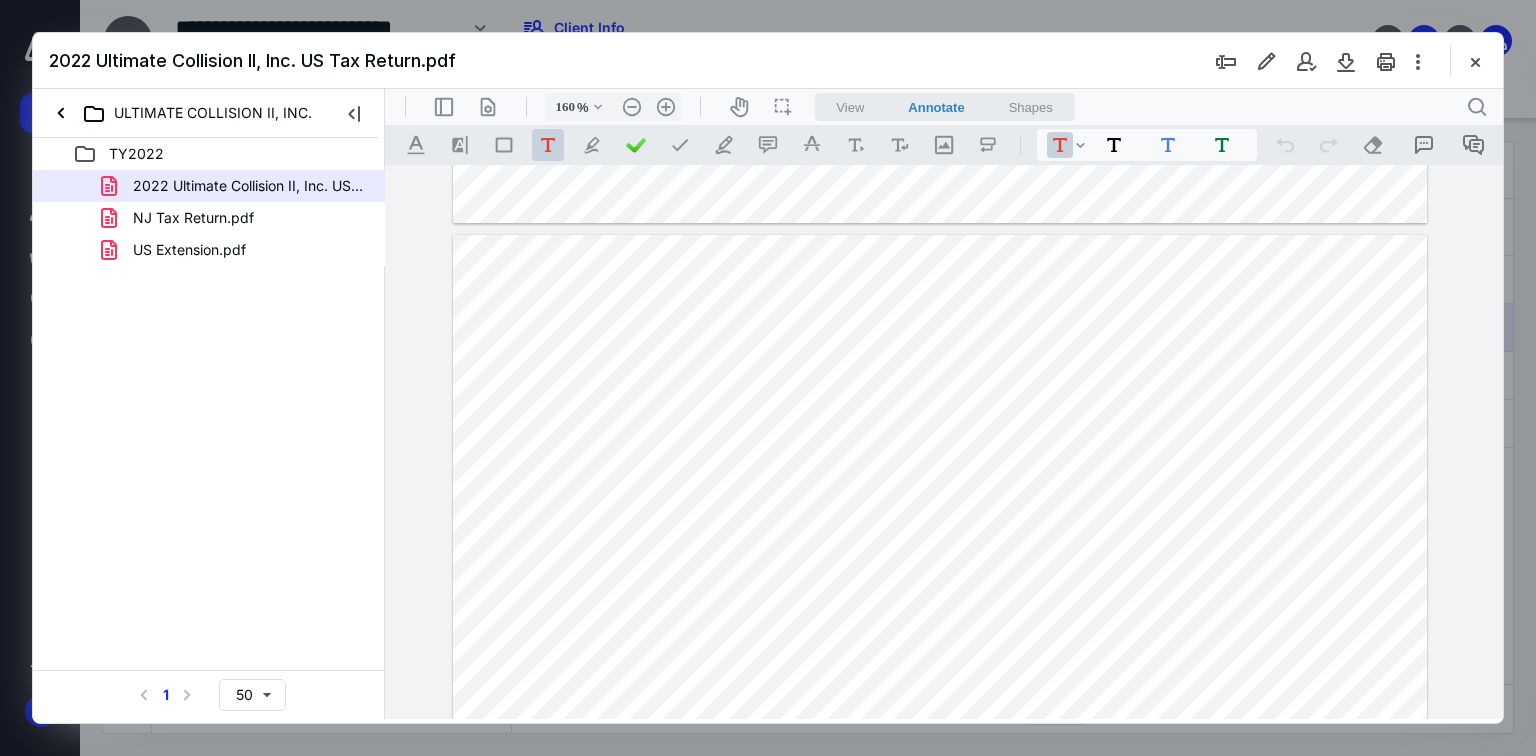 click at bounding box center [1475, 61] 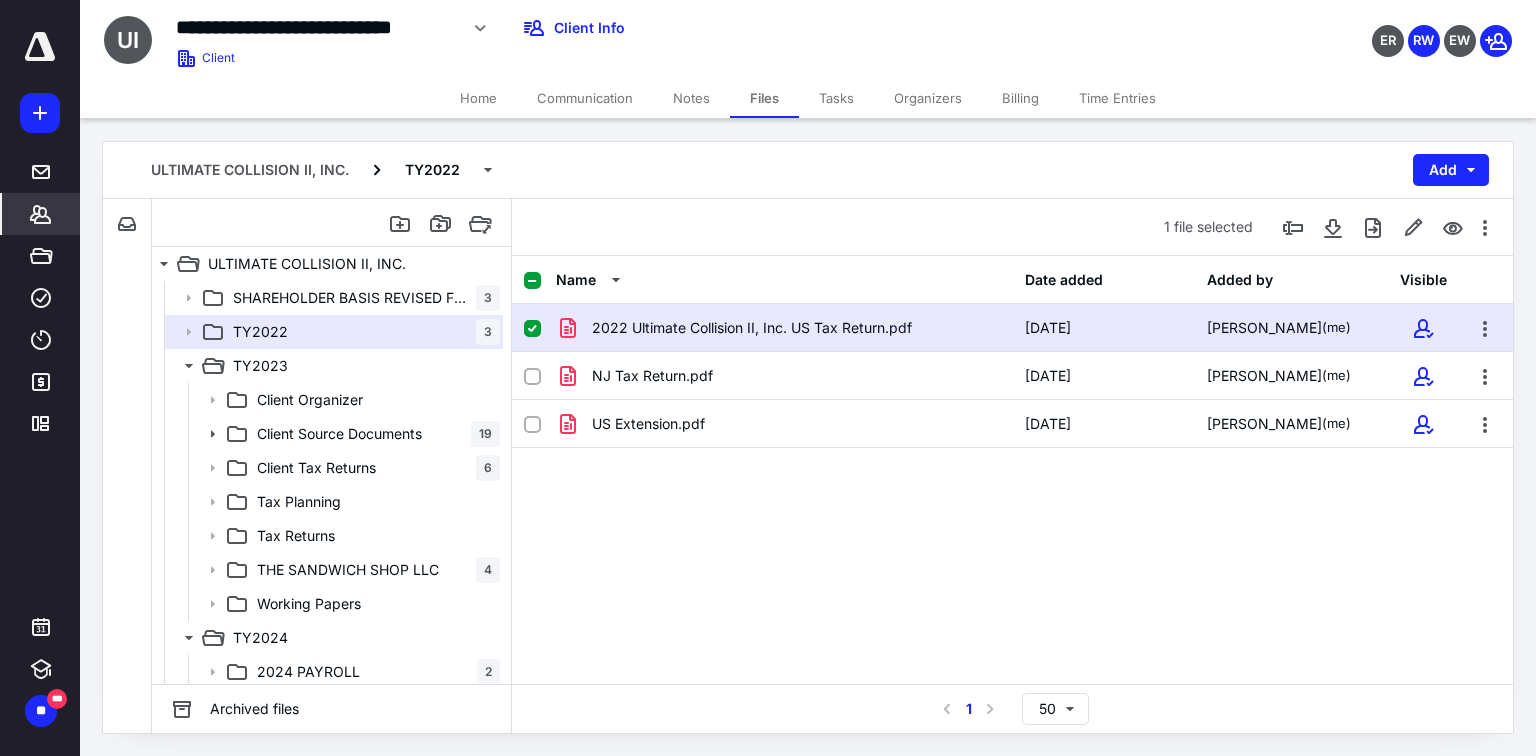click 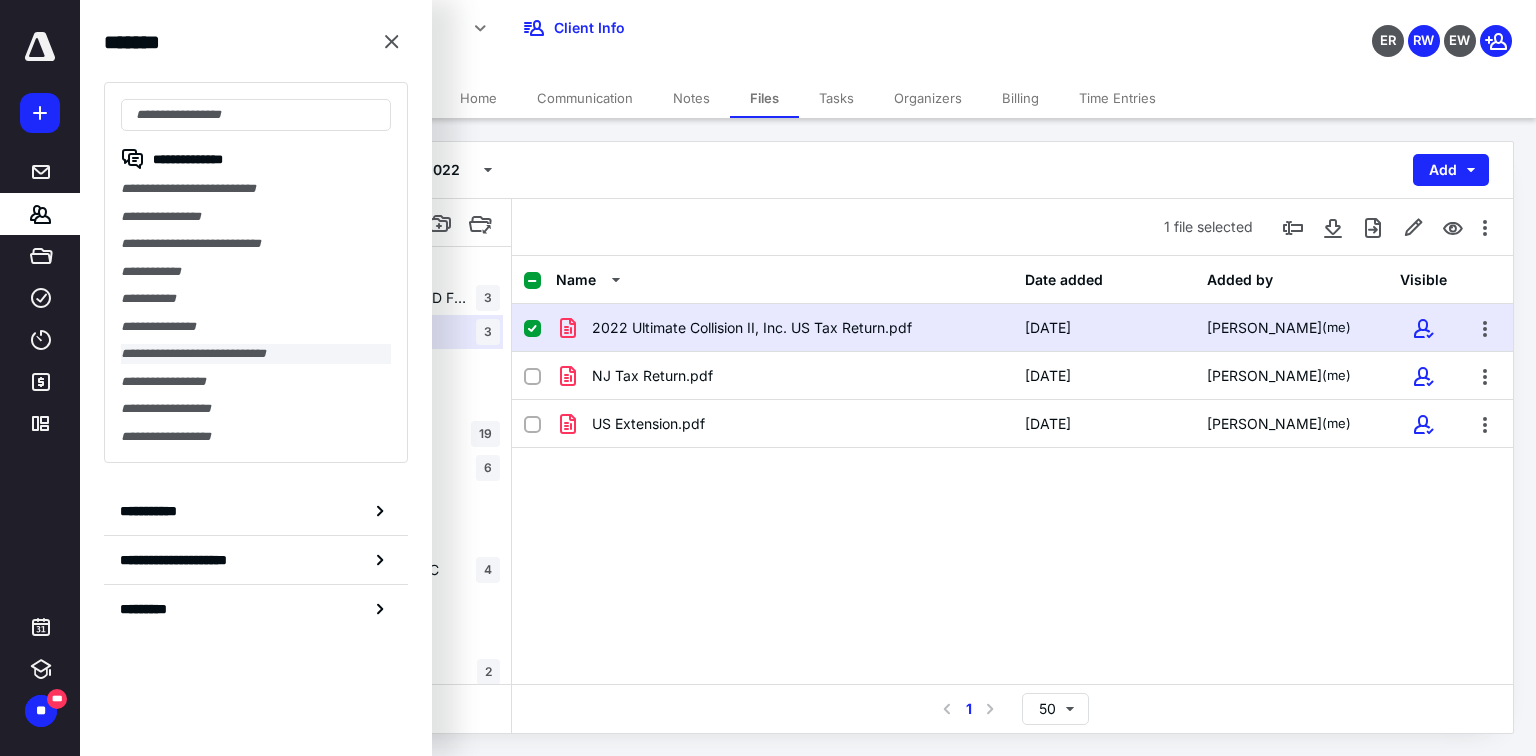 click on "**********" at bounding box center [256, 354] 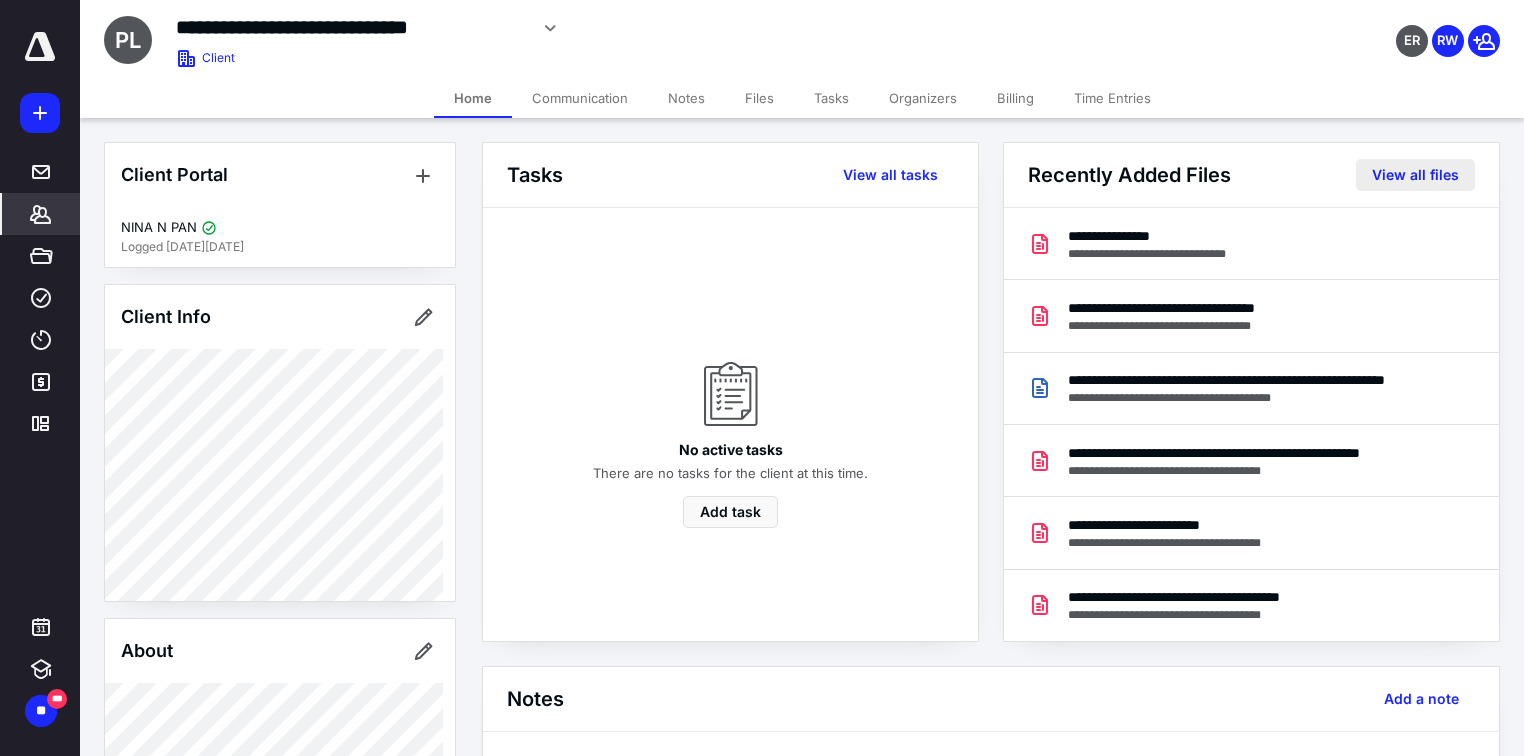 click on "View all files" at bounding box center (1415, 175) 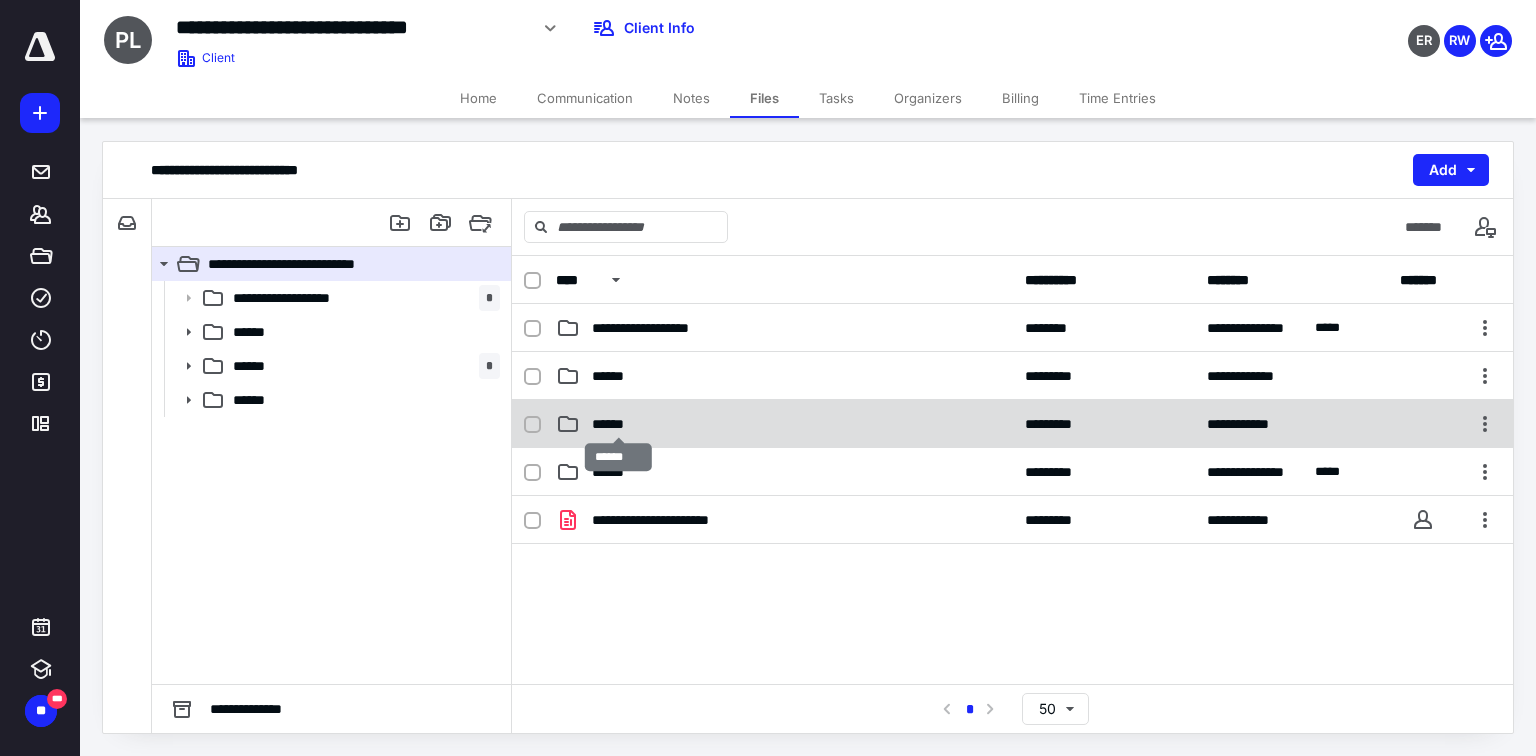 click on "******" at bounding box center [619, 424] 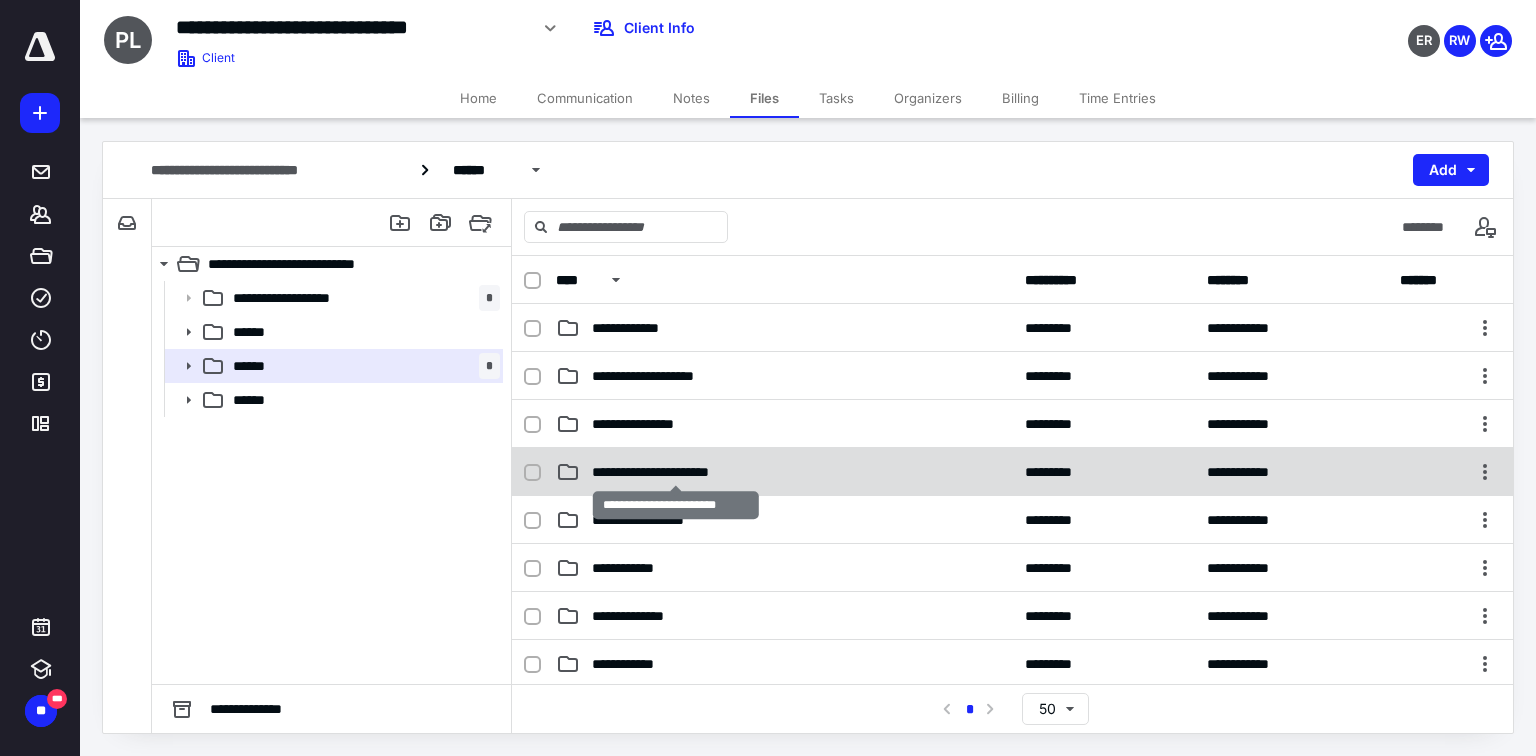 click on "**********" at bounding box center (676, 472) 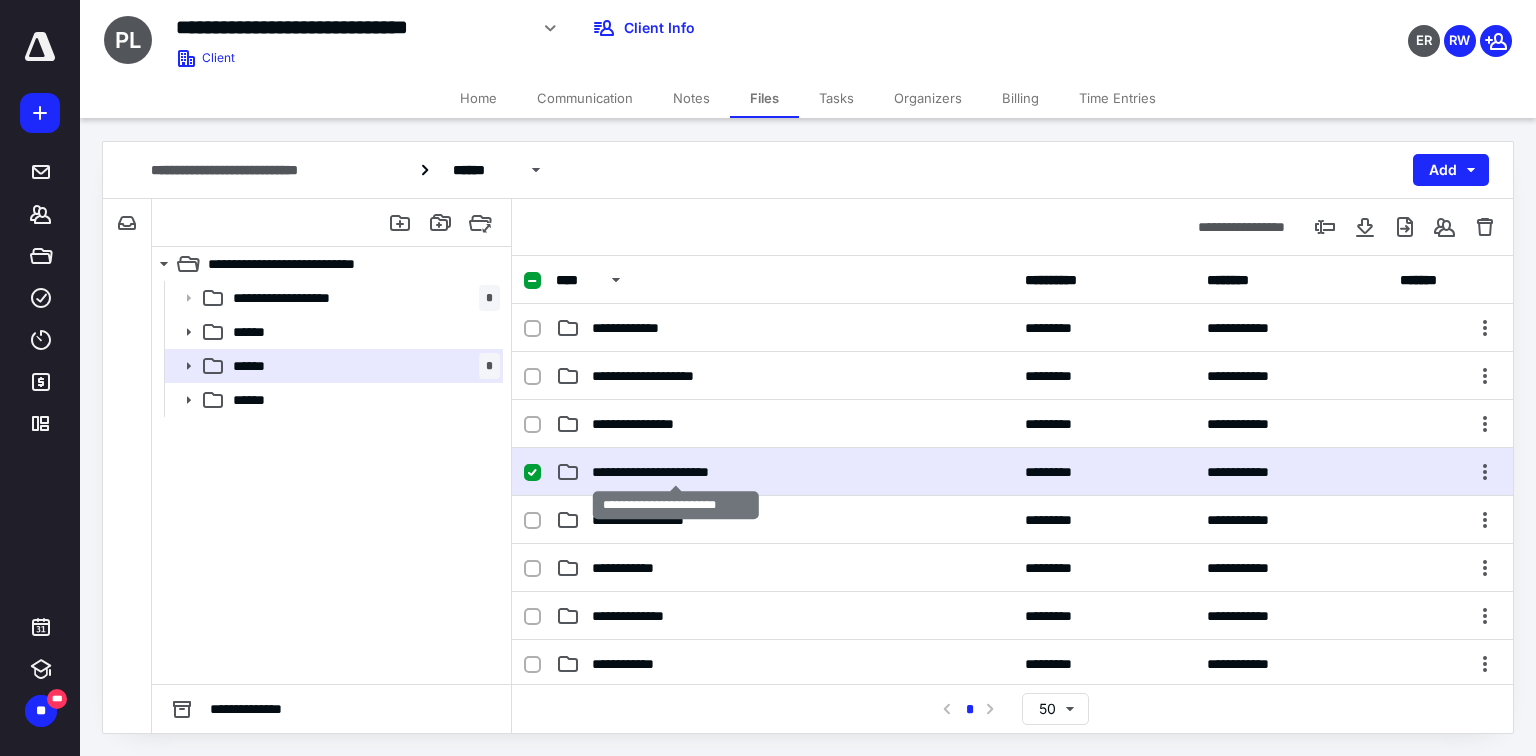 click on "**********" at bounding box center [676, 472] 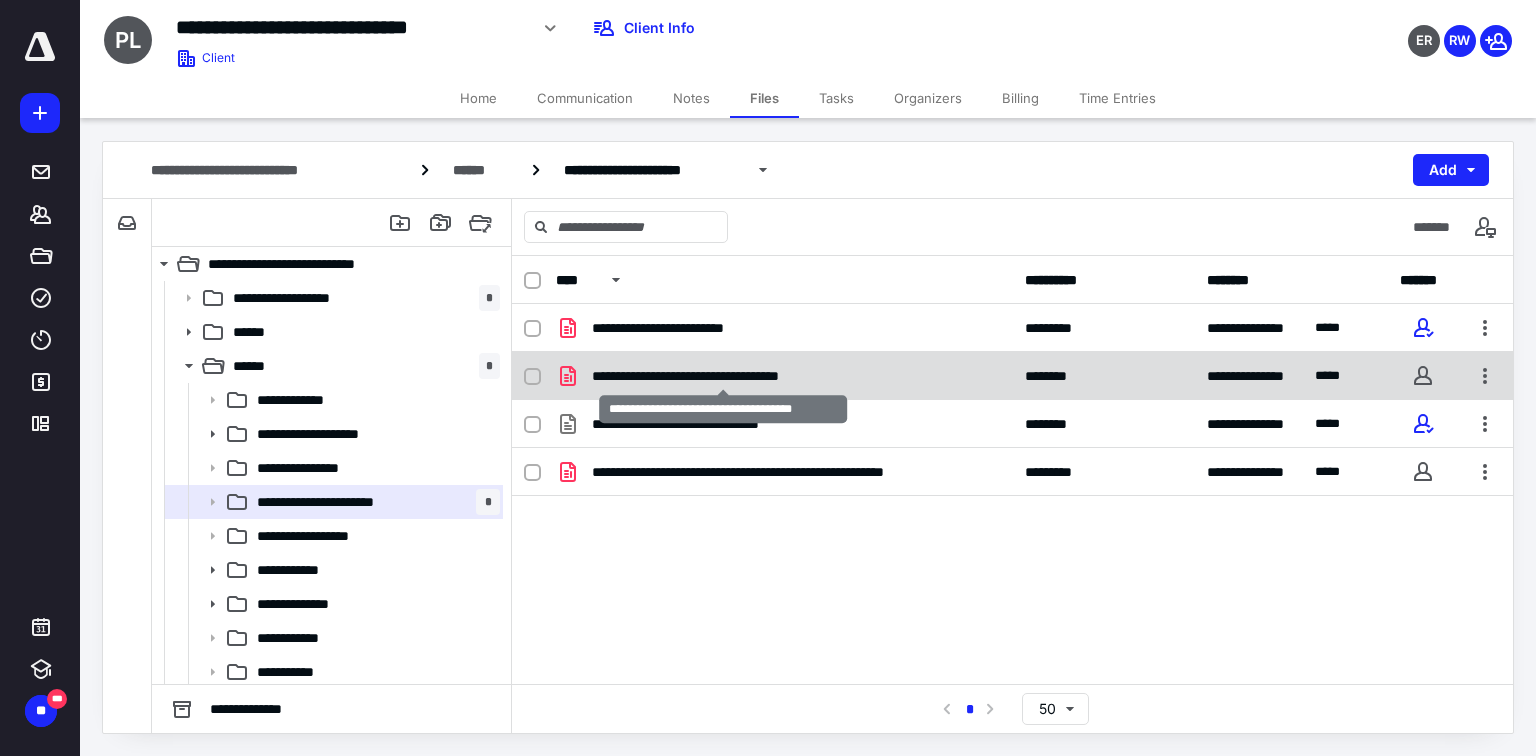 click on "**********" at bounding box center (724, 376) 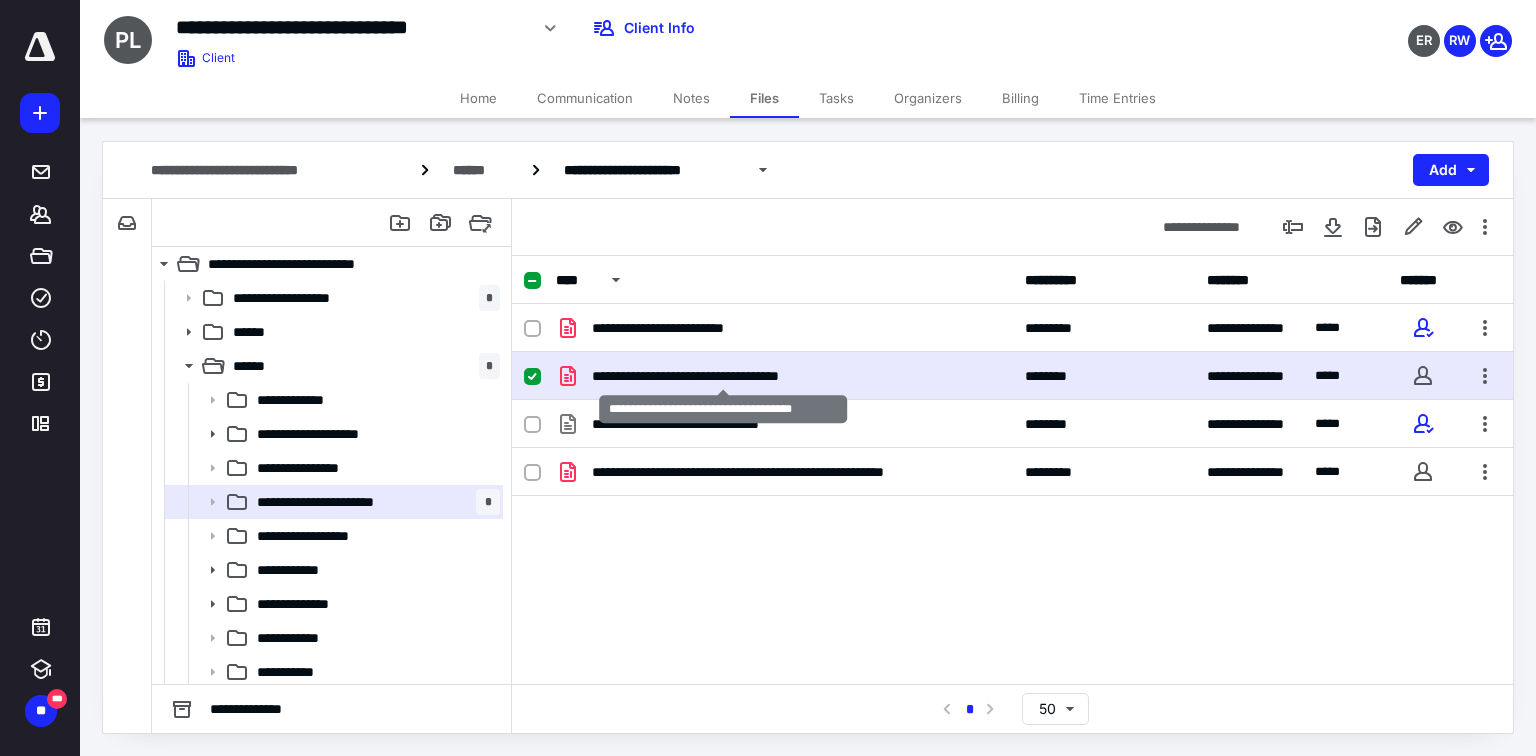 click on "**********" at bounding box center (724, 376) 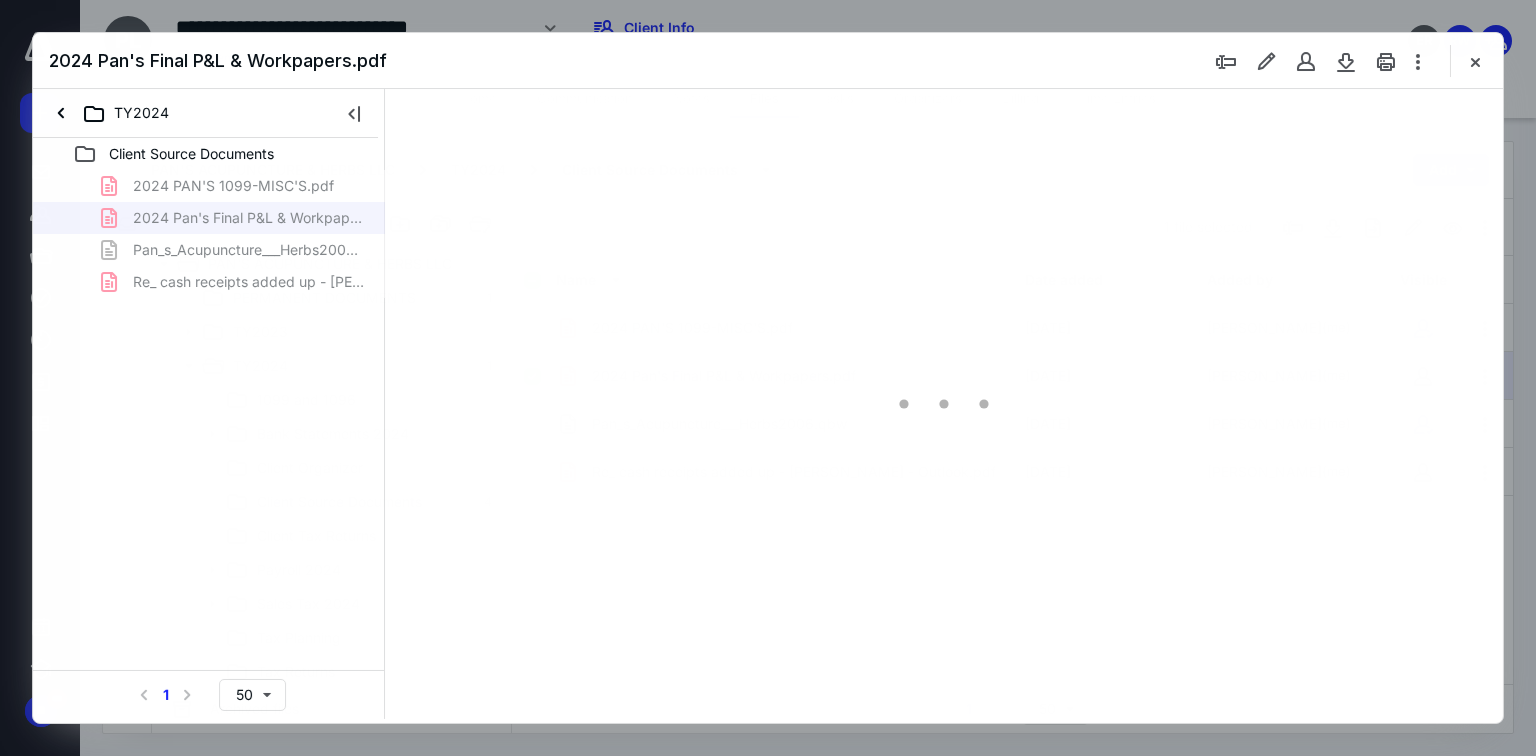 scroll, scrollTop: 0, scrollLeft: 0, axis: both 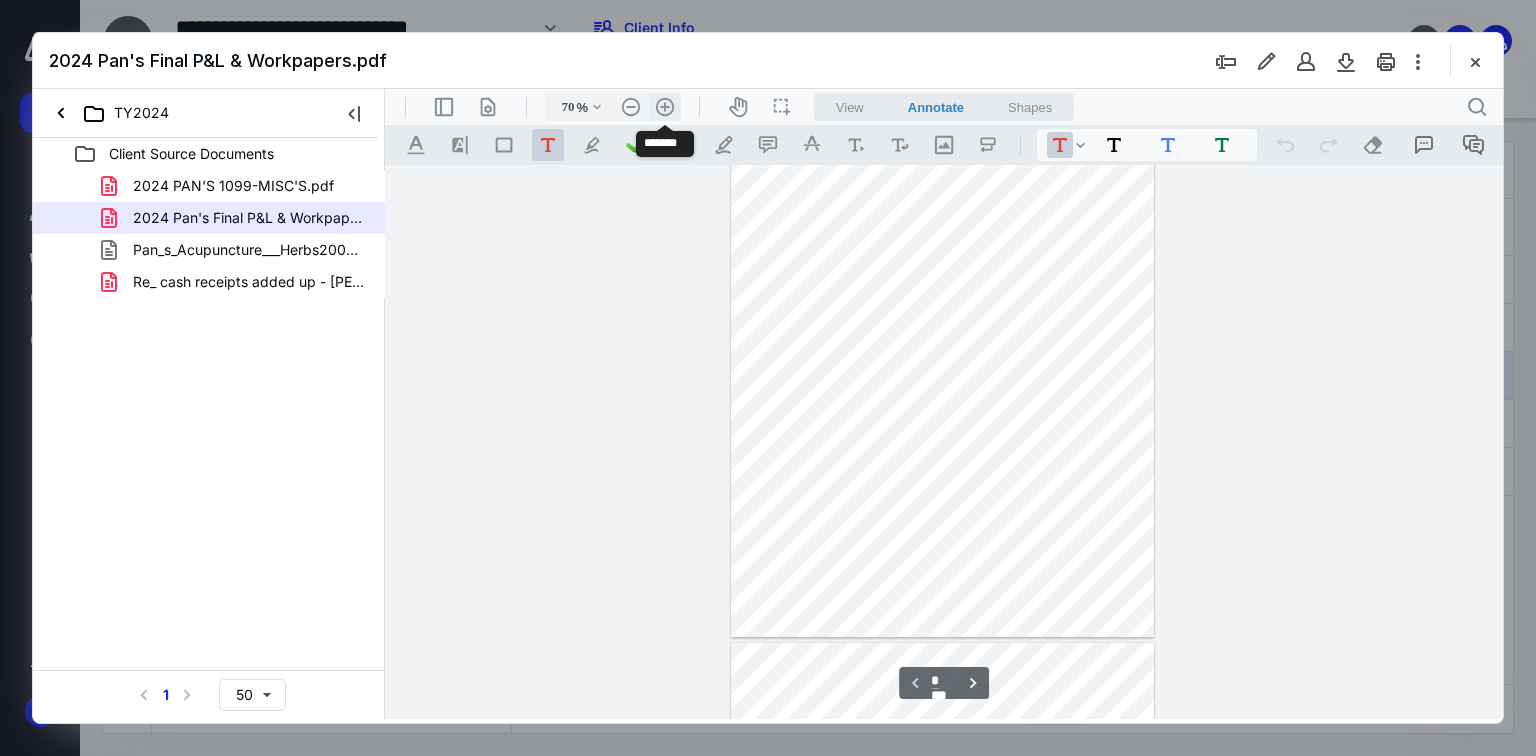 click on ".cls-1{fill:#abb0c4;} icon - header - zoom - in - line" at bounding box center [665, 107] 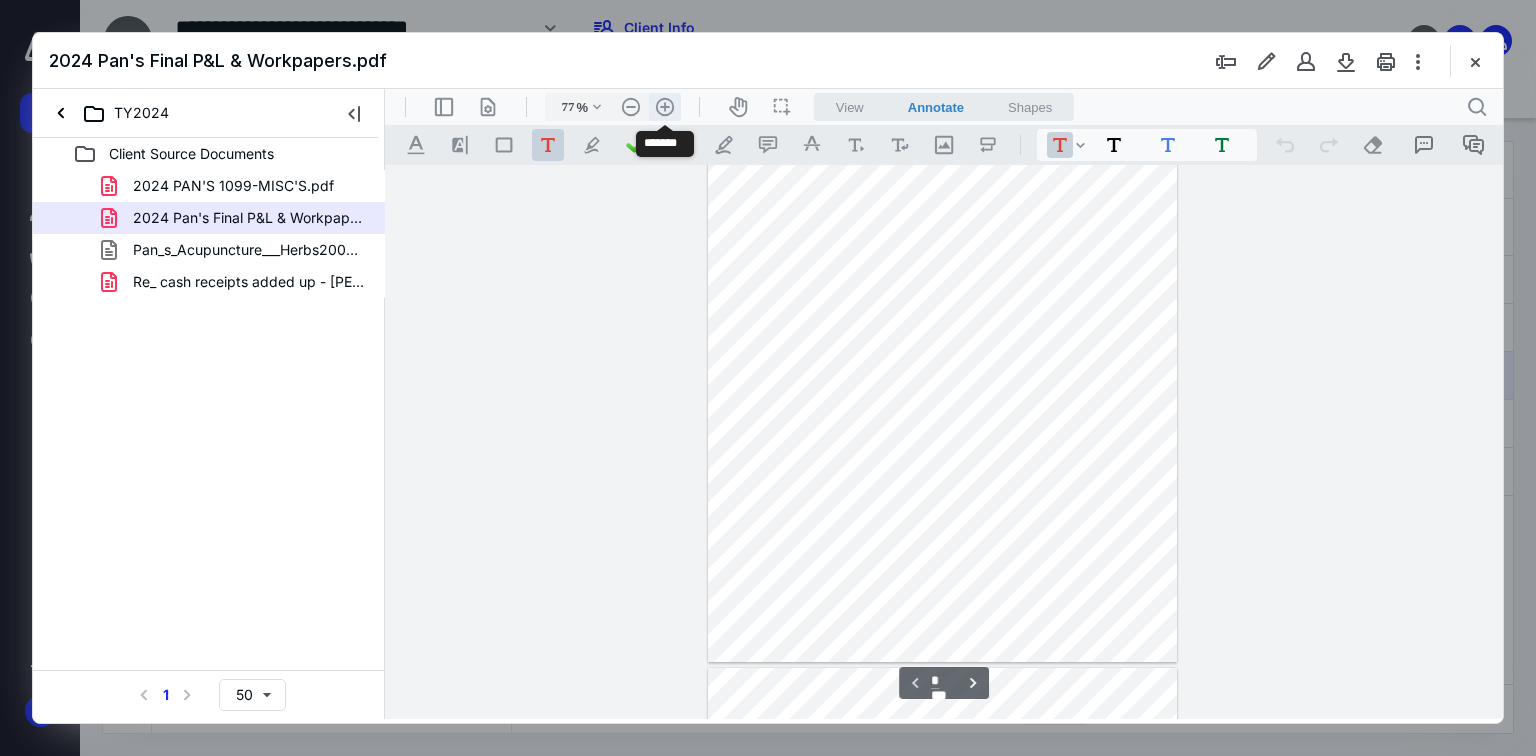 click on ".cls-1{fill:#abb0c4;} icon - header - zoom - in - line" at bounding box center [665, 107] 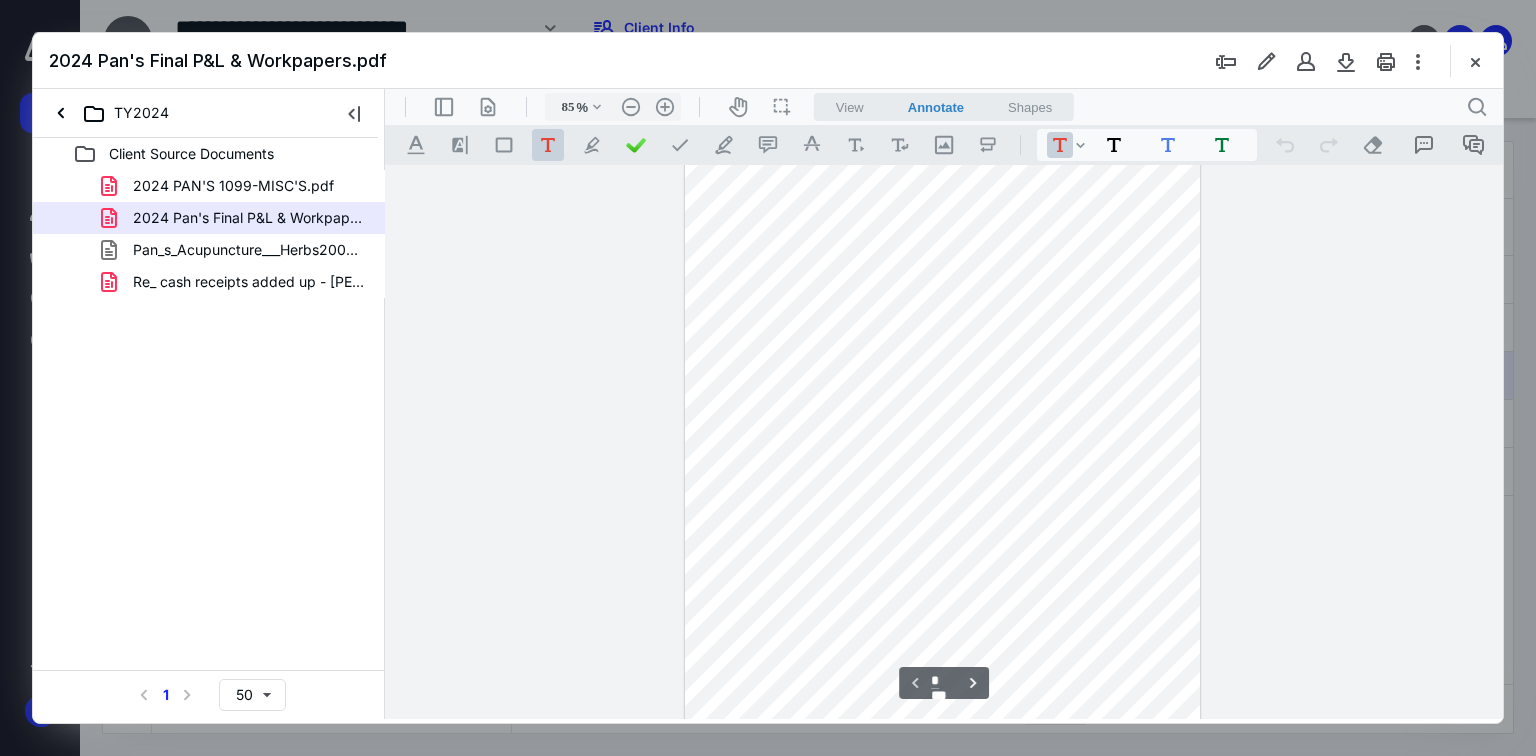 scroll, scrollTop: 0, scrollLeft: 0, axis: both 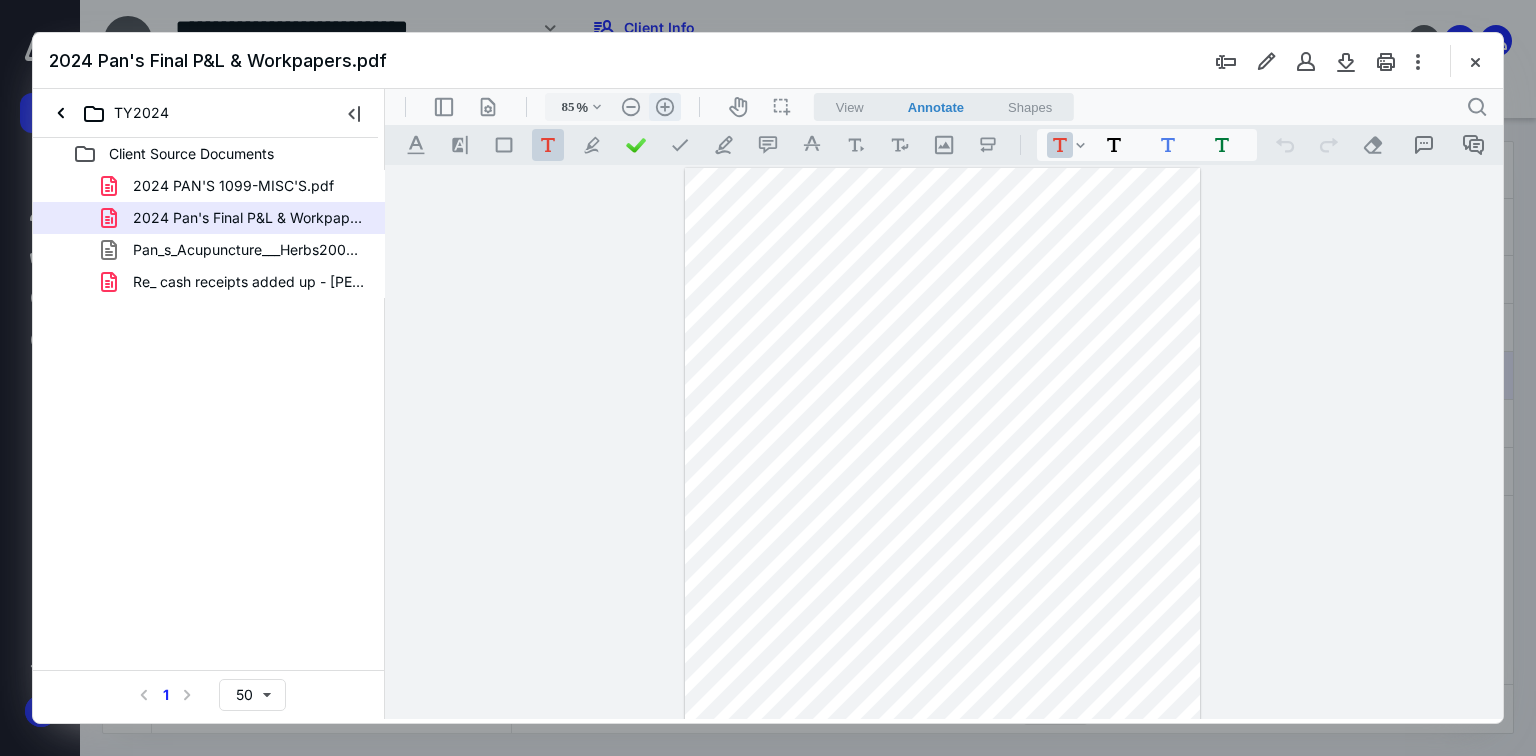 click on ".cls-1{fill:#abb0c4;} icon - header - zoom - in - line" at bounding box center [665, 107] 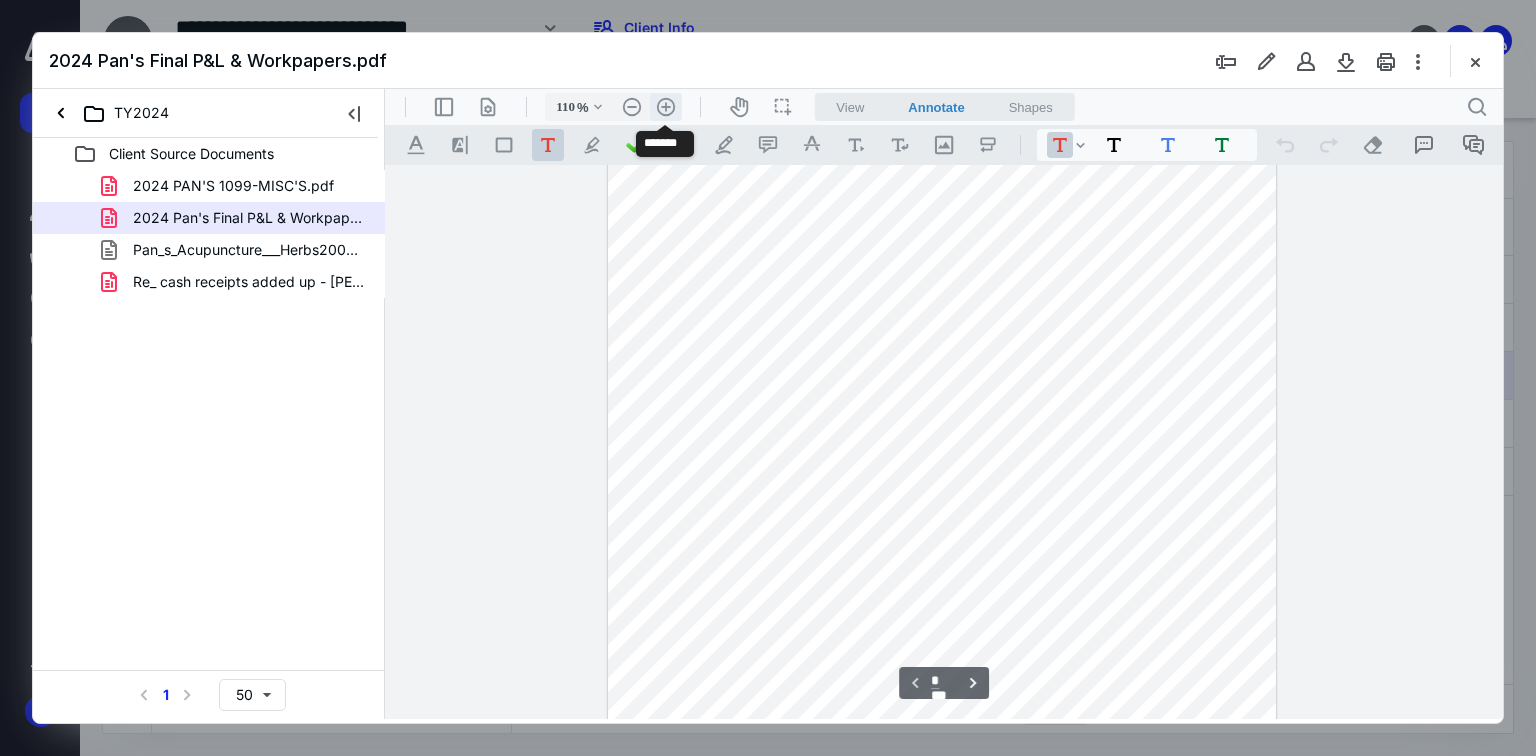 click on ".cls-1{fill:#abb0c4;} icon - header - zoom - in - line" at bounding box center [666, 107] 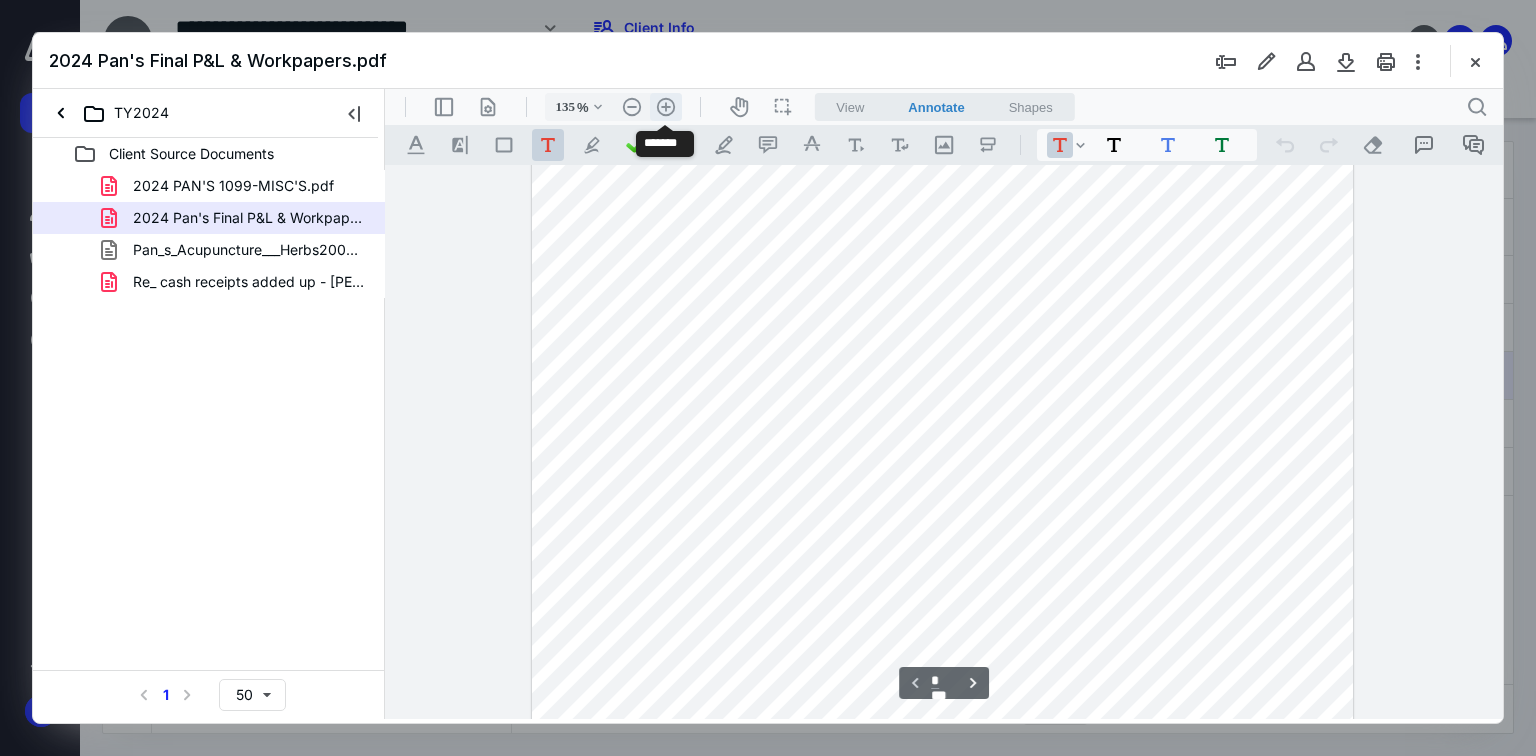 scroll, scrollTop: 142, scrollLeft: 0, axis: vertical 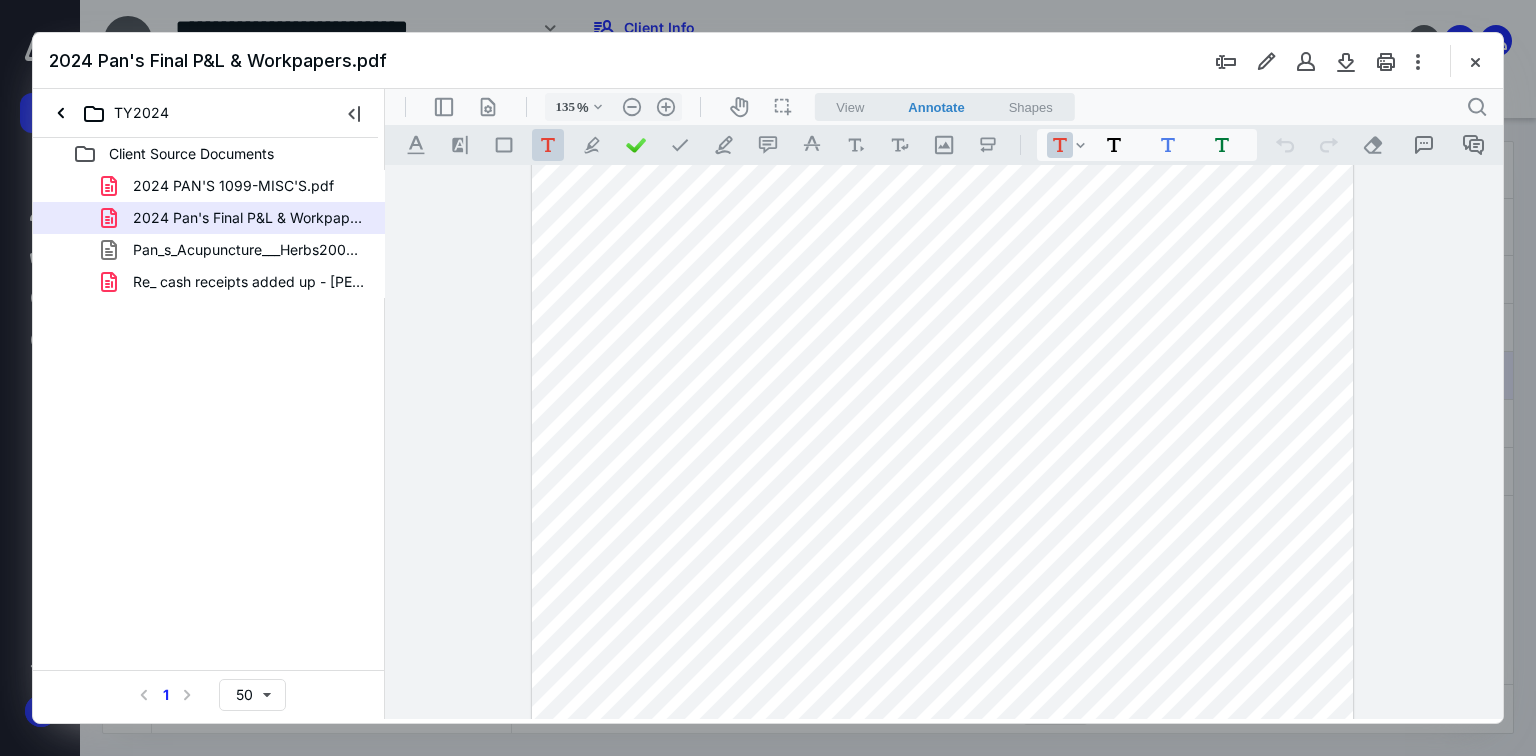 click at bounding box center (943, 559) 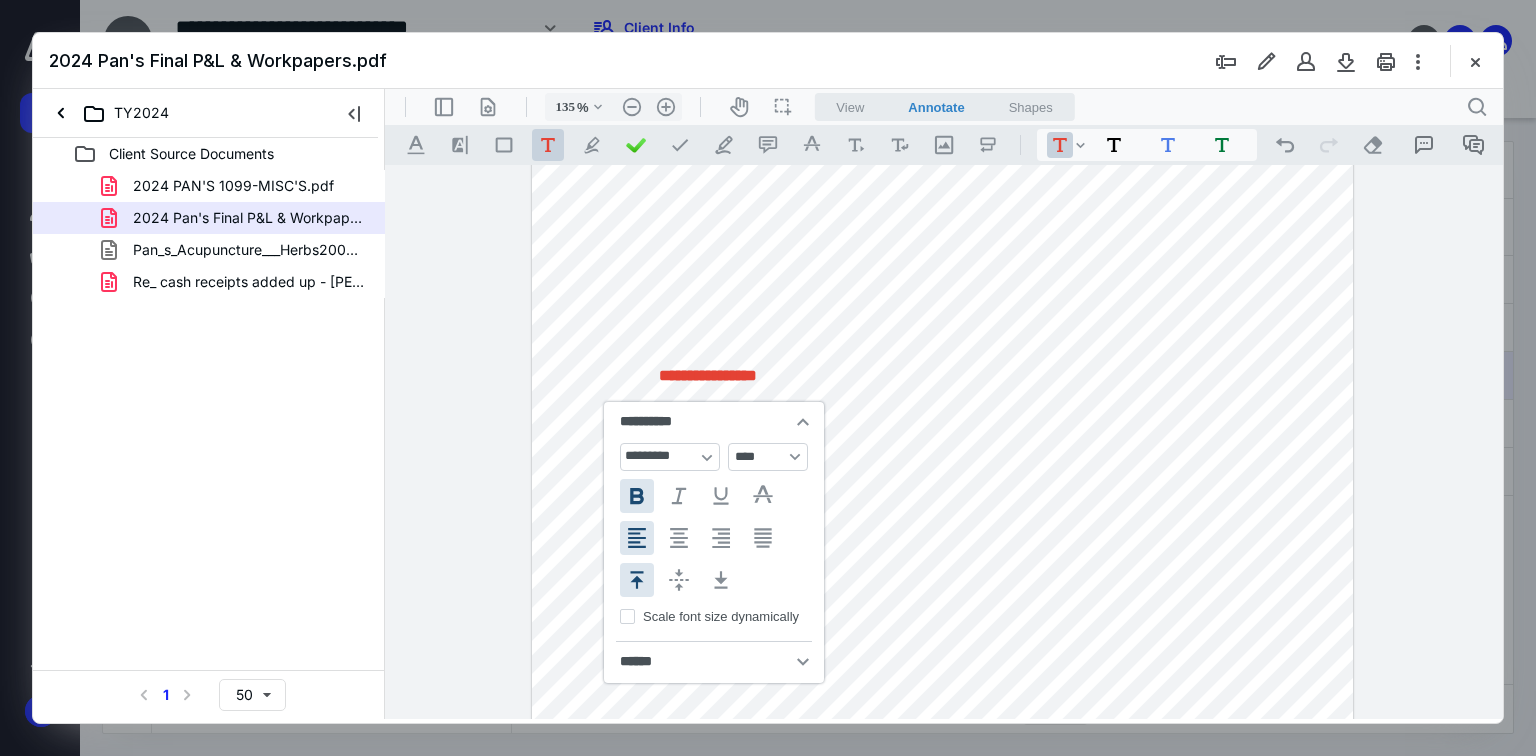 type 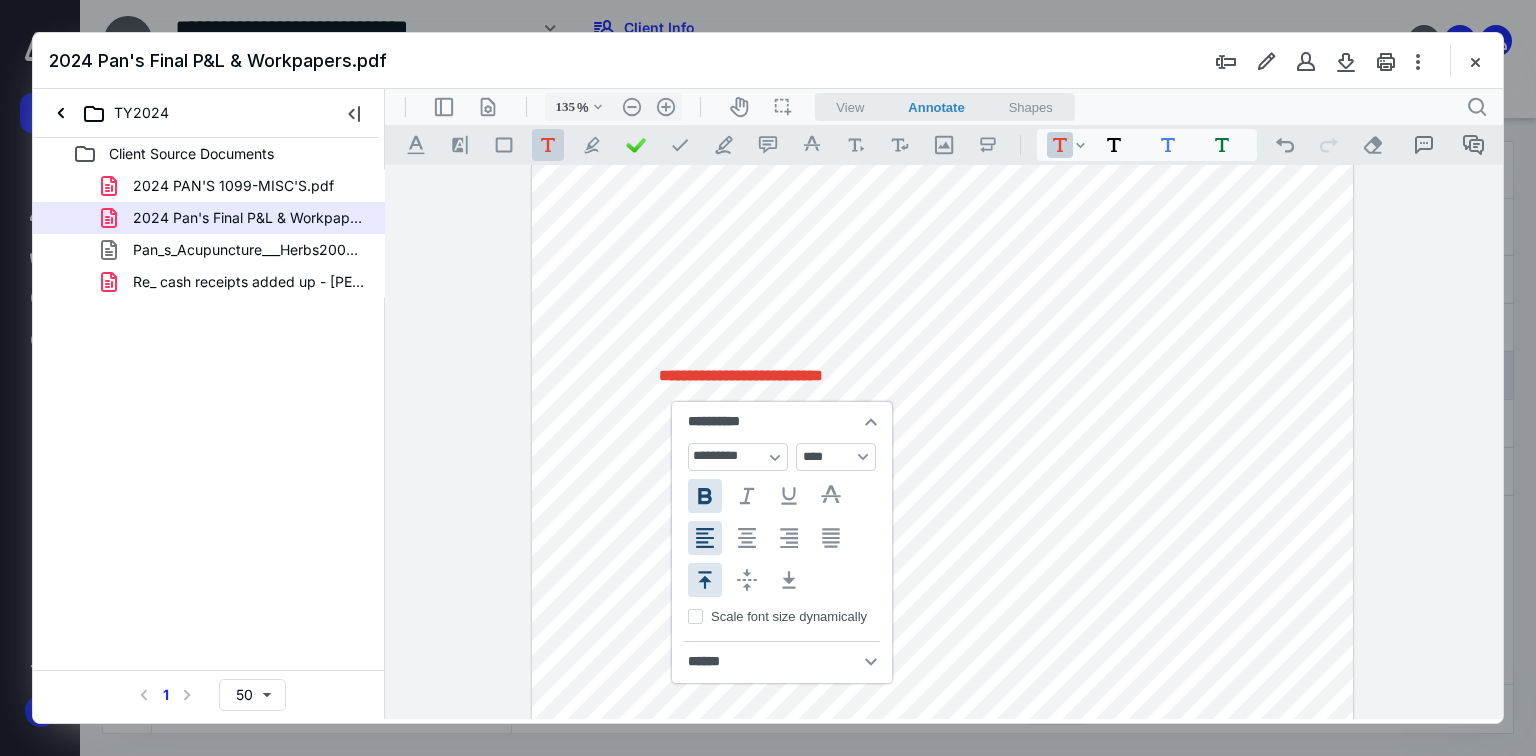 click on "**********" at bounding box center [943, 559] 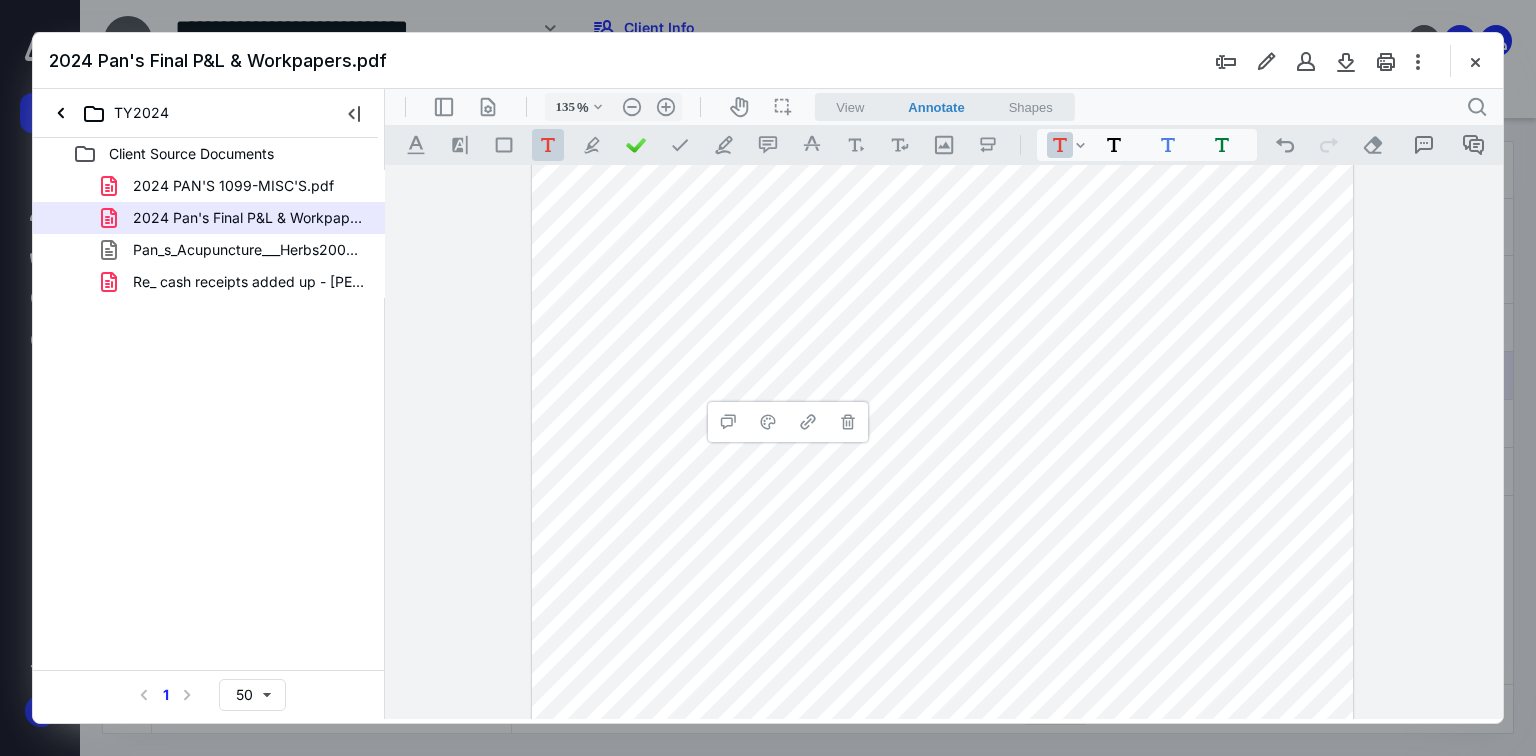 click on "**********" at bounding box center [943, 559] 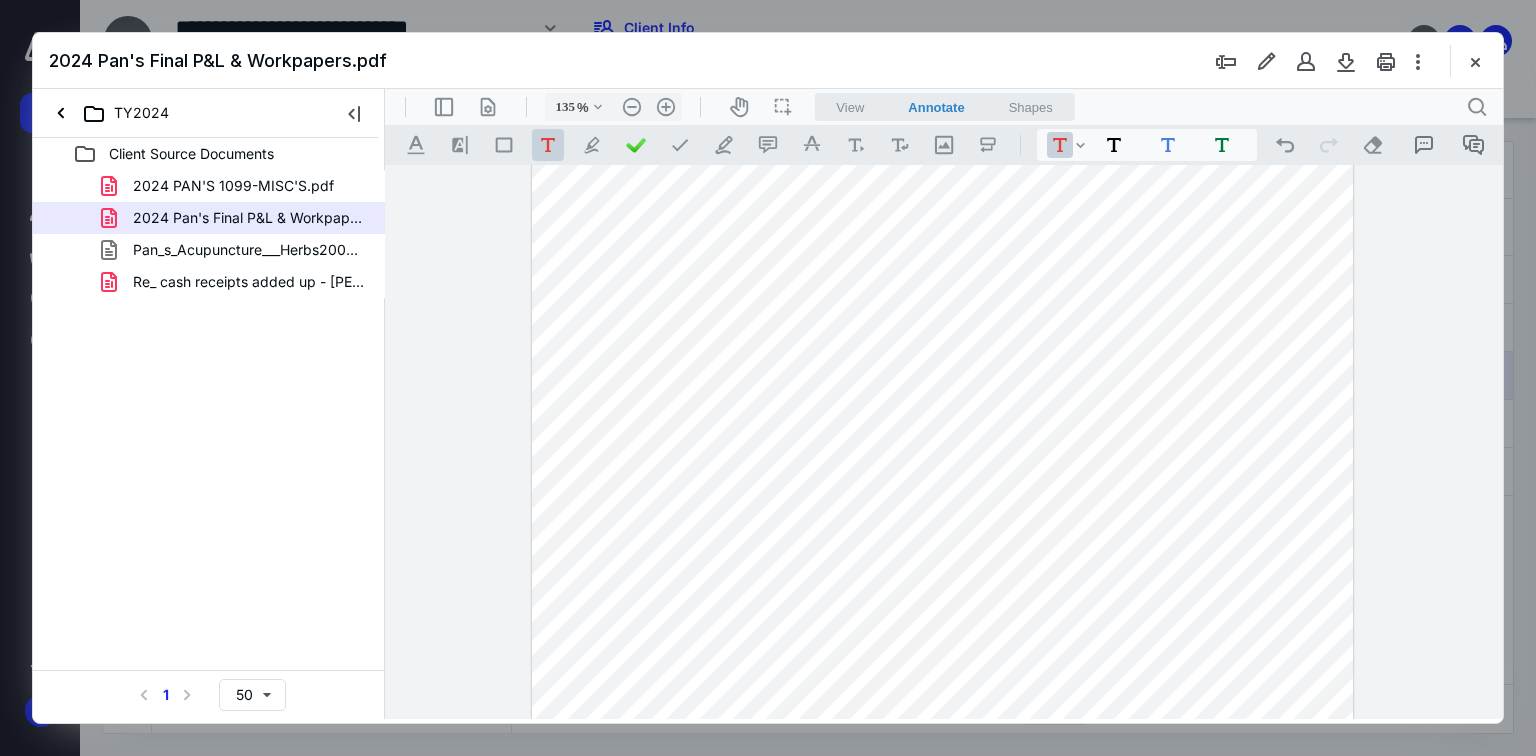 click on ".cls-1{fill:#abb0c4;} icon - tool - text - free text" at bounding box center [548, 145] 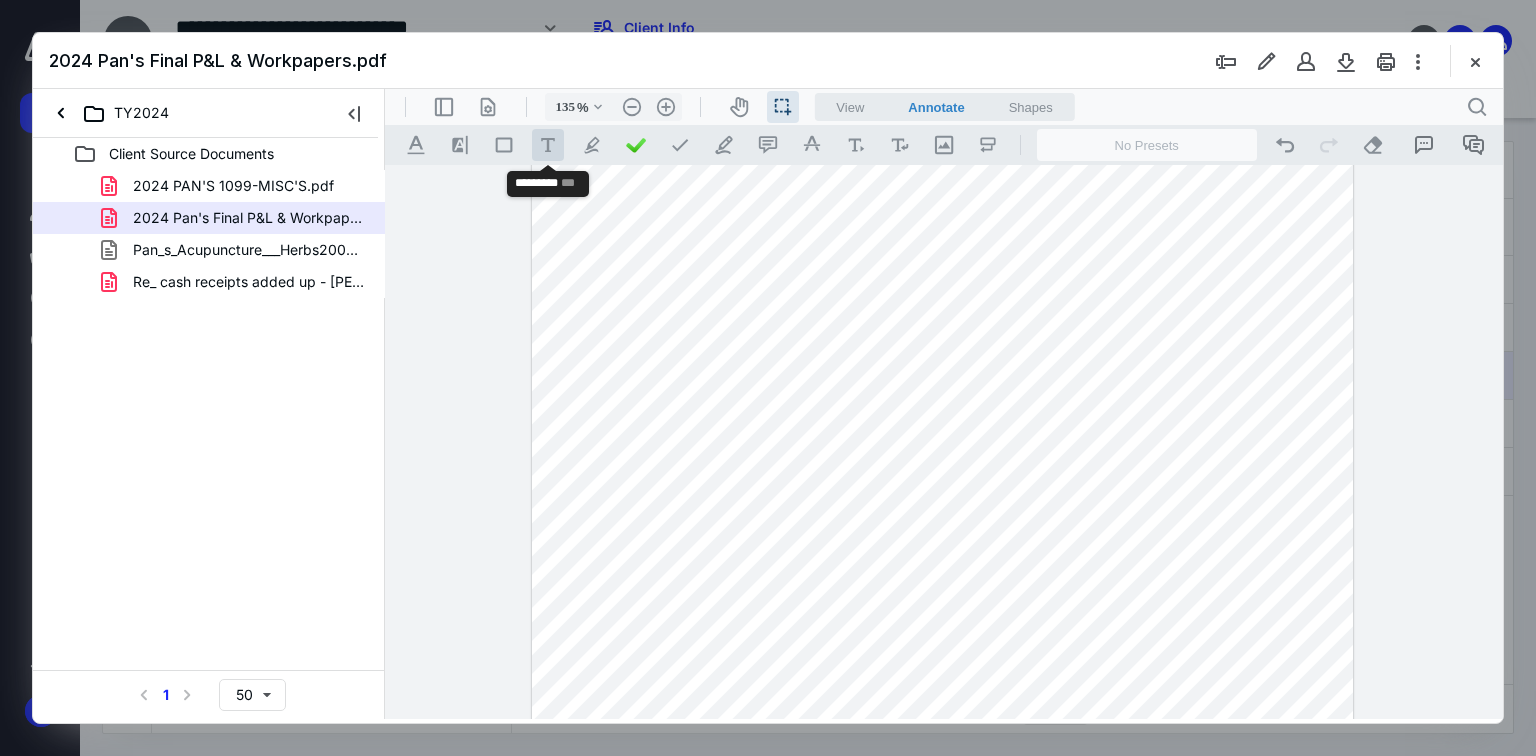 click on ".cls-1{fill:#abb0c4;} icon - tool - text - free text" at bounding box center (548, 145) 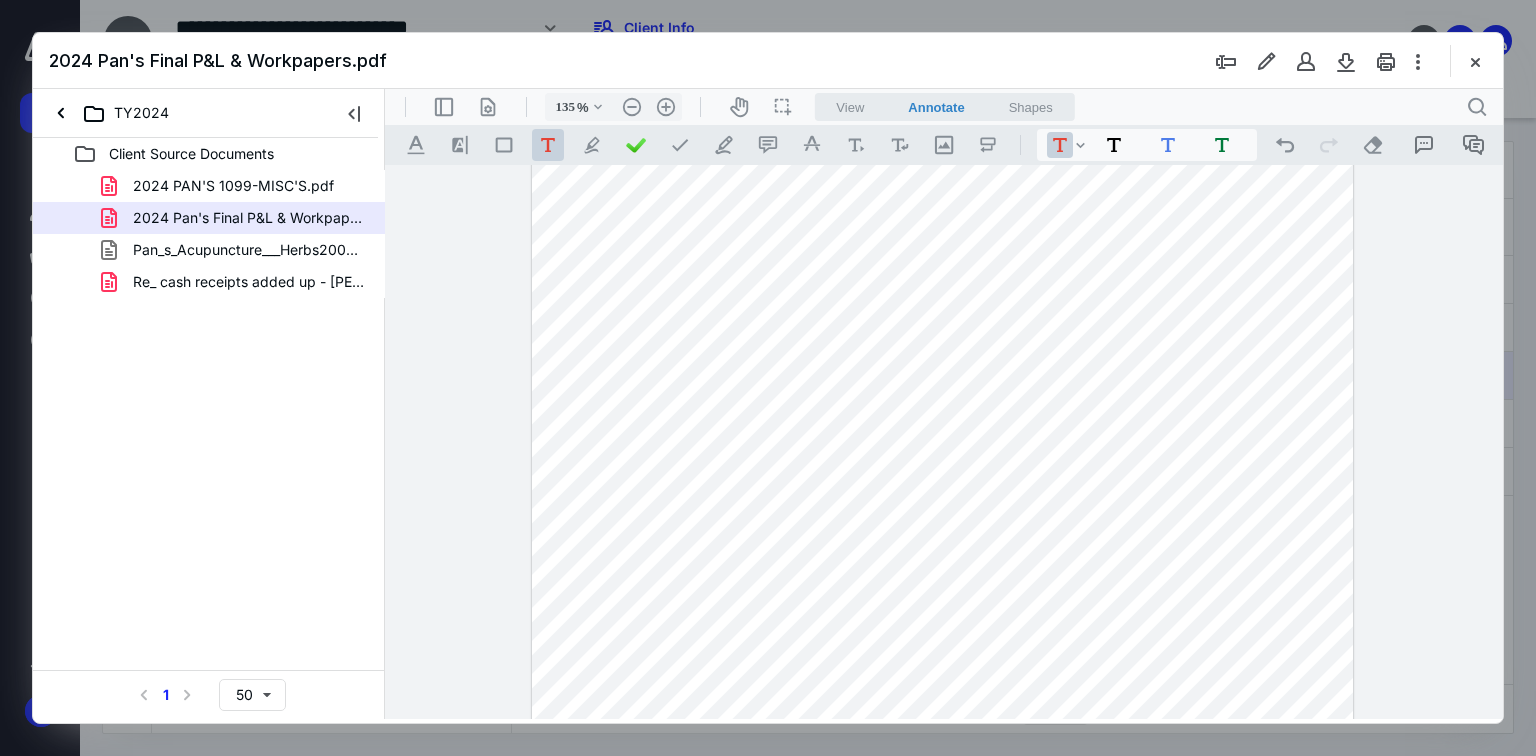 click on "**********" at bounding box center [943, 559] 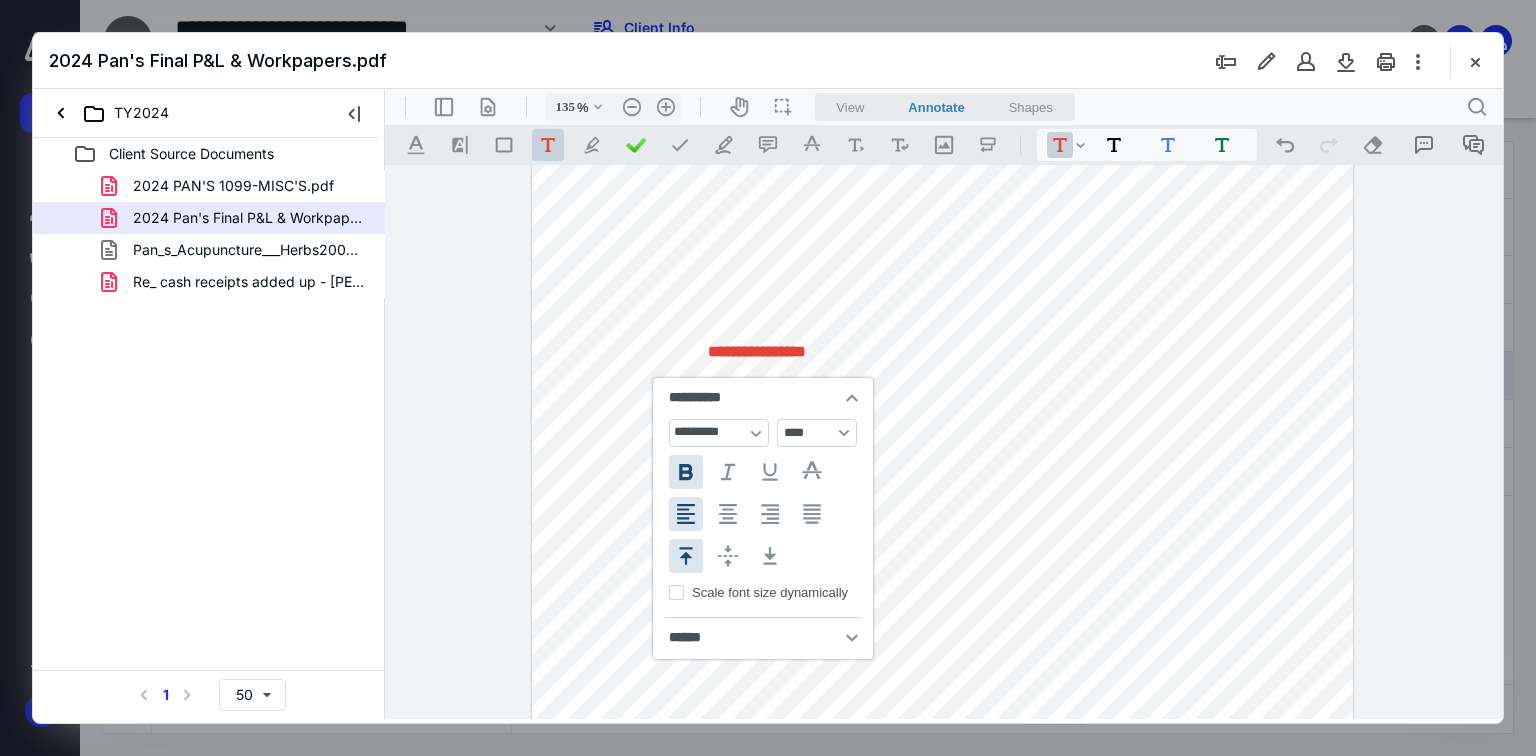 type 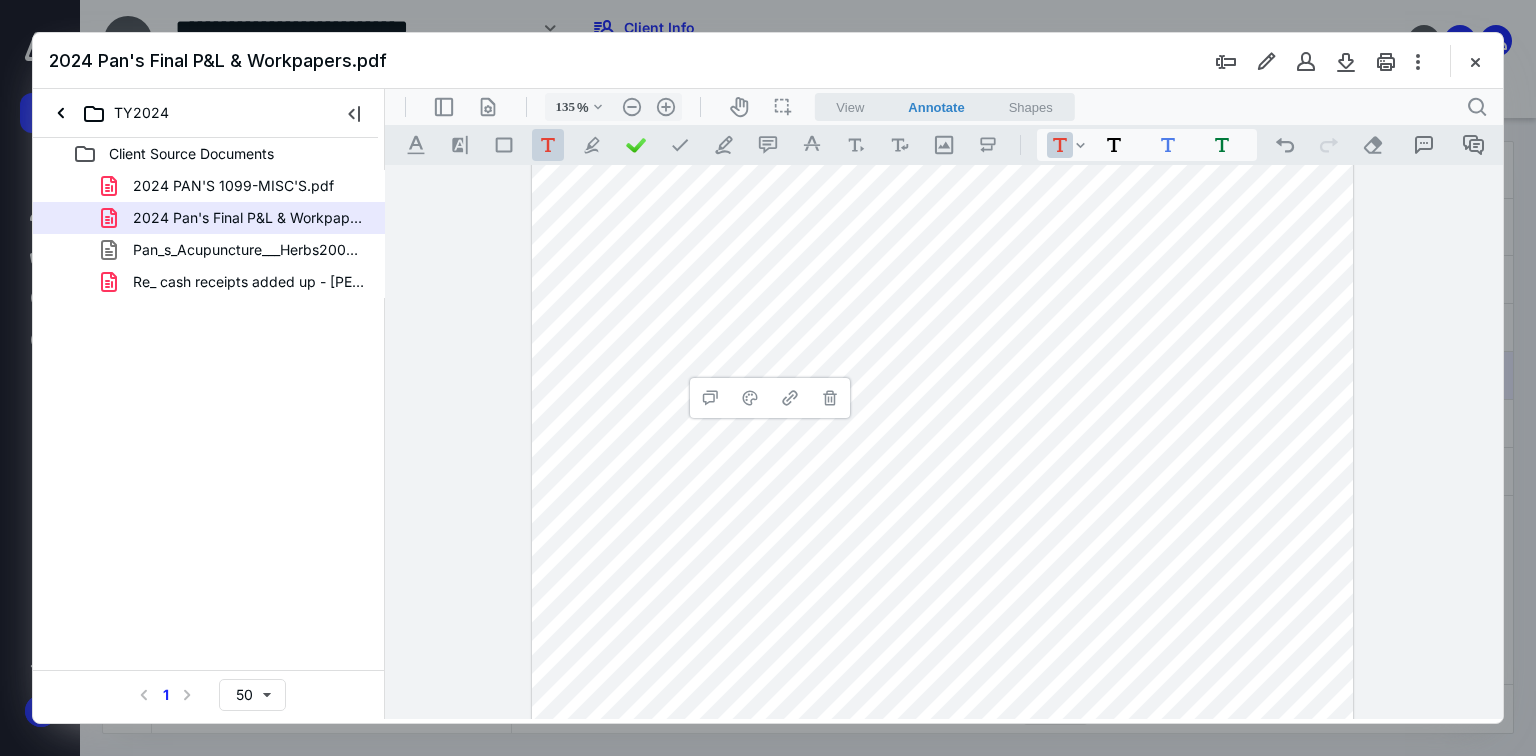 click on "**********" at bounding box center [943, 559] 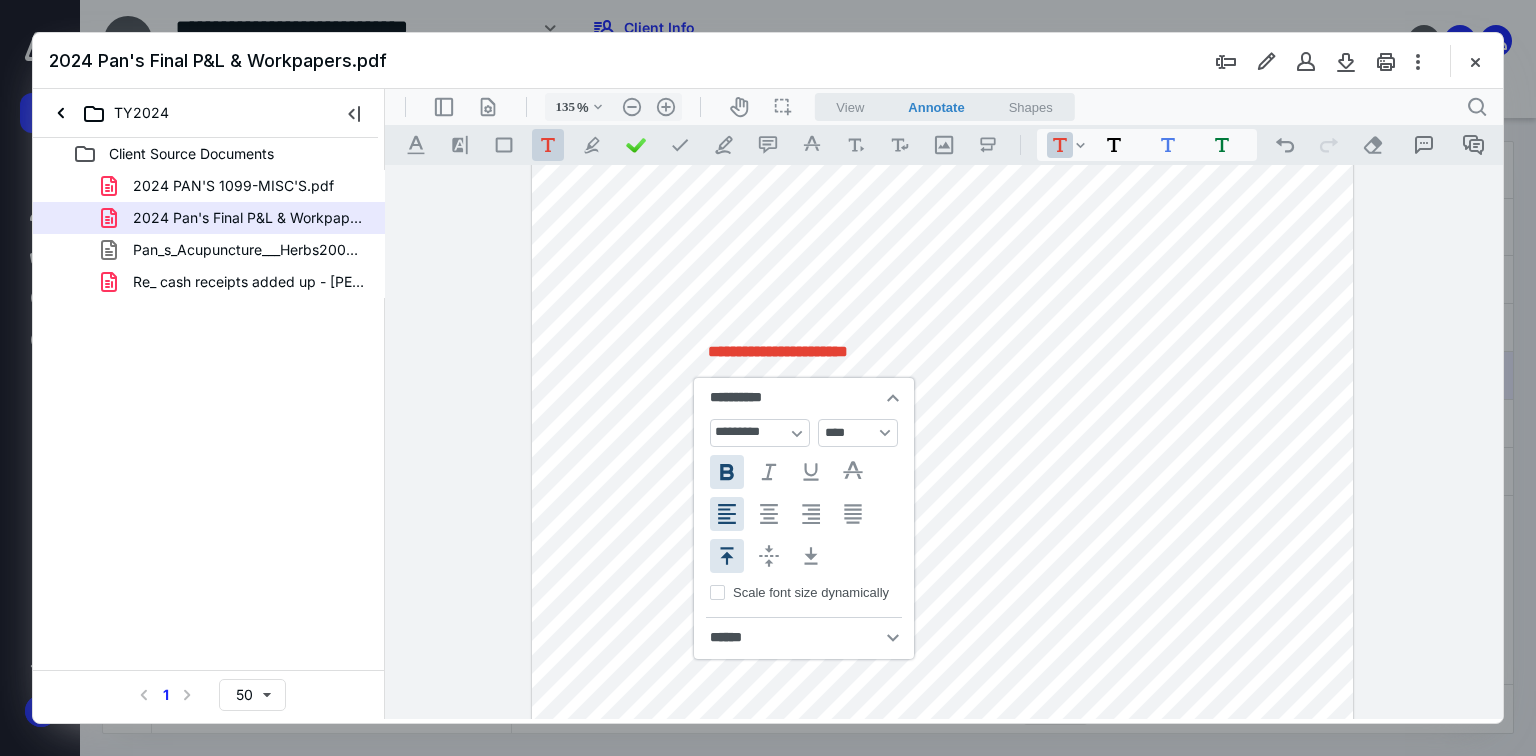 click on "**********" at bounding box center (778, 351) 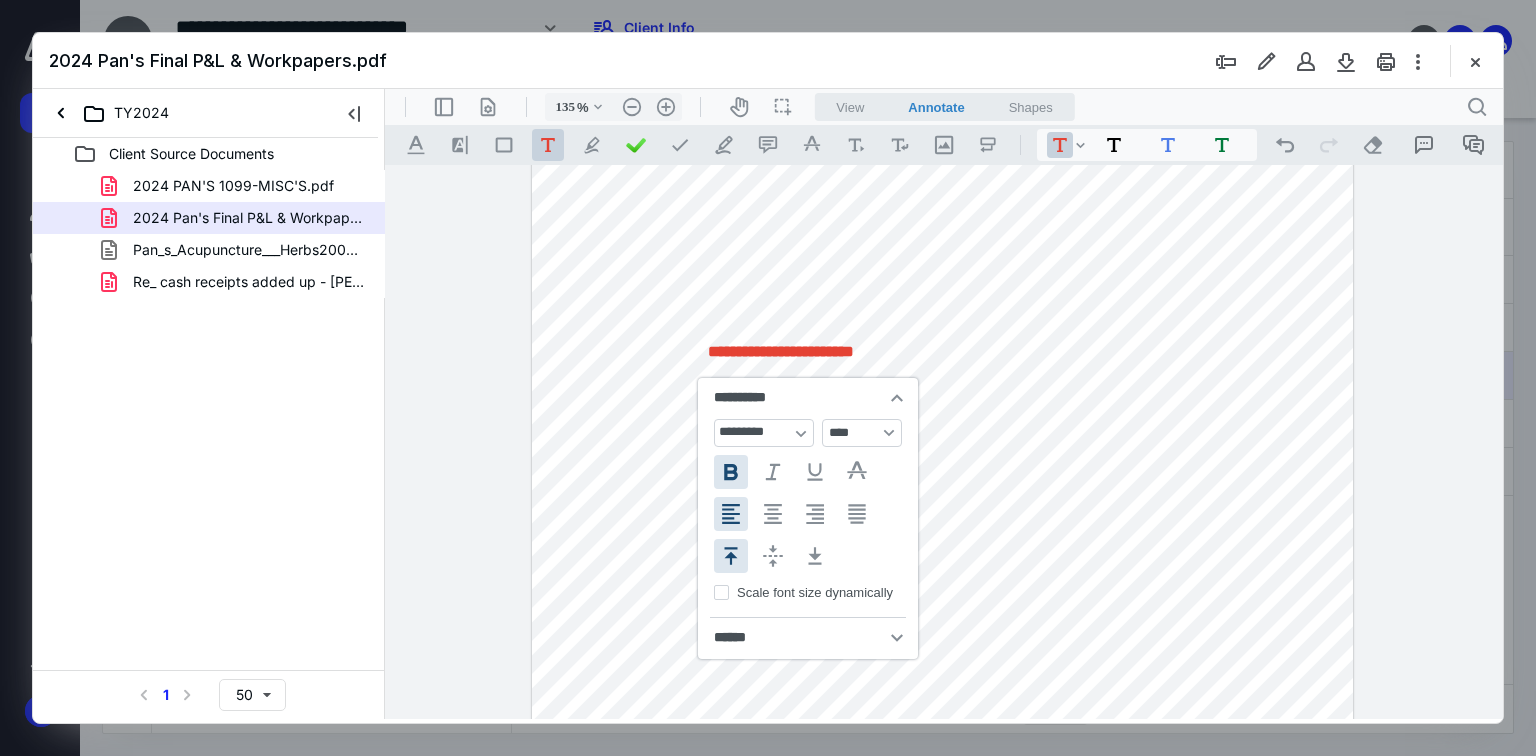 click on "**********" at bounding box center (943, 559) 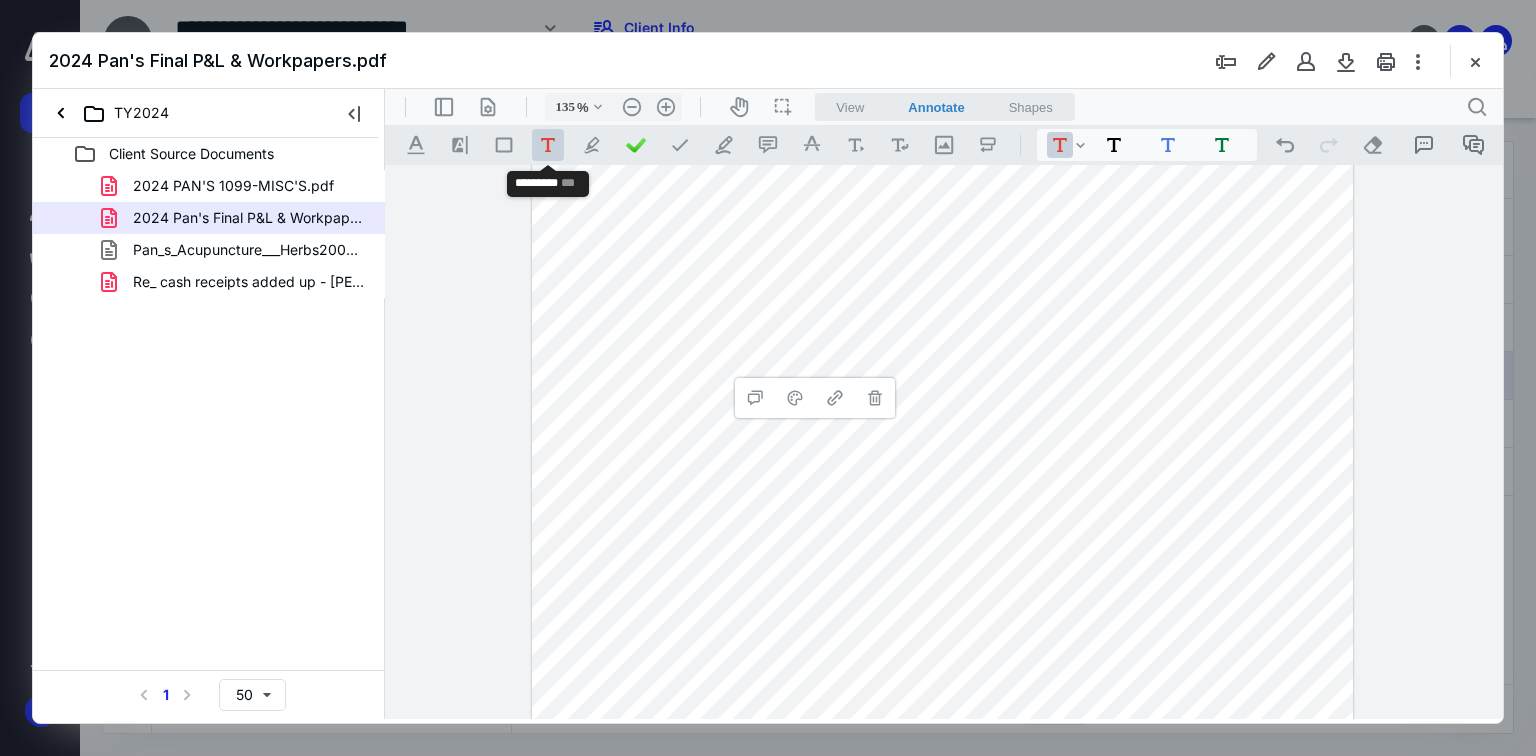 click on ".cls-1{fill:#abb0c4;} icon - tool - text - free text" at bounding box center [548, 145] 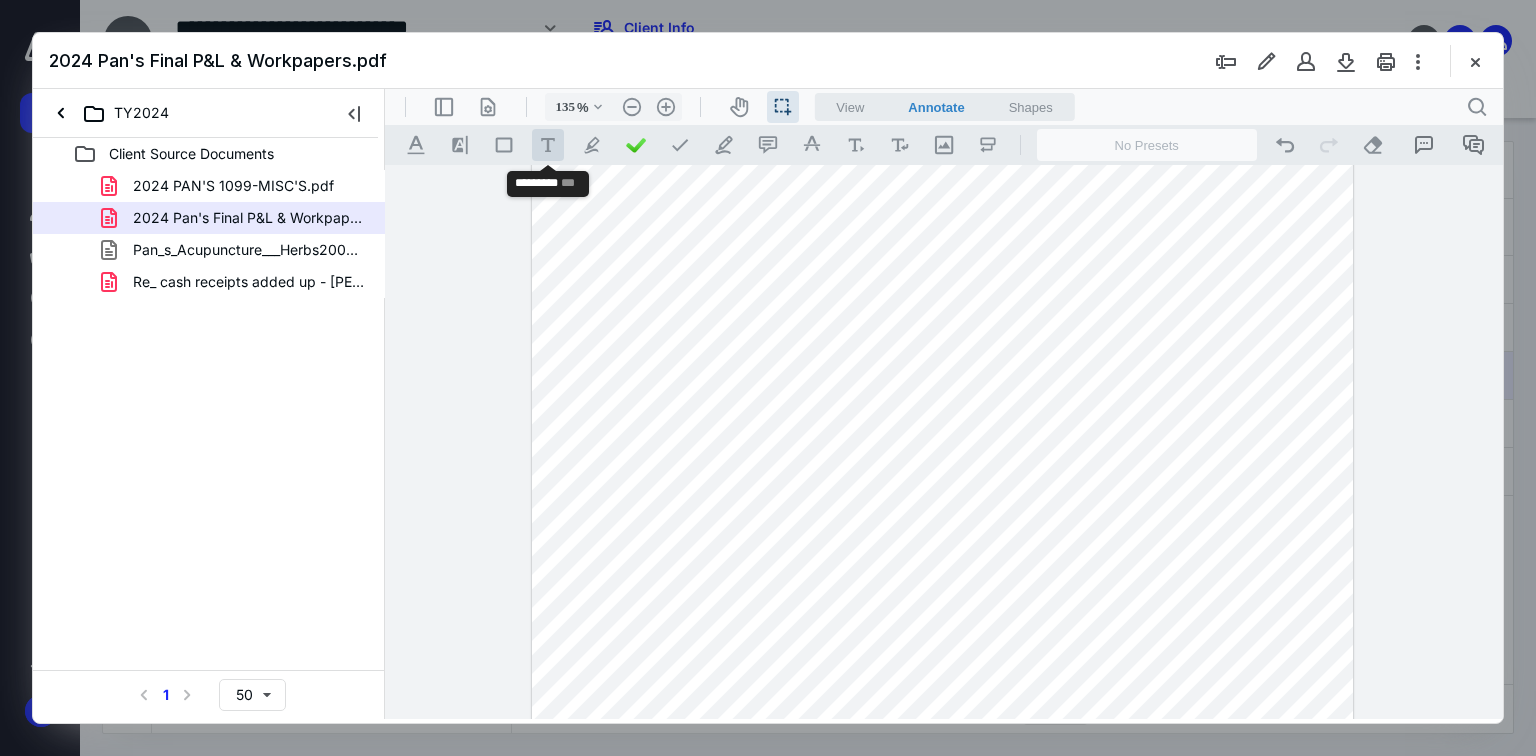 click on ".cls-1{fill:#abb0c4;} icon - tool - text - free text" at bounding box center (548, 145) 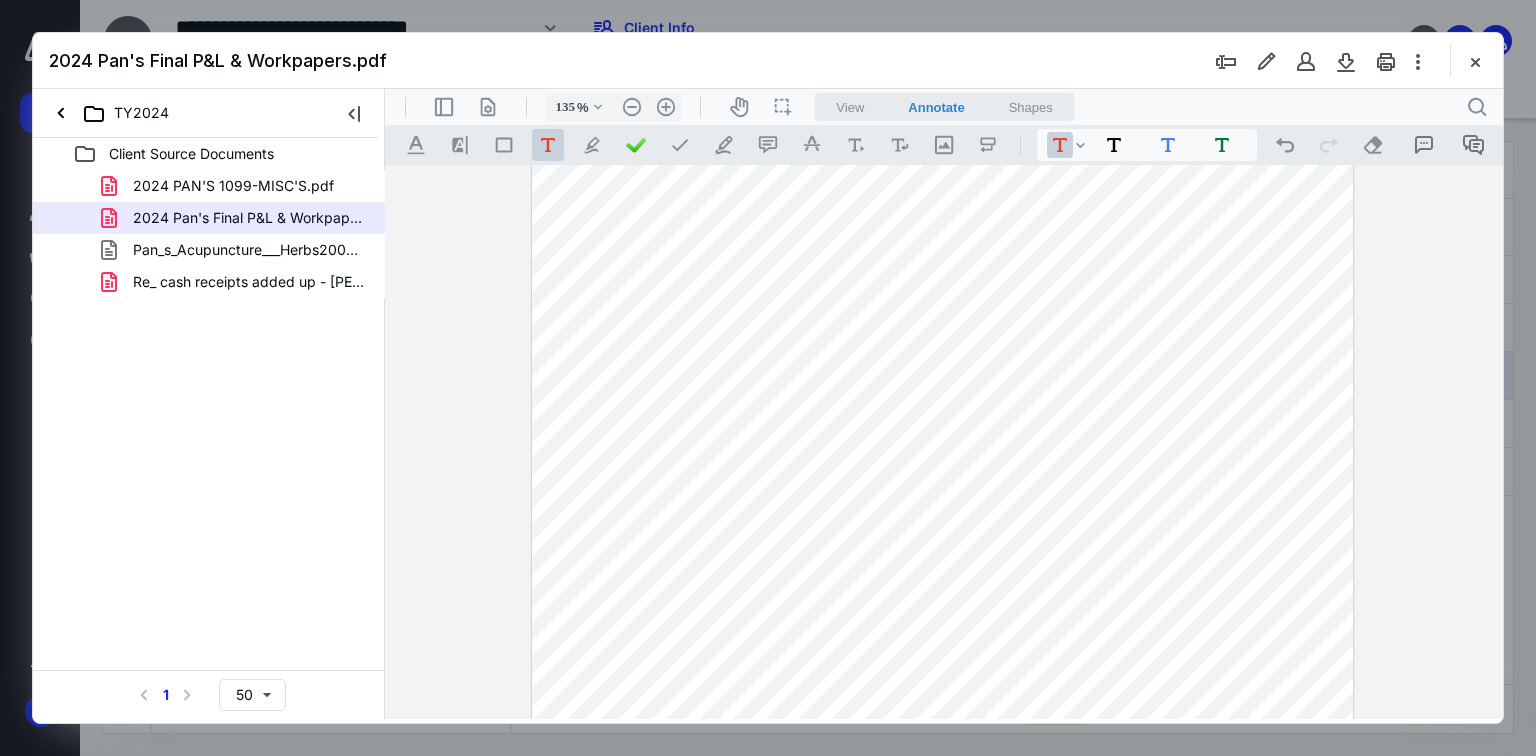 click on "**********" at bounding box center (943, 559) 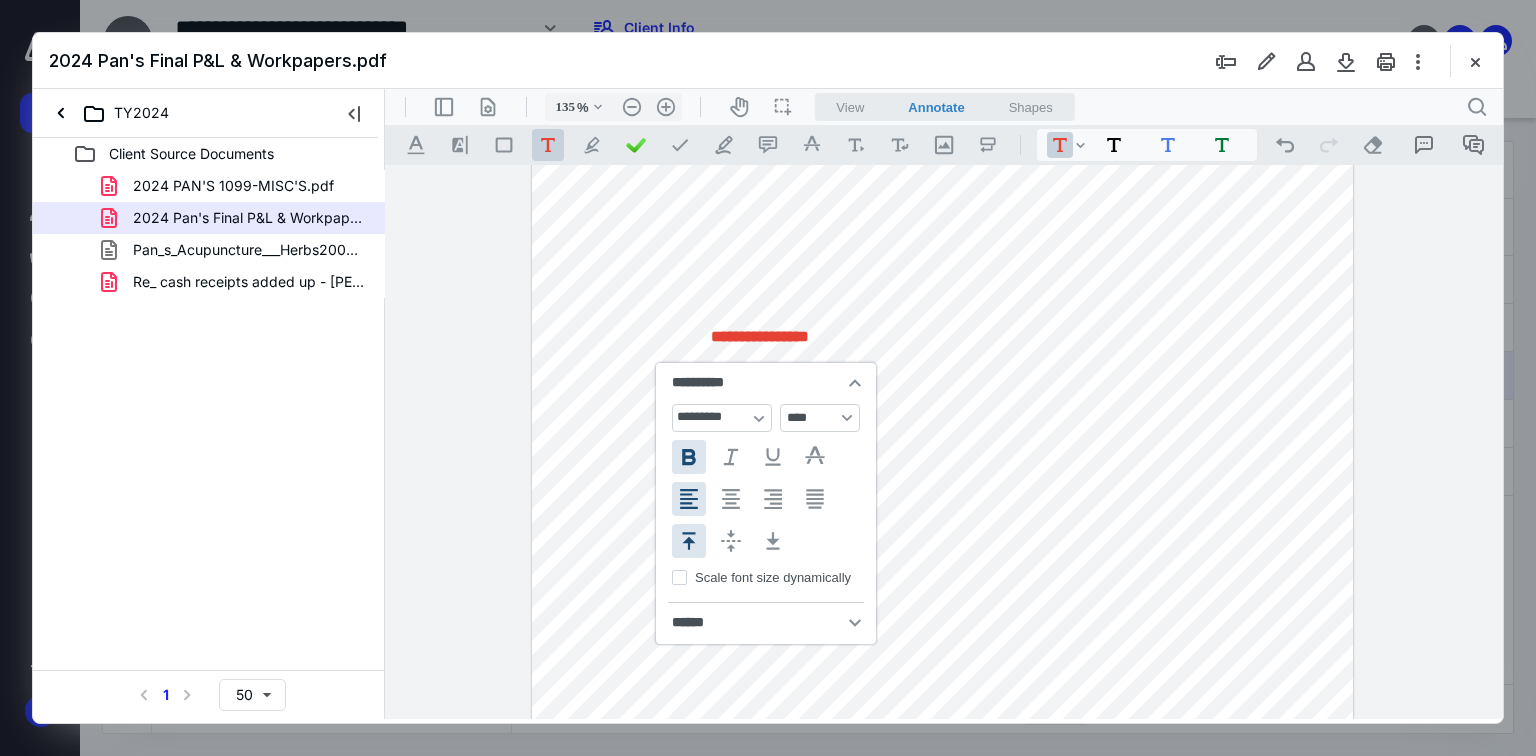 type 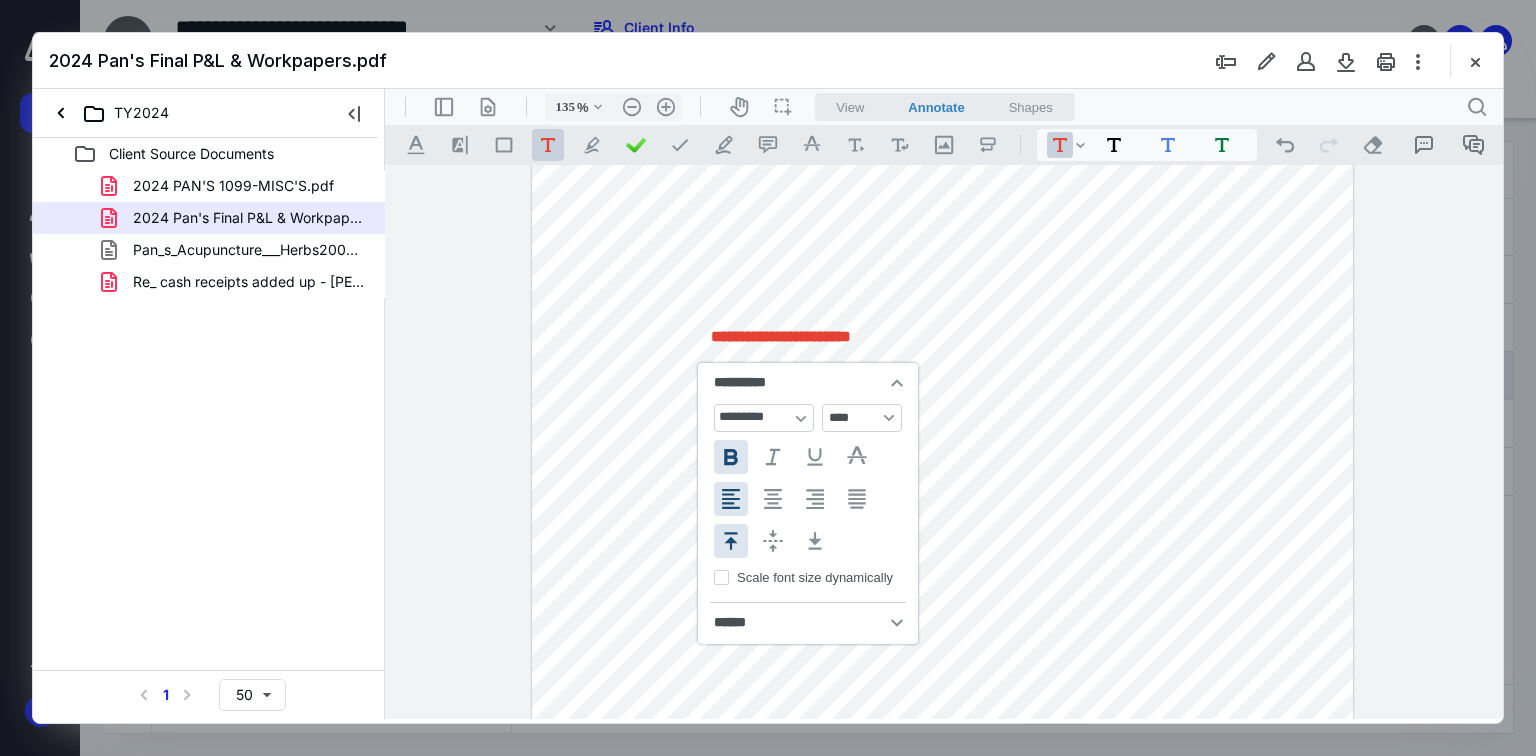 click on "**********" at bounding box center [943, 559] 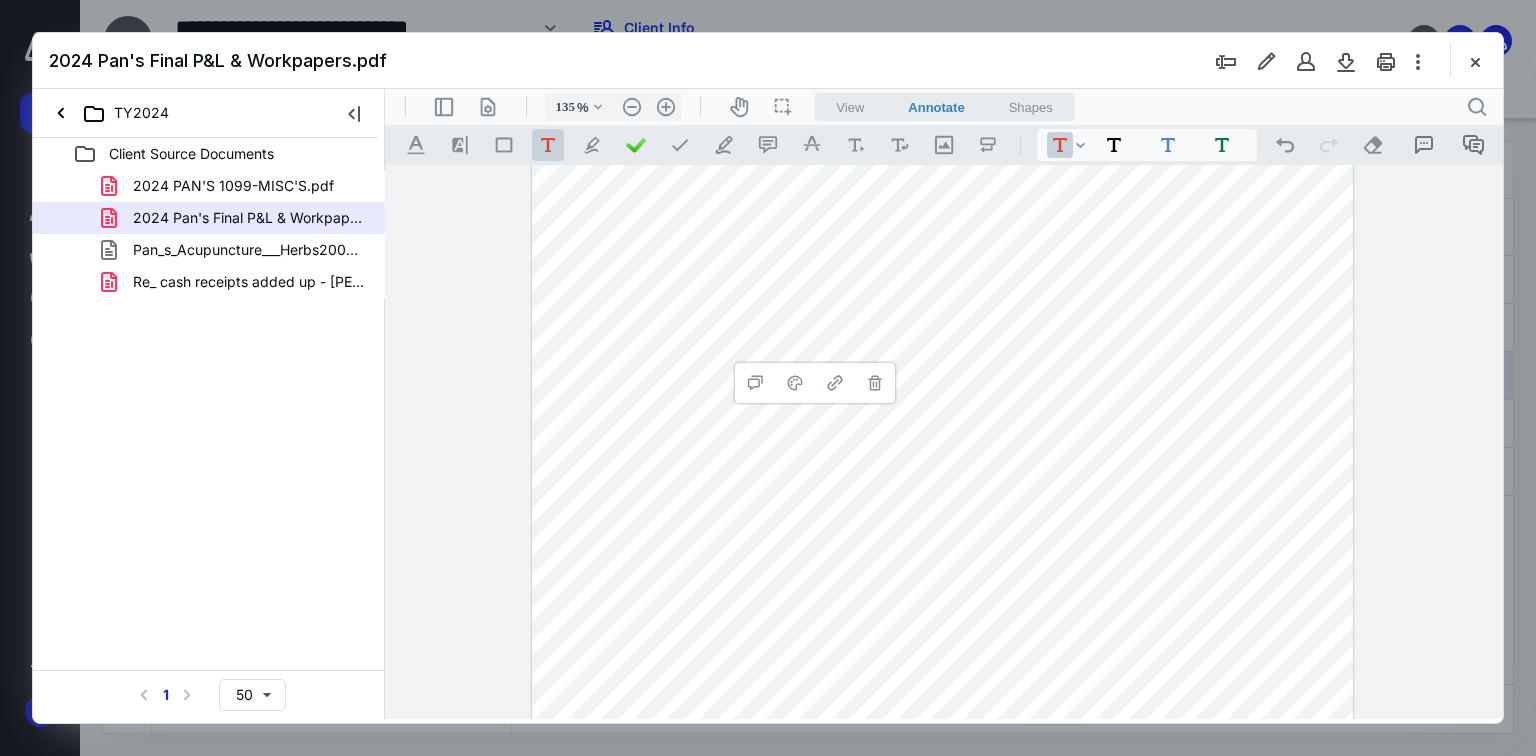 click on "**********" at bounding box center (943, 559) 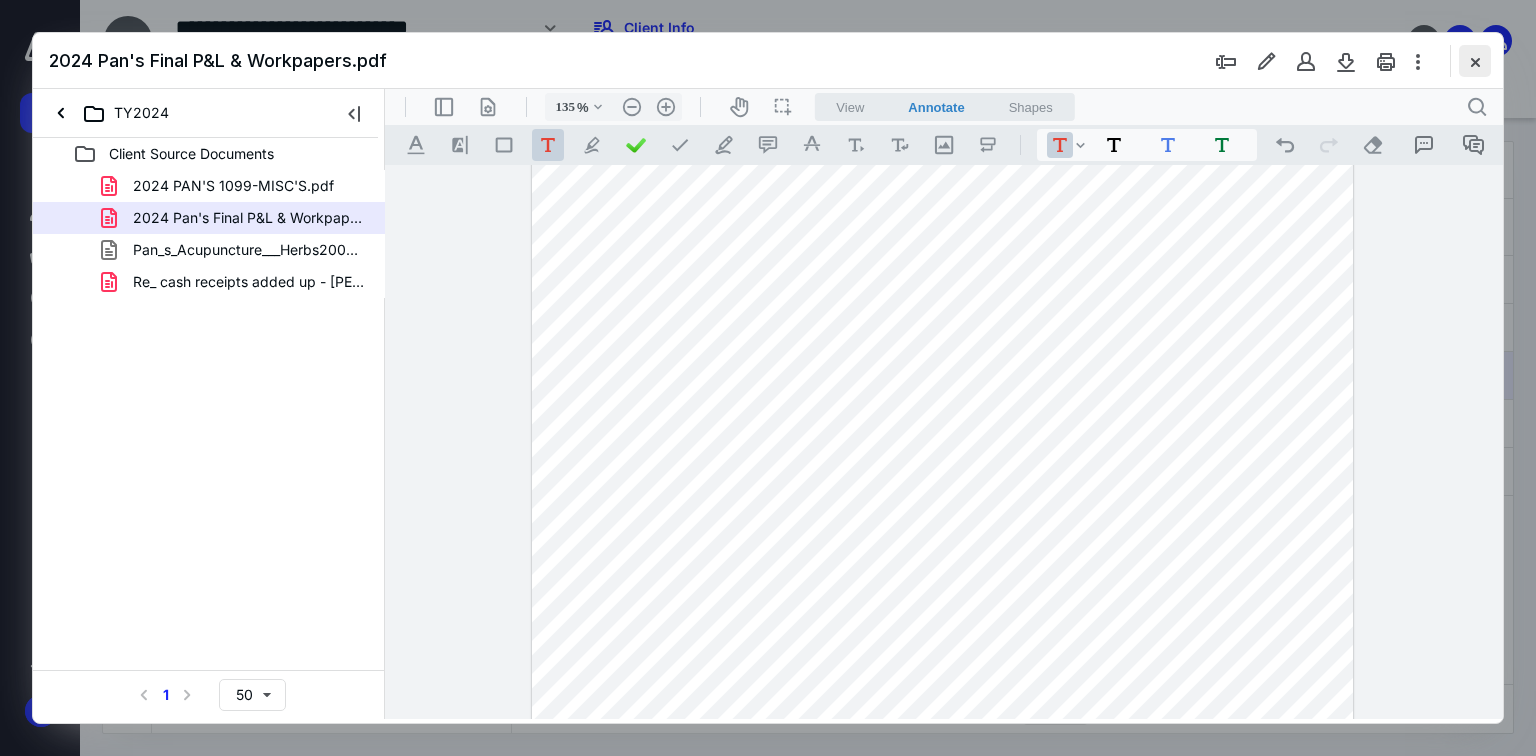 click at bounding box center (1475, 61) 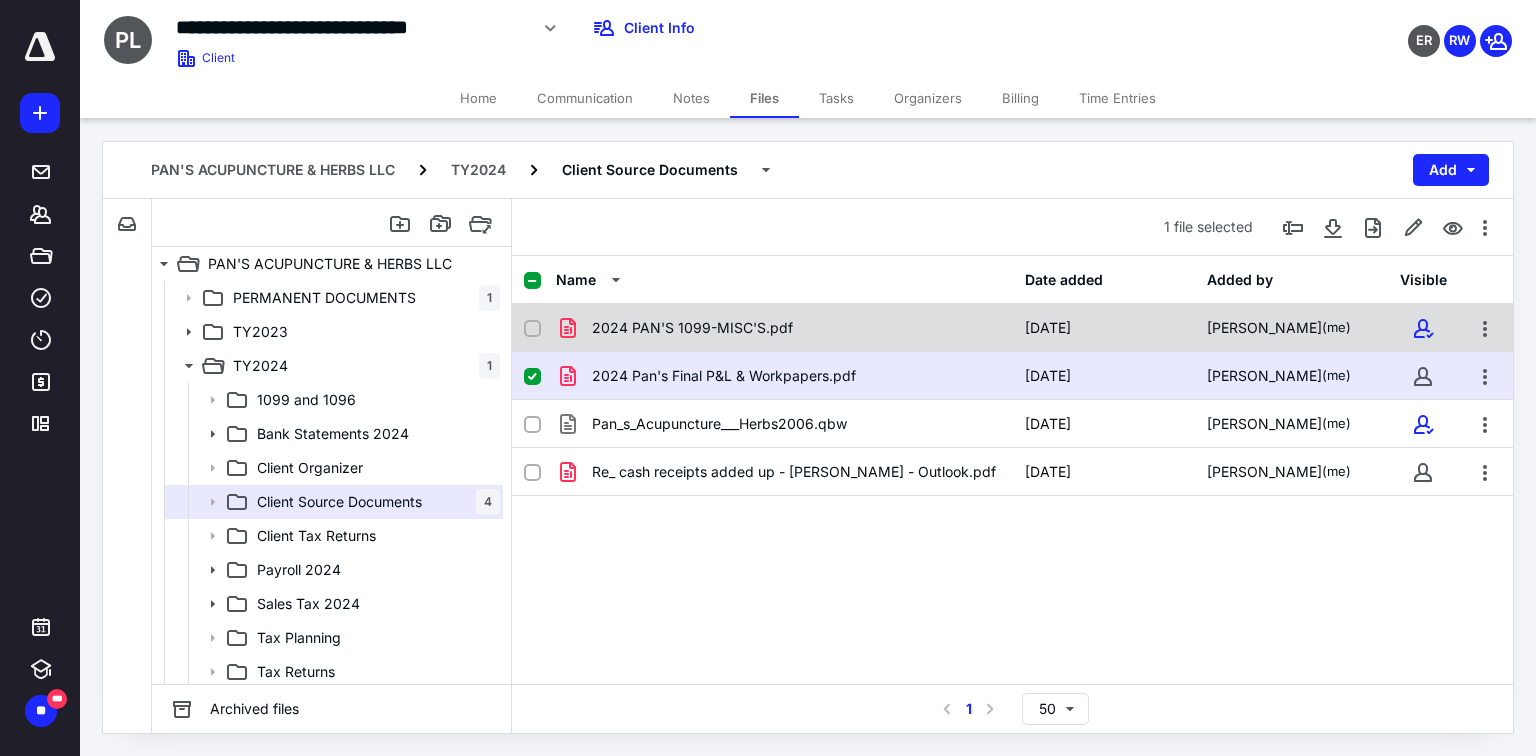 click on "2024 PAN'S 1099-MISC'S.pdf" at bounding box center [692, 328] 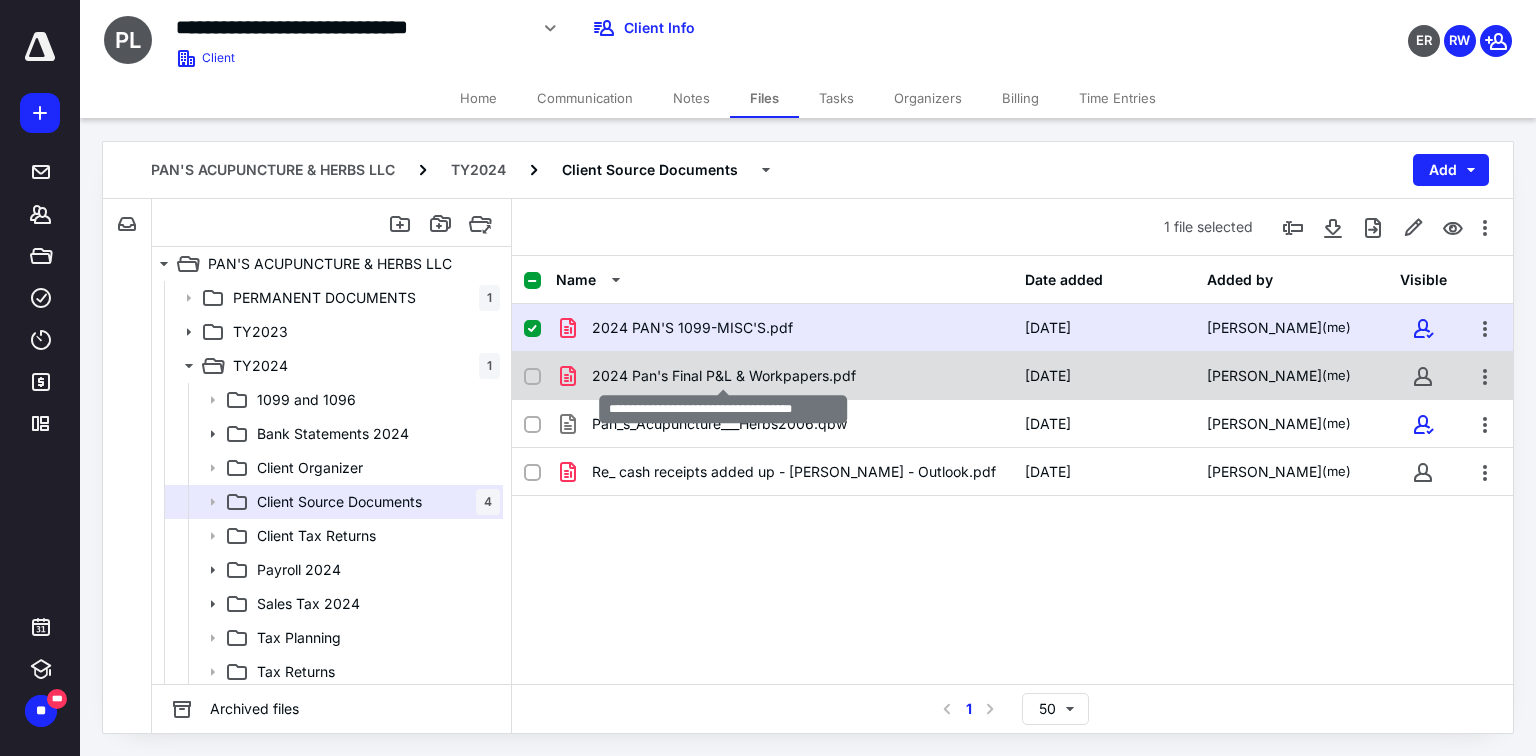 click on "2024 Pan's Final P&L & Workpapers.pdf" at bounding box center (724, 376) 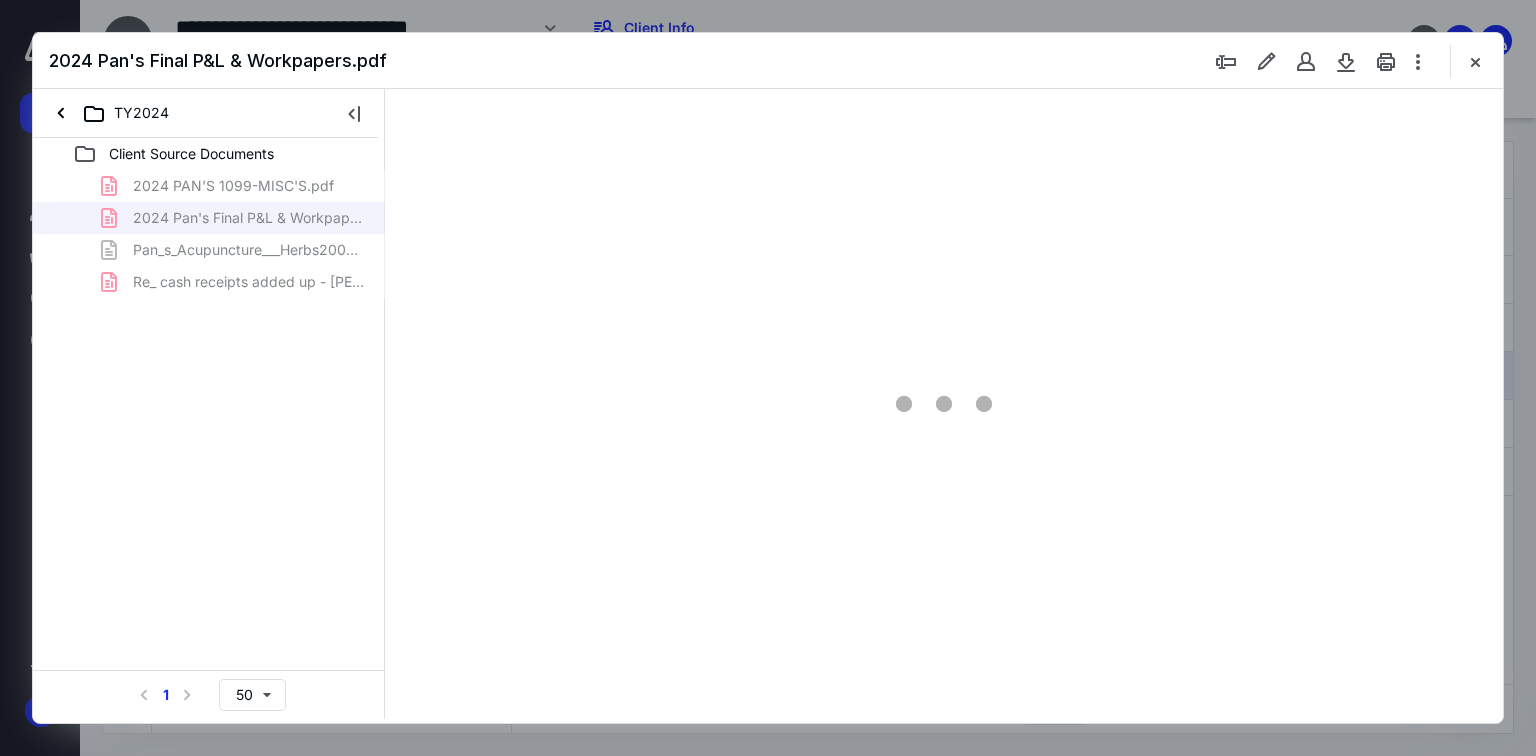 scroll, scrollTop: 0, scrollLeft: 0, axis: both 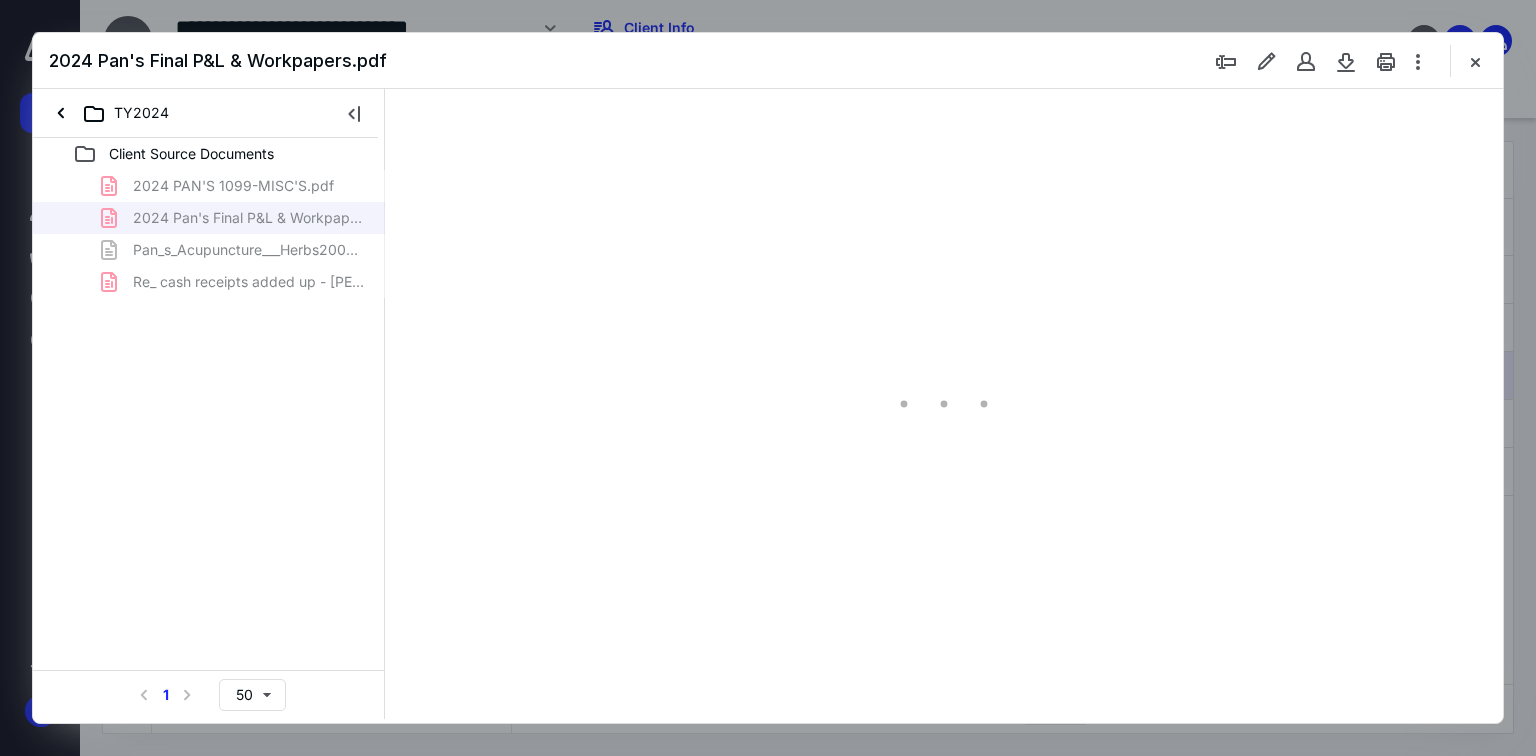 type on "70" 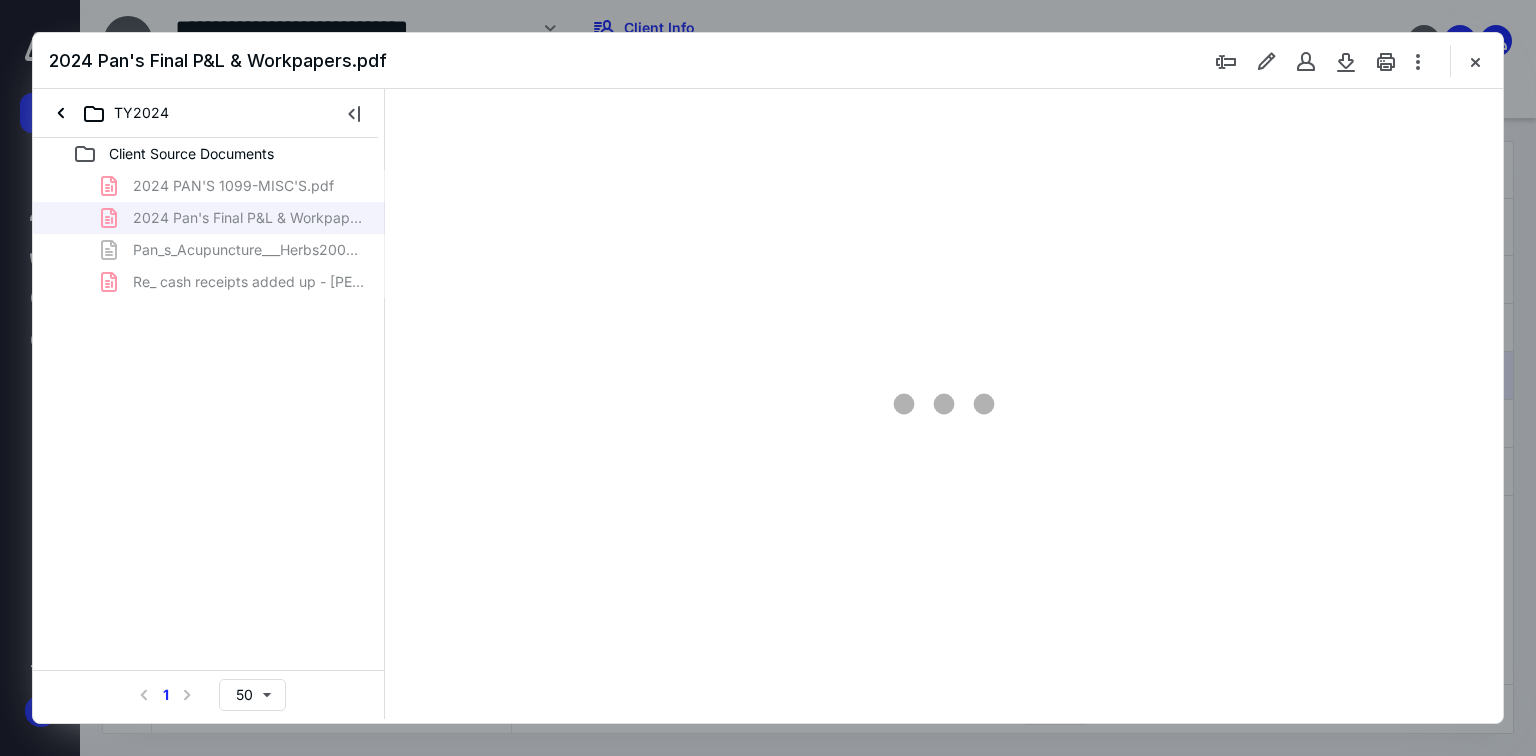 scroll, scrollTop: 79, scrollLeft: 0, axis: vertical 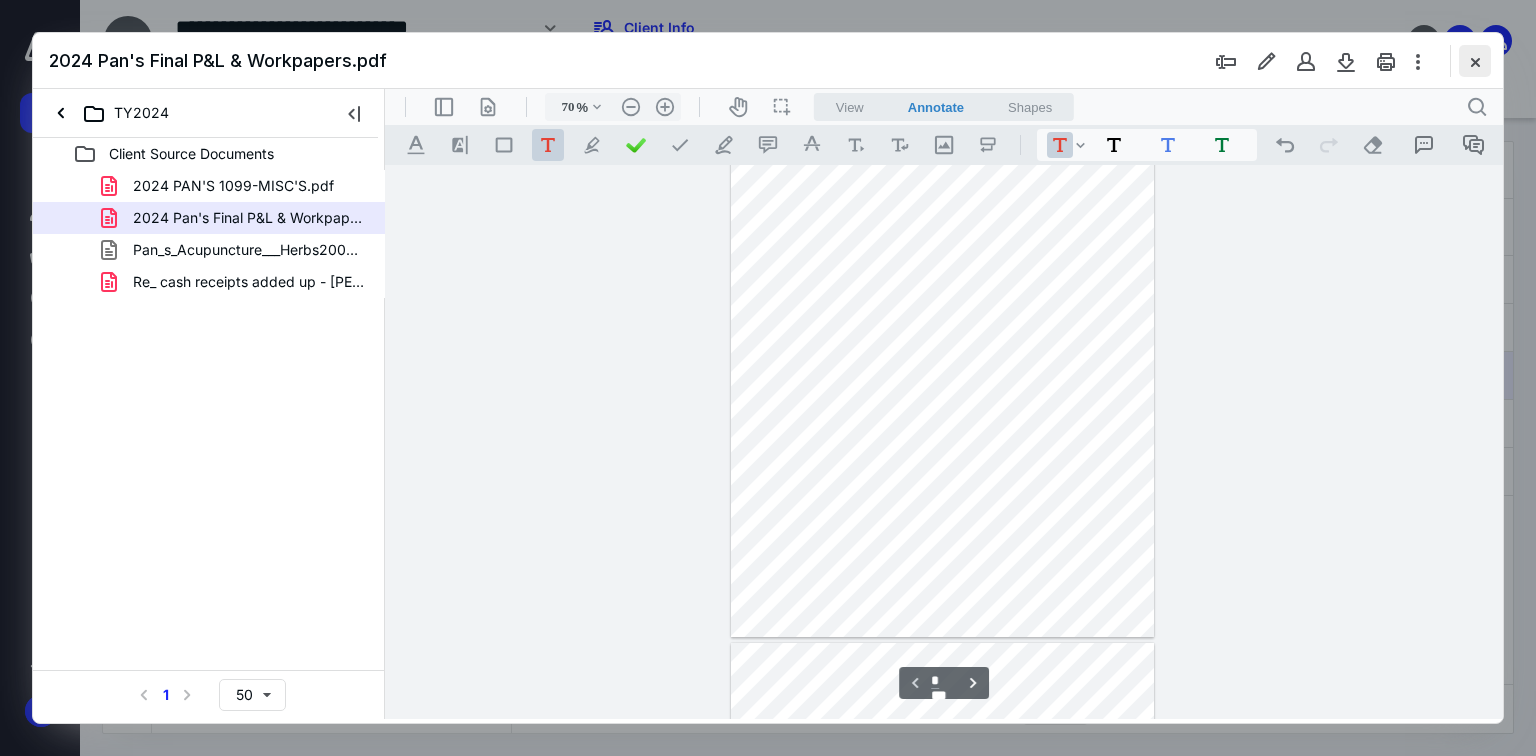 click at bounding box center [1475, 61] 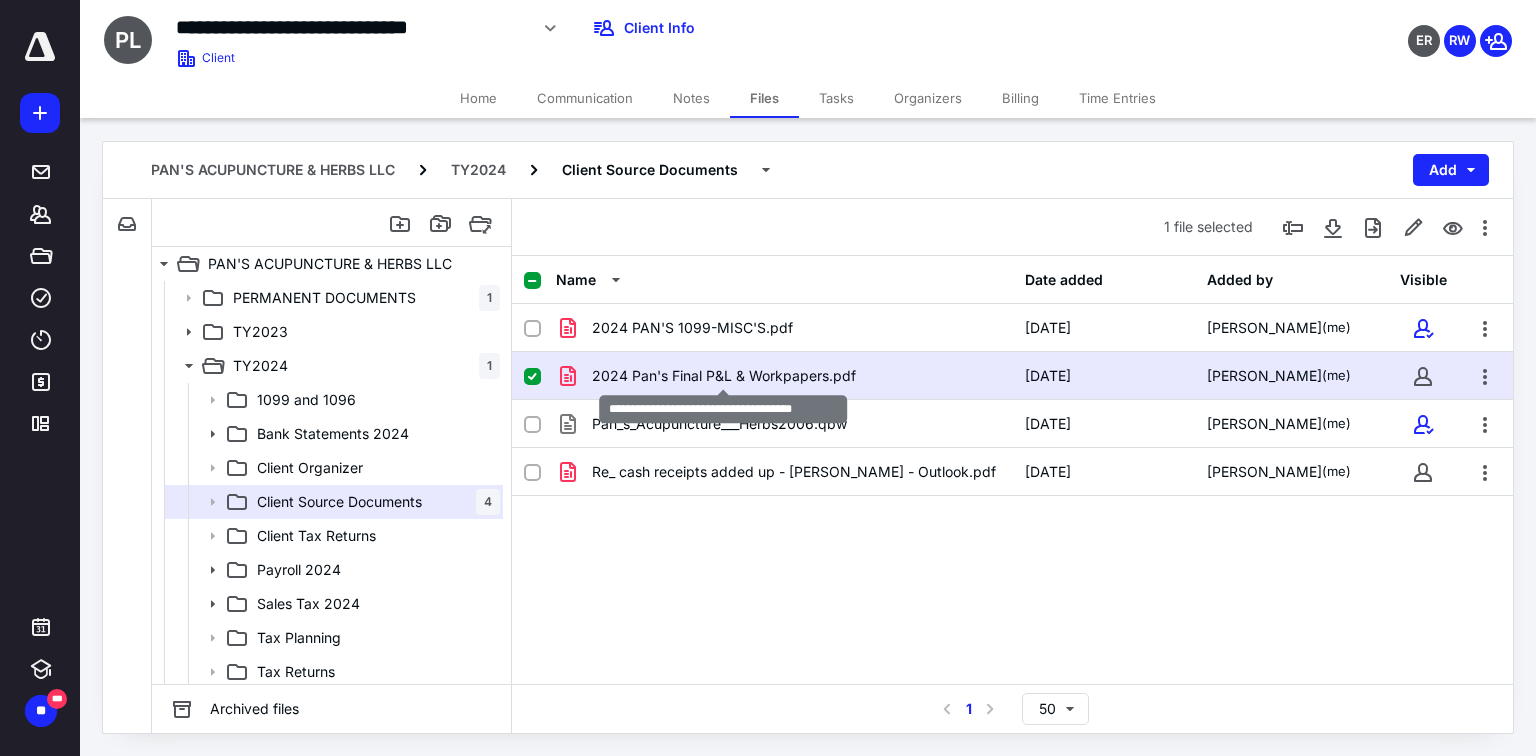 click on "2024 Pan's Final P&L & Workpapers.pdf" at bounding box center (724, 376) 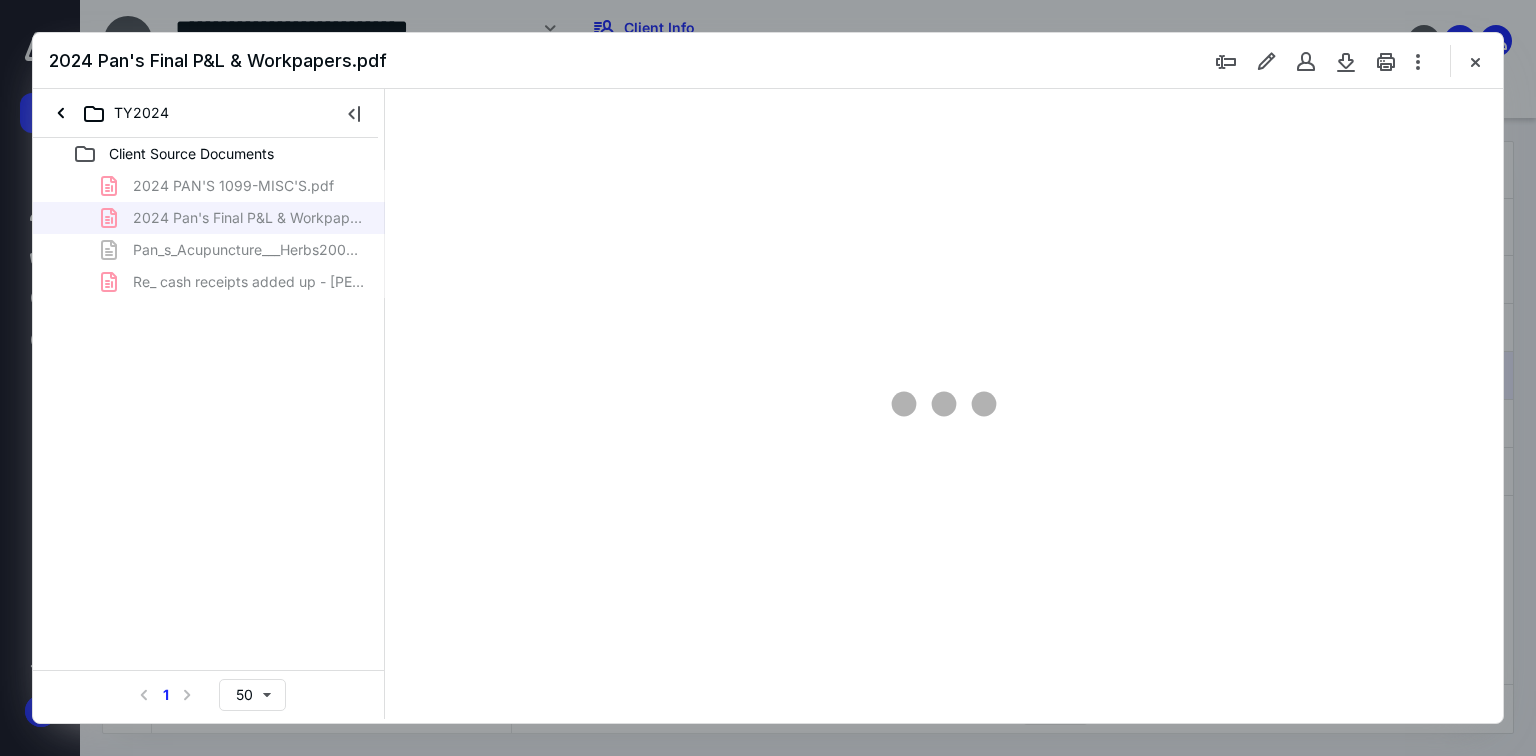 scroll, scrollTop: 0, scrollLeft: 0, axis: both 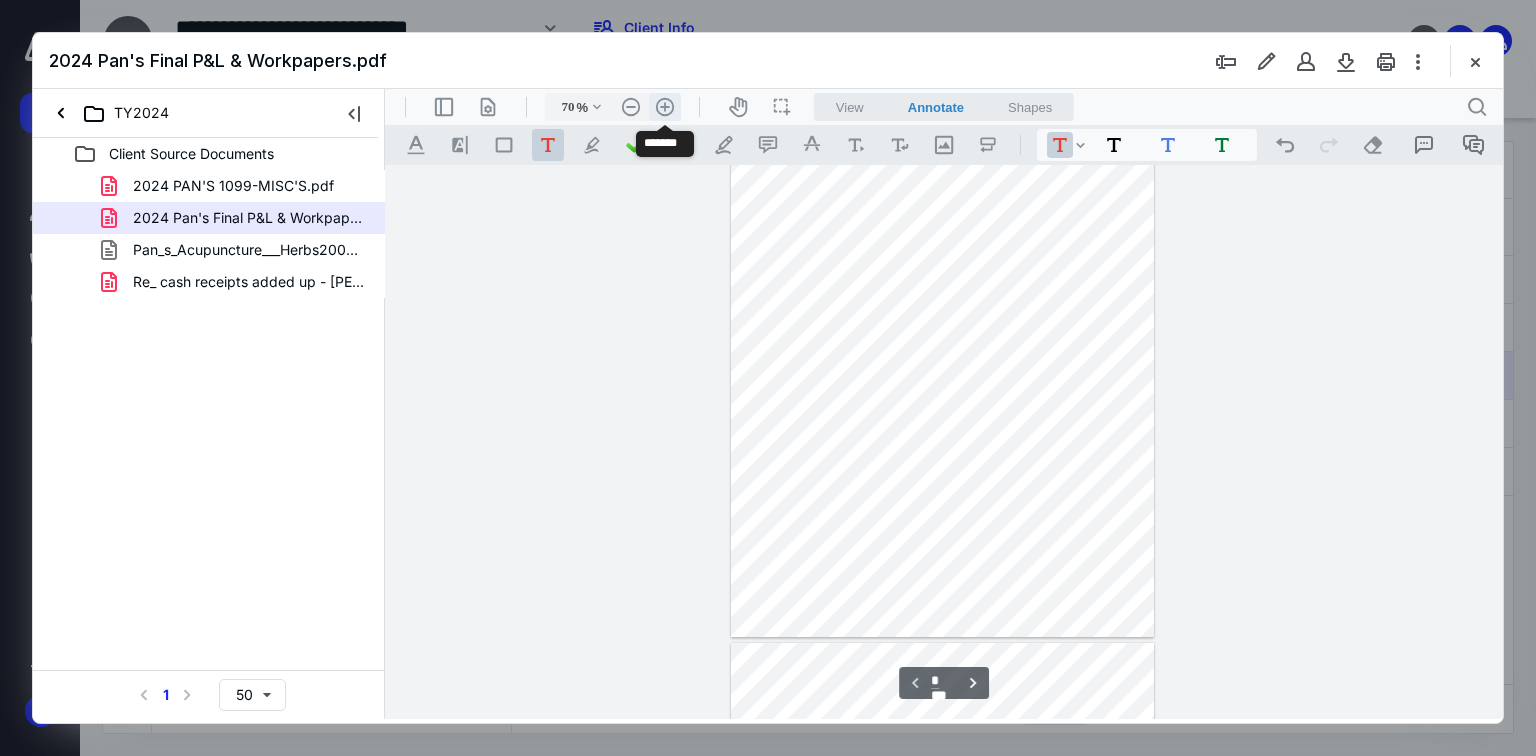 click on ".cls-1{fill:#abb0c4;} icon - header - zoom - in - line" at bounding box center [665, 107] 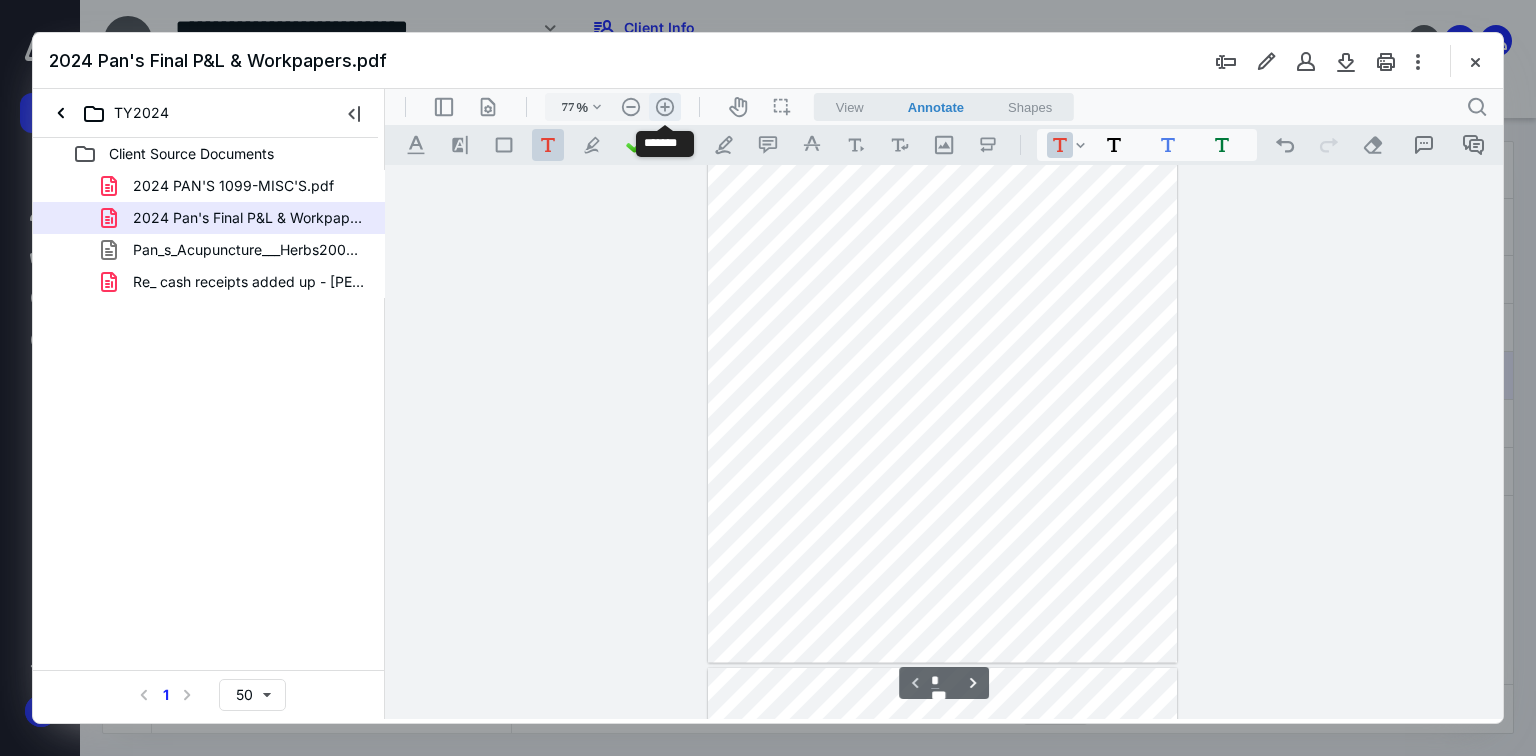 click on ".cls-1{fill:#abb0c4;} icon - header - zoom - in - line" at bounding box center (665, 107) 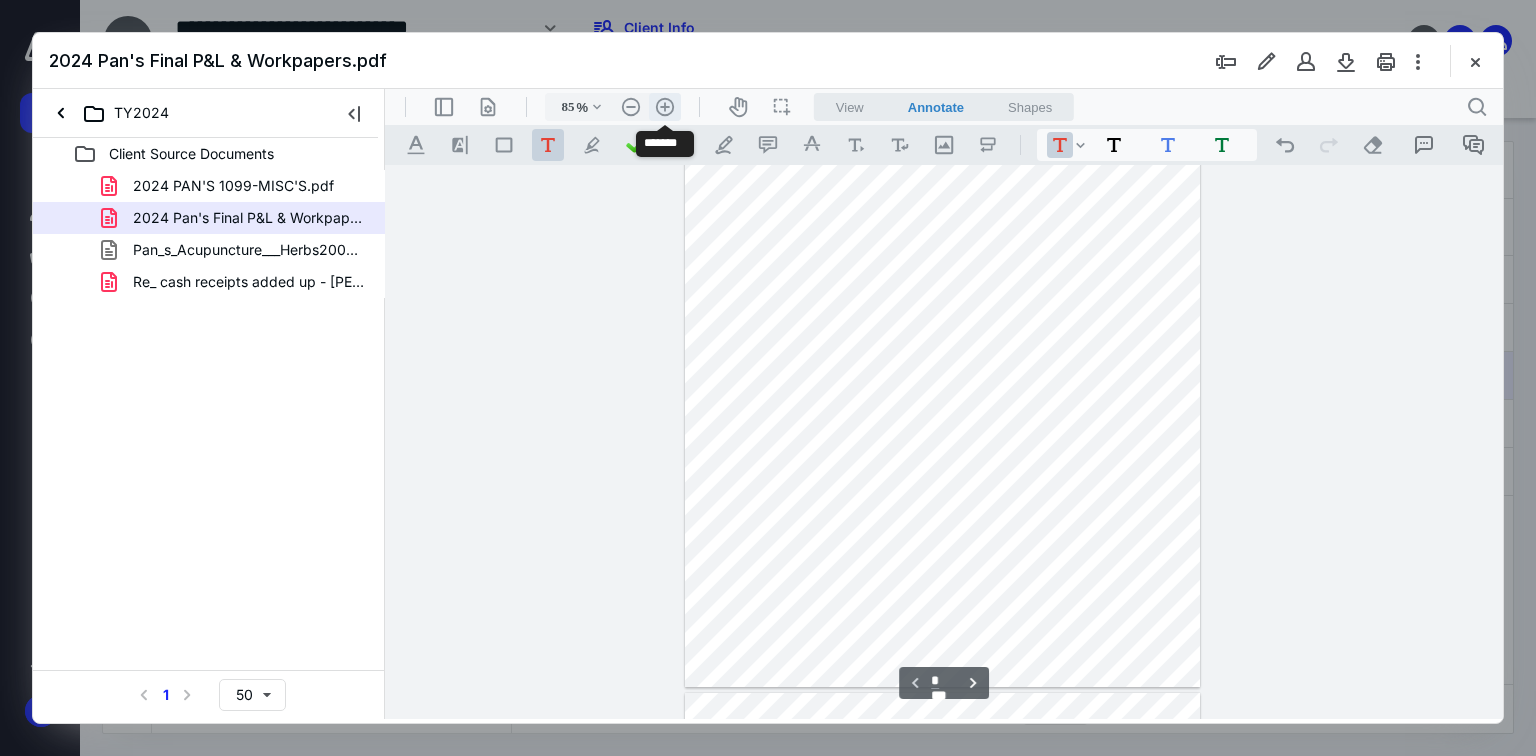 click on ".cls-1{fill:#abb0c4;} icon - header - zoom - in - line" at bounding box center [665, 107] 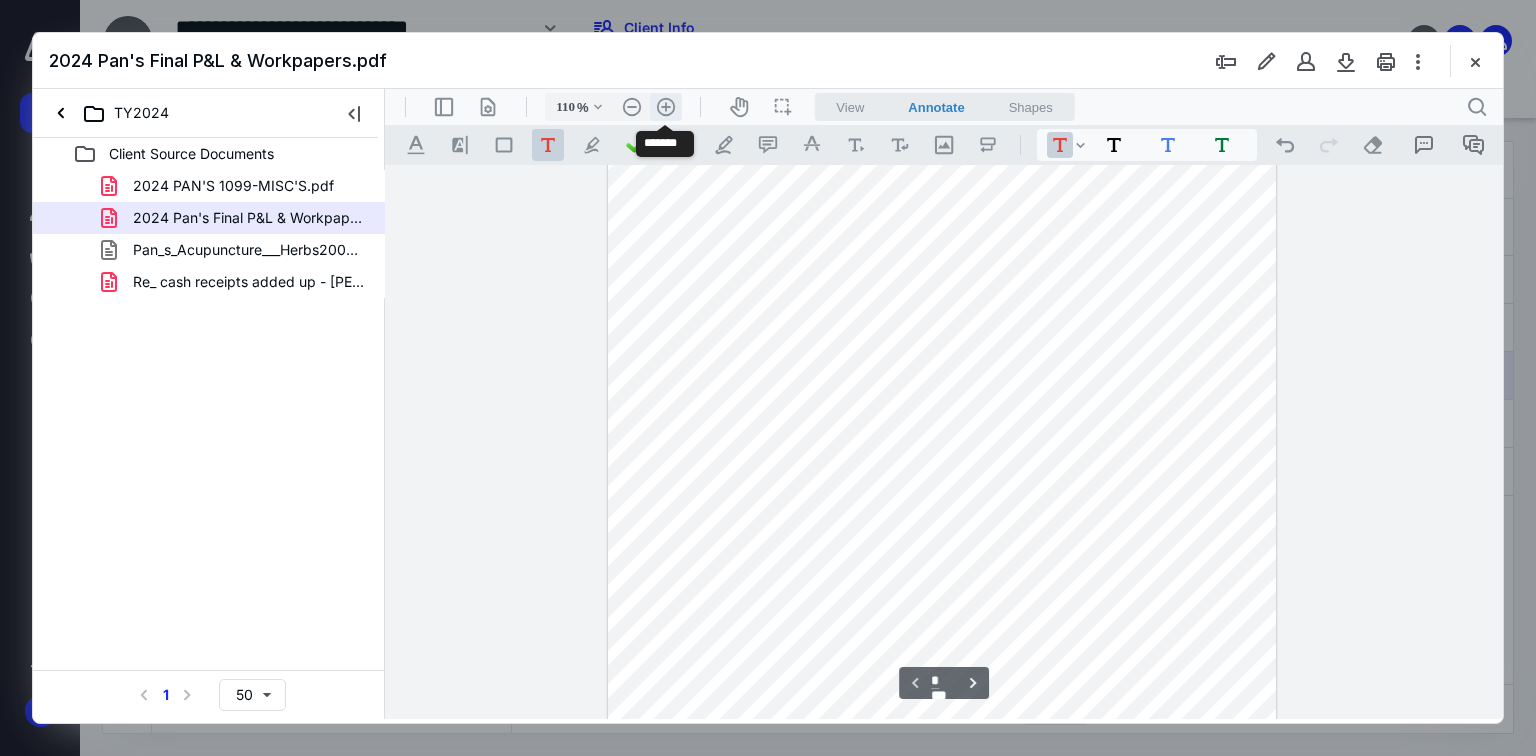 click on ".cls-1{fill:#abb0c4;} icon - header - zoom - in - line" at bounding box center (666, 107) 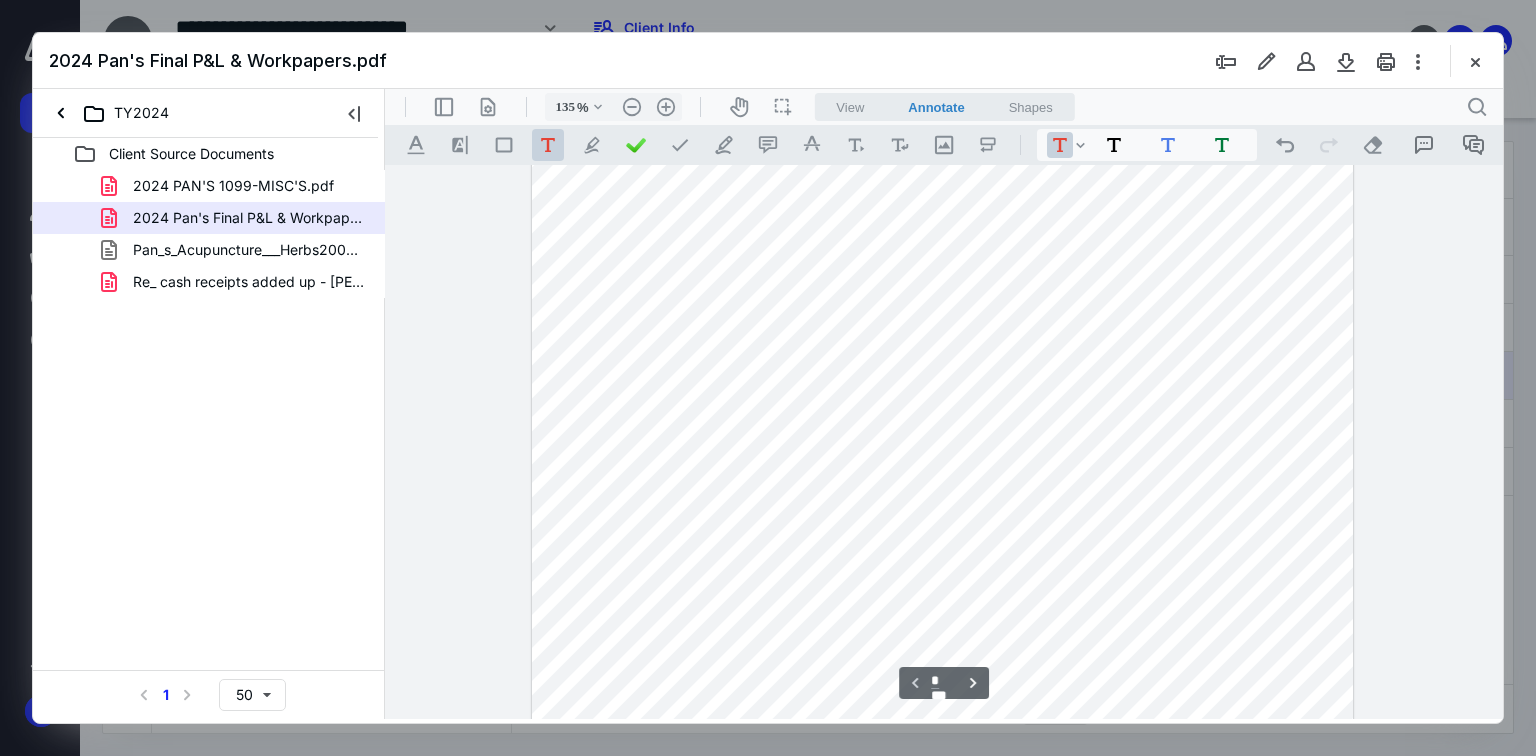 scroll, scrollTop: 218, scrollLeft: 0, axis: vertical 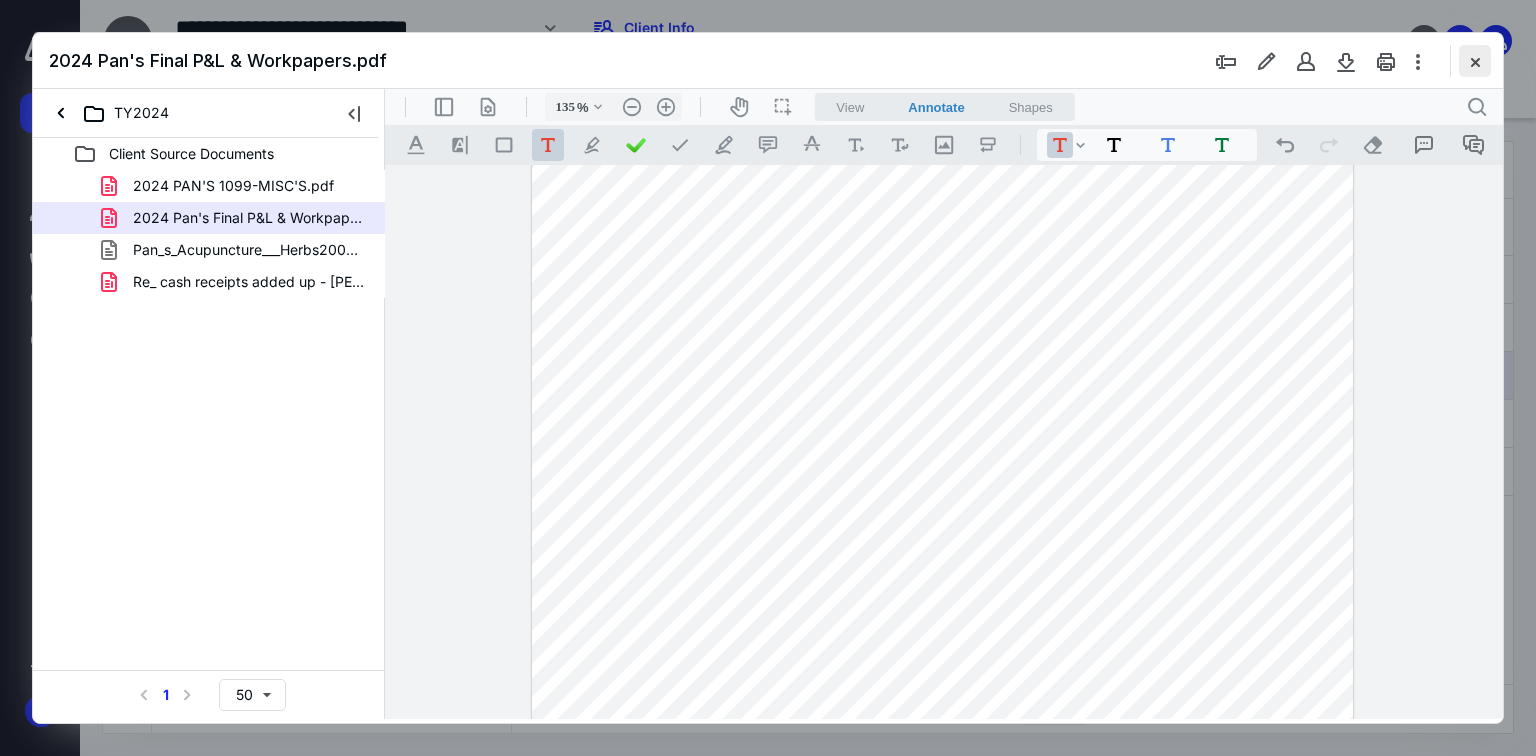 click at bounding box center (1475, 61) 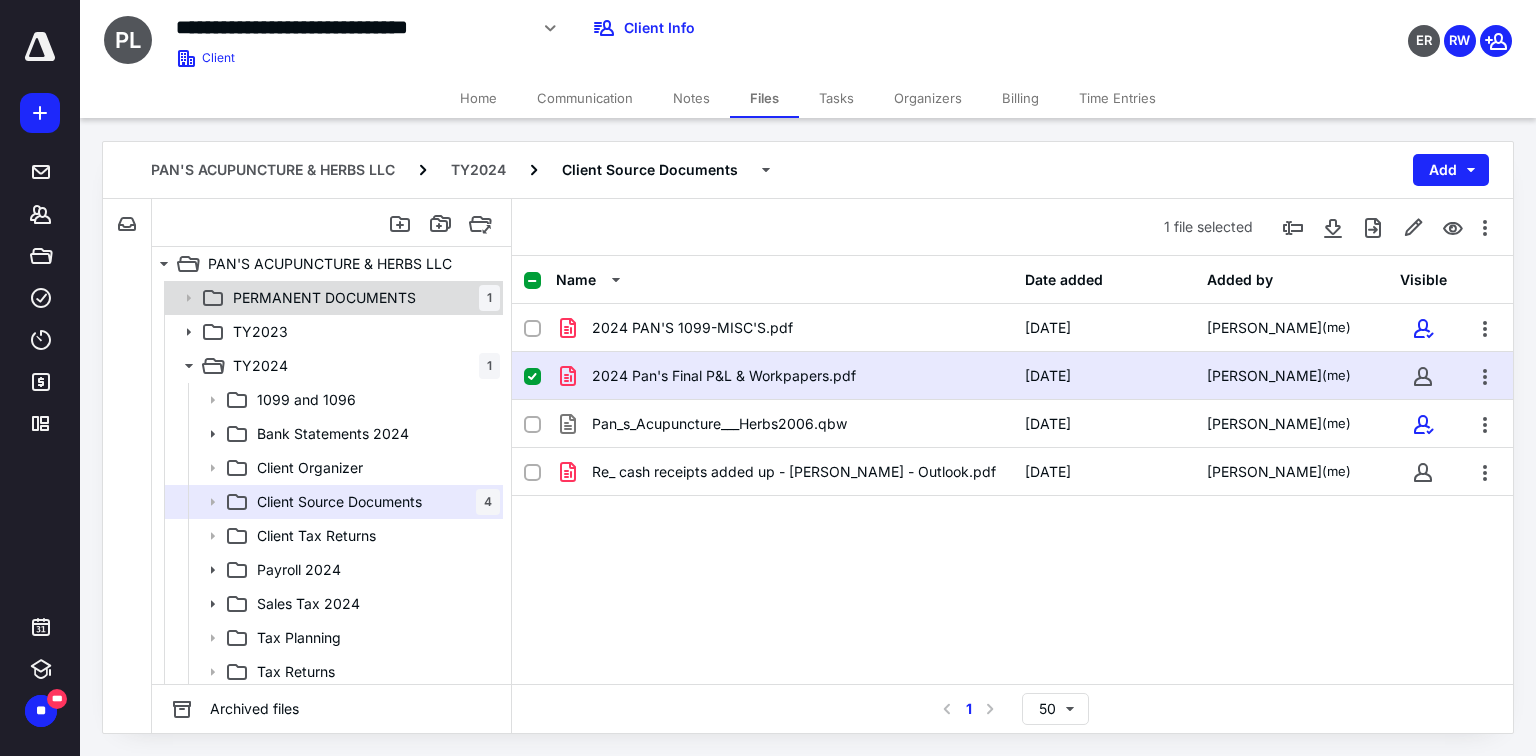 click on "PERMANENT DOCUMENTS" at bounding box center (324, 298) 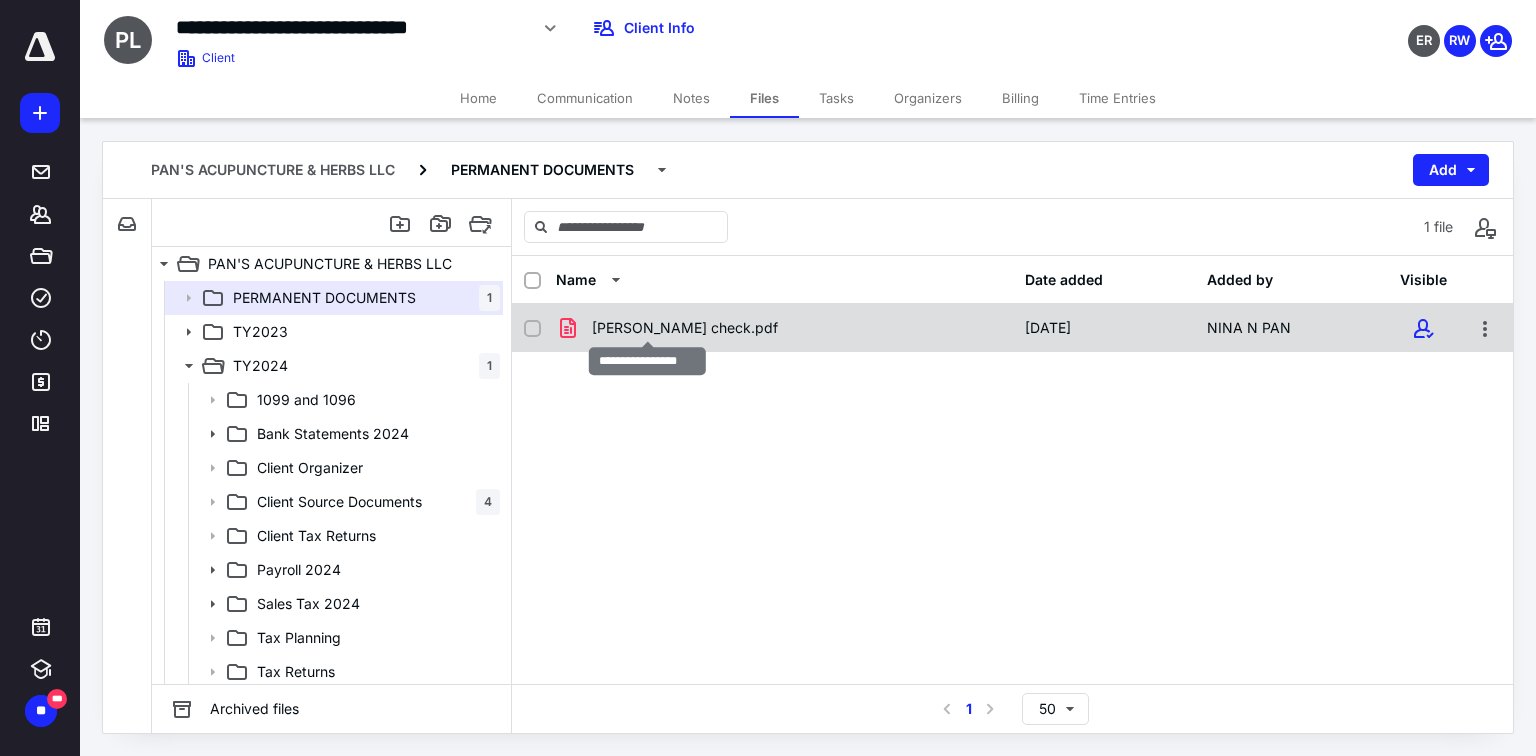 click on "[PERSON_NAME] check.pdf" at bounding box center (685, 328) 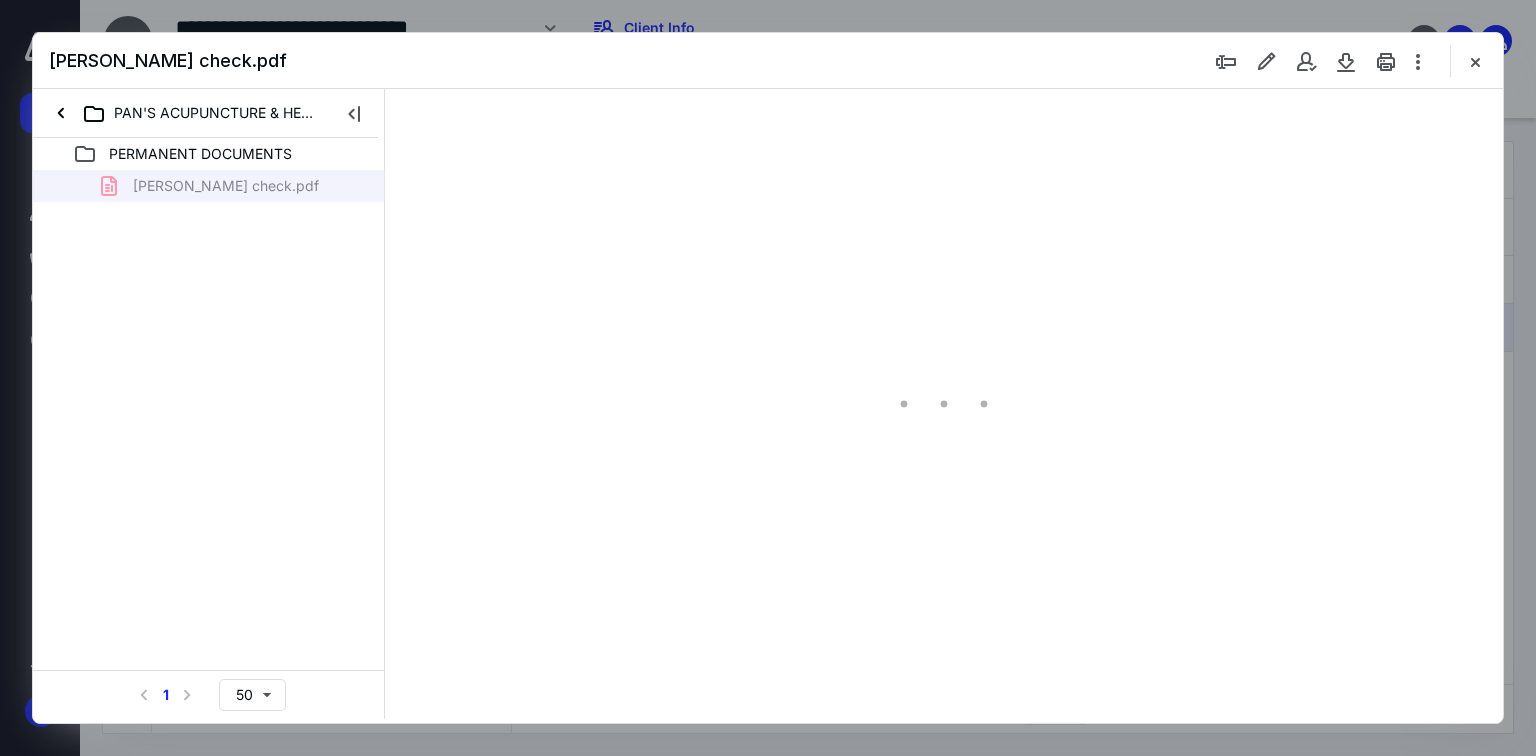 scroll, scrollTop: 0, scrollLeft: 0, axis: both 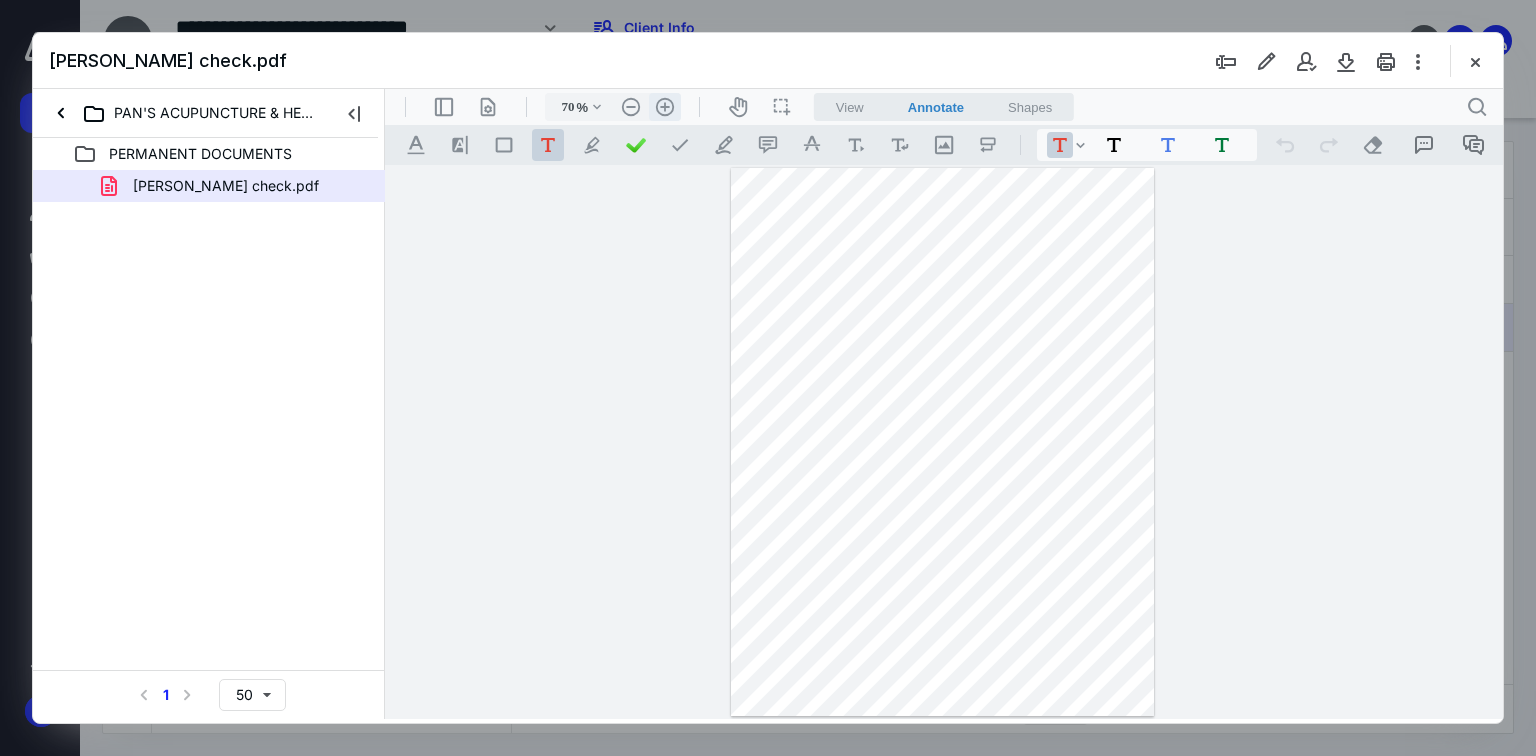 click on ".cls-1{fill:#abb0c4;} icon - header - zoom - in - line" at bounding box center (665, 107) 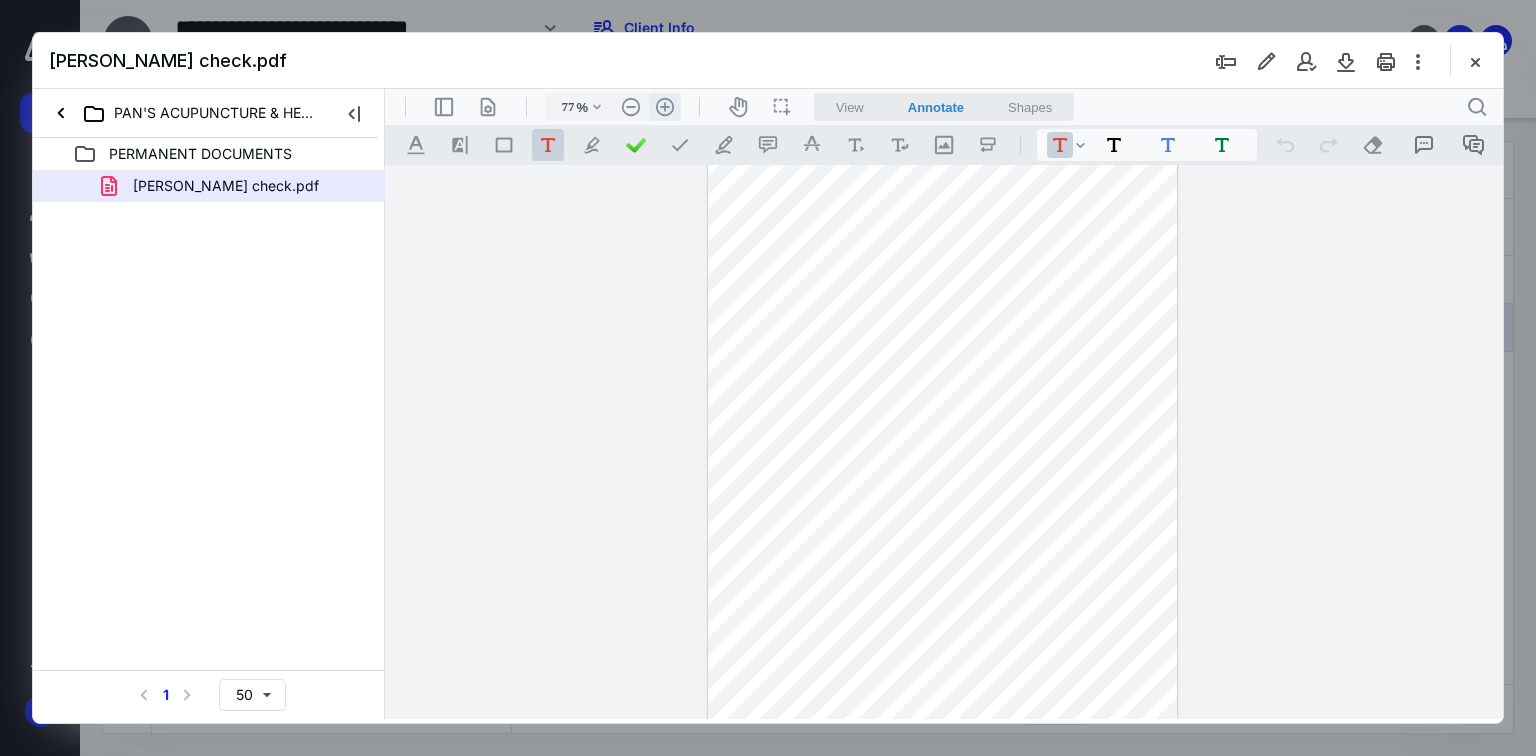 click on ".cls-1{fill:#abb0c4;} icon - header - zoom - in - line" at bounding box center [665, 107] 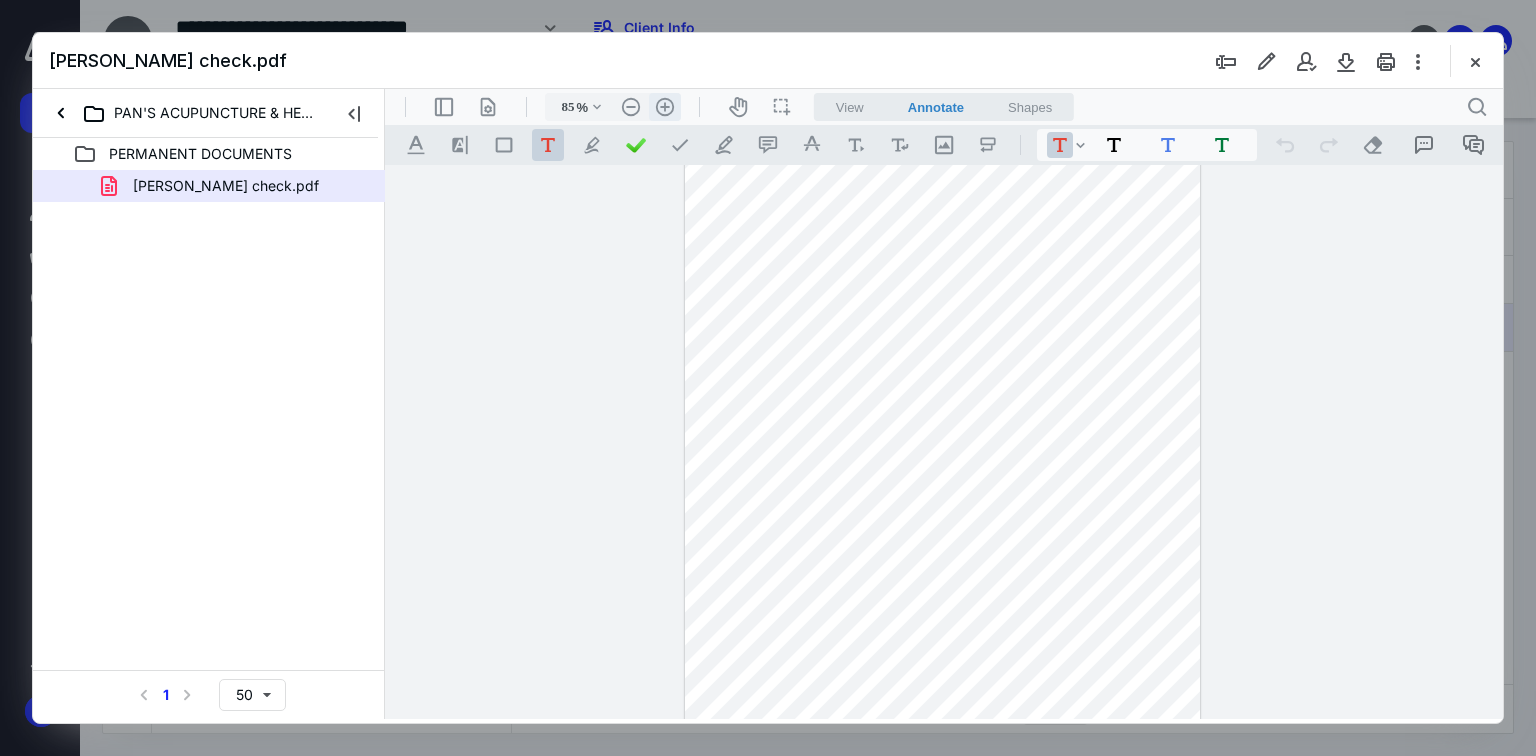 click on ".cls-1{fill:#abb0c4;} icon - header - zoom - in - line" at bounding box center (665, 107) 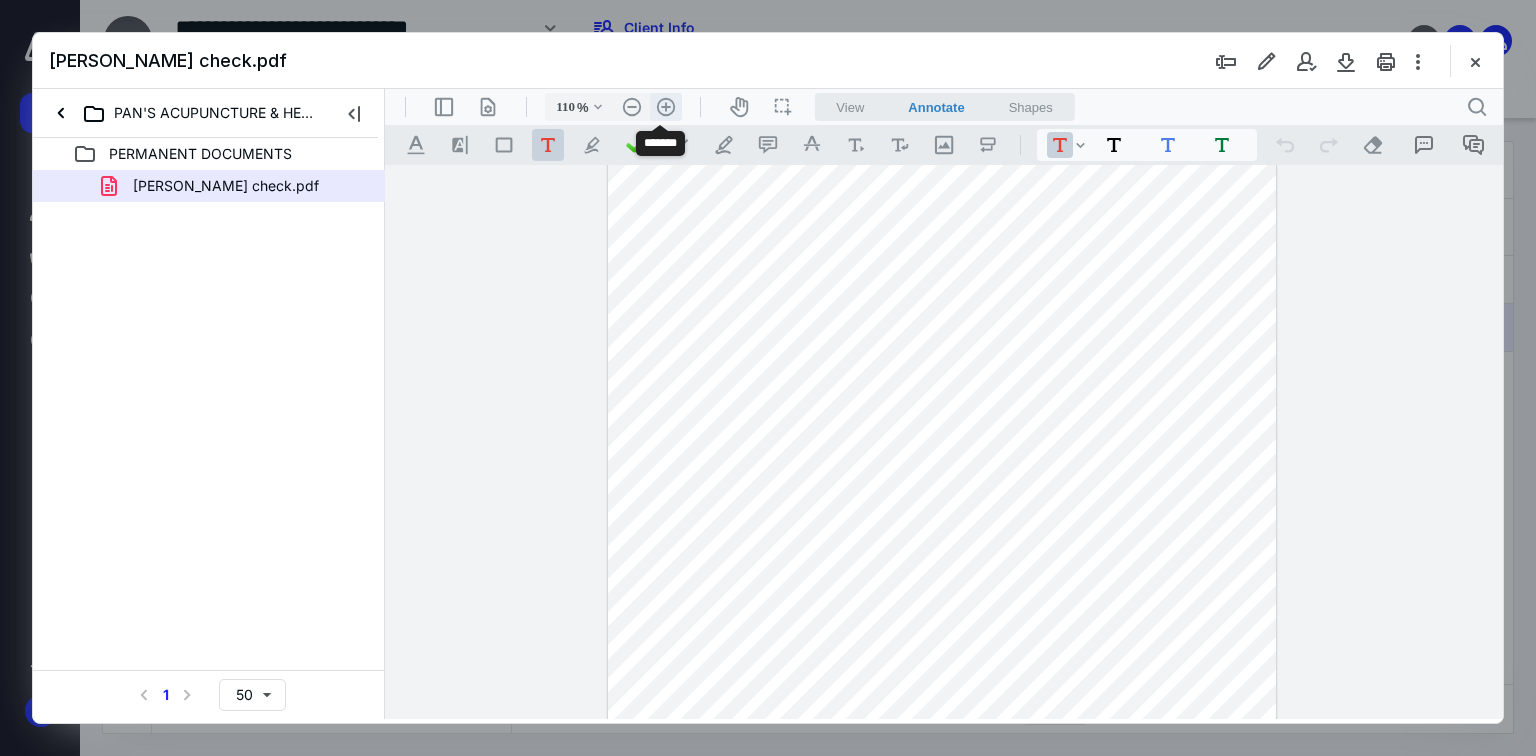 click on ".cls-1{fill:#abb0c4;} icon - header - zoom - in - line" at bounding box center (666, 107) 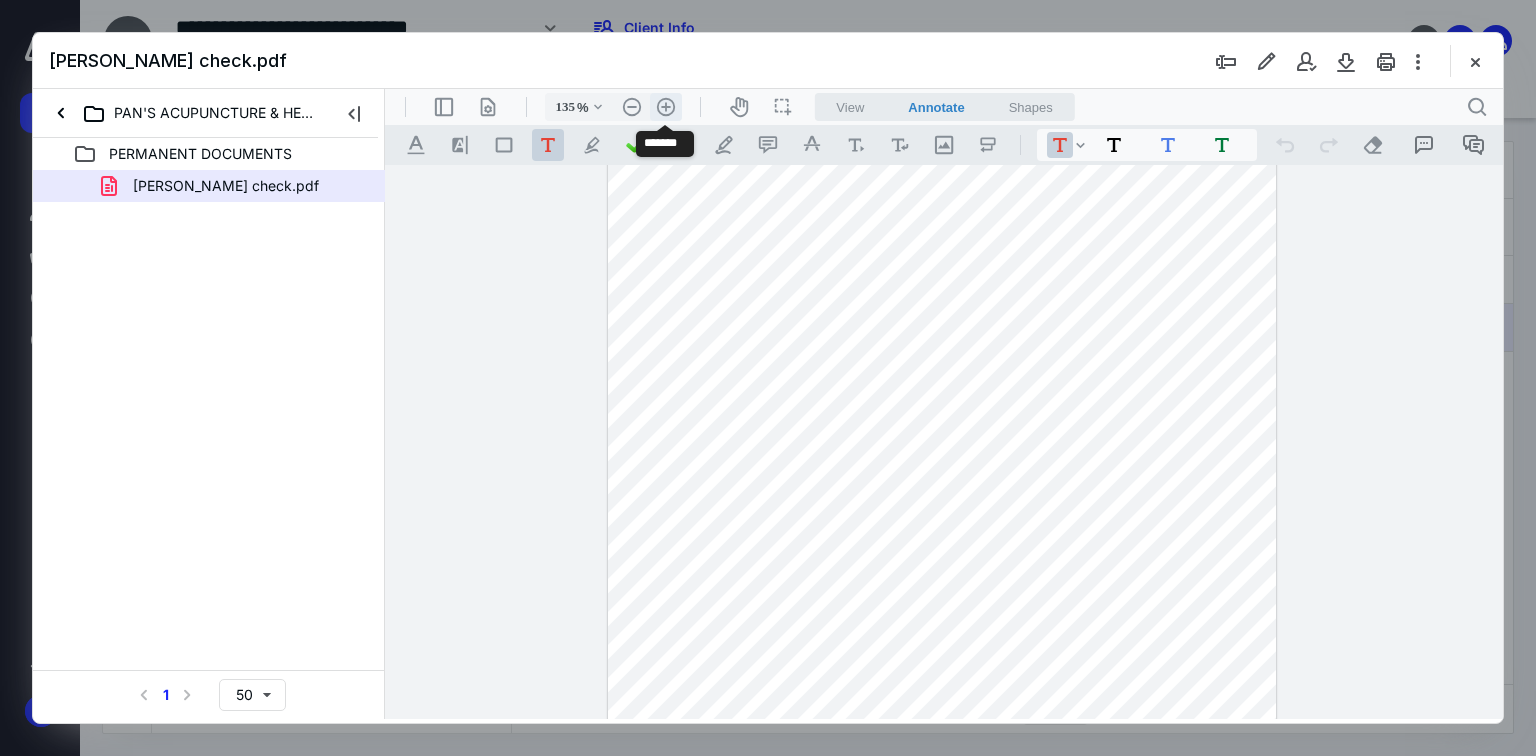 scroll, scrollTop: 224, scrollLeft: 0, axis: vertical 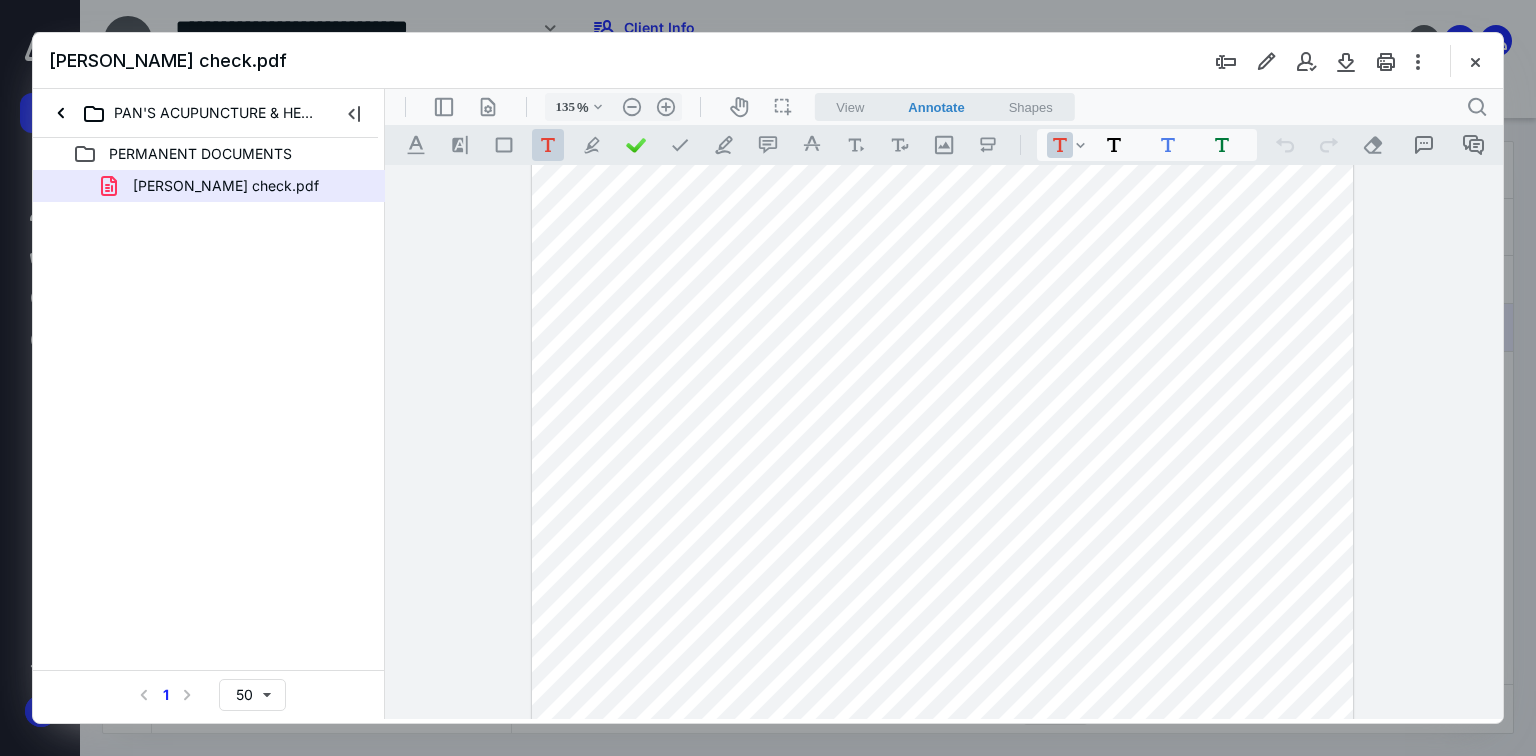 click at bounding box center (1475, 61) 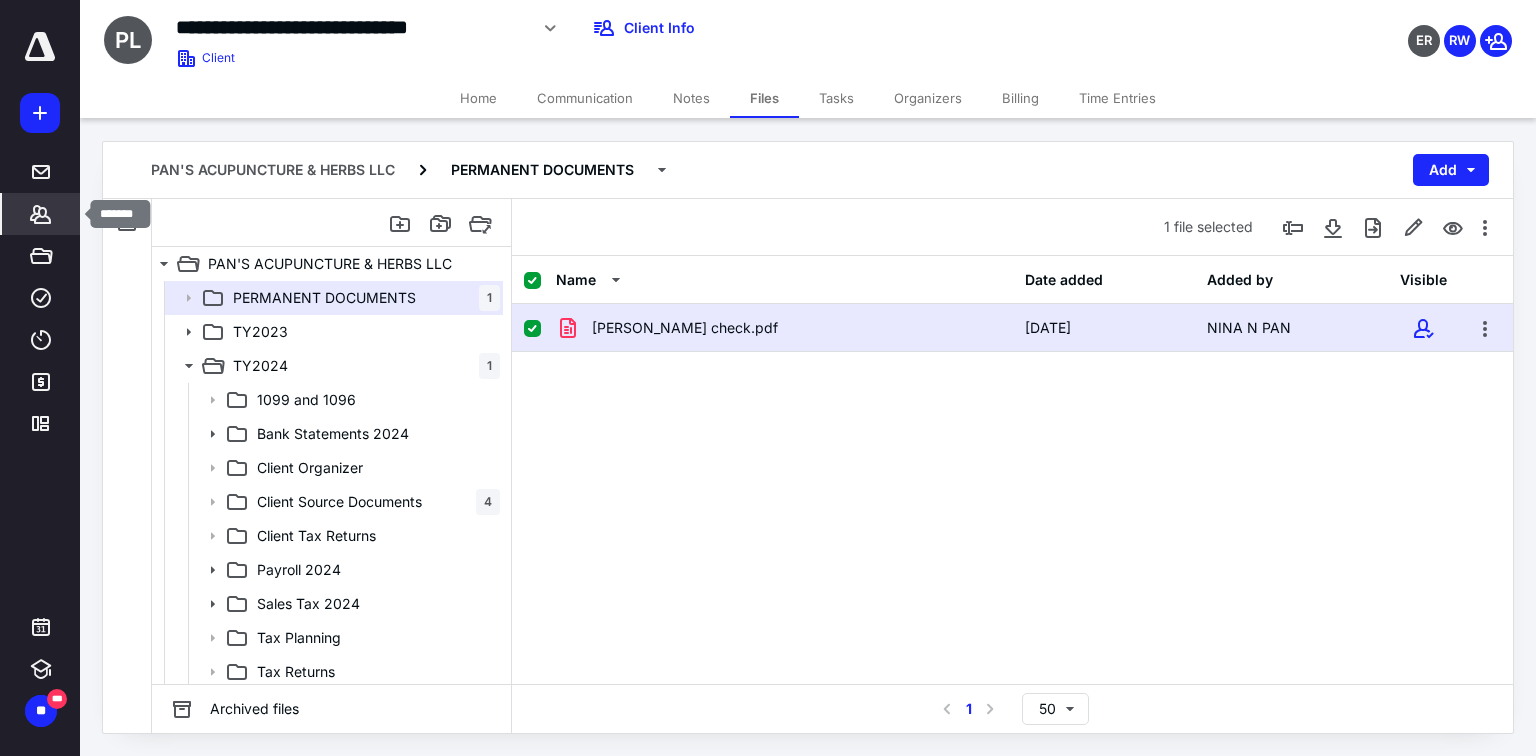 click 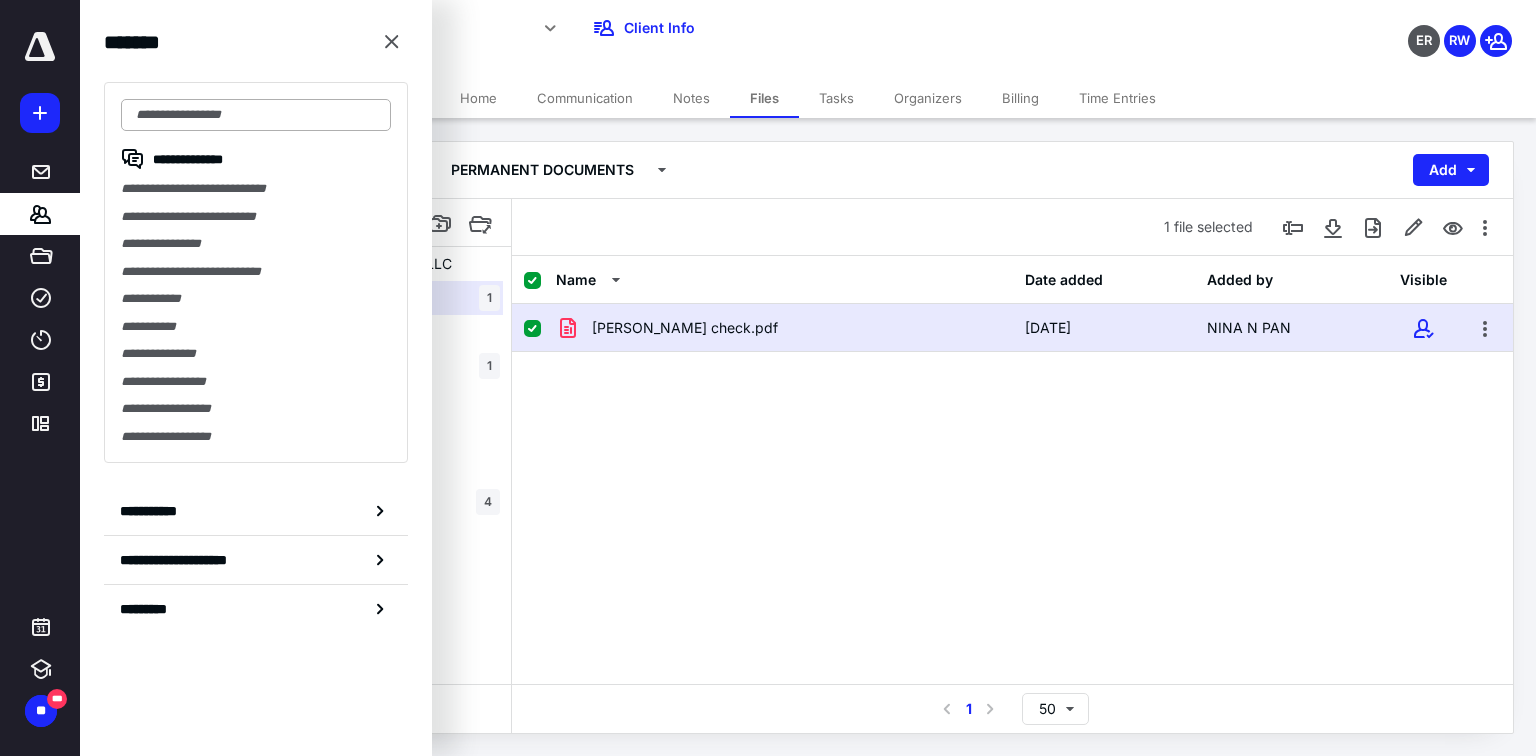 click at bounding box center (256, 115) 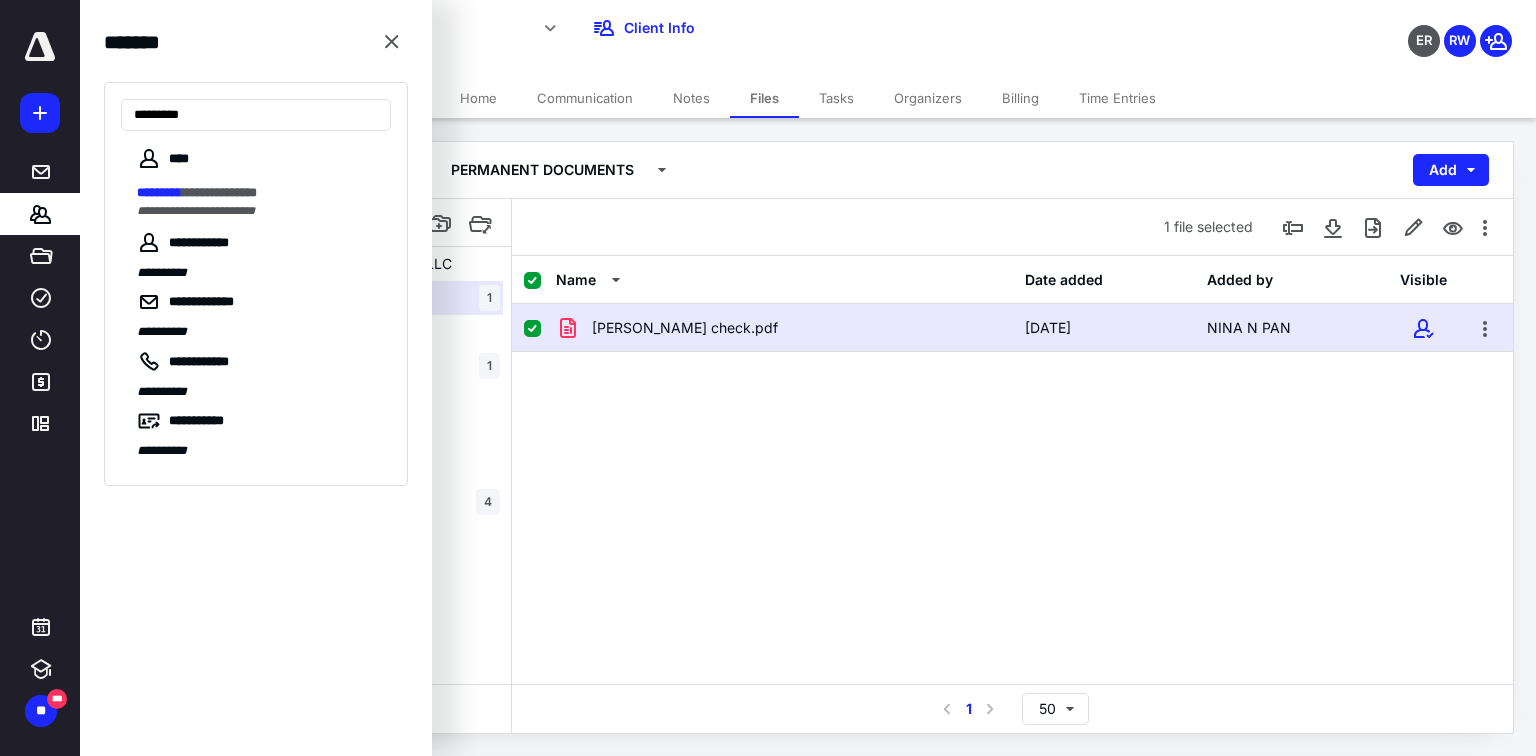 type on "*********" 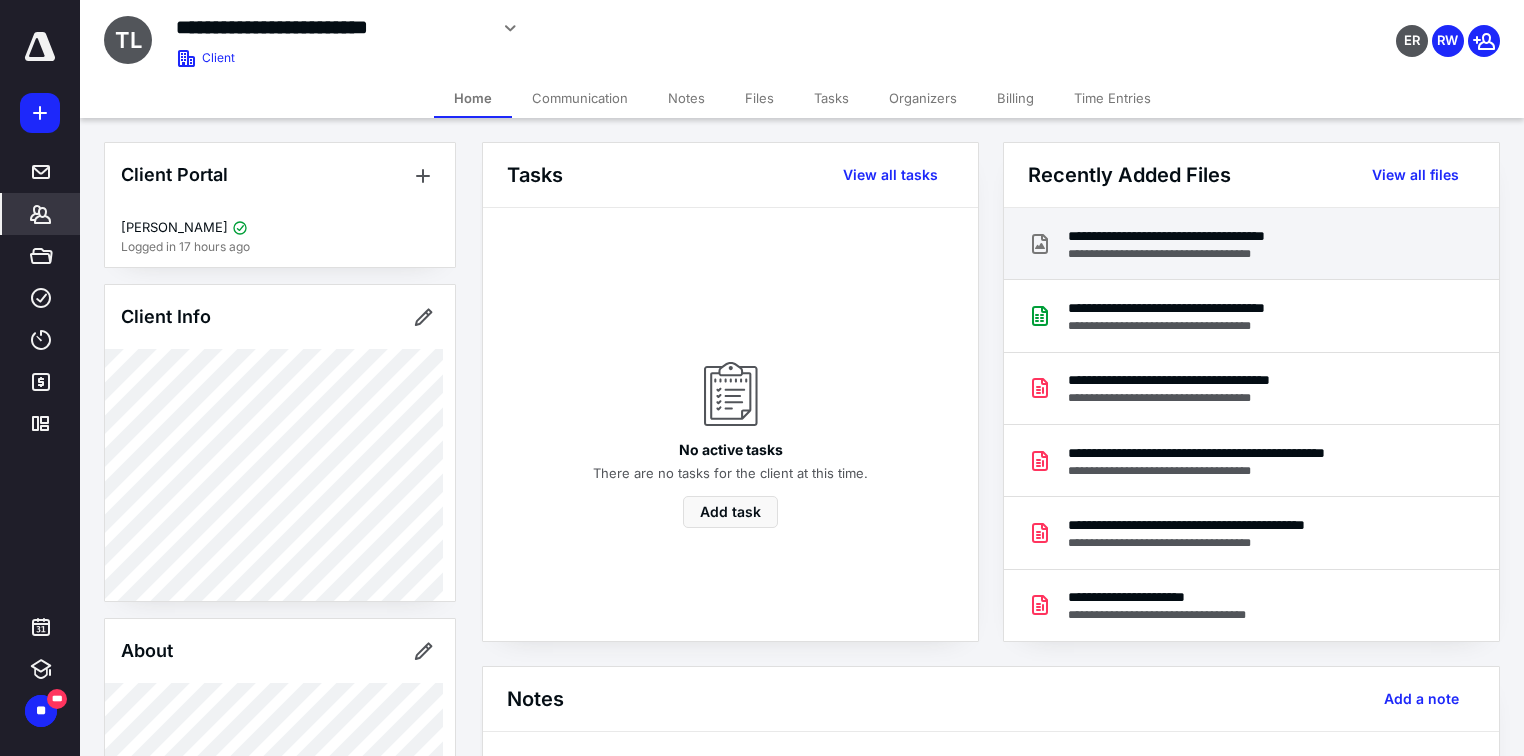 click on "**********" at bounding box center (1210, 254) 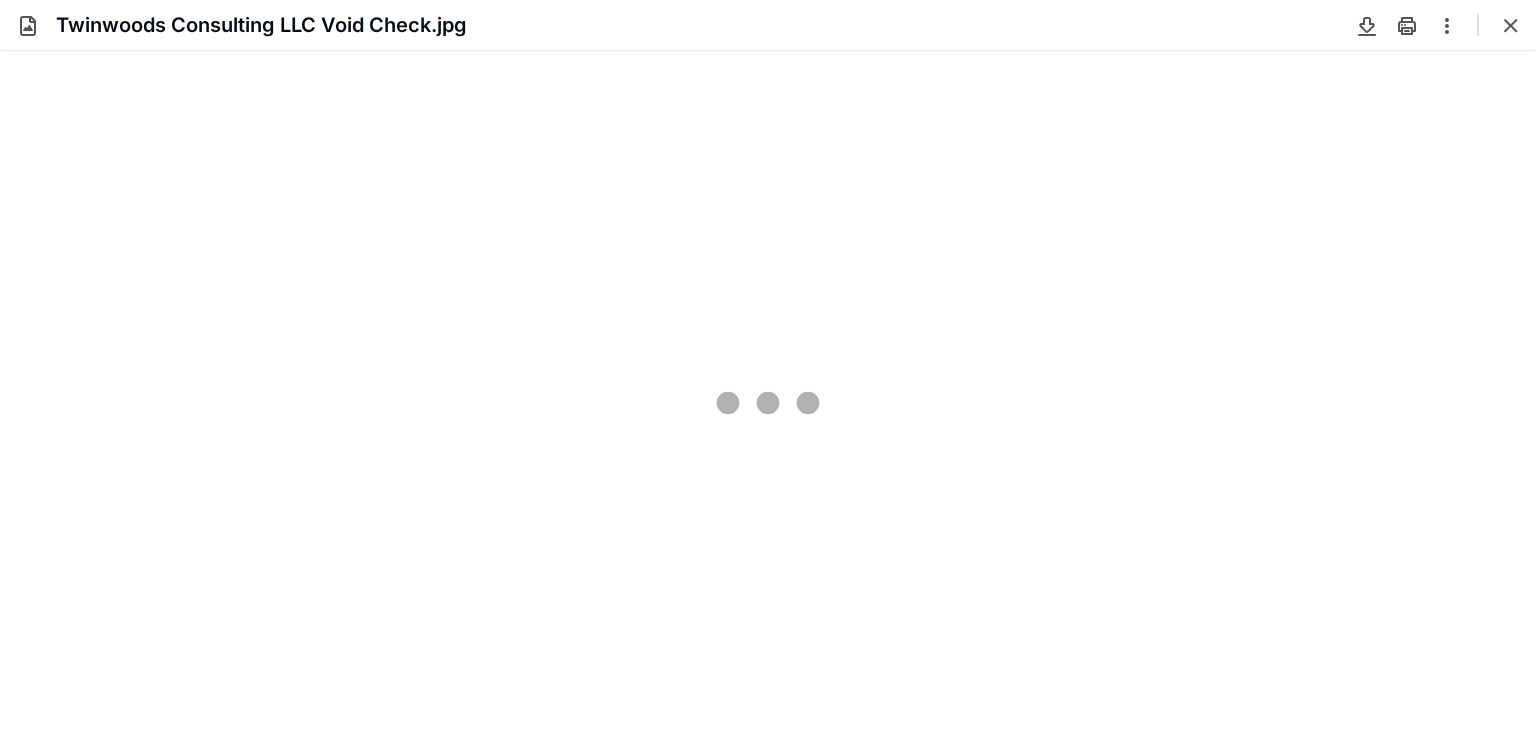 scroll, scrollTop: 0, scrollLeft: 0, axis: both 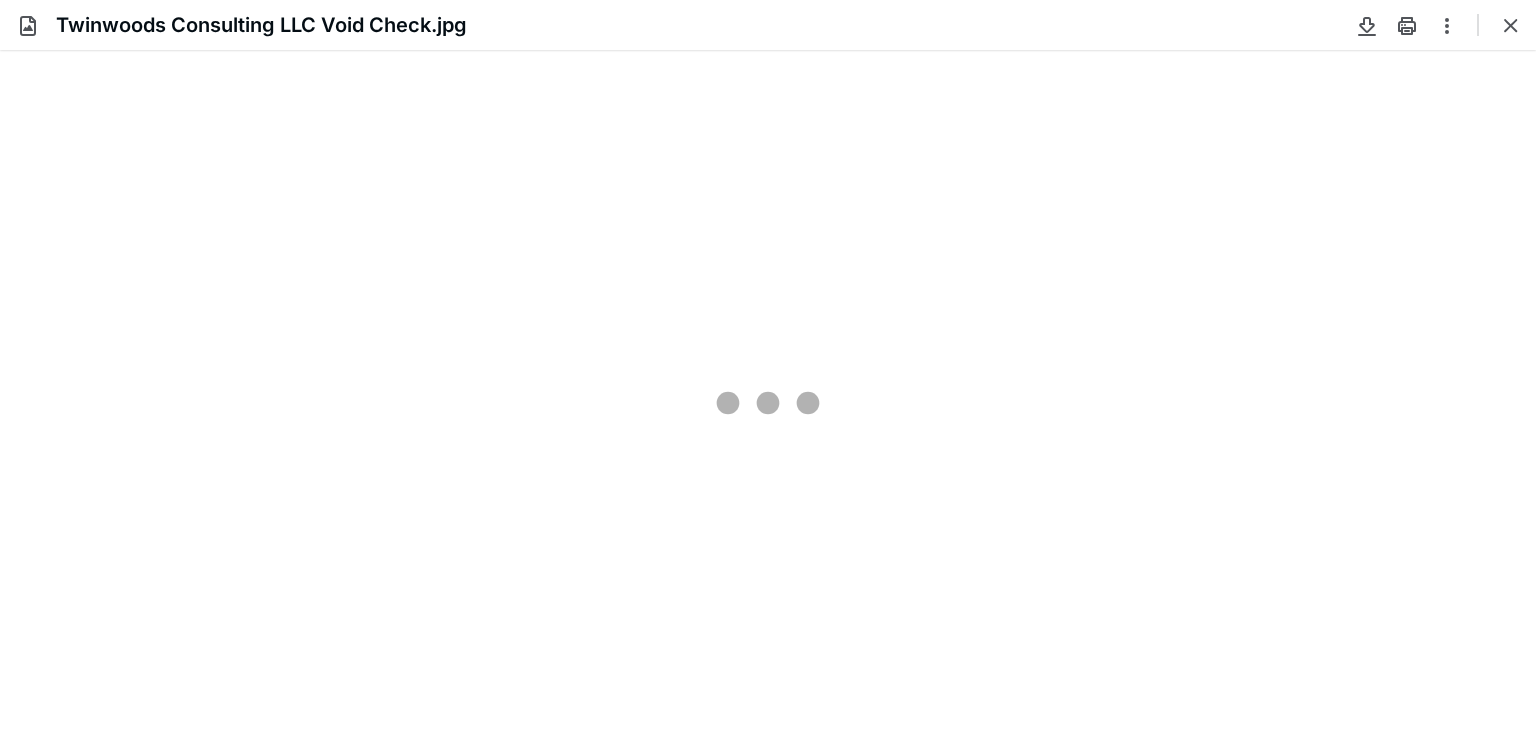 type on "230" 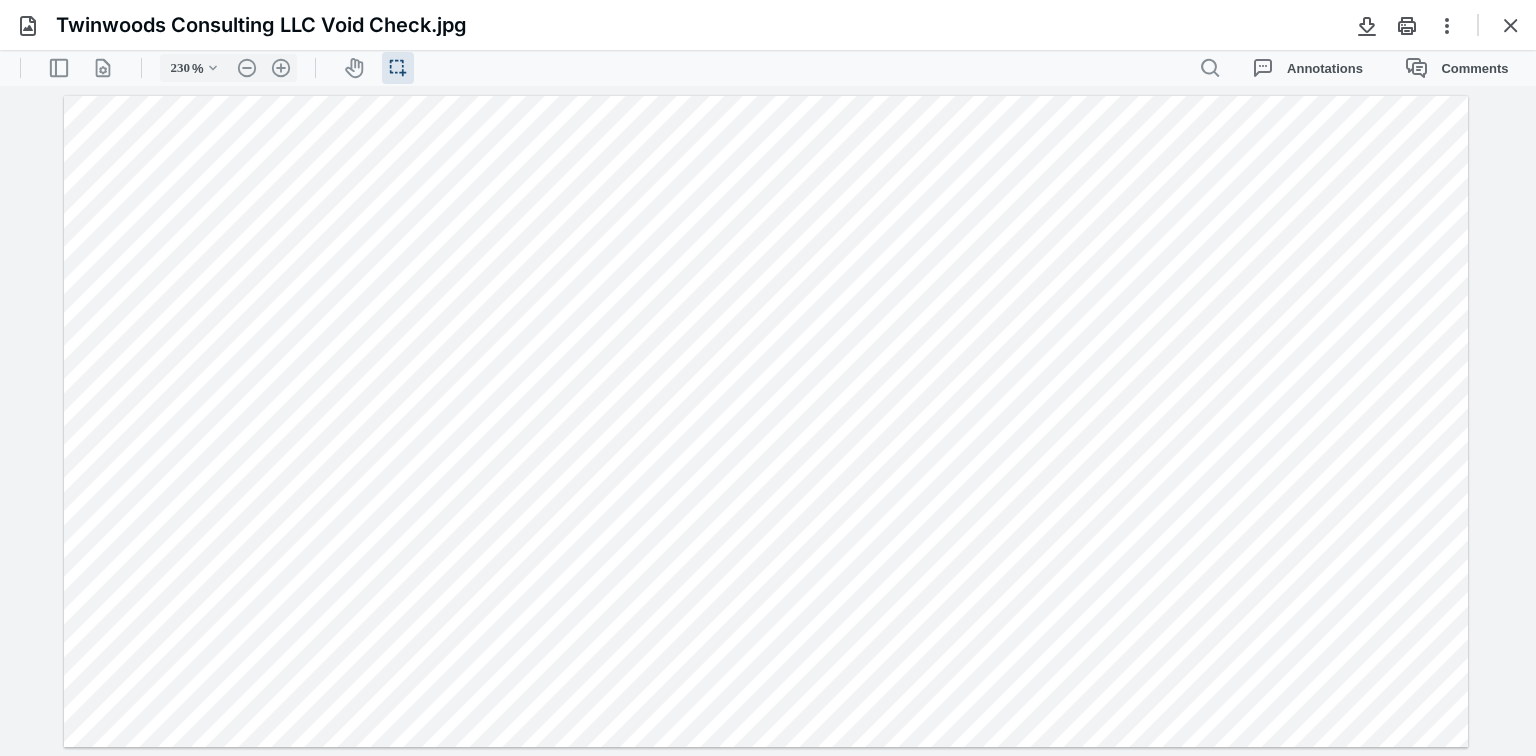 click at bounding box center (1511, 25) 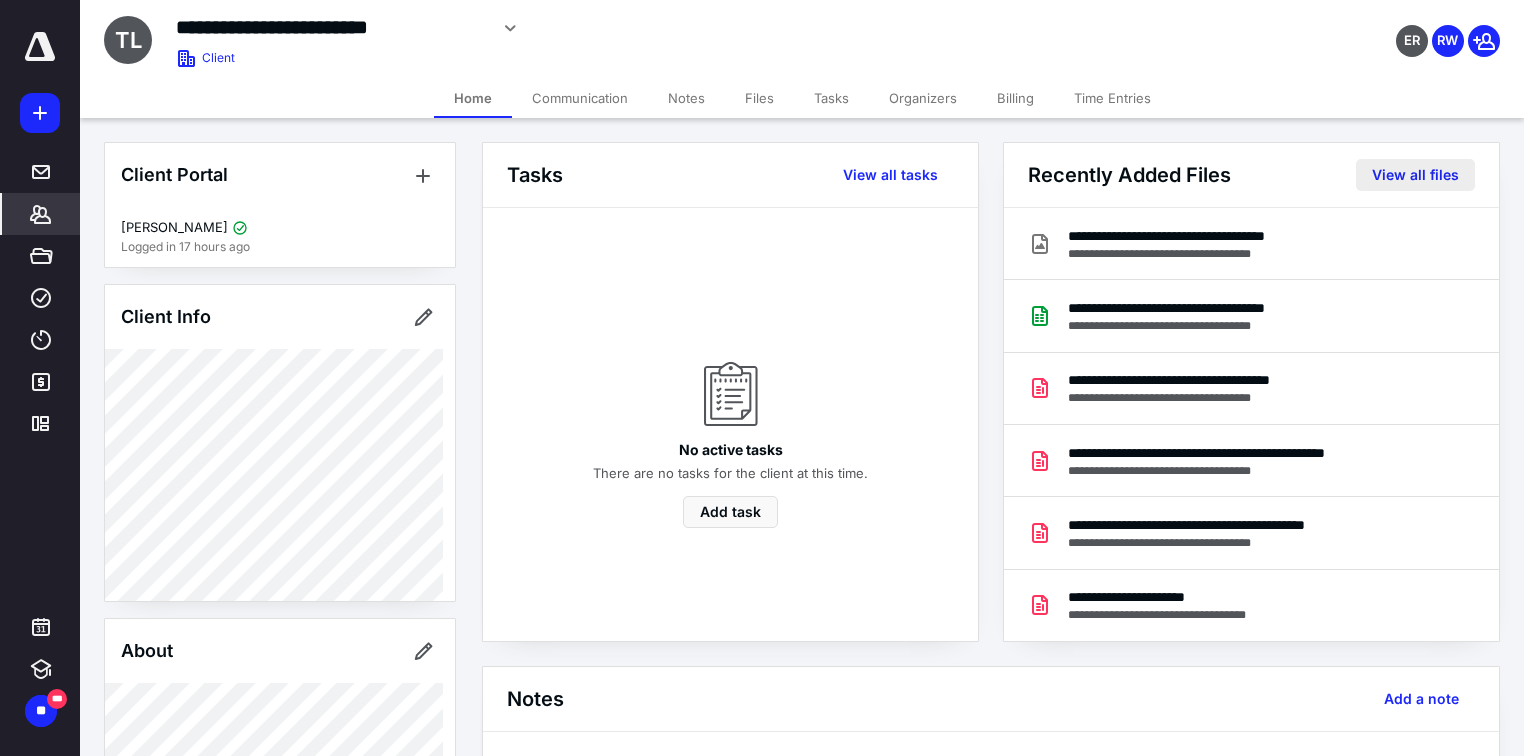 click on "View all files" at bounding box center [1415, 175] 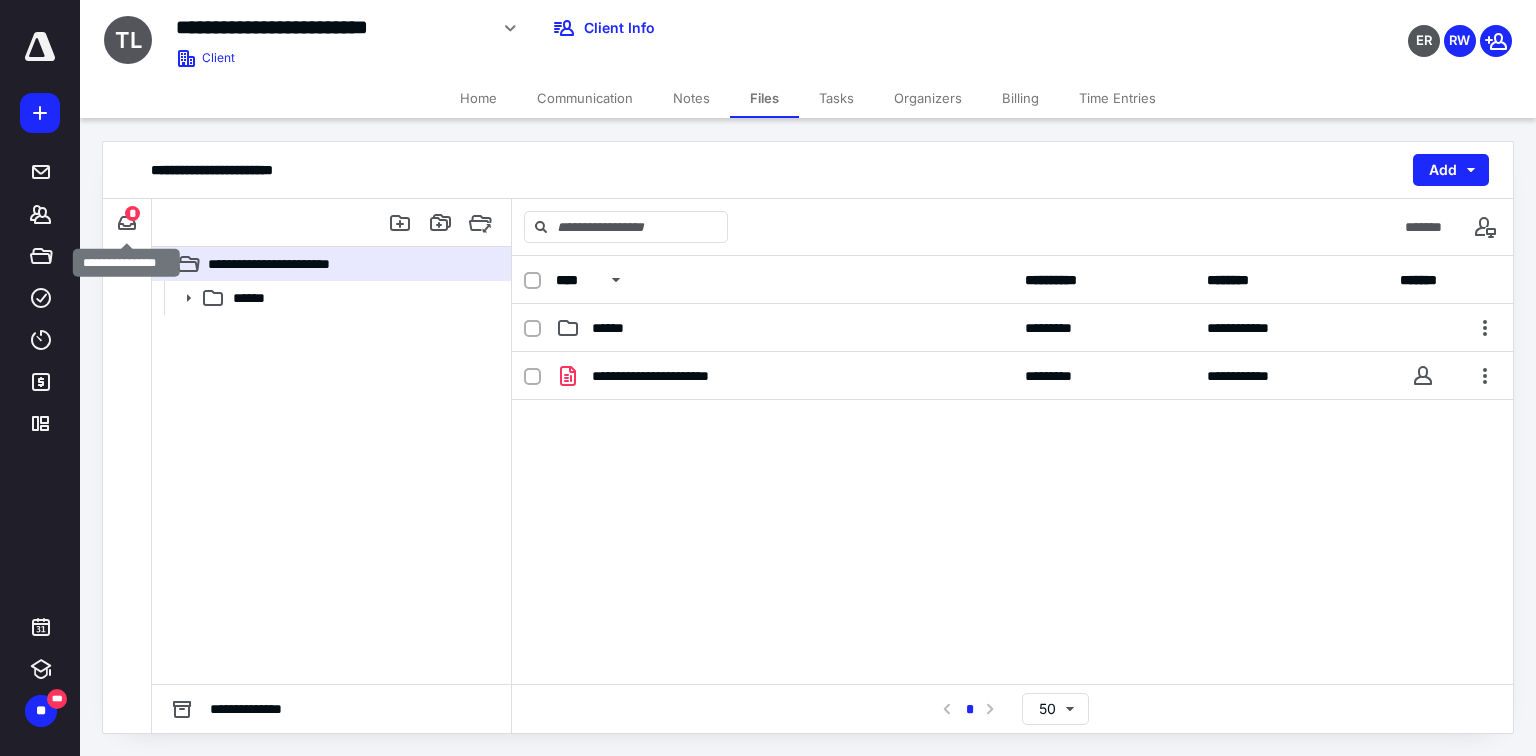 click on "*" at bounding box center (132, 213) 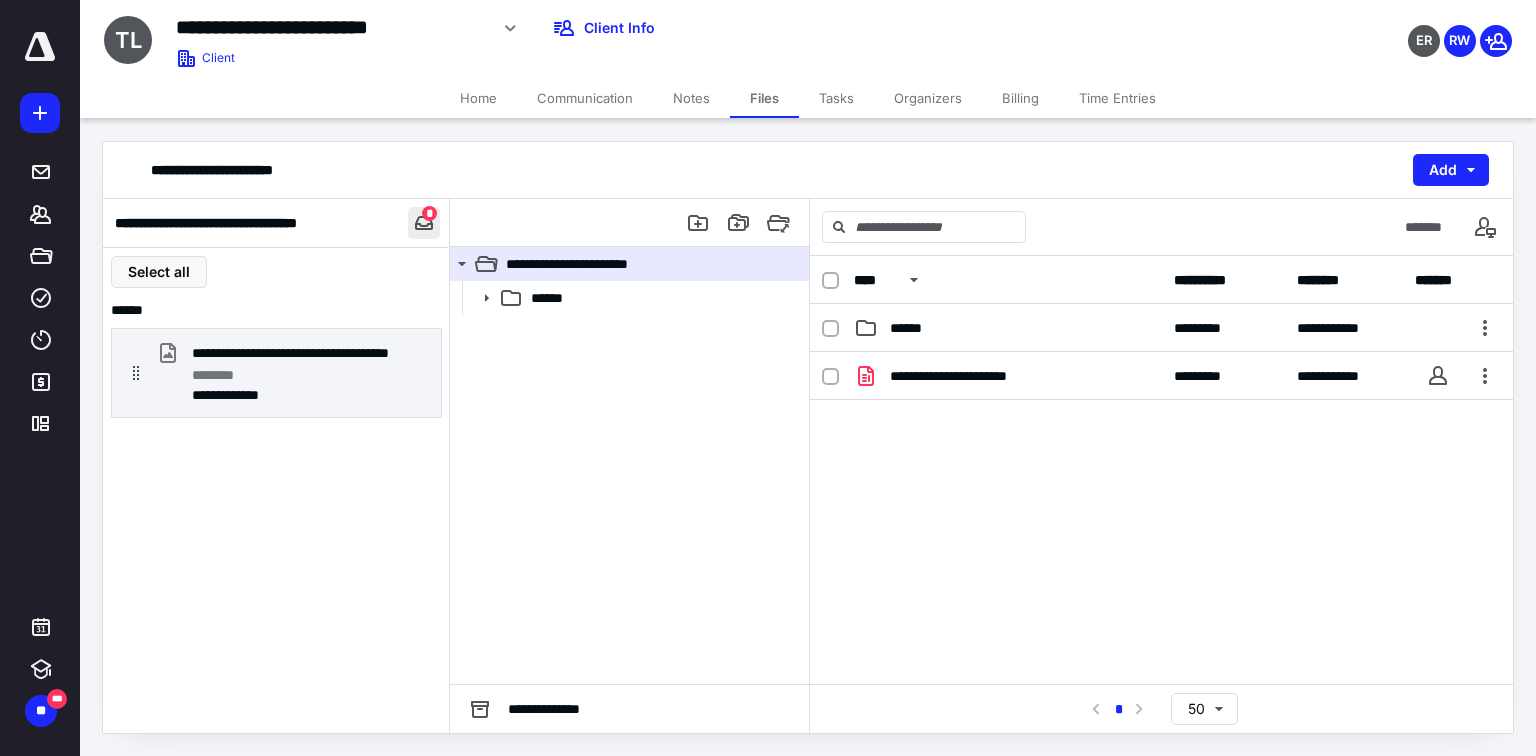 click at bounding box center (424, 223) 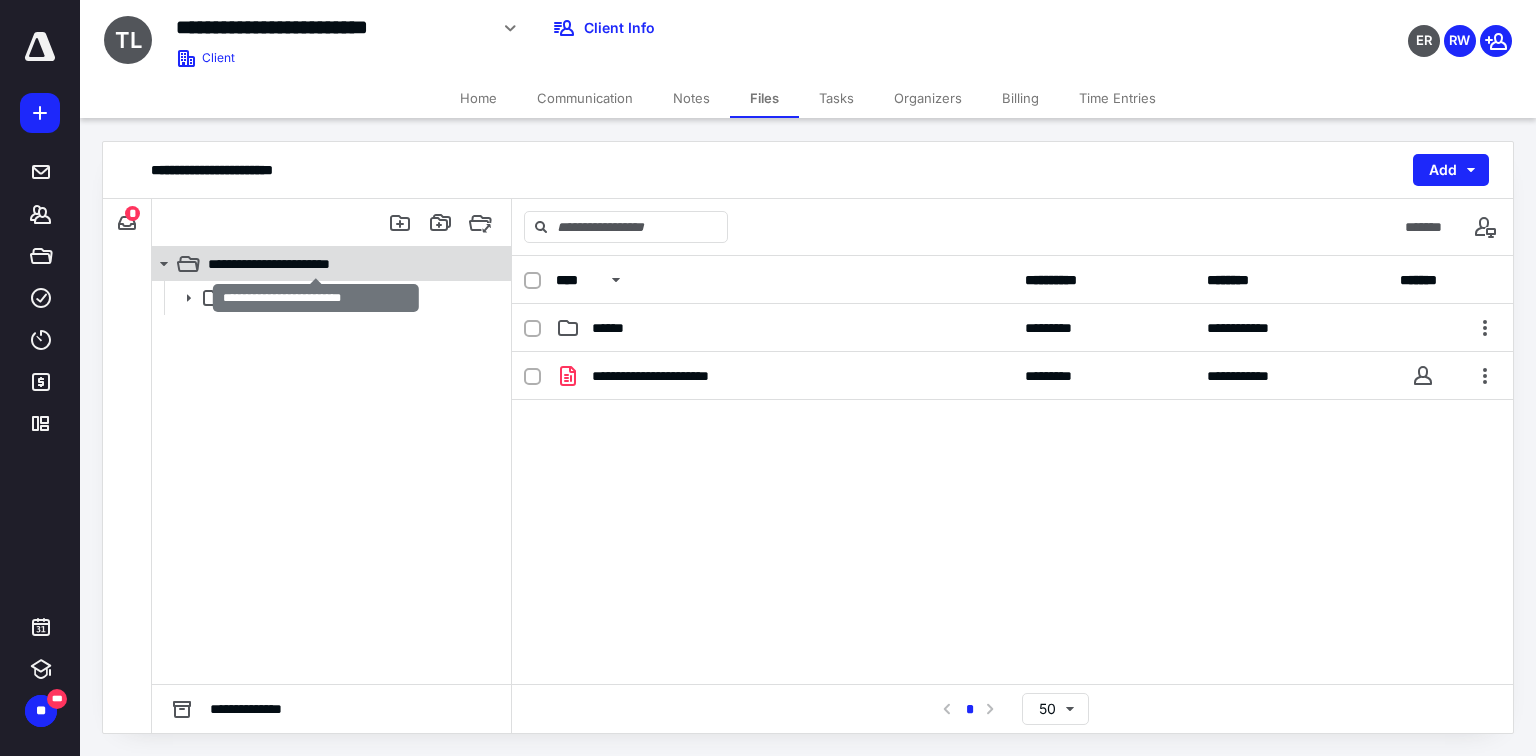 click on "**********" at bounding box center [316, 264] 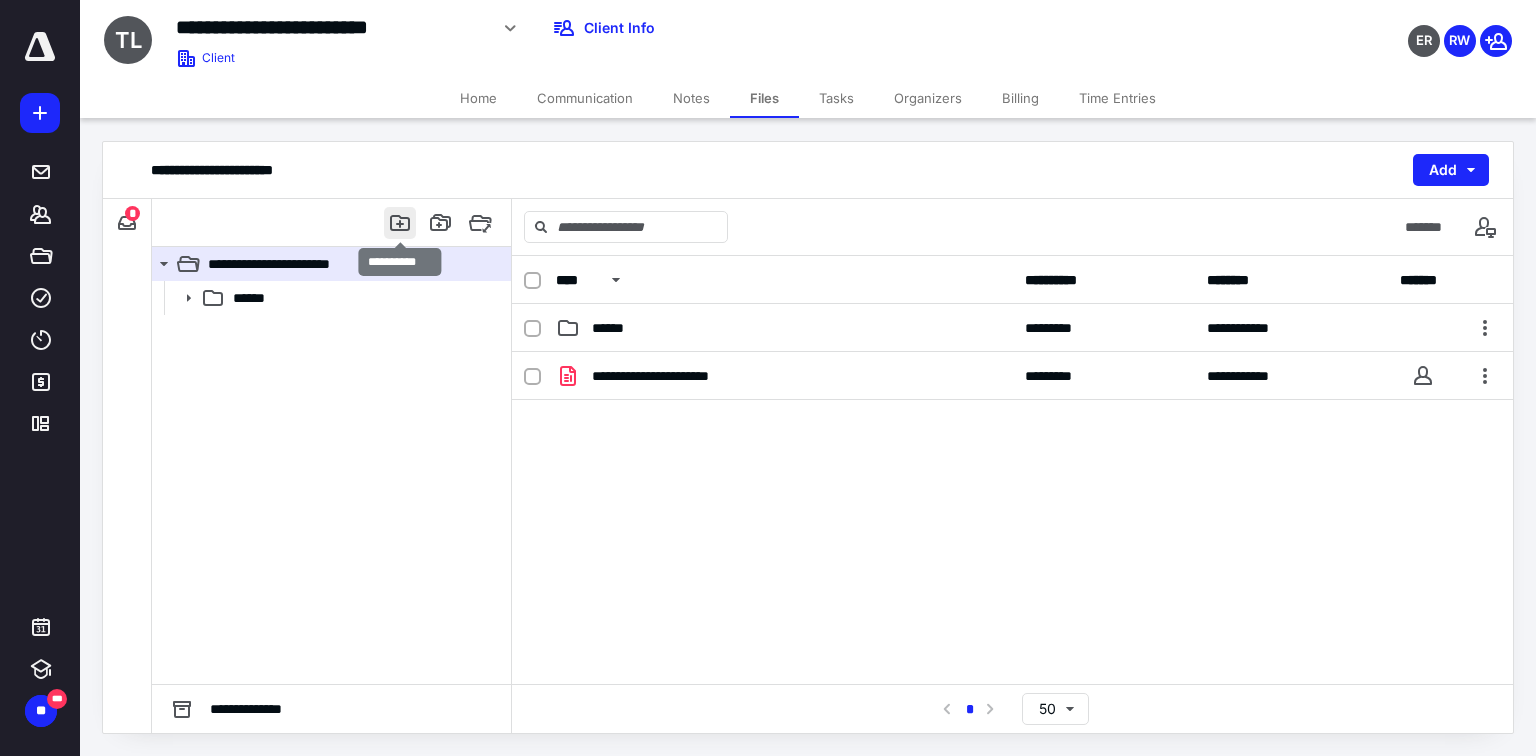 click at bounding box center [400, 223] 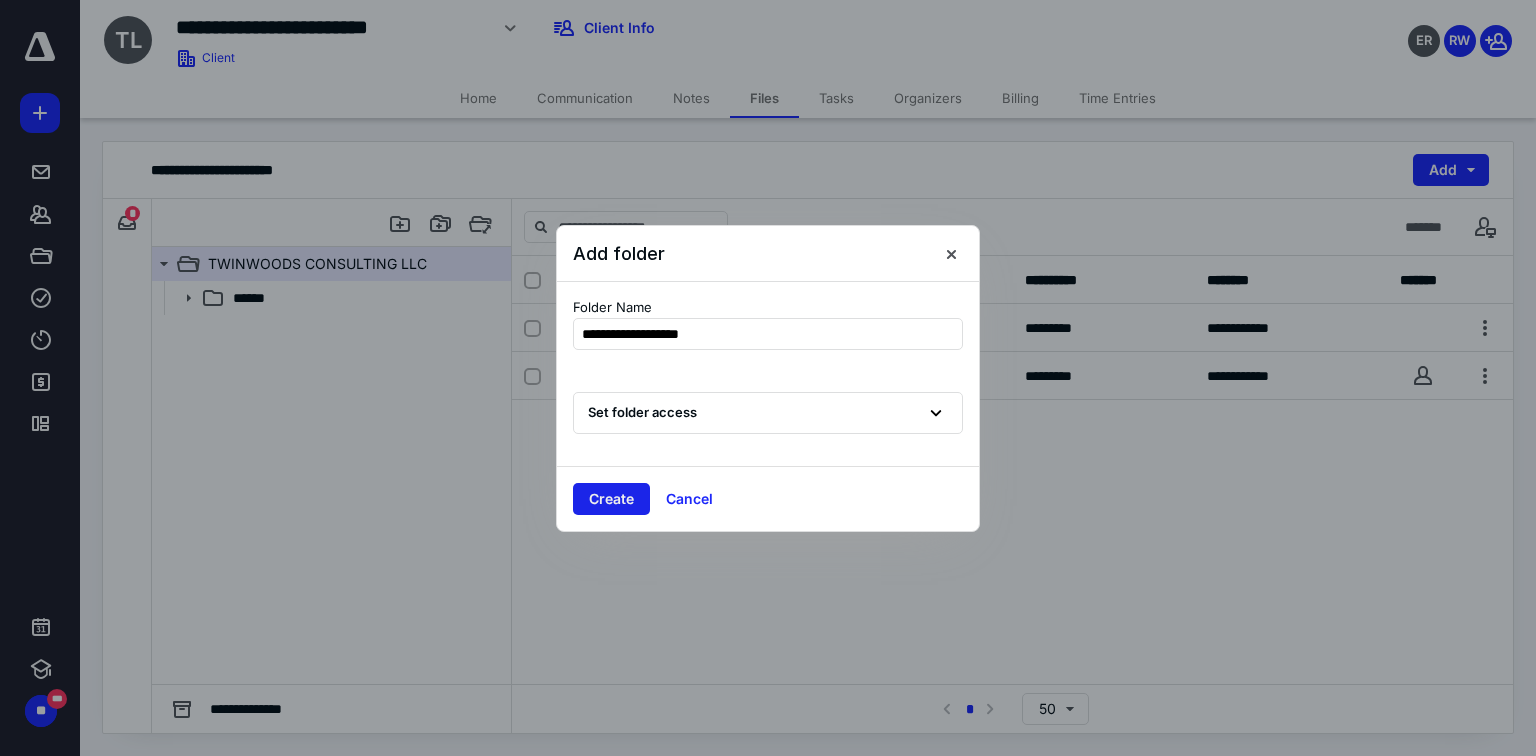 type on "**********" 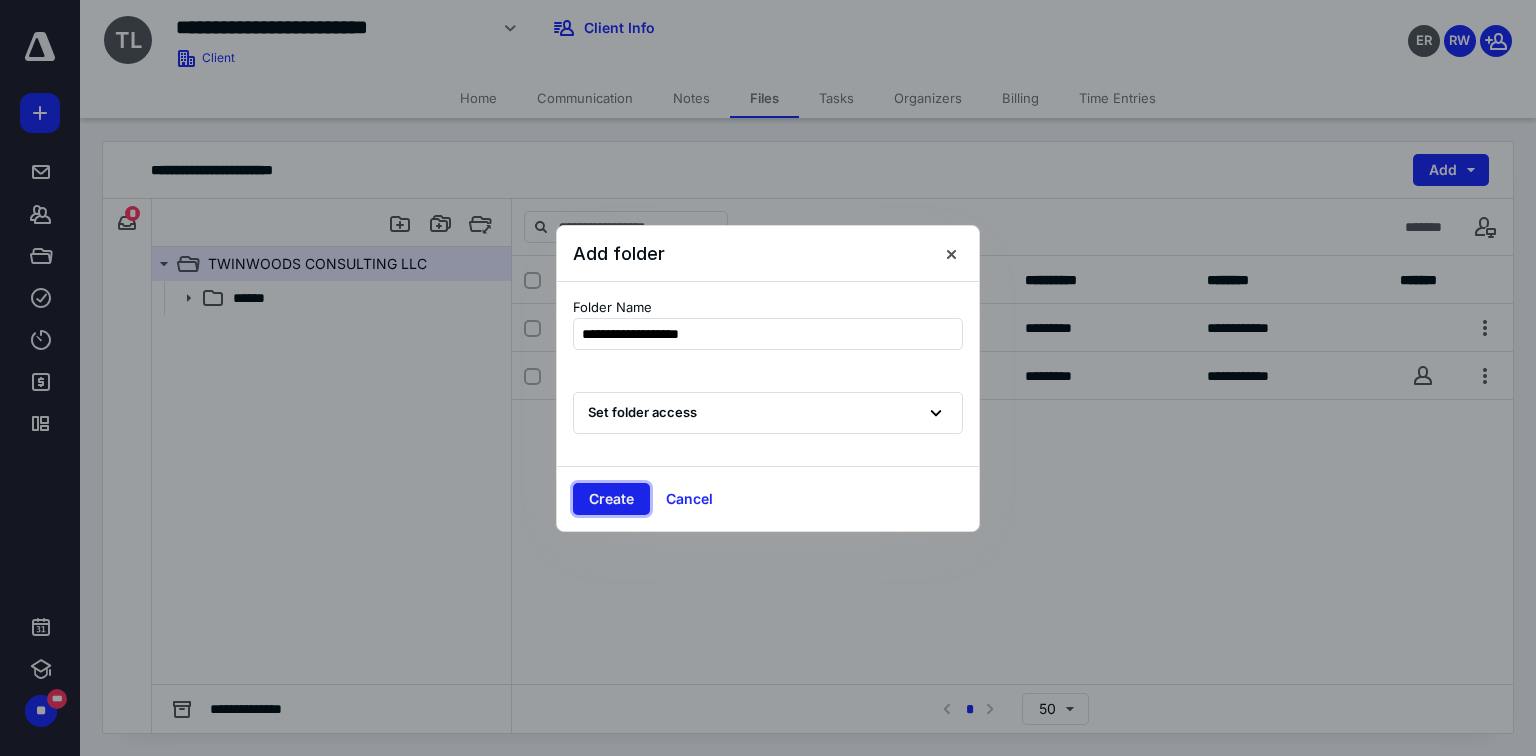 click on "Create" at bounding box center [611, 499] 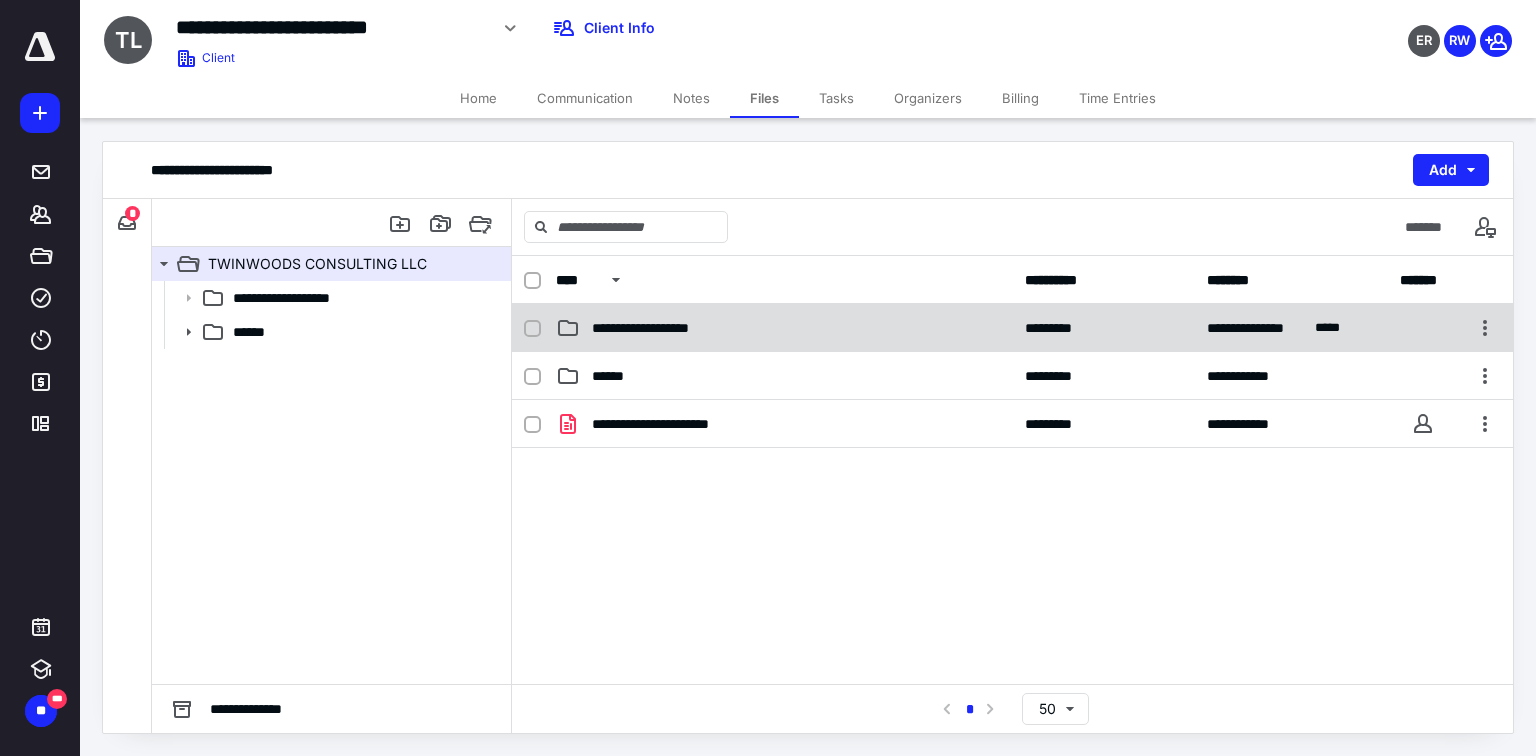 click on "**********" at bounding box center (683, 328) 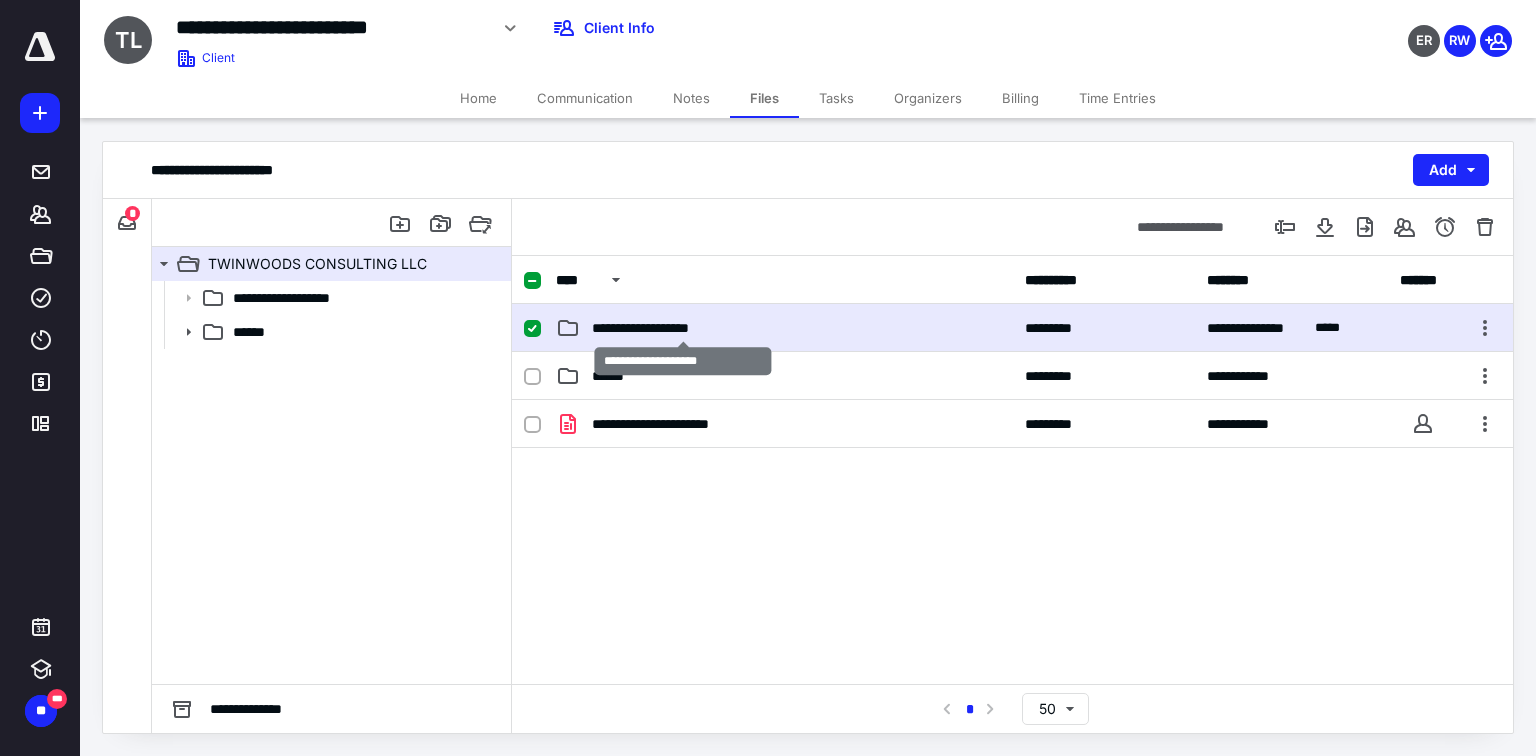 click on "**********" at bounding box center (683, 328) 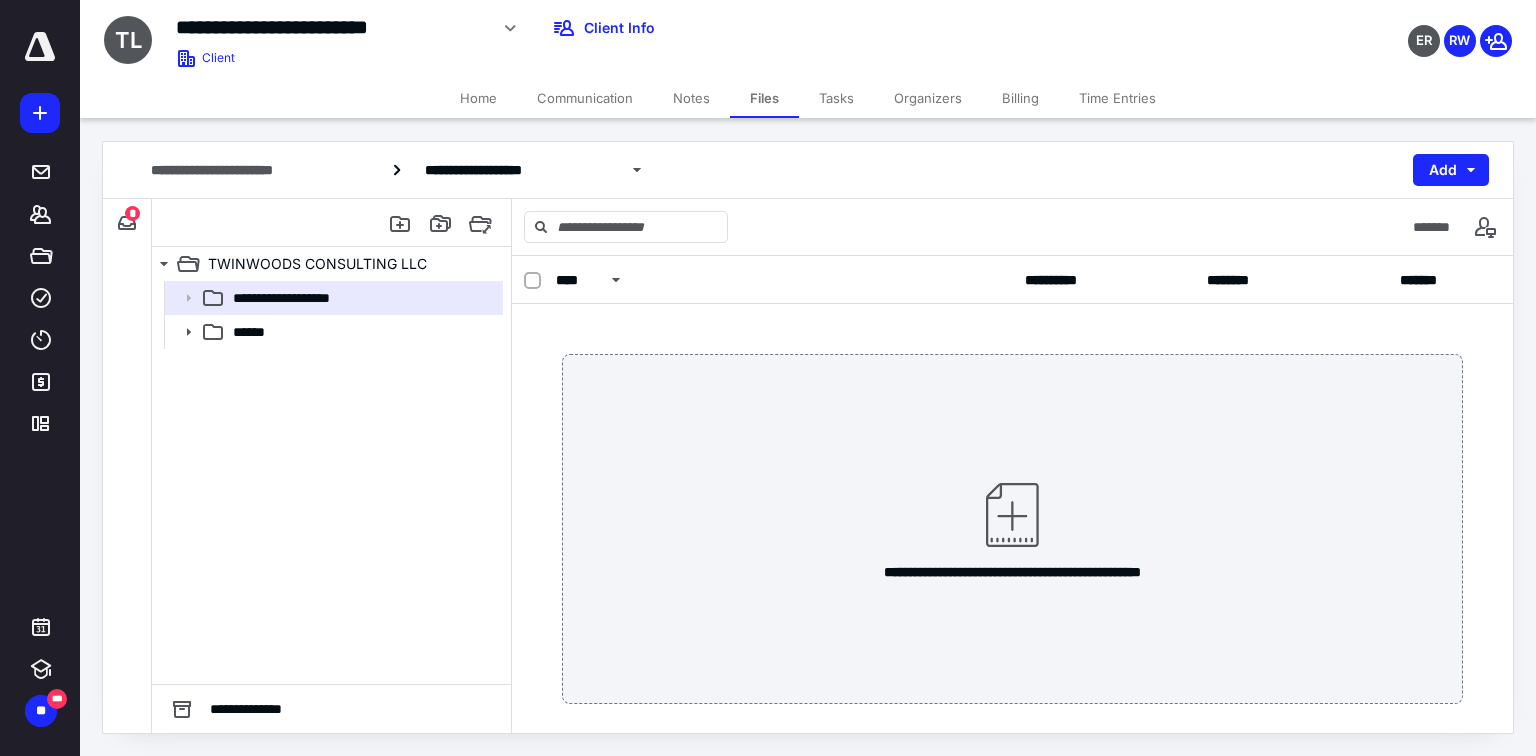 drag, startPoint x: 198, startPoint y: 280, endPoint x: 789, endPoint y: 417, distance: 606.67126 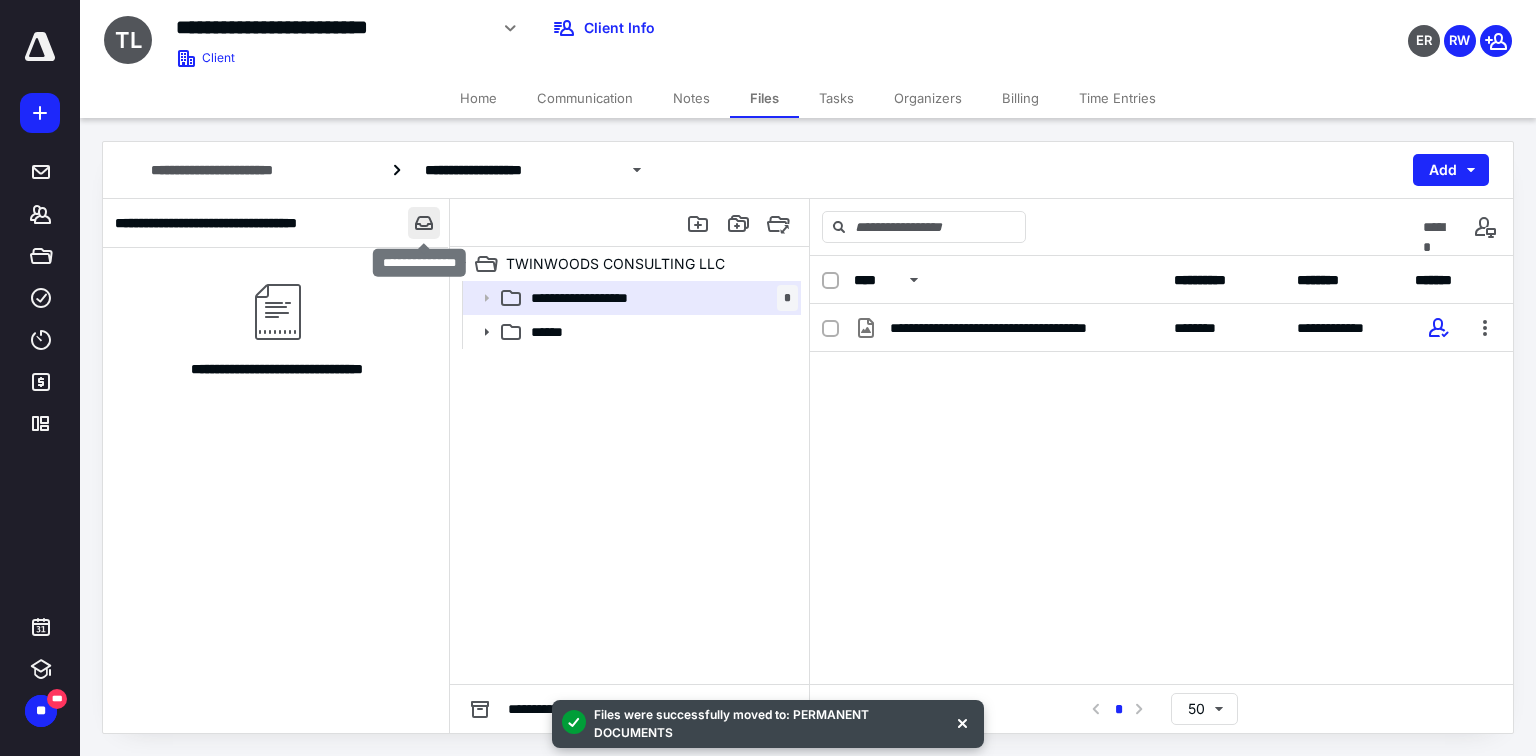 click at bounding box center [424, 223] 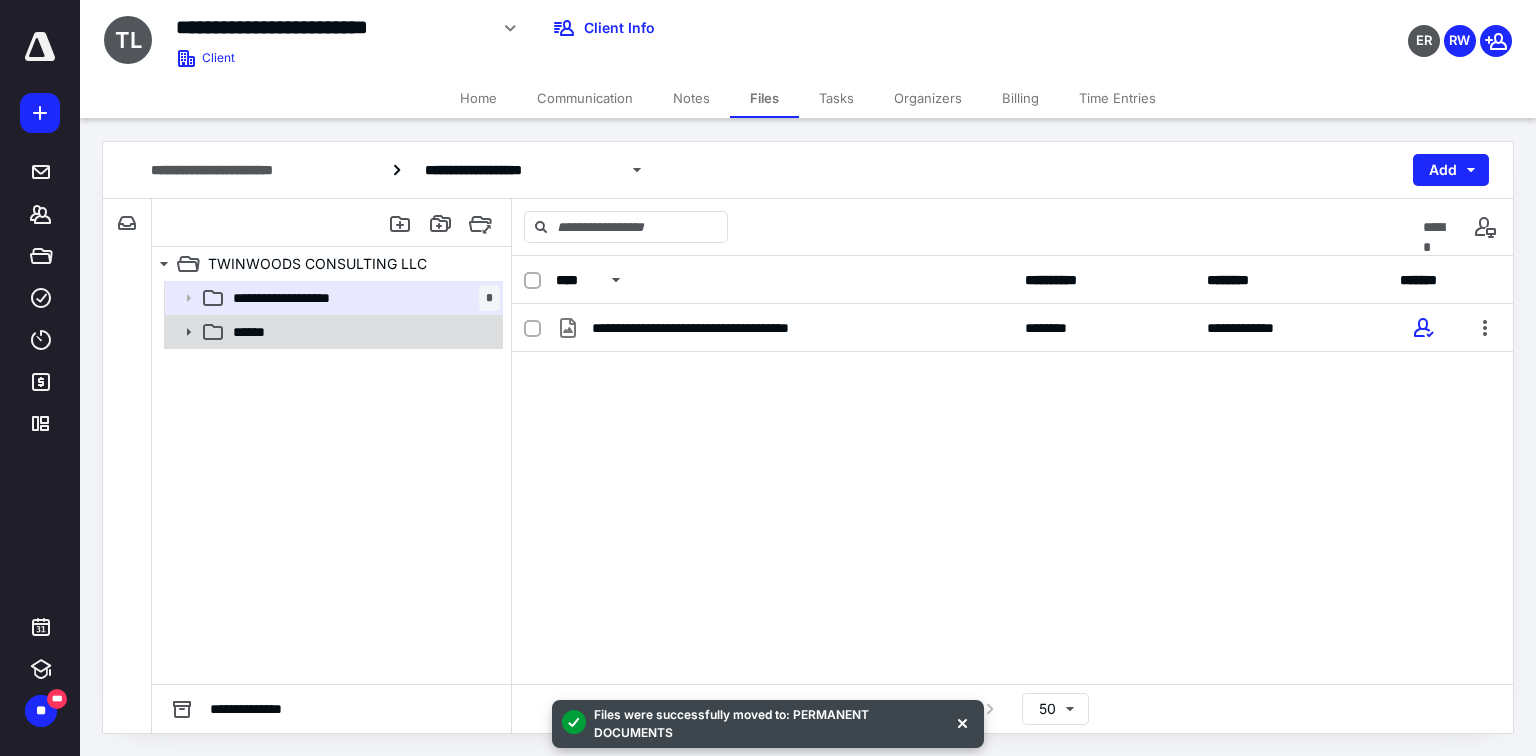 click on "******" at bounding box center [362, 332] 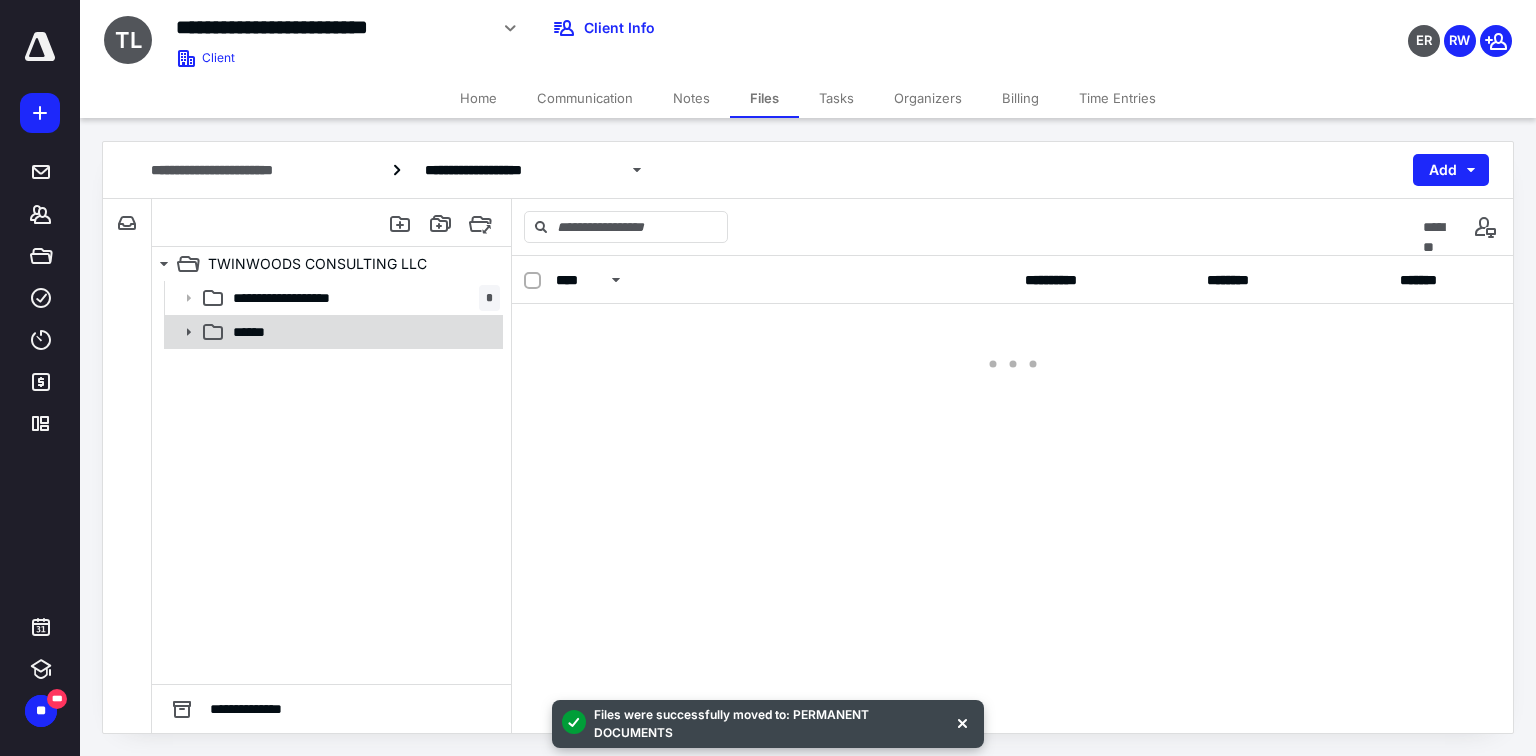 click on "******" at bounding box center [362, 332] 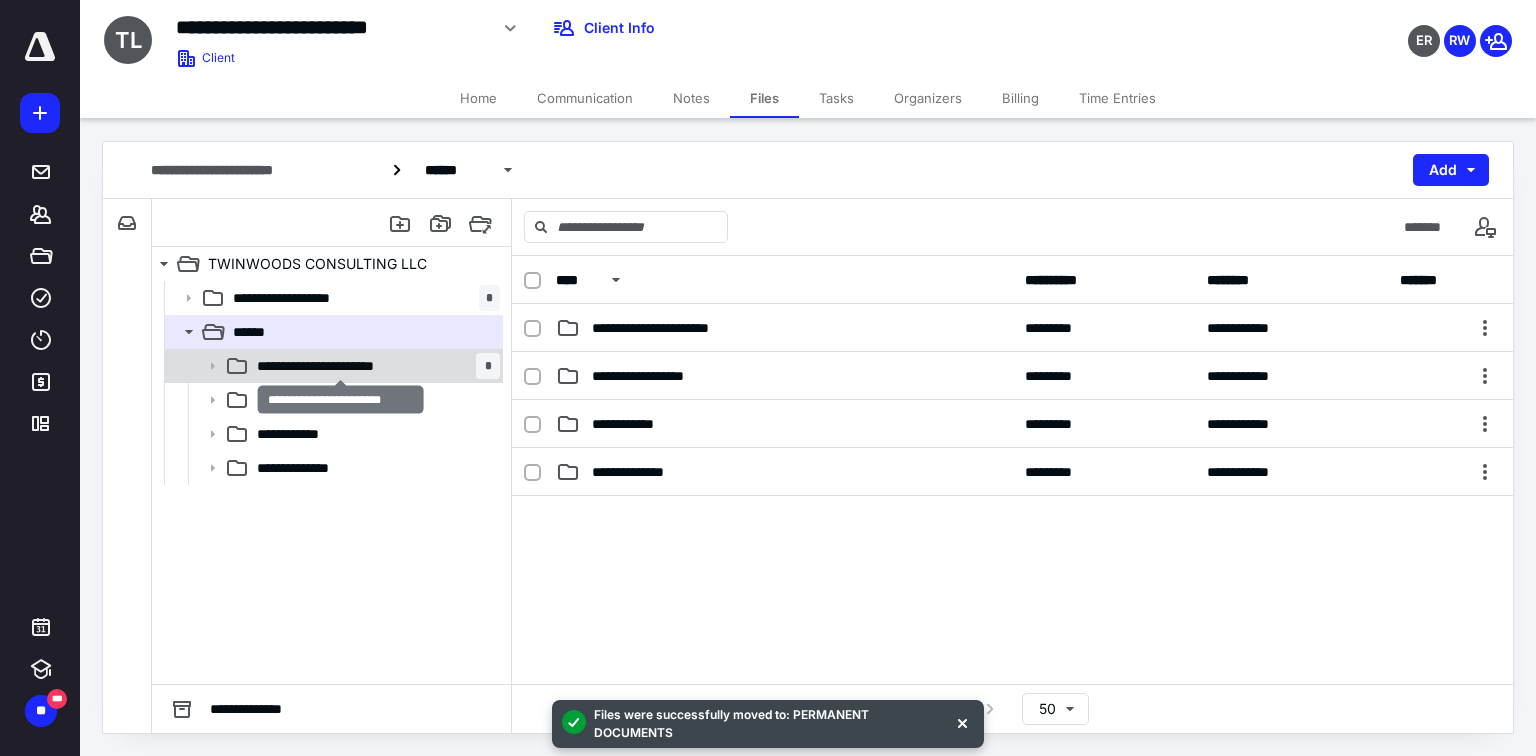 click on "**********" at bounding box center (341, 366) 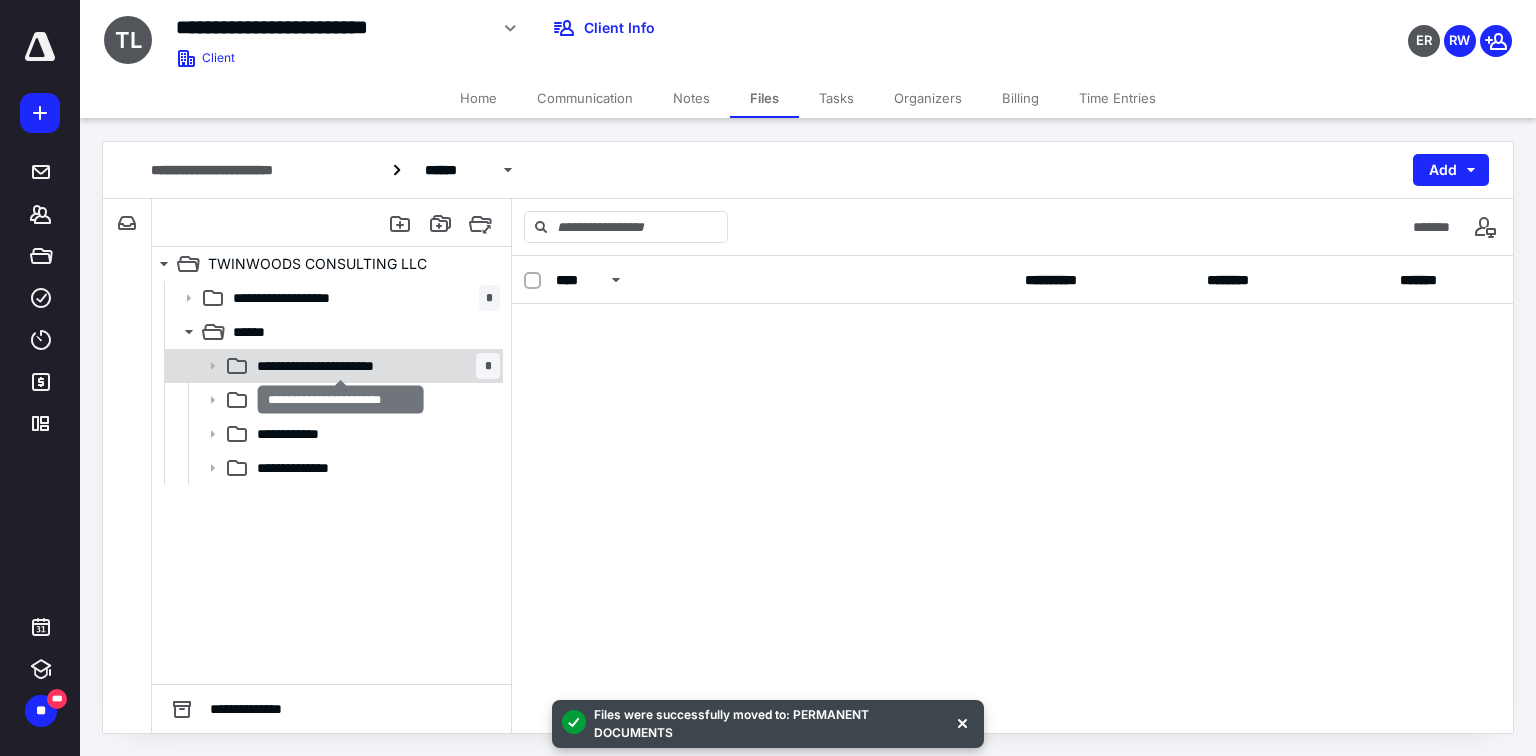 click on "**********" at bounding box center [341, 366] 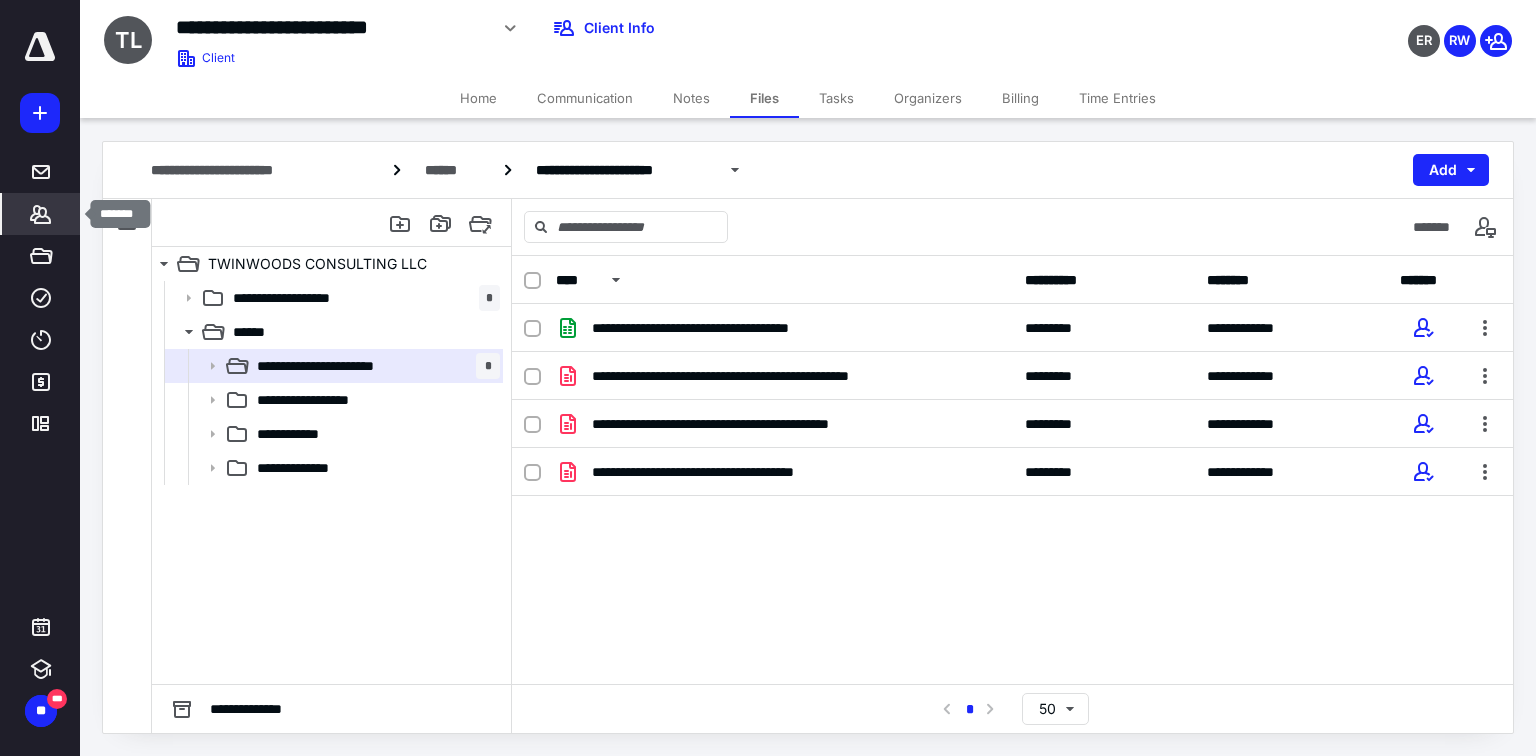 click 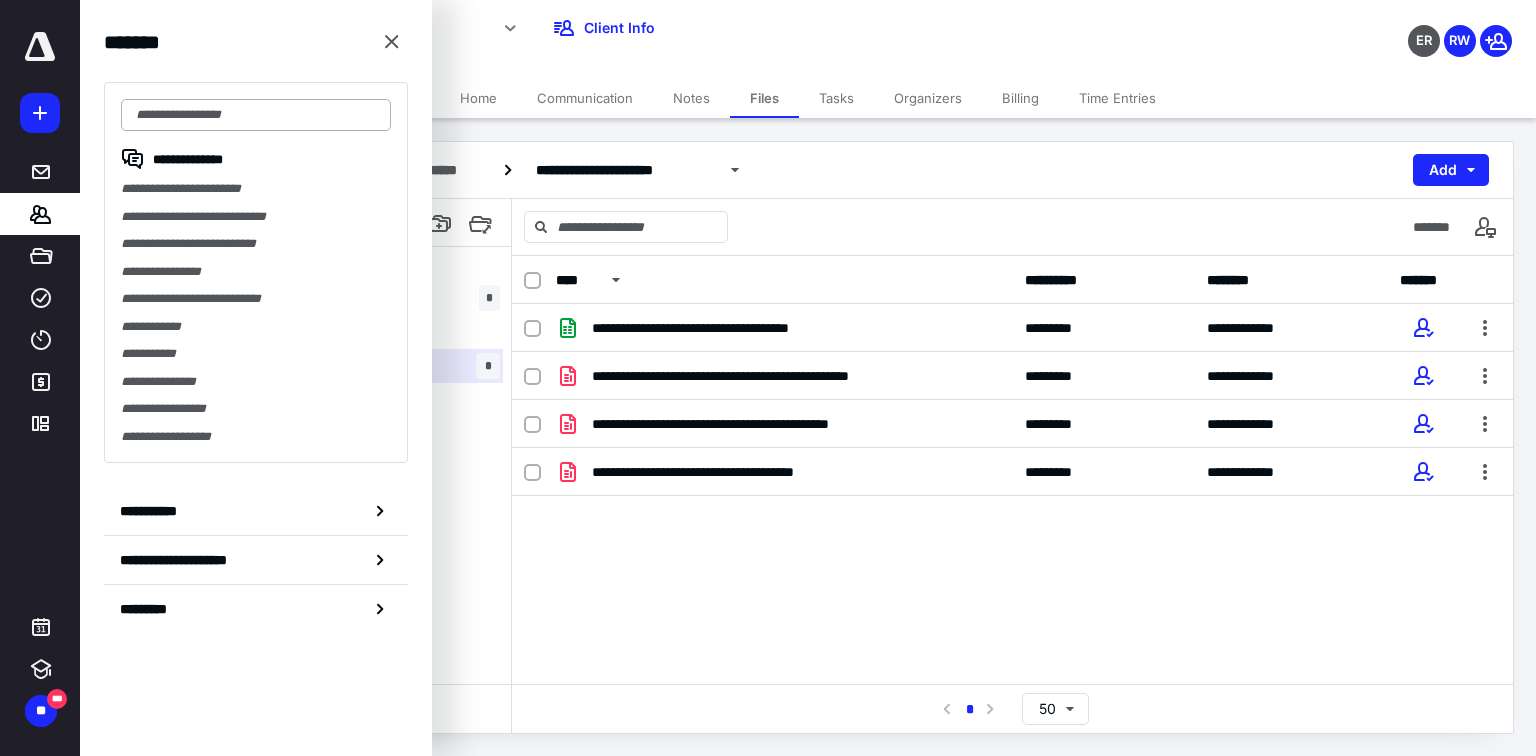 click at bounding box center (256, 115) 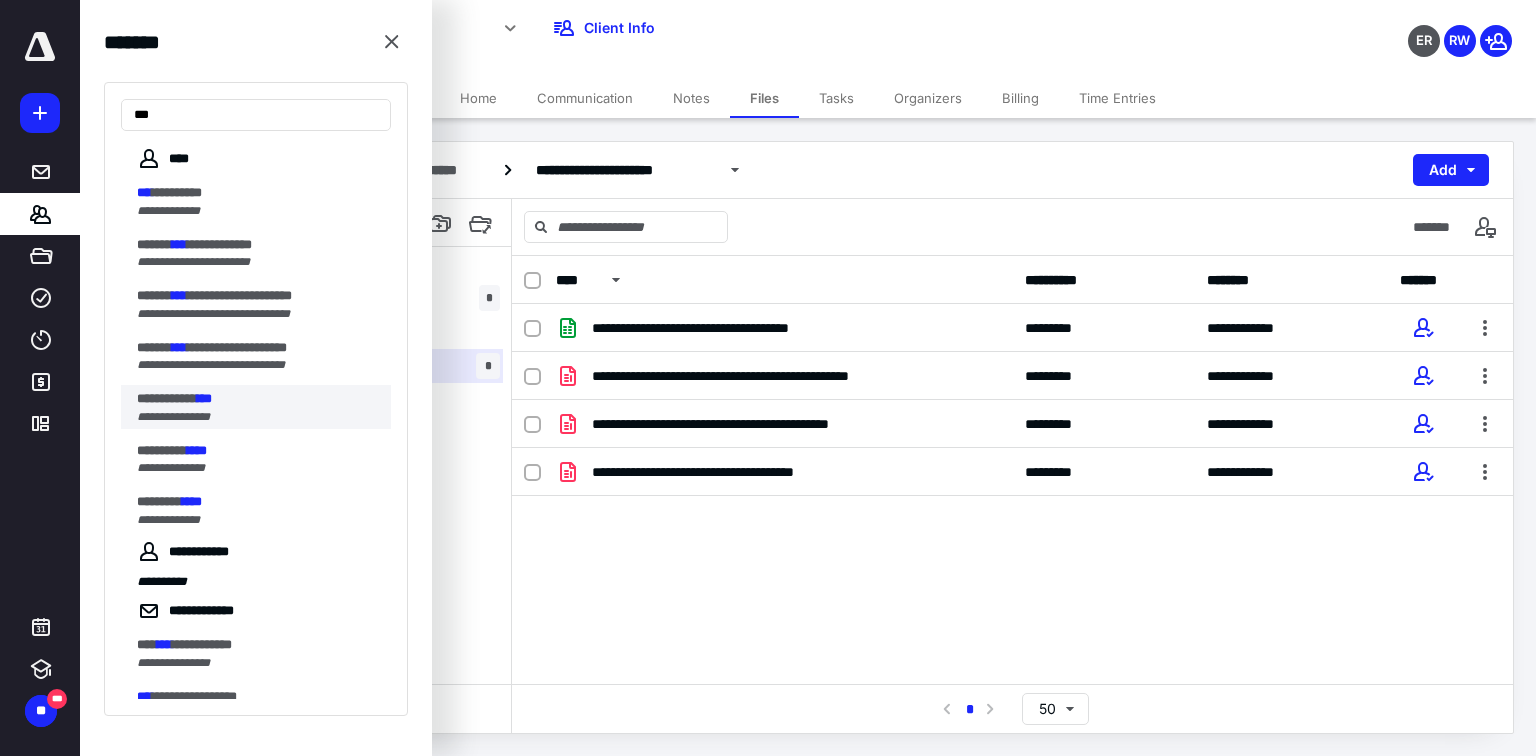type on "***" 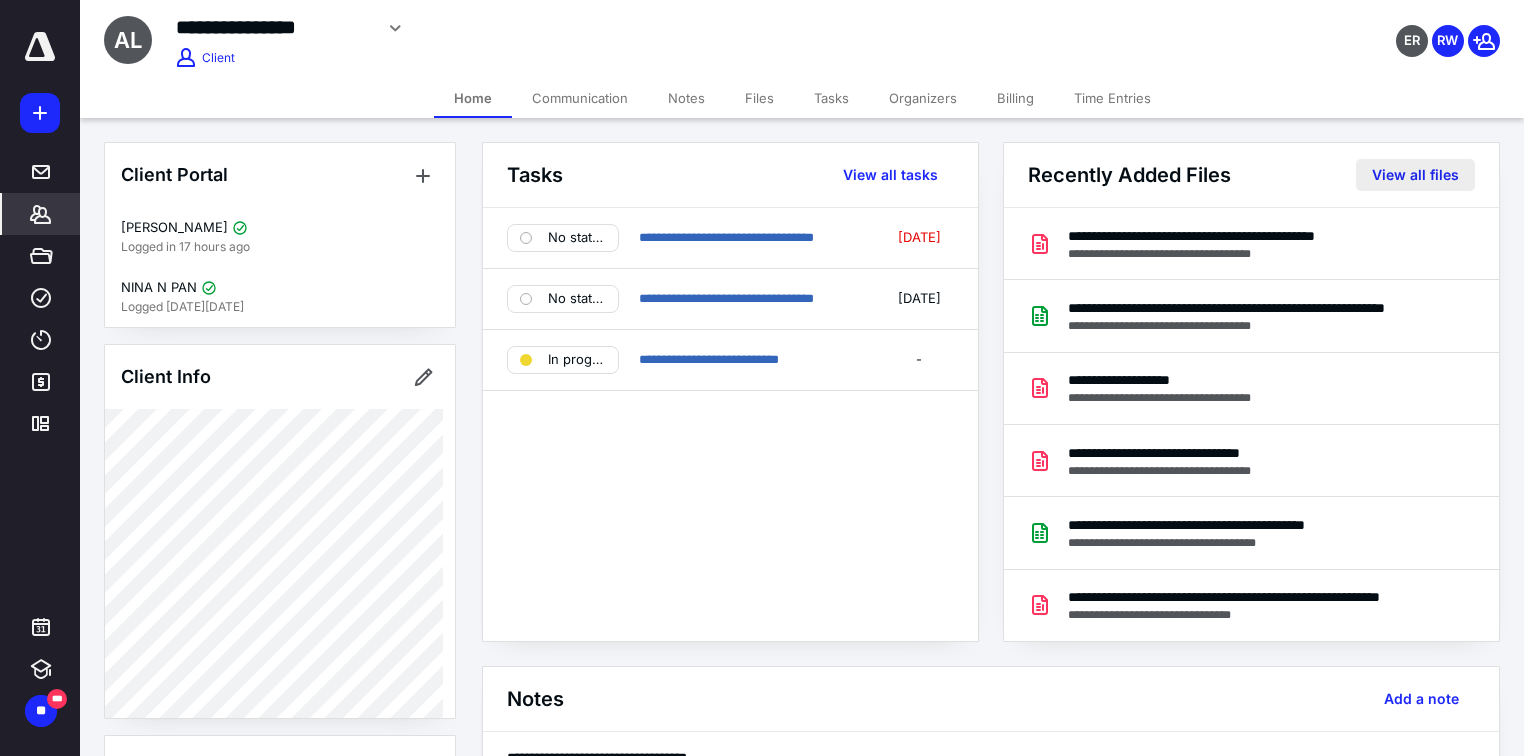 click on "View all files" at bounding box center (1415, 175) 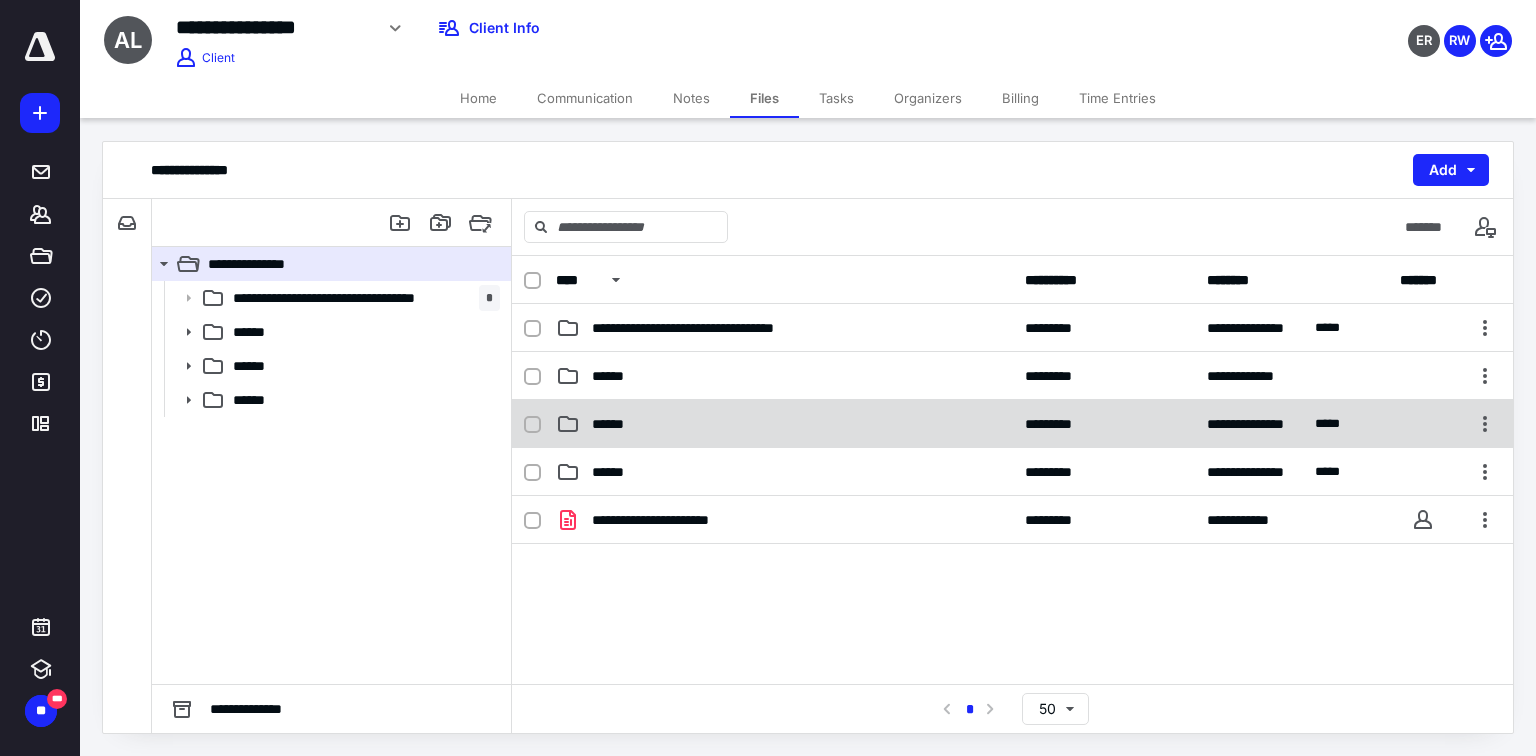 click on "******" at bounding box center [619, 424] 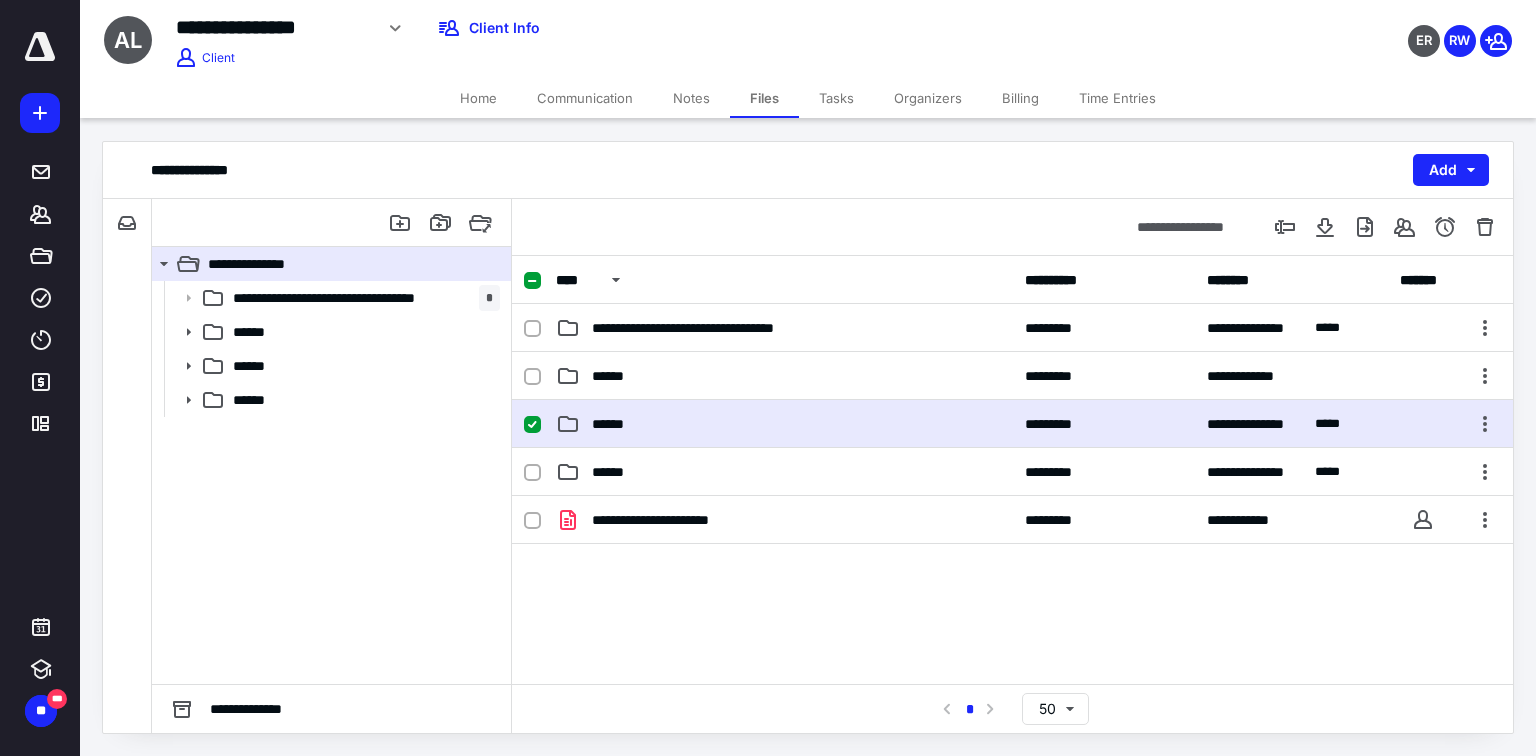 click on "******" at bounding box center [619, 424] 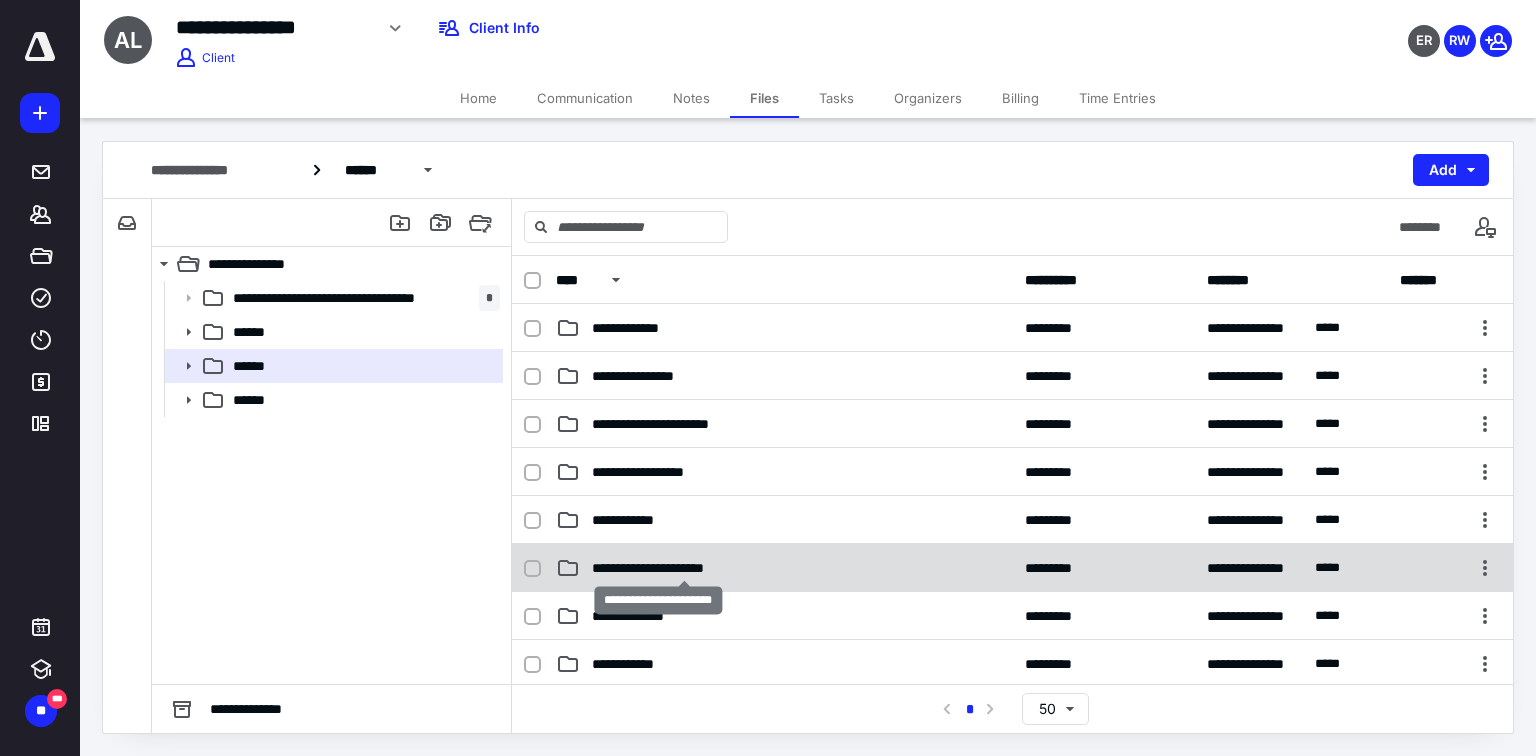 click on "**********" at bounding box center (684, 568) 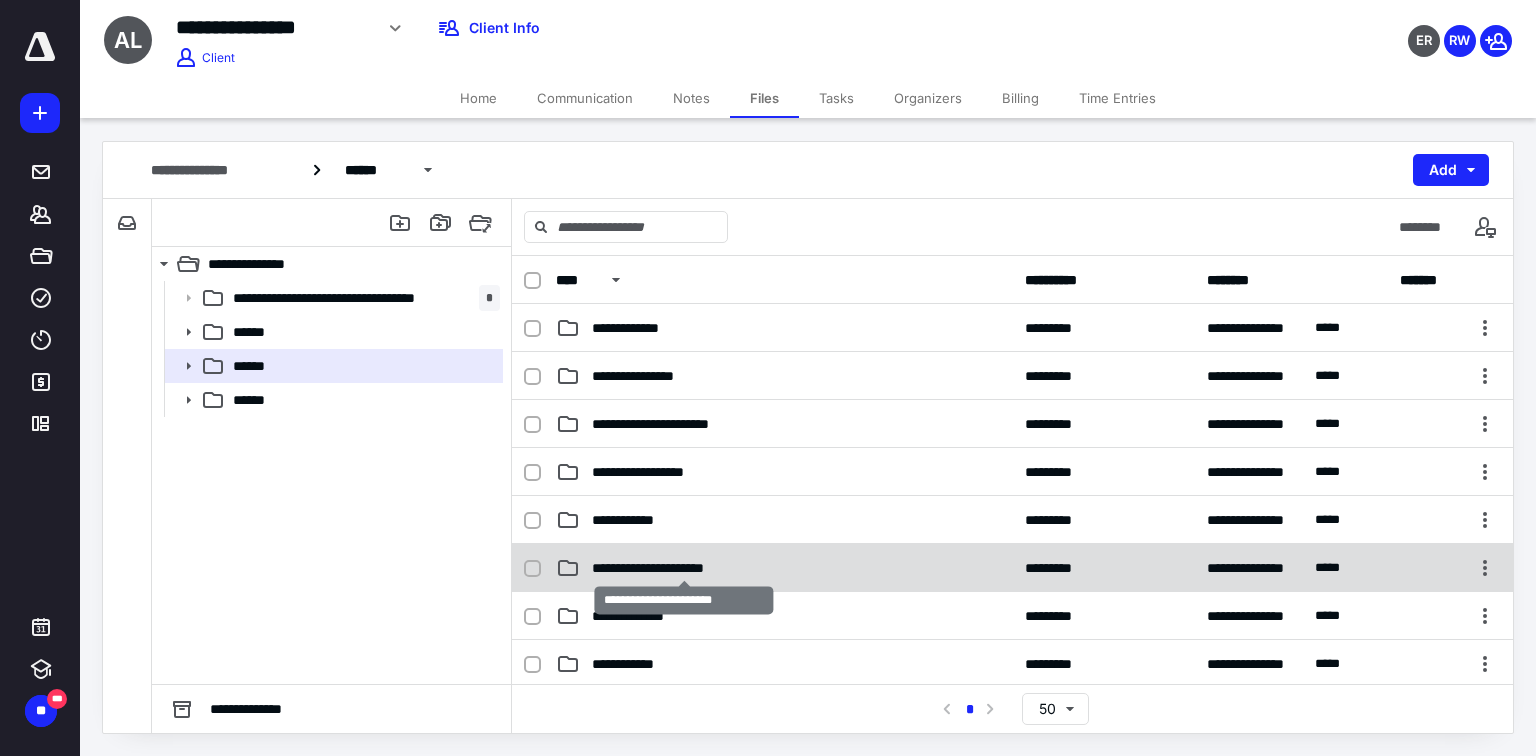 click on "**********" at bounding box center [684, 568] 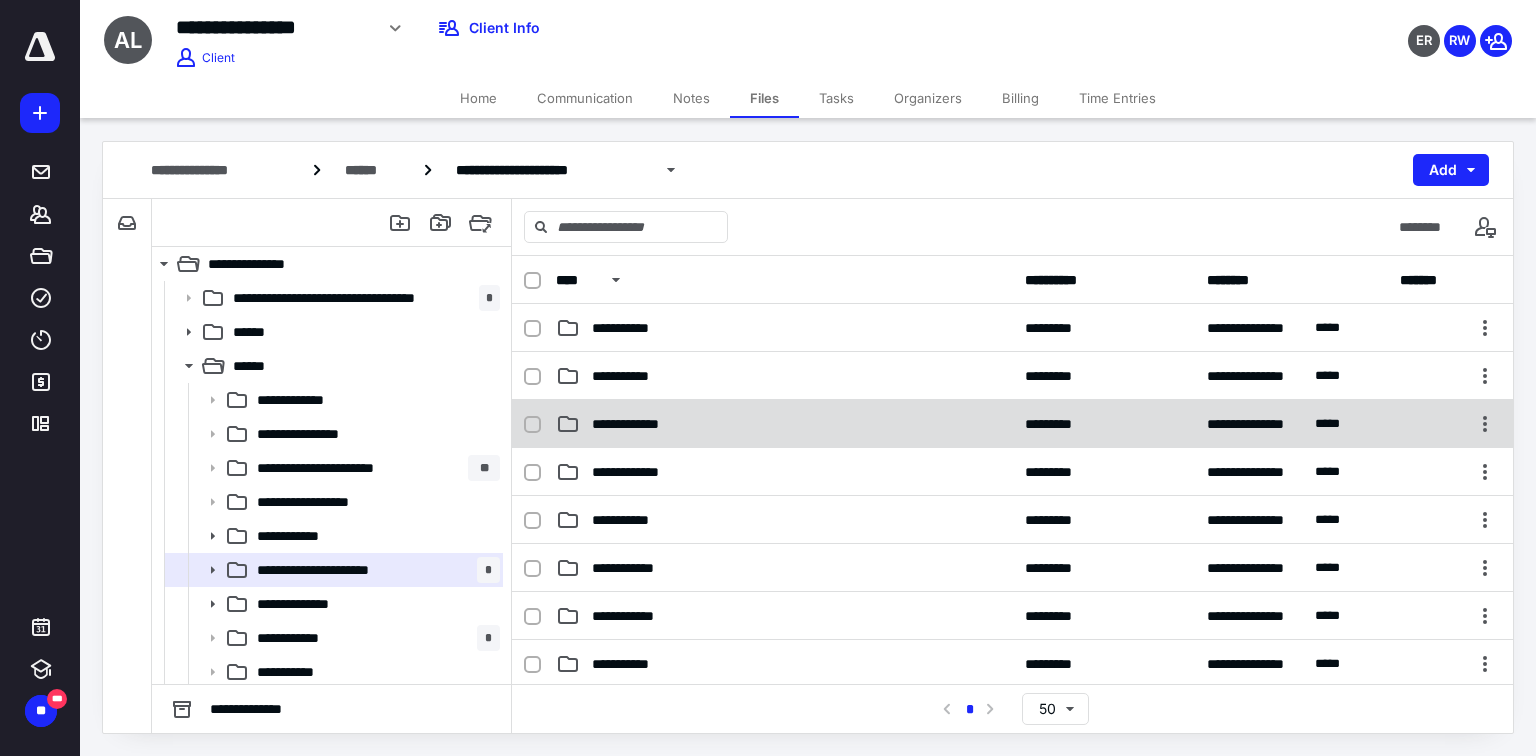 click on "**********" at bounding box center (784, 424) 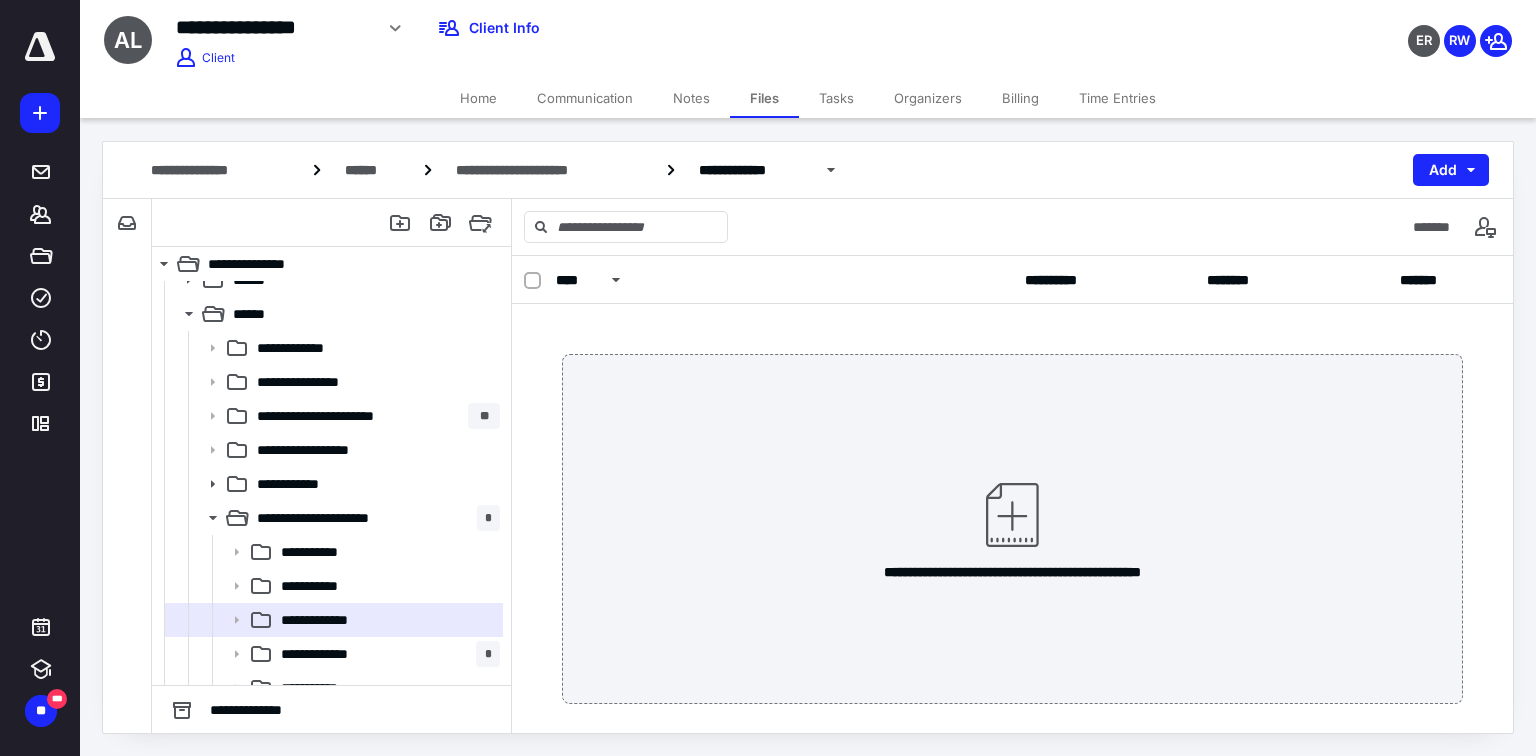 scroll, scrollTop: 160, scrollLeft: 0, axis: vertical 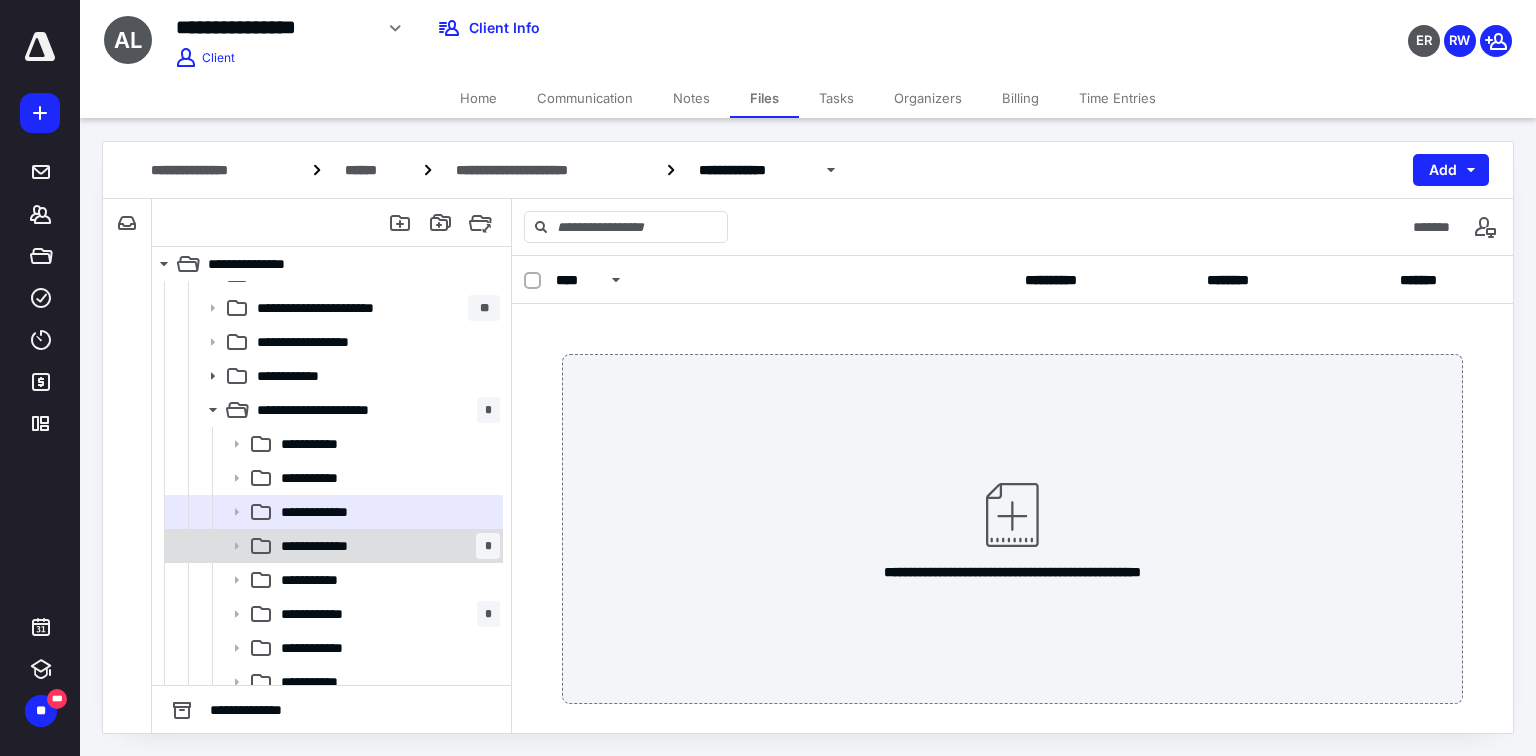 click on "**********" at bounding box center (326, 546) 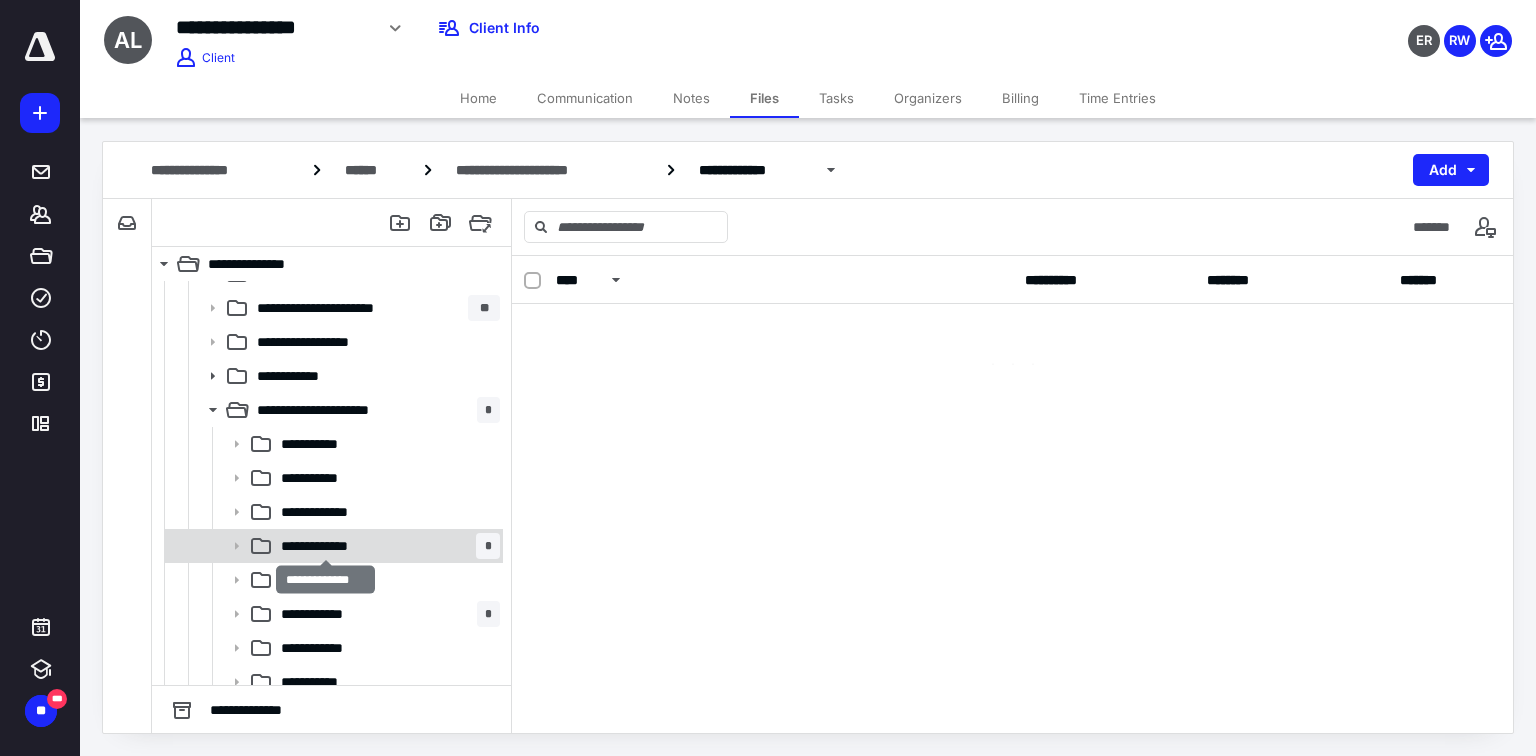 click on "**********" at bounding box center (326, 546) 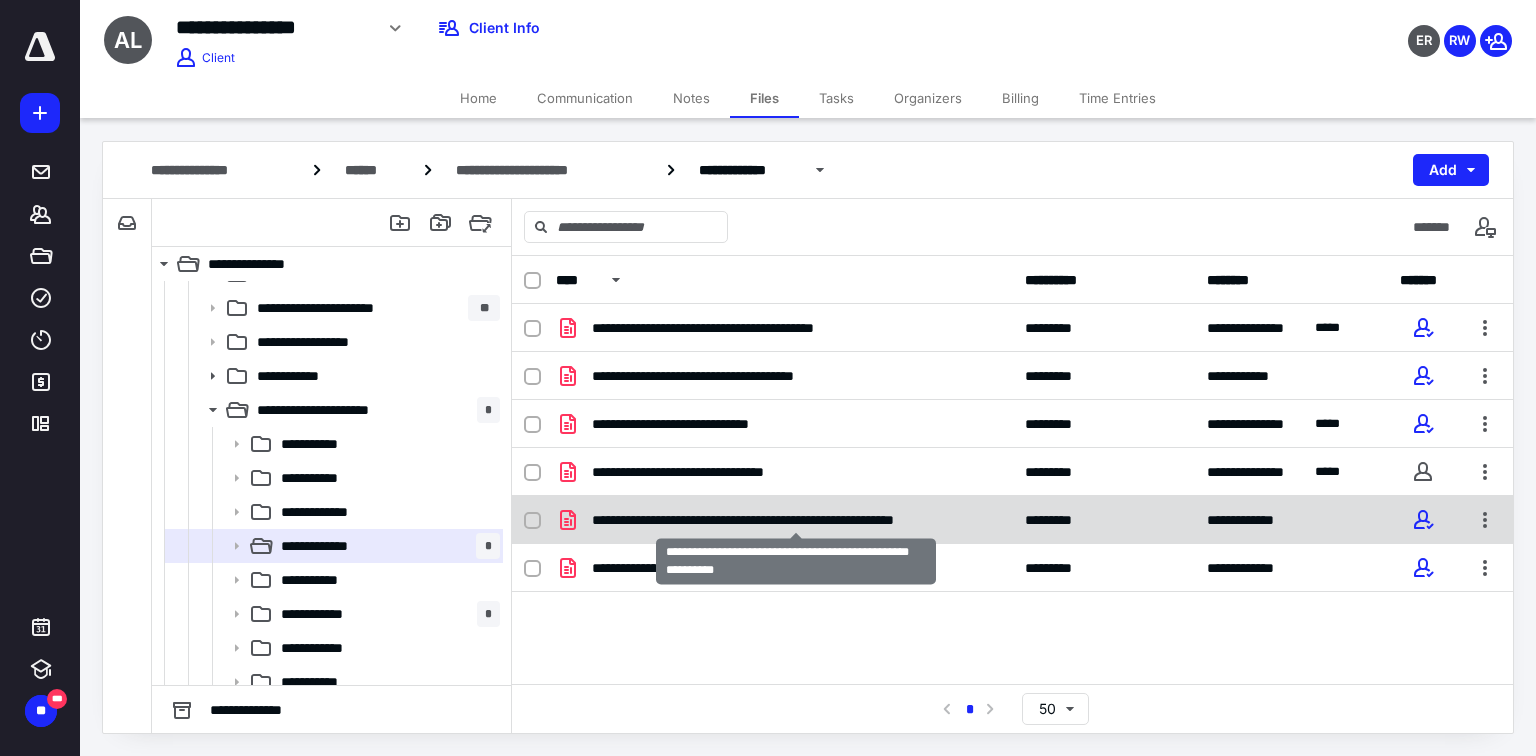 click on "**********" at bounding box center [796, 520] 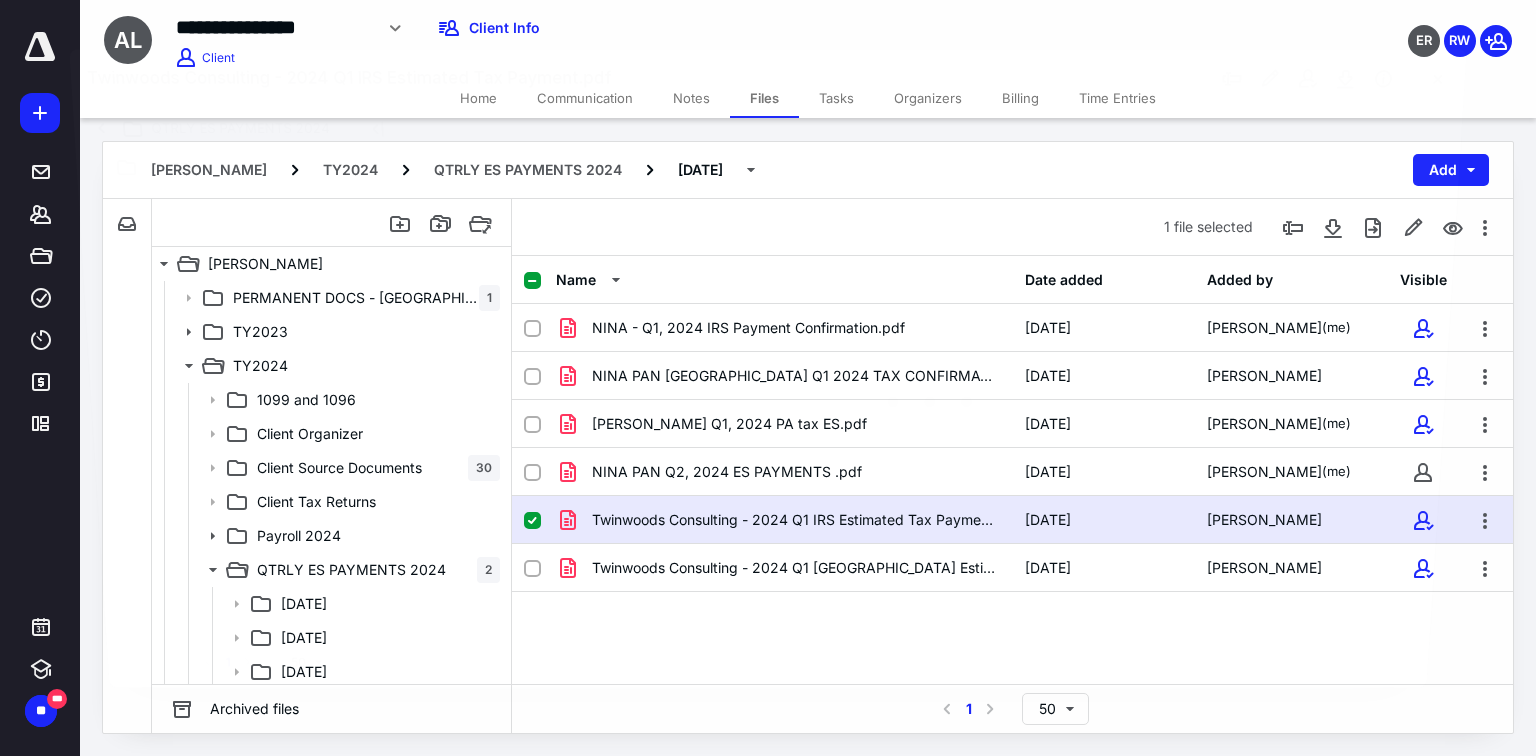 scroll, scrollTop: 160, scrollLeft: 0, axis: vertical 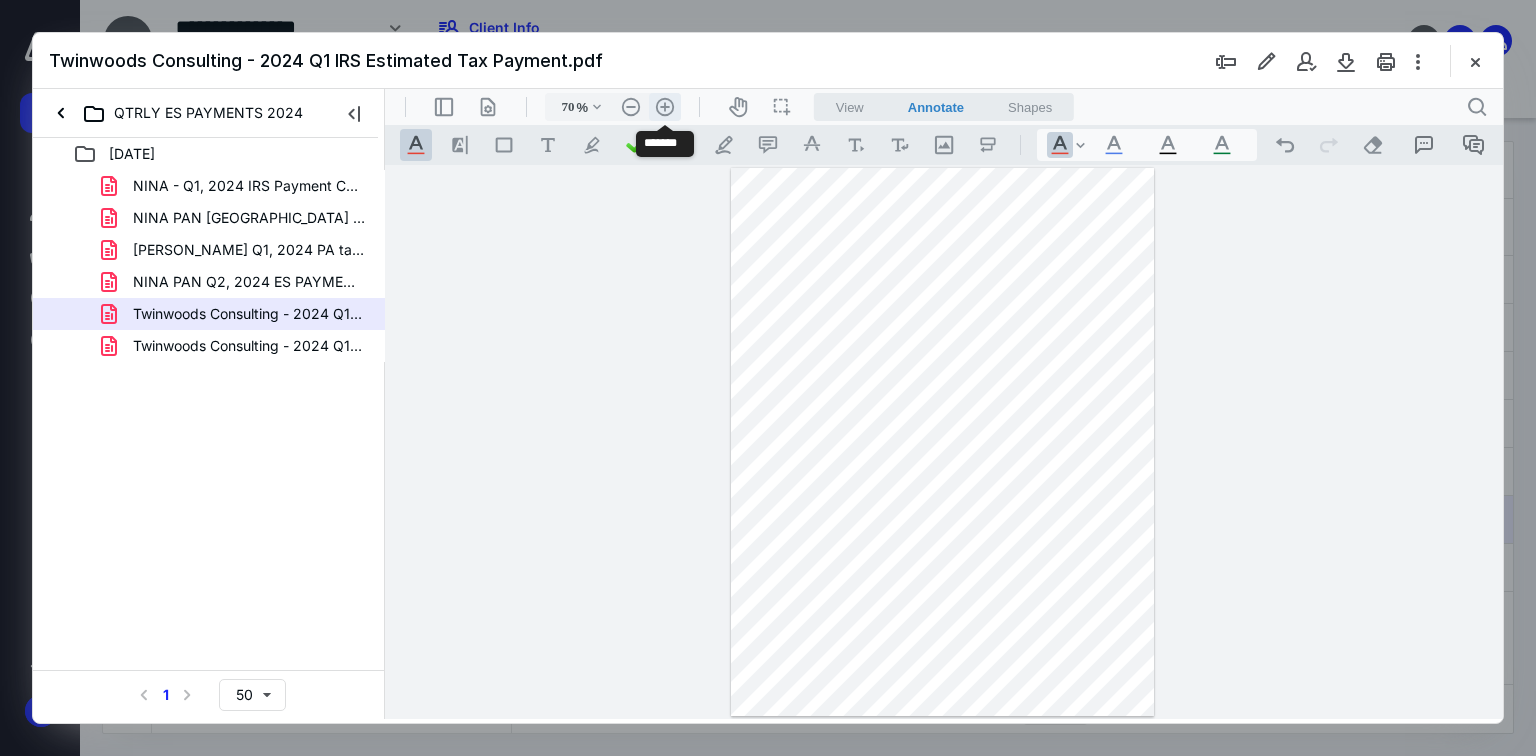 click on ".cls-1{fill:#abb0c4;} icon - header - zoom - in - line" at bounding box center [665, 107] 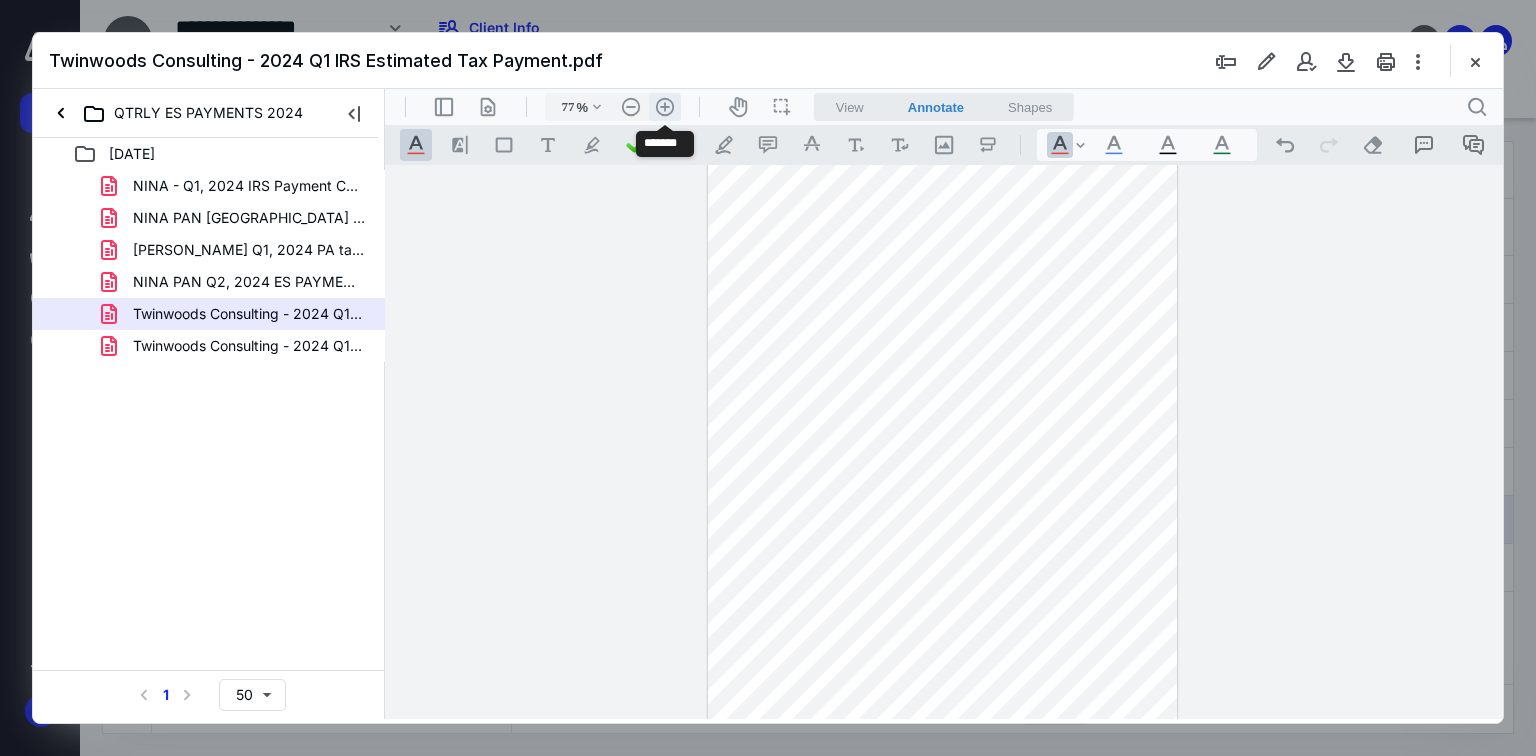 click on ".cls-1{fill:#abb0c4;} icon - header - zoom - in - line" at bounding box center (665, 107) 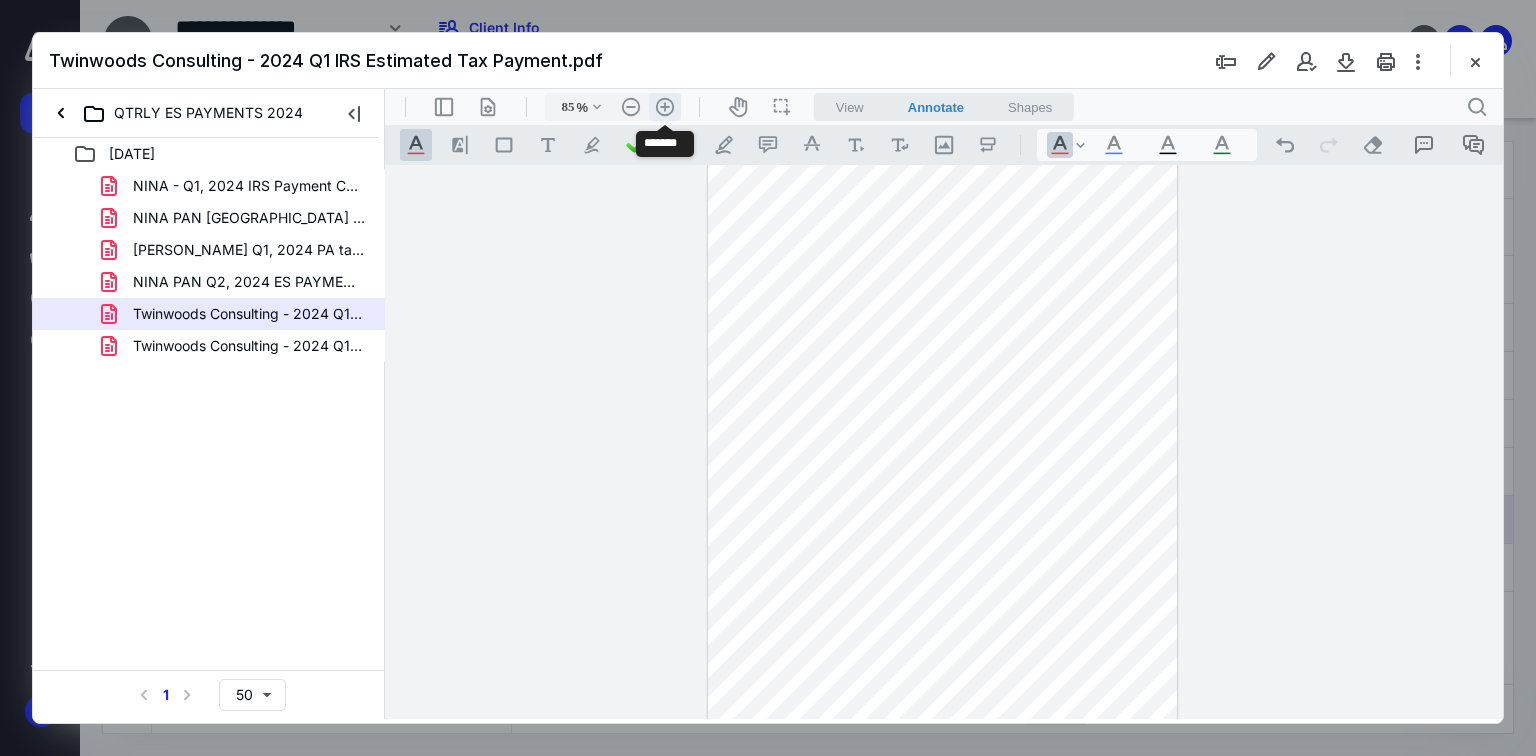 click on ".cls-1{fill:#abb0c4;} icon - header - zoom - in - line" at bounding box center (665, 107) 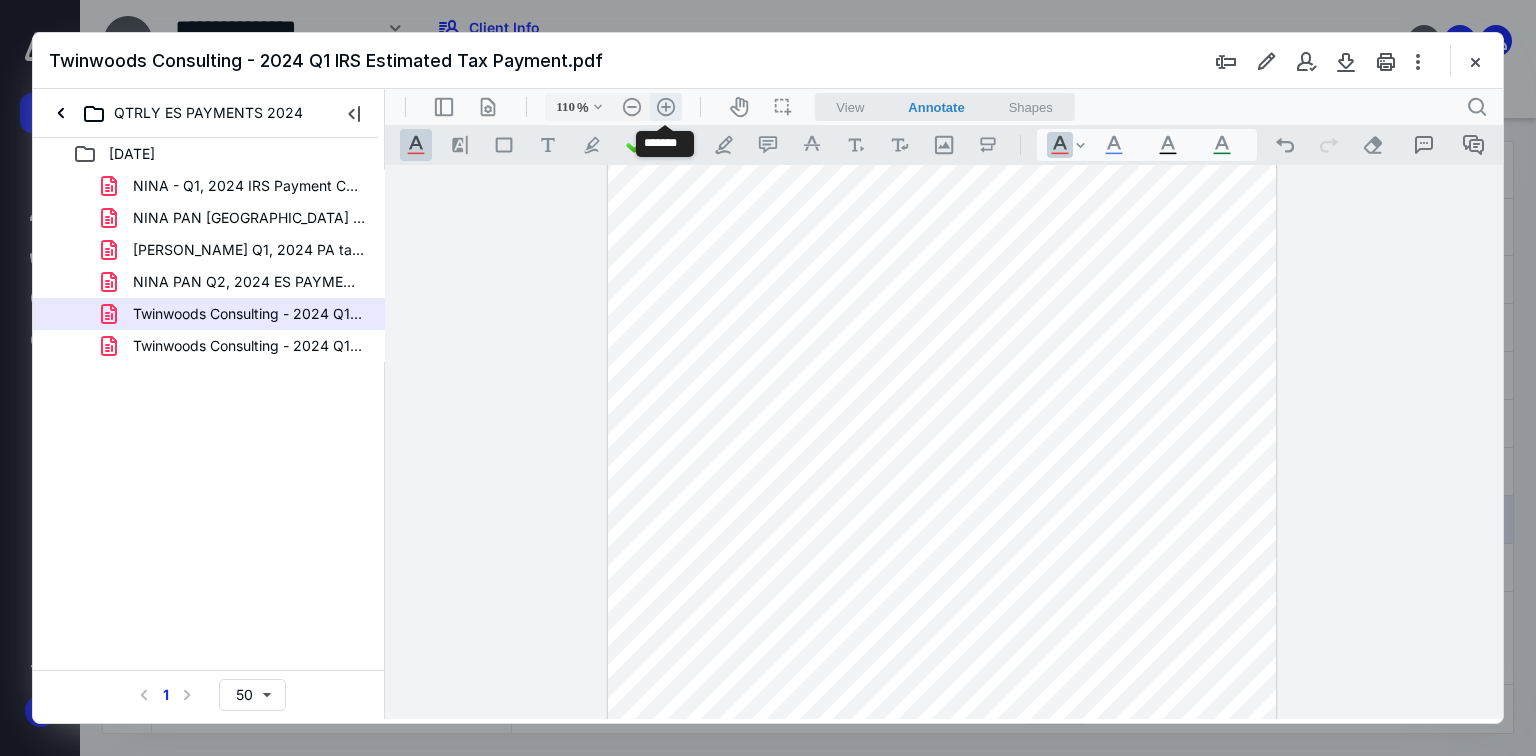 scroll, scrollTop: 137, scrollLeft: 0, axis: vertical 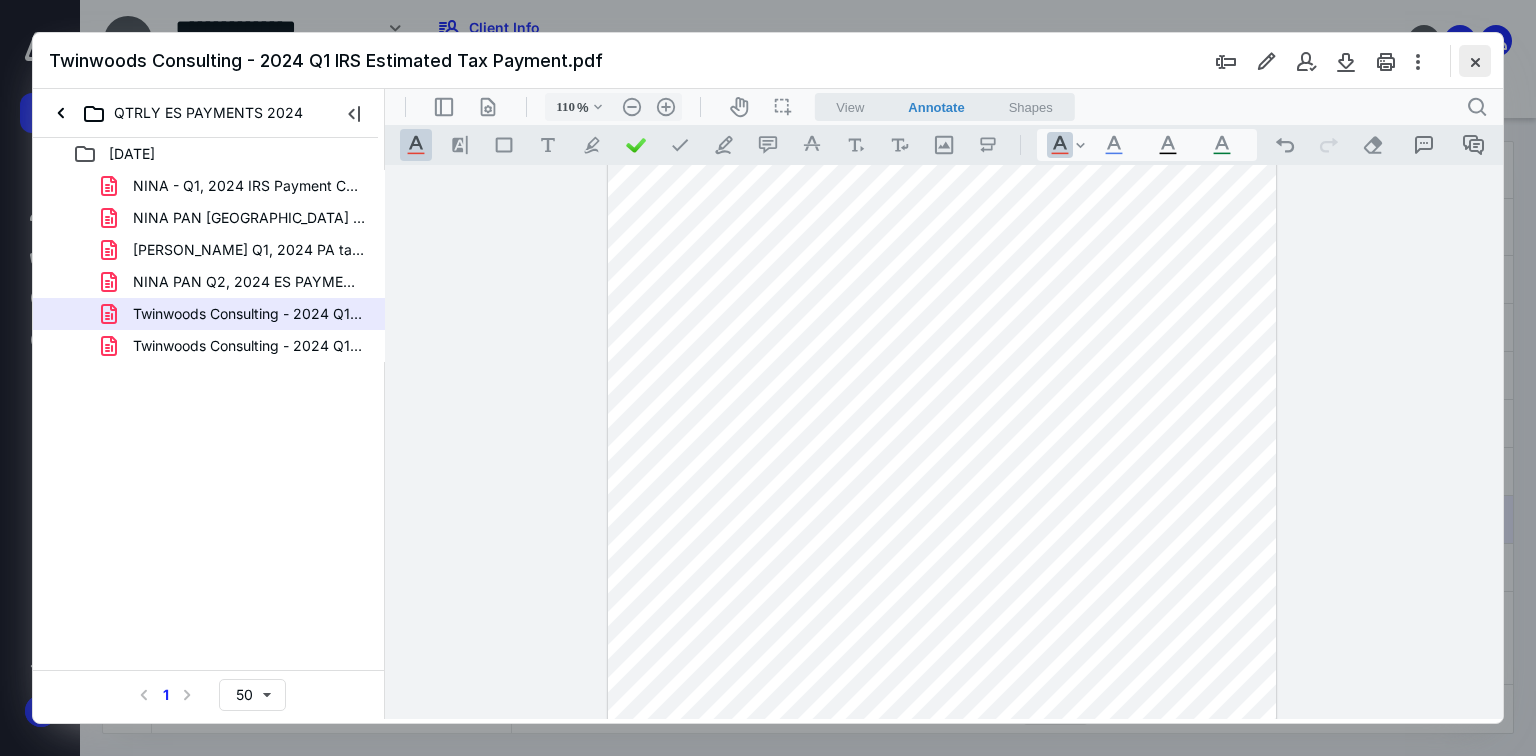 click at bounding box center [1475, 61] 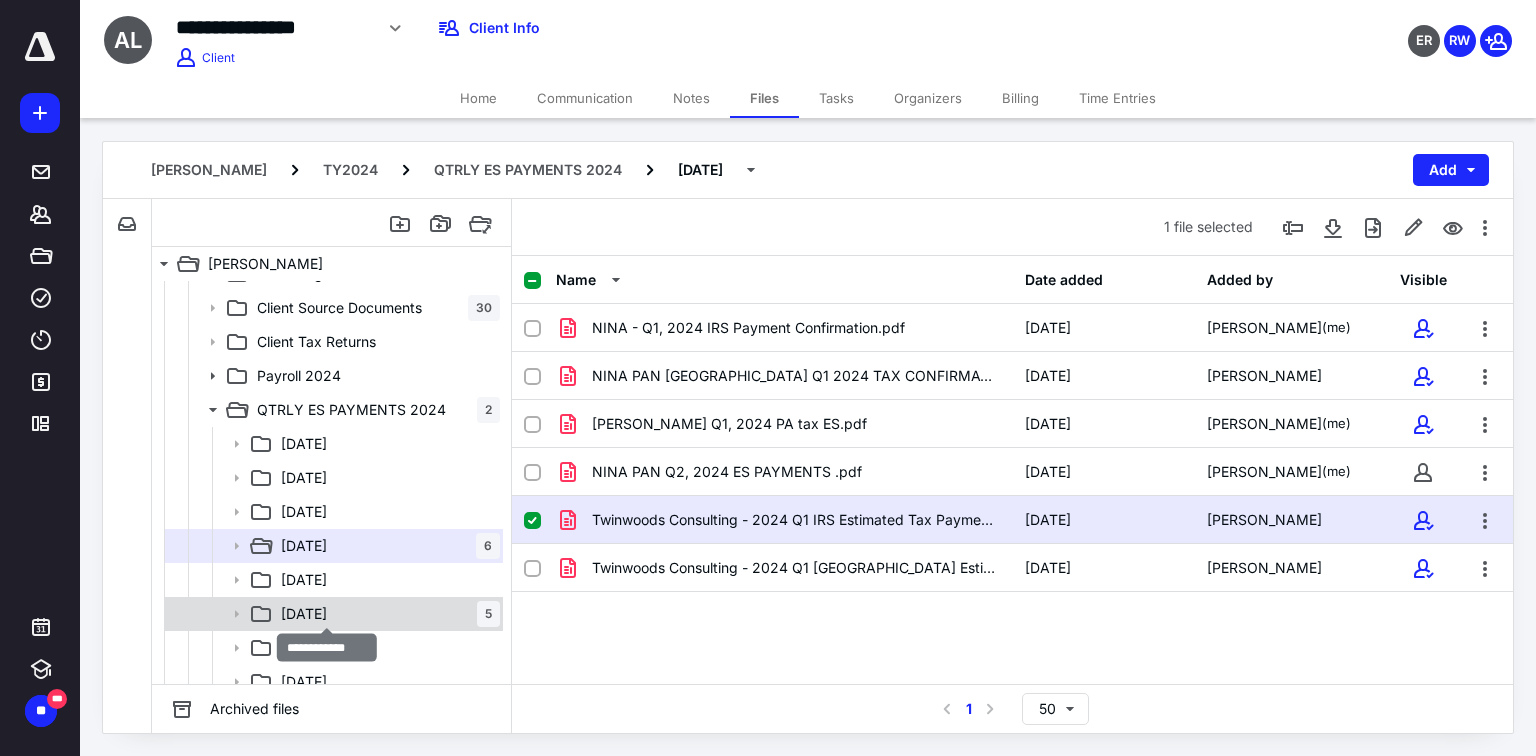 click on "[DATE]" at bounding box center (304, 614) 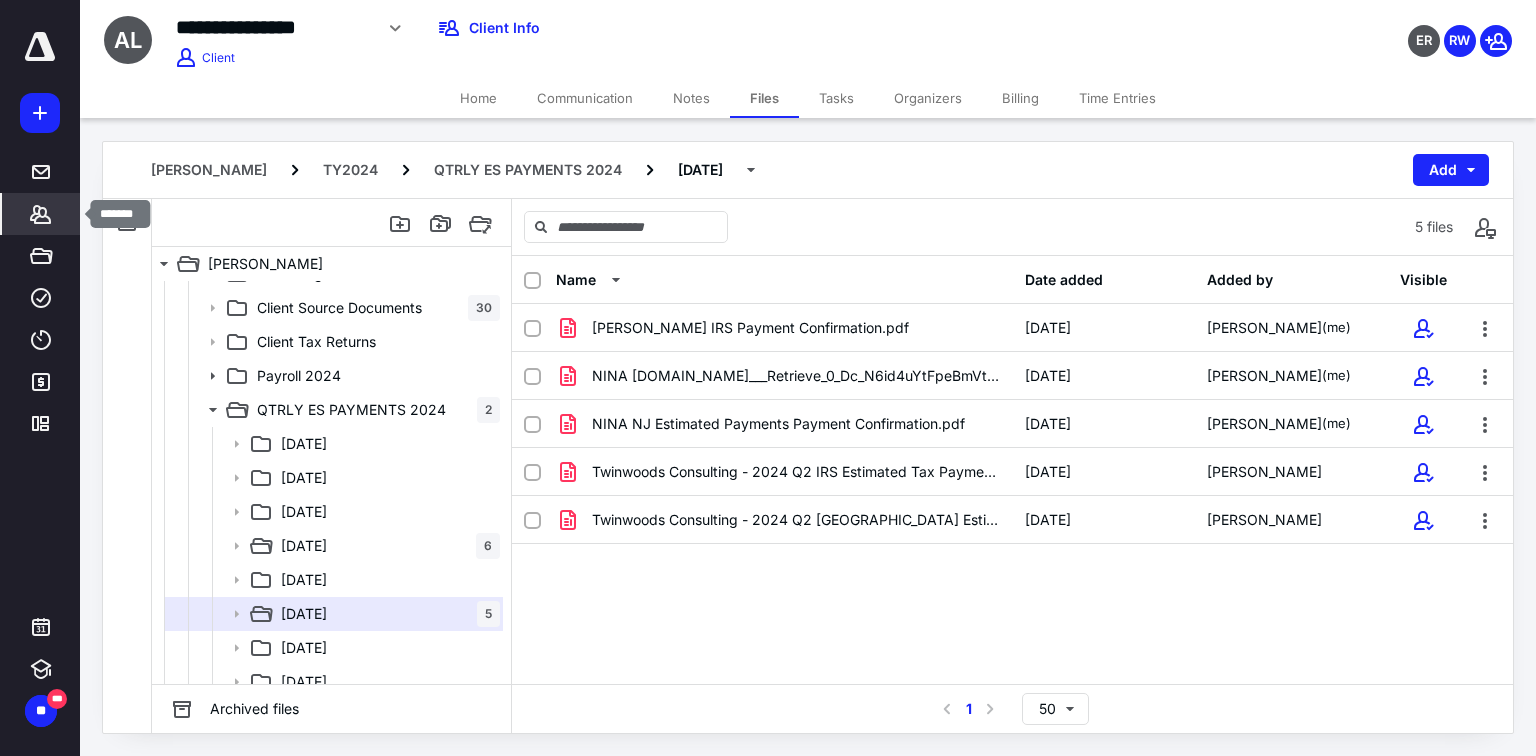 click on "*******" at bounding box center (41, 214) 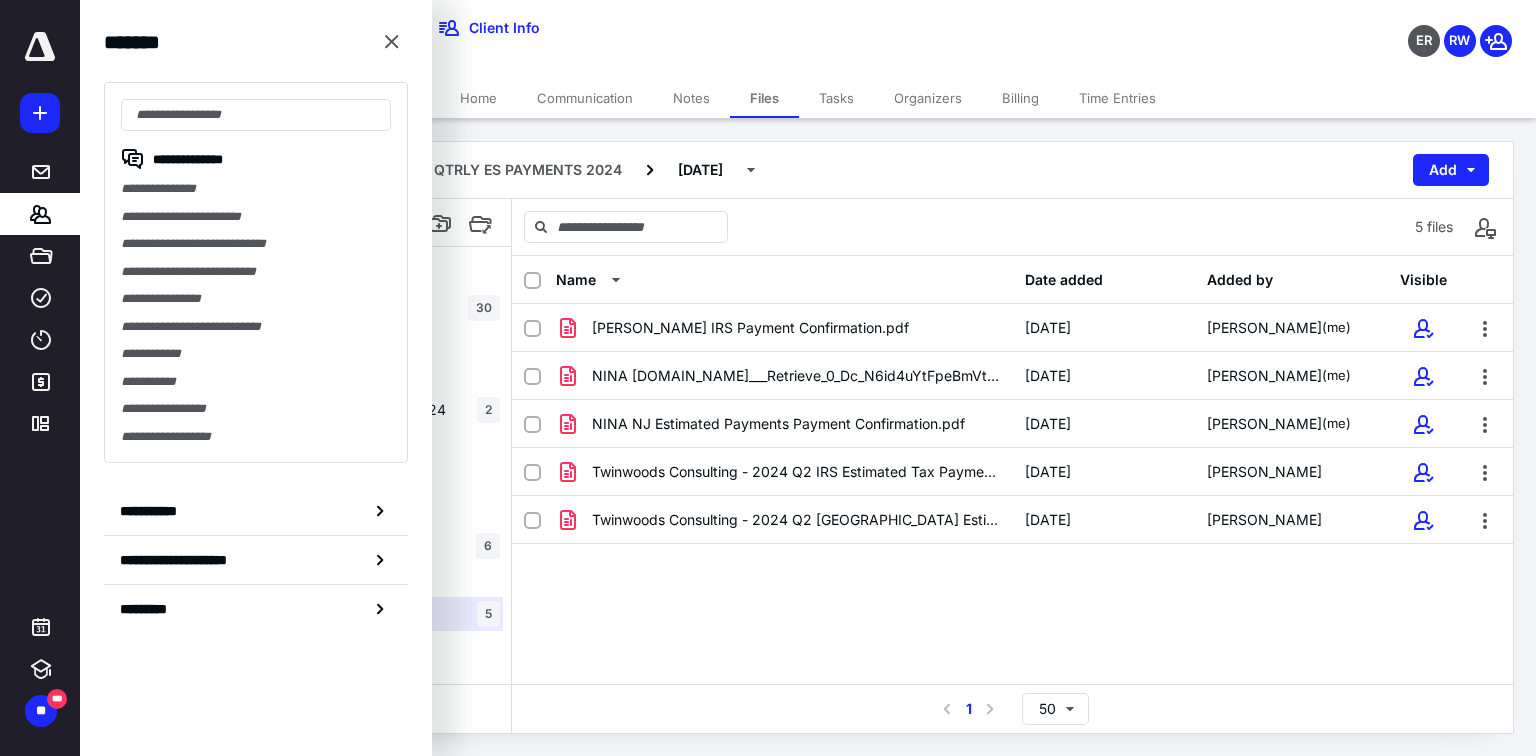 click on "**********" at bounding box center [256, 272] 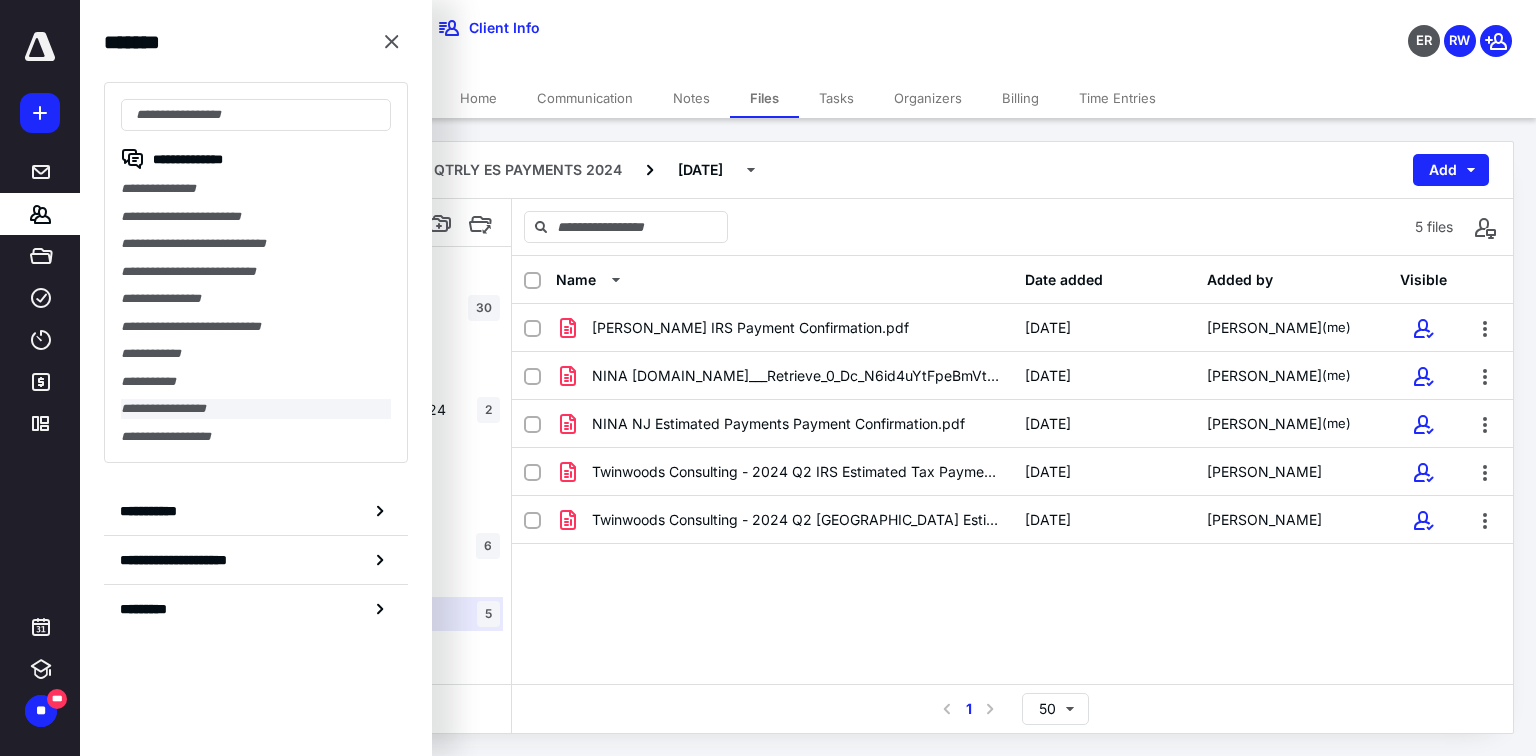 click on "**********" at bounding box center [256, 409] 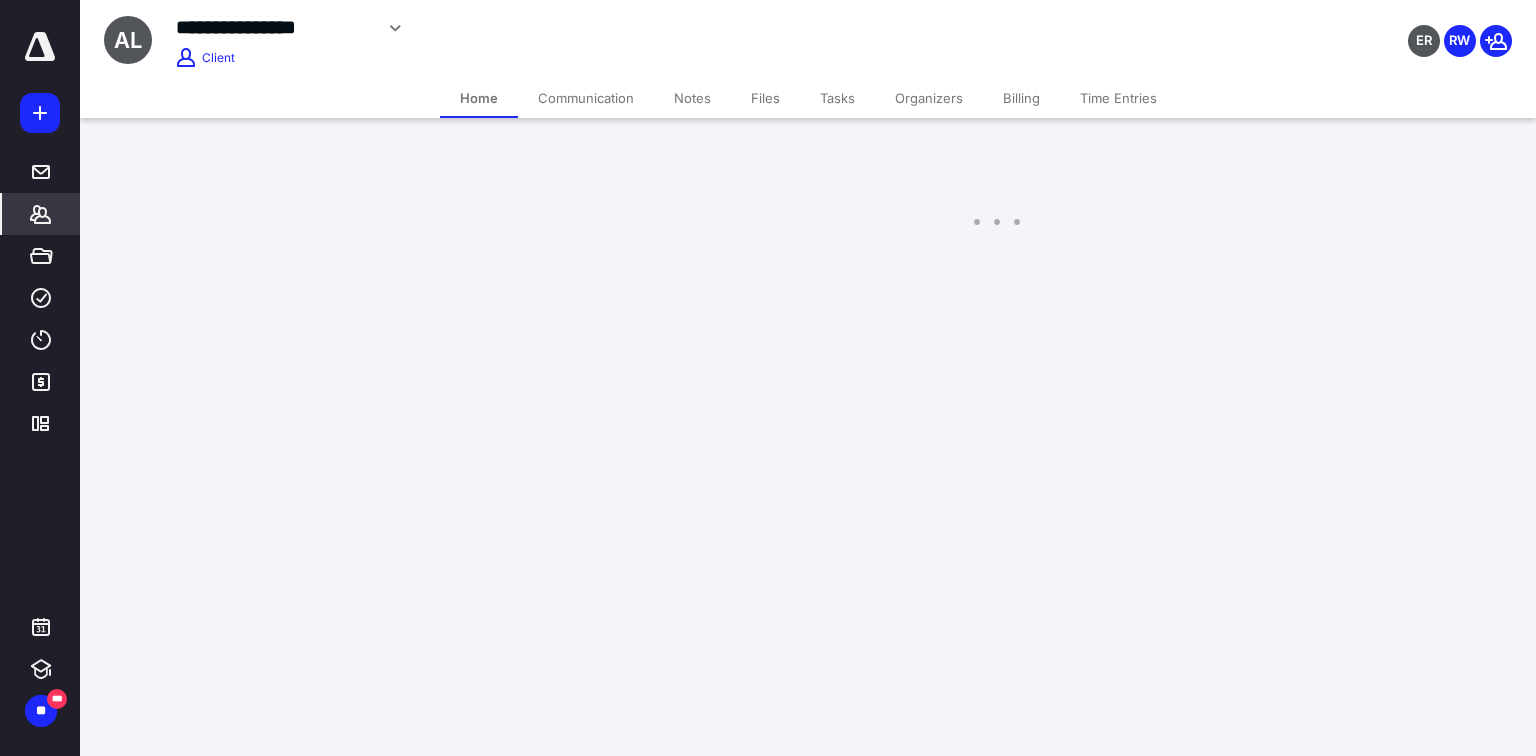 click on "**********" at bounding box center [768, 378] 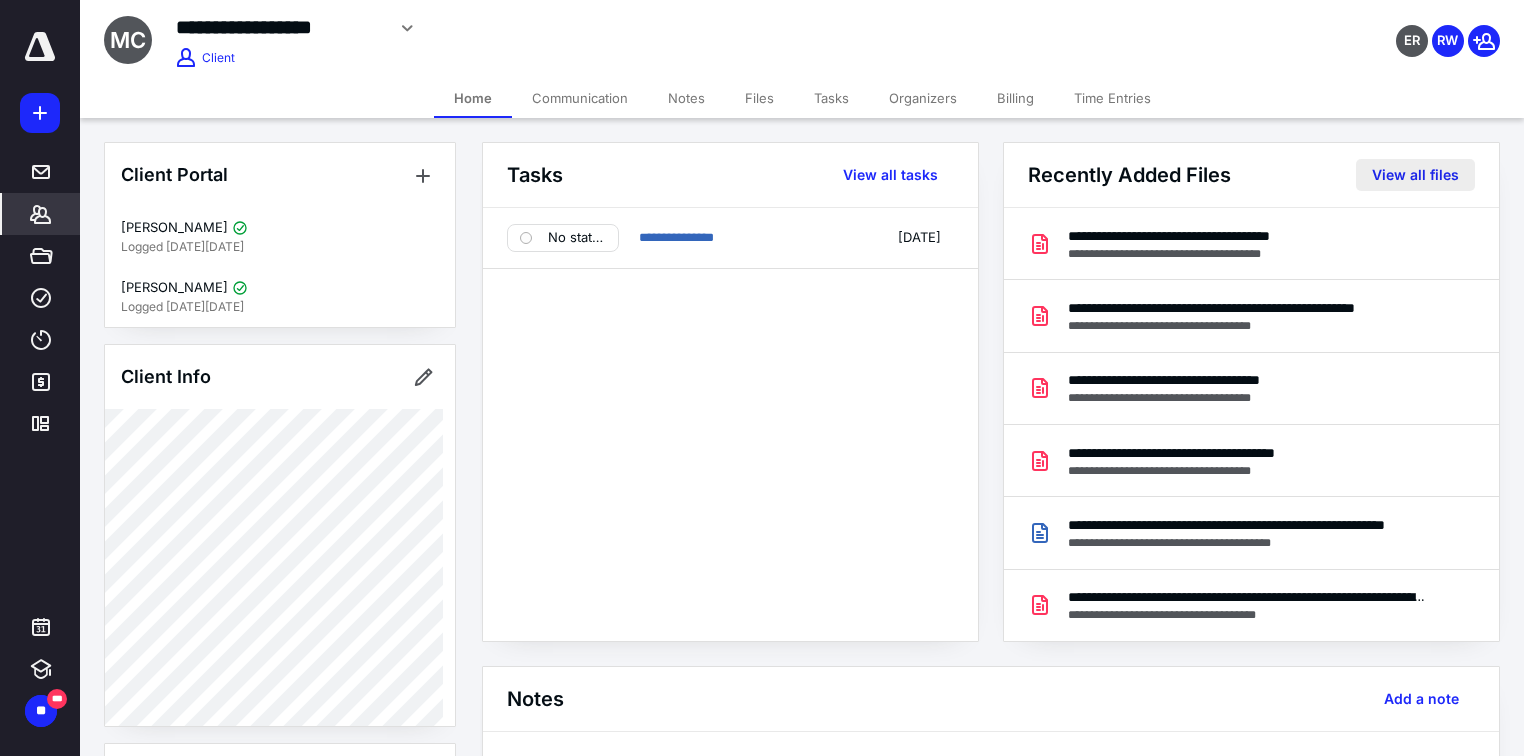 click on "View all files" at bounding box center [1415, 175] 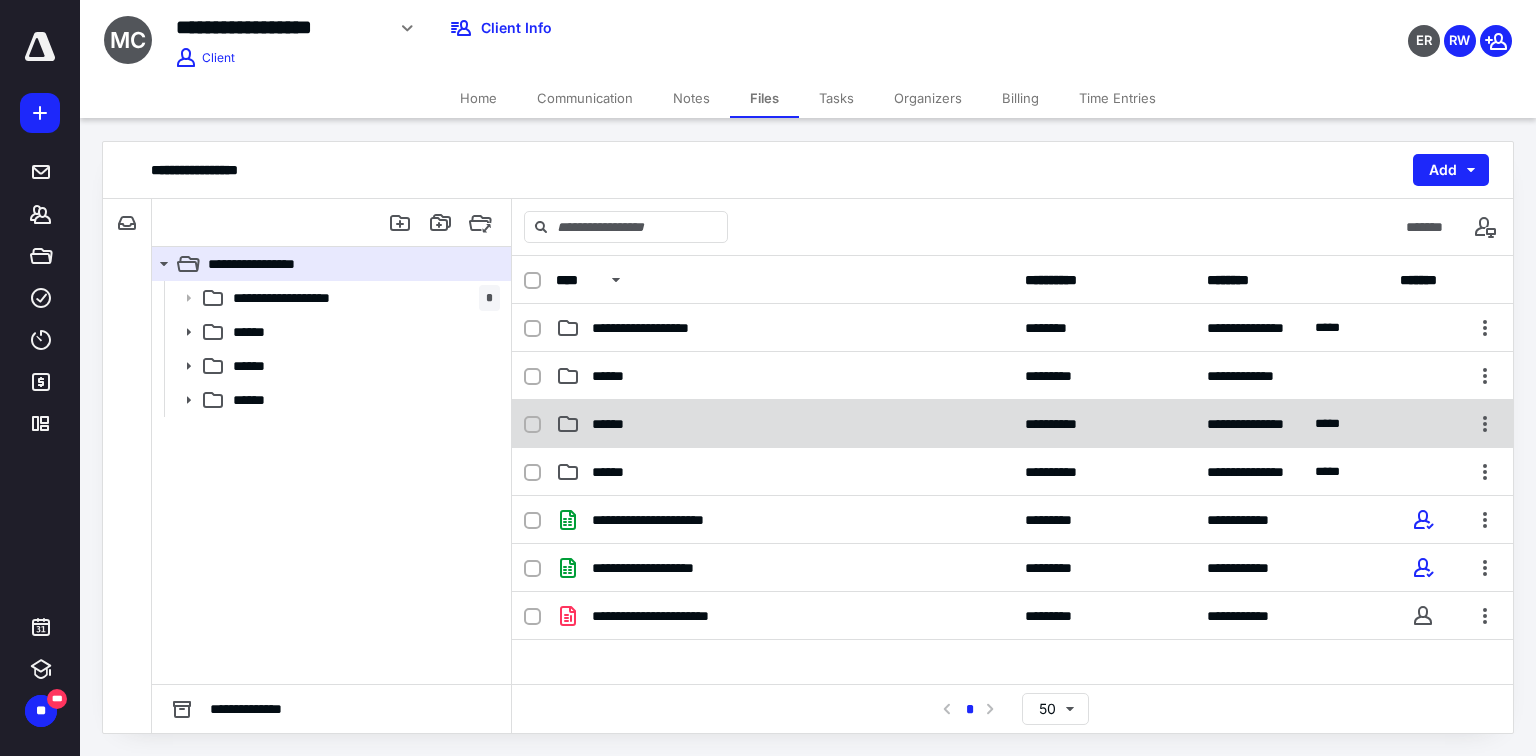 click on "******" at bounding box center [619, 424] 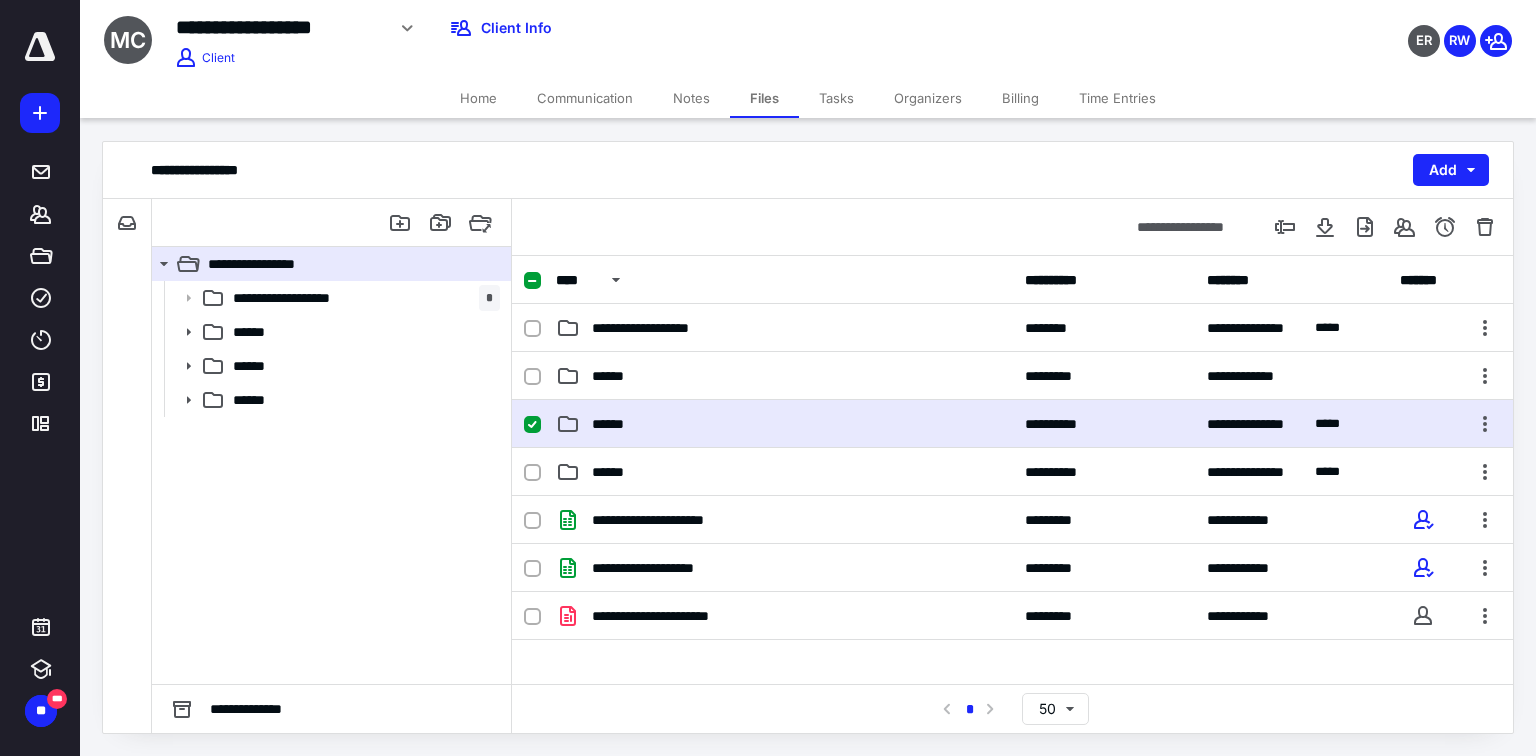 click on "******" at bounding box center (619, 424) 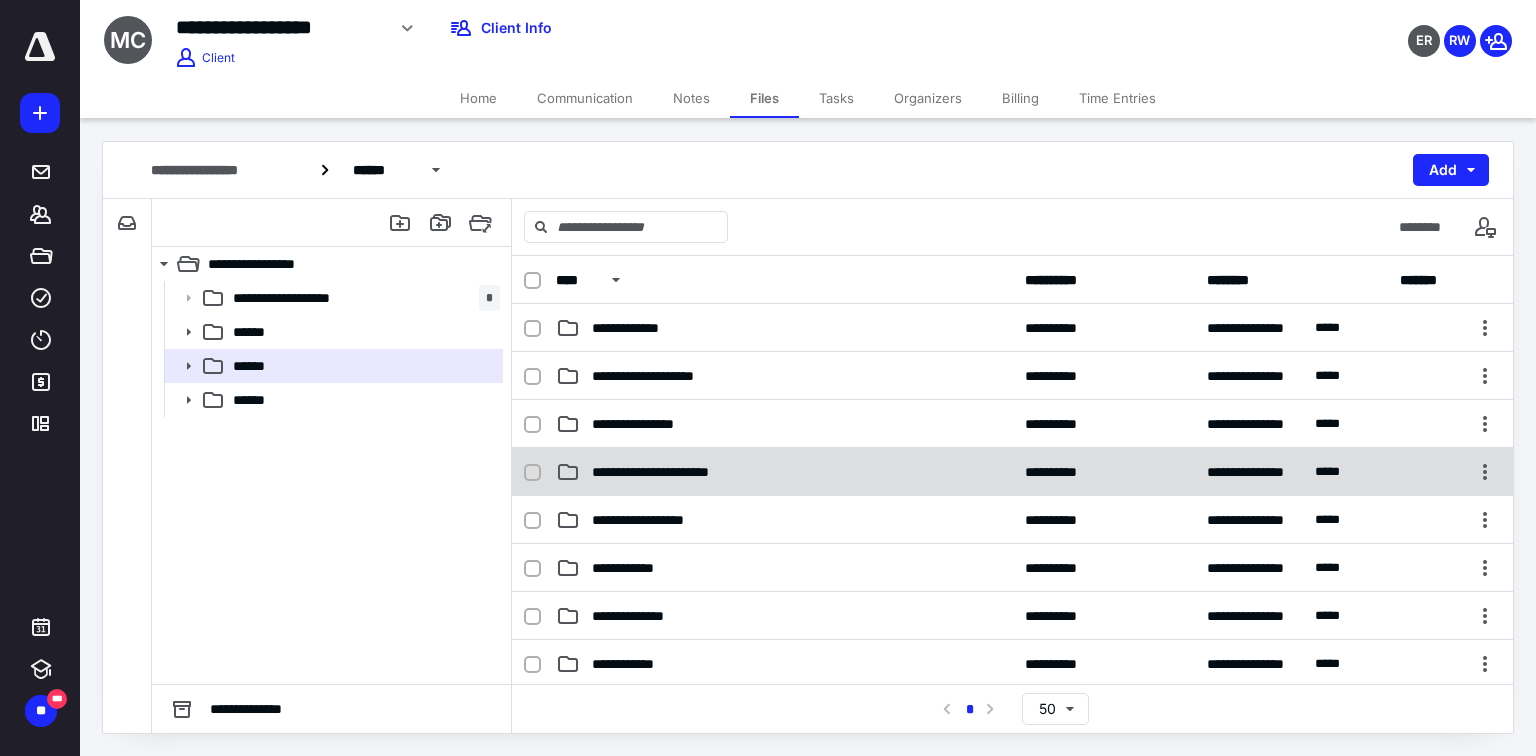 click on "**********" at bounding box center (676, 472) 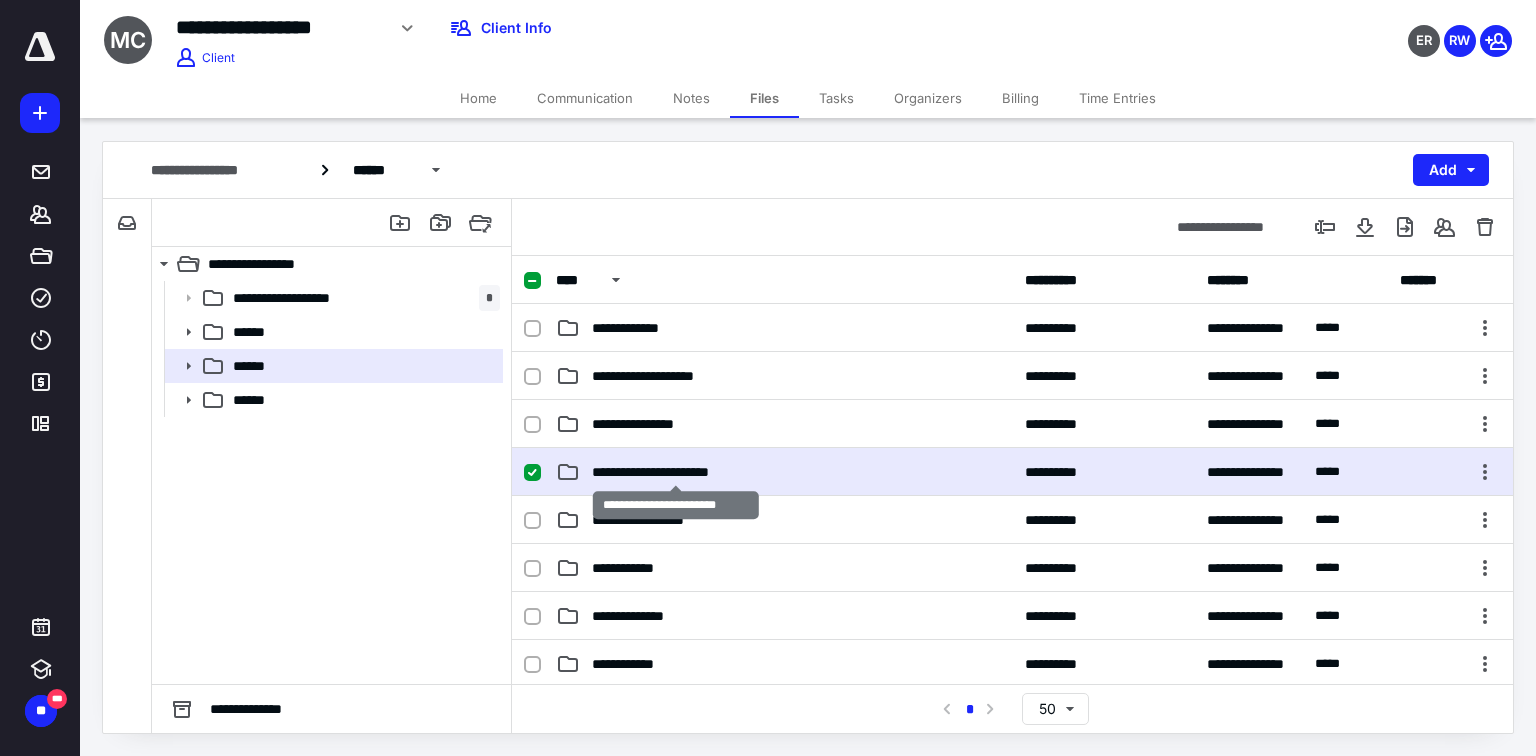 click on "**********" at bounding box center (676, 472) 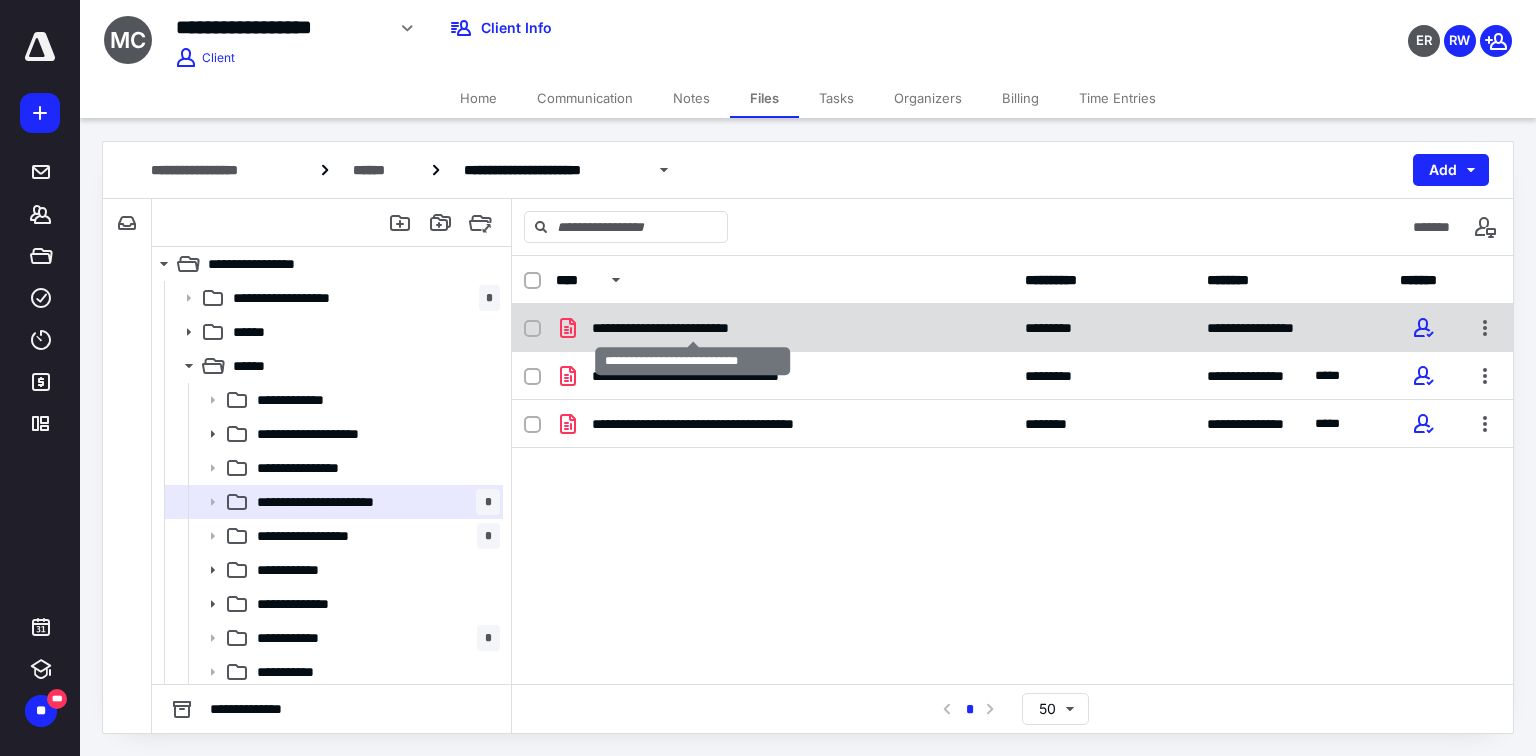 click on "**********" at bounding box center [693, 328] 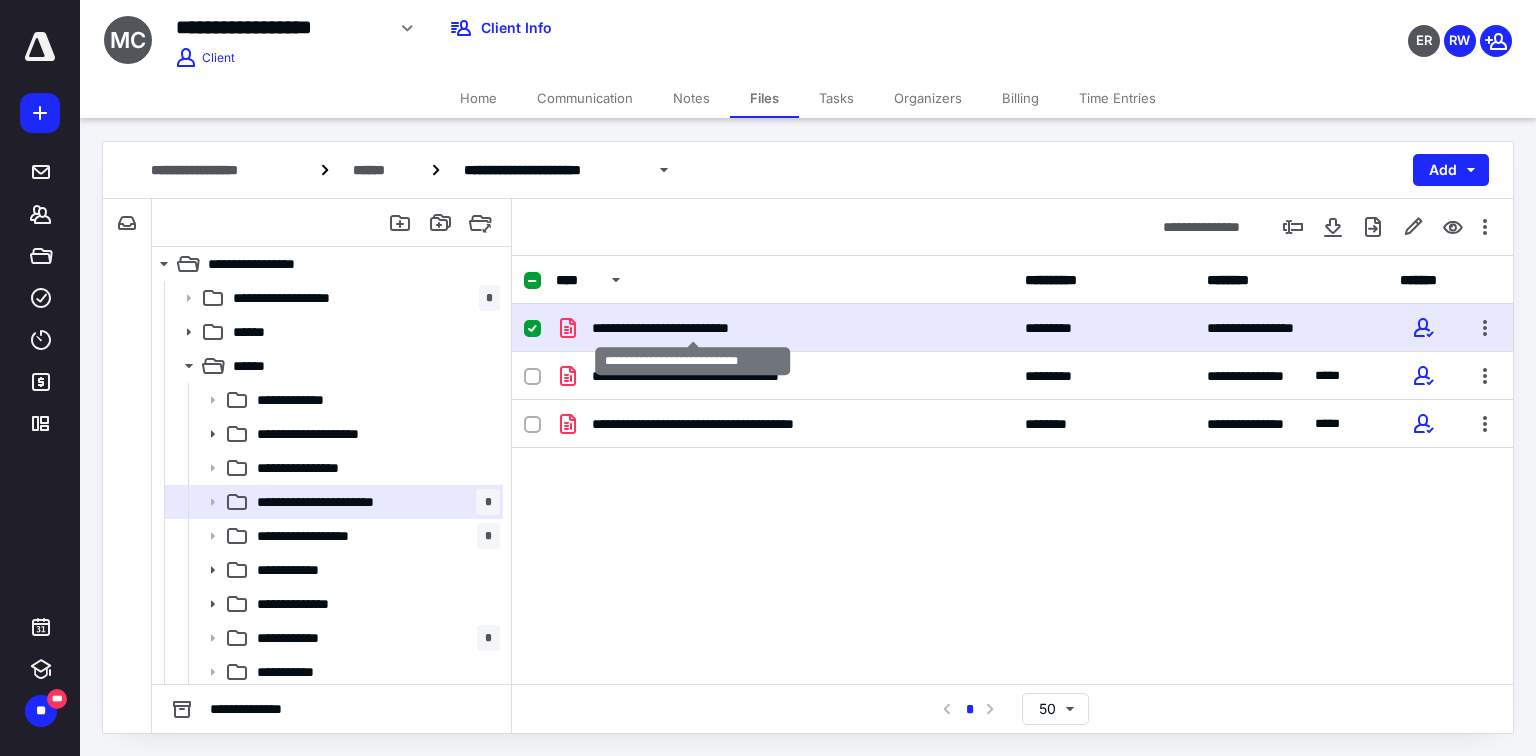 click on "**********" at bounding box center (693, 328) 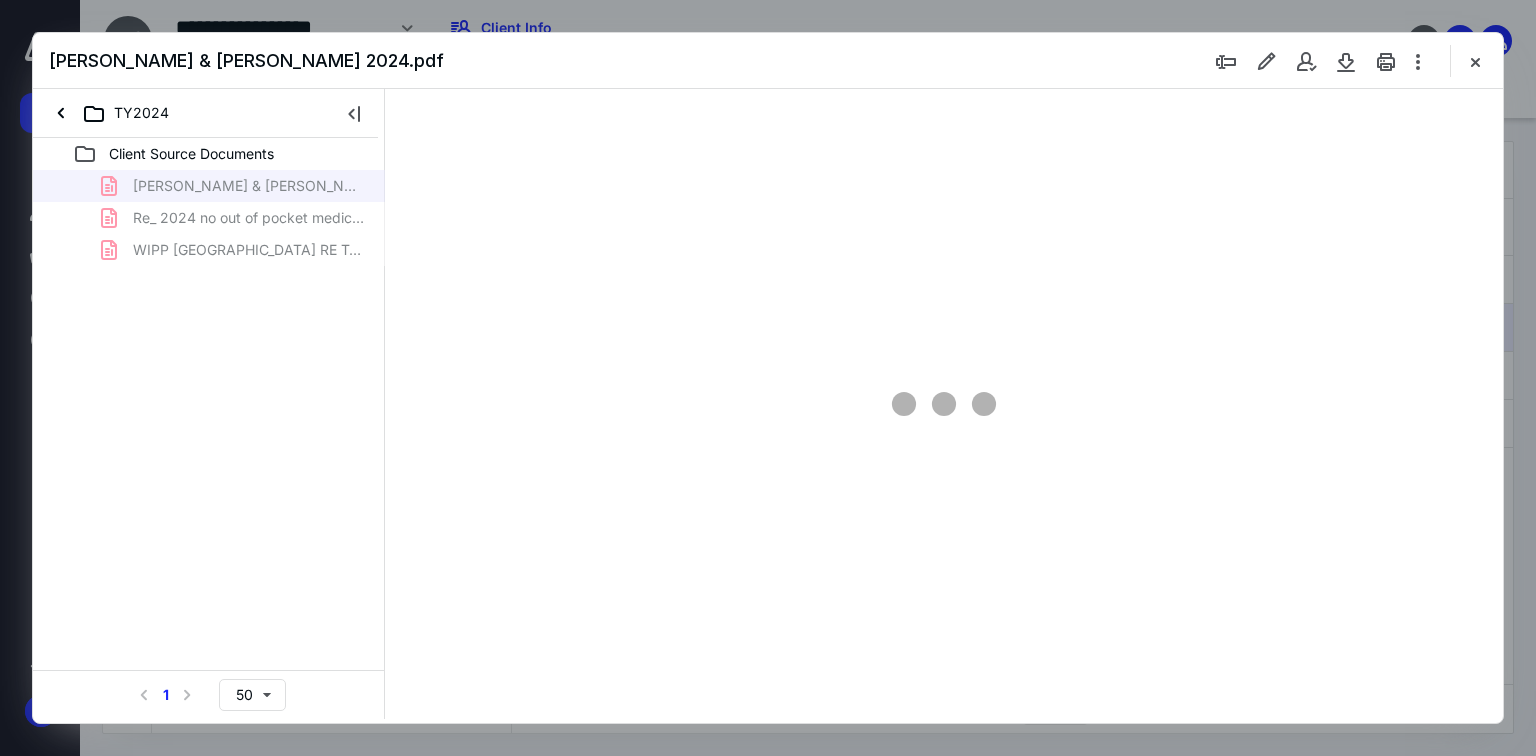 scroll, scrollTop: 0, scrollLeft: 0, axis: both 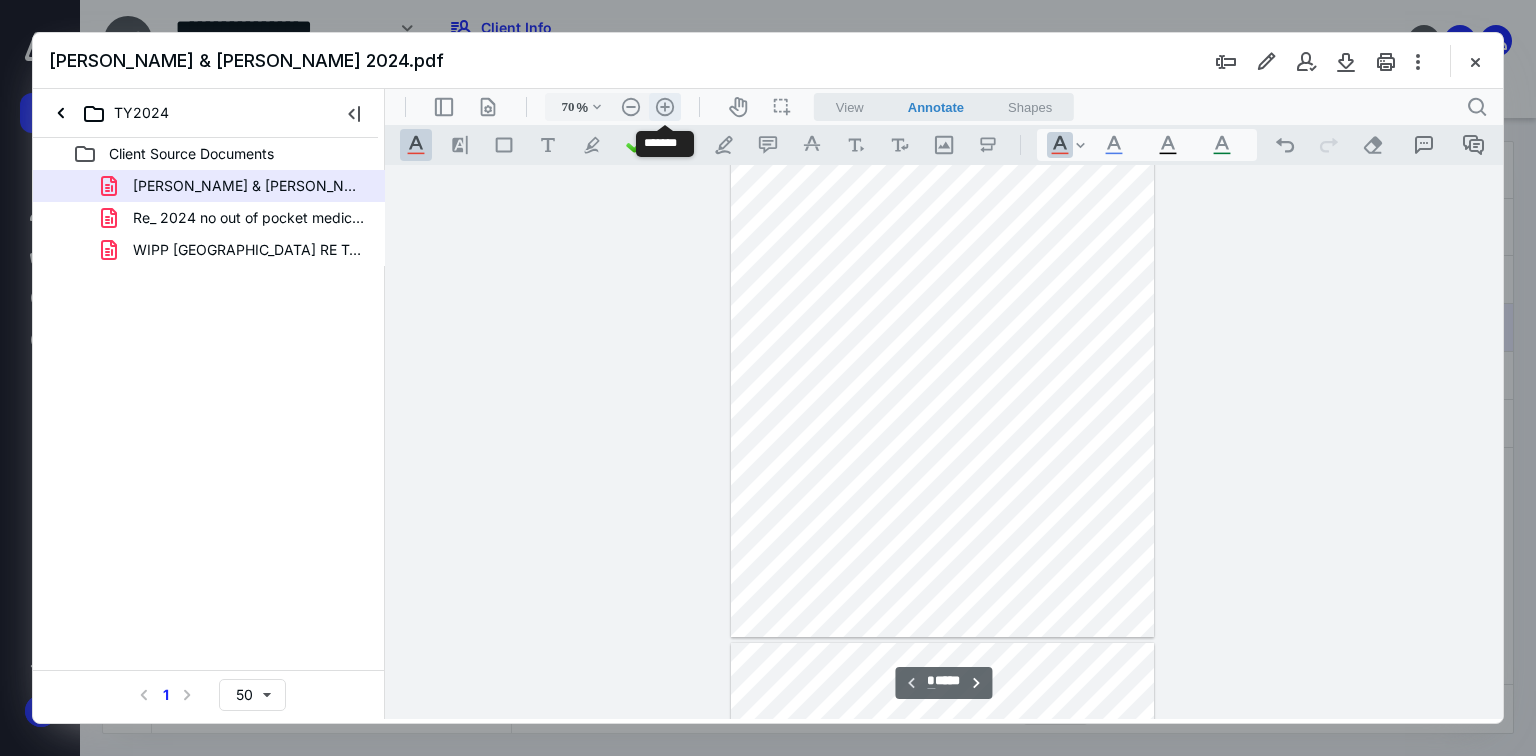 click on ".cls-1{fill:#abb0c4;} icon - header - zoom - in - line" at bounding box center (665, 107) 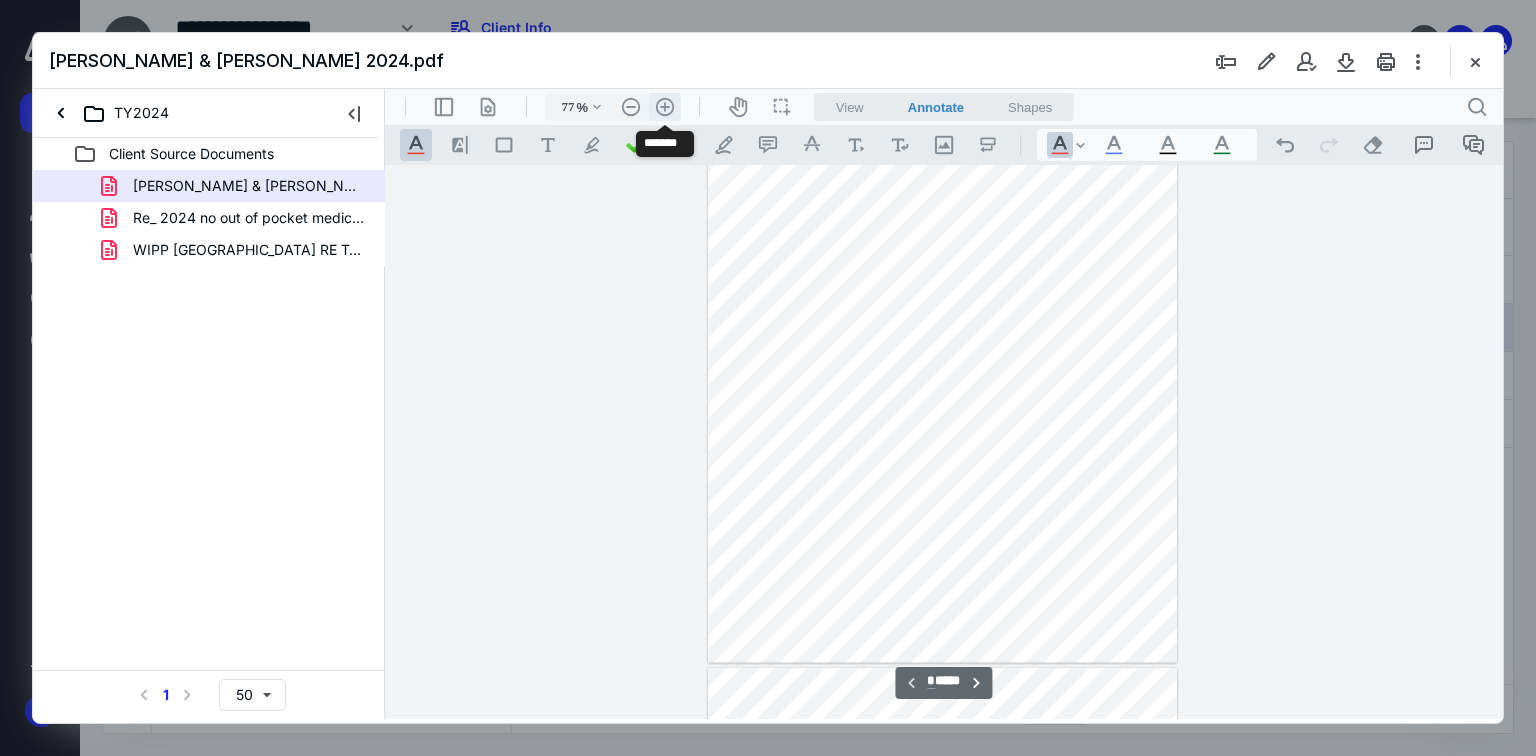 click on ".cls-1{fill:#abb0c4;} icon - header - zoom - in - line" at bounding box center (665, 107) 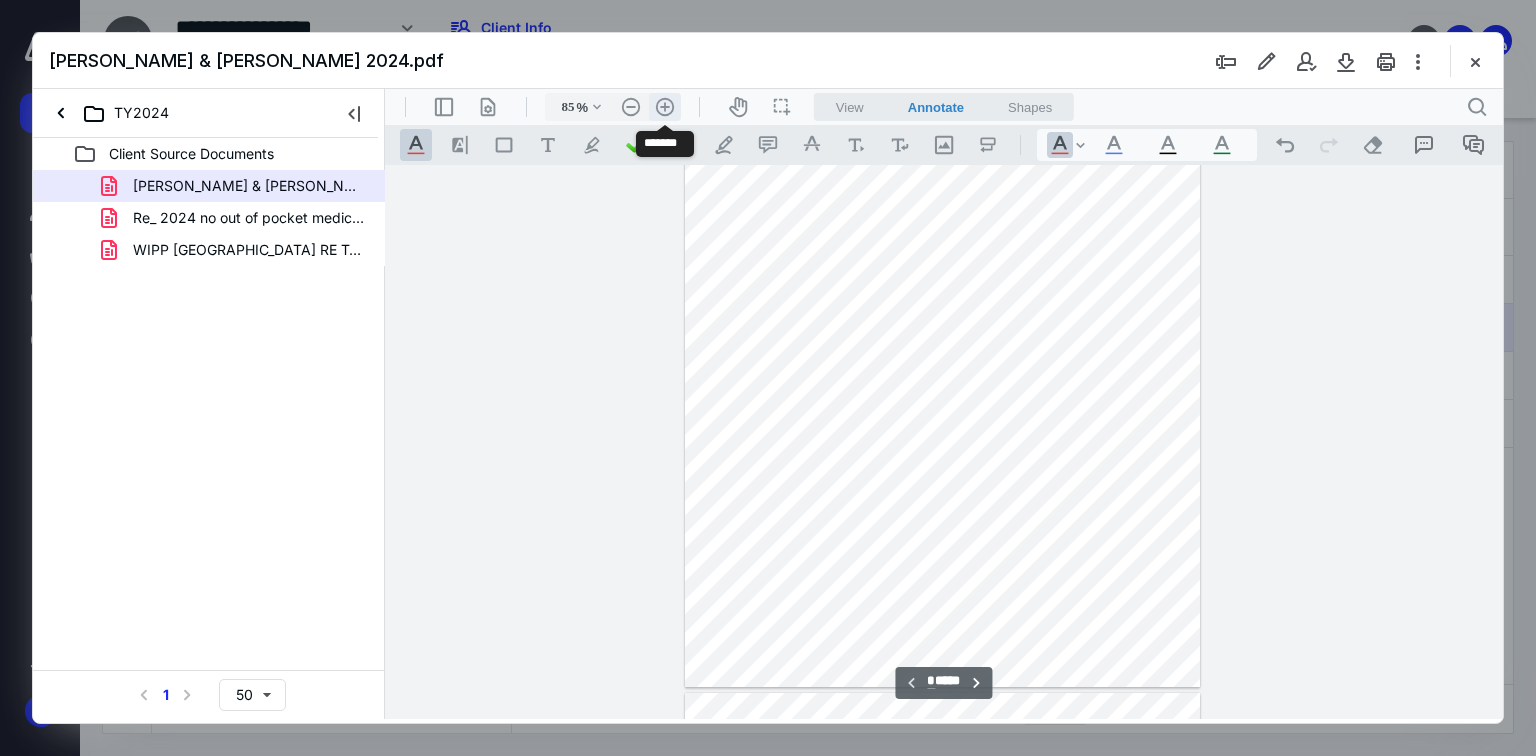 click on ".cls-1{fill:#abb0c4;} icon - header - zoom - in - line" at bounding box center (665, 107) 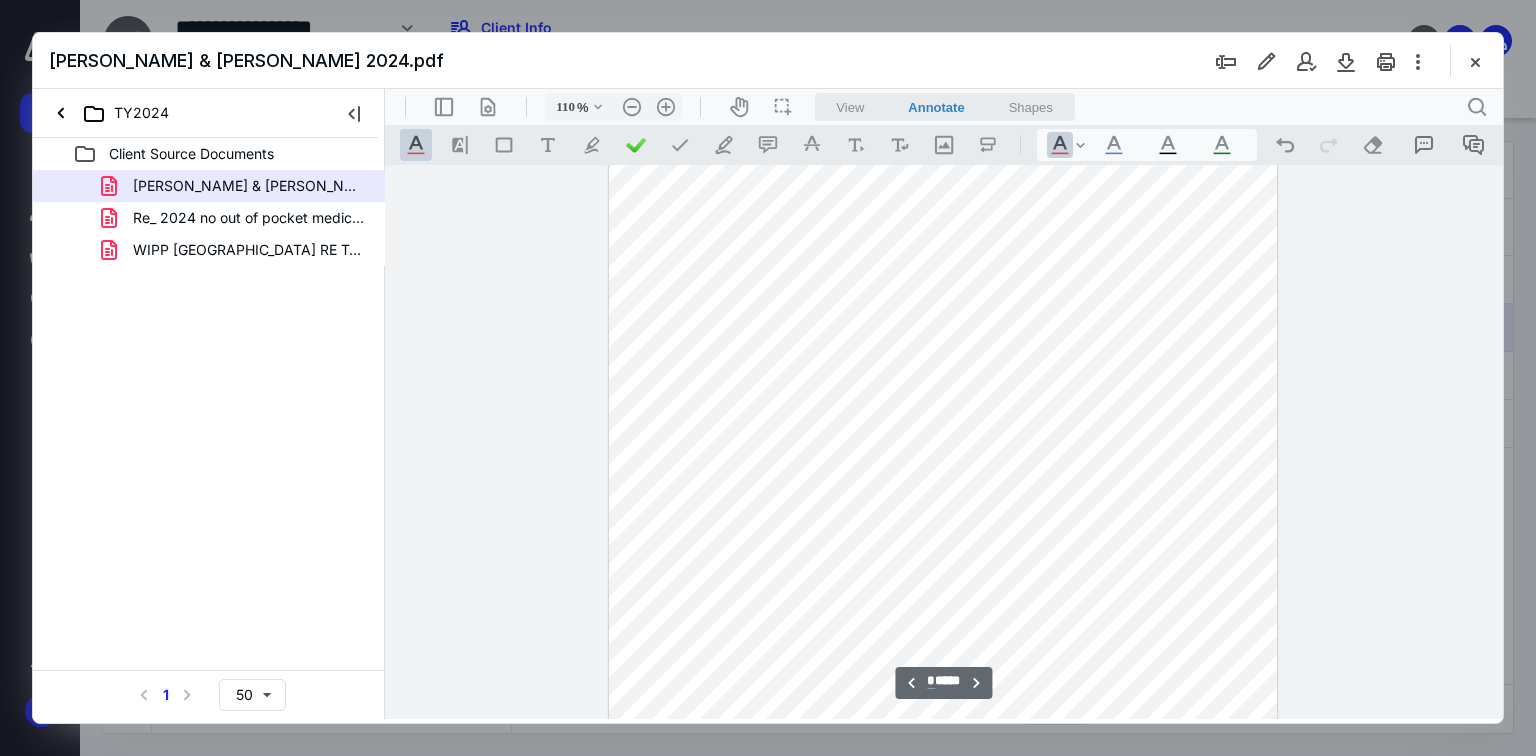 scroll, scrollTop: 1143, scrollLeft: 0, axis: vertical 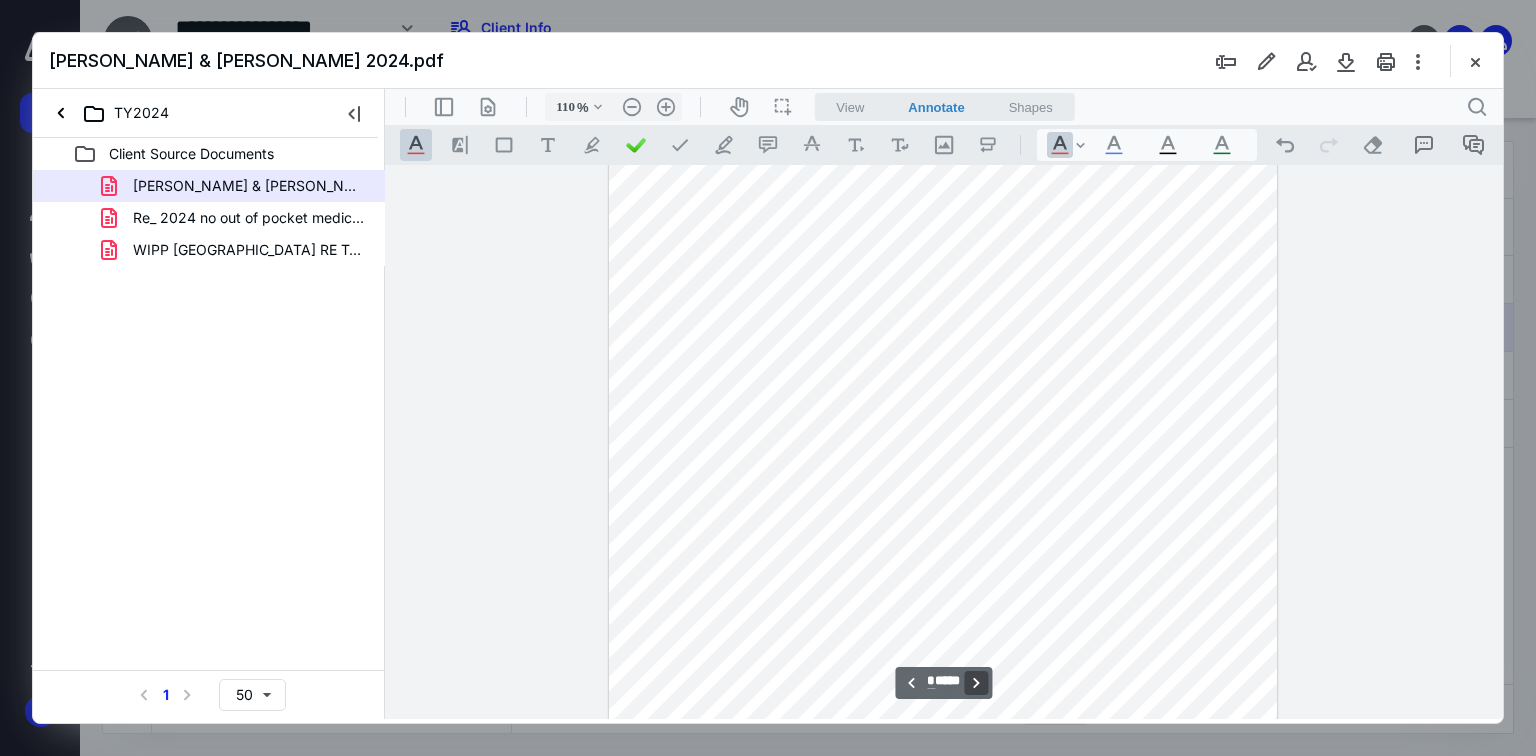click on "**********" at bounding box center (977, 683) 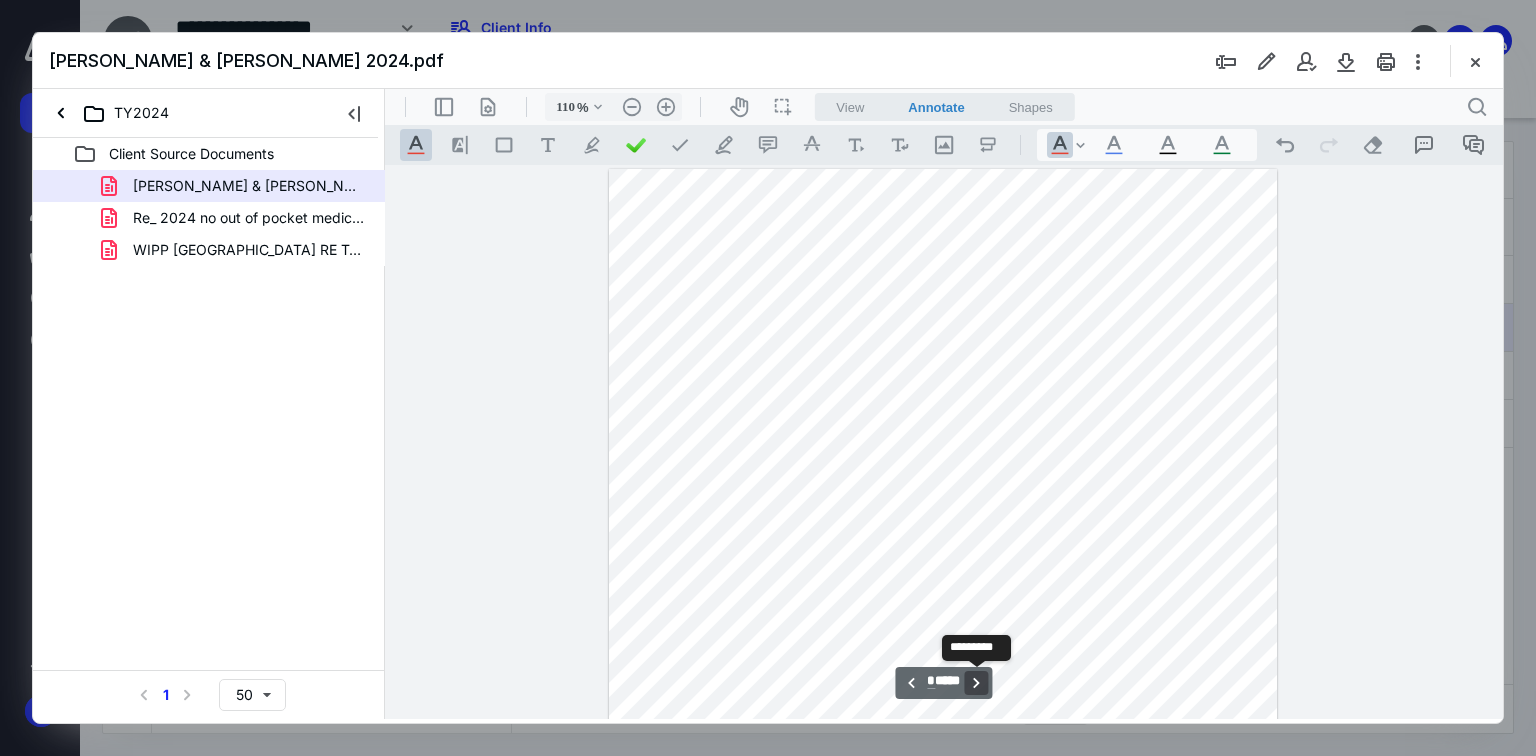 click on "**********" at bounding box center (977, 683) 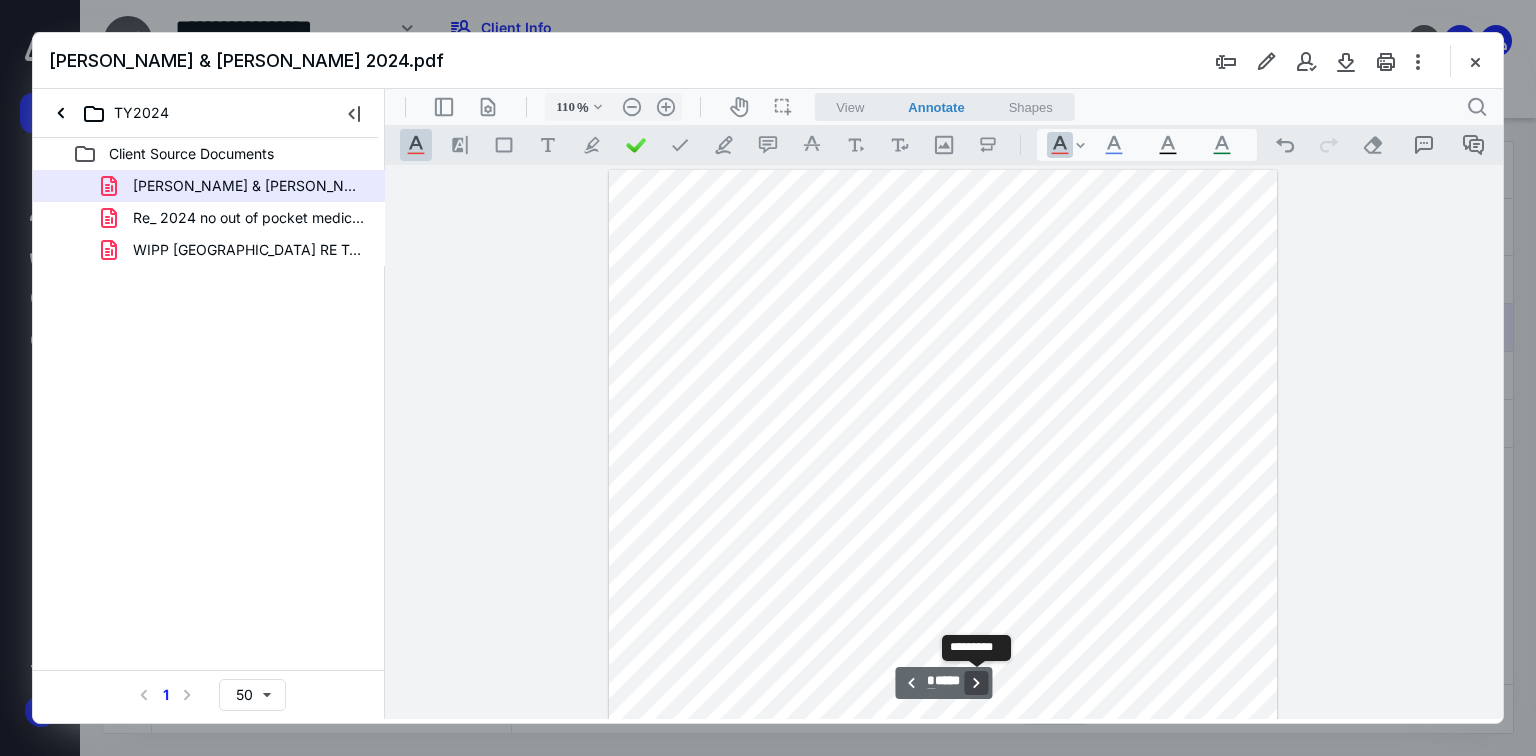 click on "**********" at bounding box center [977, 683] 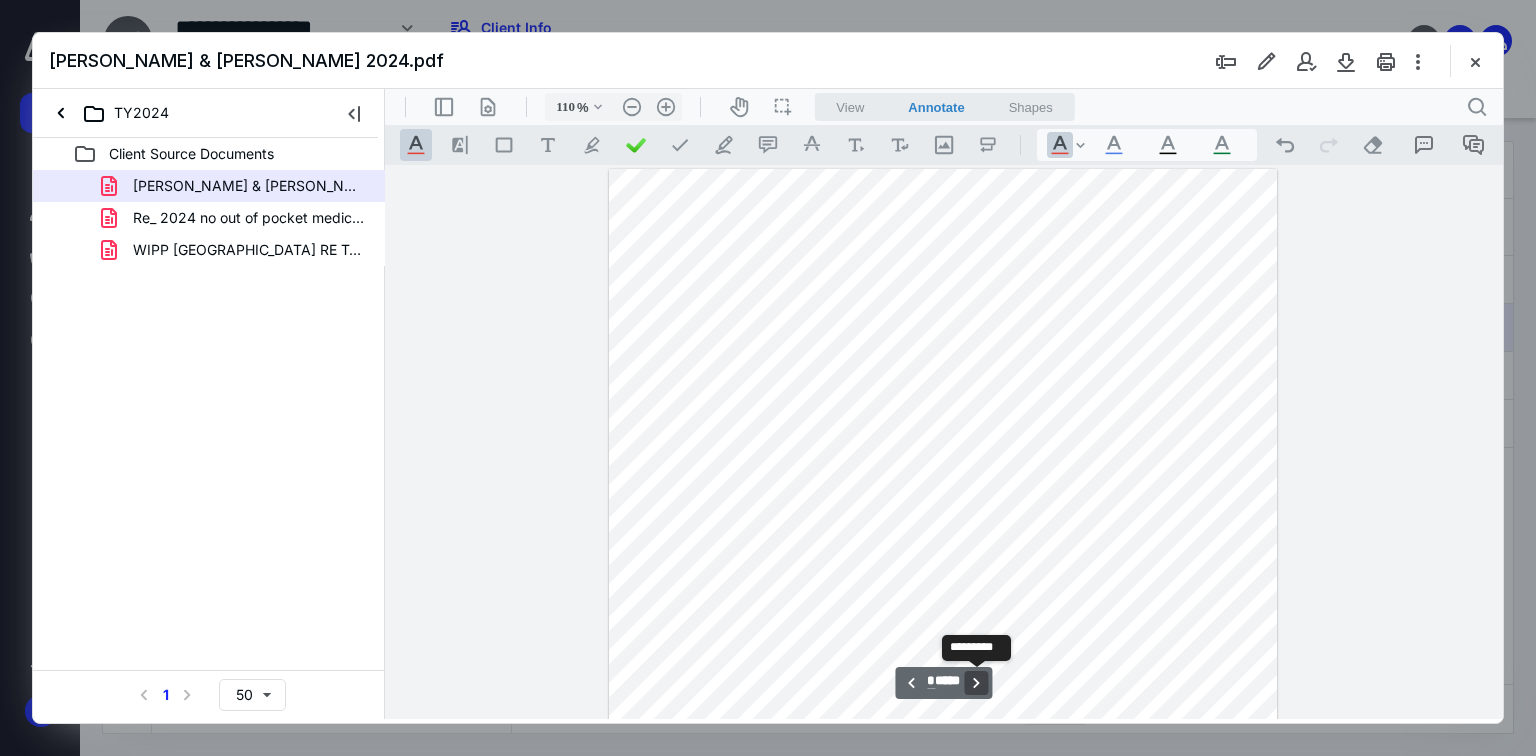 click on "**********" at bounding box center [977, 683] 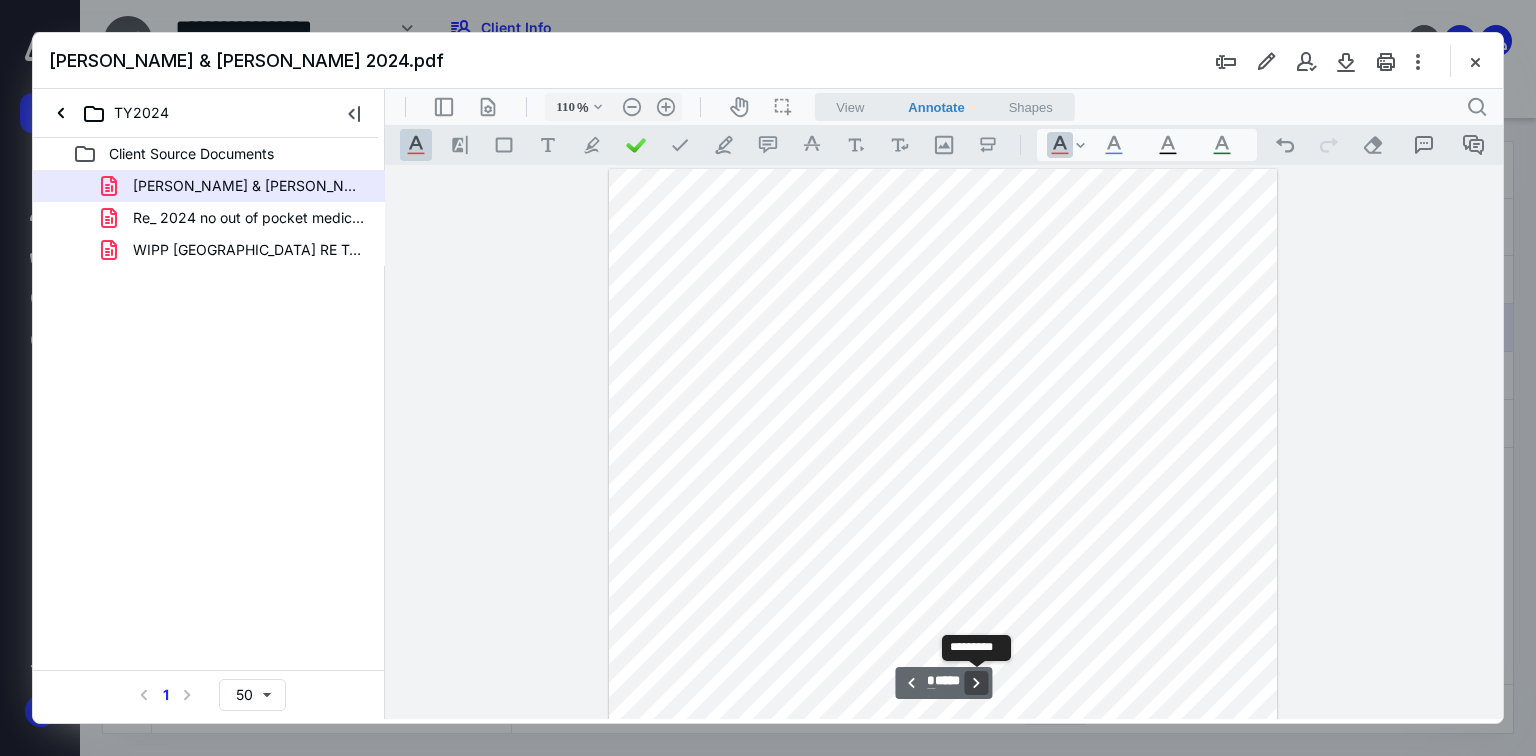 click on "**********" at bounding box center [977, 683] 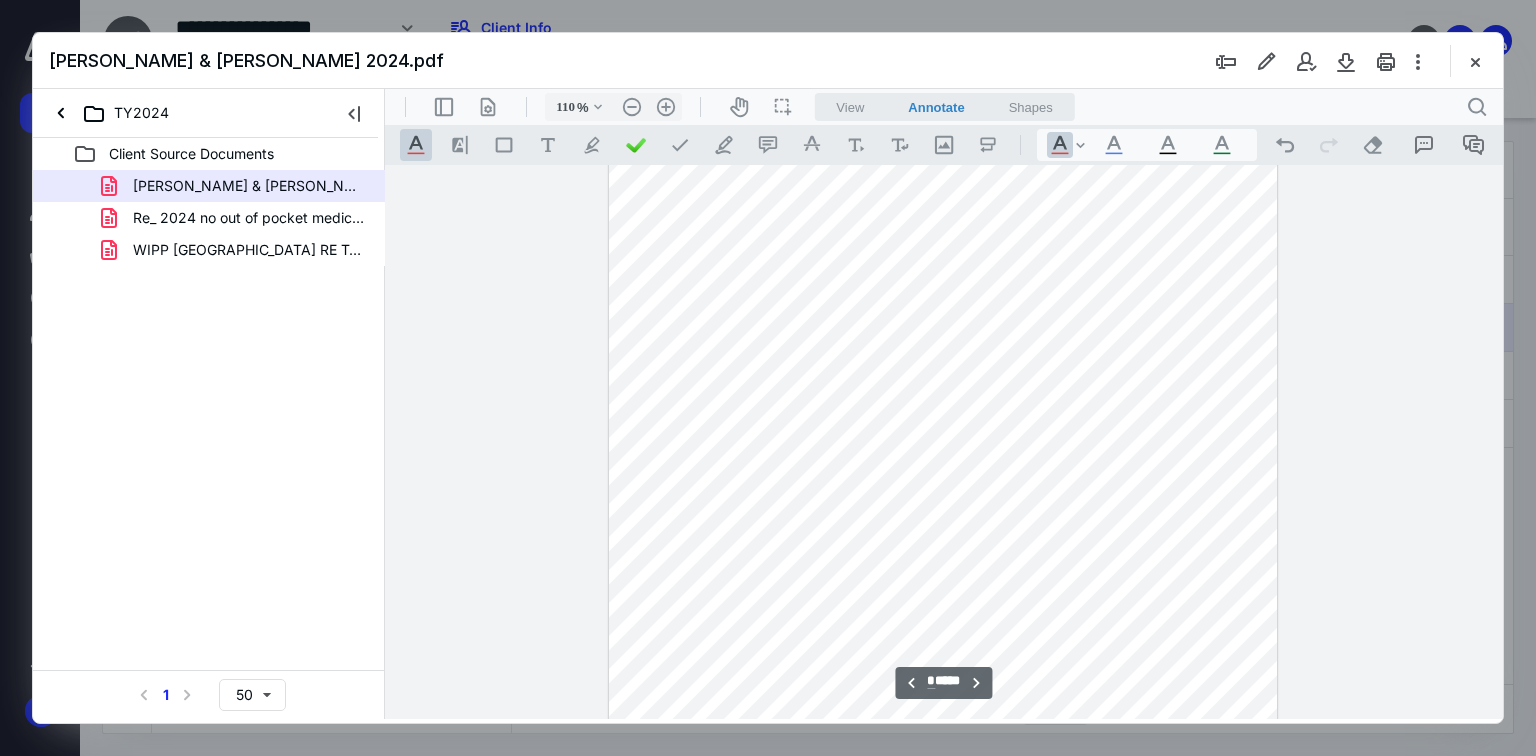 scroll, scrollTop: 7144, scrollLeft: 0, axis: vertical 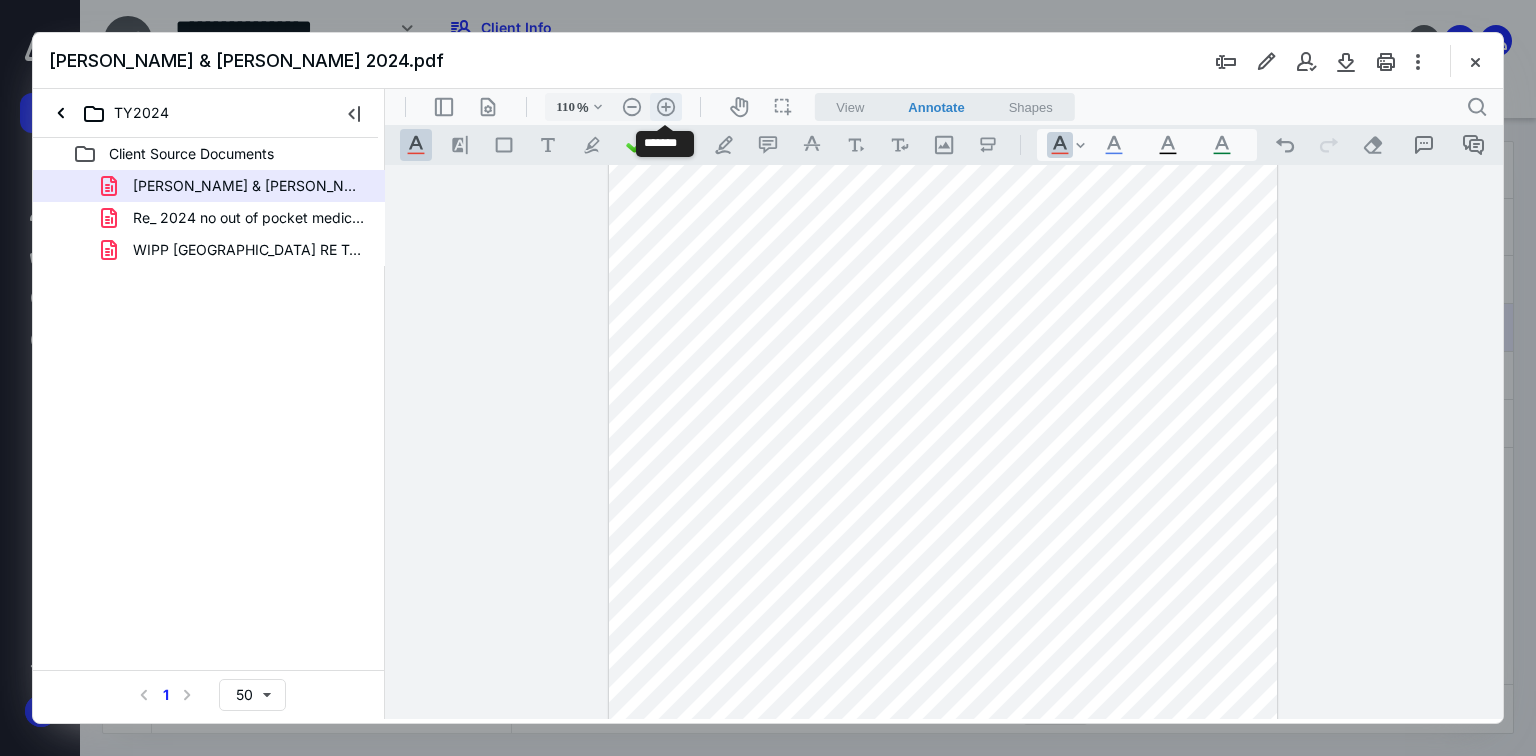 click on ".cls-1{fill:#abb0c4;} icon - header - zoom - in - line" at bounding box center (666, 107) 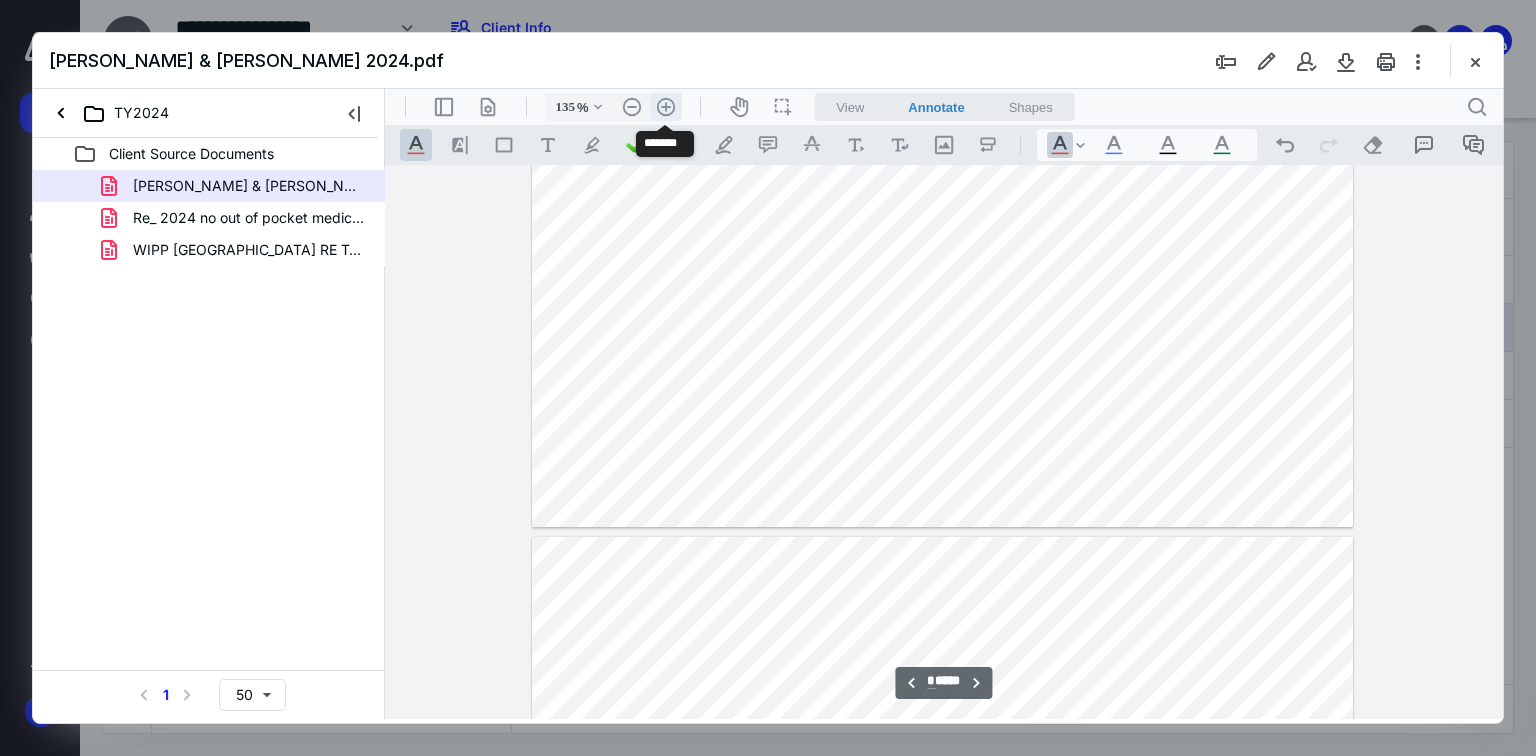 scroll, scrollTop: 8833, scrollLeft: 0, axis: vertical 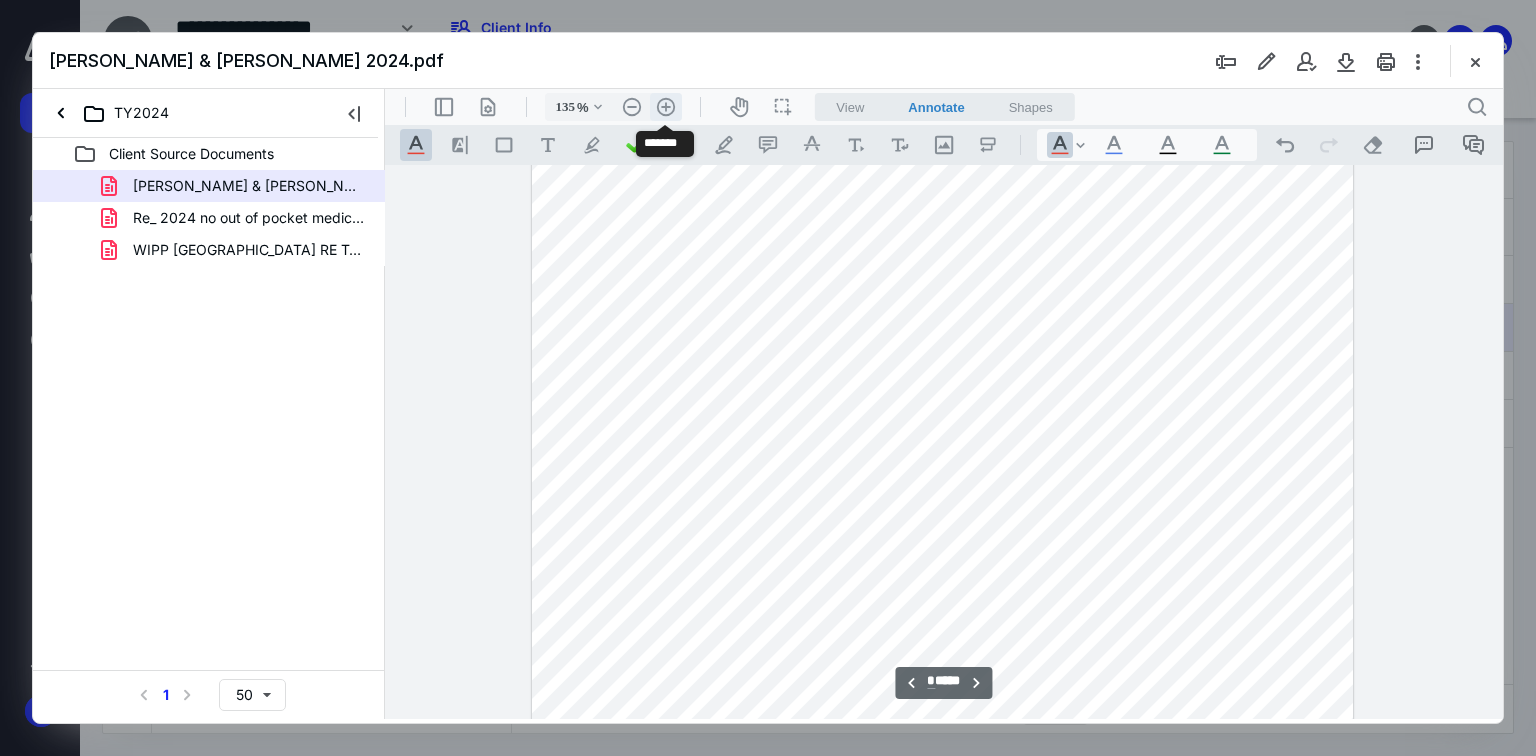 click on ".cls-1{fill:#abb0c4;} icon - header - zoom - in - line" at bounding box center [666, 107] 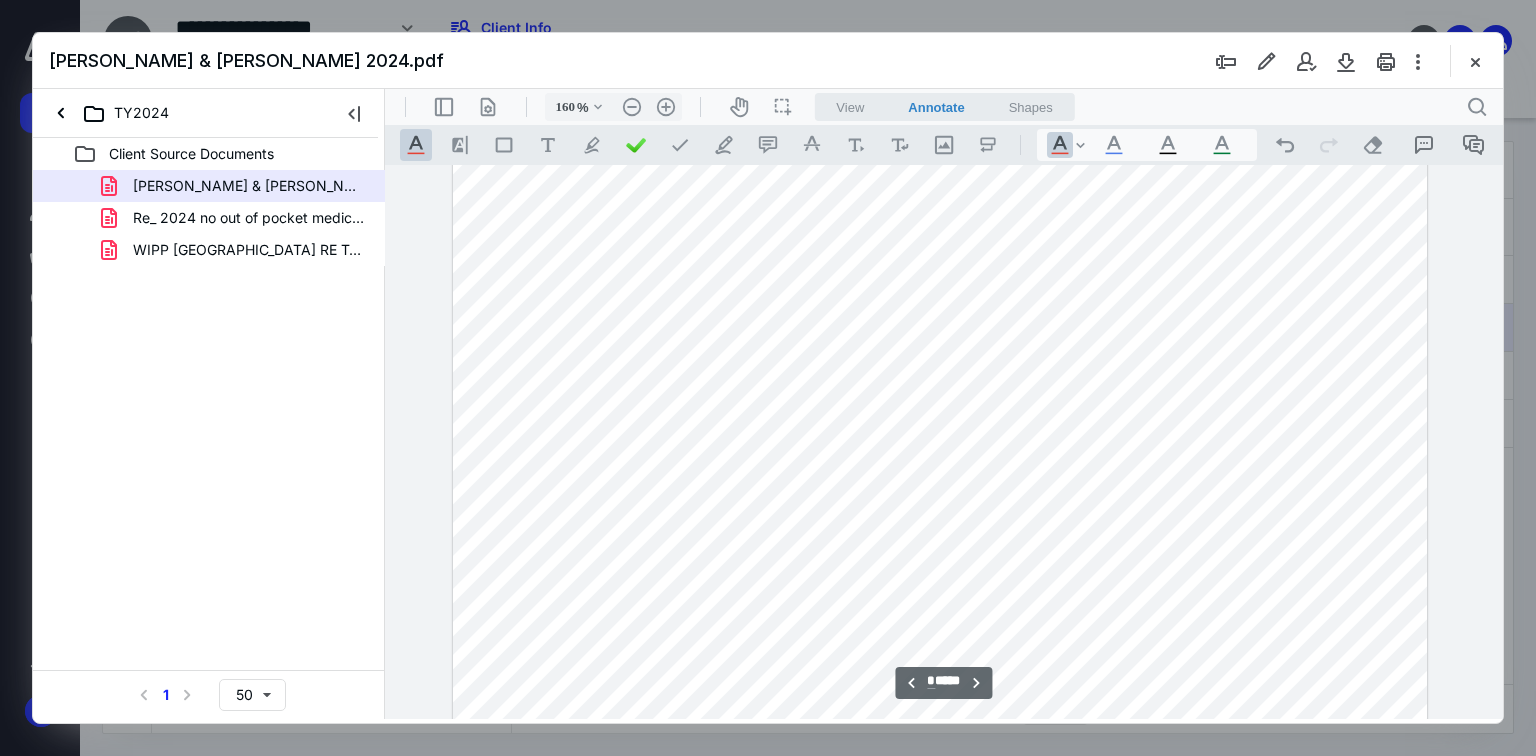 scroll, scrollTop: 10603, scrollLeft: 82, axis: both 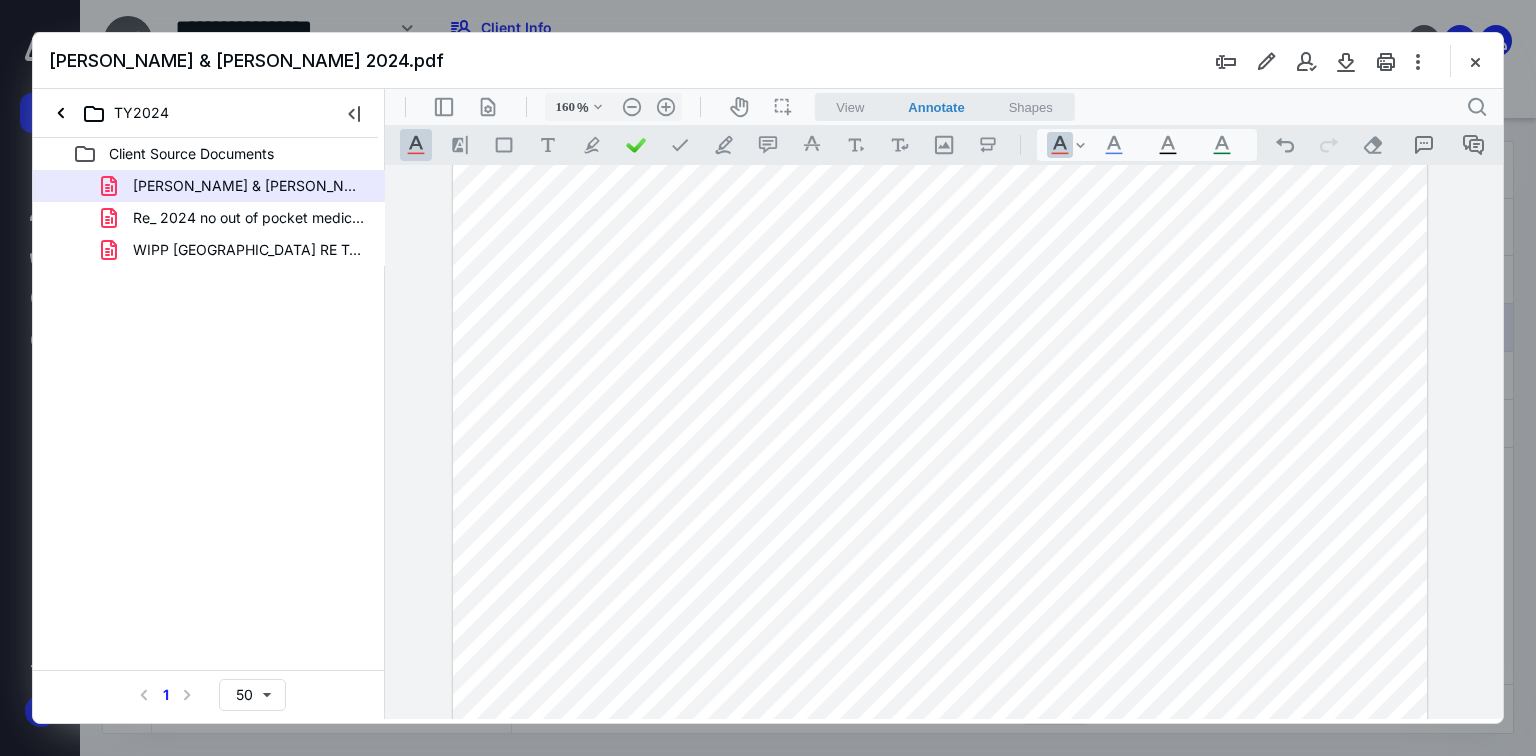 drag, startPoint x: 1479, startPoint y: 63, endPoint x: 1469, endPoint y: 55, distance: 12.806249 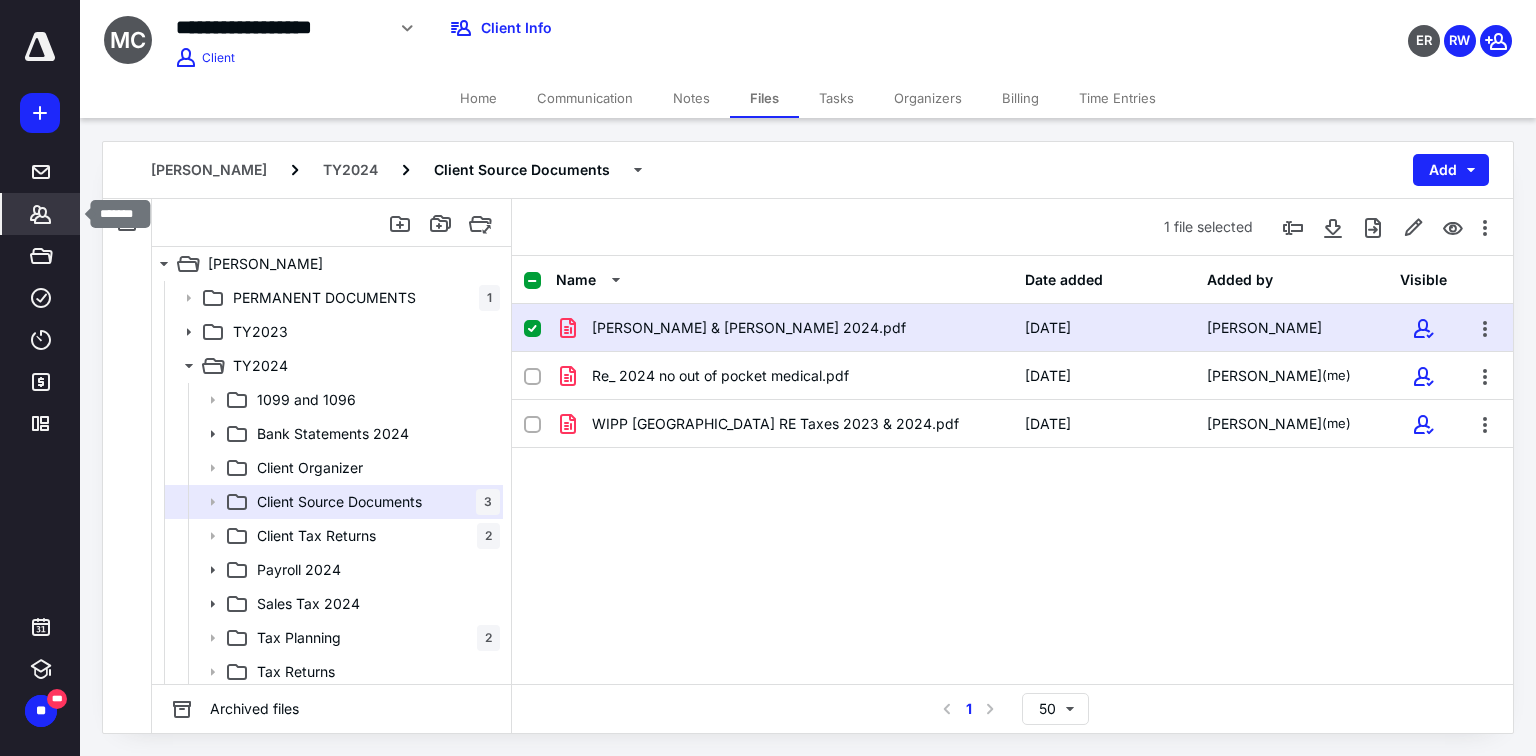 click on "*******" at bounding box center (41, 214) 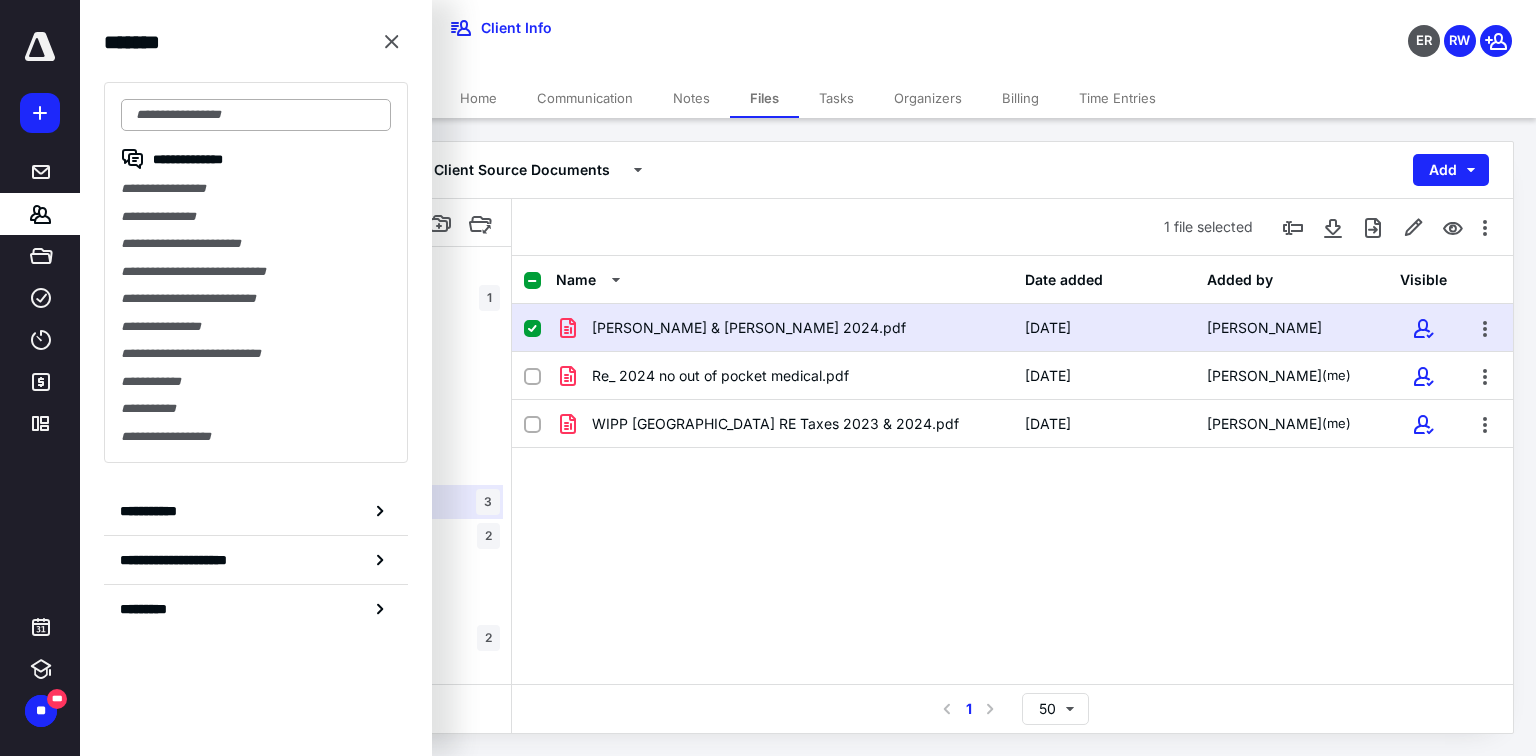 click at bounding box center (256, 115) 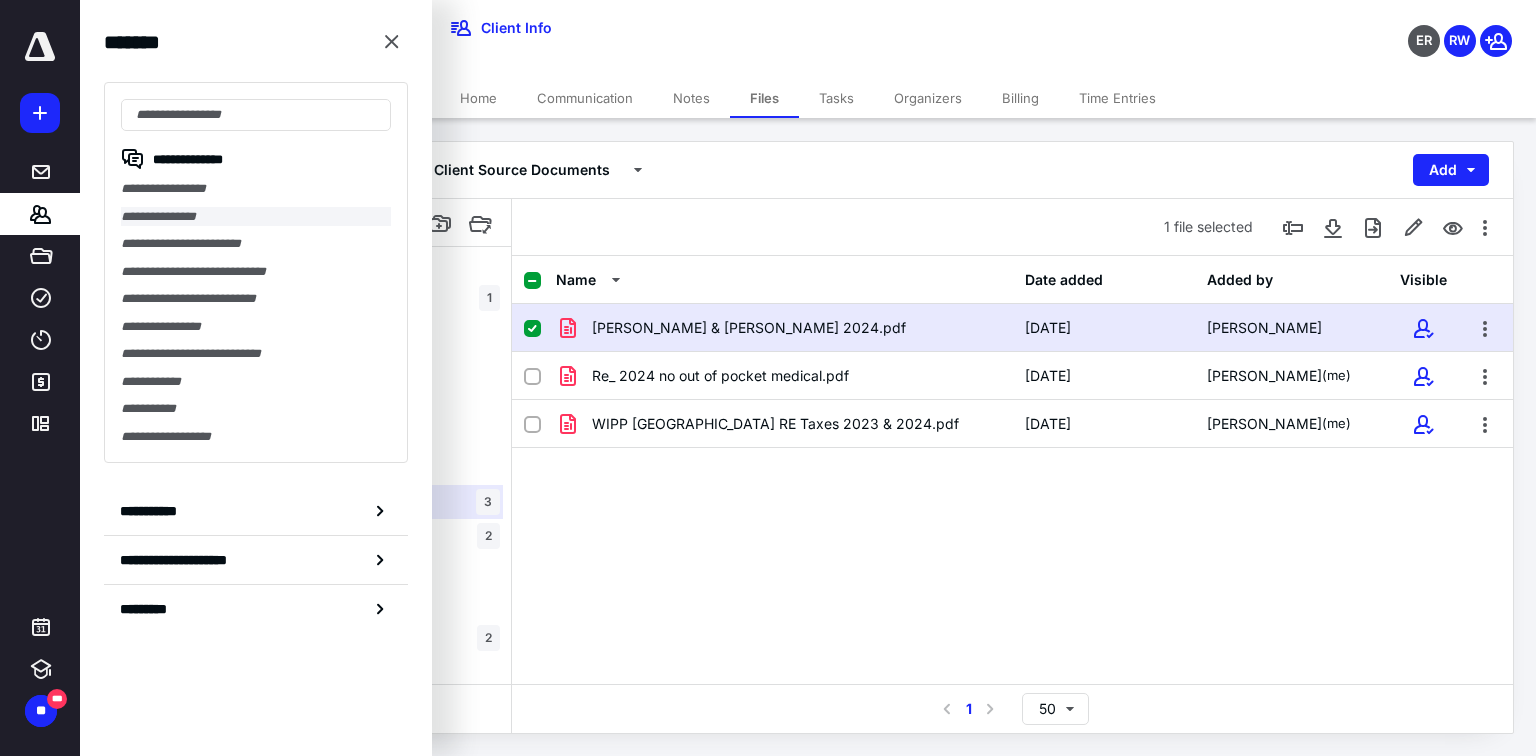 click on "**********" at bounding box center [256, 217] 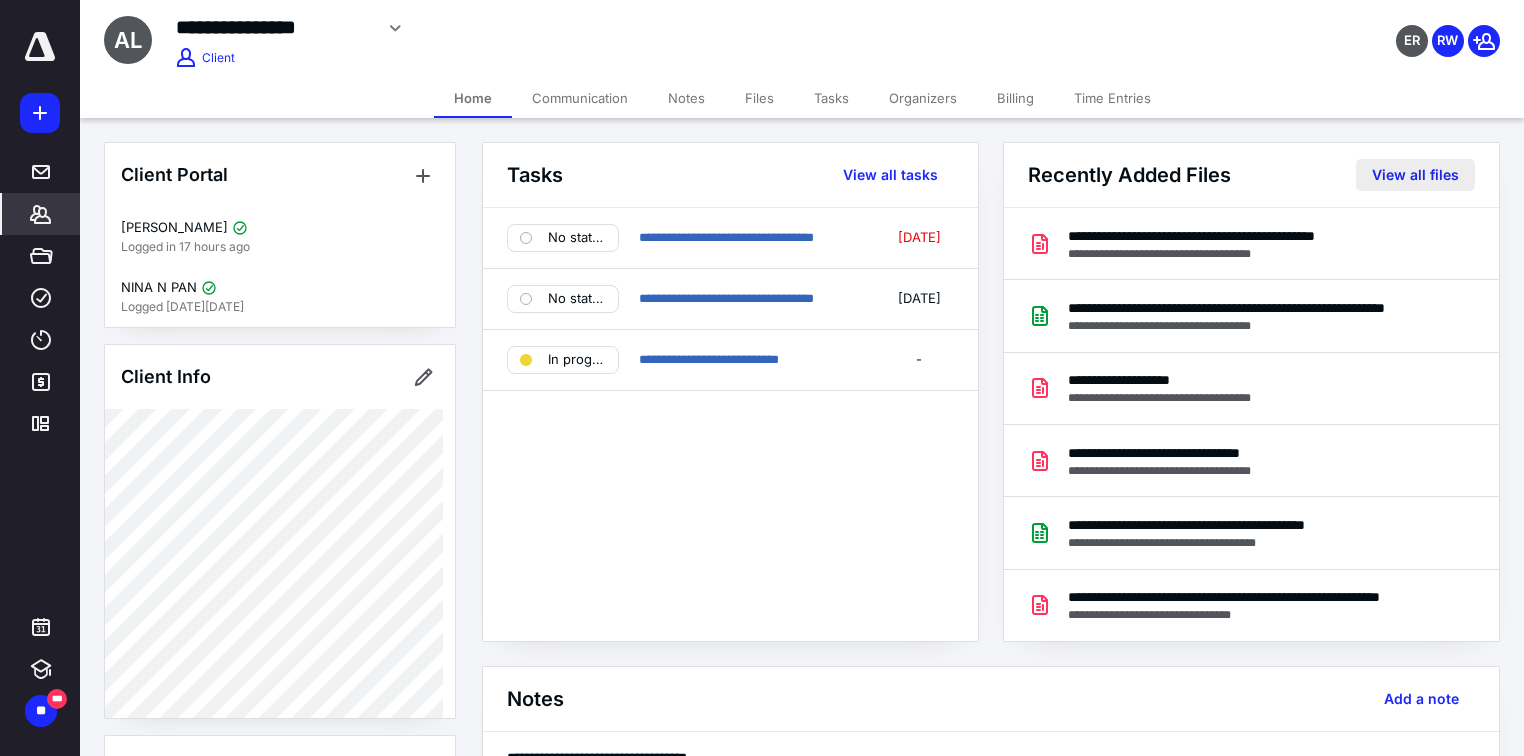 click on "View all files" at bounding box center [1415, 175] 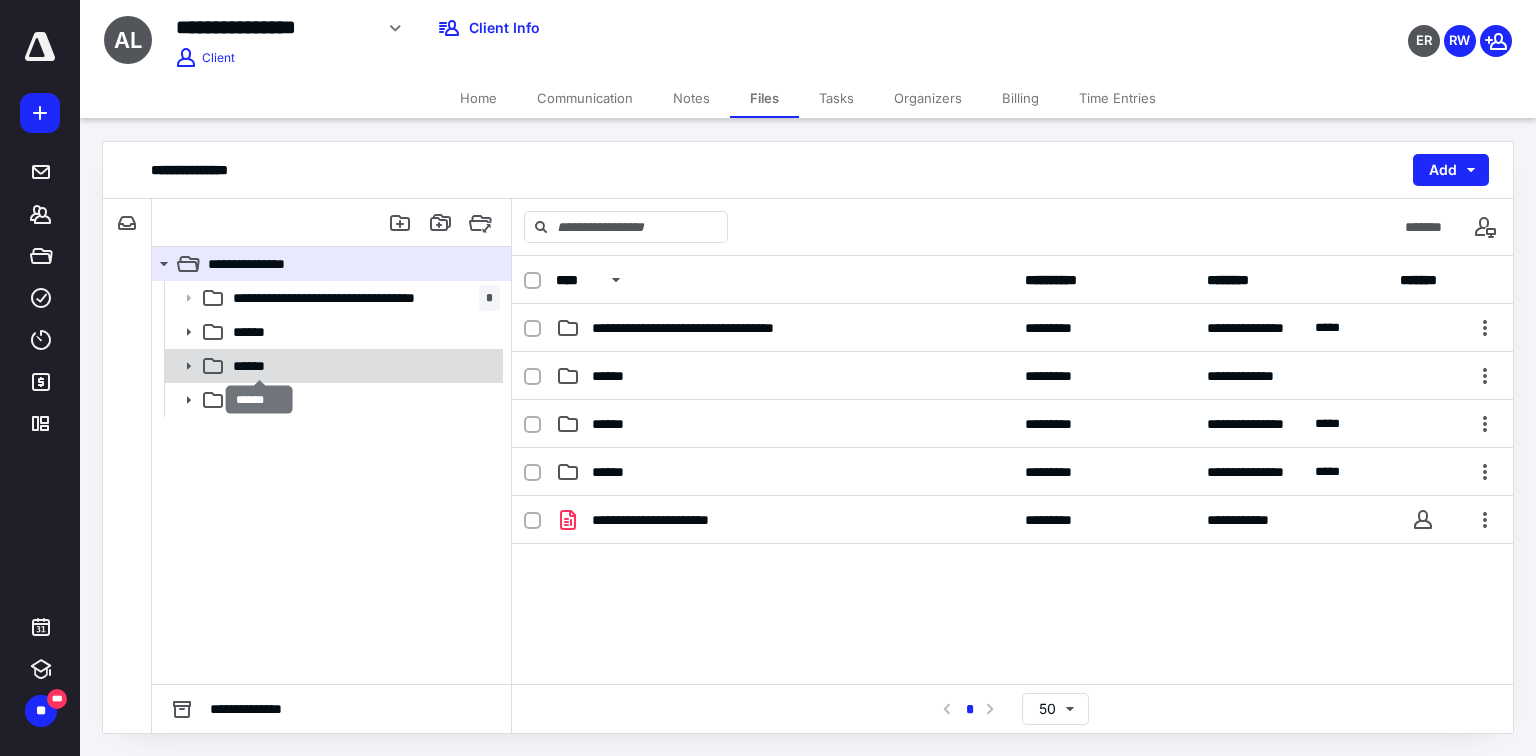 click on "******" at bounding box center [260, 366] 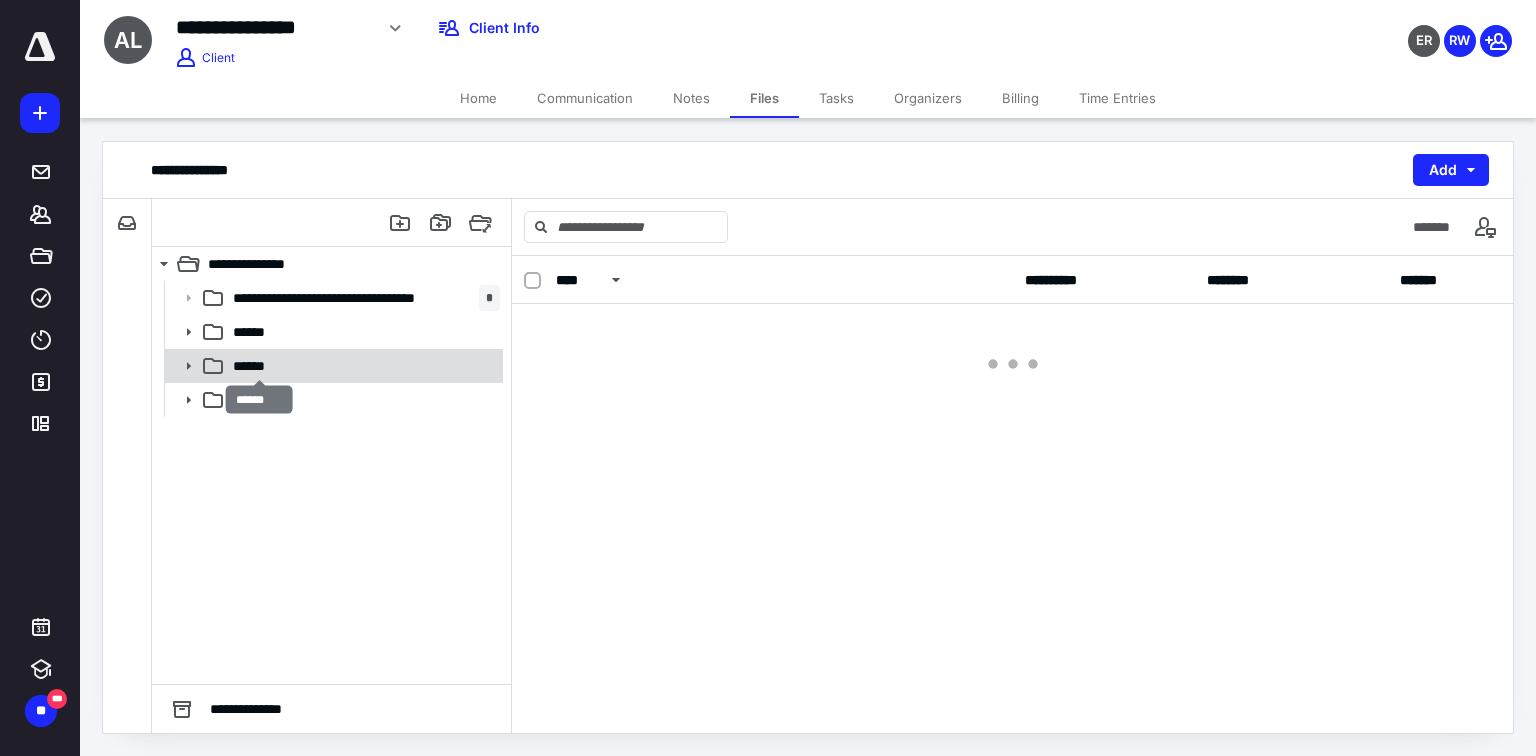 click on "******" at bounding box center (260, 366) 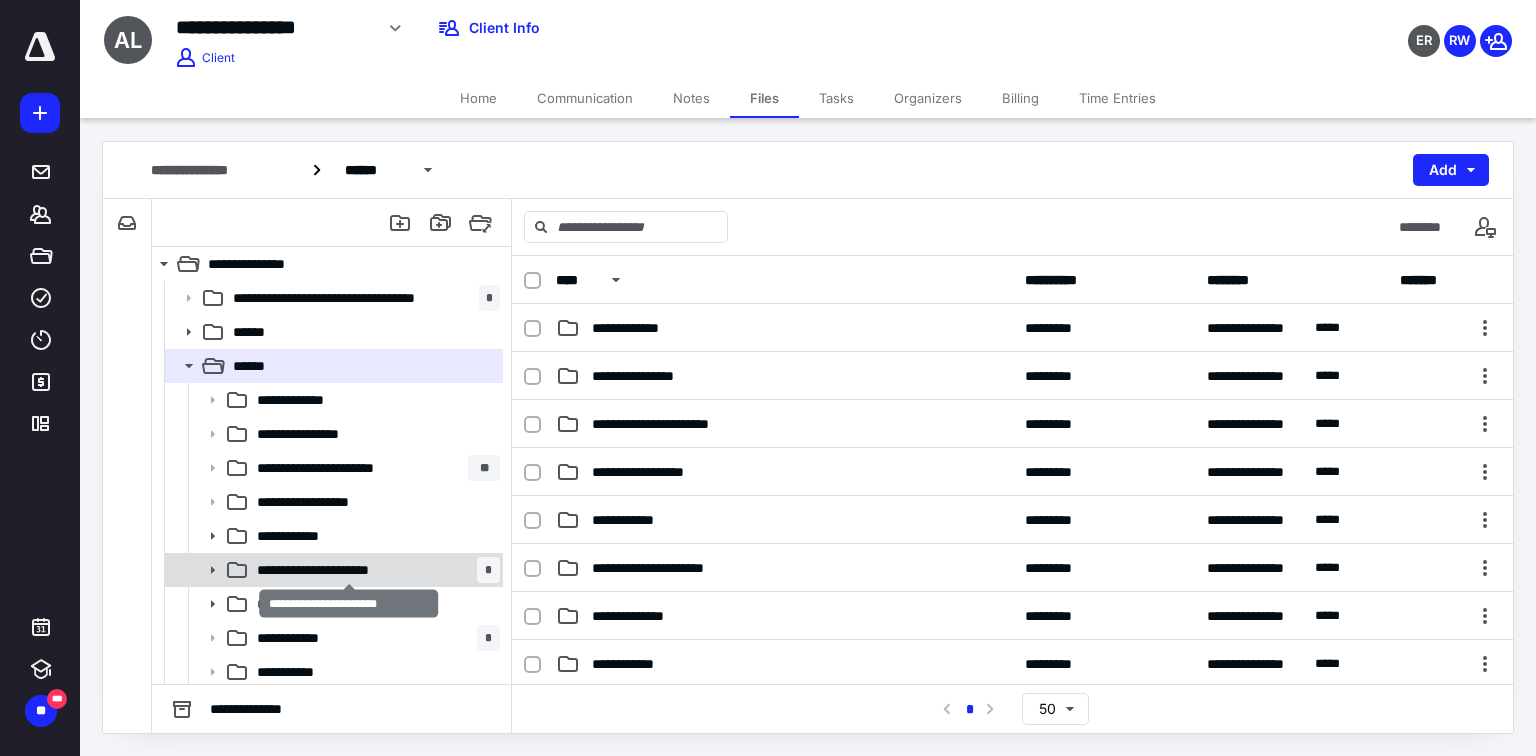 click on "**********" at bounding box center (349, 570) 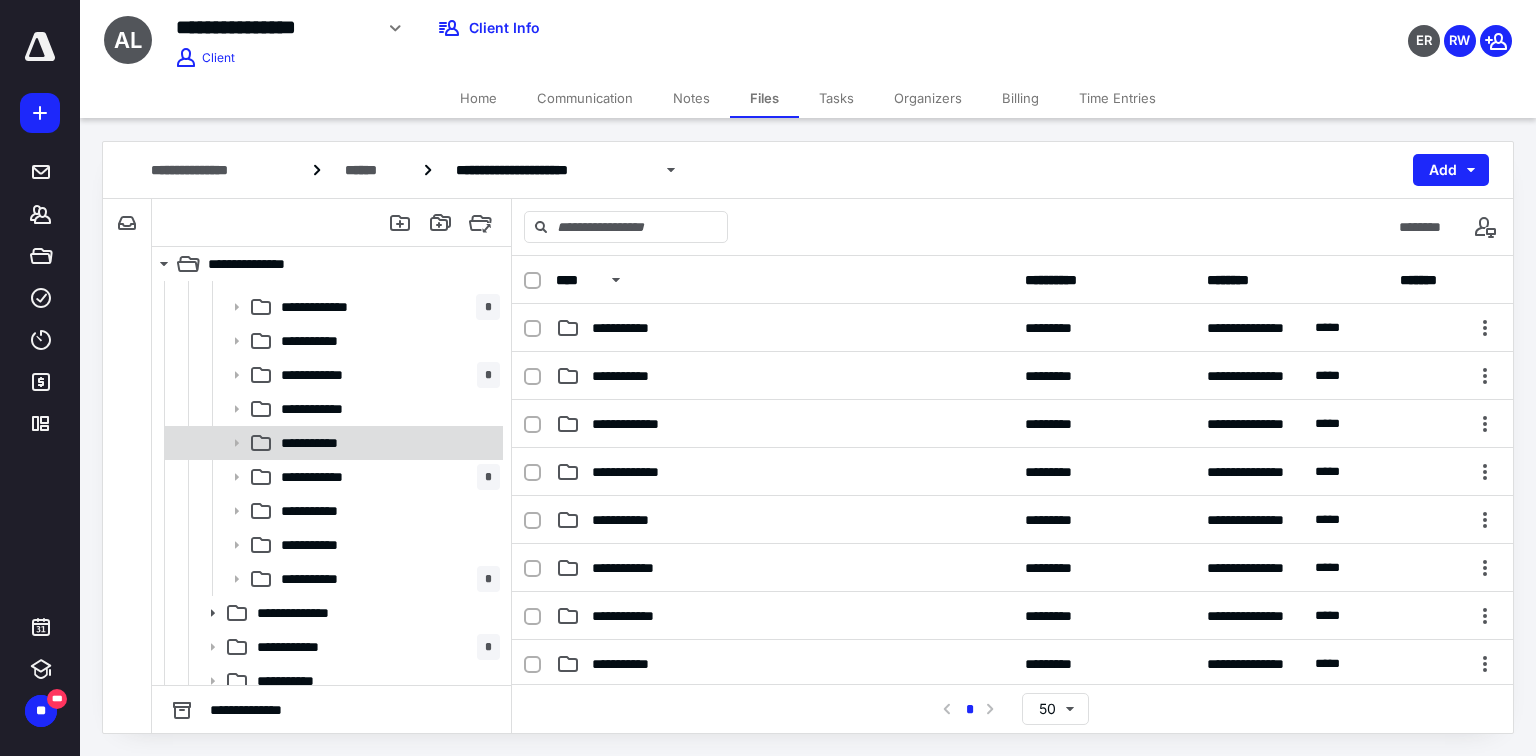 scroll, scrollTop: 400, scrollLeft: 0, axis: vertical 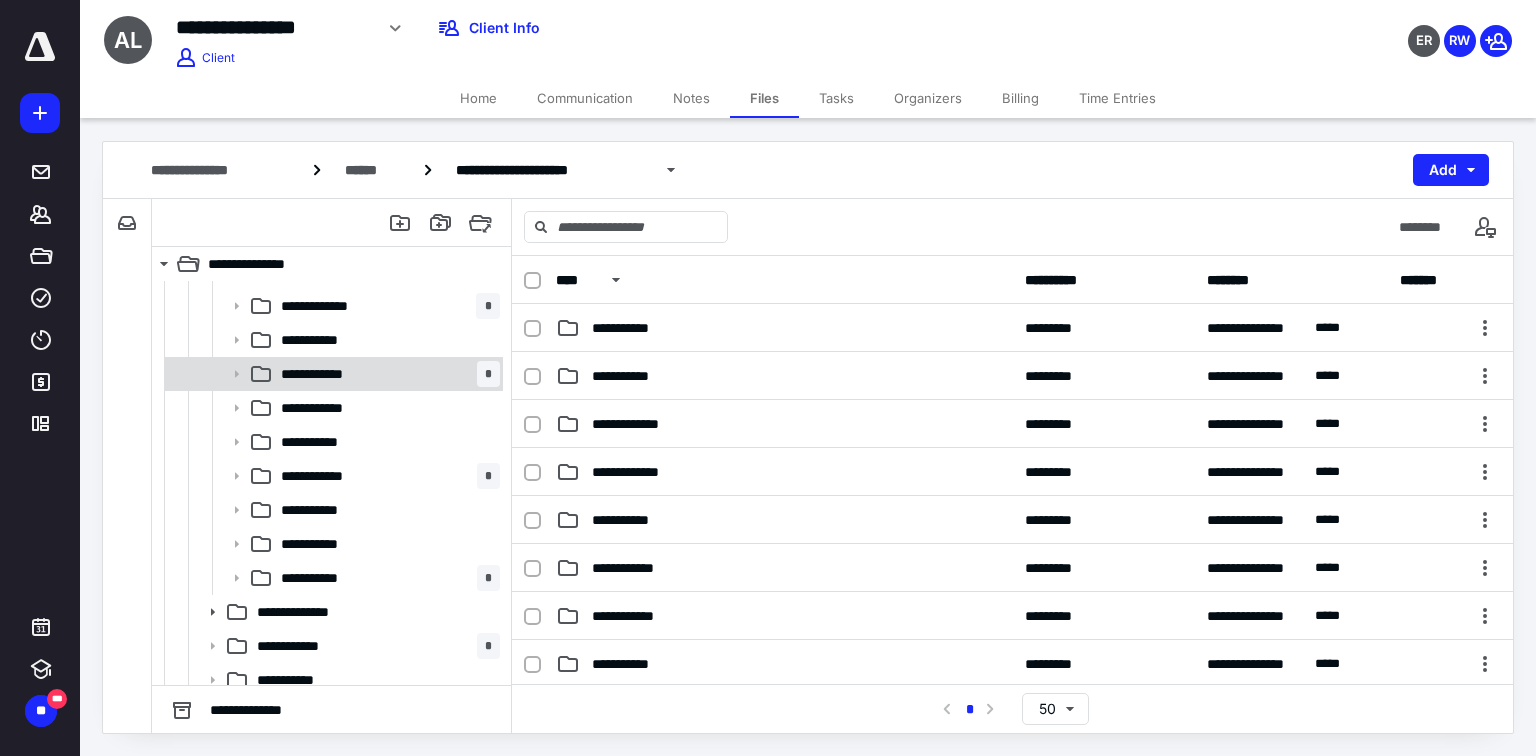 click on "**********" at bounding box center [386, 374] 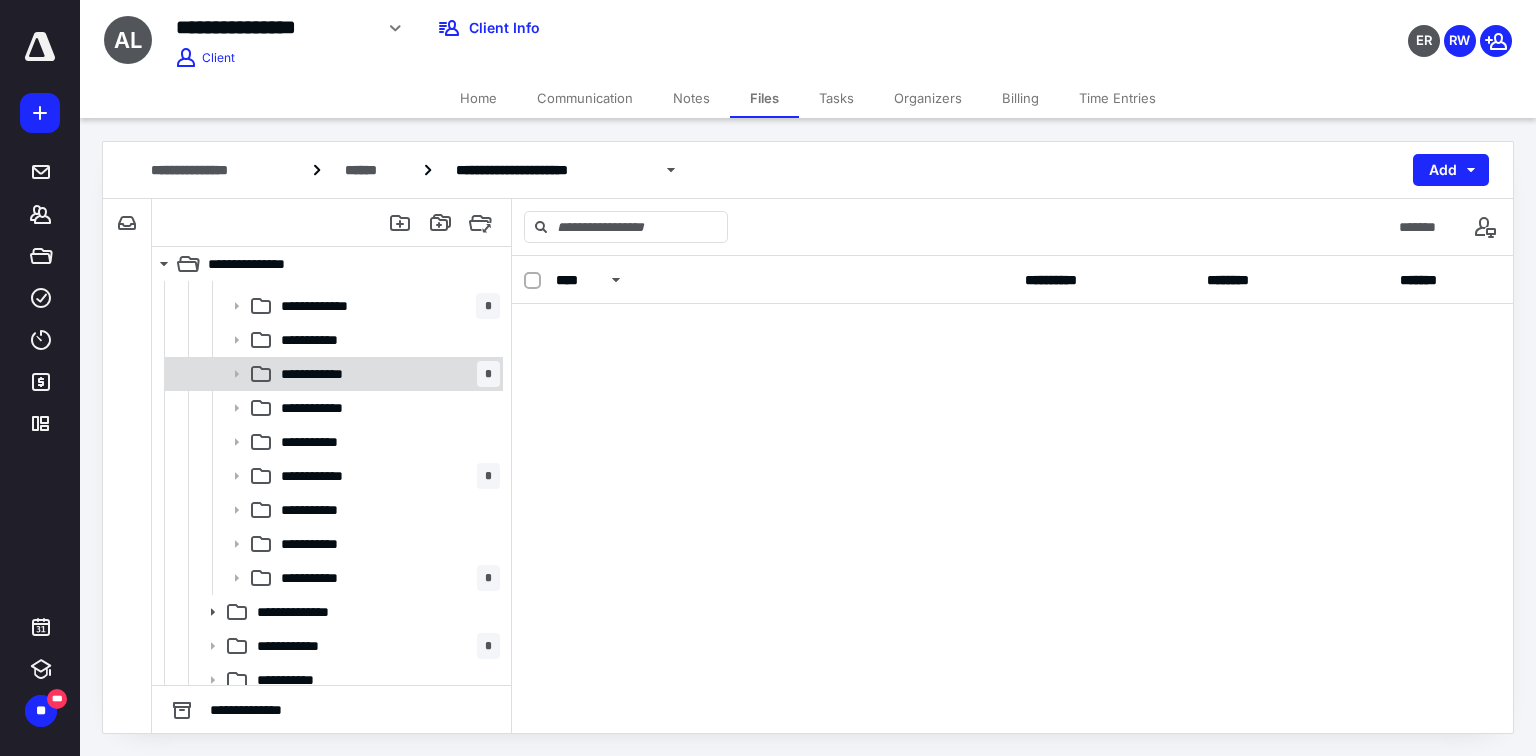 click on "**********" at bounding box center [386, 374] 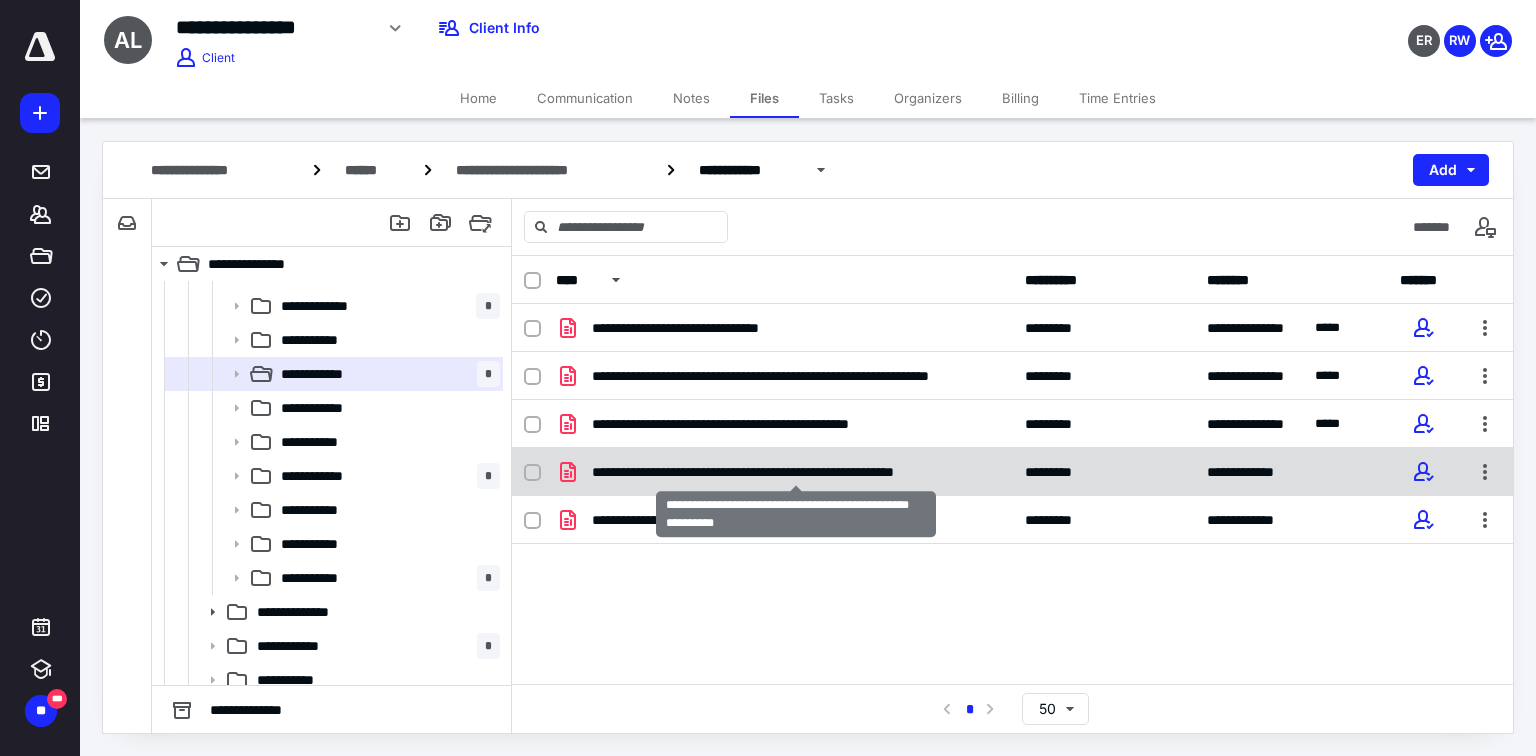click on "**********" at bounding box center [796, 472] 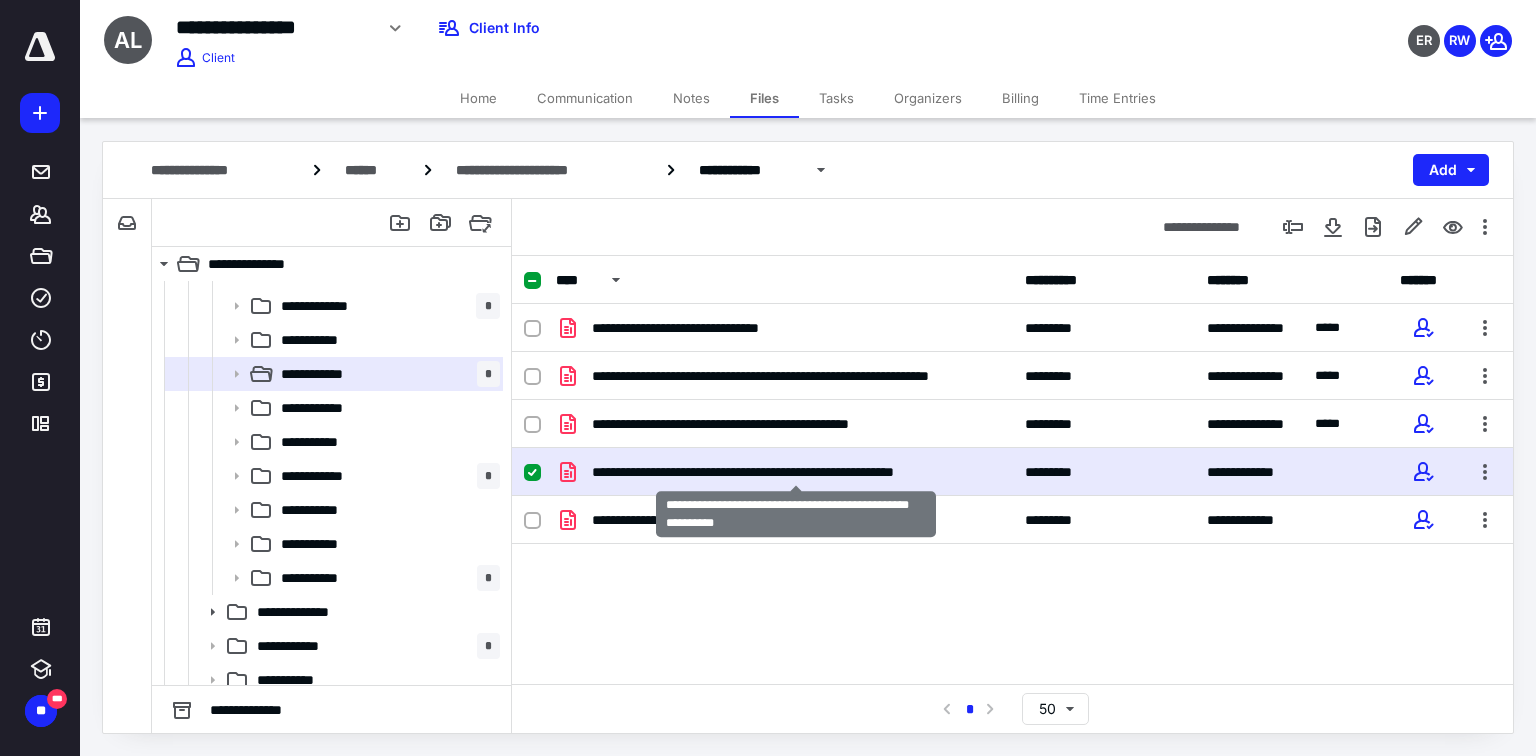 click on "**********" at bounding box center (796, 472) 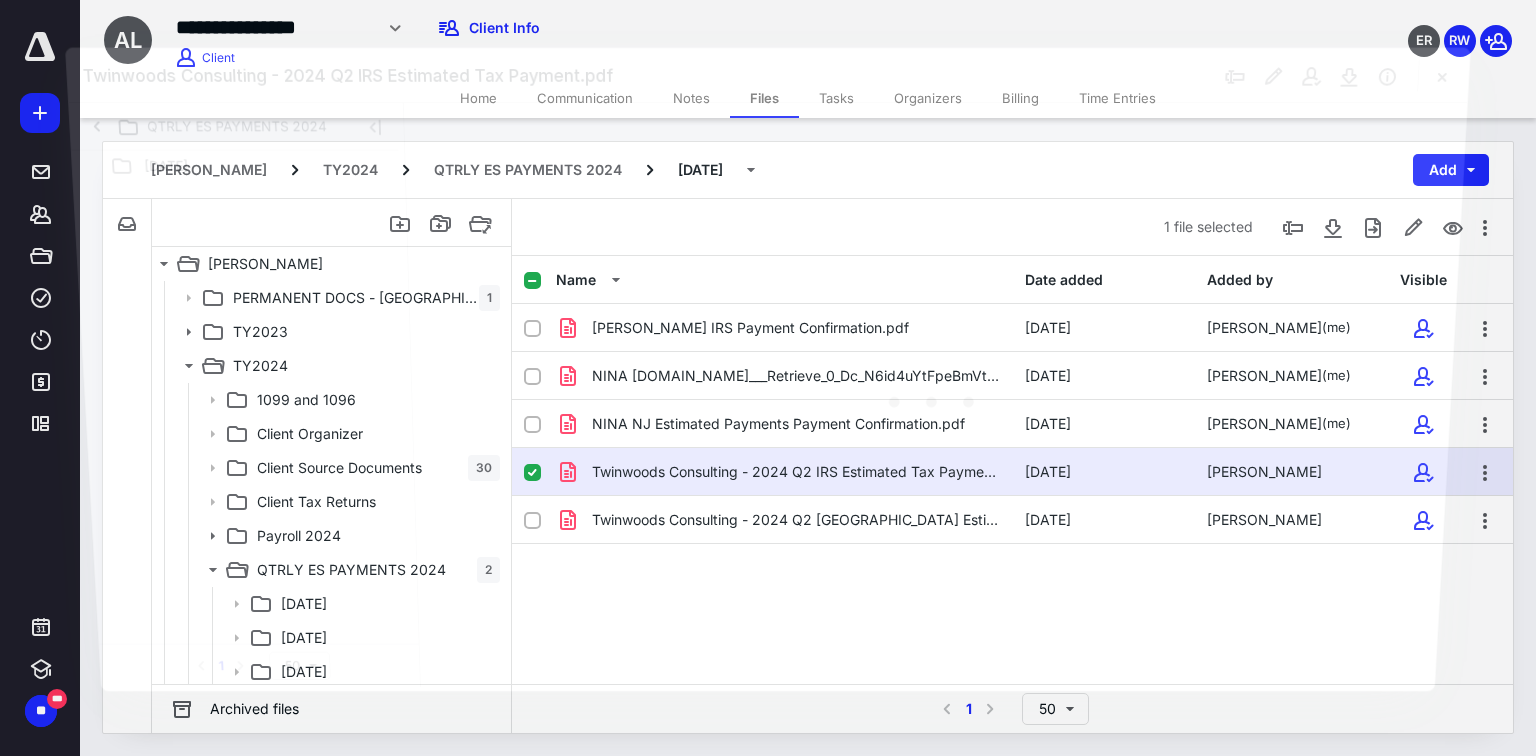 scroll, scrollTop: 400, scrollLeft: 0, axis: vertical 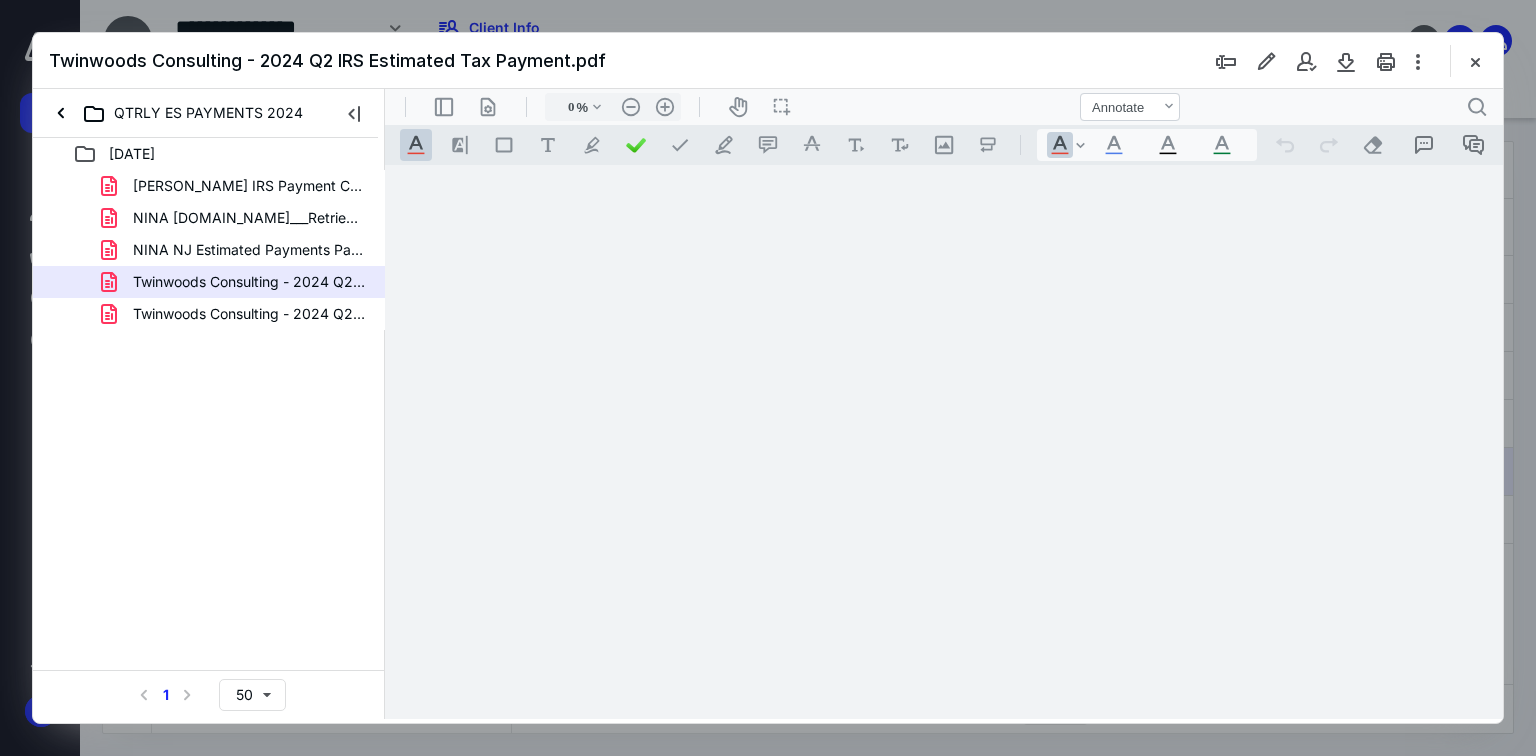 type on "70" 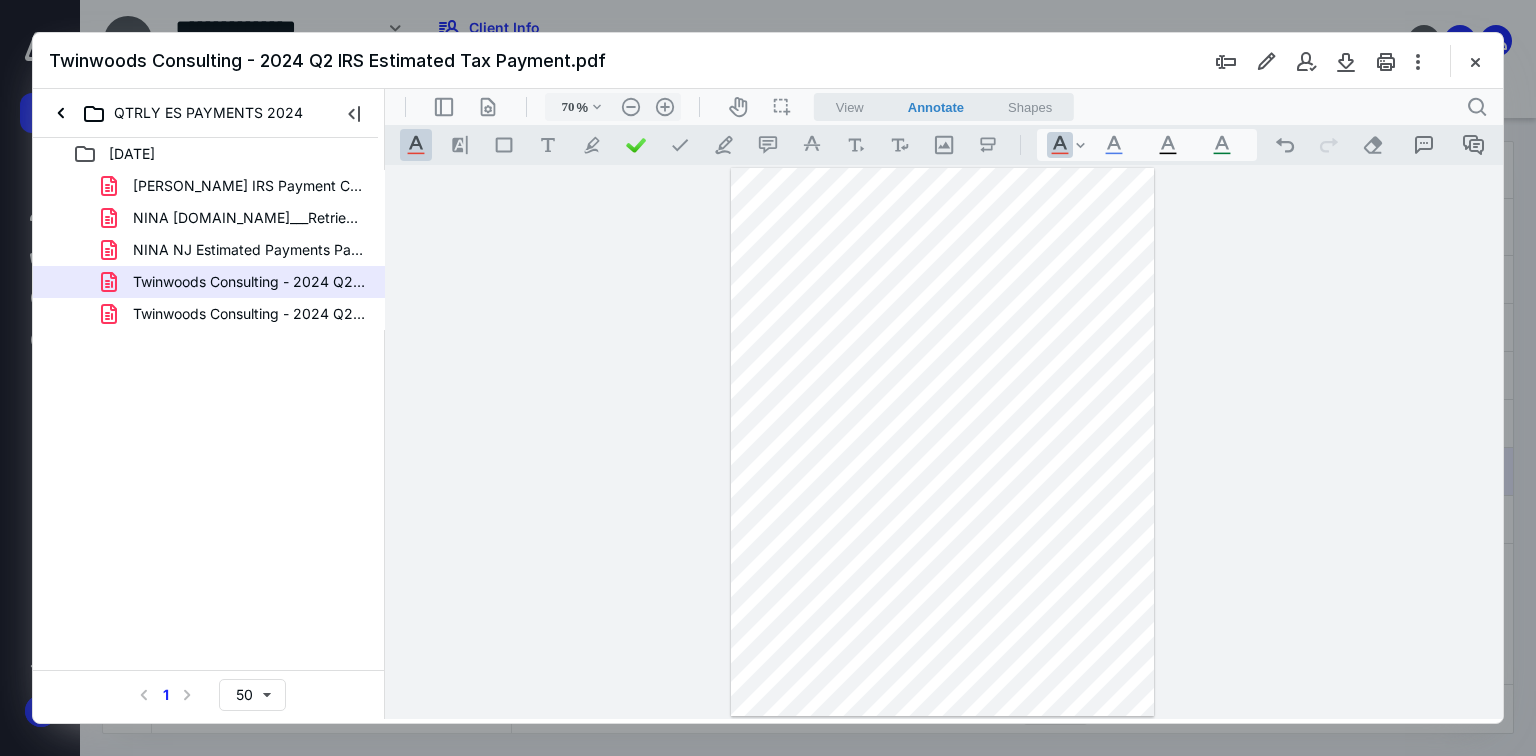 click at bounding box center [1475, 61] 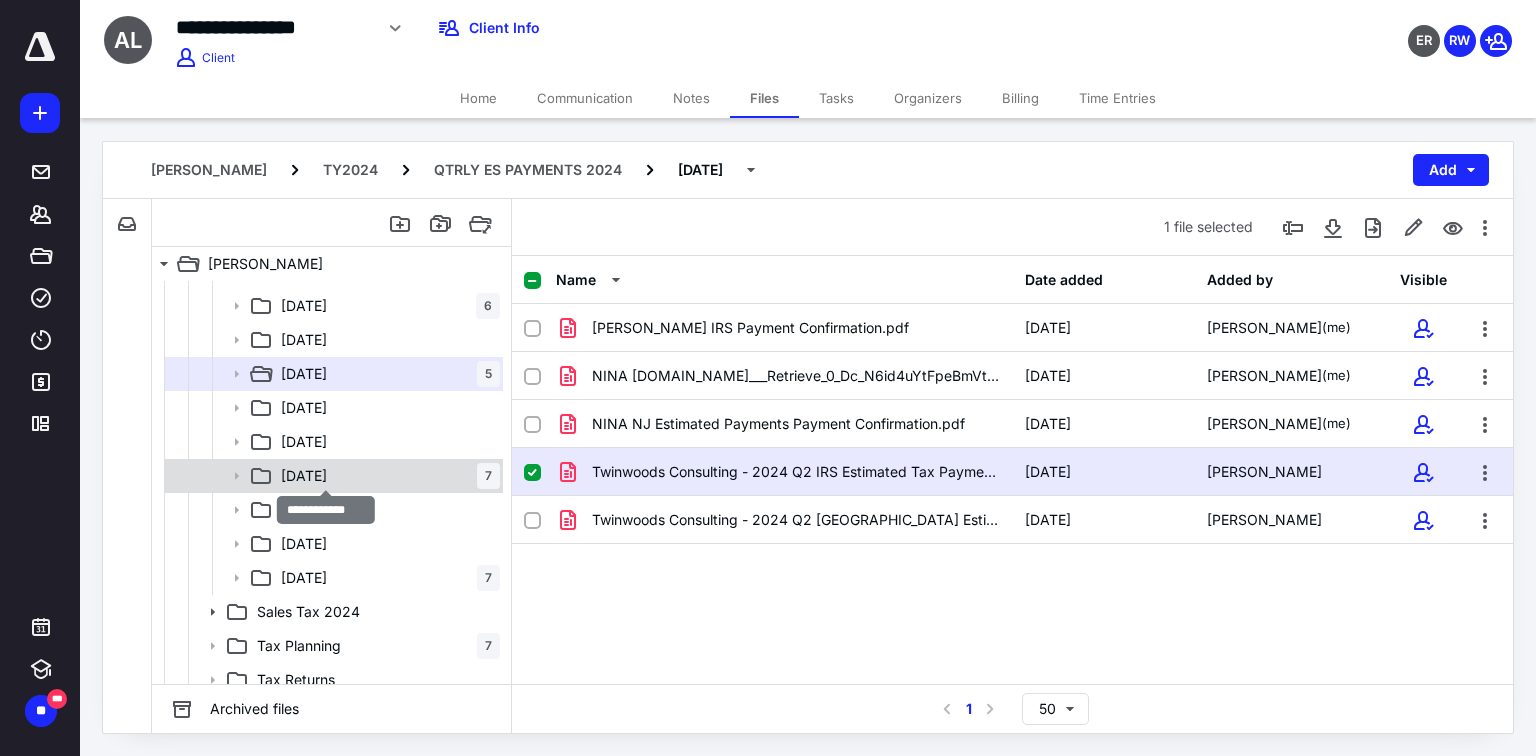 click on "[DATE]" at bounding box center (304, 476) 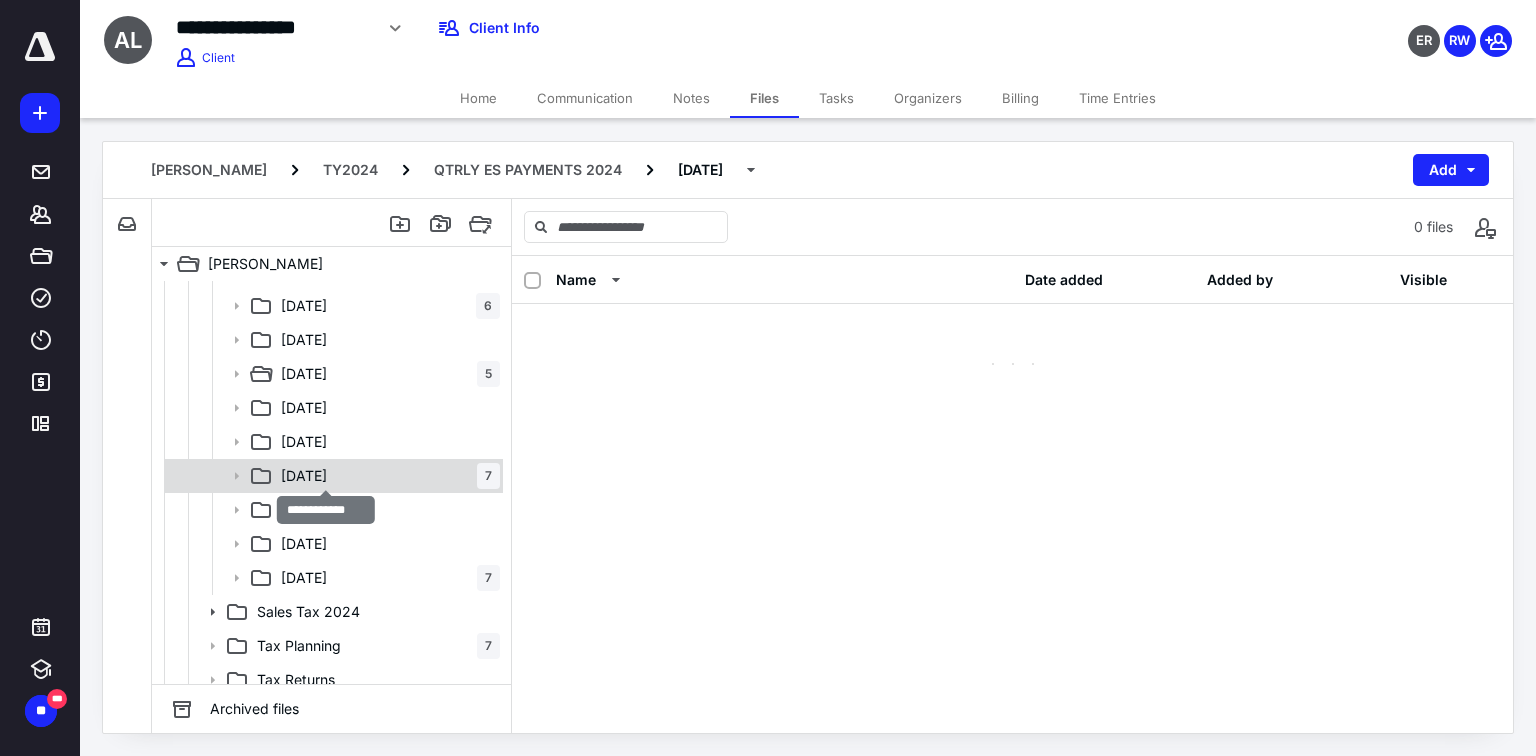 click on "[DATE]" at bounding box center (304, 476) 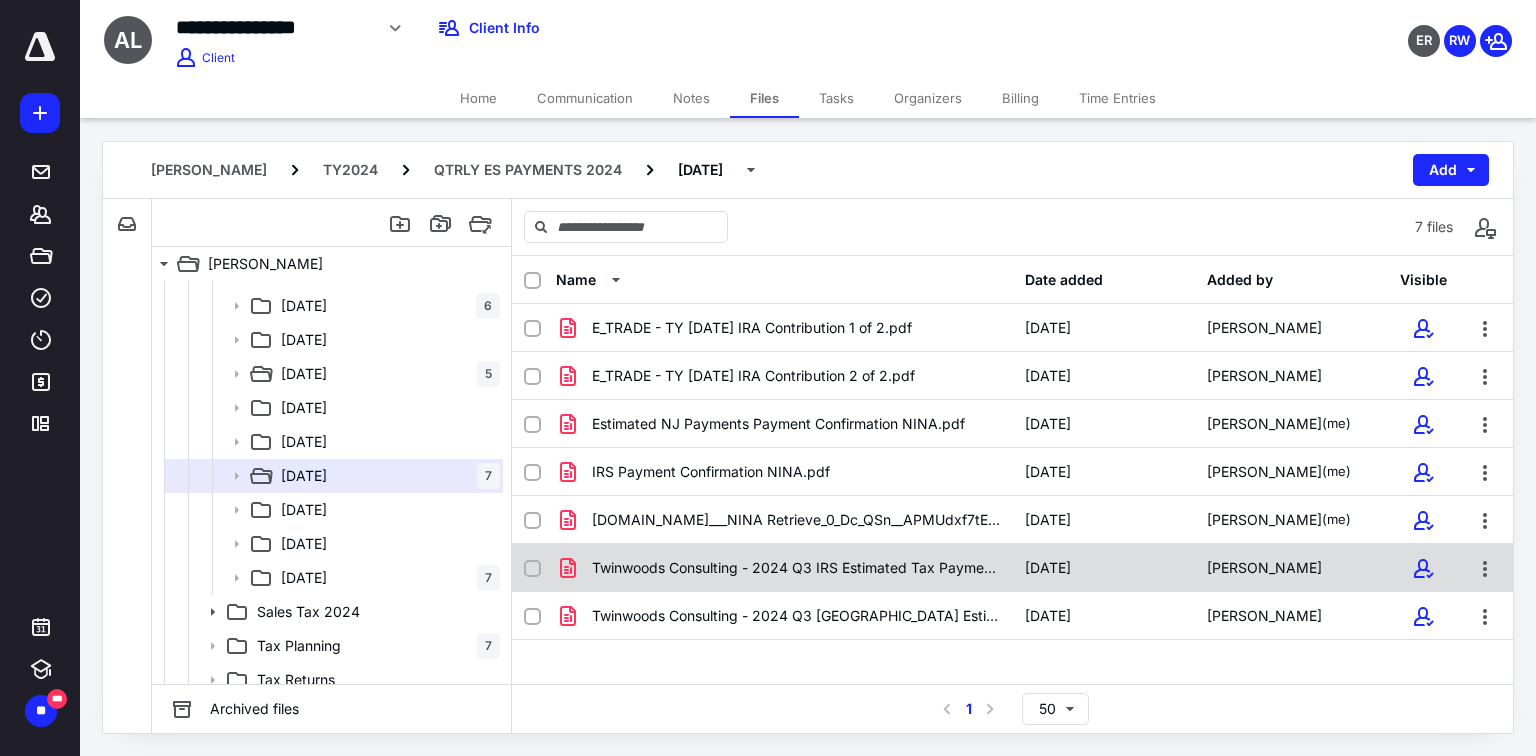 click on "Twinwoods Consulting - 2024 Q3 IRS Estimated Tax Payment C.pdf" at bounding box center (796, 568) 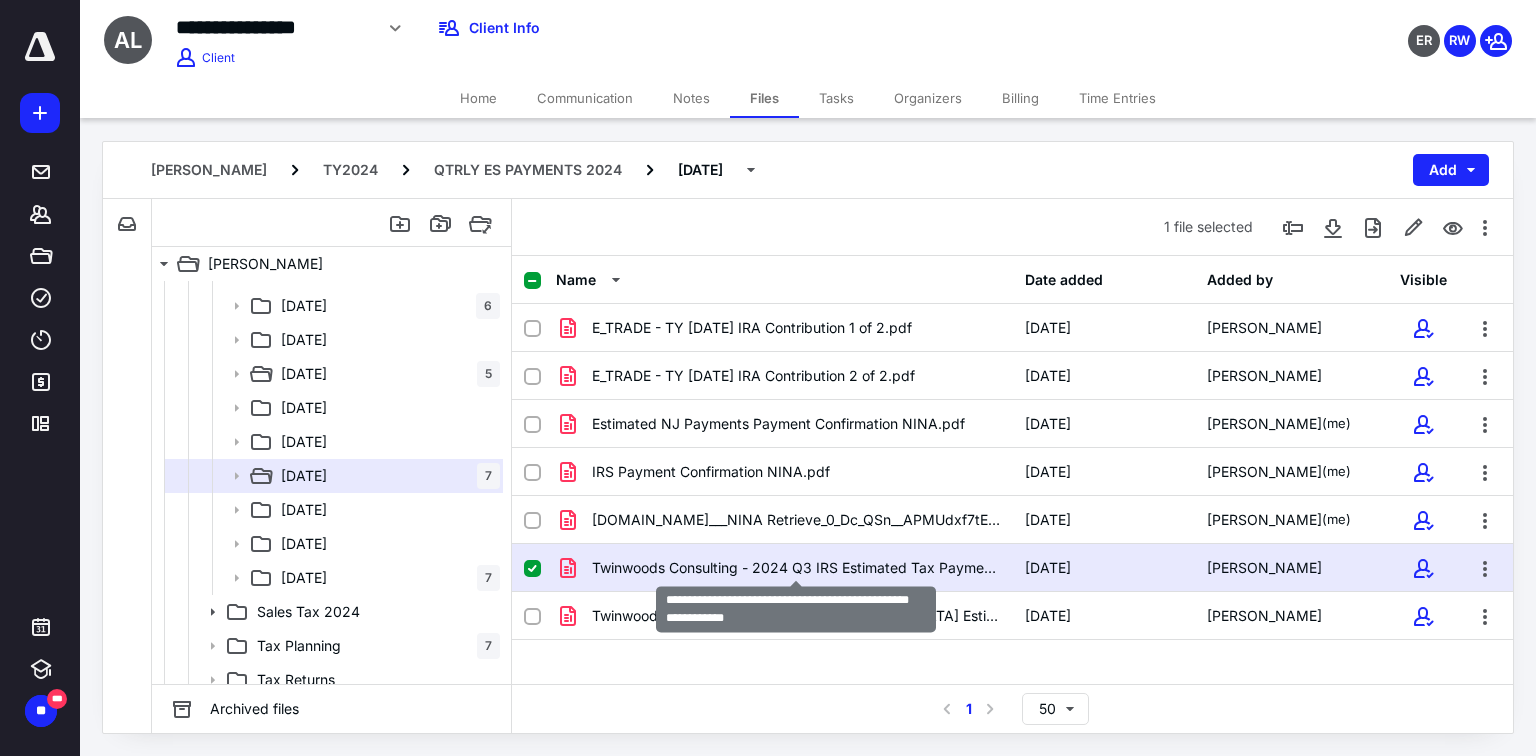 click on "Twinwoods Consulting - 2024 Q3 IRS Estimated Tax Payment C.pdf" at bounding box center [796, 568] 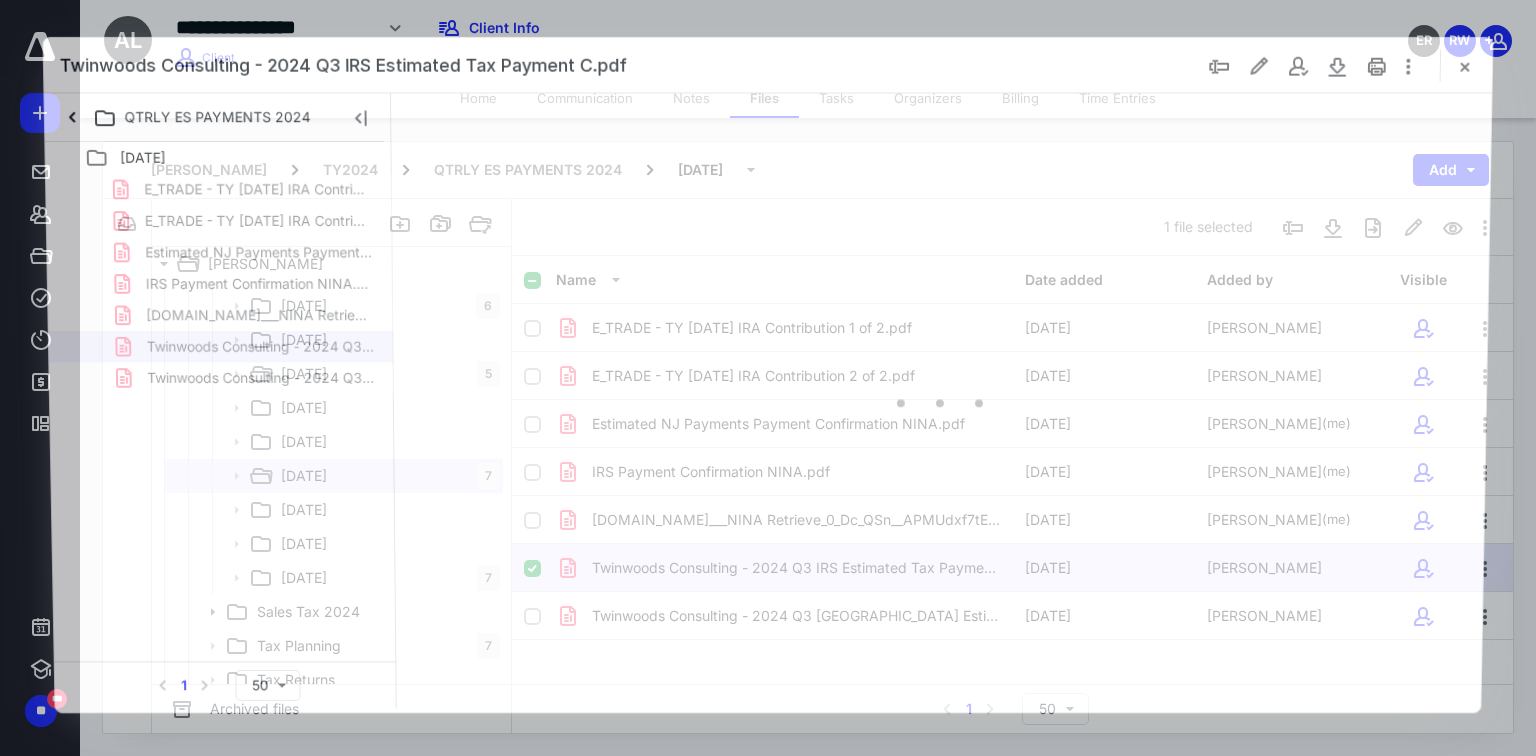 scroll, scrollTop: 0, scrollLeft: 0, axis: both 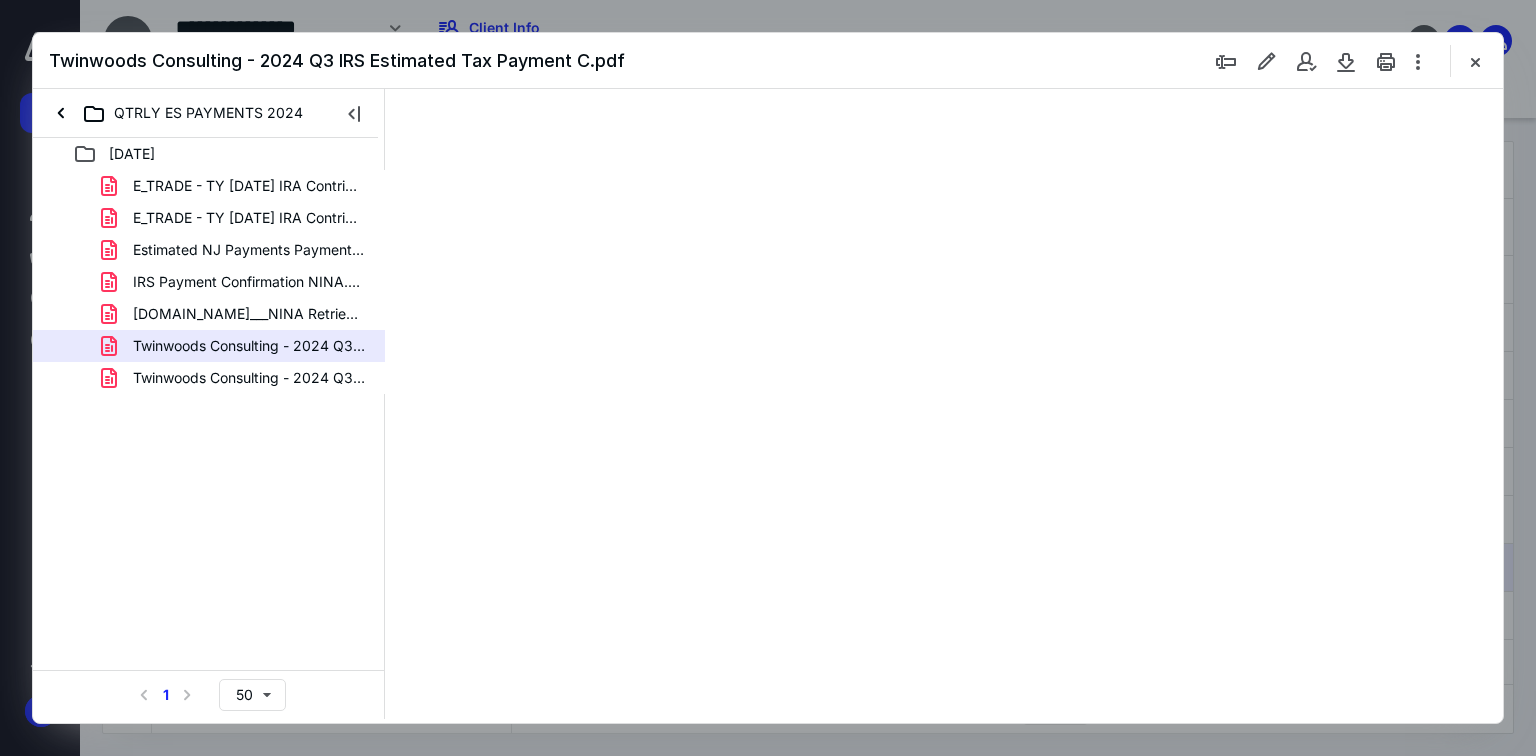 type on "70" 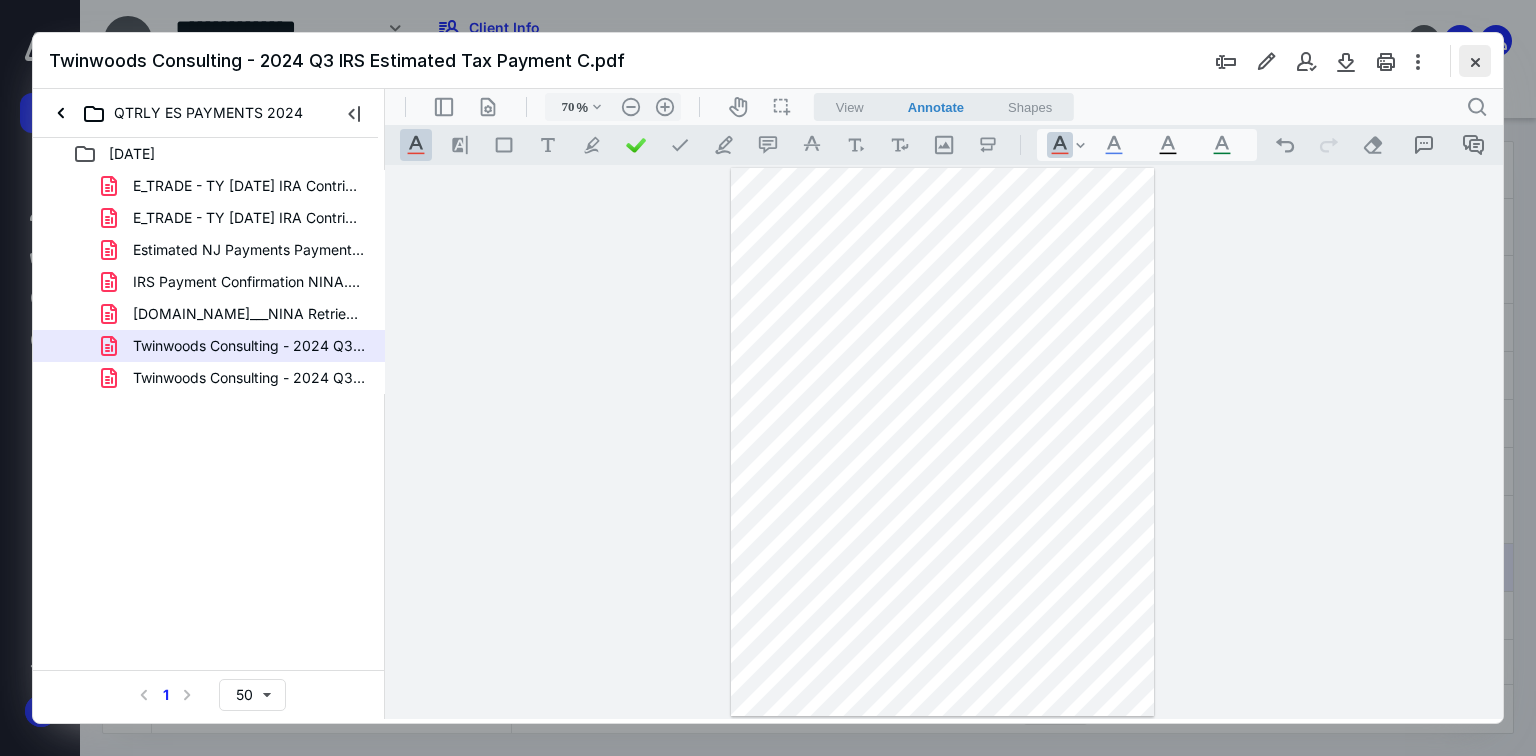 click at bounding box center (1475, 61) 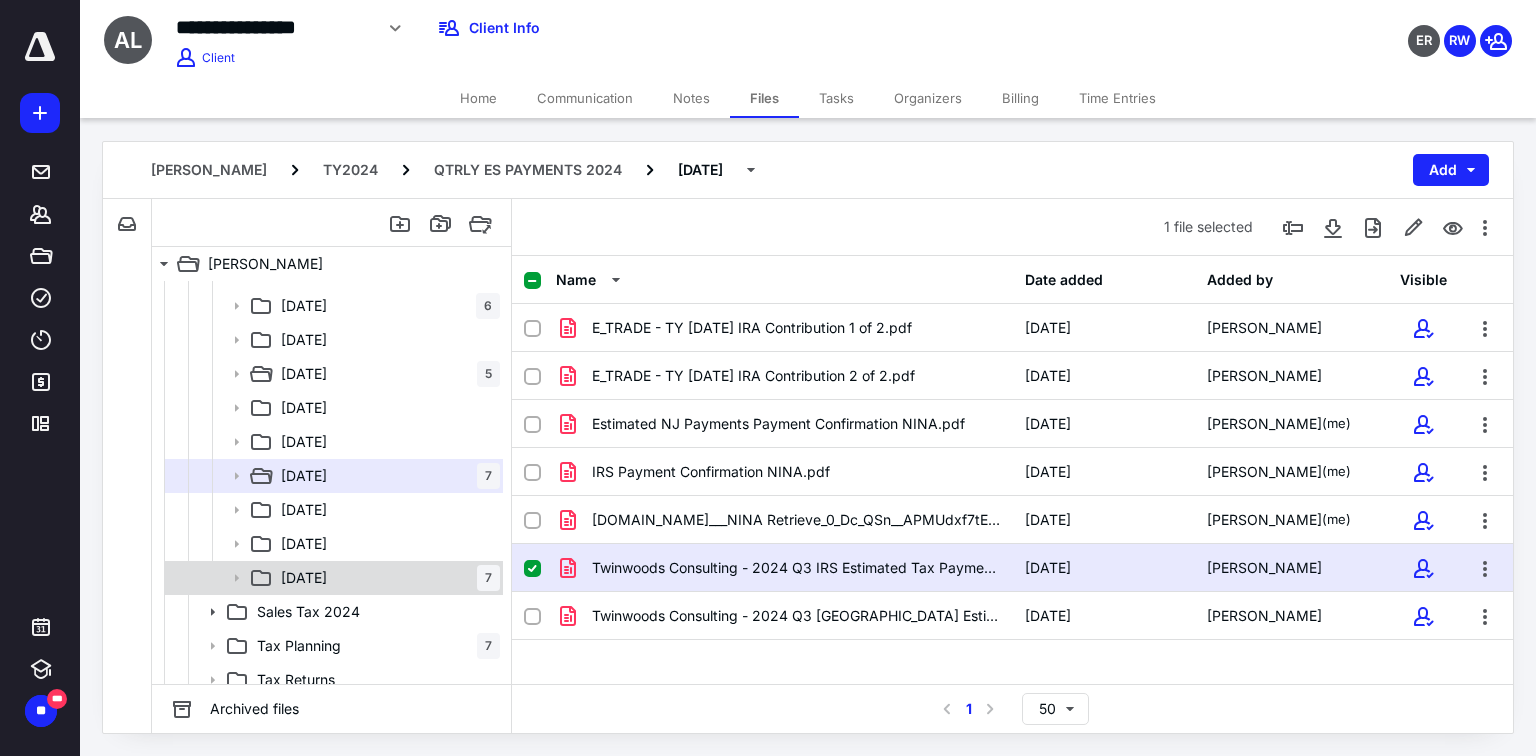 click on "[DATE] 7" at bounding box center [386, 578] 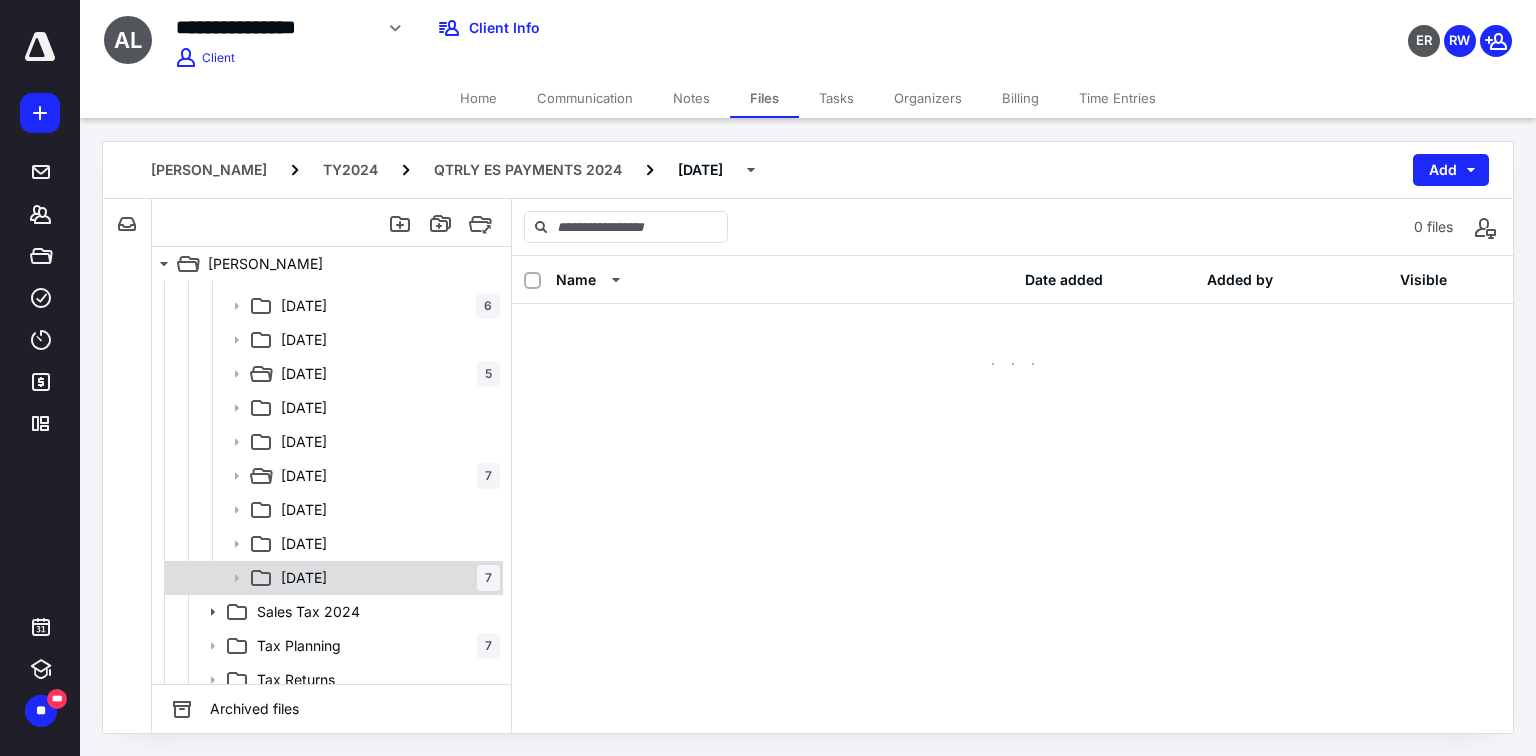 click on "[DATE] 7" at bounding box center [386, 578] 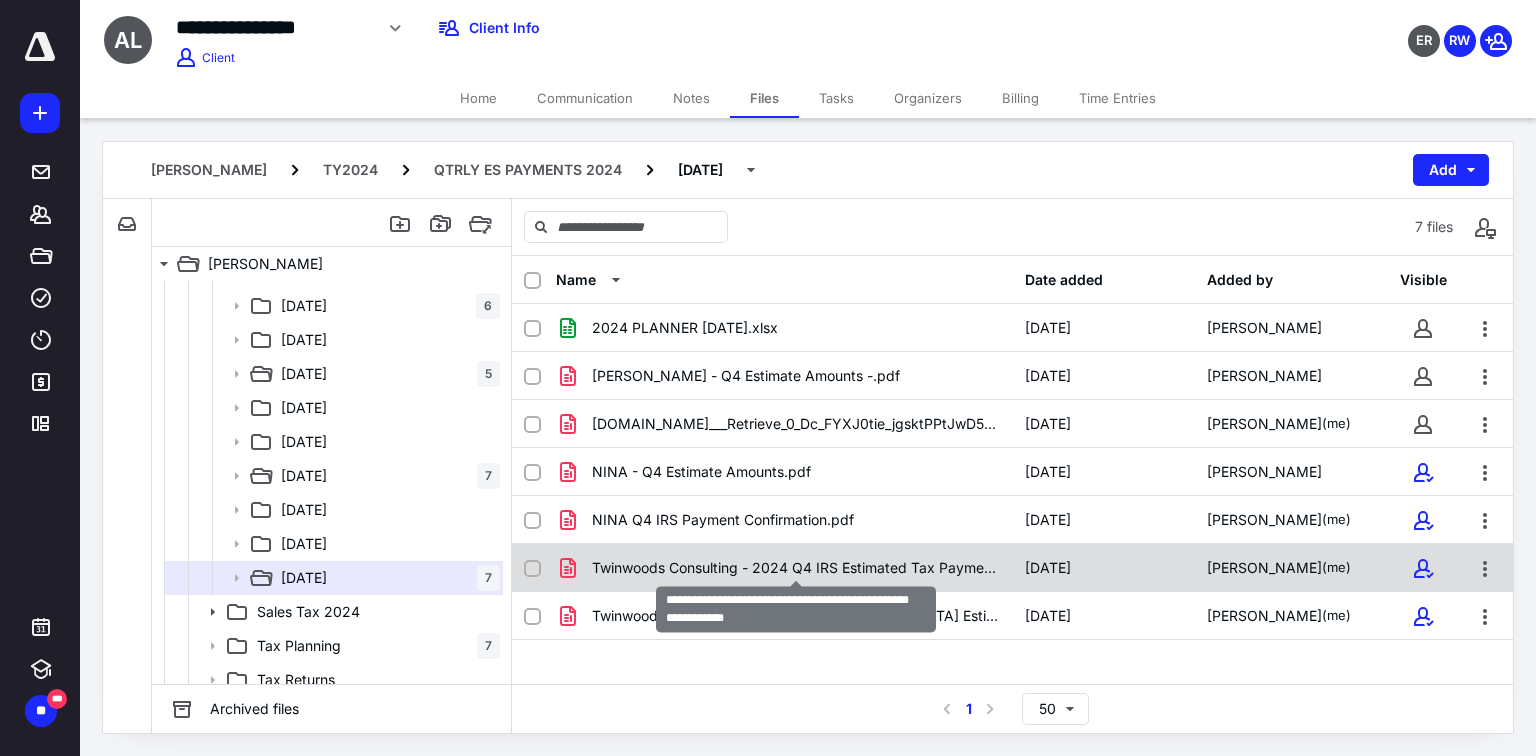 click on "Twinwoods Consulting - 2024 Q4 IRS Estimated Tax Payment C.pdf" at bounding box center [796, 568] 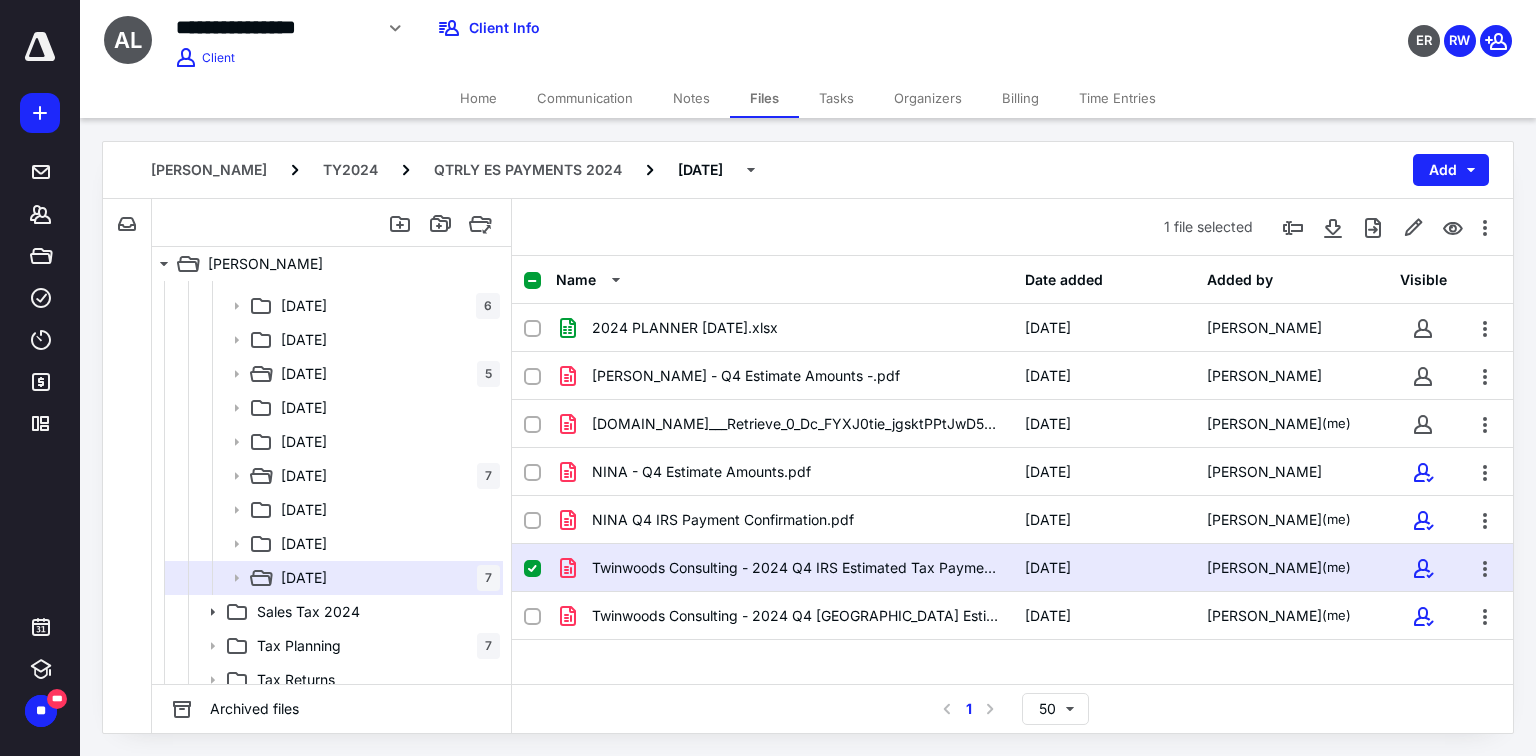 click on "Twinwoods Consulting - 2024 Q4 IRS Estimated Tax Payment C.pdf" at bounding box center (796, 568) 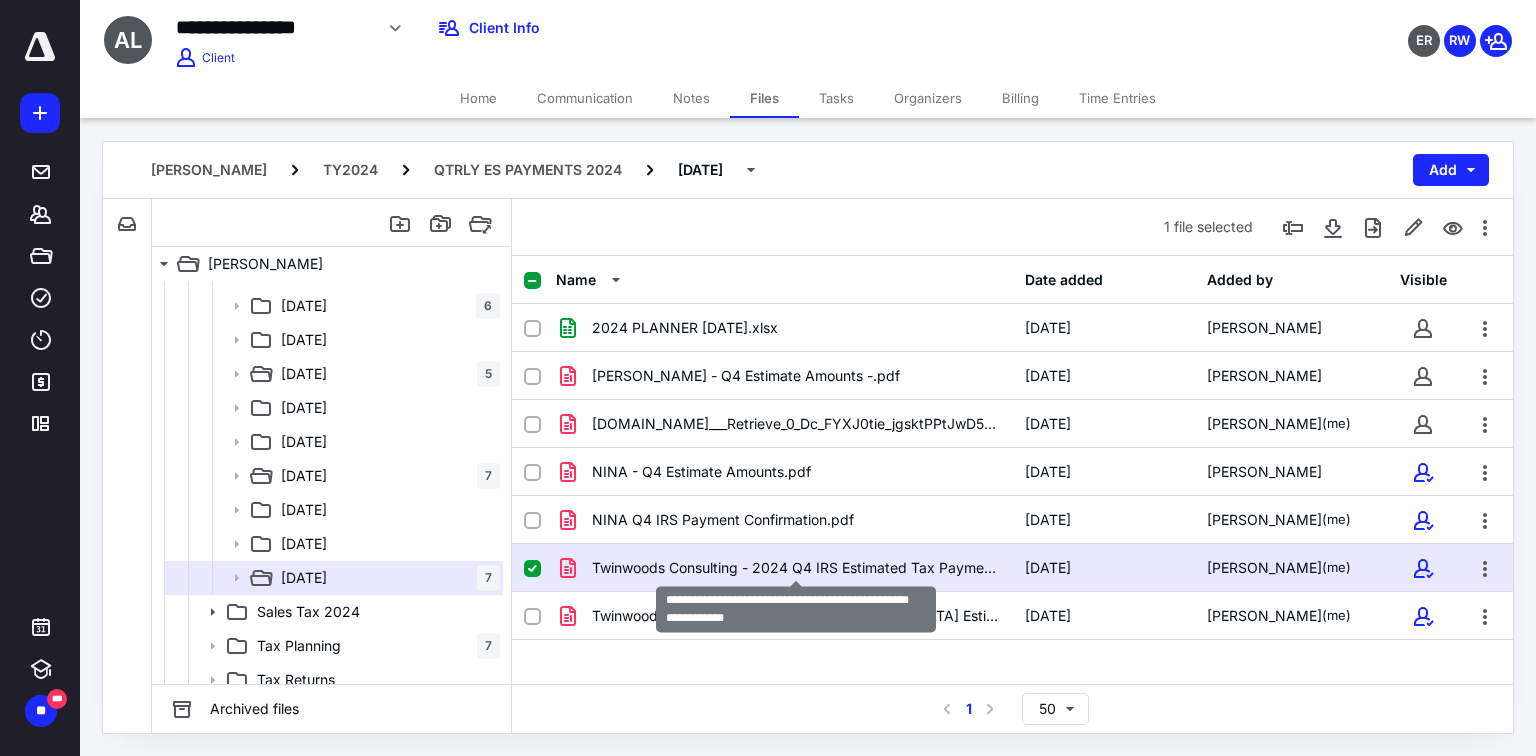 click on "Twinwoods Consulting - 2024 Q4 IRS Estimated Tax Payment C.pdf" at bounding box center (796, 568) 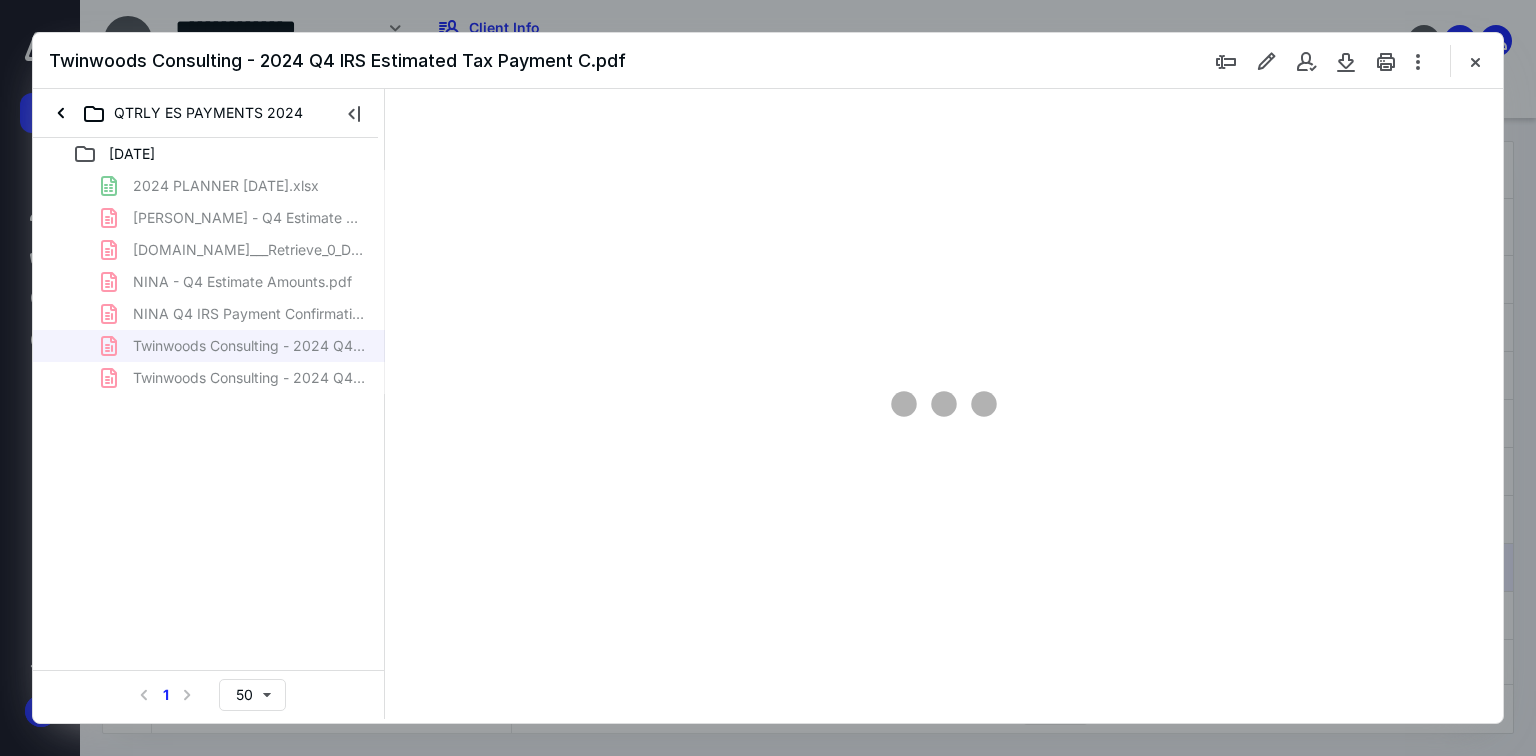 scroll, scrollTop: 0, scrollLeft: 0, axis: both 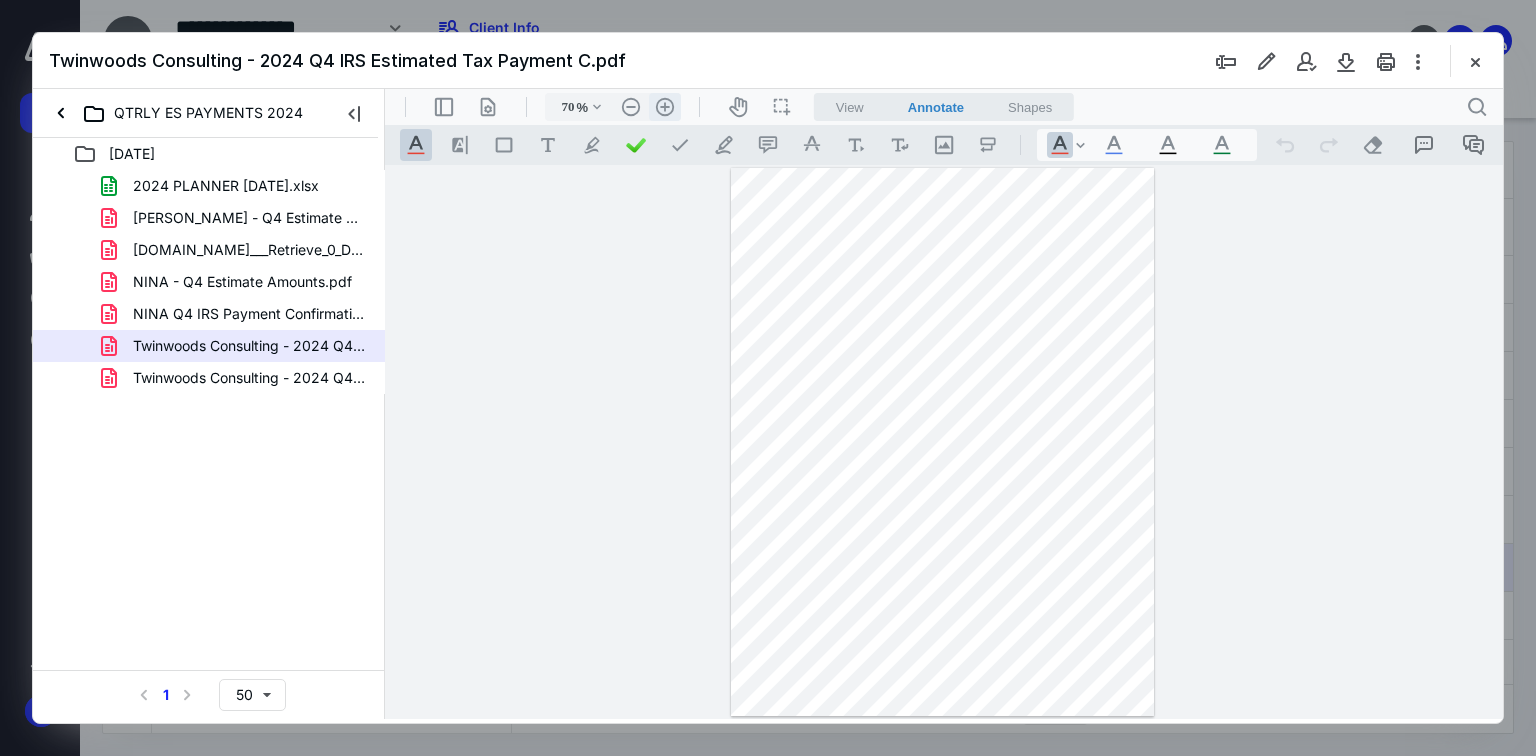 click on ".cls-1{fill:#abb0c4;} icon - header - zoom - in - line" at bounding box center (665, 107) 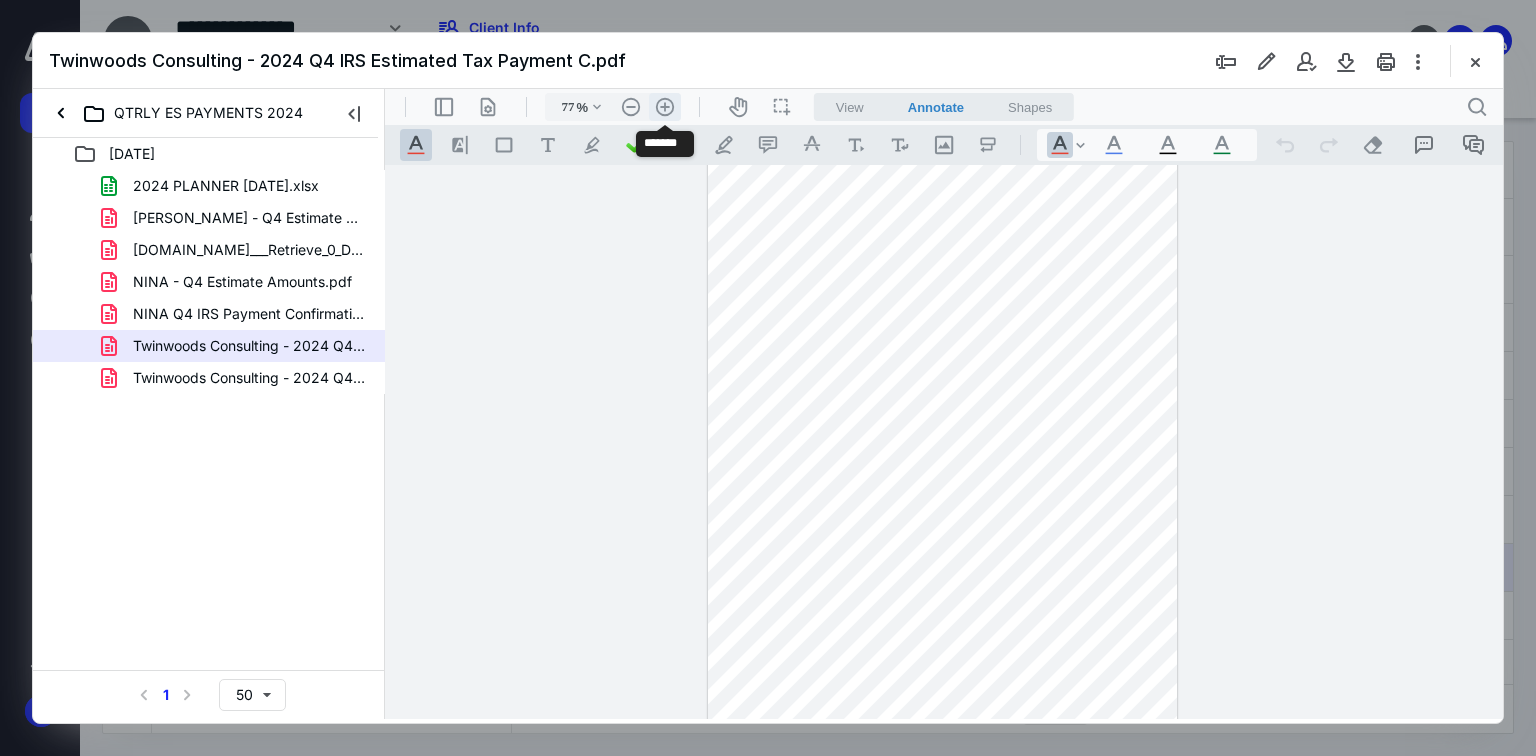 click on ".cls-1{fill:#abb0c4;} icon - header - zoom - in - line" at bounding box center [665, 107] 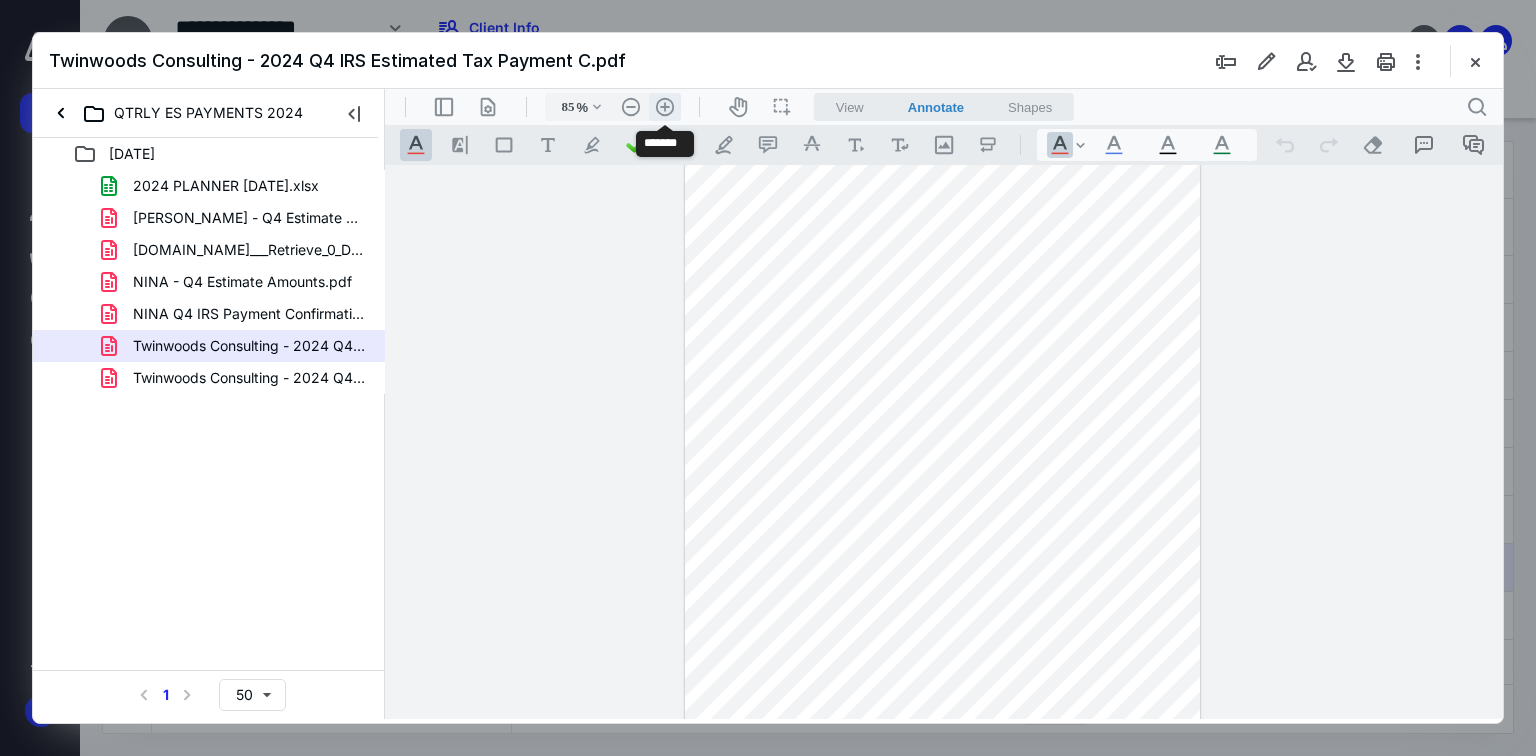 click on ".cls-1{fill:#abb0c4;} icon - header - zoom - in - line" at bounding box center [665, 107] 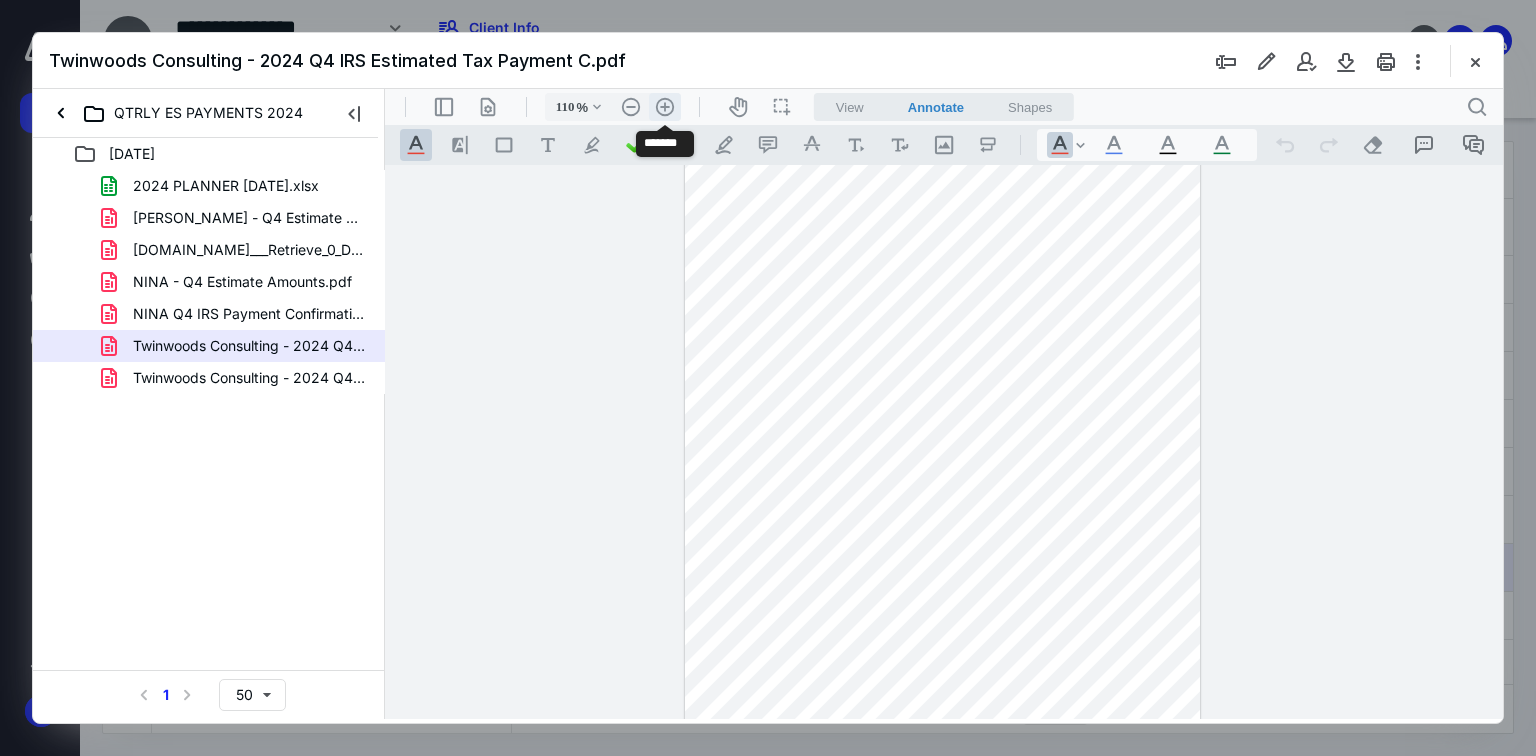 scroll, scrollTop: 137, scrollLeft: 0, axis: vertical 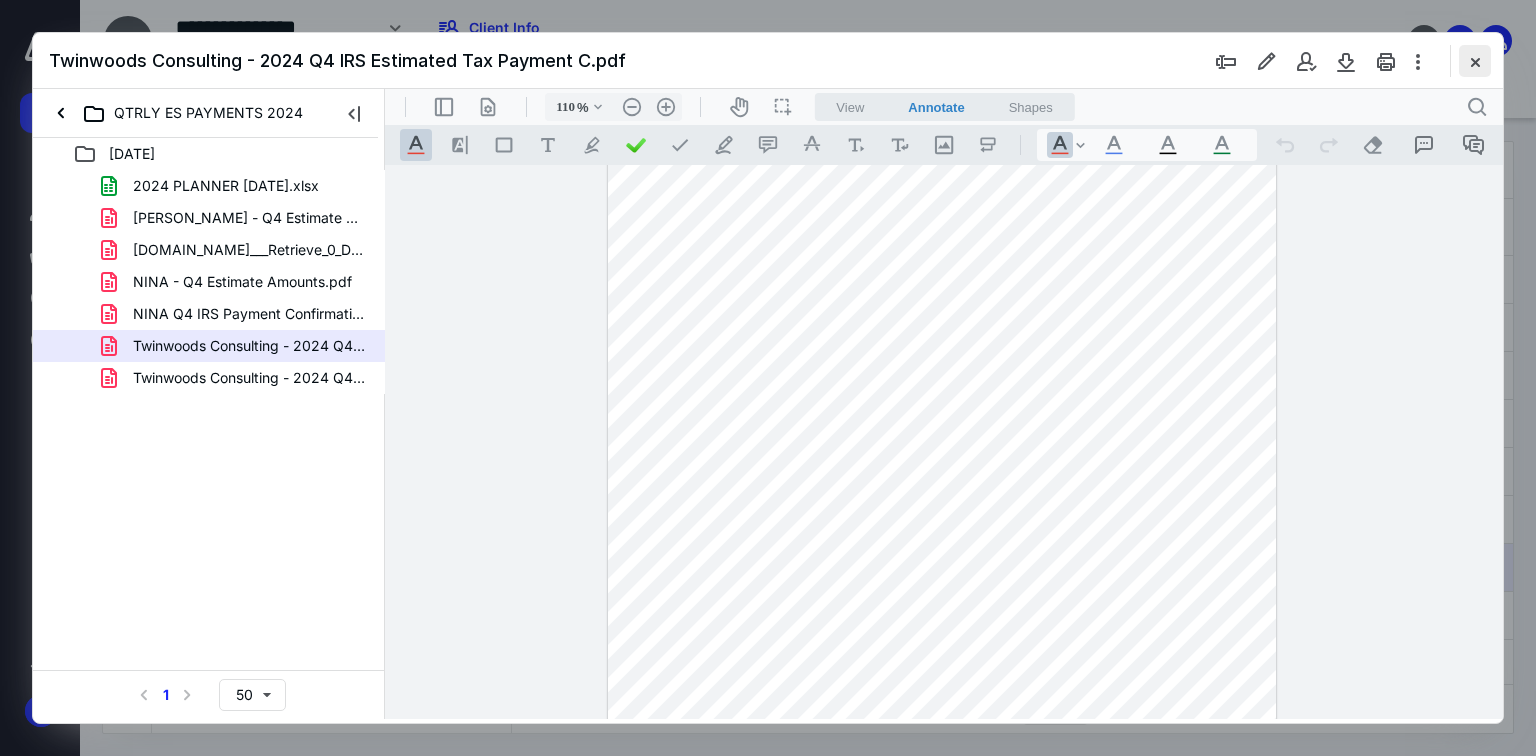 click at bounding box center [1475, 61] 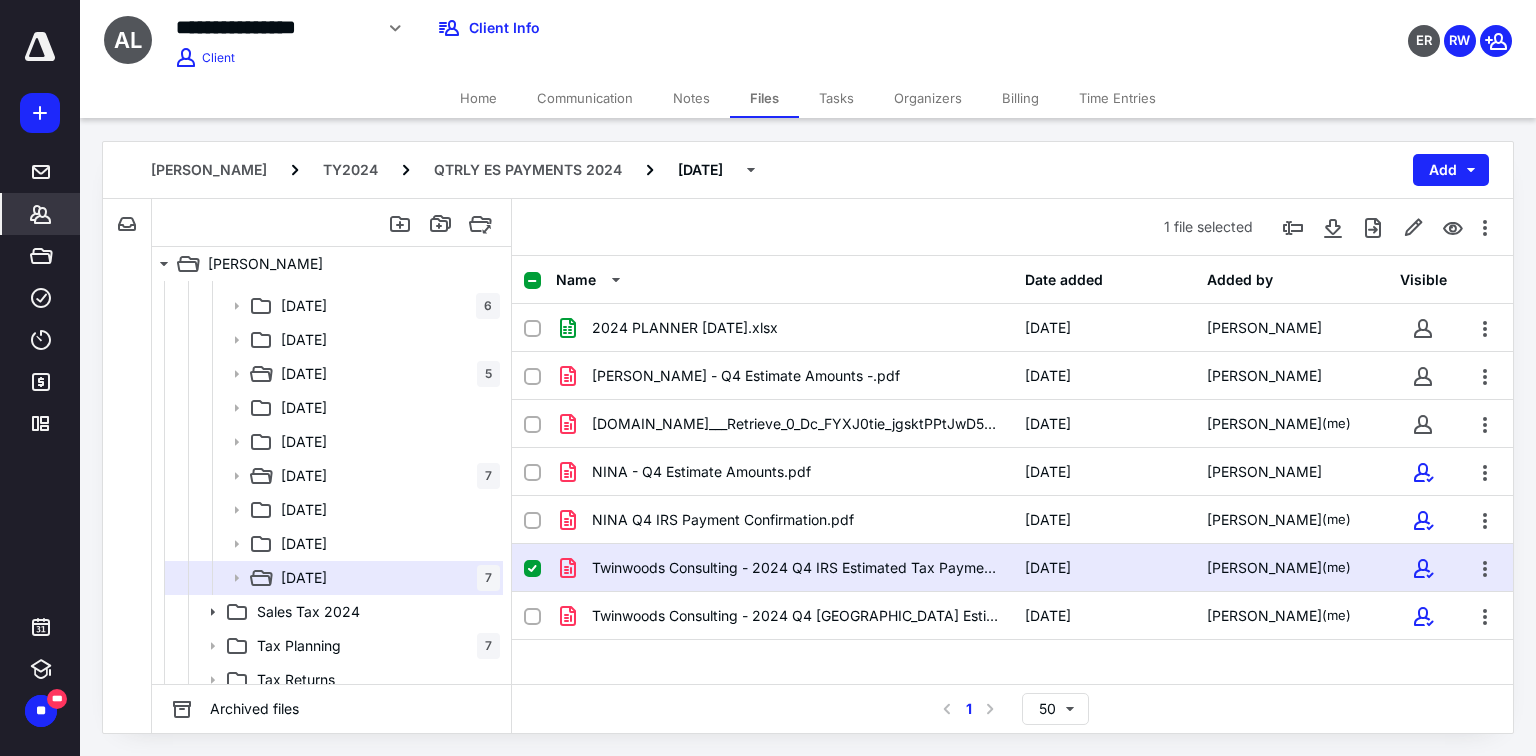 click 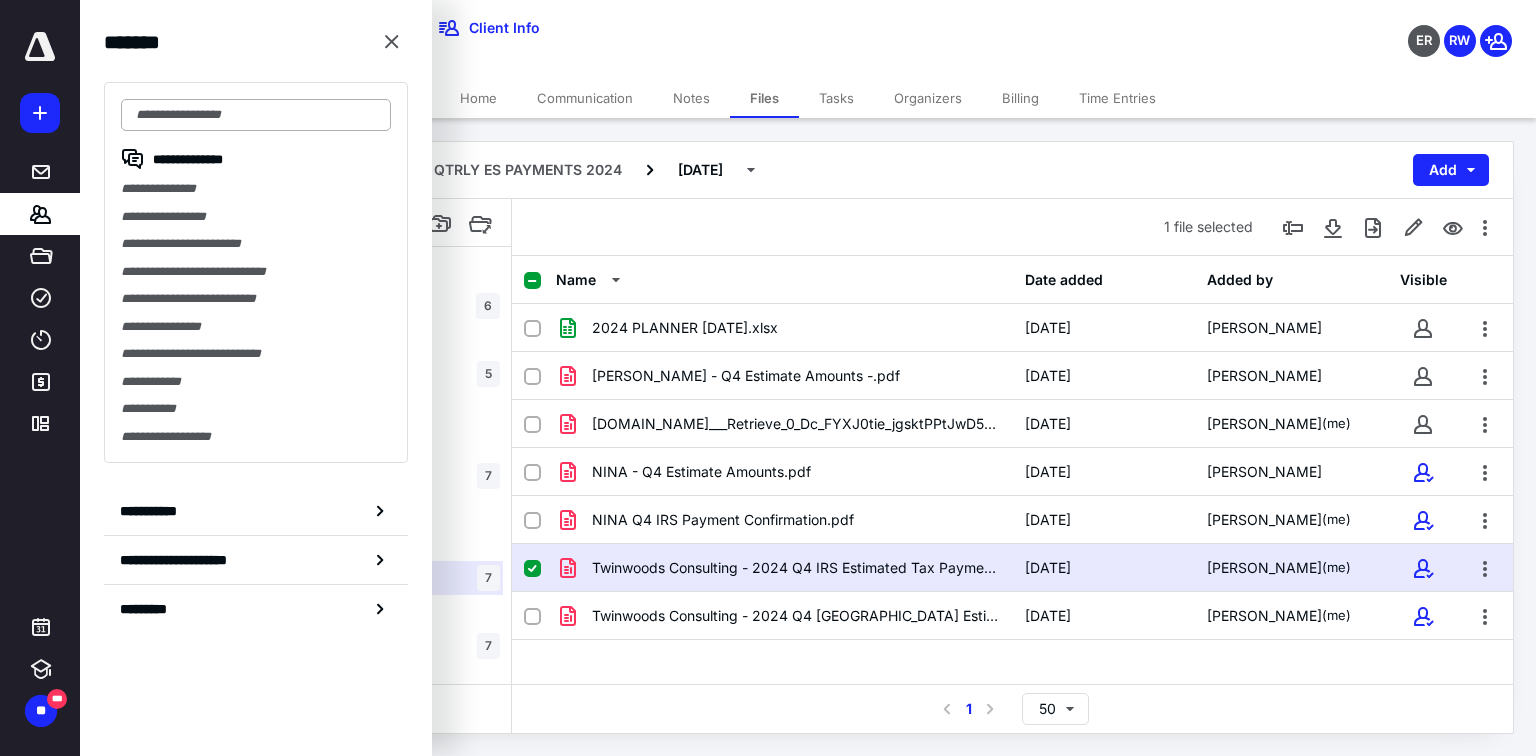 click at bounding box center [256, 115] 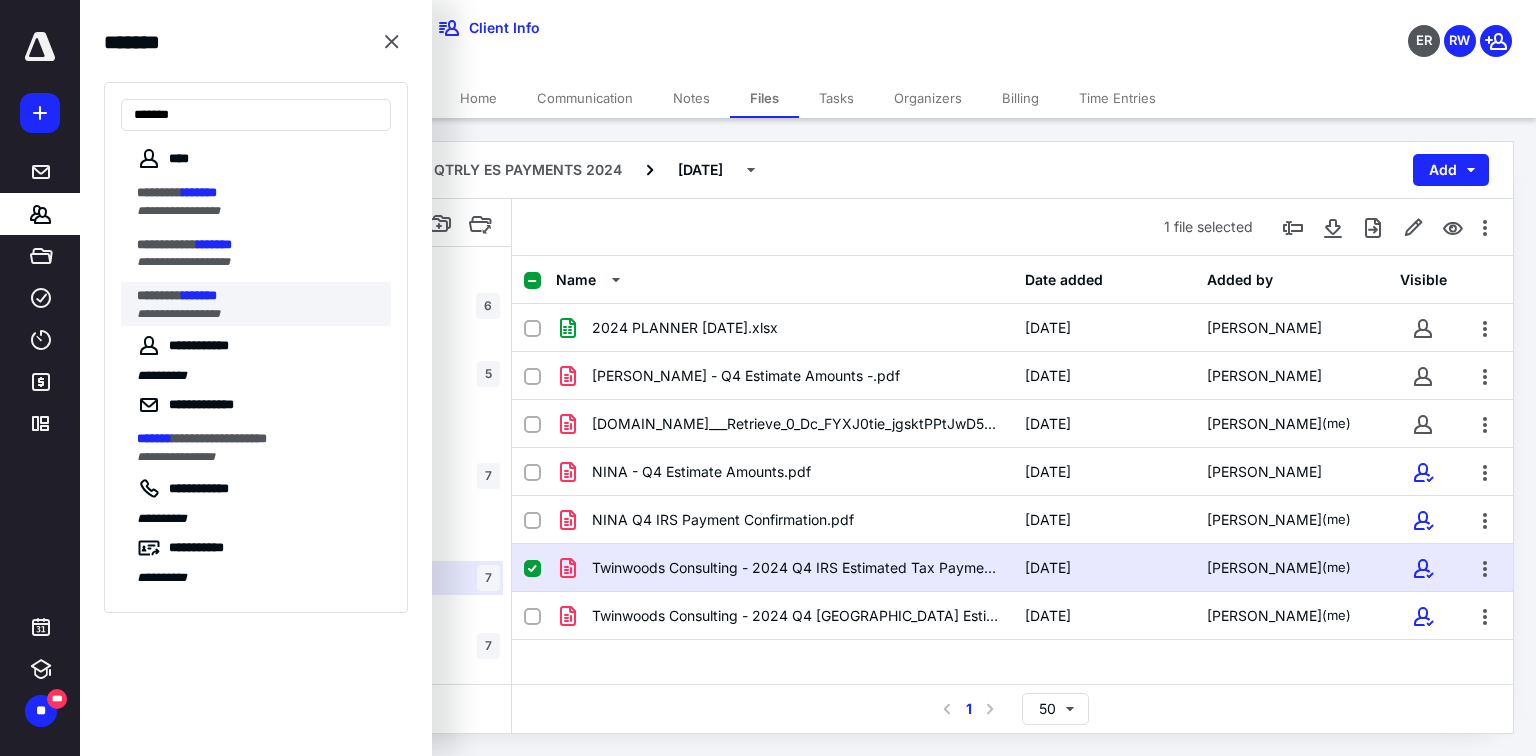 type on "*******" 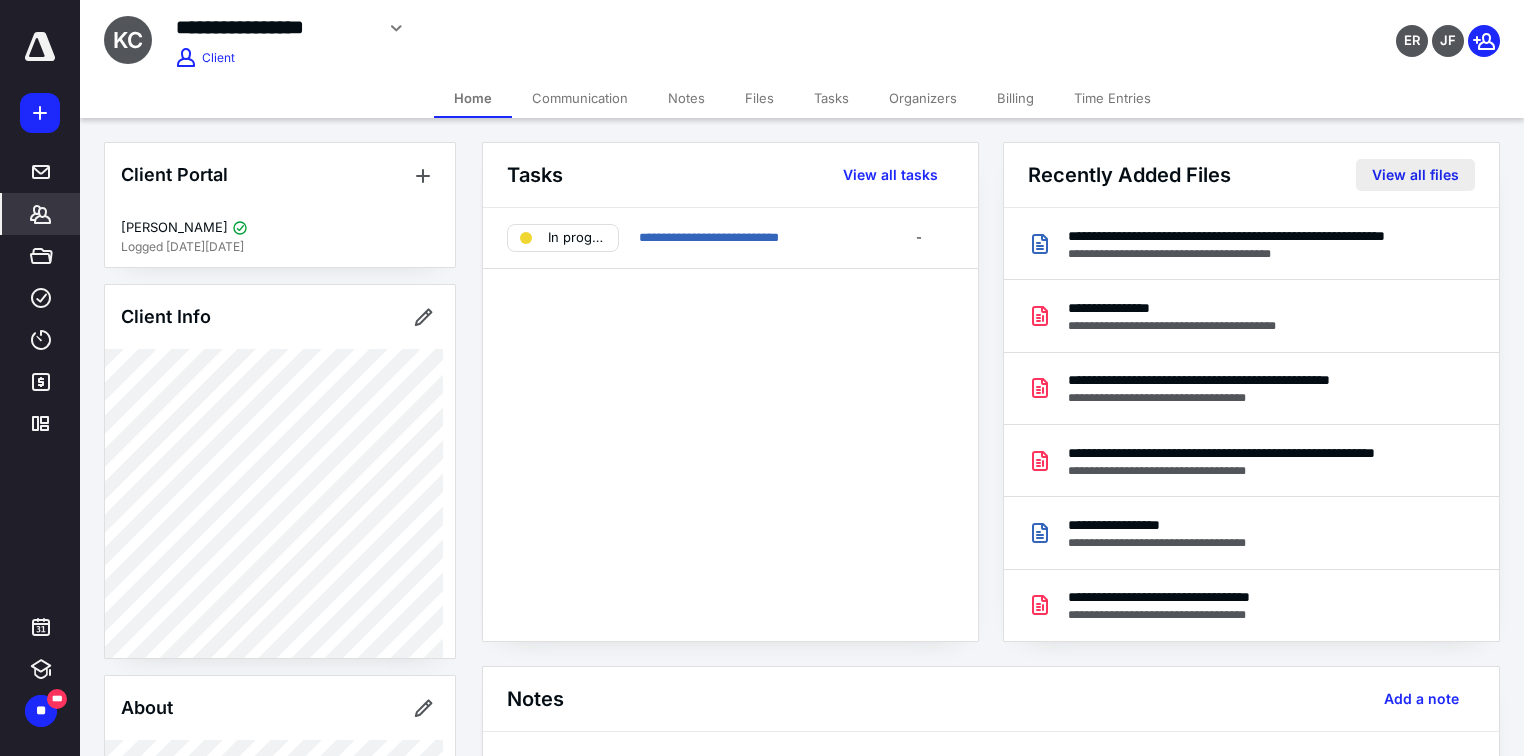 click on "View all files" at bounding box center (1415, 175) 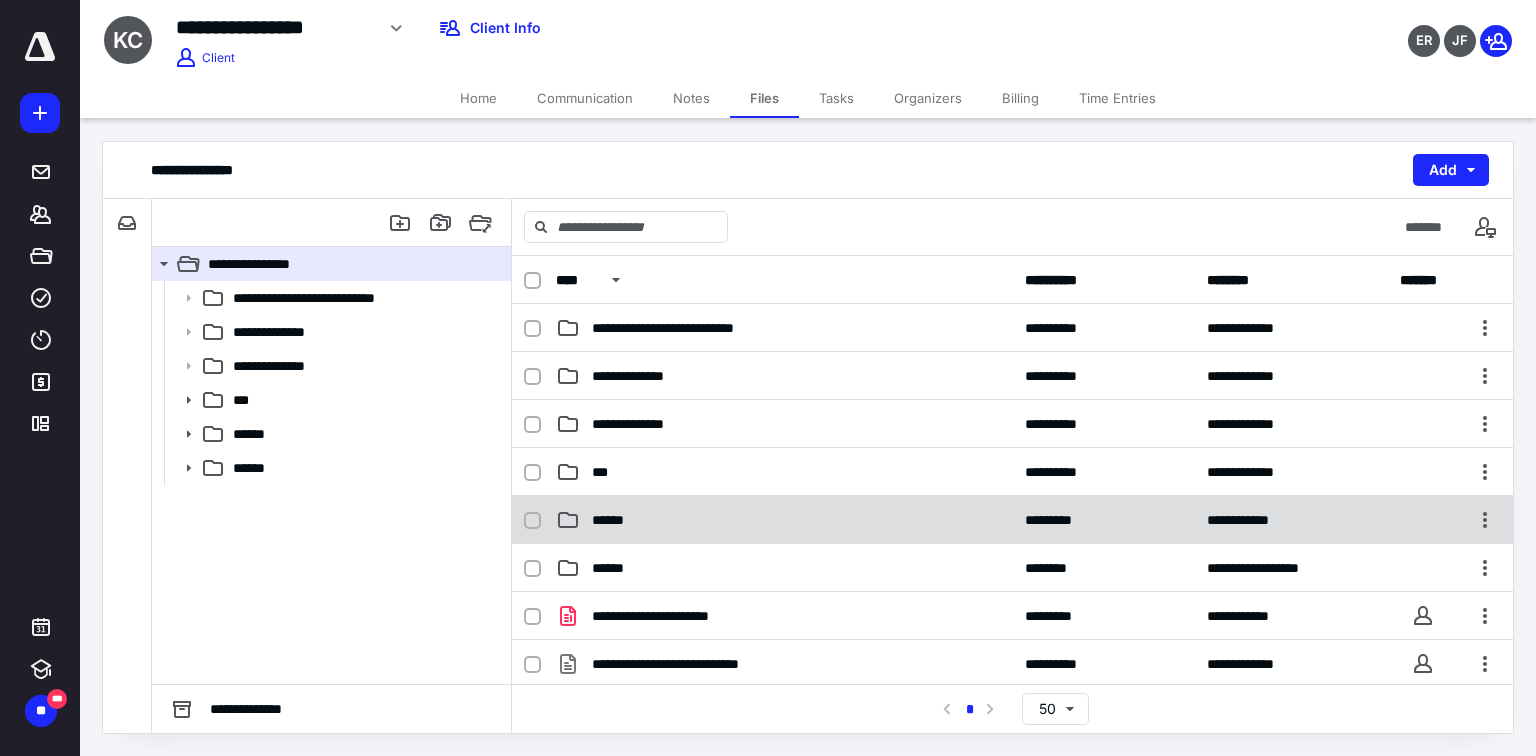 click on "******" at bounding box center (784, 520) 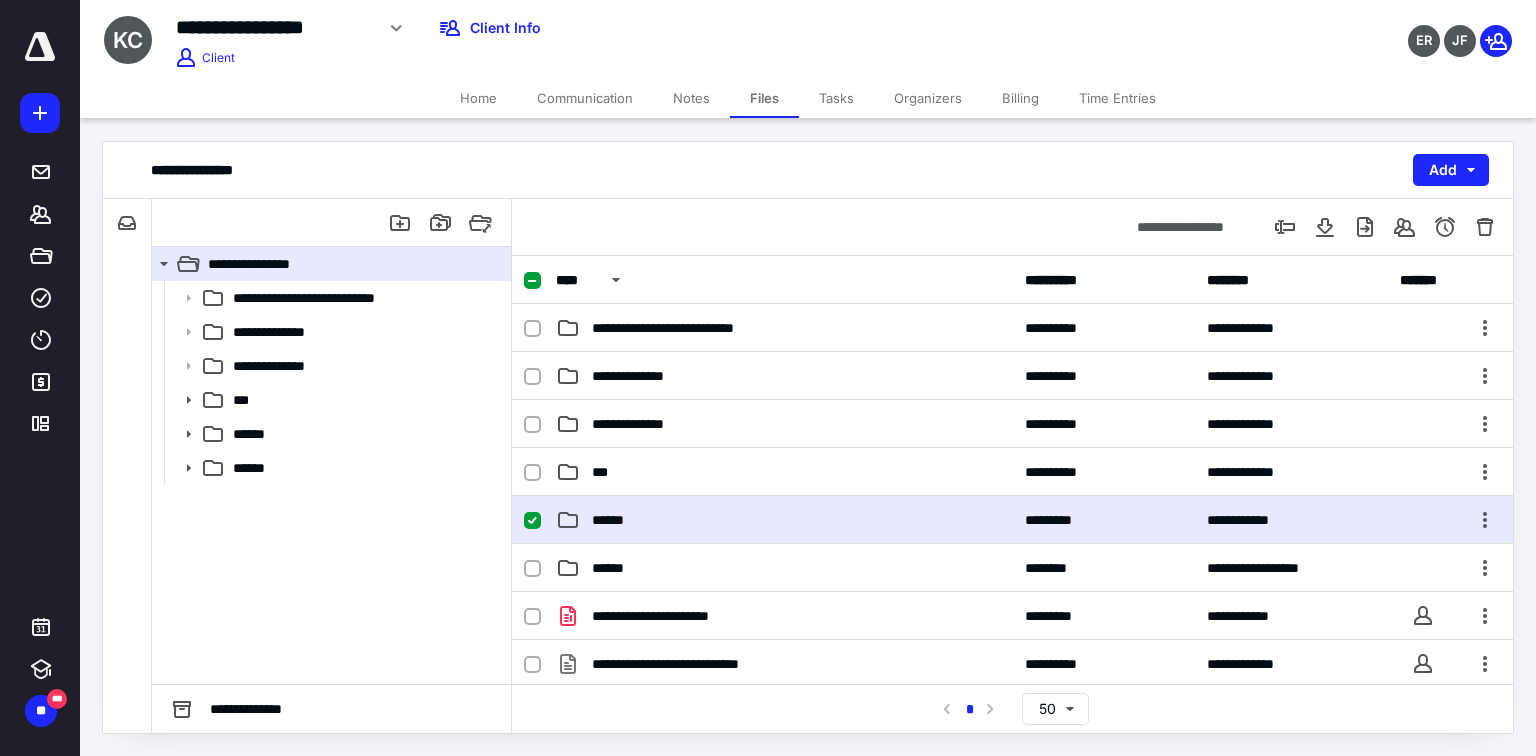 click on "******" at bounding box center [784, 520] 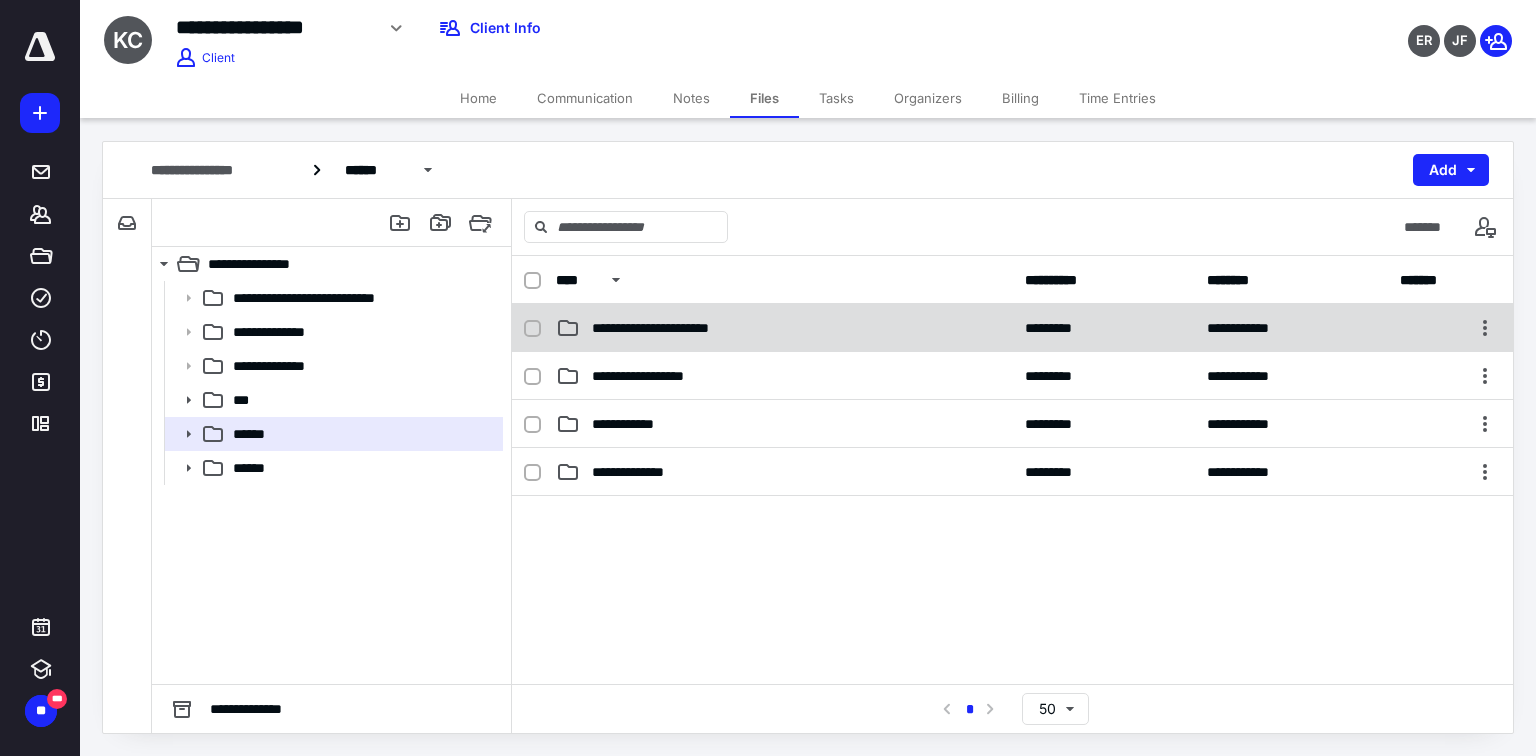click on "**********" at bounding box center (784, 328) 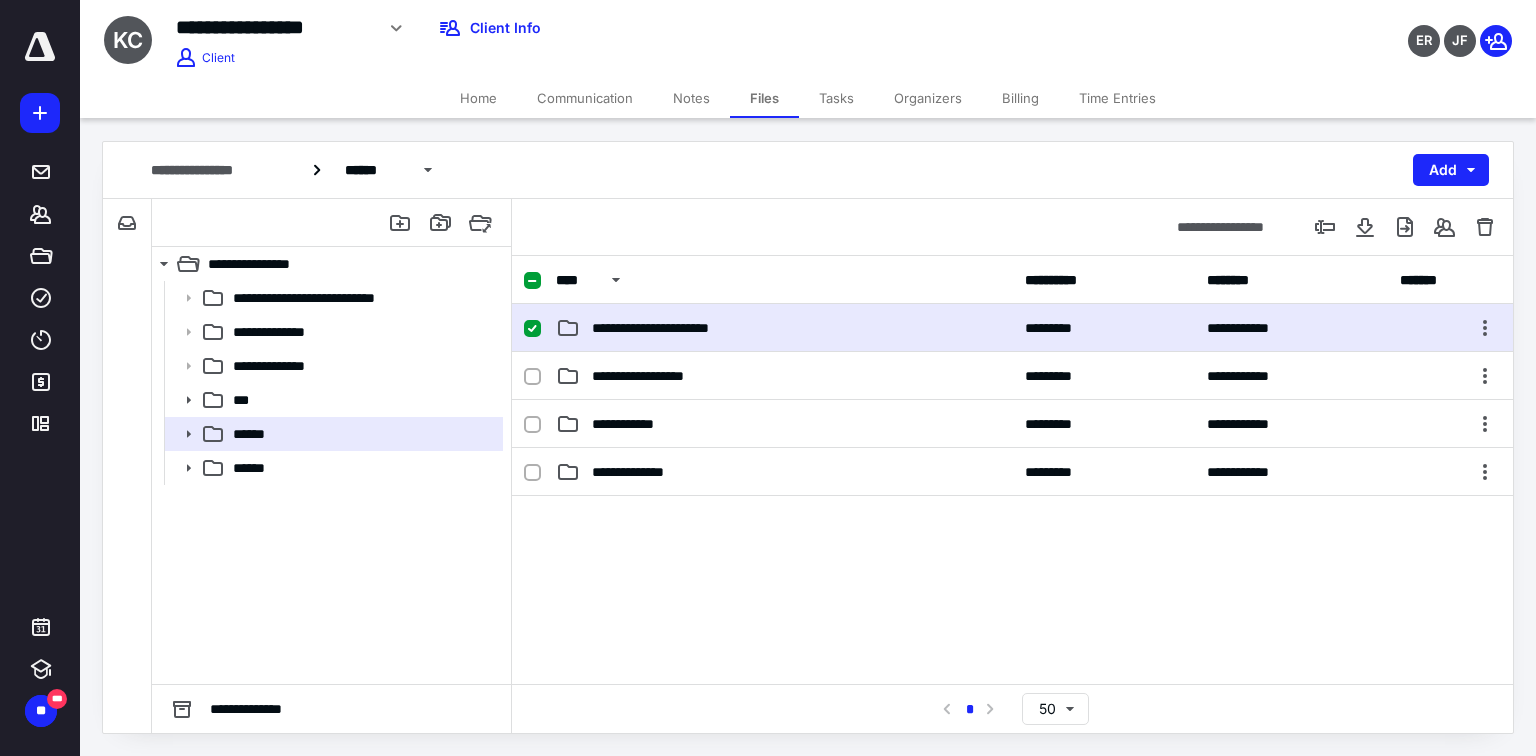 click on "**********" at bounding box center (784, 328) 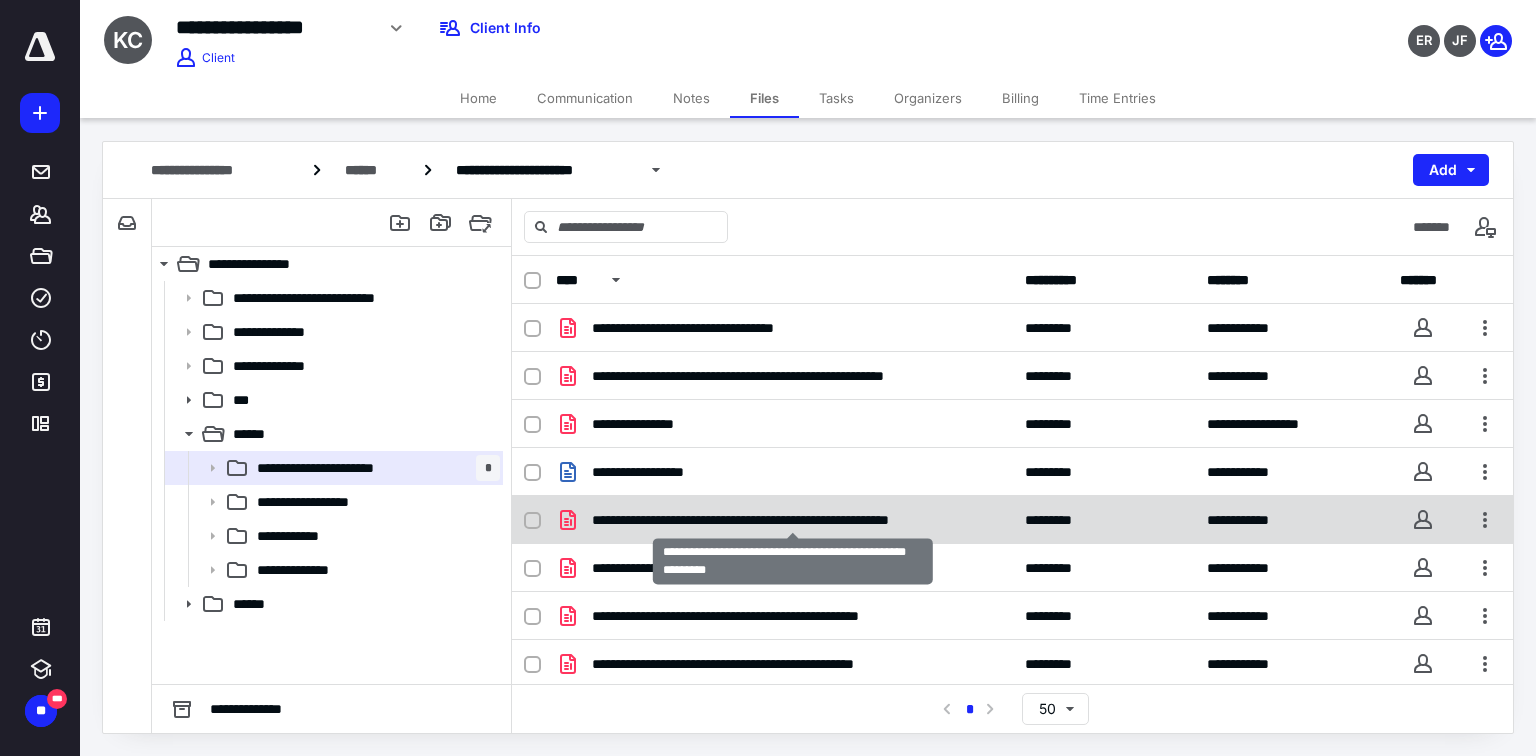 click on "**********" at bounding box center [793, 520] 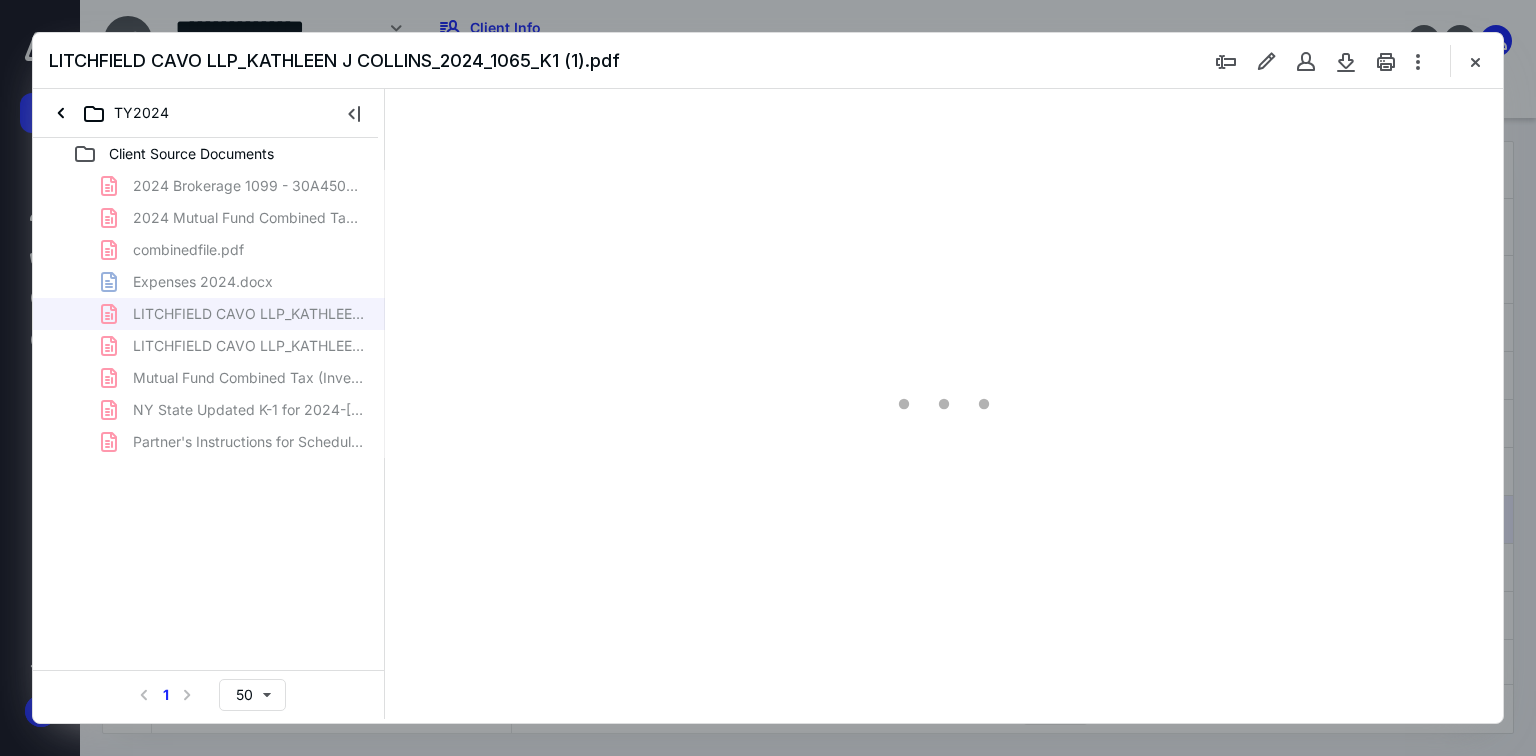 scroll, scrollTop: 0, scrollLeft: 0, axis: both 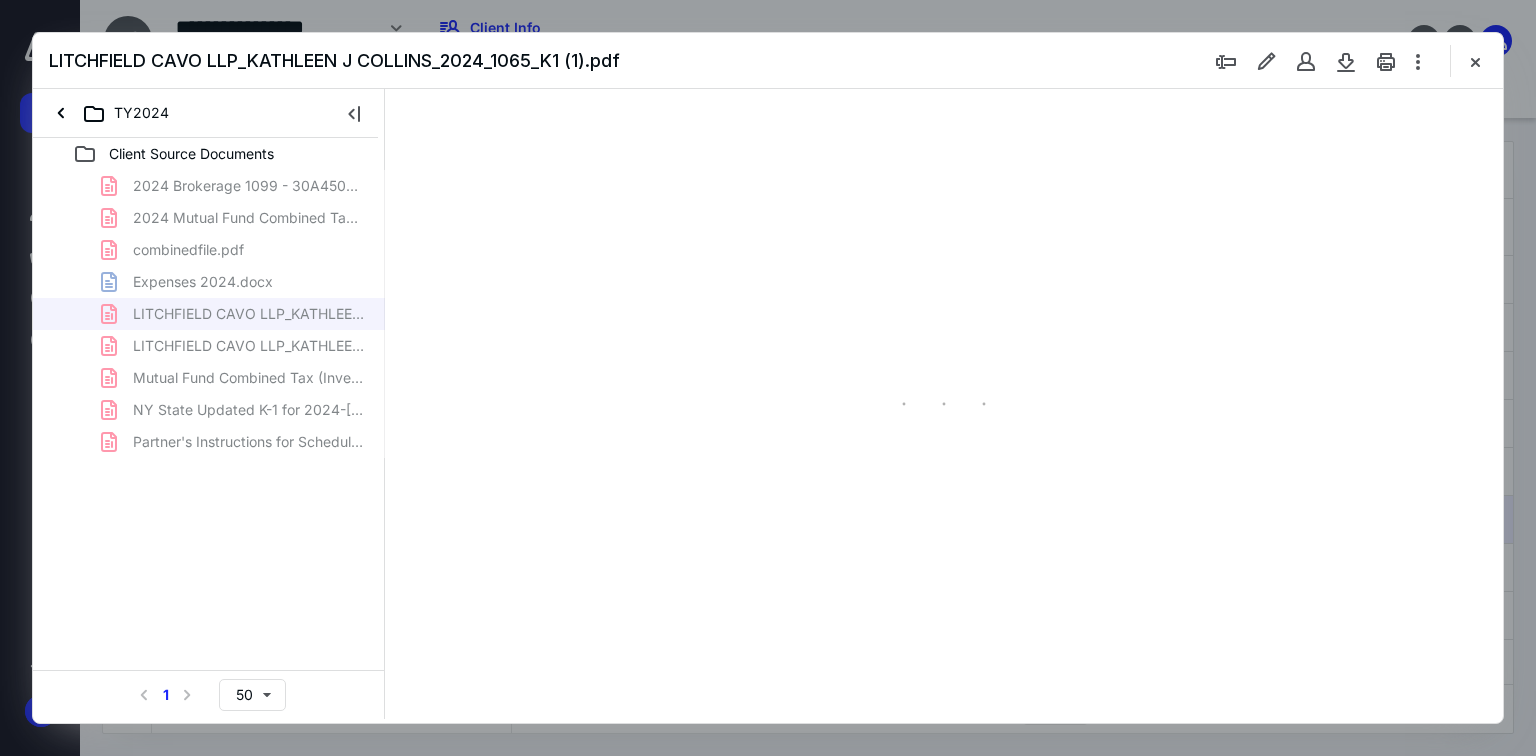 type on "70" 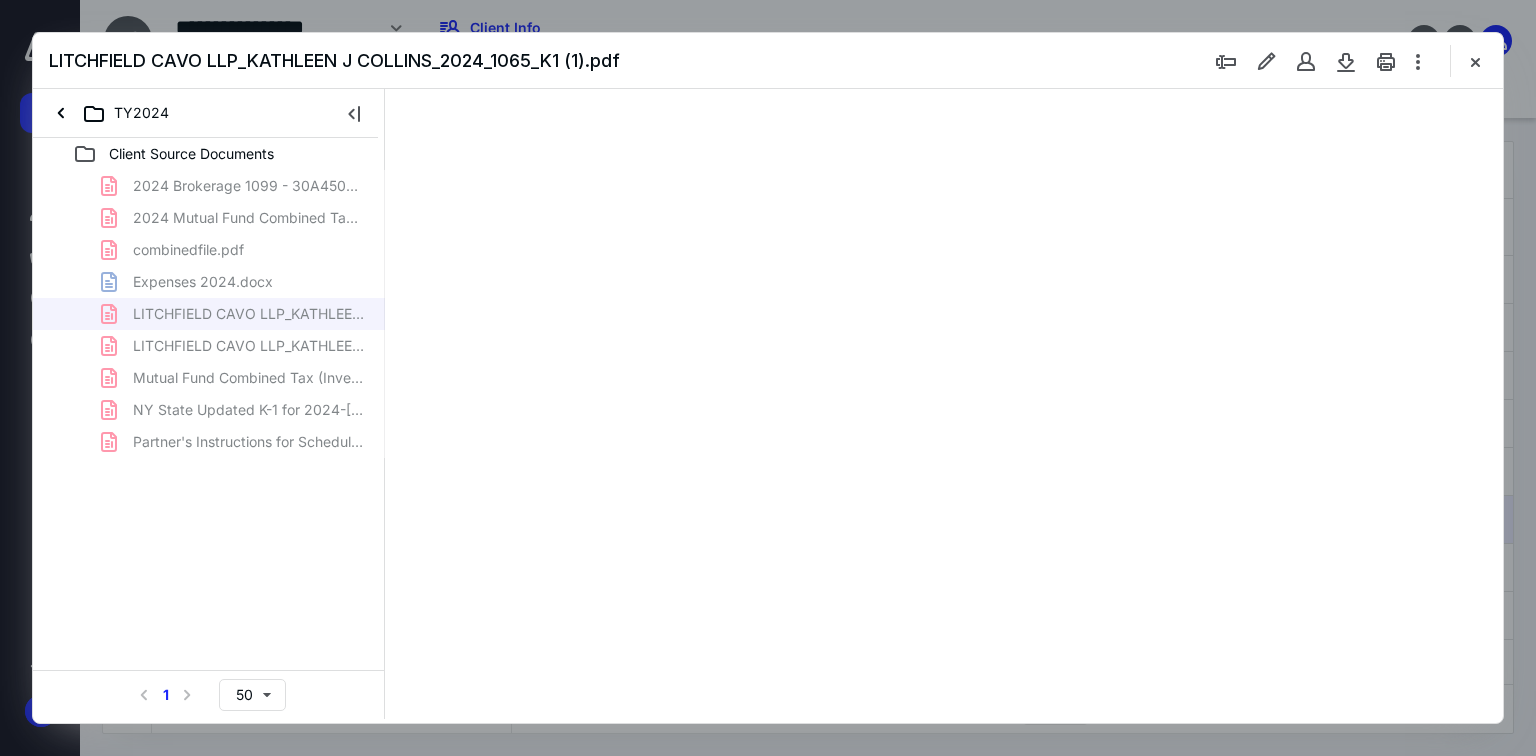 scroll, scrollTop: 79, scrollLeft: 0, axis: vertical 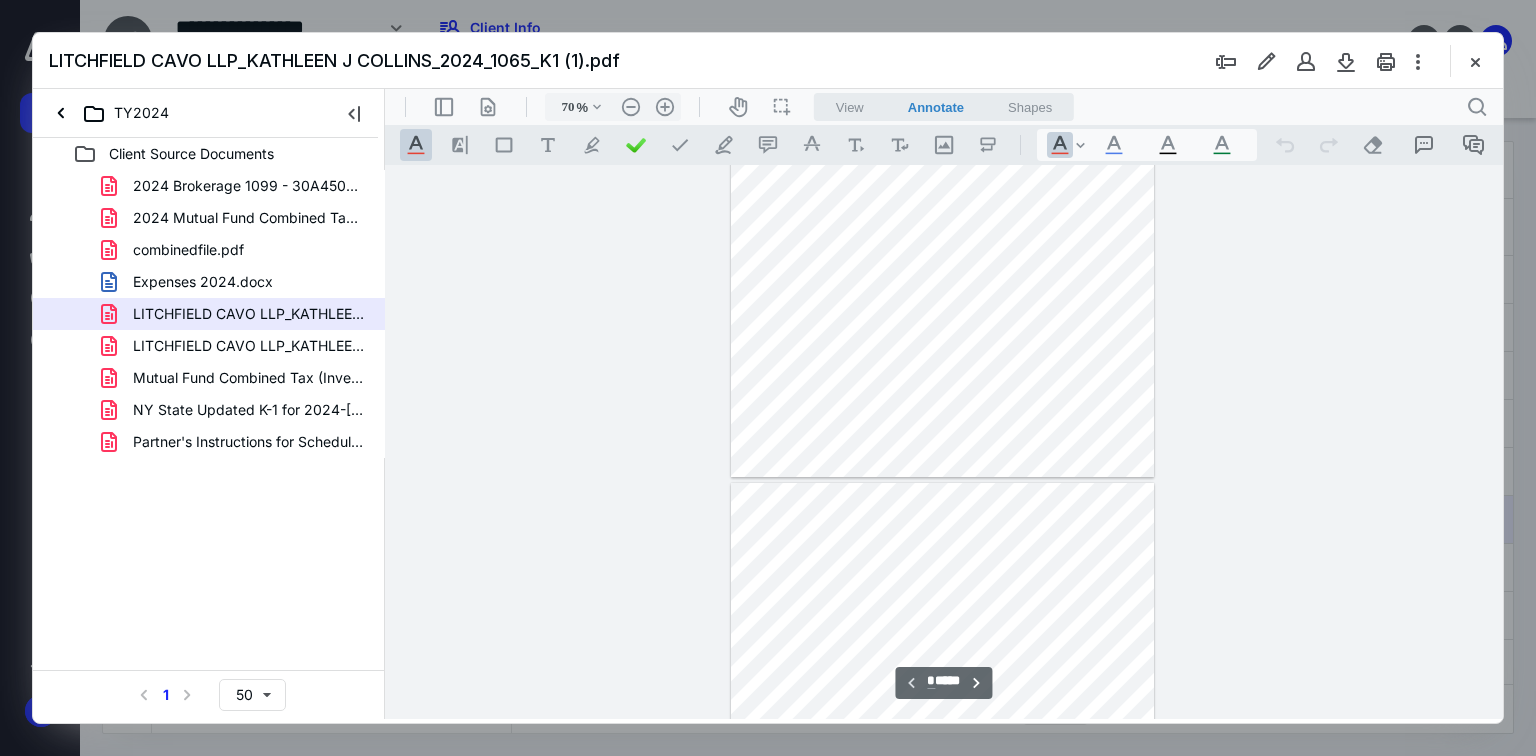 type on "*" 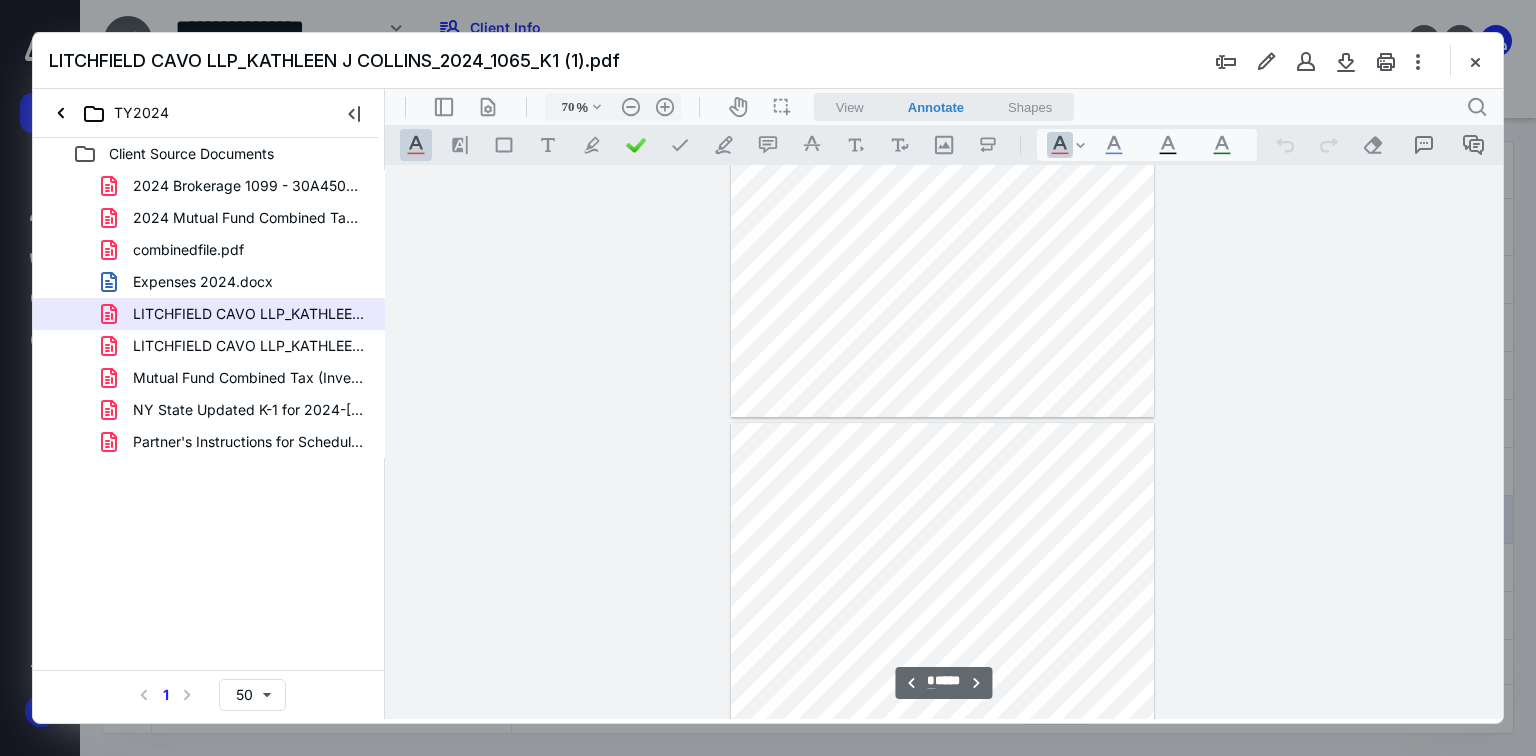 scroll, scrollTop: 399, scrollLeft: 0, axis: vertical 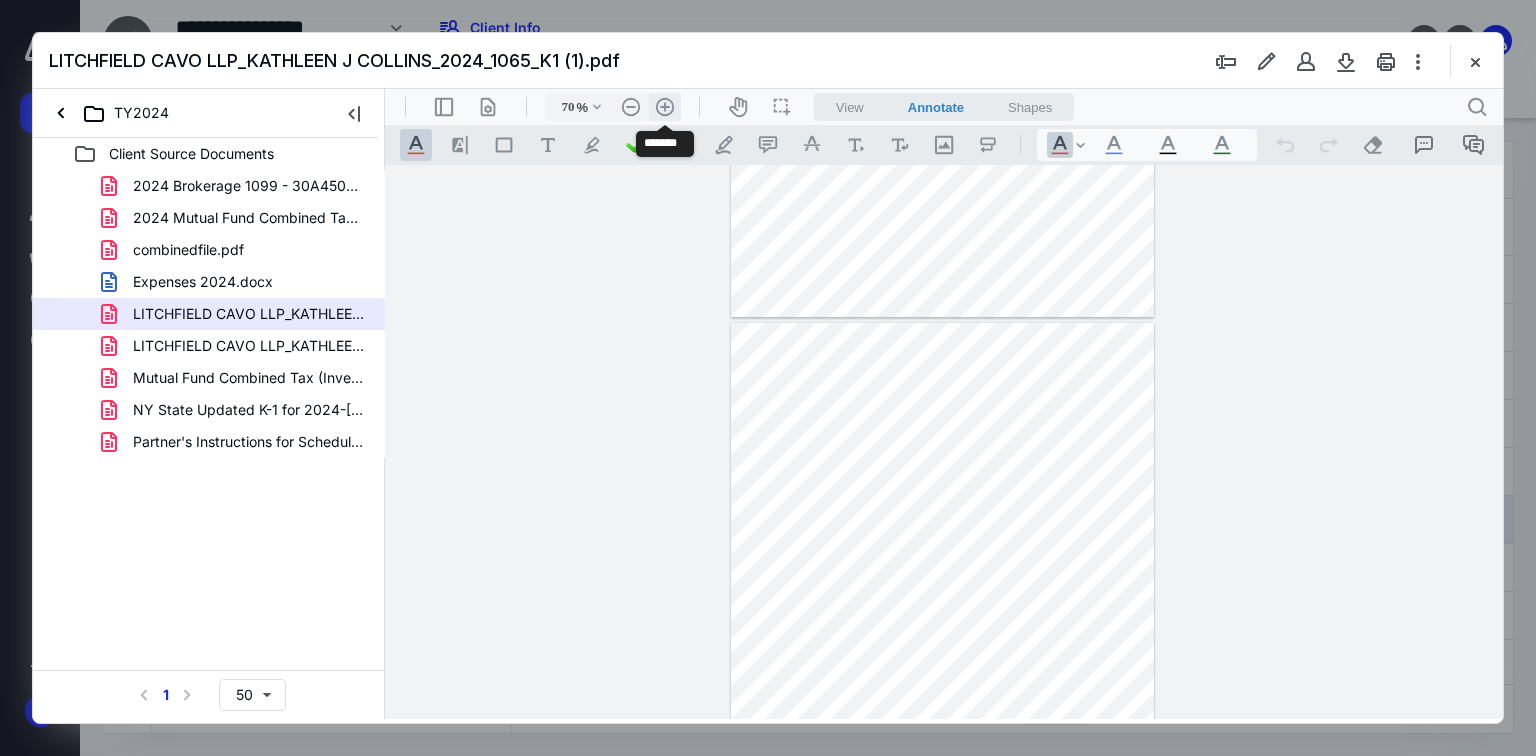 click on ".cls-1{fill:#abb0c4;} icon - header - zoom - in - line" at bounding box center [665, 107] 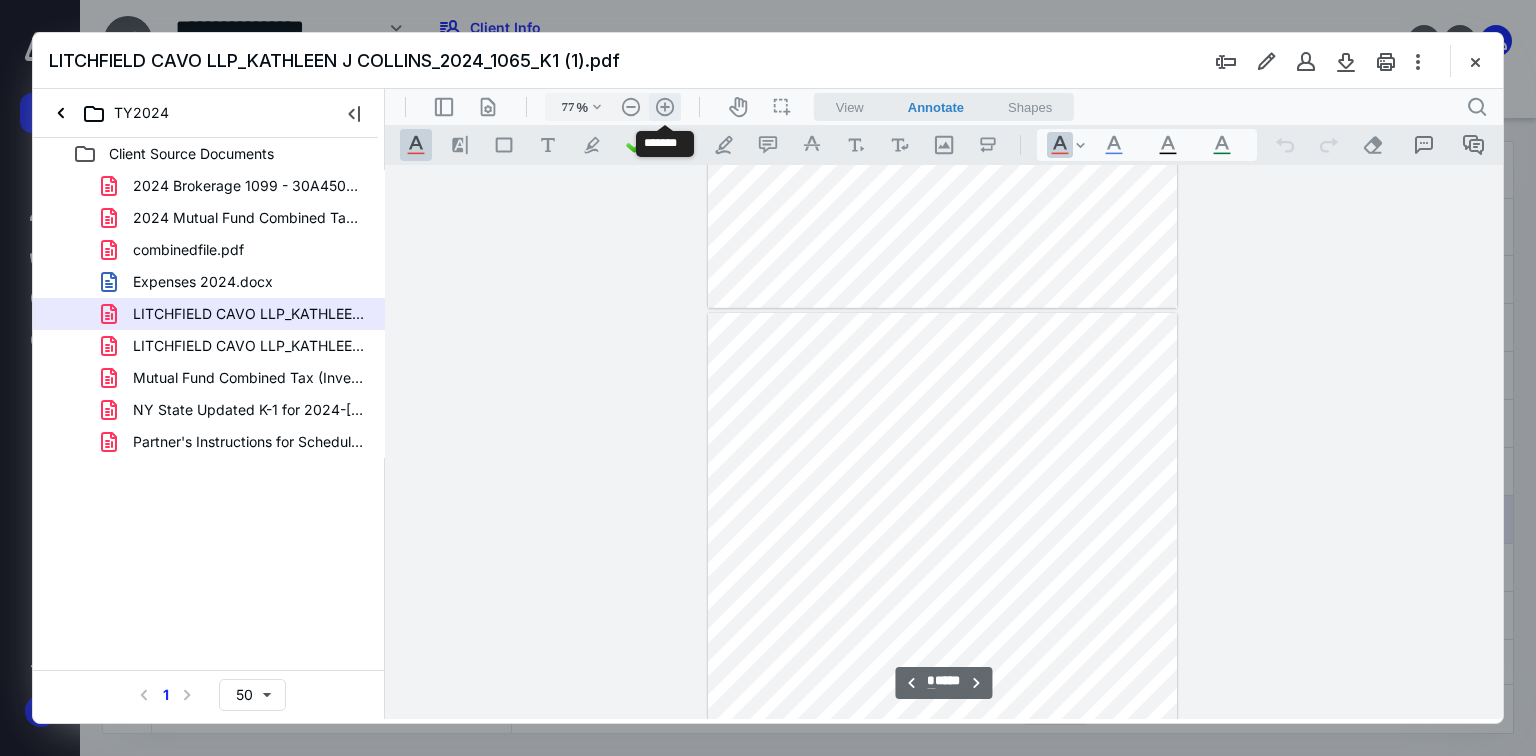 click on ".cls-1{fill:#abb0c4;} icon - header - zoom - in - line" at bounding box center [665, 107] 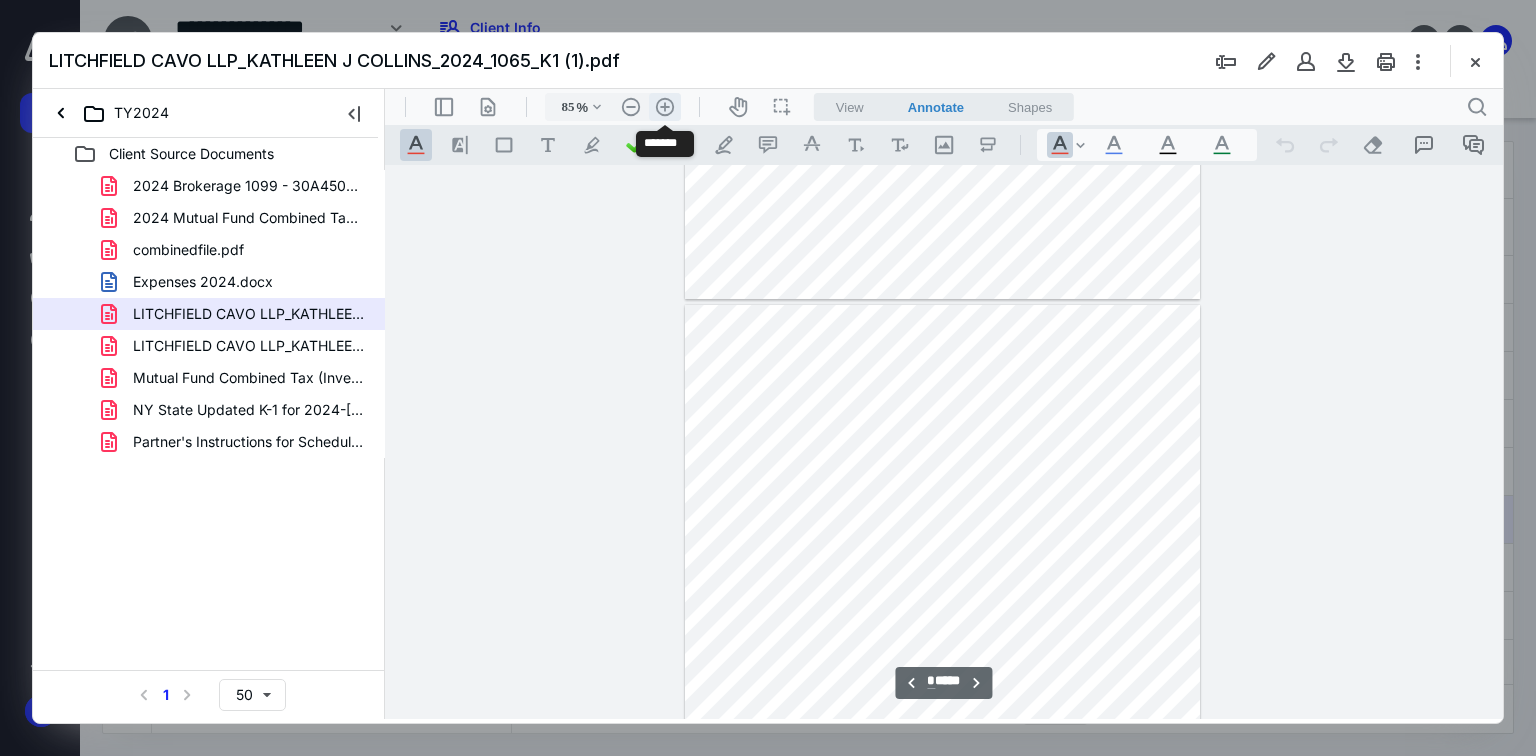 click on ".cls-1{fill:#abb0c4;} icon - header - zoom - in - line" at bounding box center (665, 107) 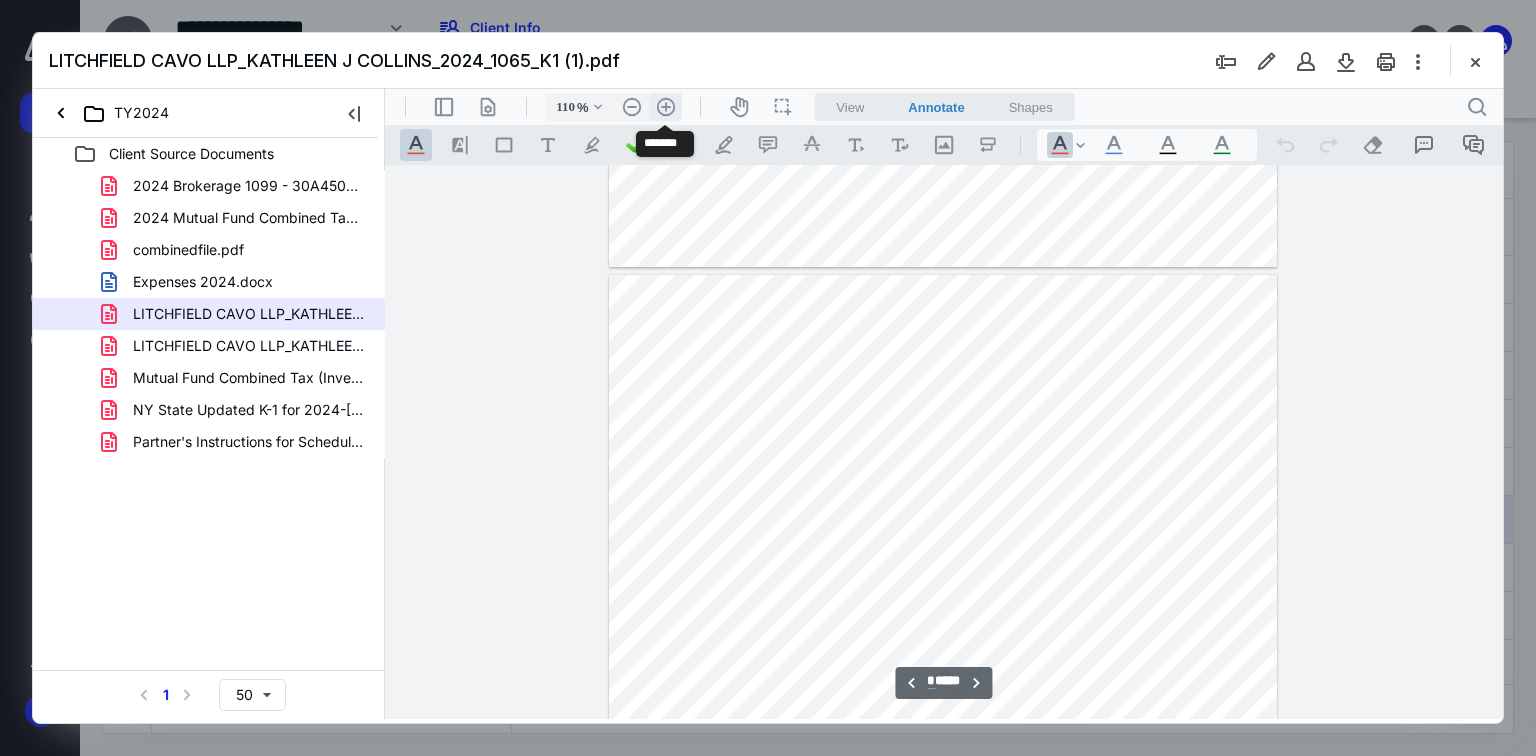 click on ".cls-1{fill:#abb0c4;} icon - header - zoom - in - line" at bounding box center [666, 107] 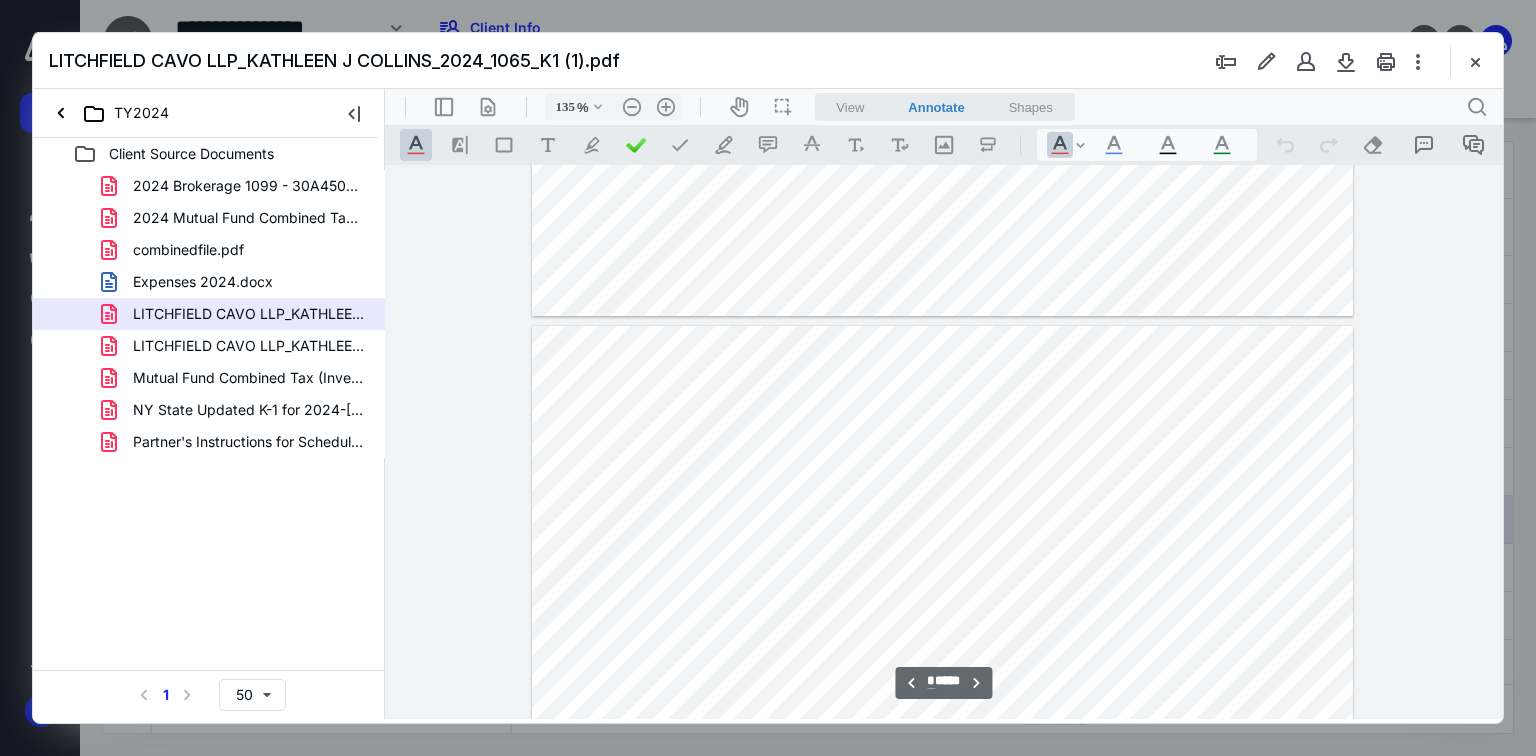 scroll, scrollTop: 997, scrollLeft: 0, axis: vertical 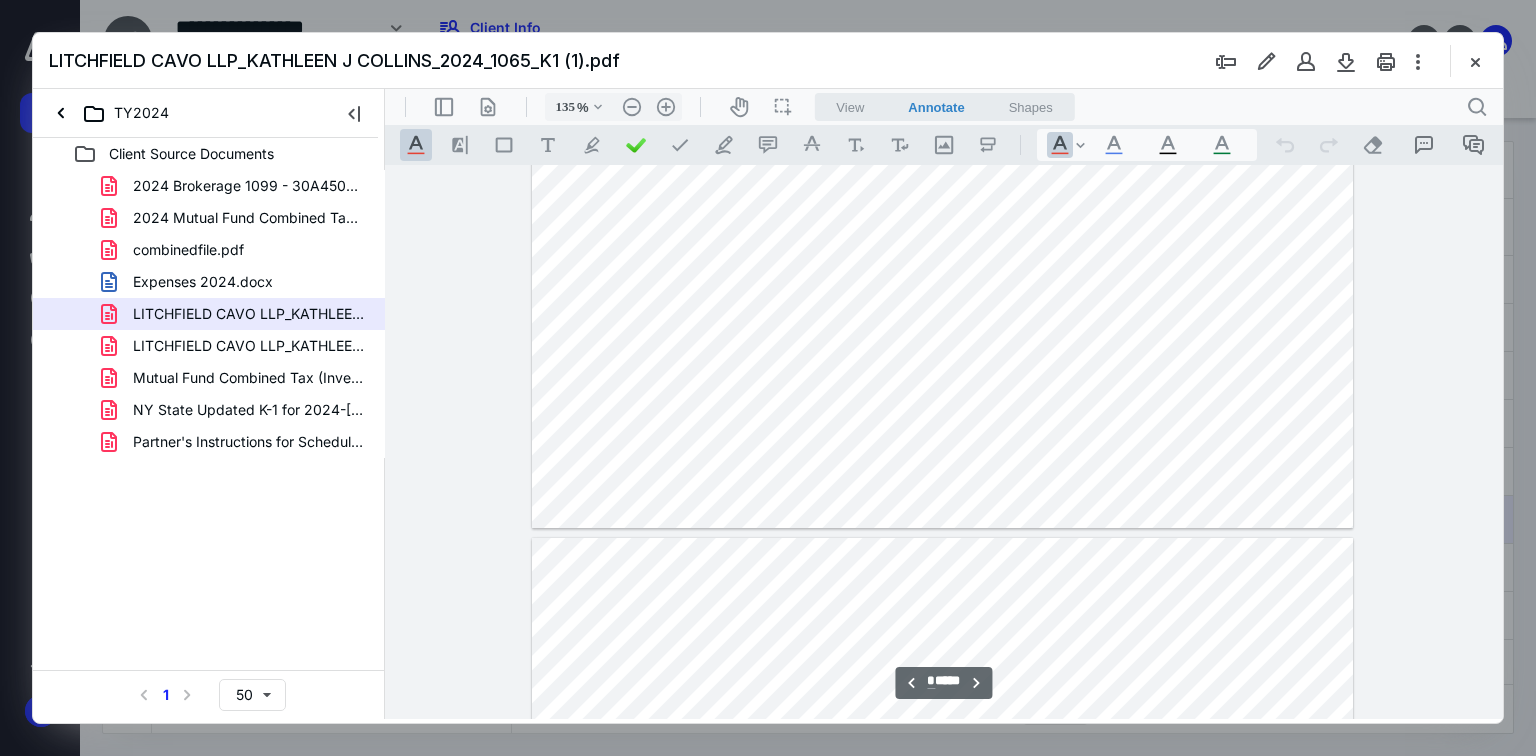 type on "*" 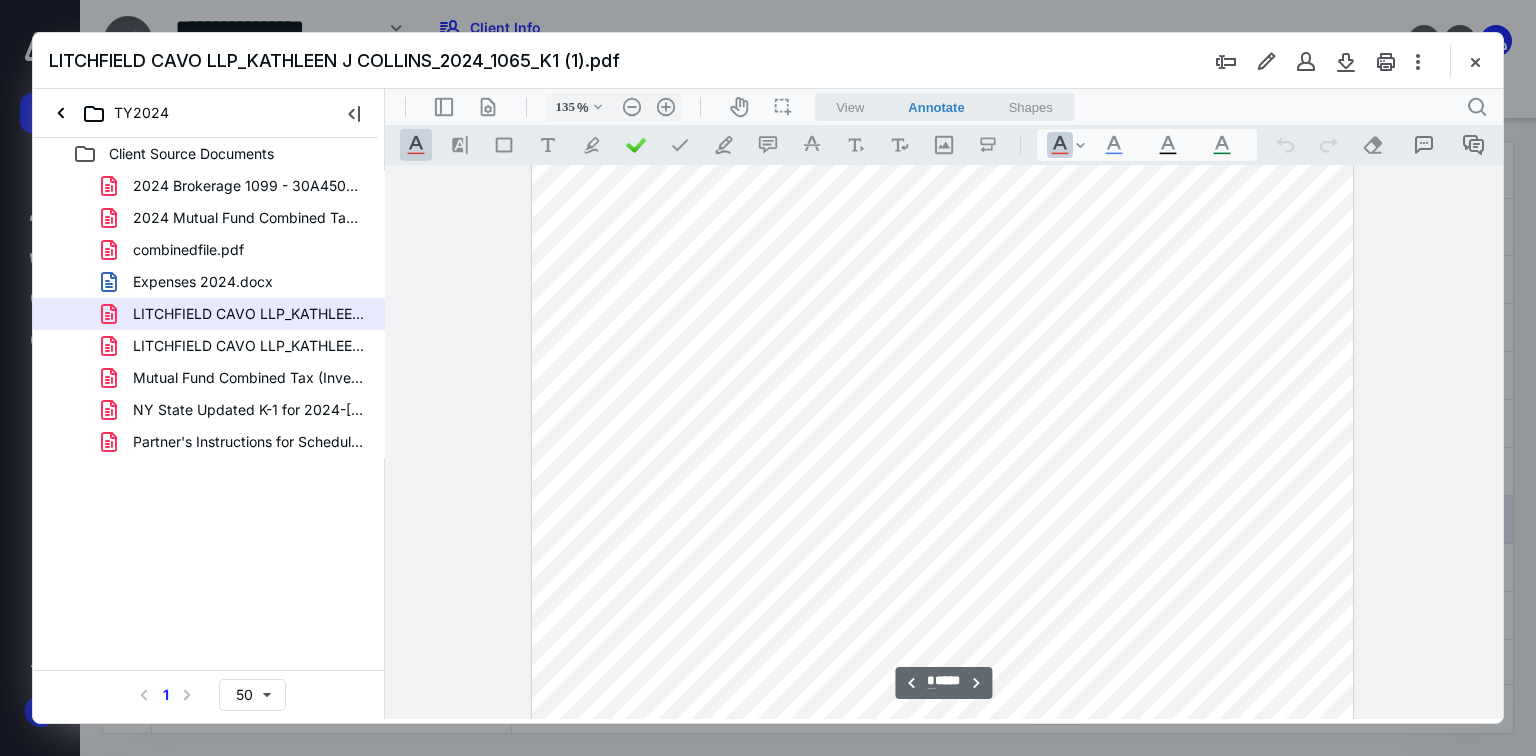 scroll, scrollTop: 2117, scrollLeft: 0, axis: vertical 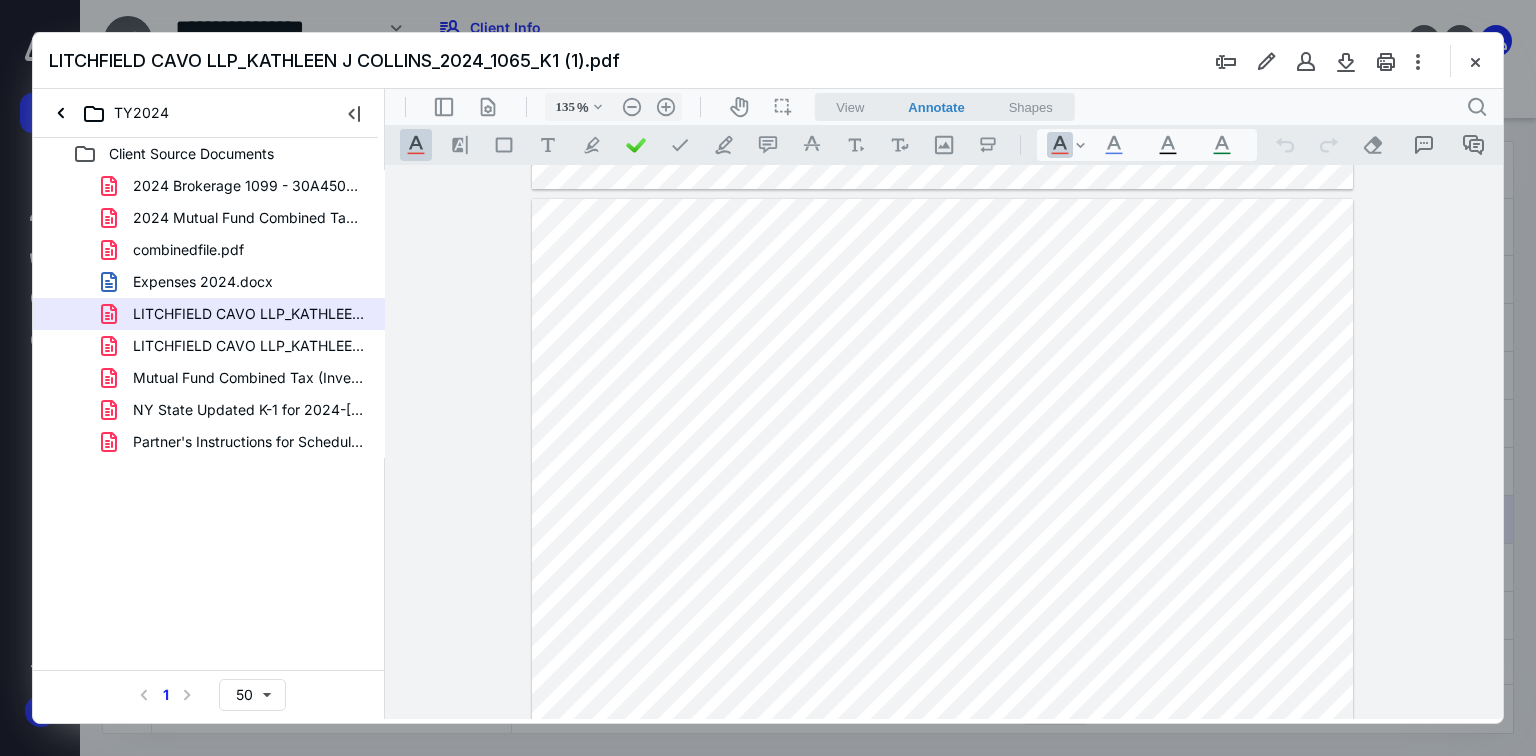 drag, startPoint x: 1474, startPoint y: 60, endPoint x: 1460, endPoint y: 59, distance: 14.035668 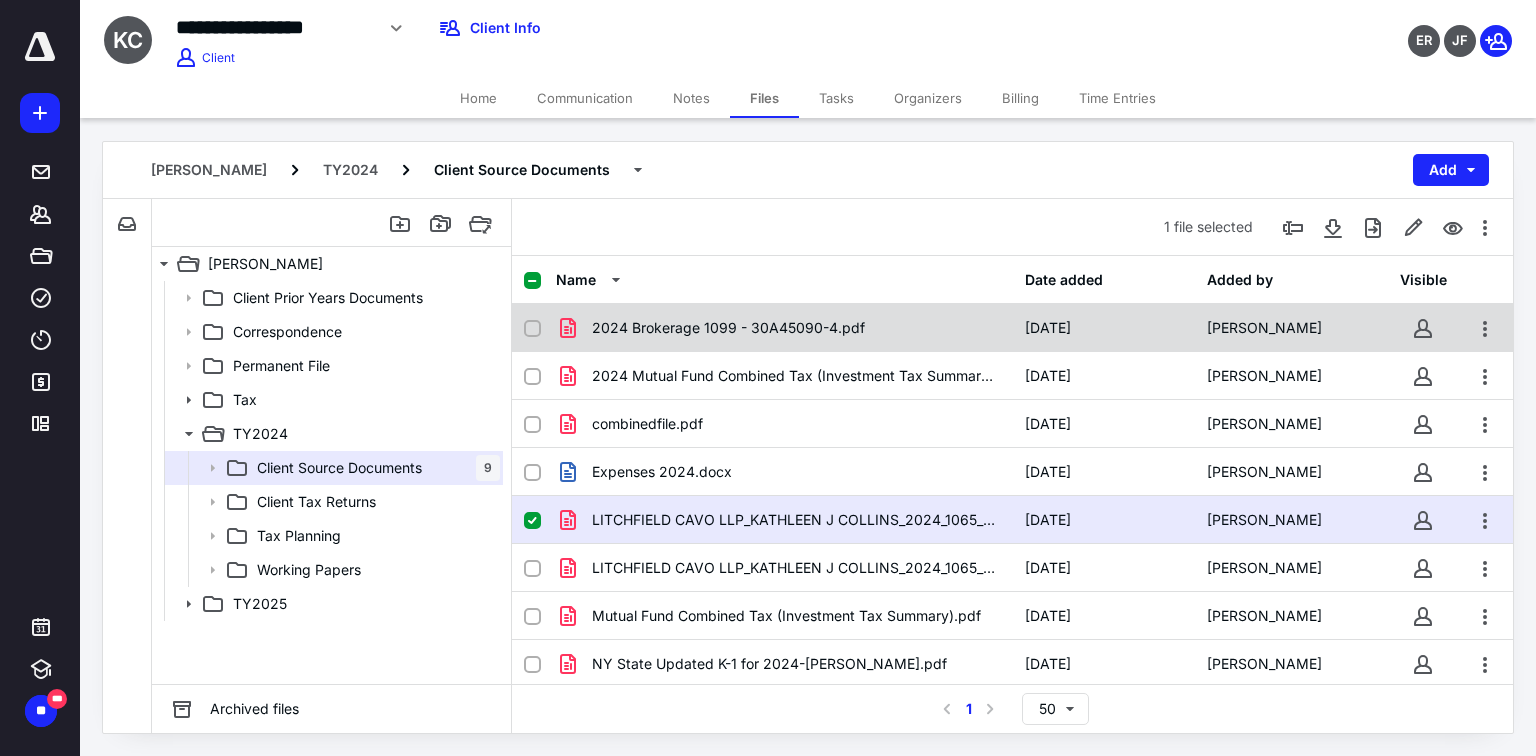 click on "2024 Brokerage 1099 - 30A45090-4.pdf" at bounding box center (728, 328) 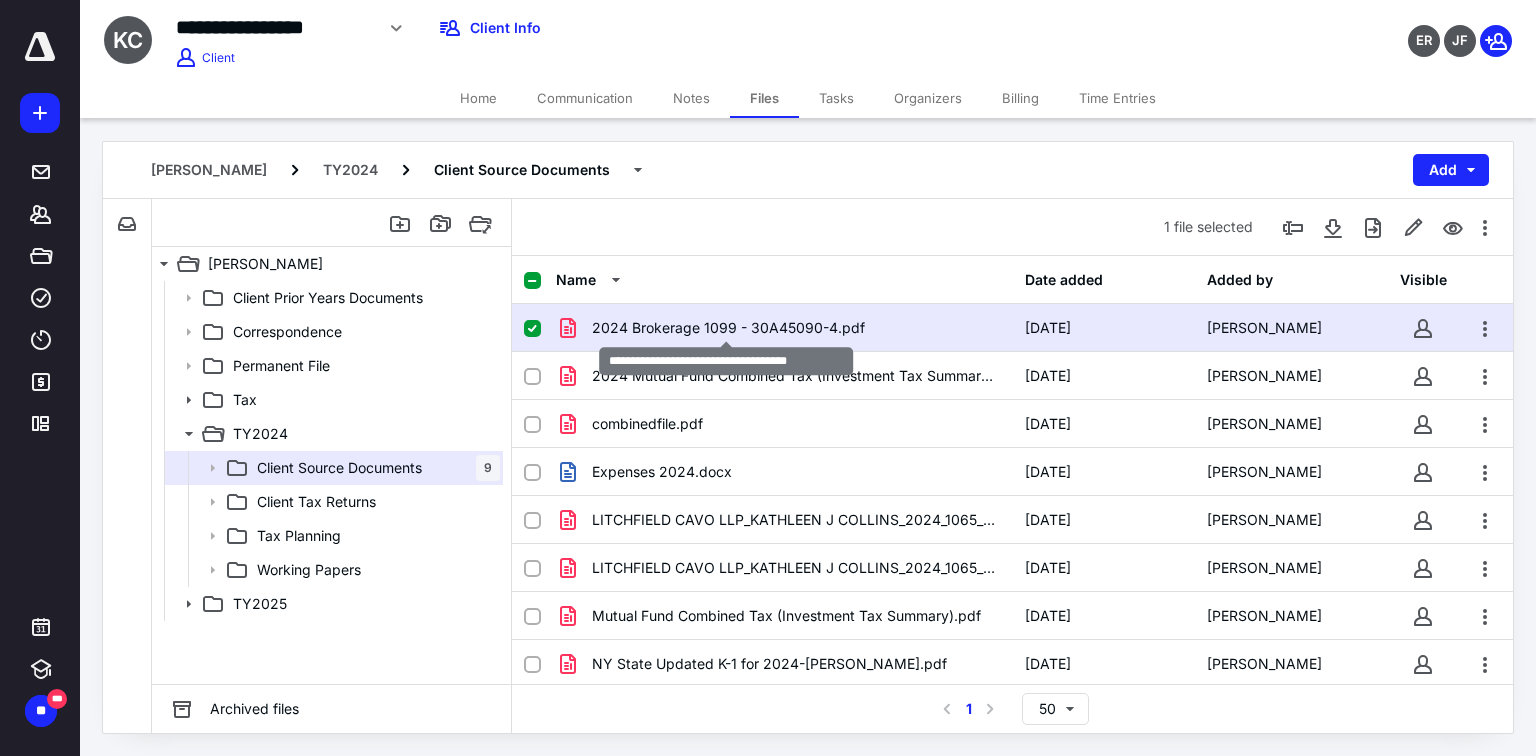 click on "2024 Brokerage 1099 - 30A45090-4.pdf" at bounding box center [728, 328] 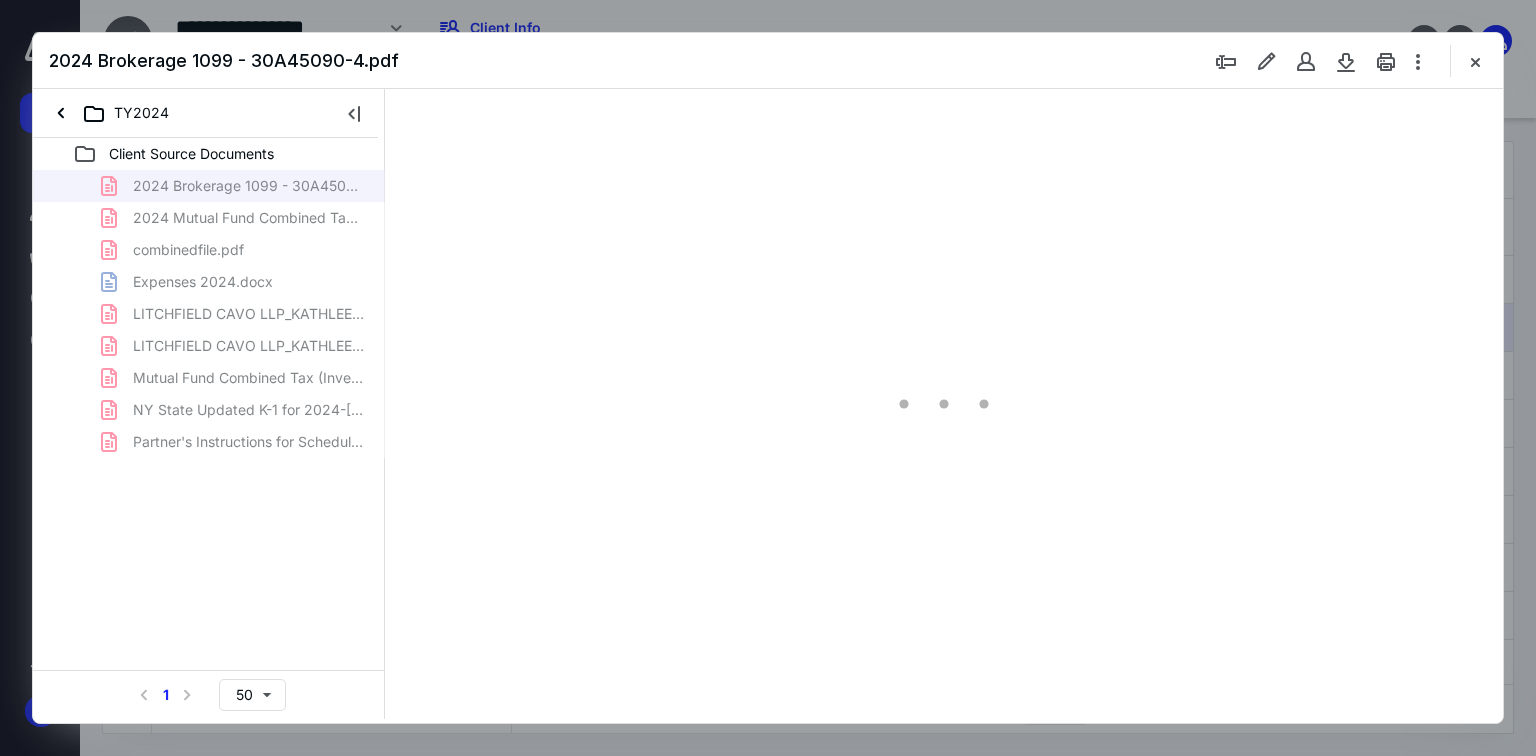 scroll, scrollTop: 0, scrollLeft: 0, axis: both 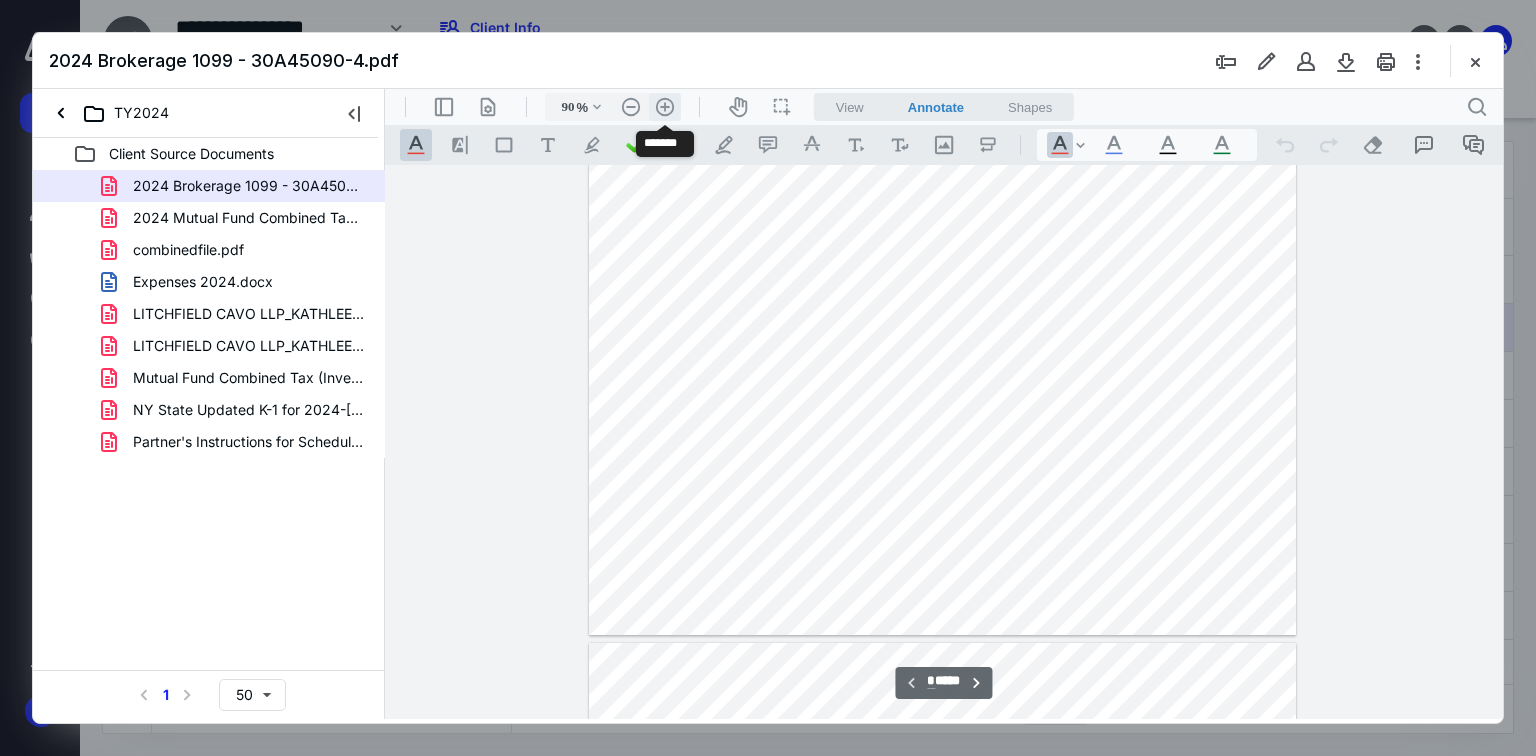 click on ".cls-1{fill:#abb0c4;} icon - header - zoom - in - line" at bounding box center (665, 107) 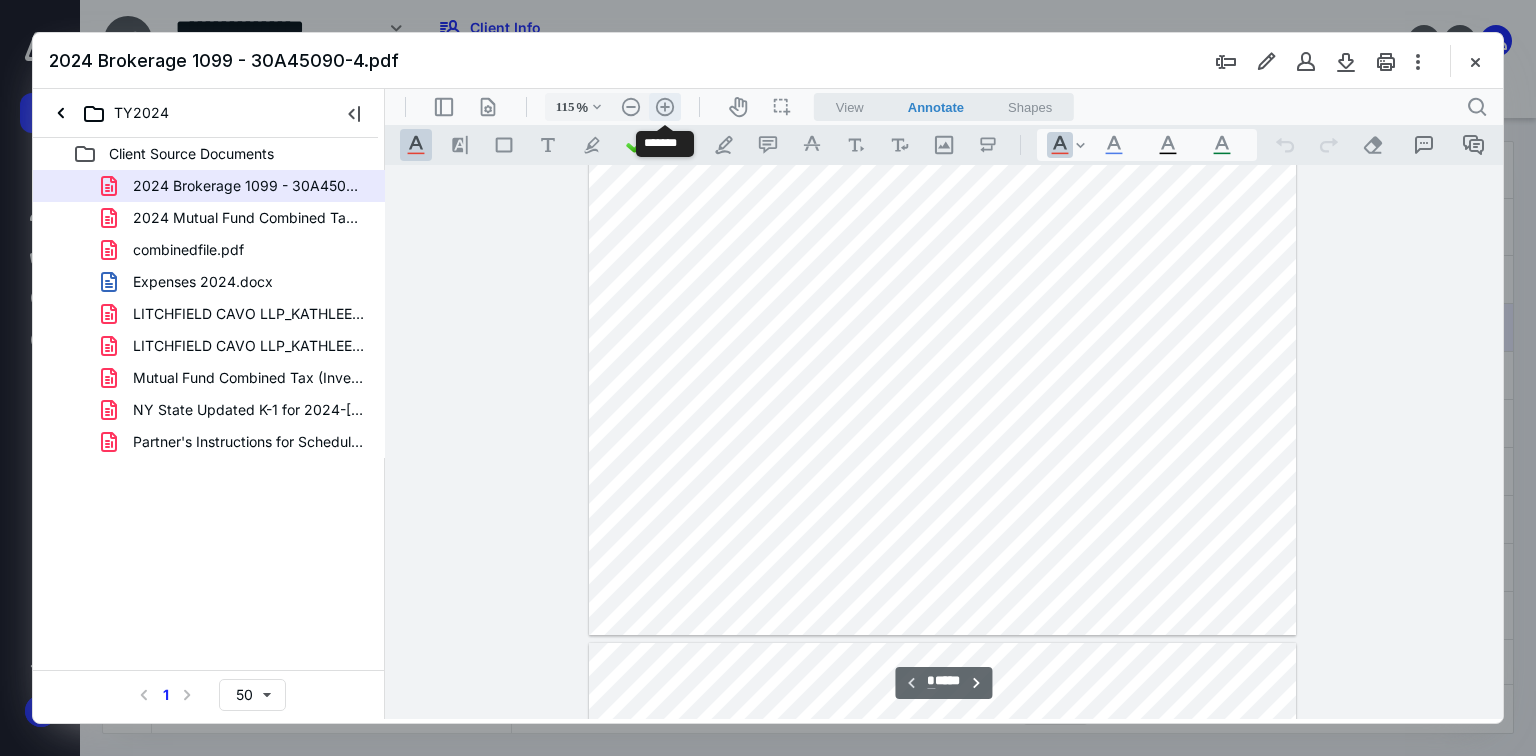 scroll, scrollTop: 169, scrollLeft: 0, axis: vertical 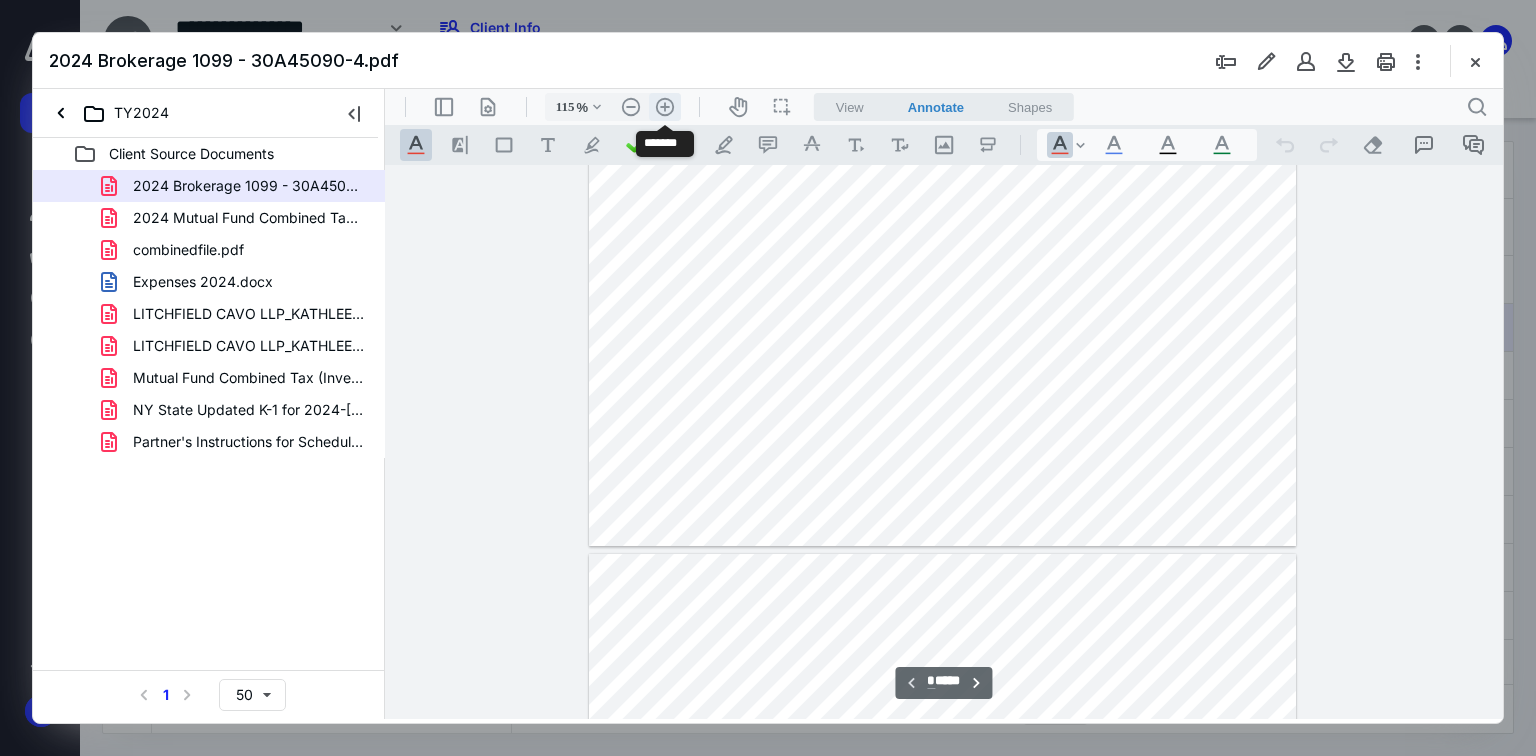 click on ".cls-1{fill:#abb0c4;} icon - header - zoom - in - line" at bounding box center [665, 107] 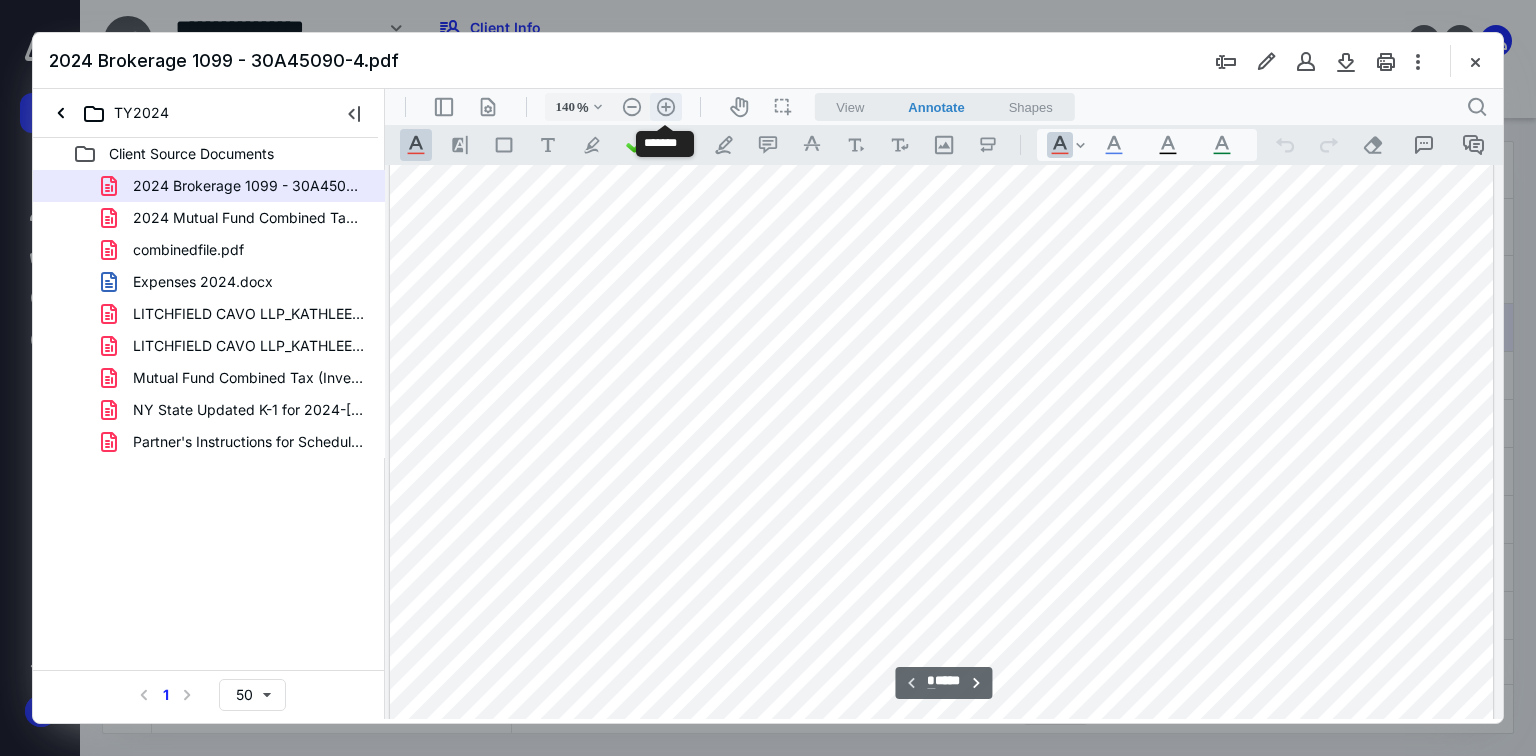 click on ".cls-1{fill:#abb0c4;} icon - header - zoom - in - line" at bounding box center (666, 107) 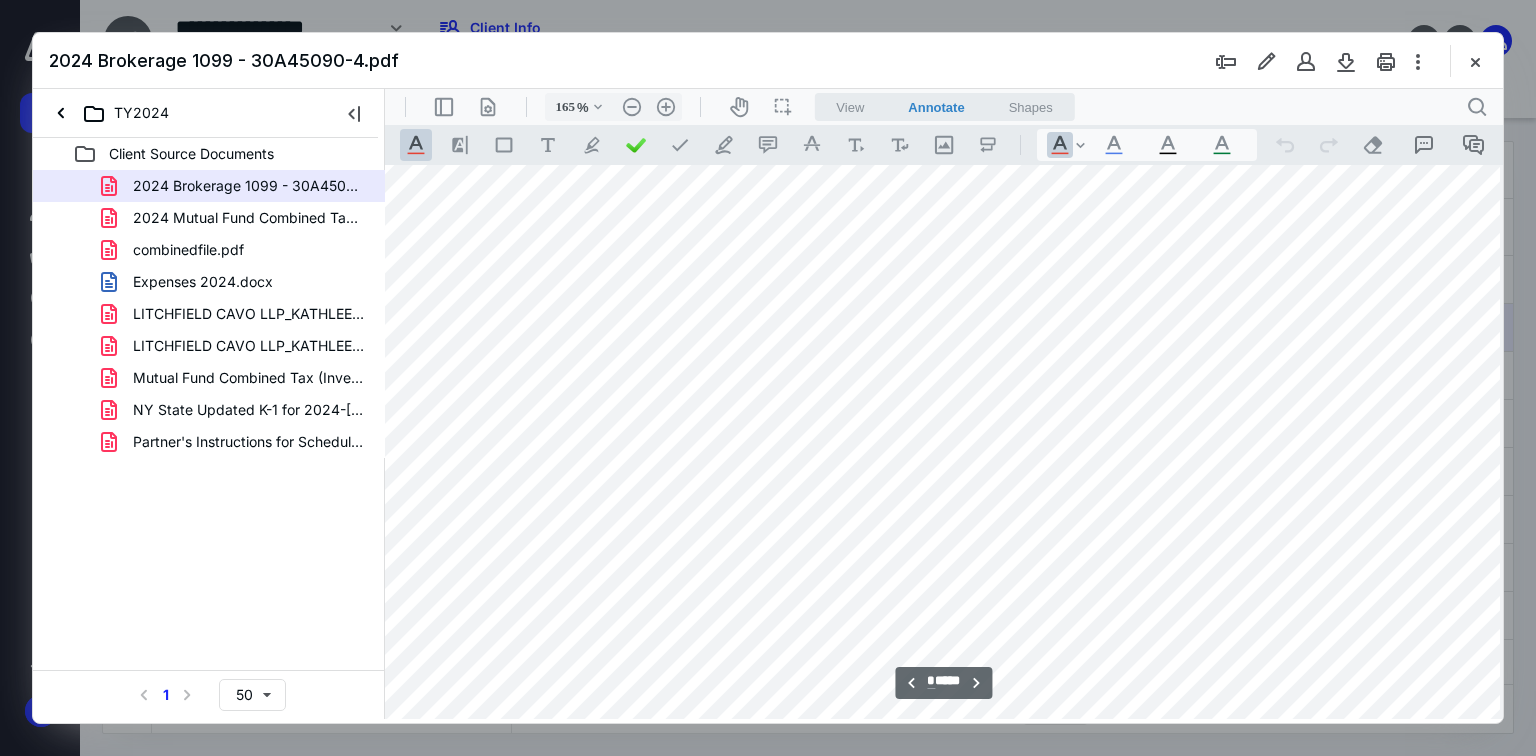 scroll, scrollTop: 2108, scrollLeft: 104, axis: both 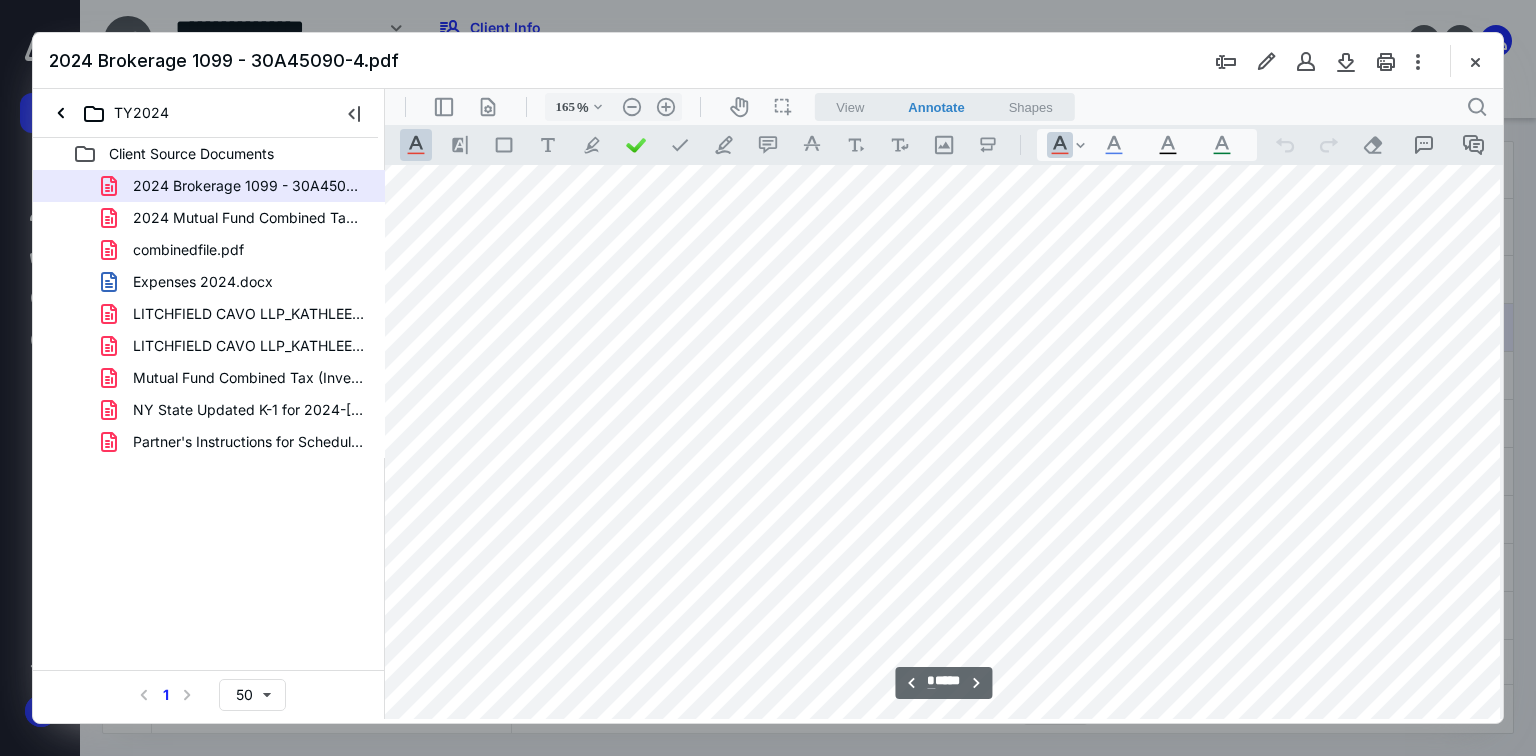 drag, startPoint x: 484, startPoint y: 717, endPoint x: 799, endPoint y: 808, distance: 327.88107 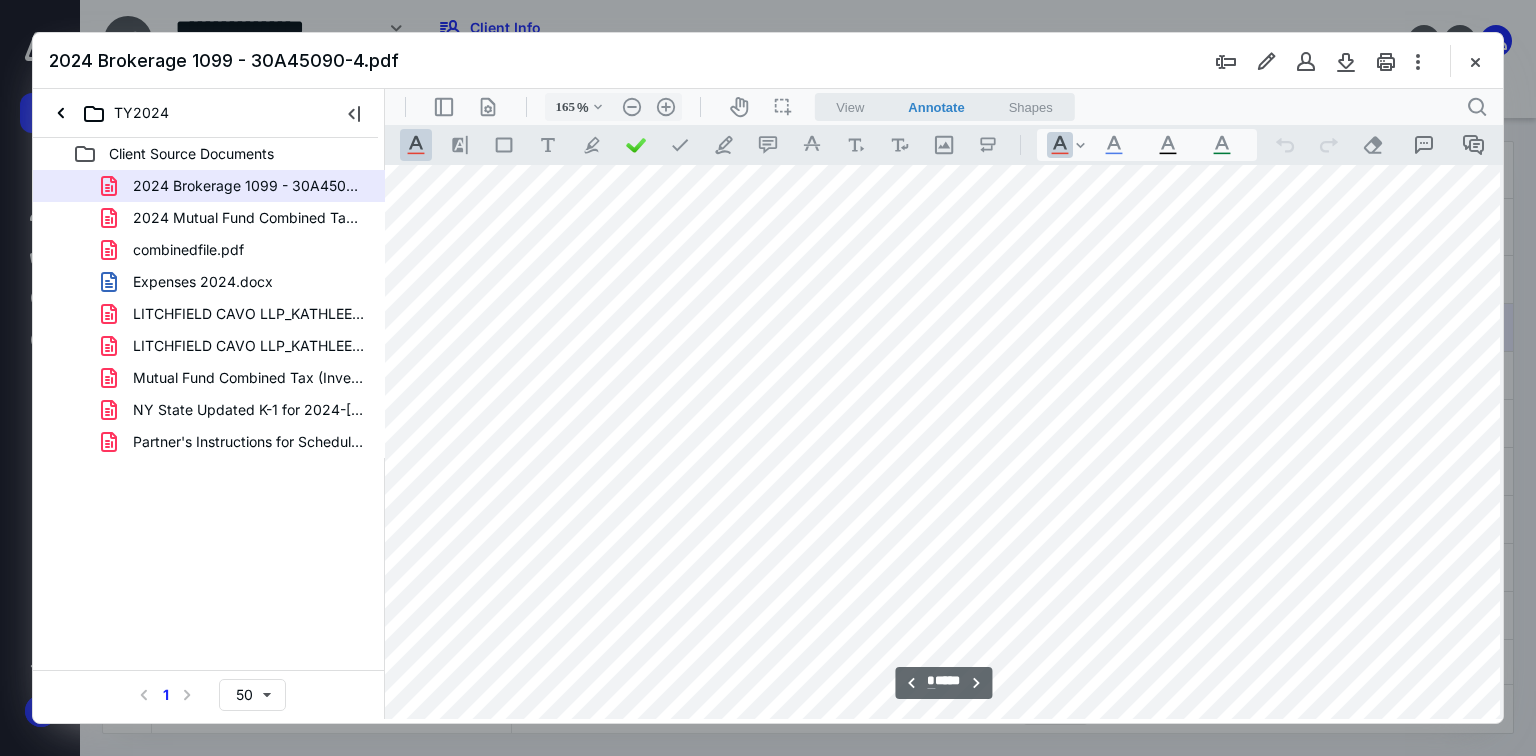 scroll, scrollTop: 3228, scrollLeft: 22, axis: both 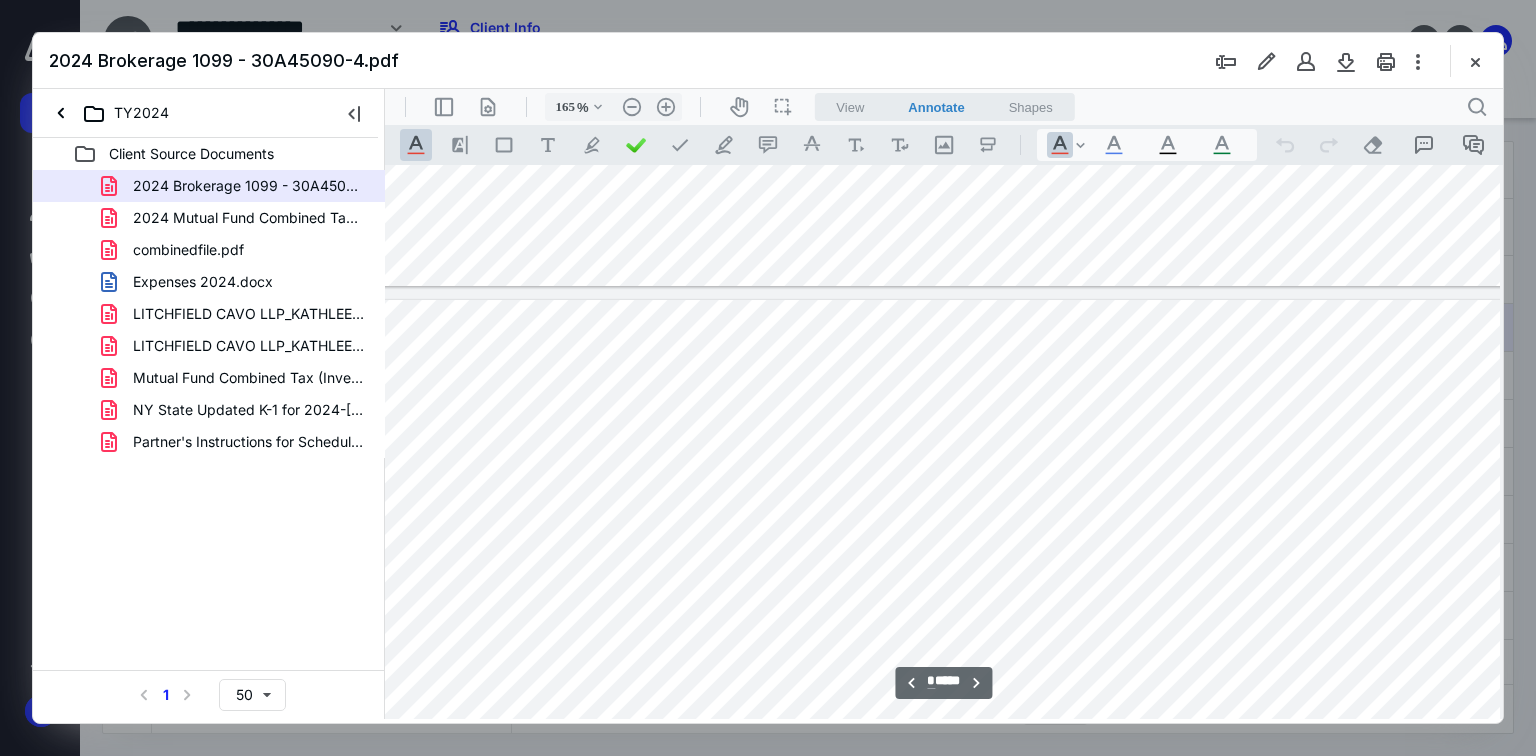 type on "*" 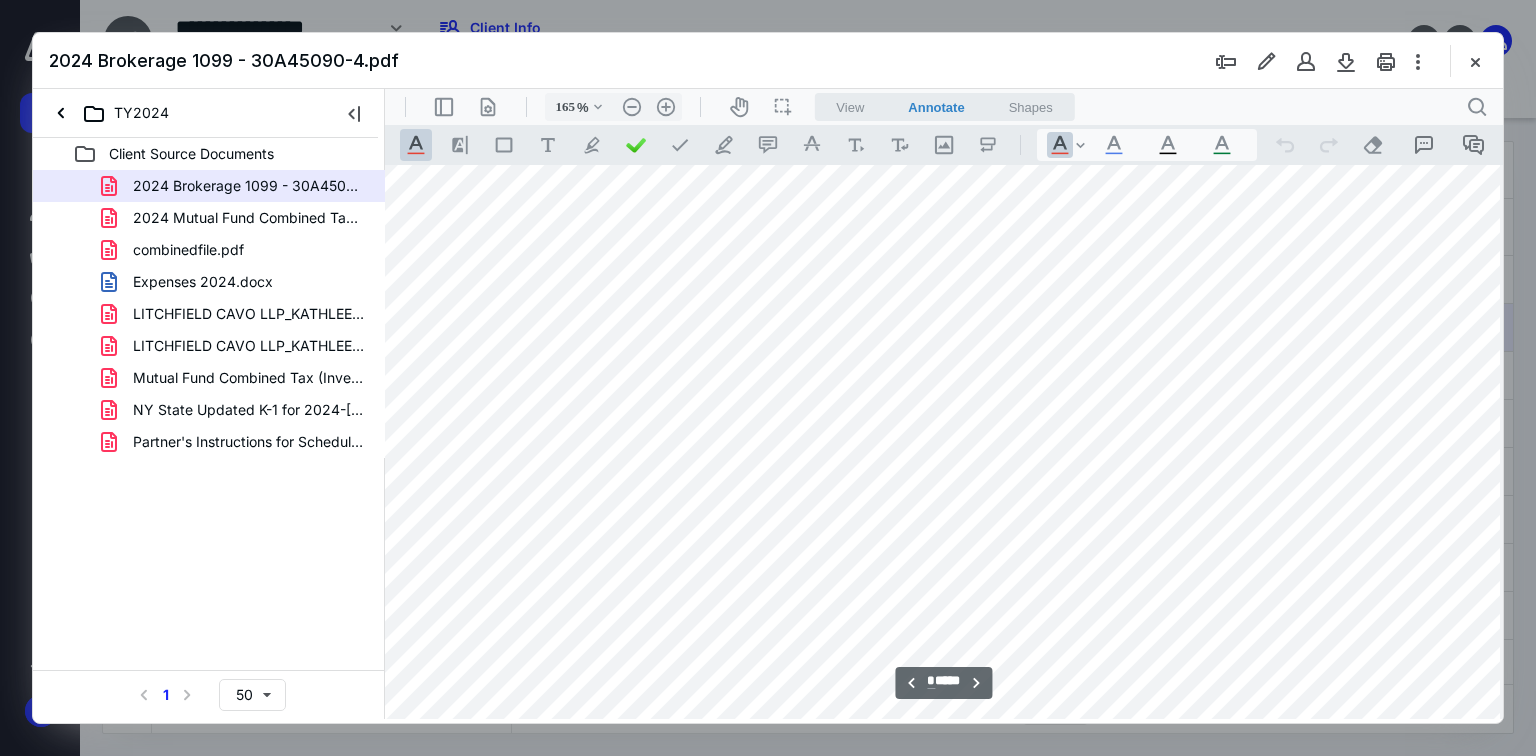 scroll, scrollTop: 3228, scrollLeft: 22, axis: both 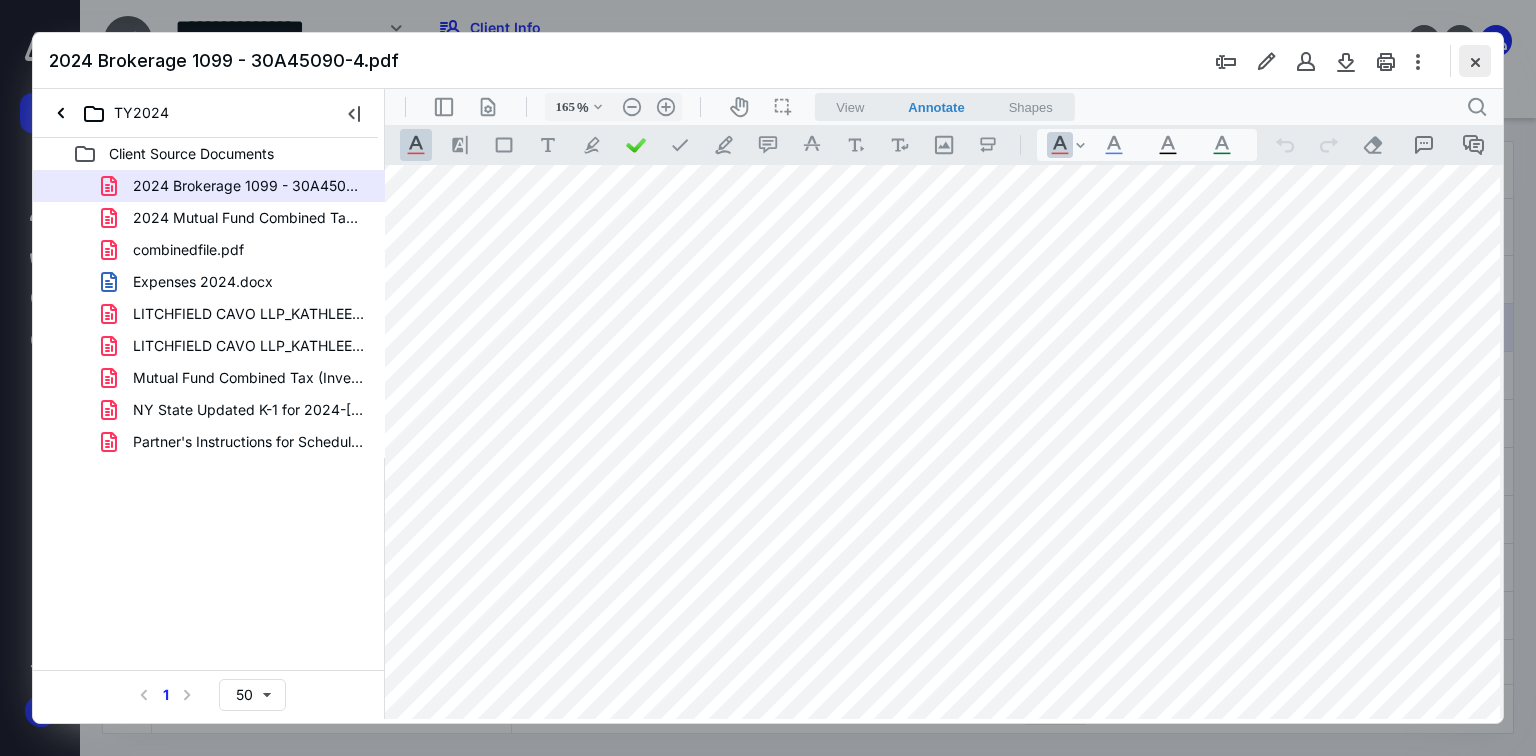 click at bounding box center (1475, 61) 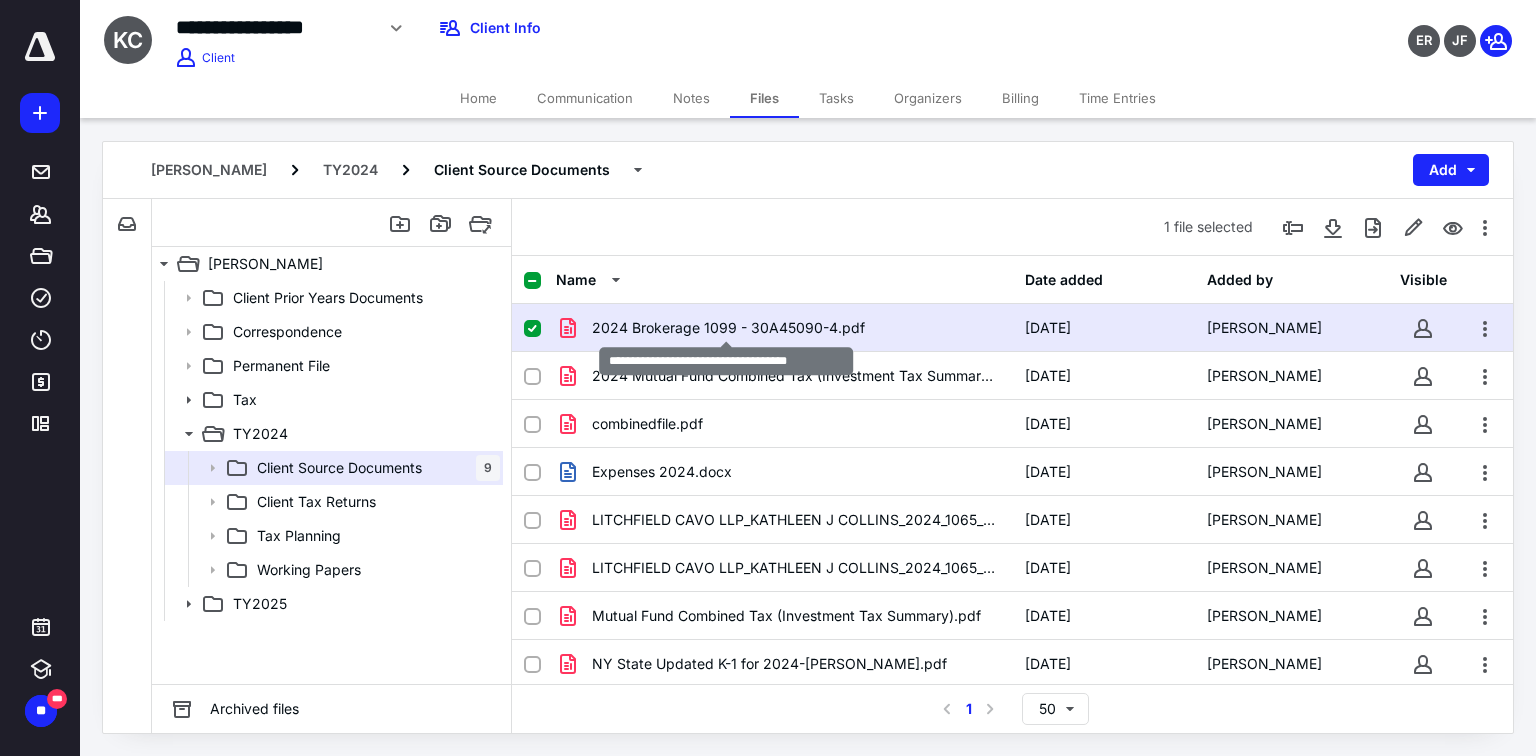 click on "2024 Brokerage 1099 - 30A45090-4.pdf" at bounding box center [728, 328] 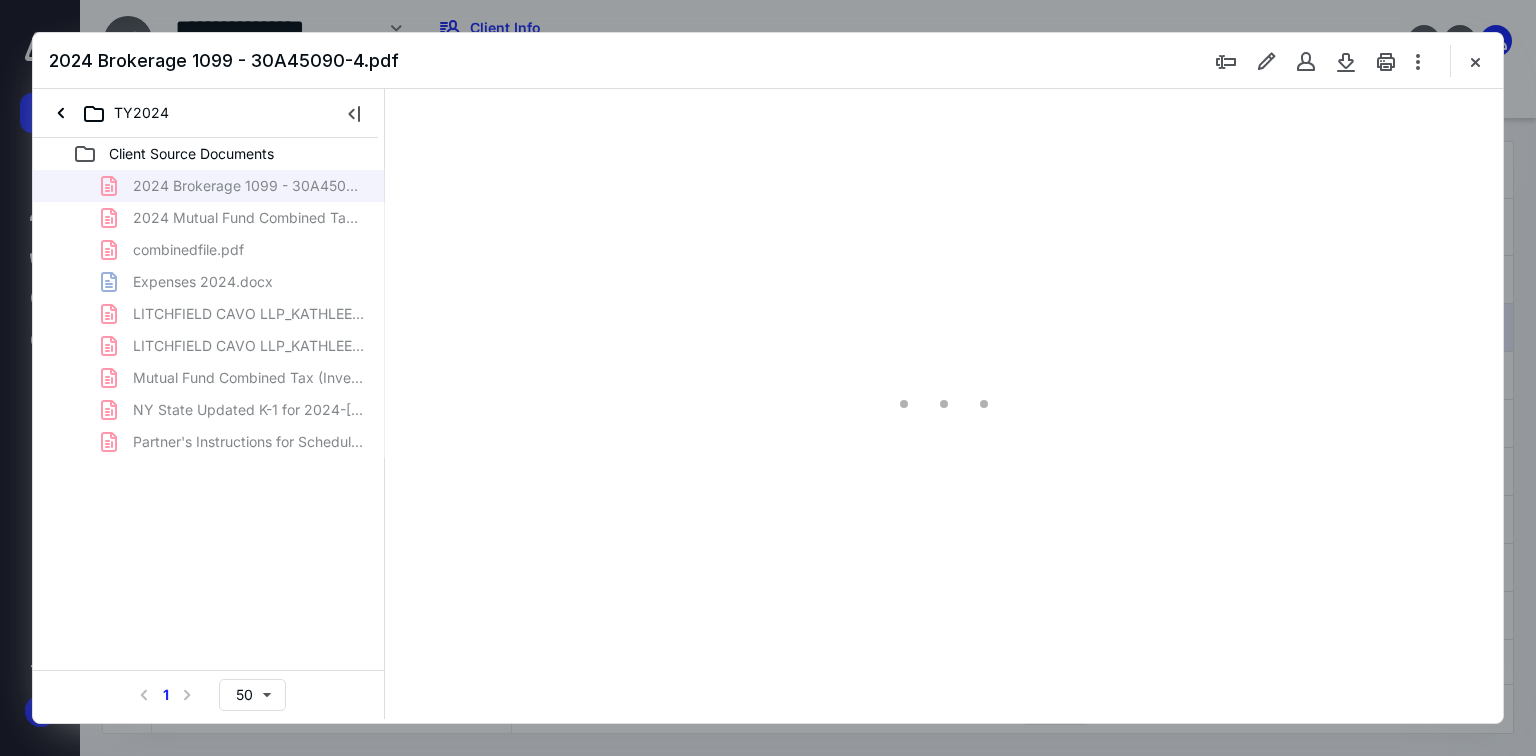 scroll, scrollTop: 0, scrollLeft: 0, axis: both 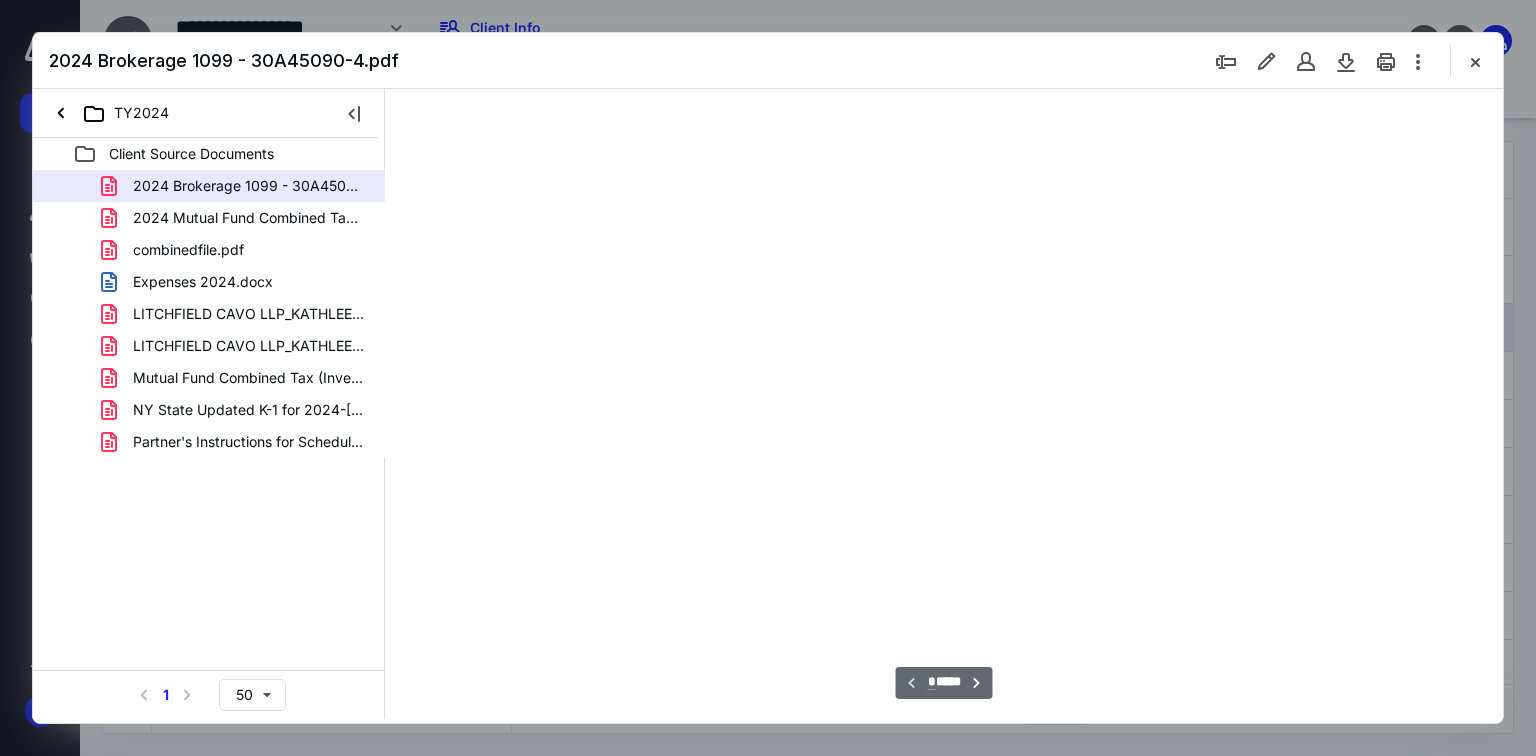 type on "90" 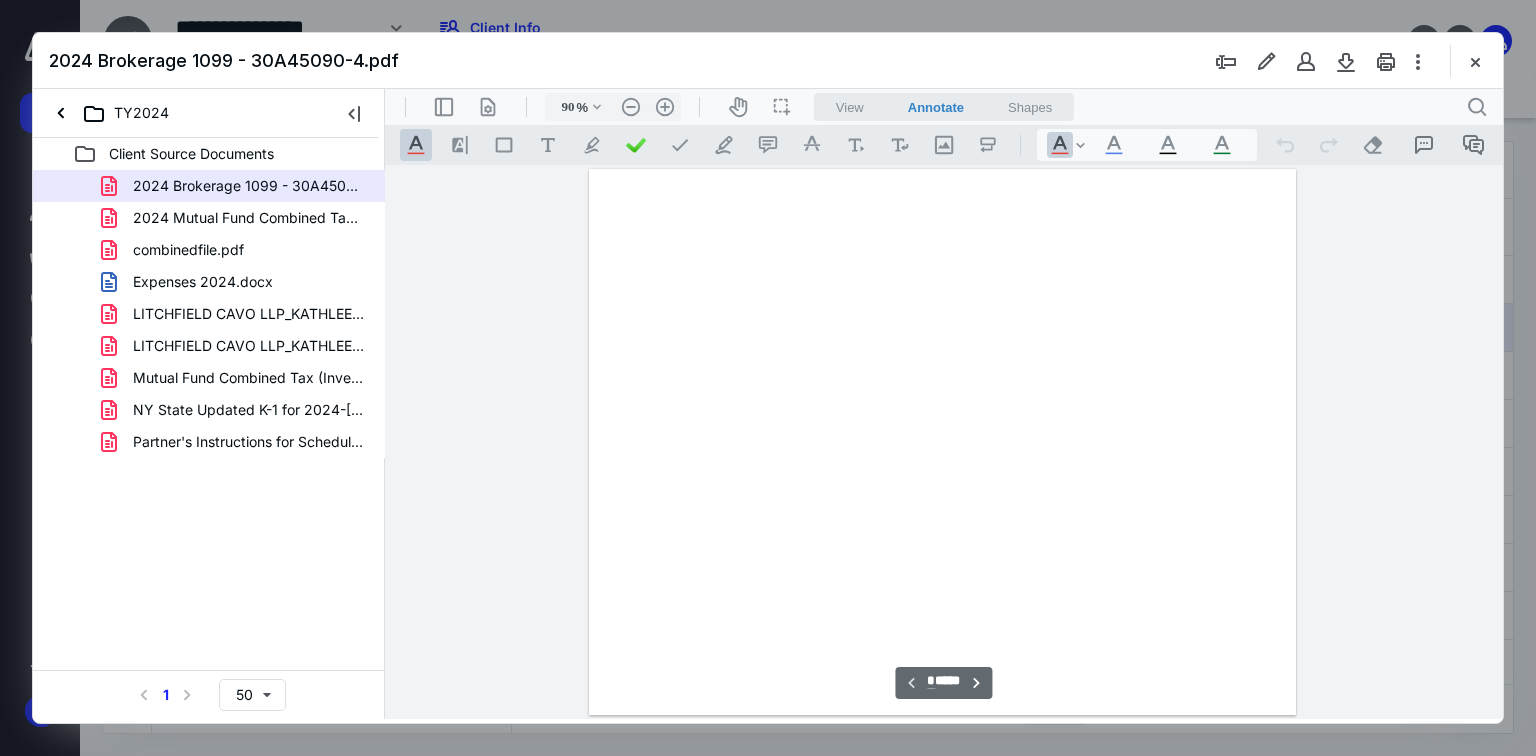 scroll, scrollTop: 80, scrollLeft: 0, axis: vertical 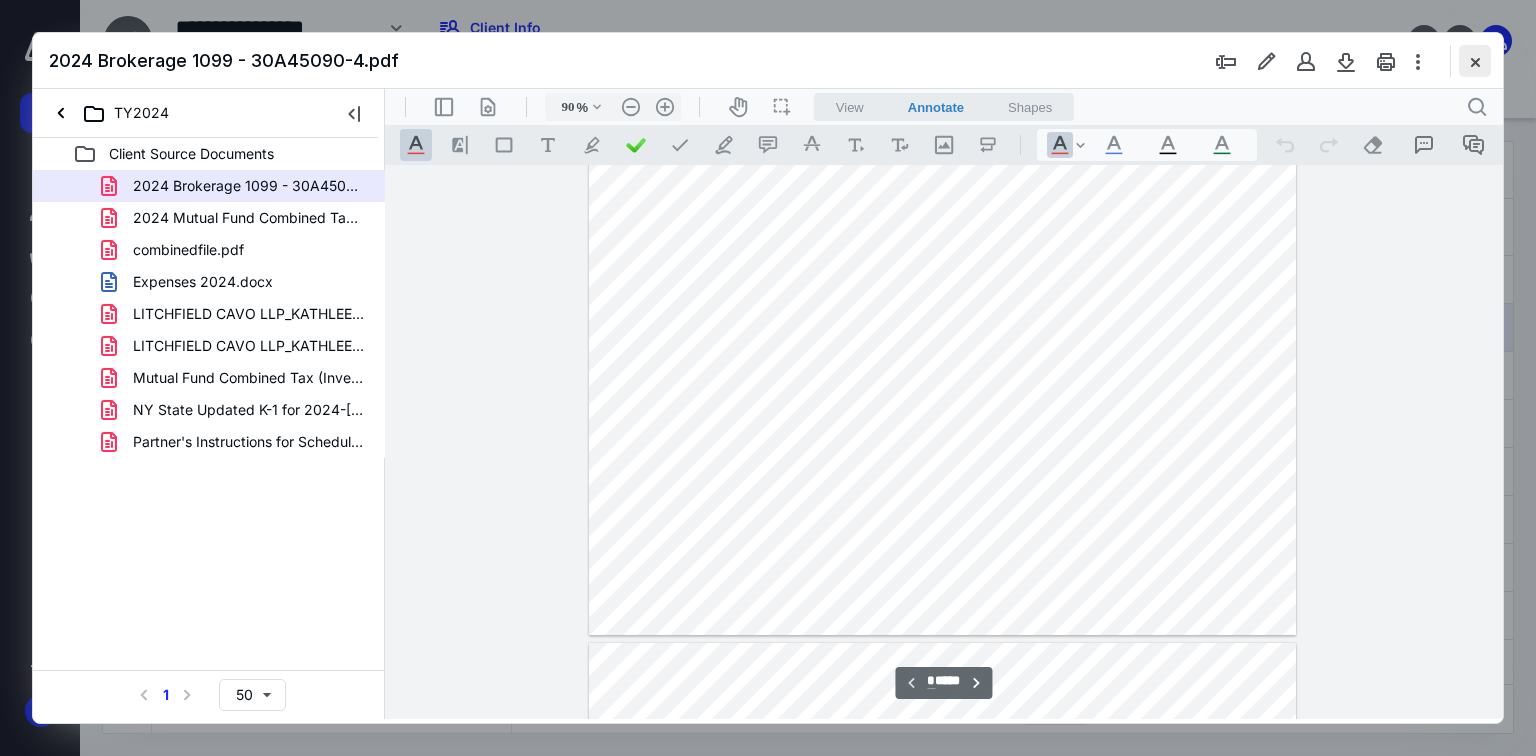 click at bounding box center [1475, 61] 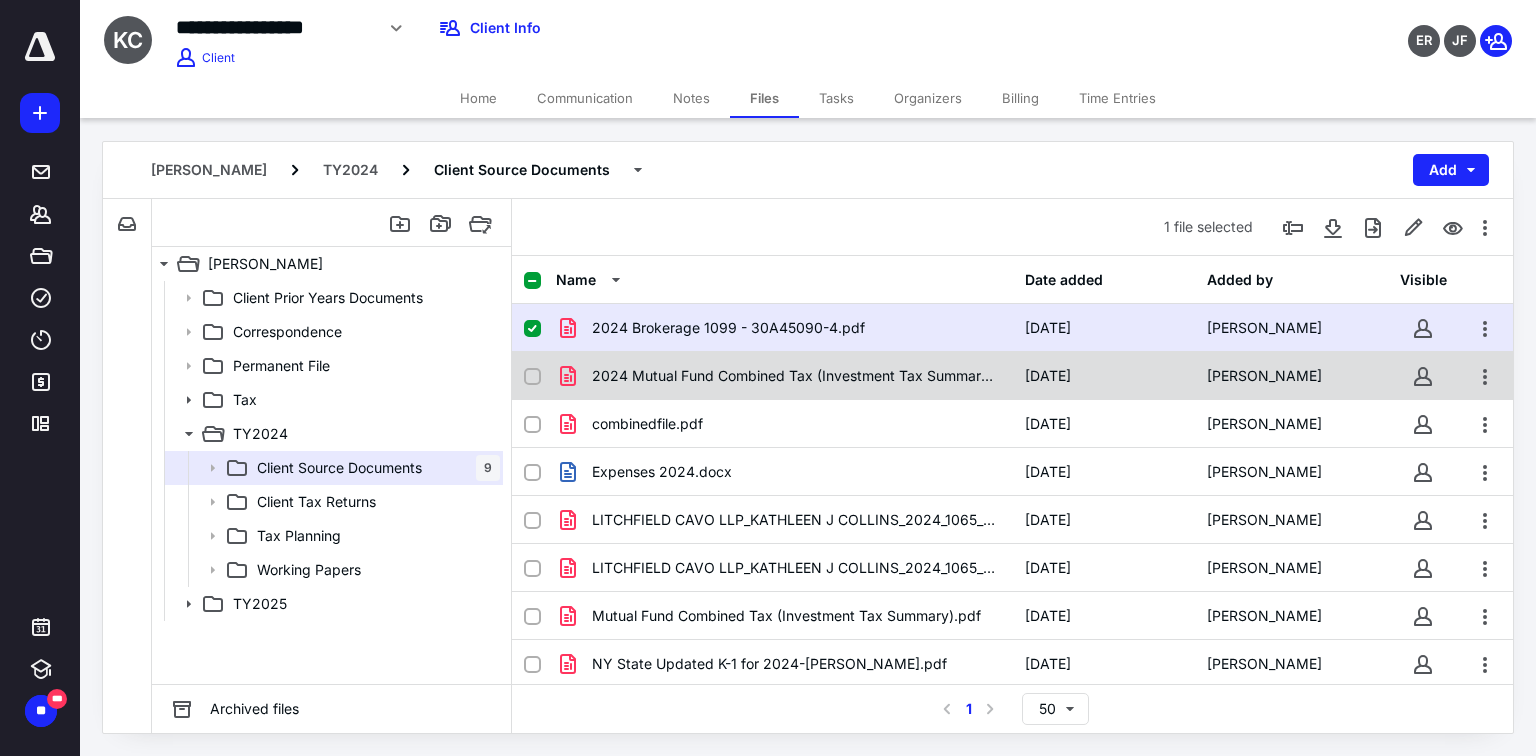 click on "2024 Mutual Fund Combined Tax (Investment Tax Summary).pdf" at bounding box center [796, 376] 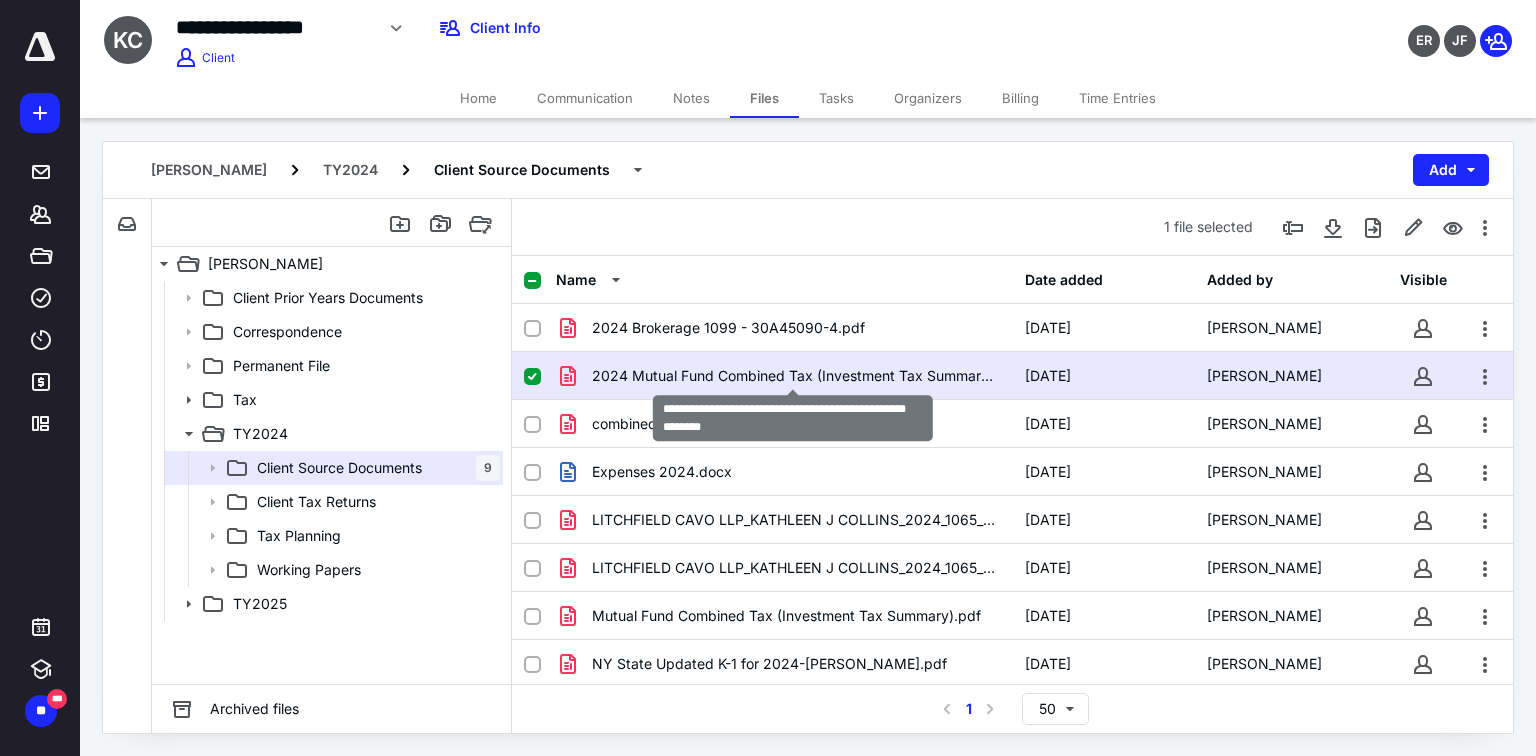 click on "2024 Mutual Fund Combined Tax (Investment Tax Summary).pdf" at bounding box center [796, 376] 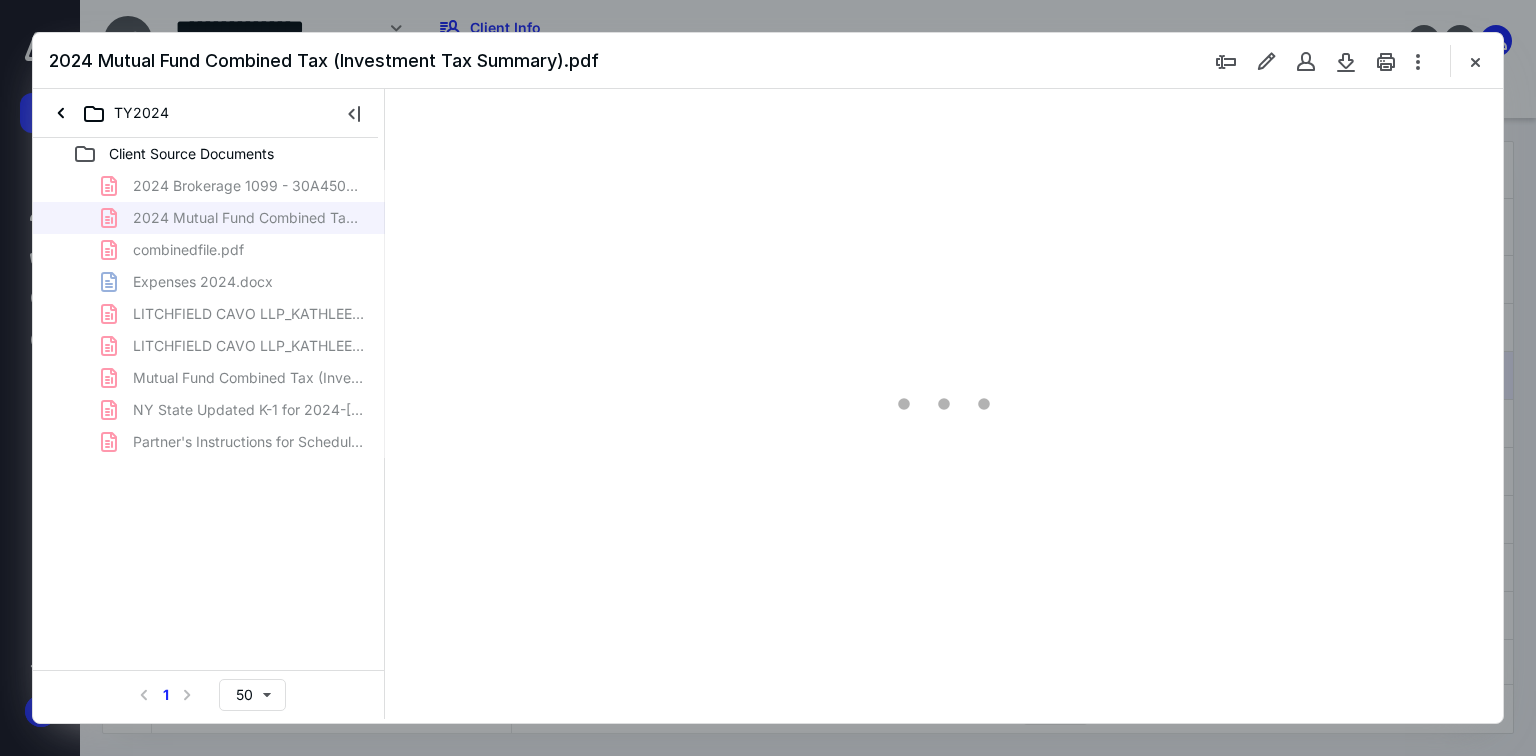 scroll, scrollTop: 0, scrollLeft: 0, axis: both 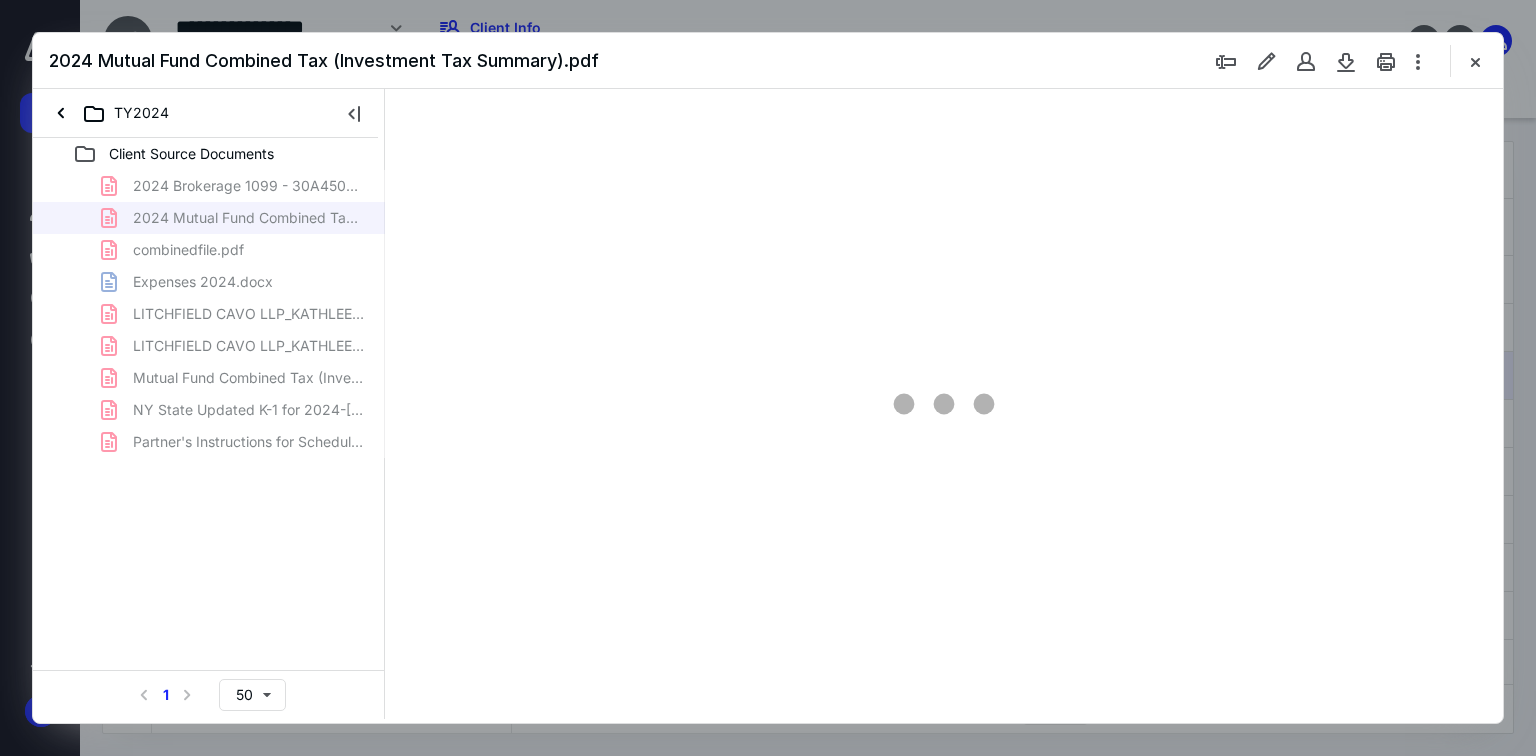 type on "90" 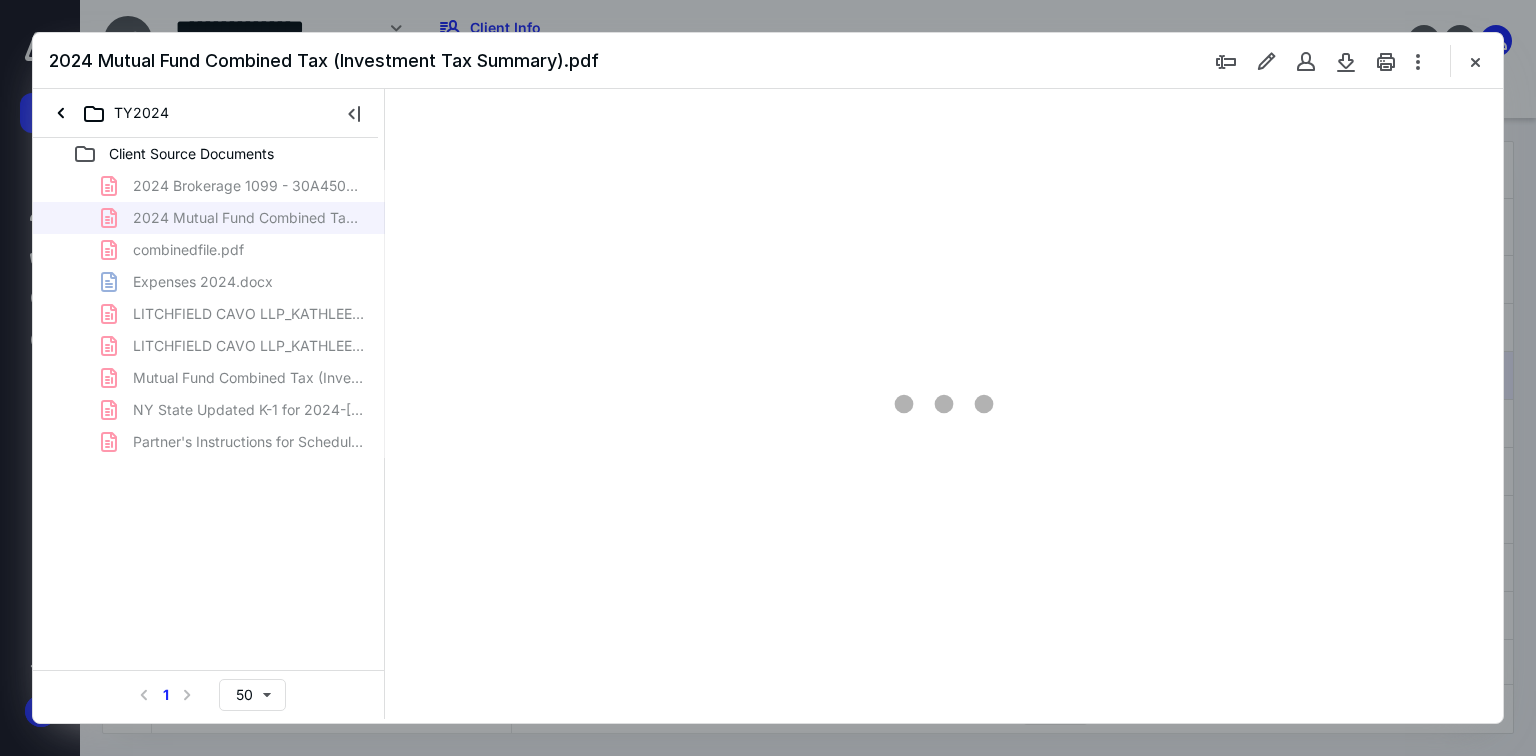 scroll, scrollTop: 80, scrollLeft: 0, axis: vertical 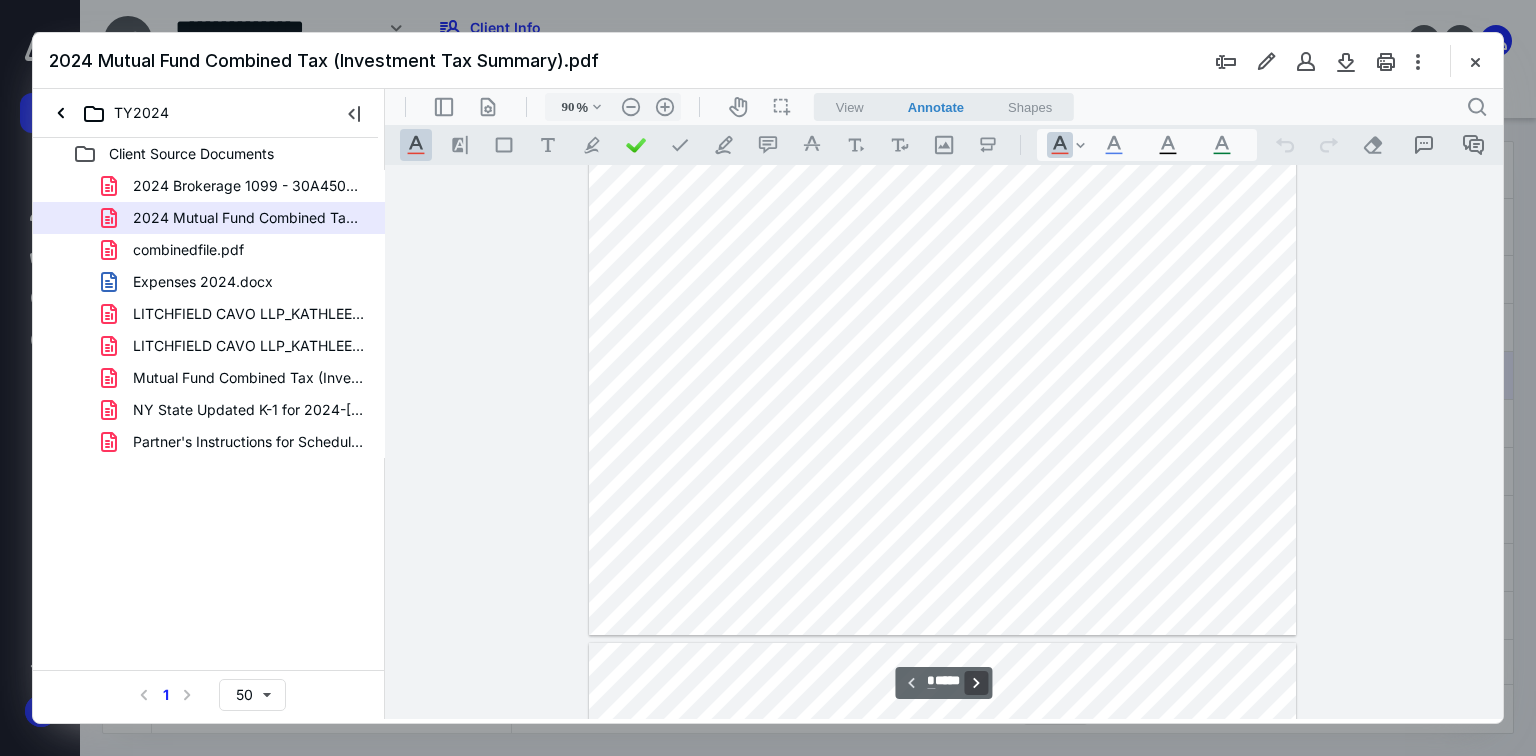 click on "**********" at bounding box center (977, 683) 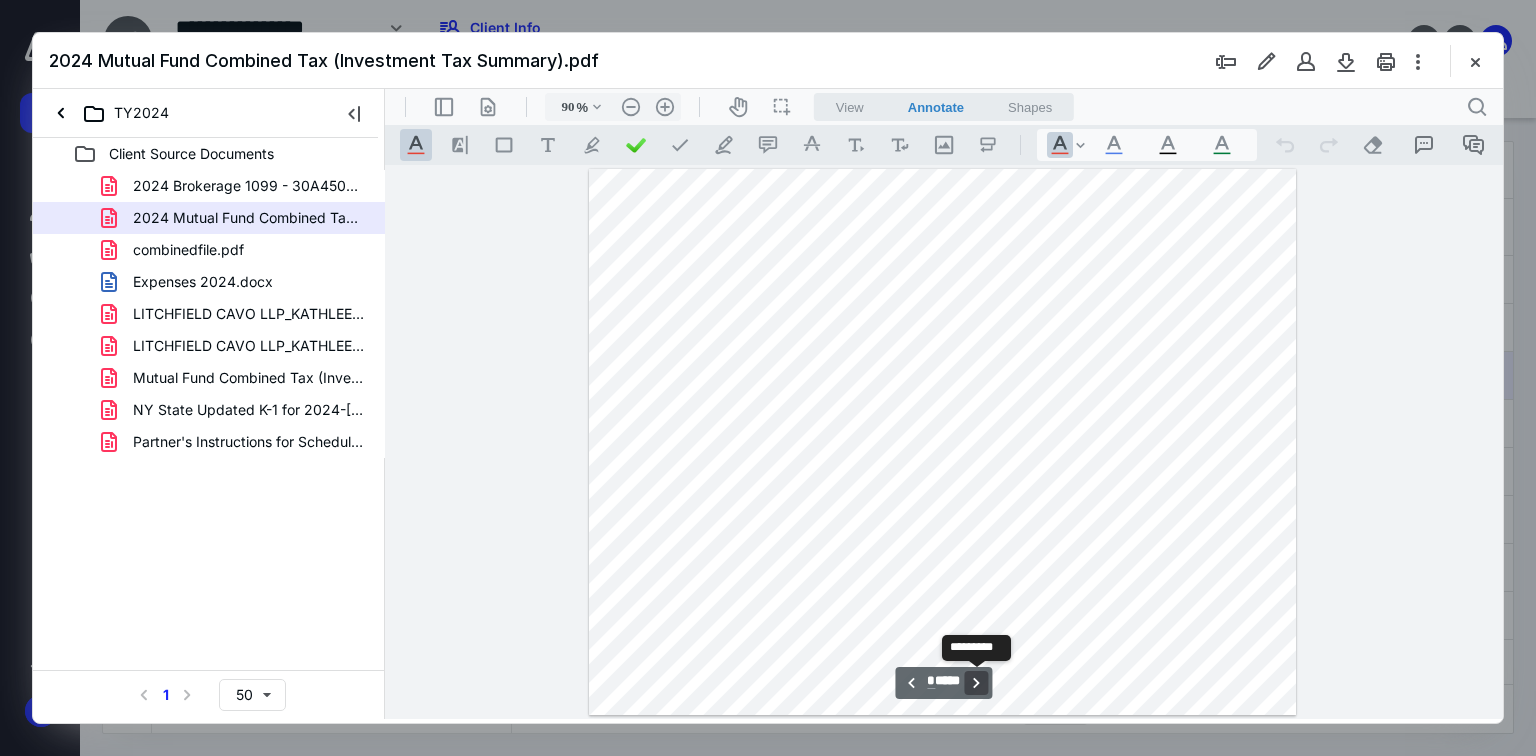 click on "**********" at bounding box center [977, 683] 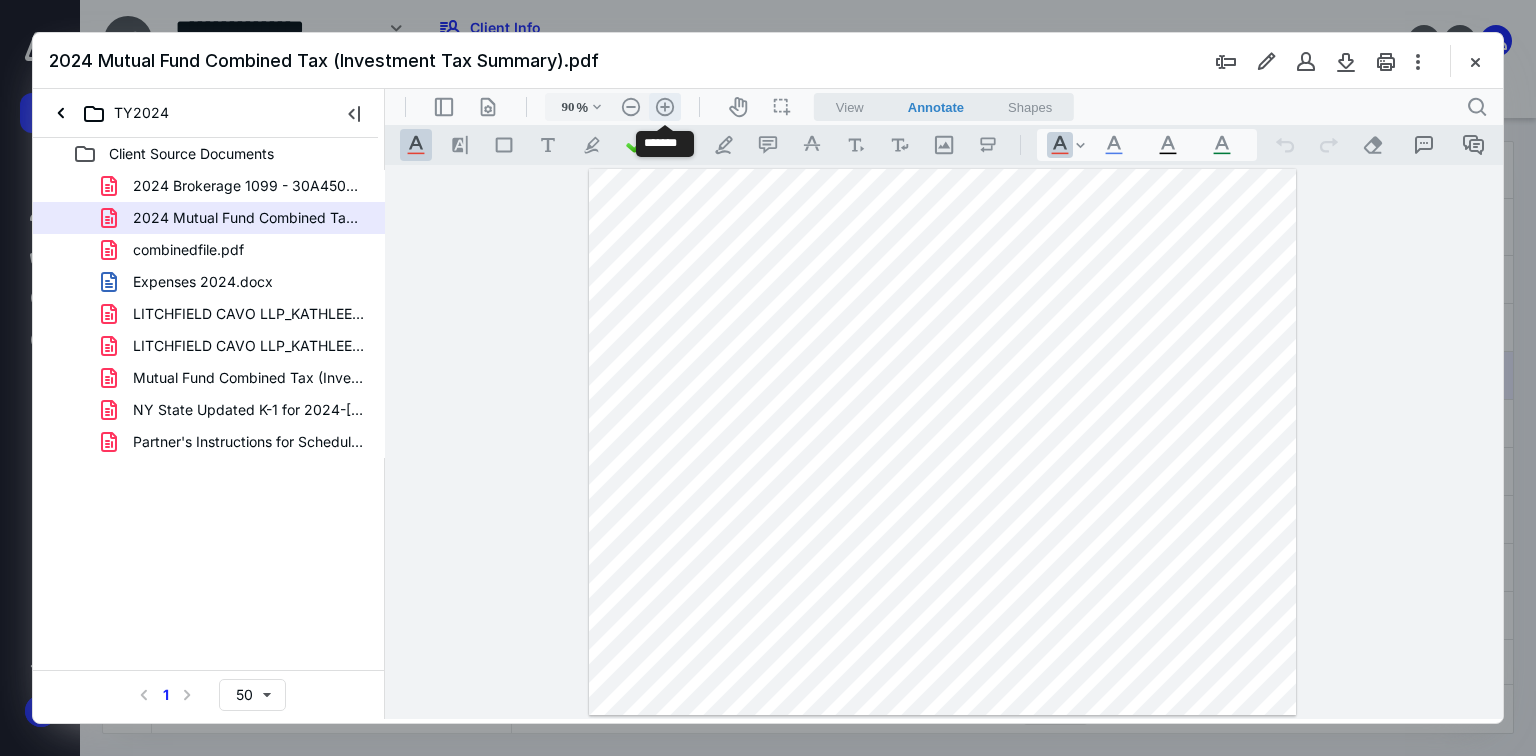 click on ".cls-1{fill:#abb0c4;} icon - header - zoom - in - line" at bounding box center (665, 107) 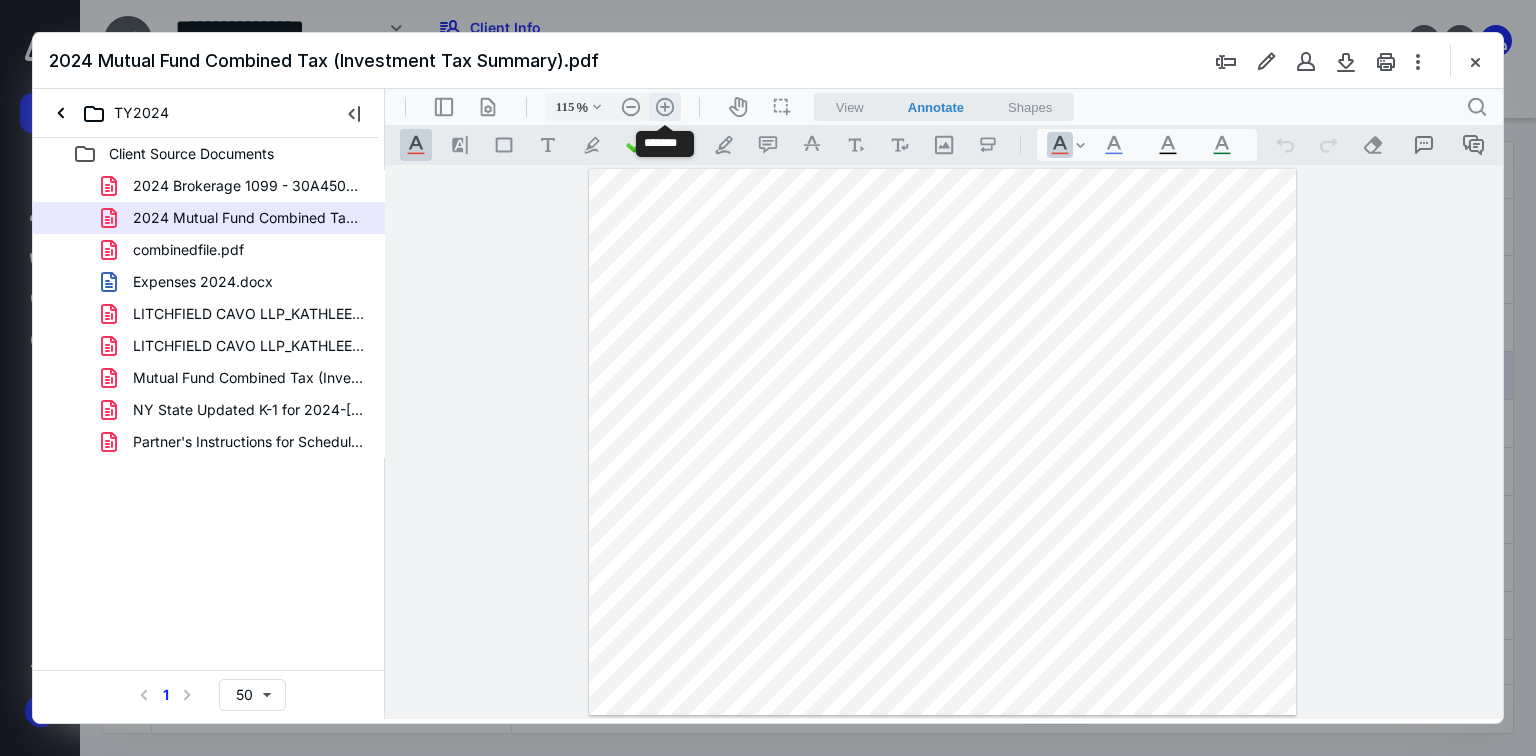 scroll, scrollTop: 1484, scrollLeft: 0, axis: vertical 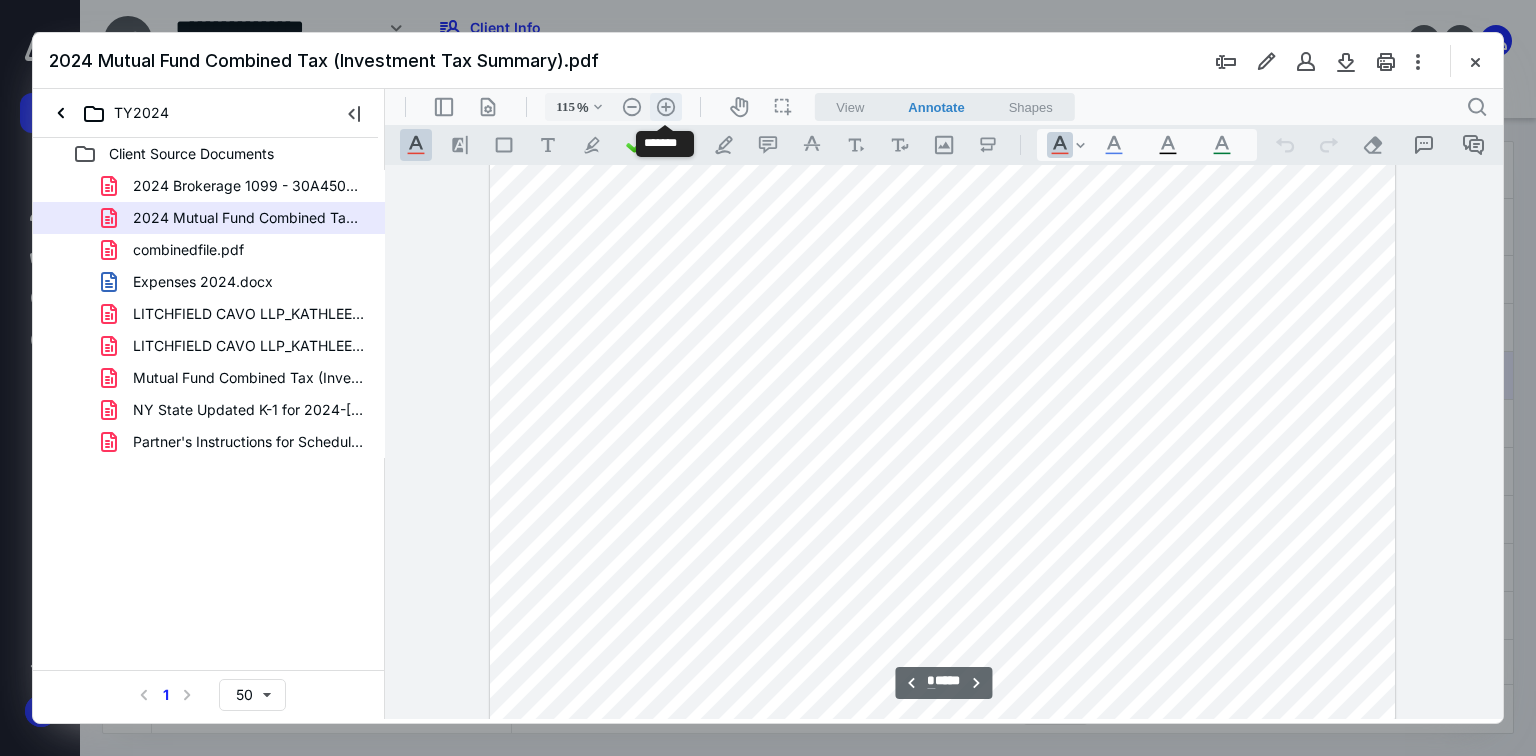 click on ".cls-1{fill:#abb0c4;} icon - header - zoom - in - line" at bounding box center [666, 107] 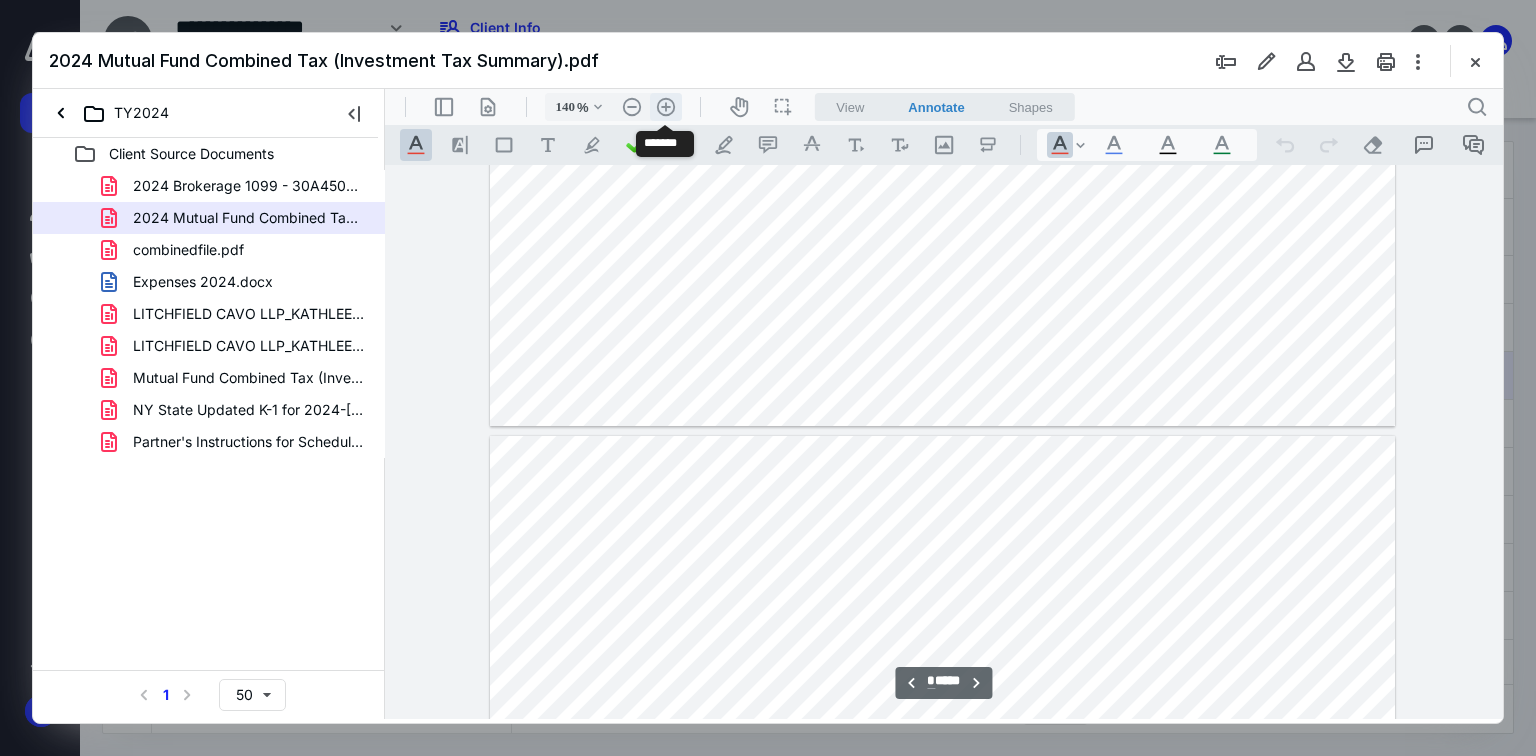 click on ".cls-1{fill:#abb0c4;} icon - header - zoom - in - line" at bounding box center [666, 107] 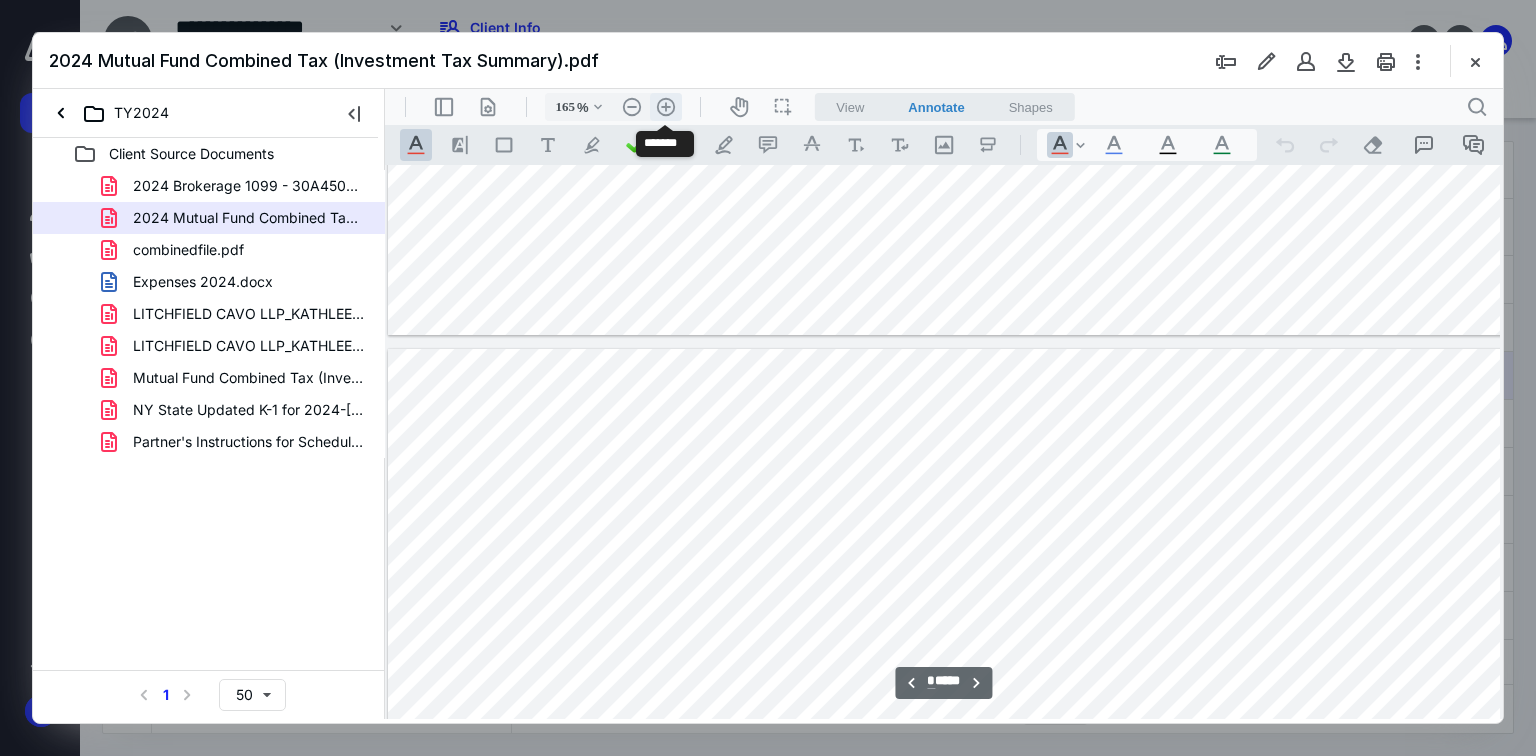 scroll, scrollTop: 2238, scrollLeft: 104, axis: both 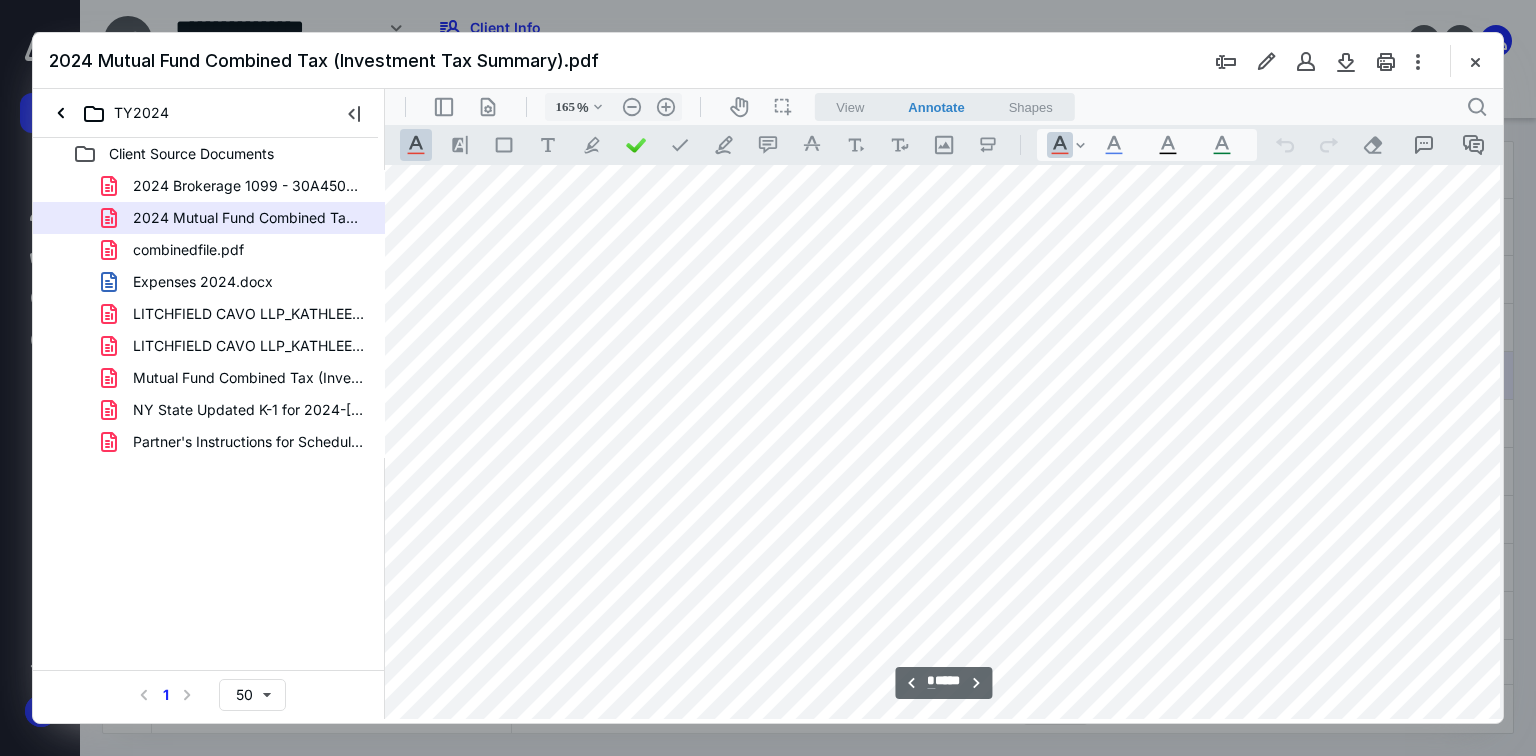 drag, startPoint x: 505, startPoint y: 706, endPoint x: 449, endPoint y: 701, distance: 56.22277 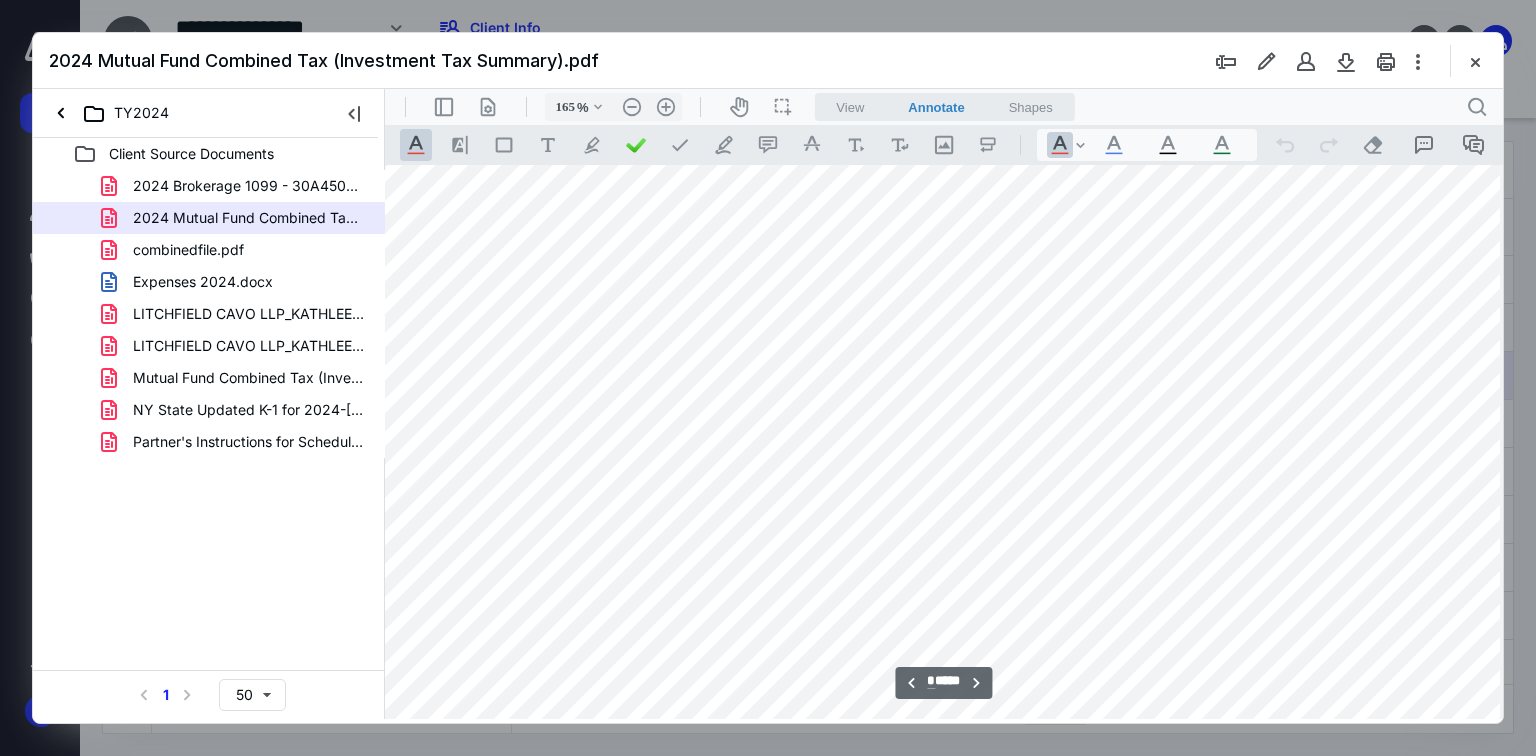scroll, scrollTop: 2238, scrollLeft: 26, axis: both 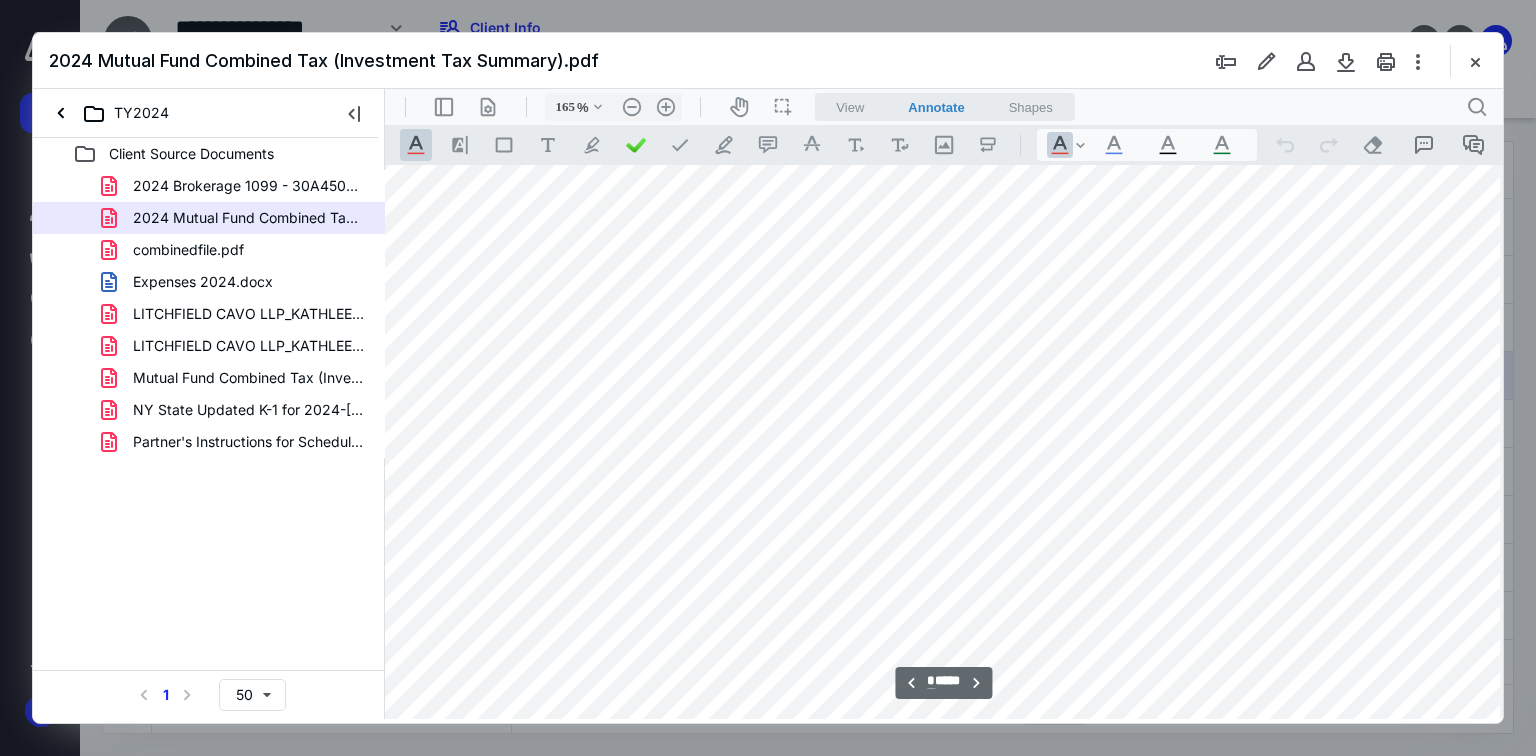 drag, startPoint x: 875, startPoint y: 808, endPoint x: 814, endPoint y: 808, distance: 61 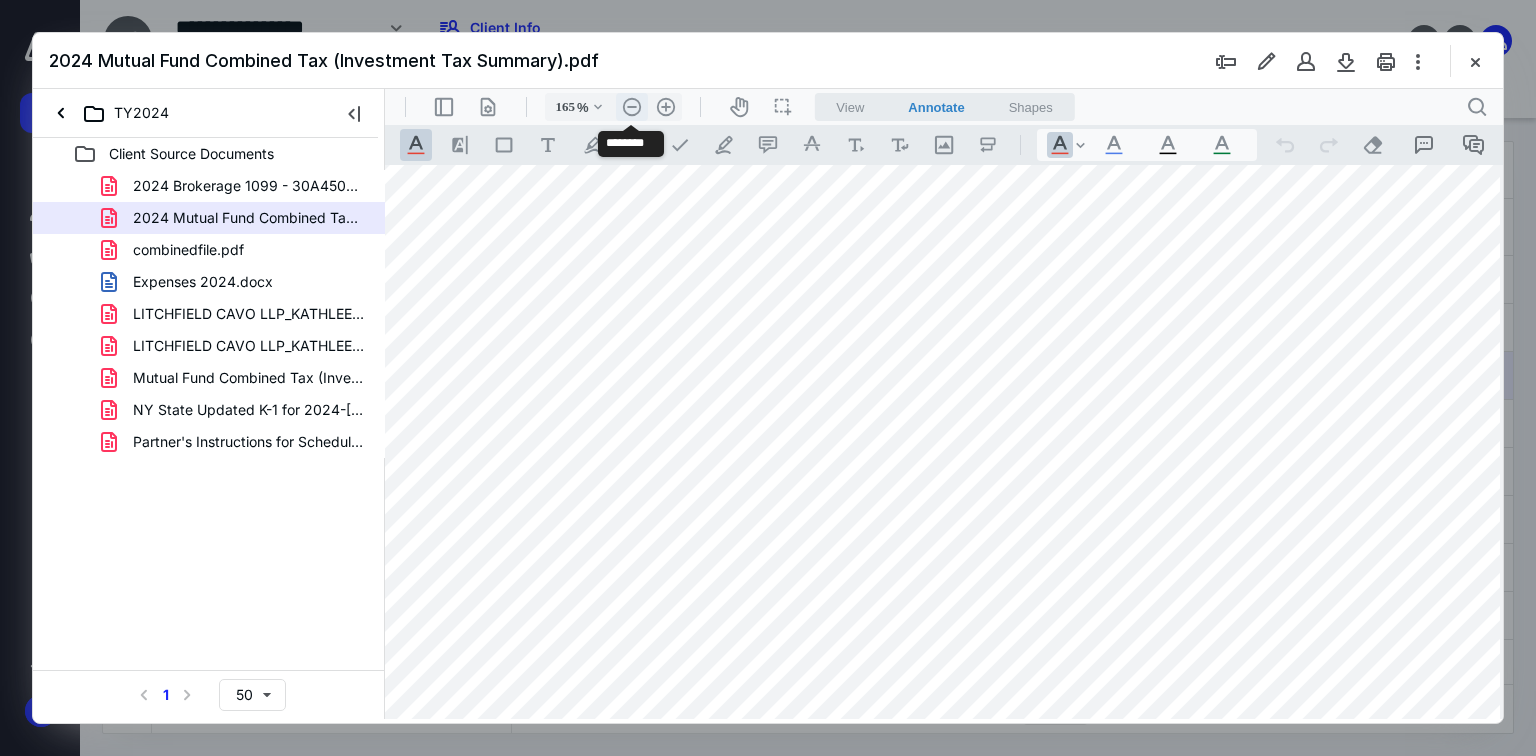 click on ".cls-1{fill:#abb0c4;} icon - header - zoom - out - line" at bounding box center (632, 107) 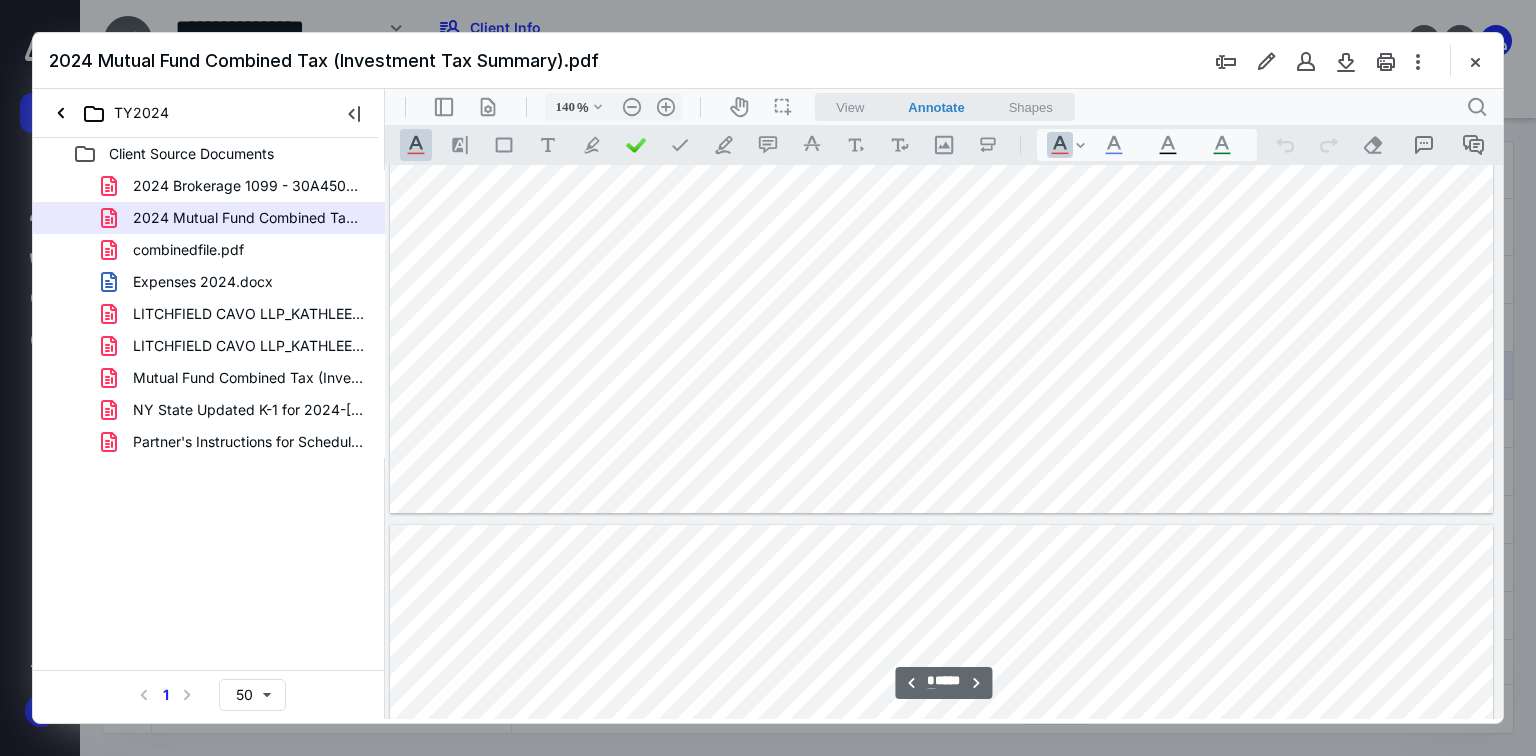 scroll, scrollTop: 1861, scrollLeft: 0, axis: vertical 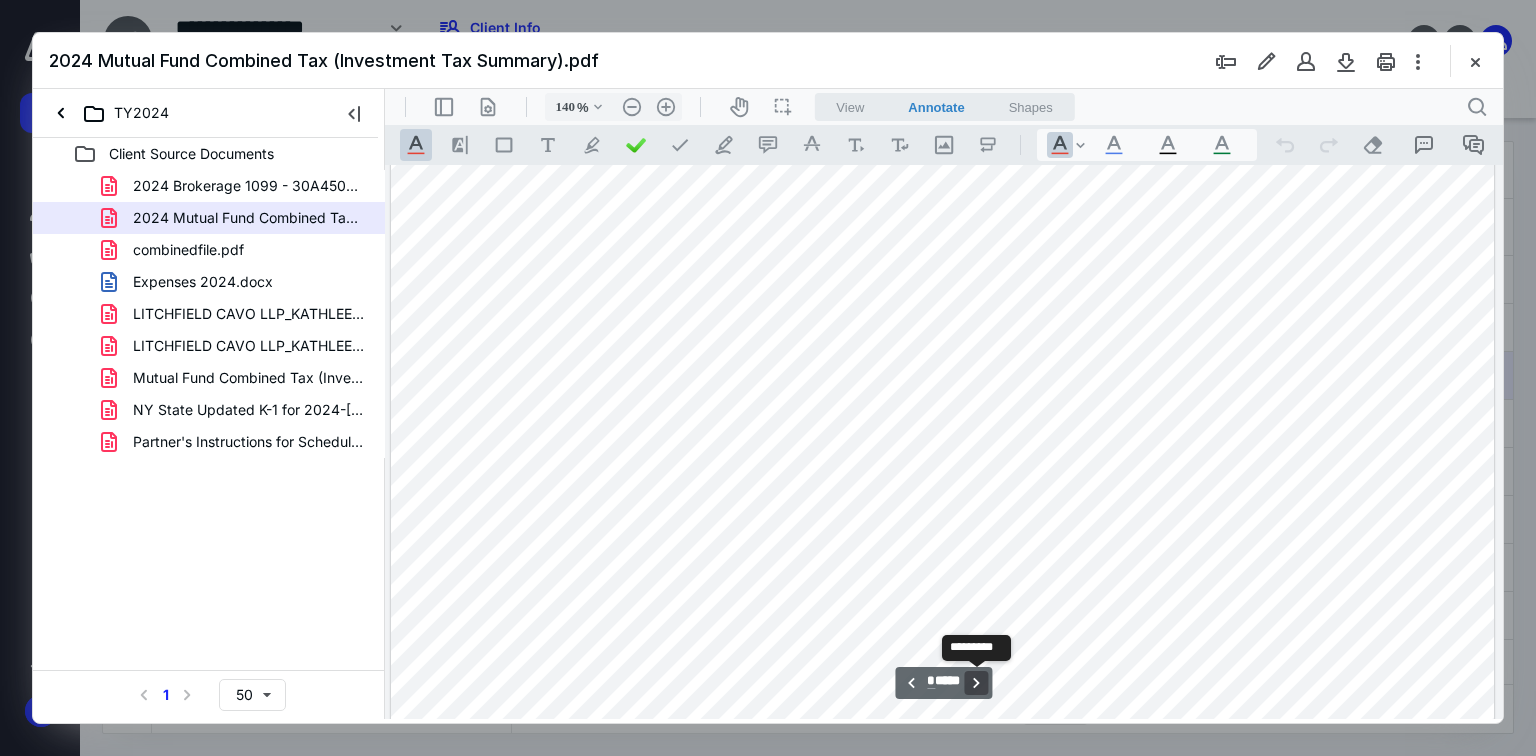 click on "**********" at bounding box center (977, 683) 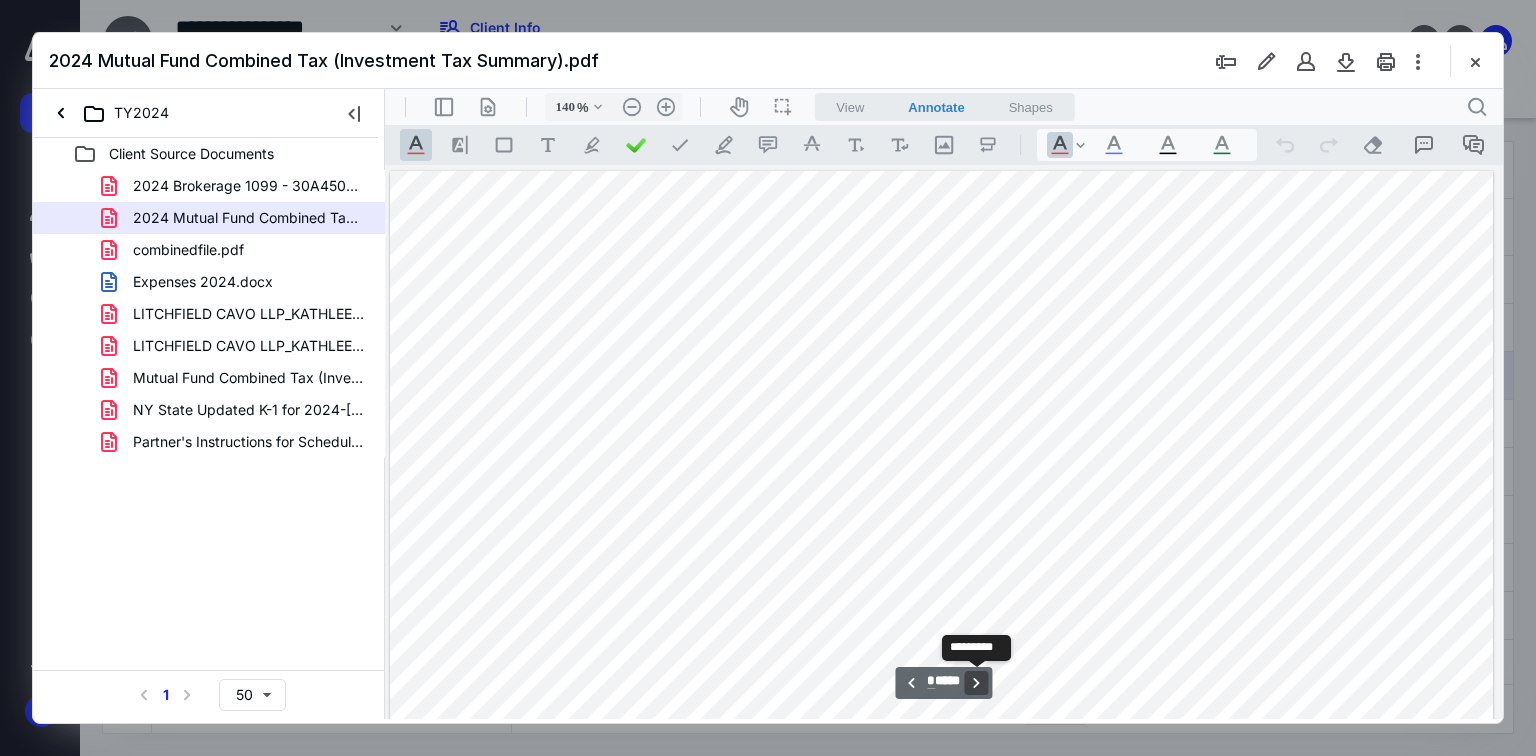 click on "**********" at bounding box center [977, 683] 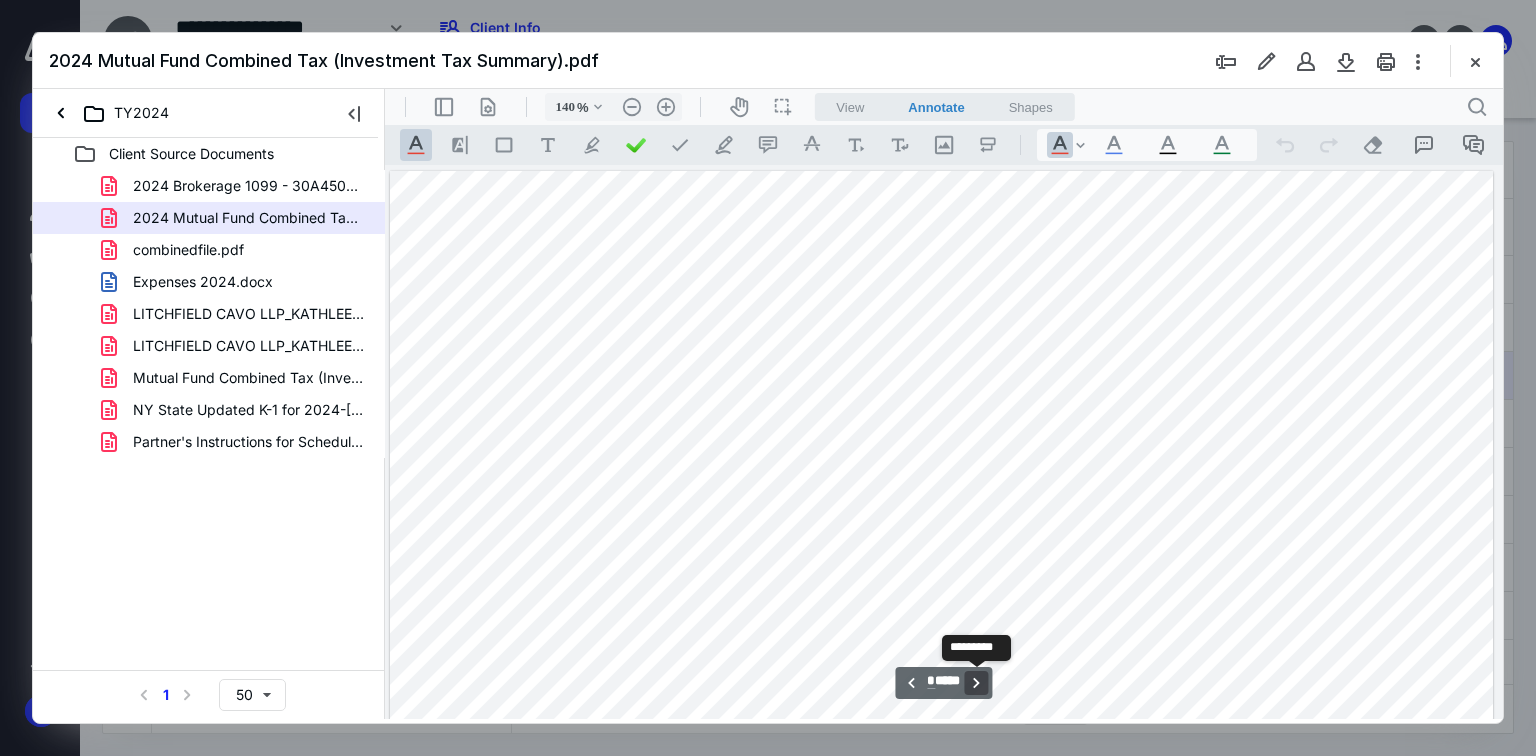 click on "**********" at bounding box center (977, 683) 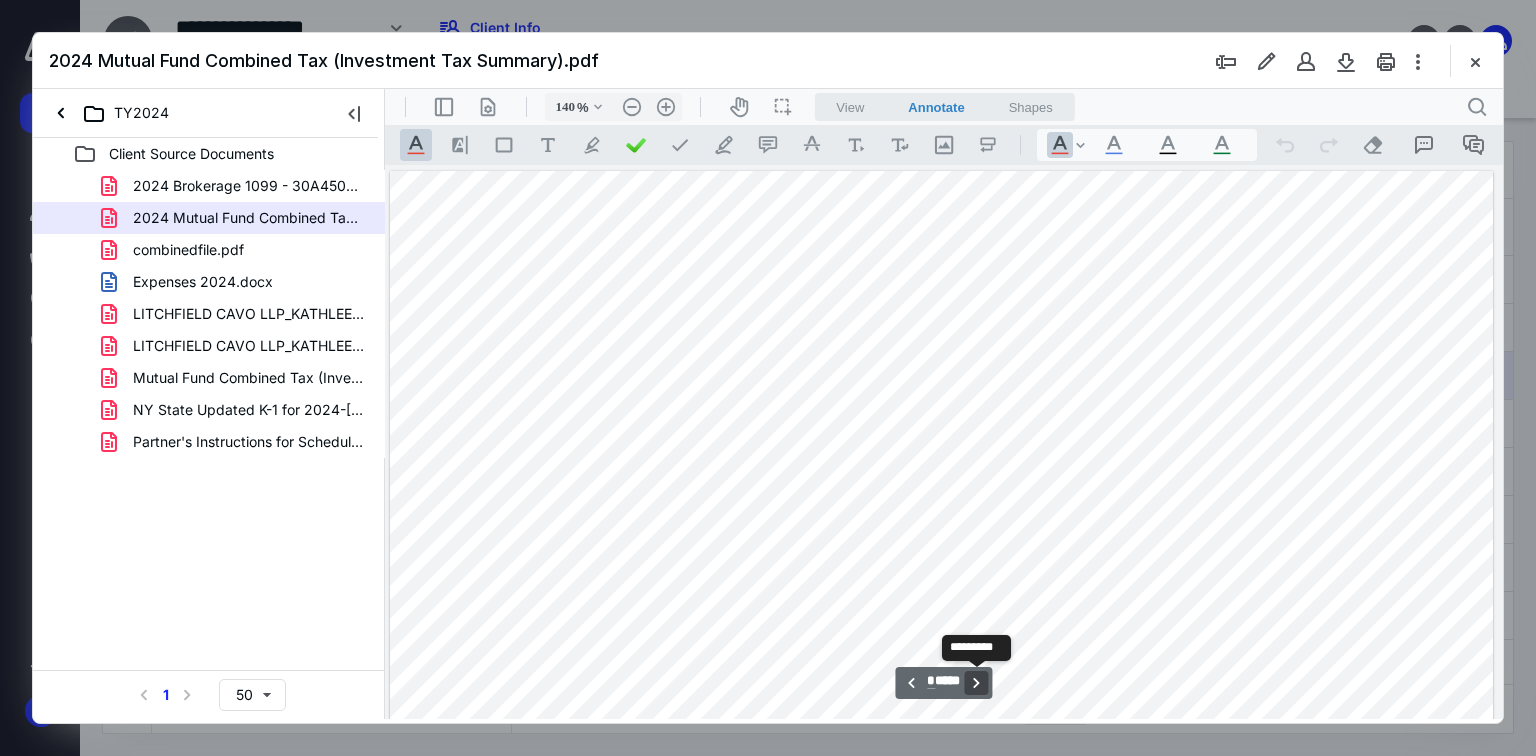 click on "**********" at bounding box center (977, 683) 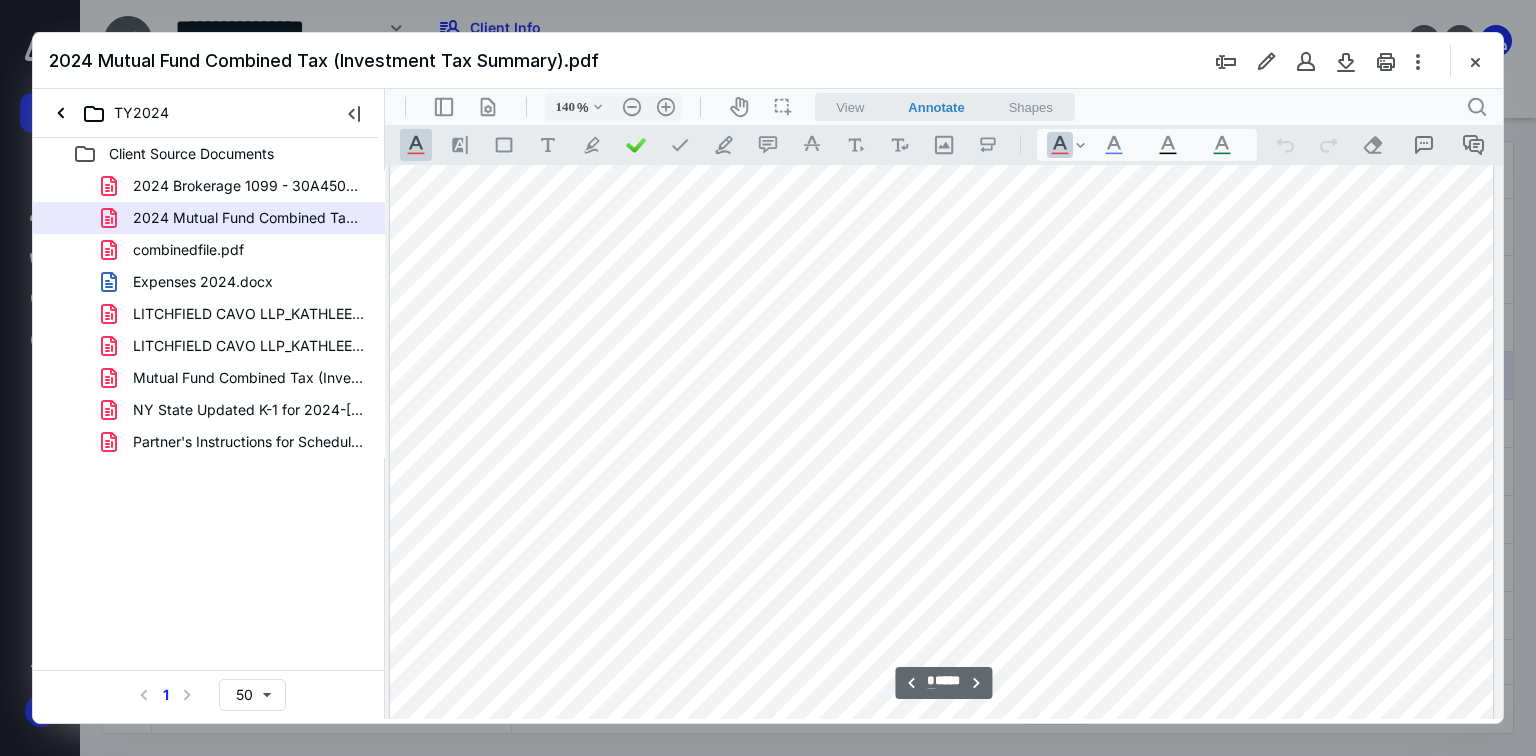 scroll, scrollTop: 7072, scrollLeft: 6, axis: both 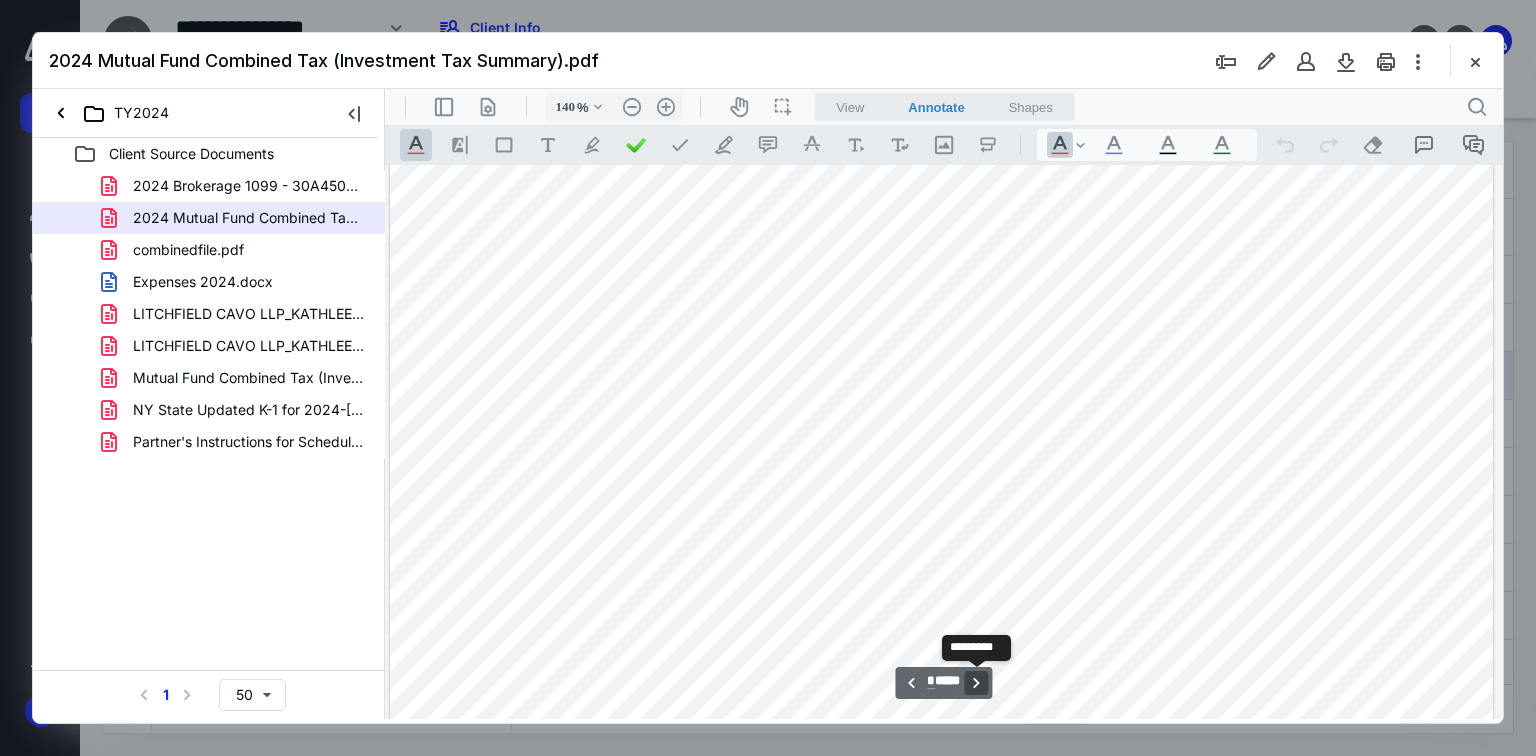 click on "**********" at bounding box center (977, 683) 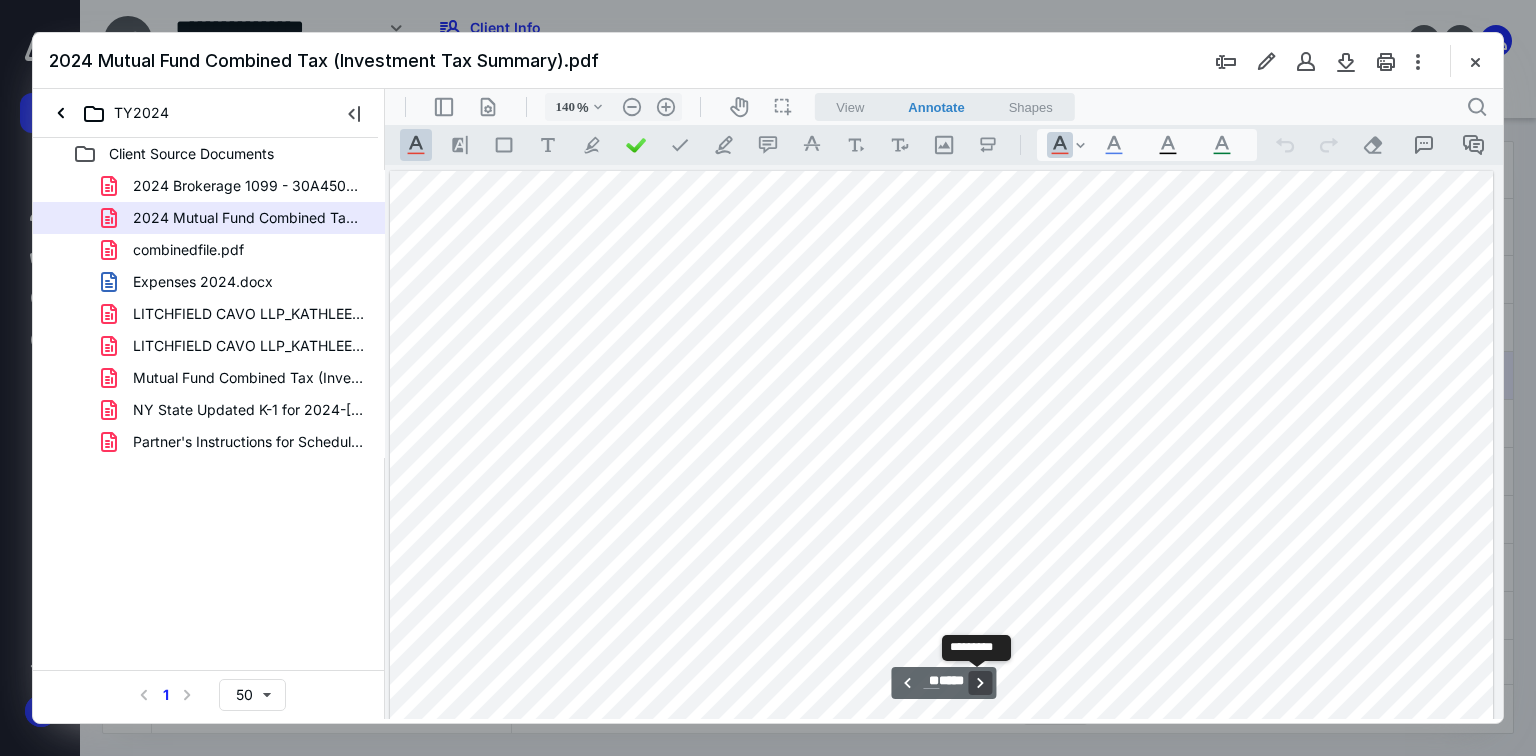 click on "**********" at bounding box center [981, 683] 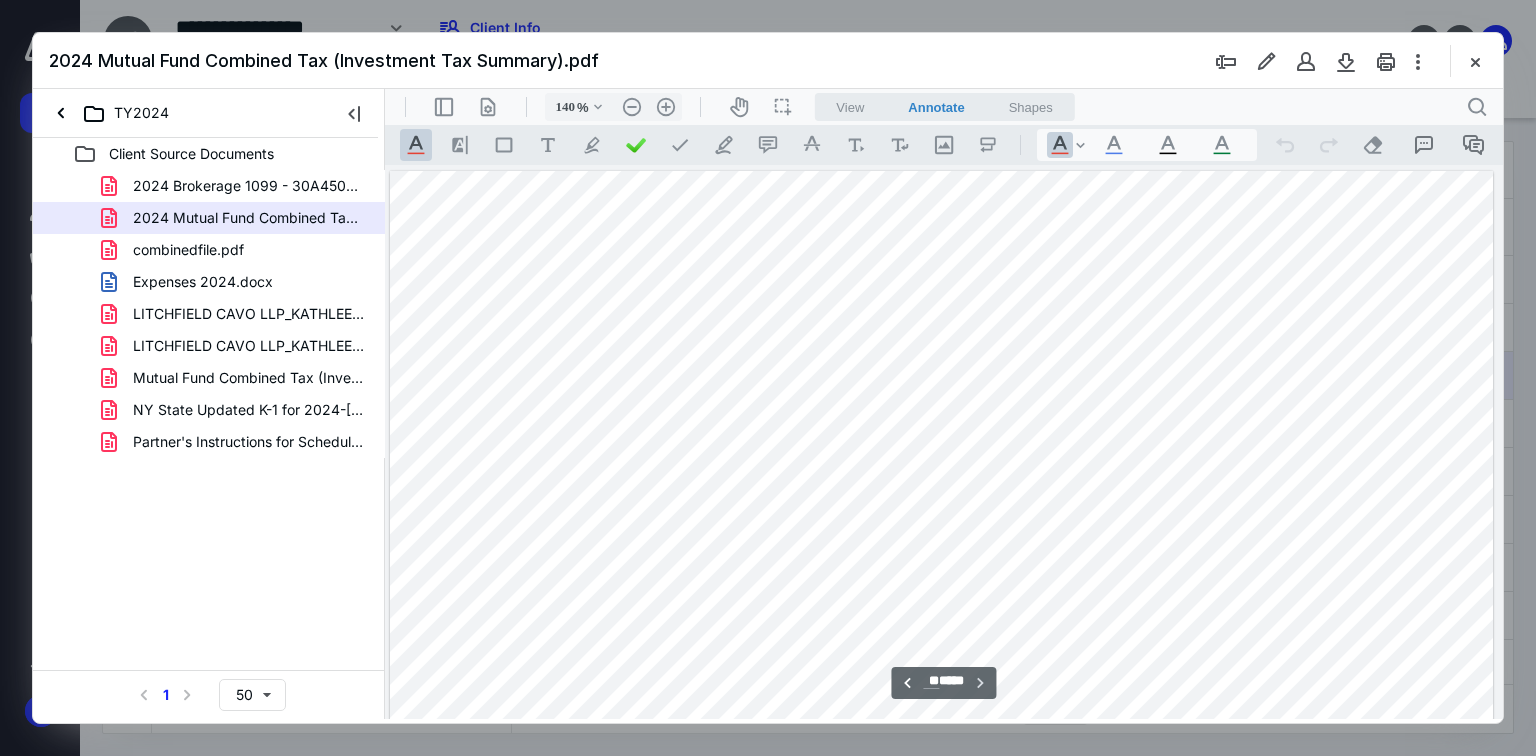 click on "**********" at bounding box center [943, 683] 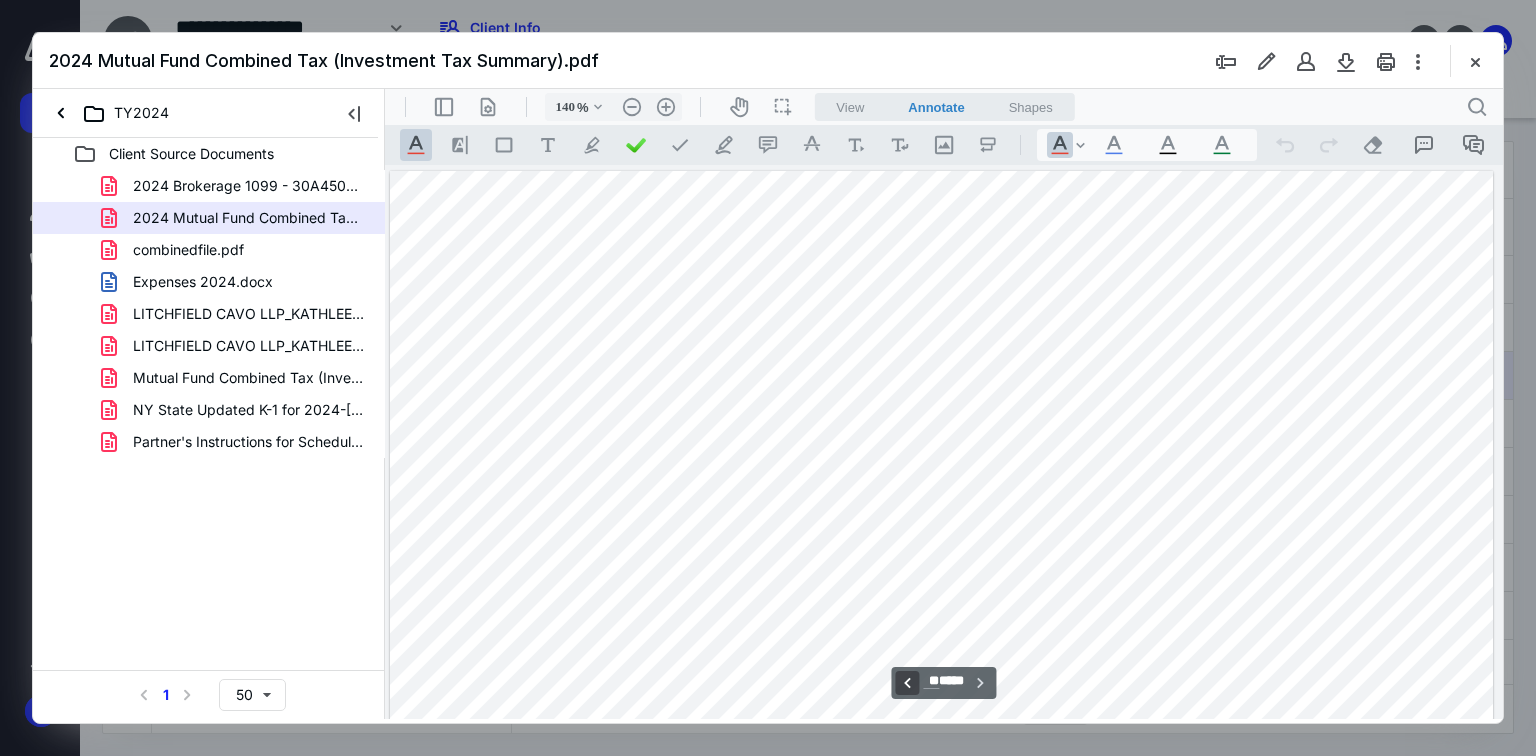 click on "**********" at bounding box center (907, 683) 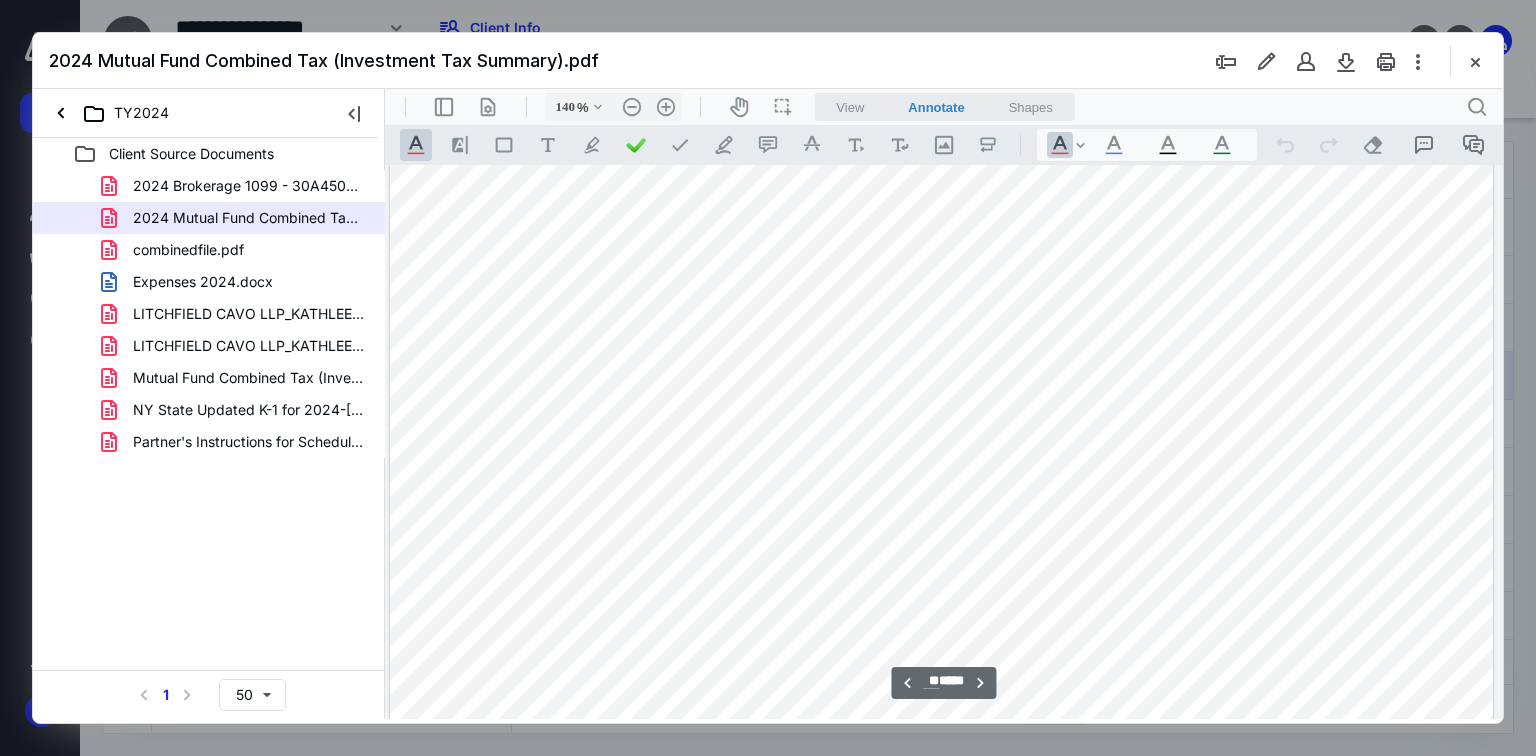 scroll, scrollTop: 9040, scrollLeft: 6, axis: both 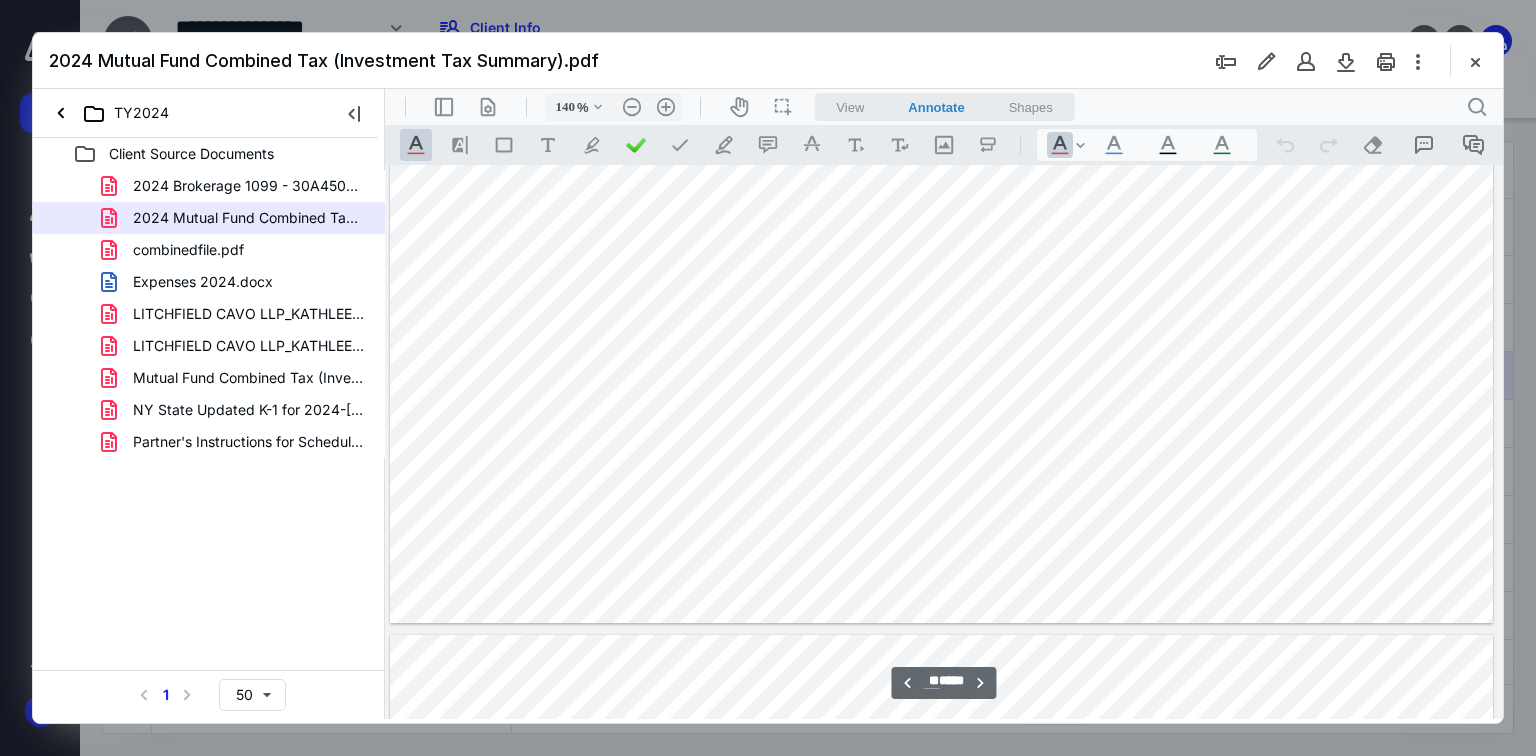 click at bounding box center (1475, 61) 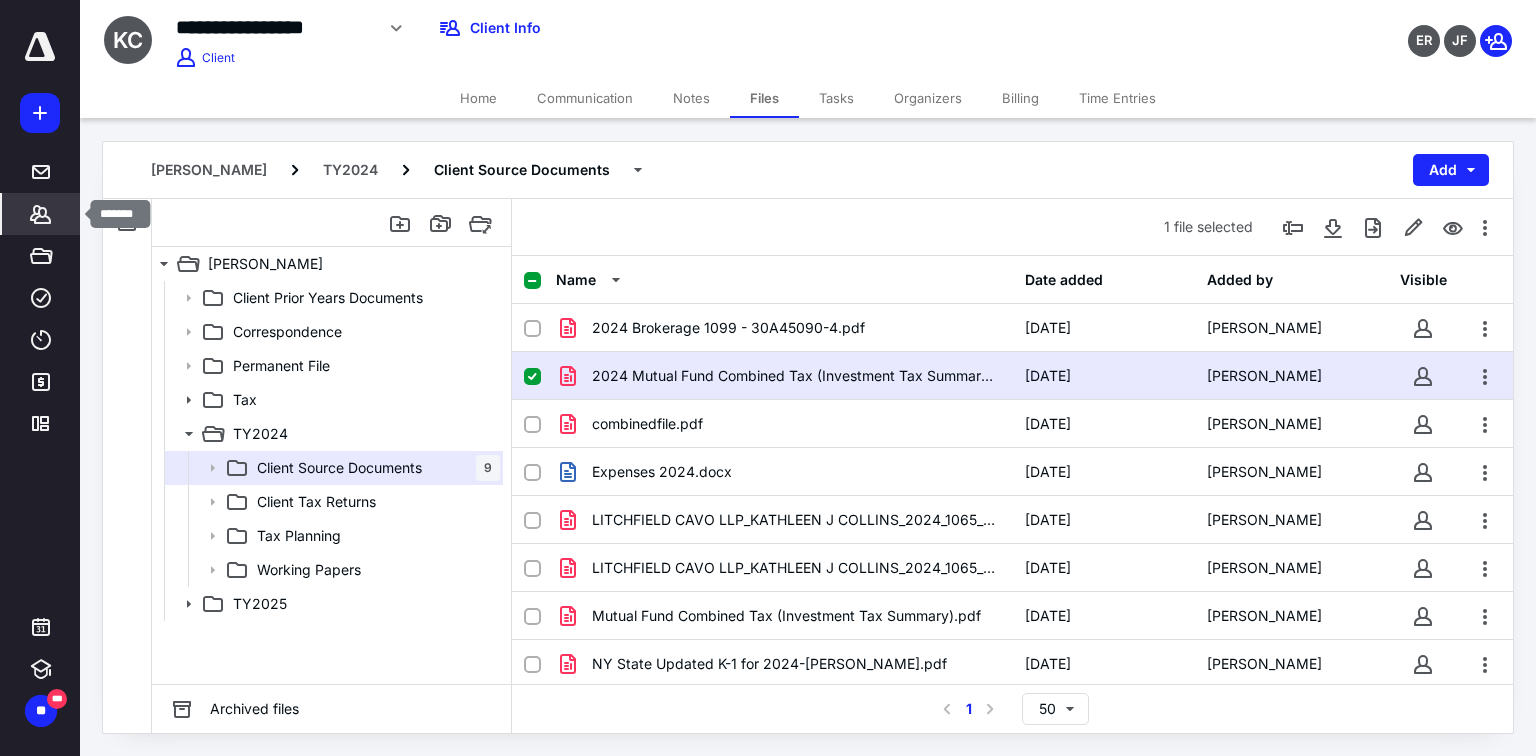 click 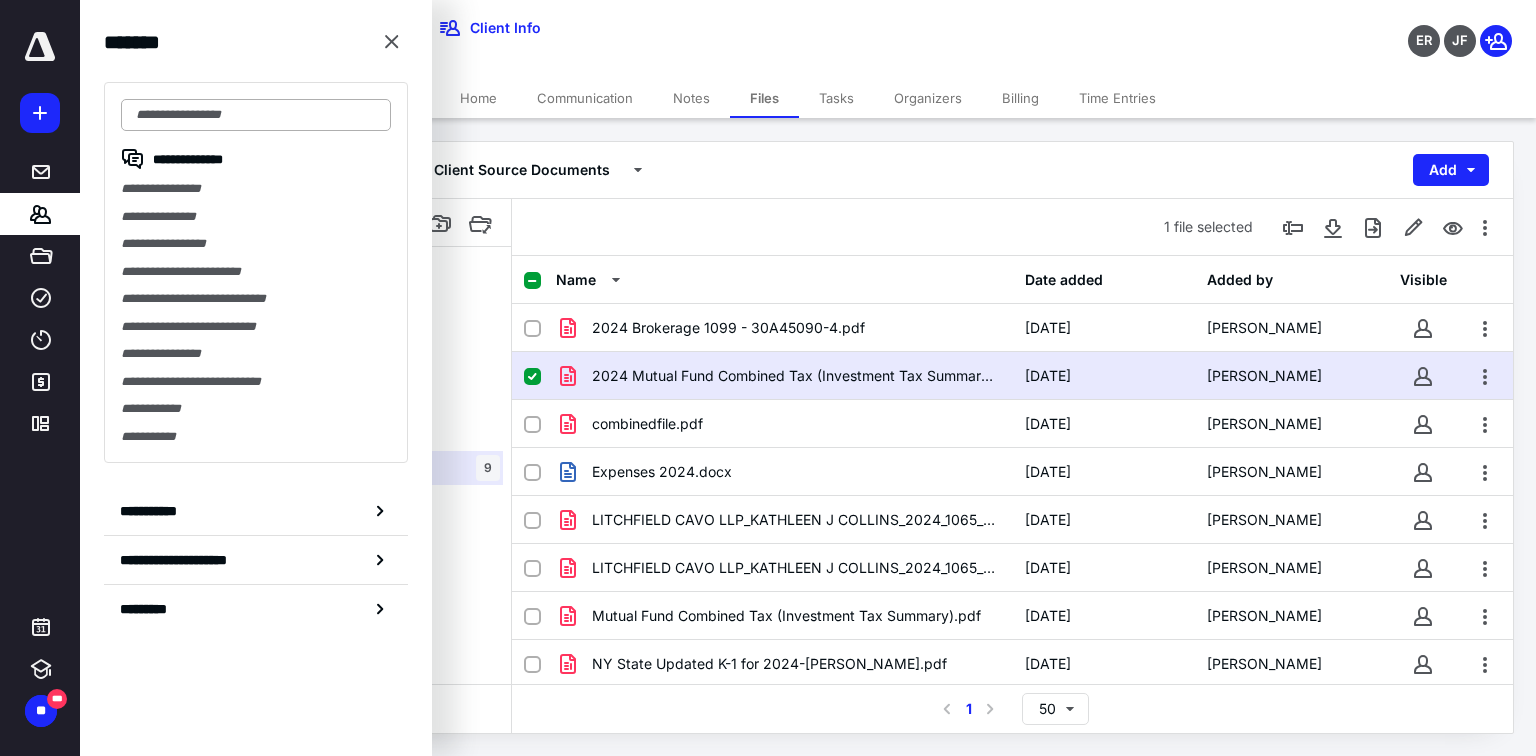 click at bounding box center (256, 115) 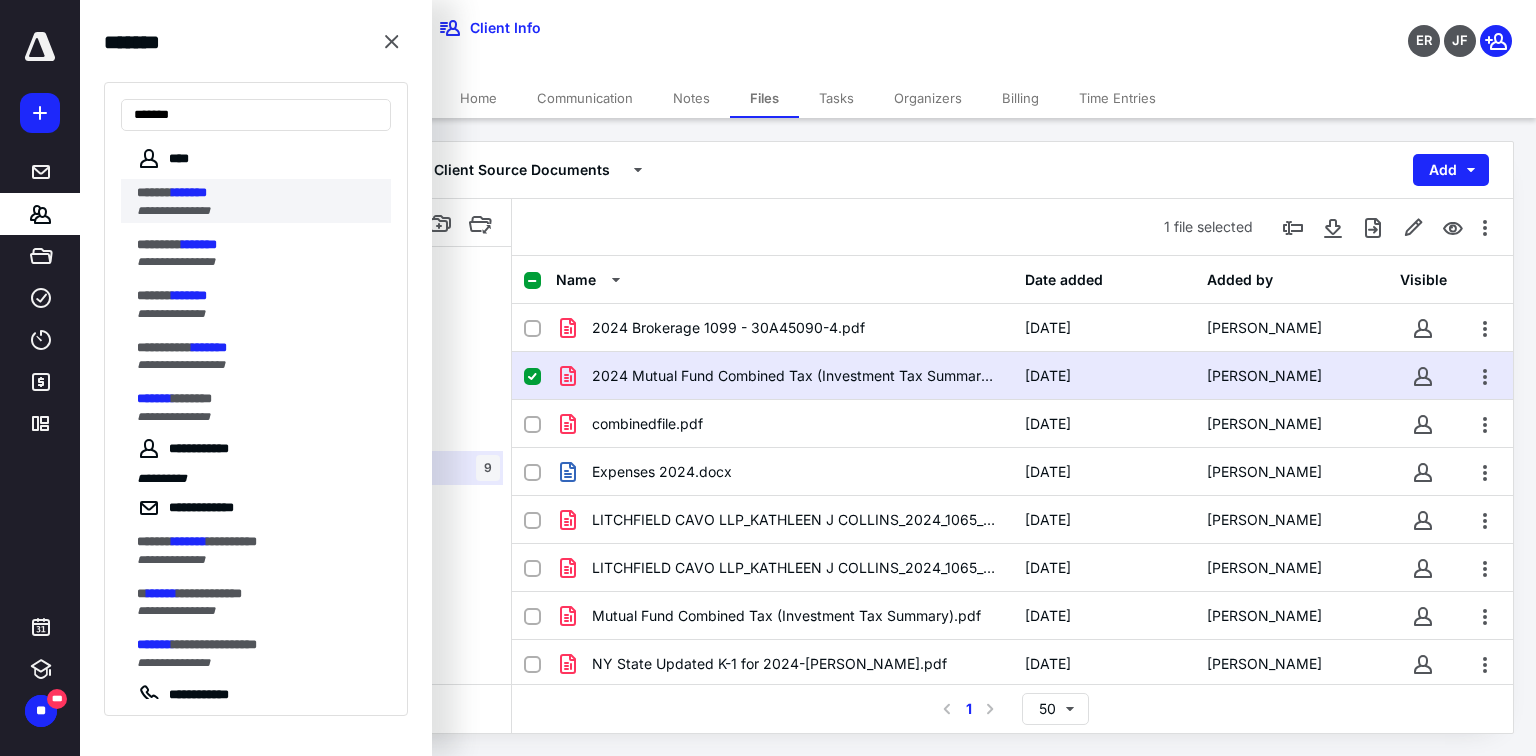 type on "*******" 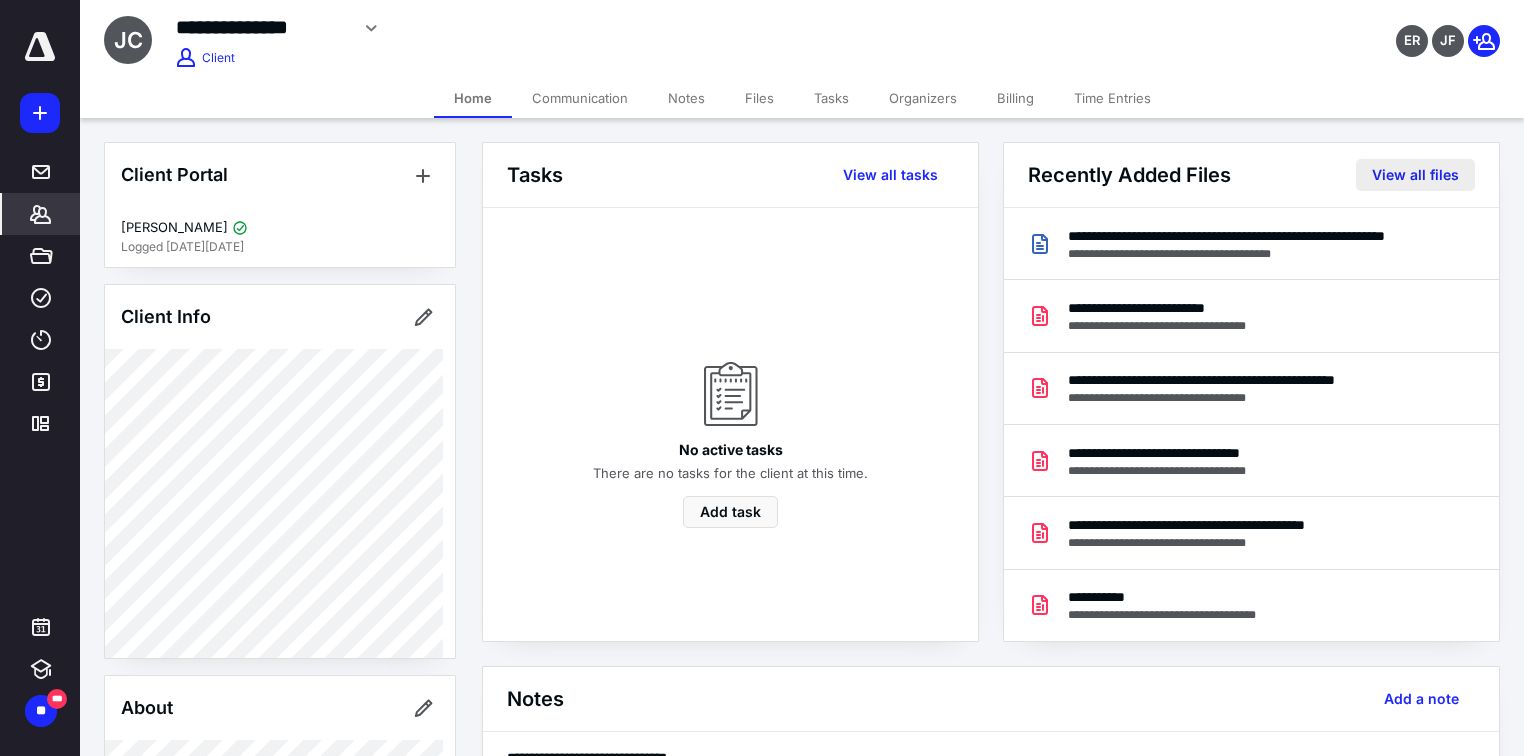 click on "View all files" at bounding box center [1415, 175] 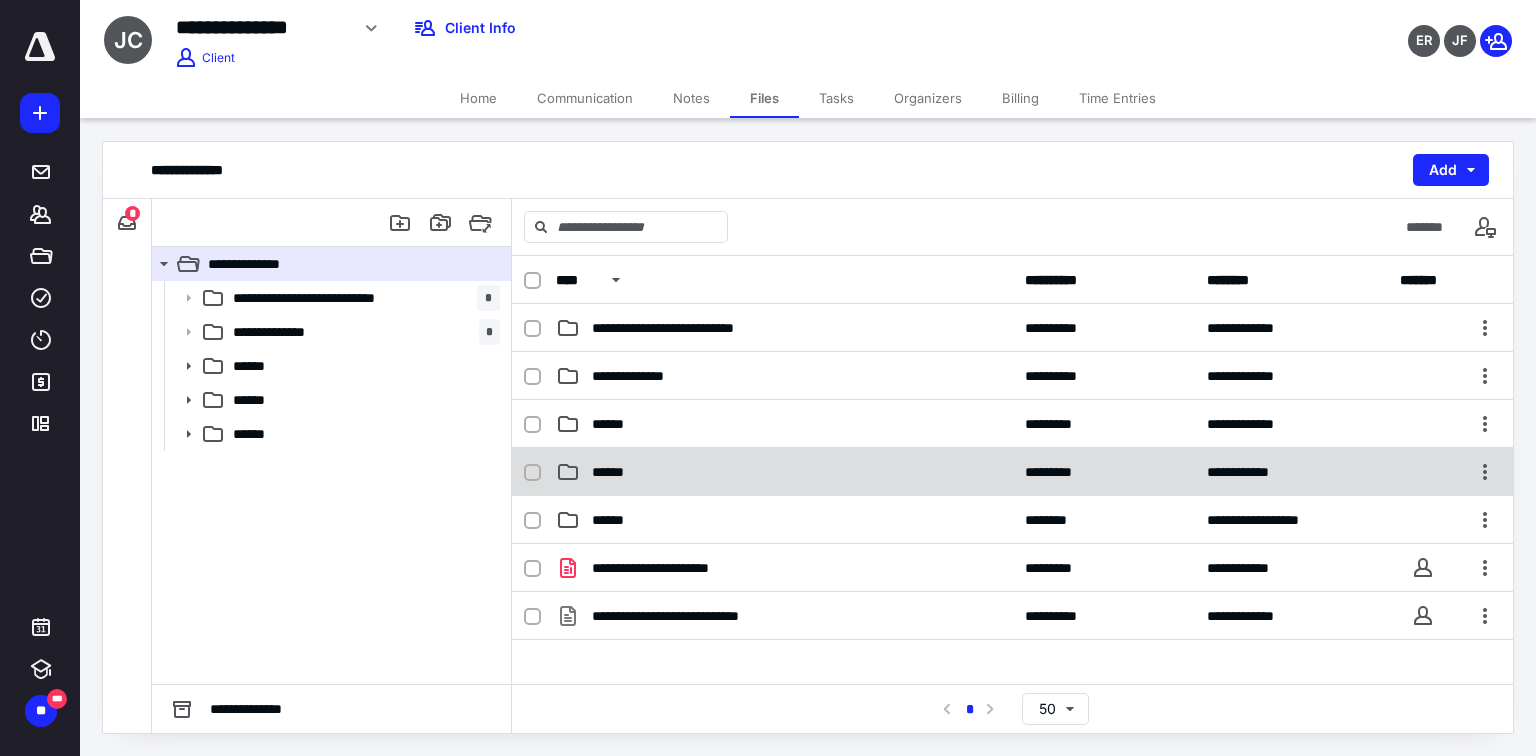 click on "******" at bounding box center [619, 472] 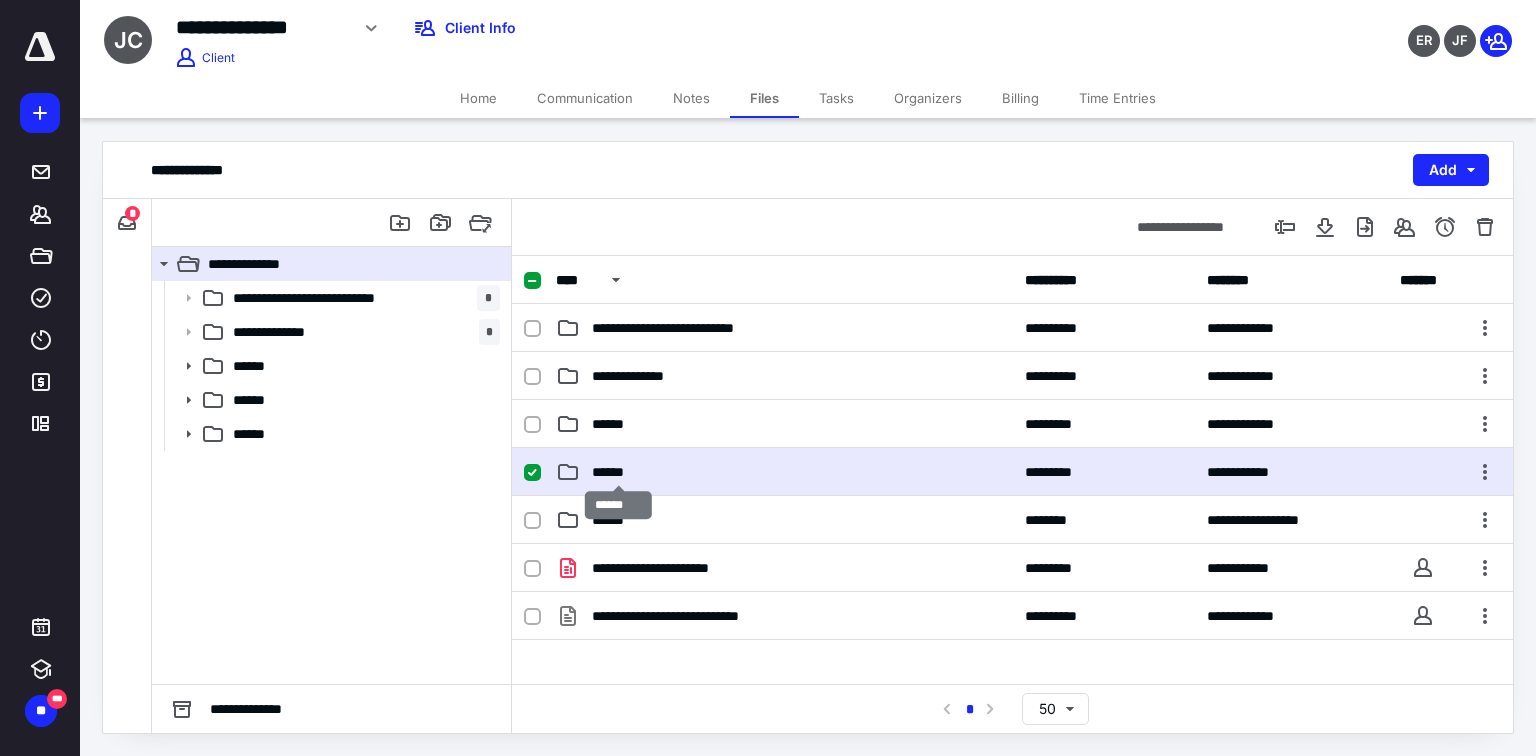 click on "******" at bounding box center [619, 472] 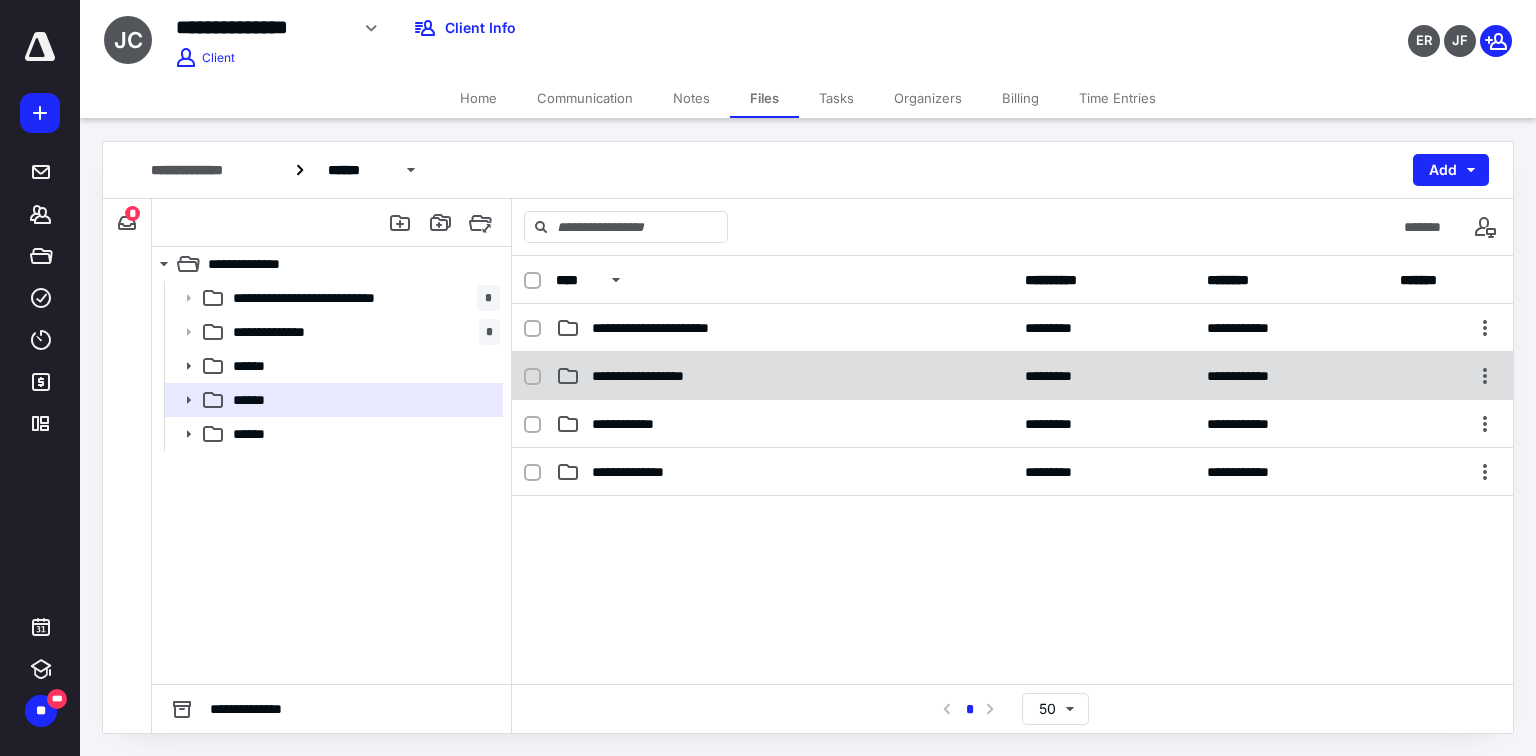 click on "**********" at bounding box center [652, 376] 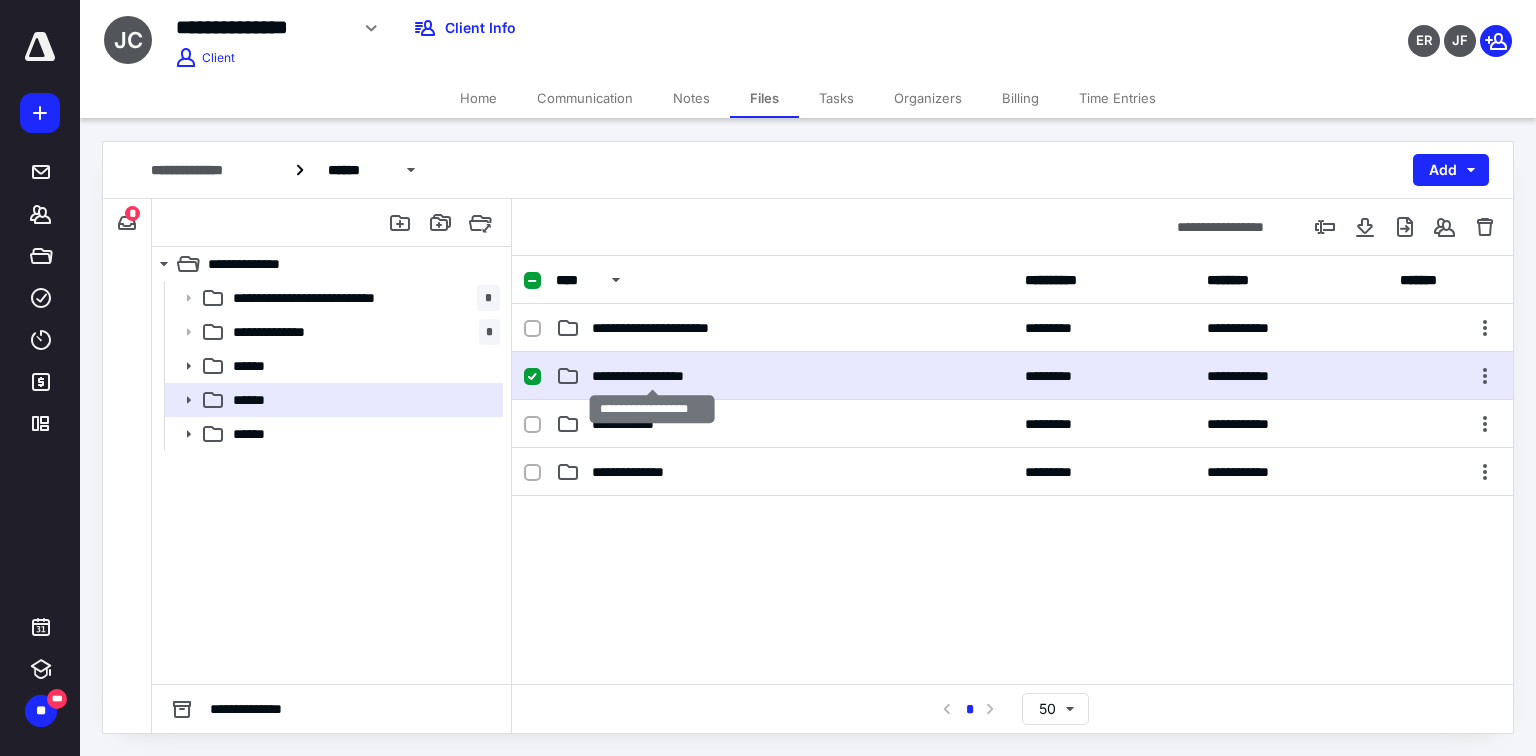 click on "**********" at bounding box center [652, 376] 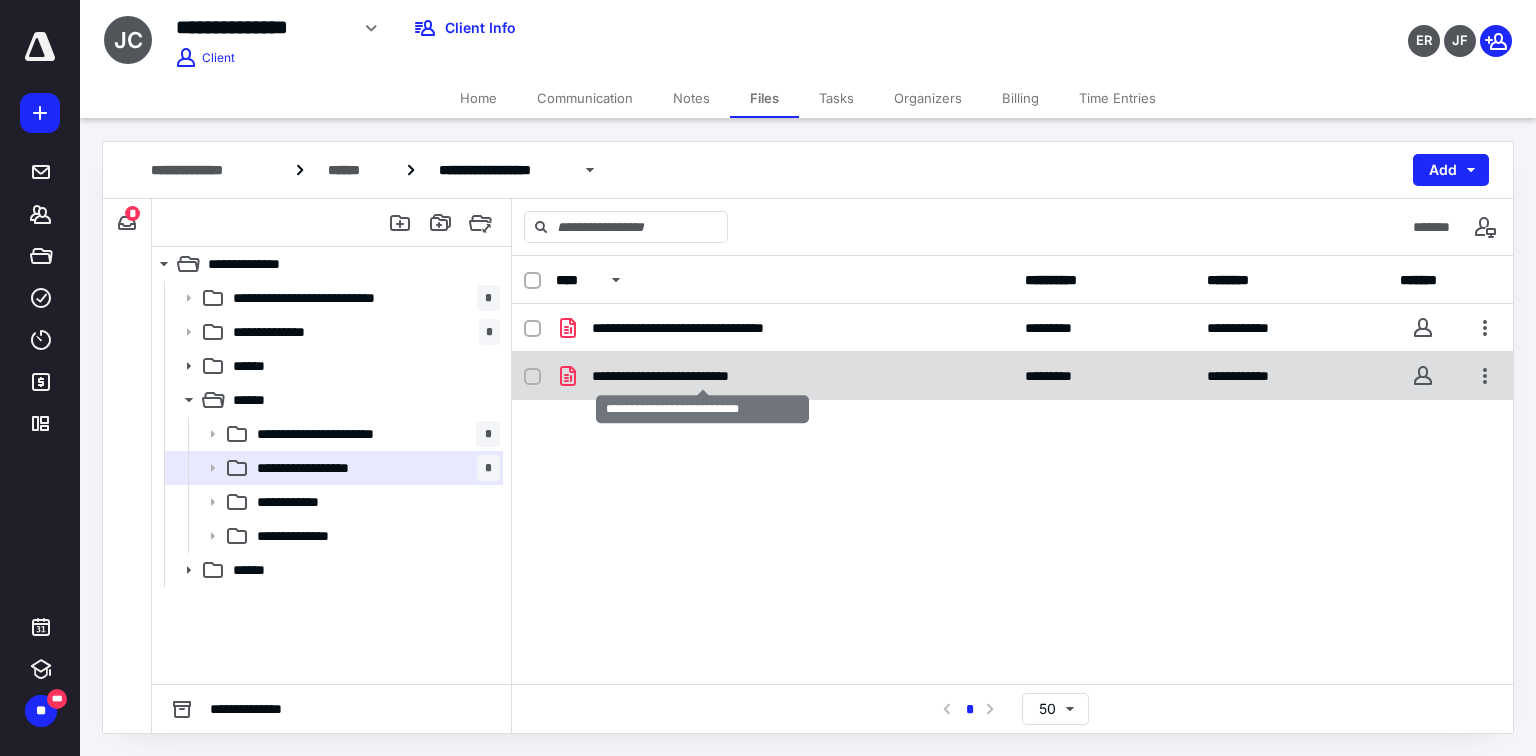 click on "**********" at bounding box center (703, 376) 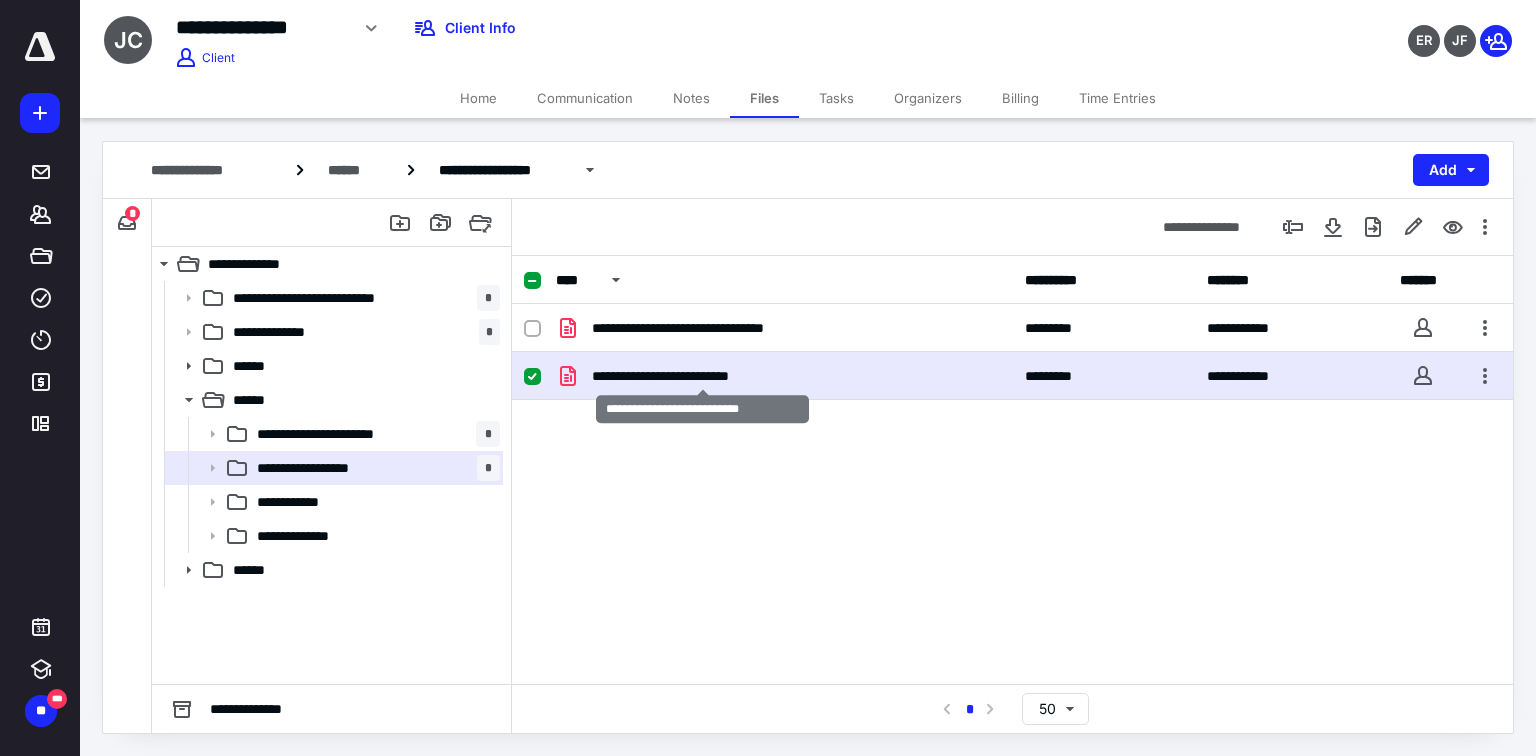click on "**********" at bounding box center (703, 376) 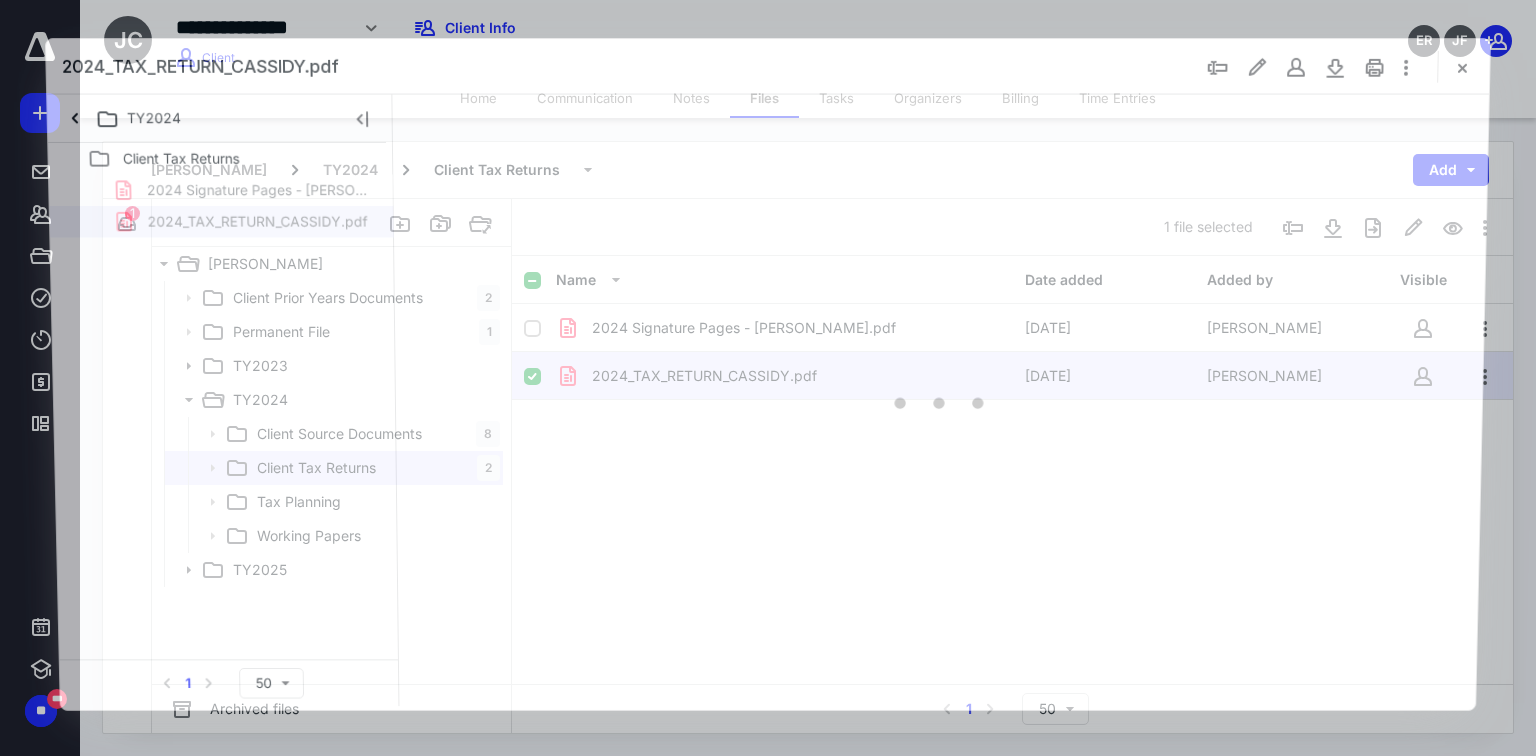 scroll, scrollTop: 0, scrollLeft: 0, axis: both 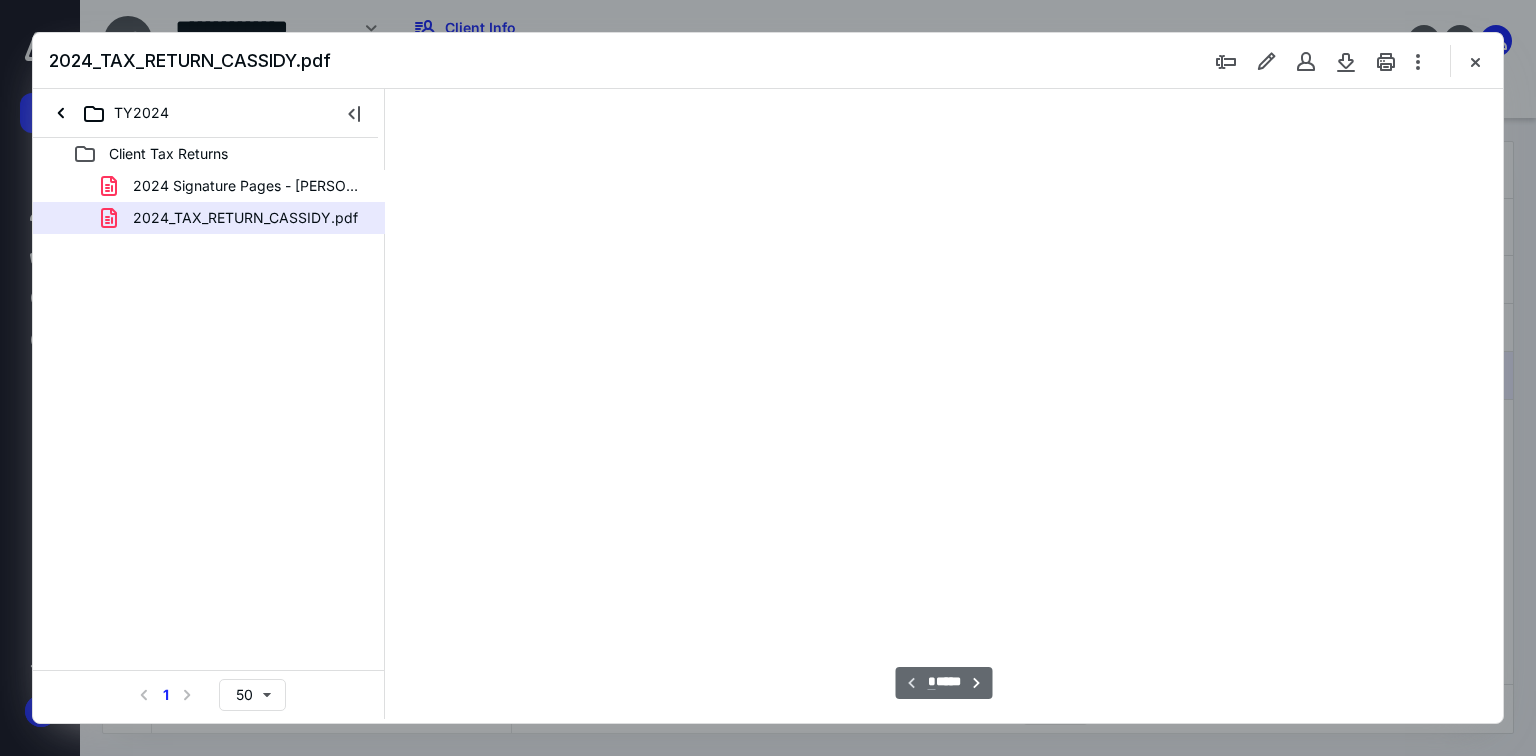 type on "70" 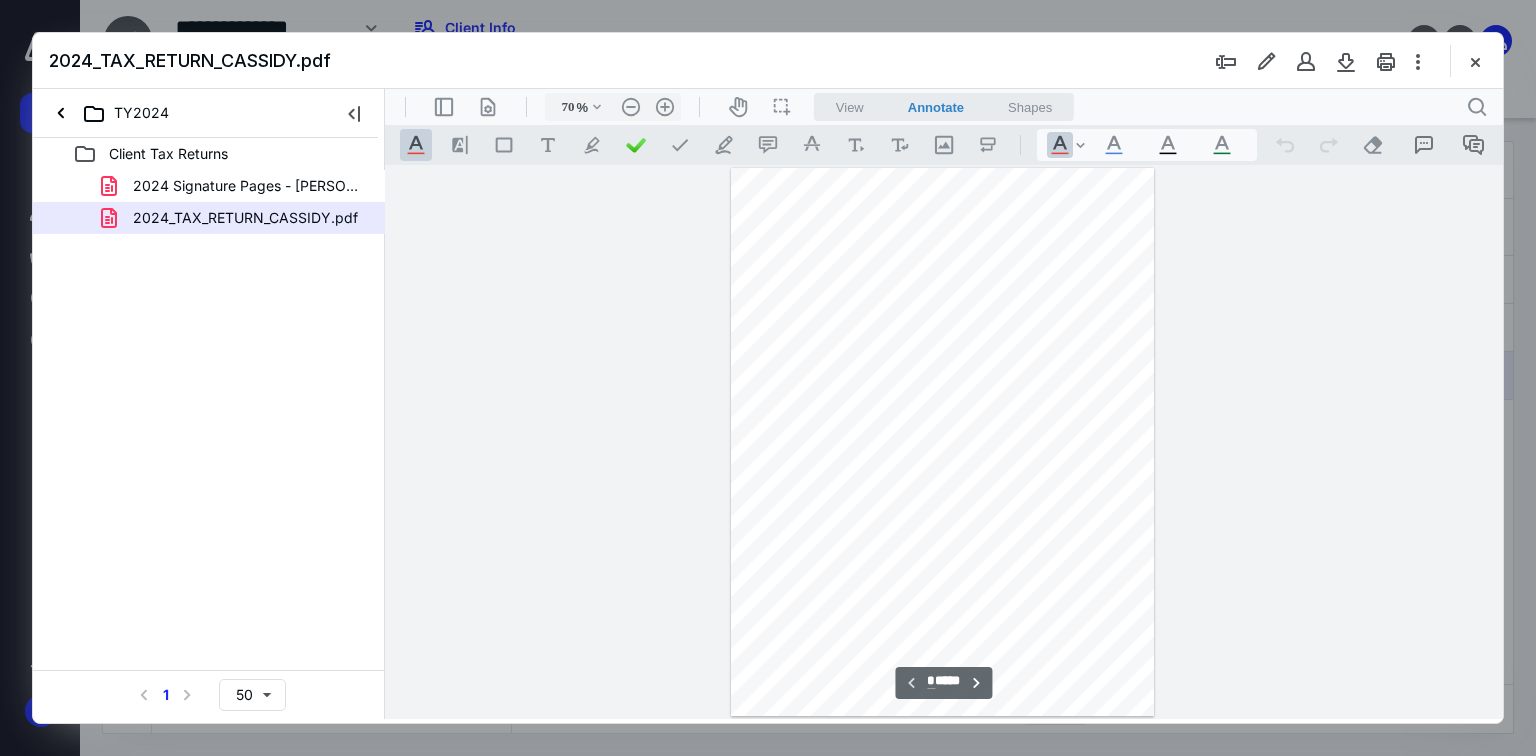 scroll, scrollTop: 79, scrollLeft: 0, axis: vertical 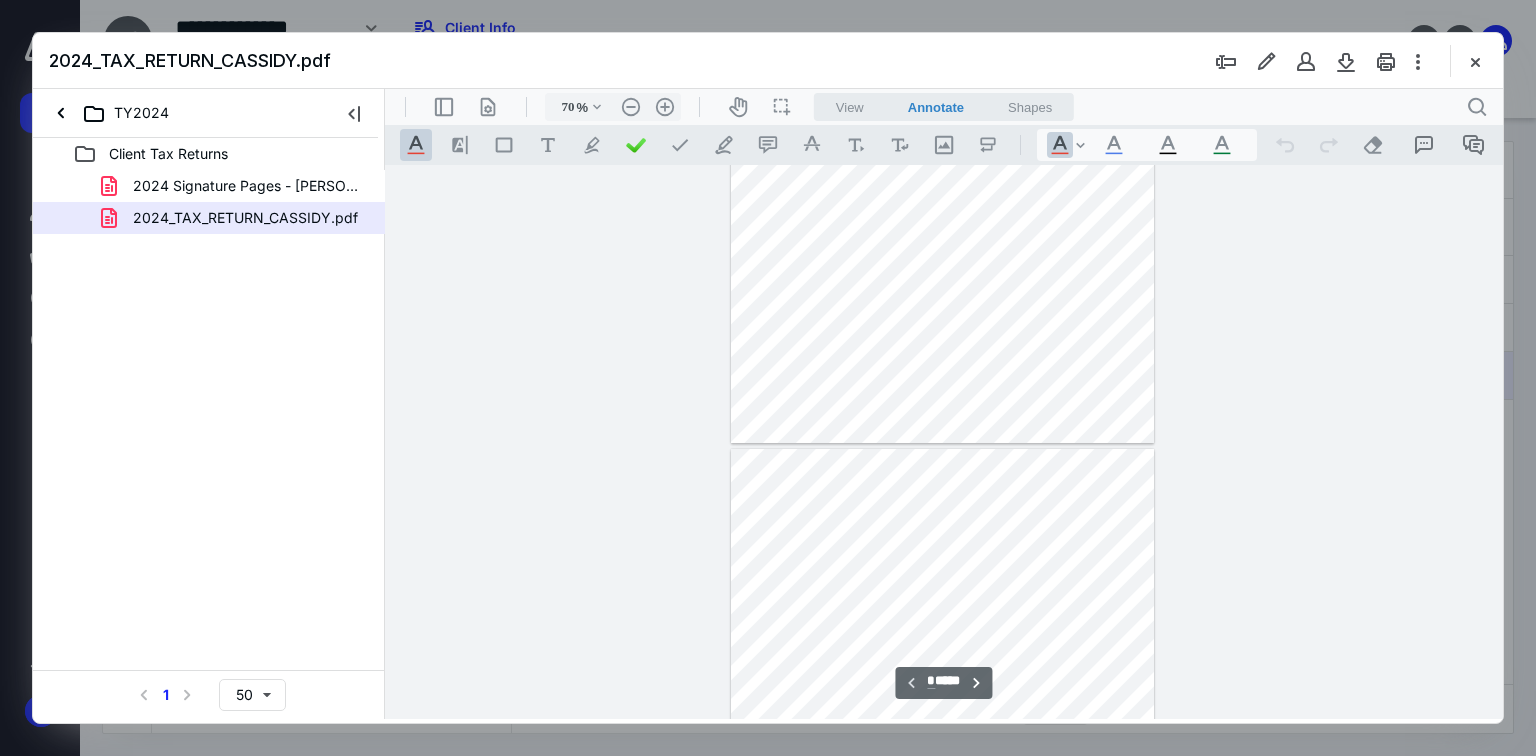 type on "*" 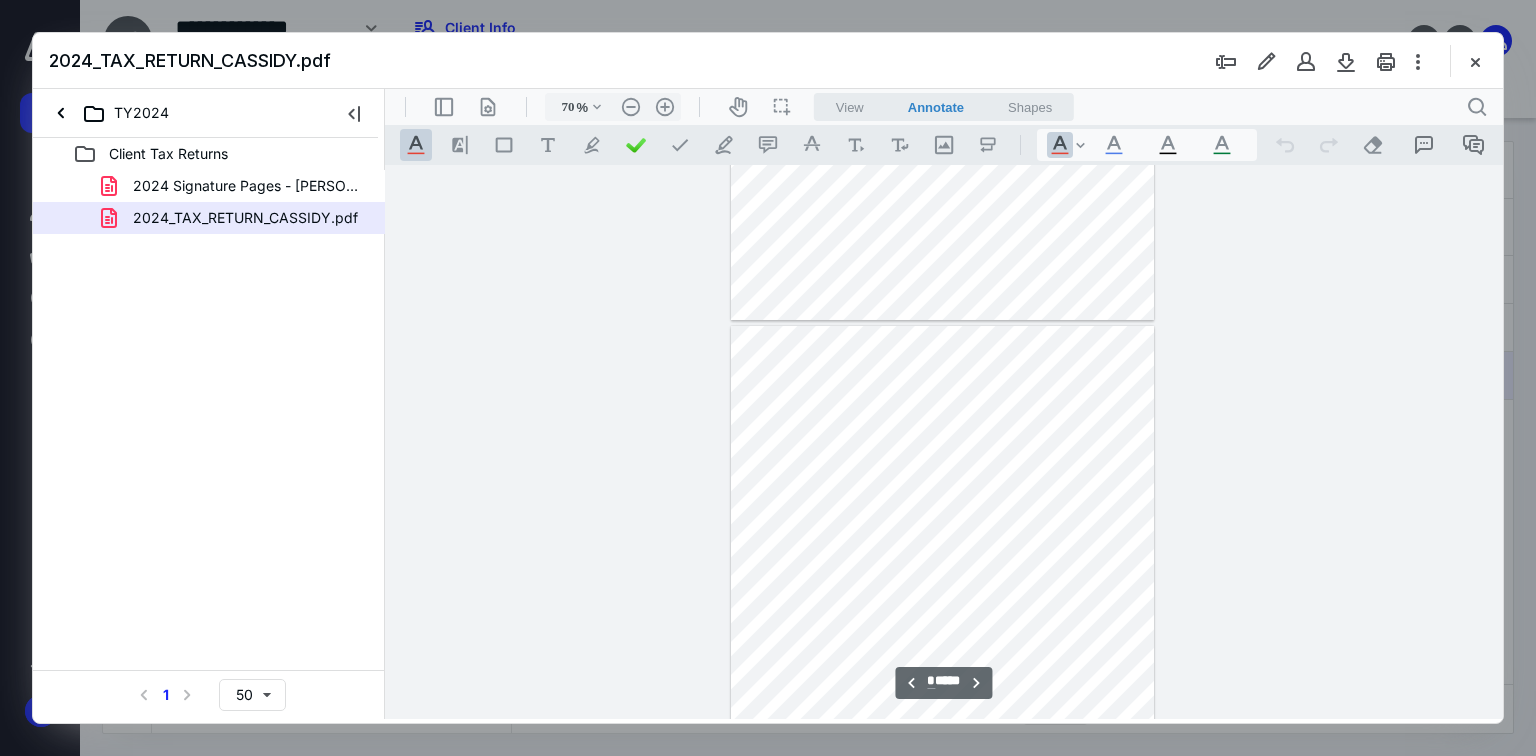 scroll, scrollTop: 399, scrollLeft: 0, axis: vertical 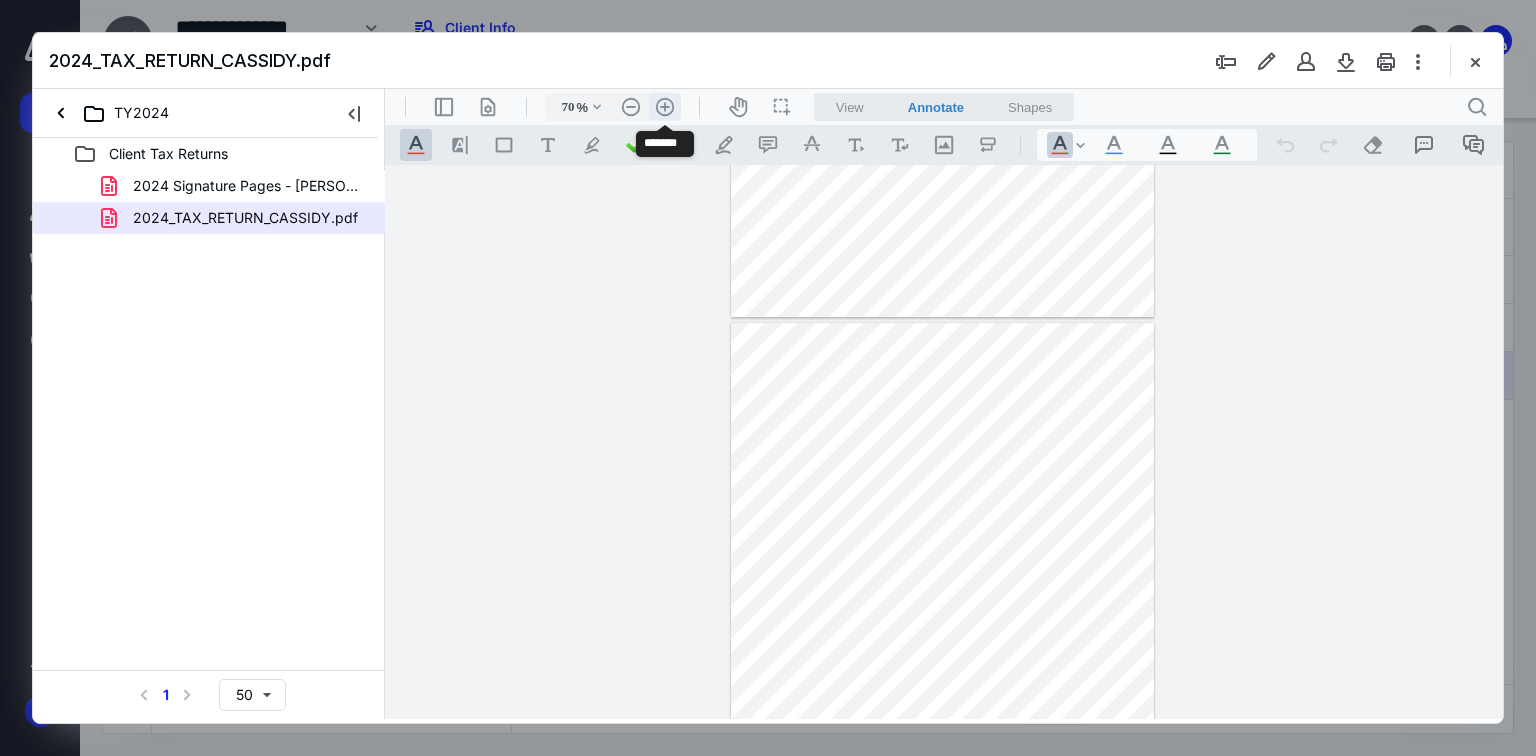 click on ".cls-1{fill:#abb0c4;} icon - header - zoom - in - line" at bounding box center (665, 107) 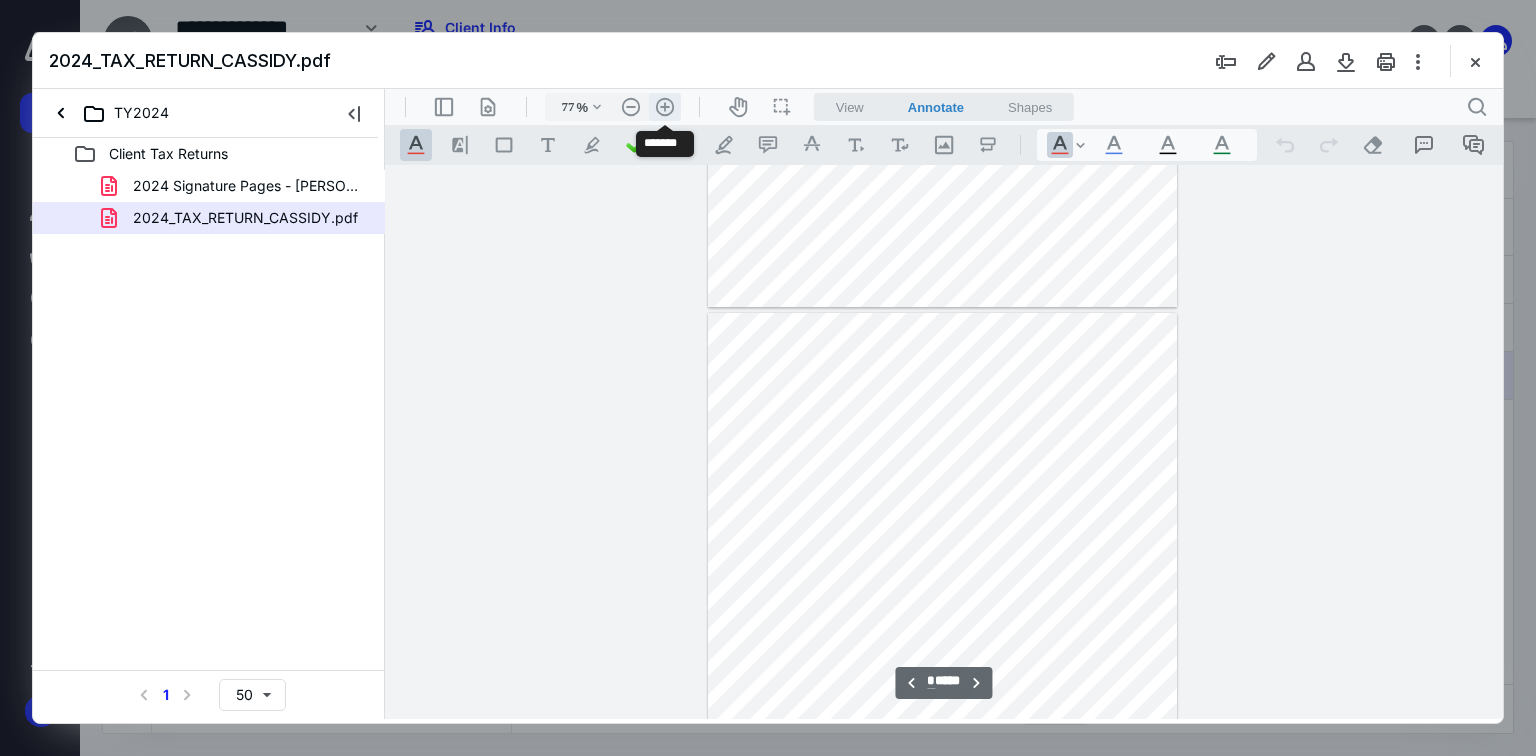 click on ".cls-1{fill:#abb0c4;} icon - header - zoom - in - line" at bounding box center (665, 107) 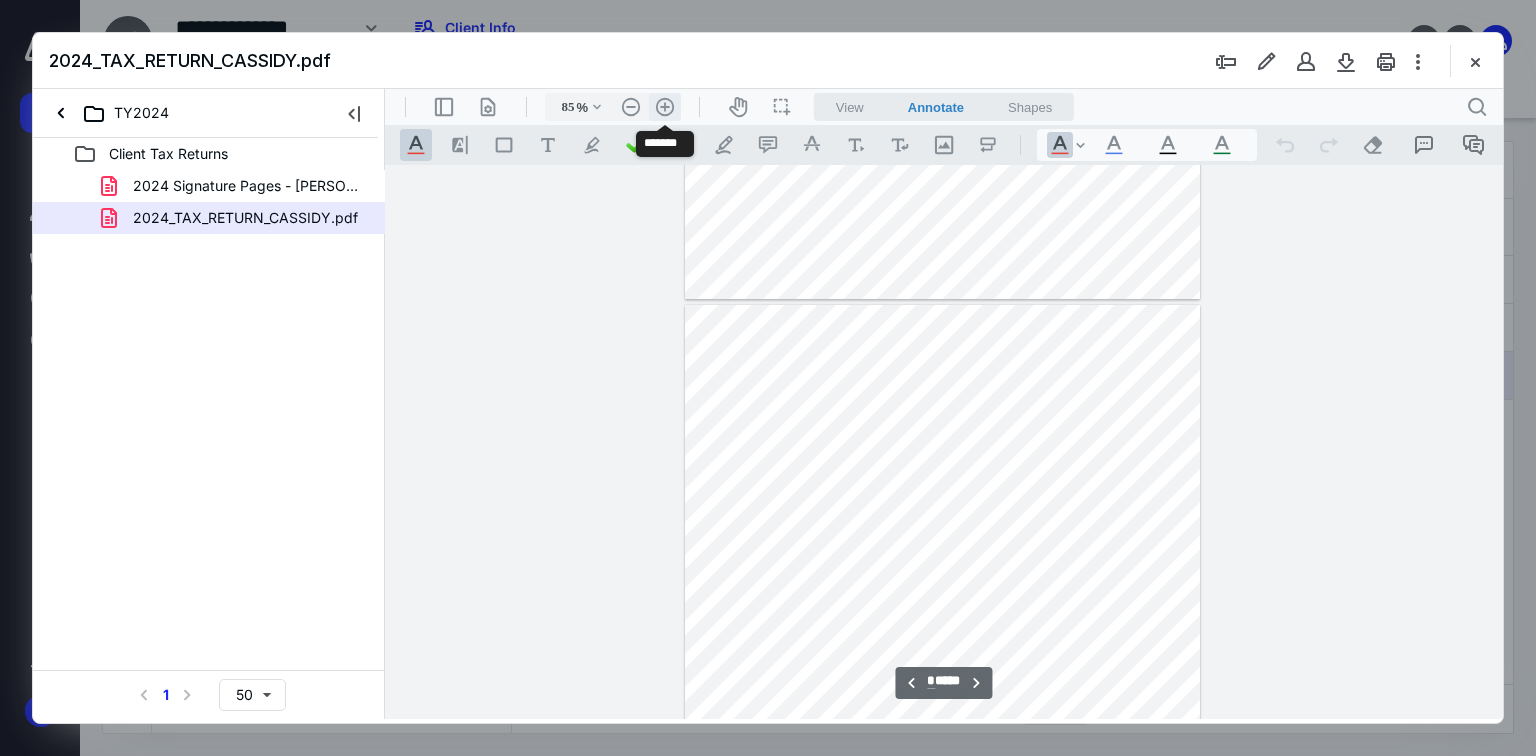 click on ".cls-1{fill:#abb0c4;} icon - header - zoom - in - line" at bounding box center [665, 107] 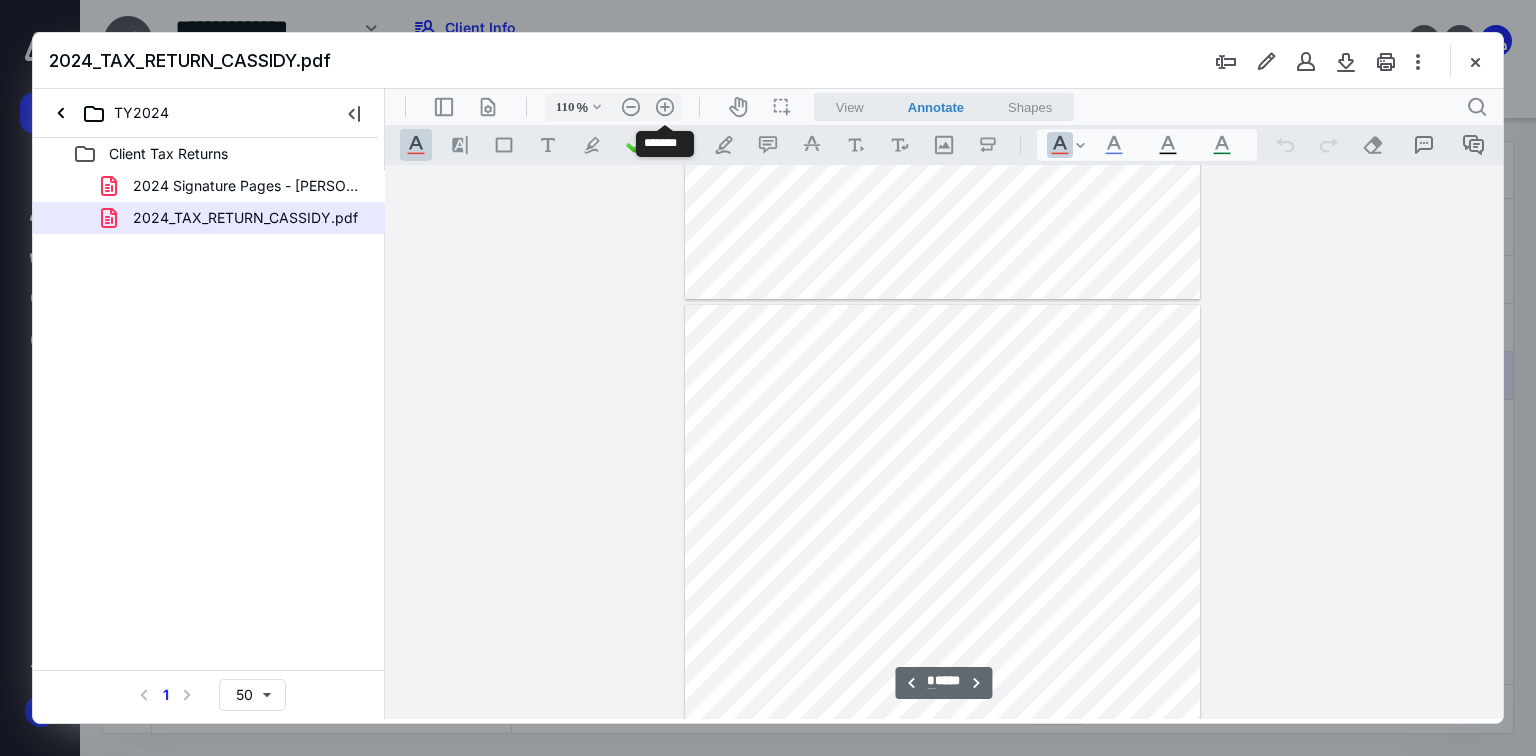 scroll, scrollTop: 767, scrollLeft: 0, axis: vertical 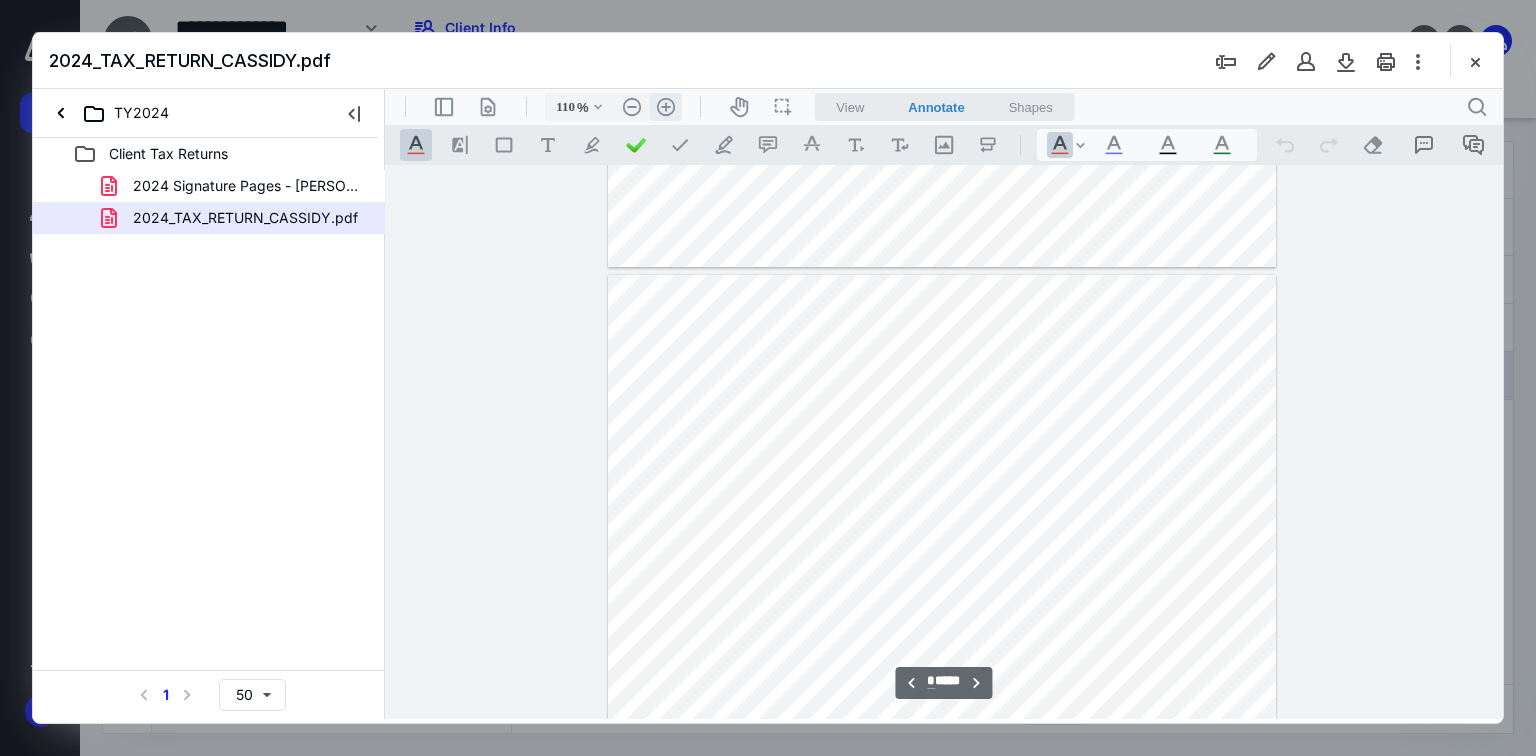 click on ".cls-1{fill:#abb0c4;} icon - header - zoom - in - line" at bounding box center (666, 107) 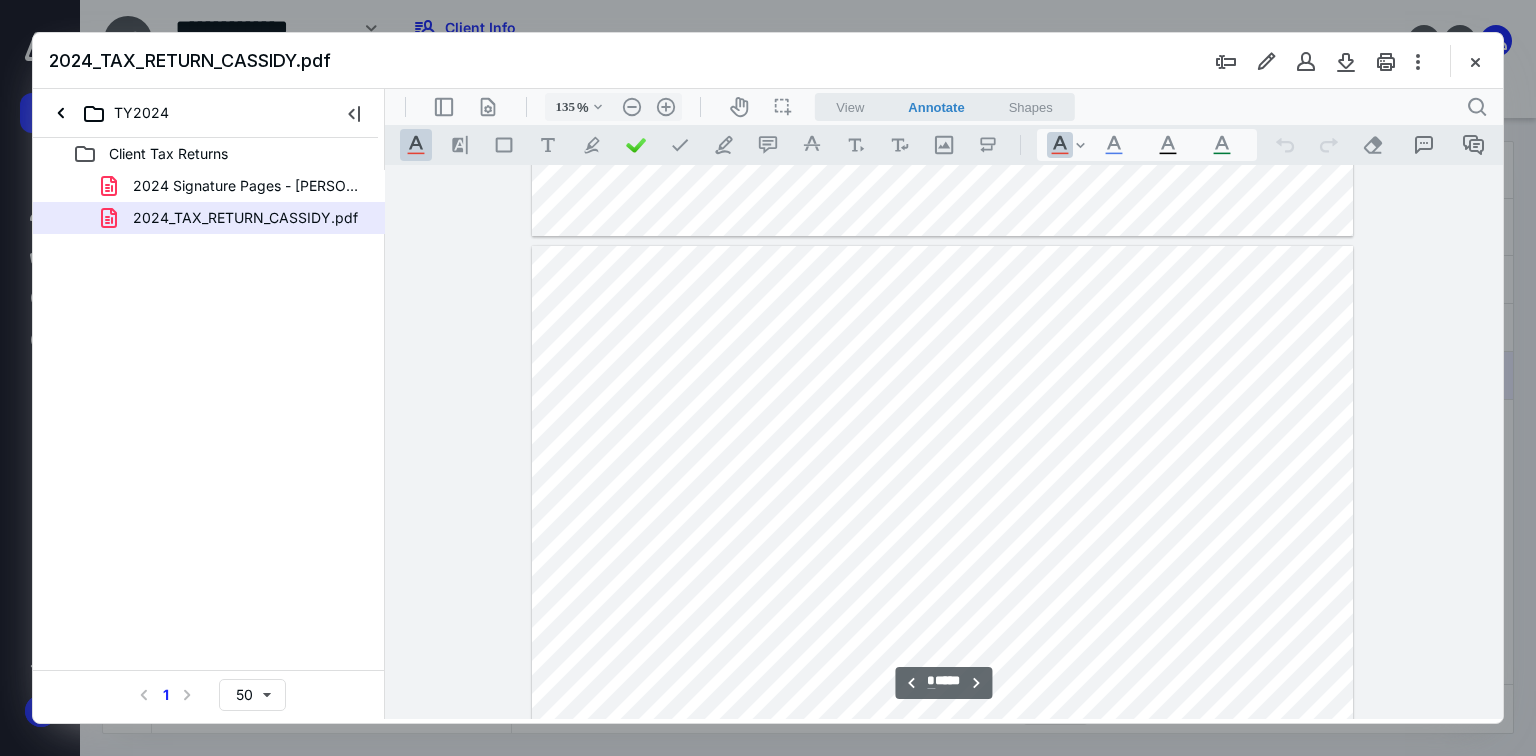 scroll, scrollTop: 1157, scrollLeft: 0, axis: vertical 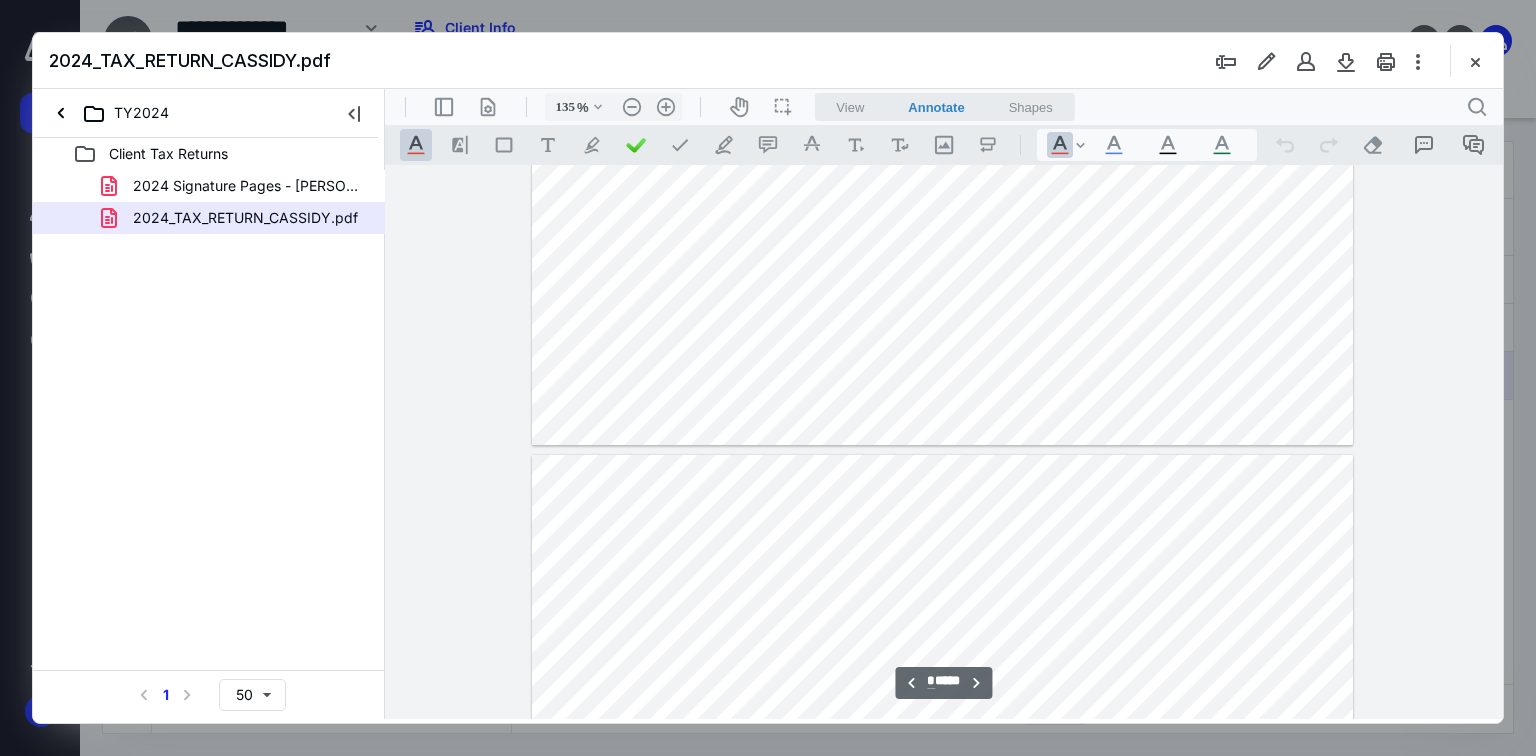 type on "*" 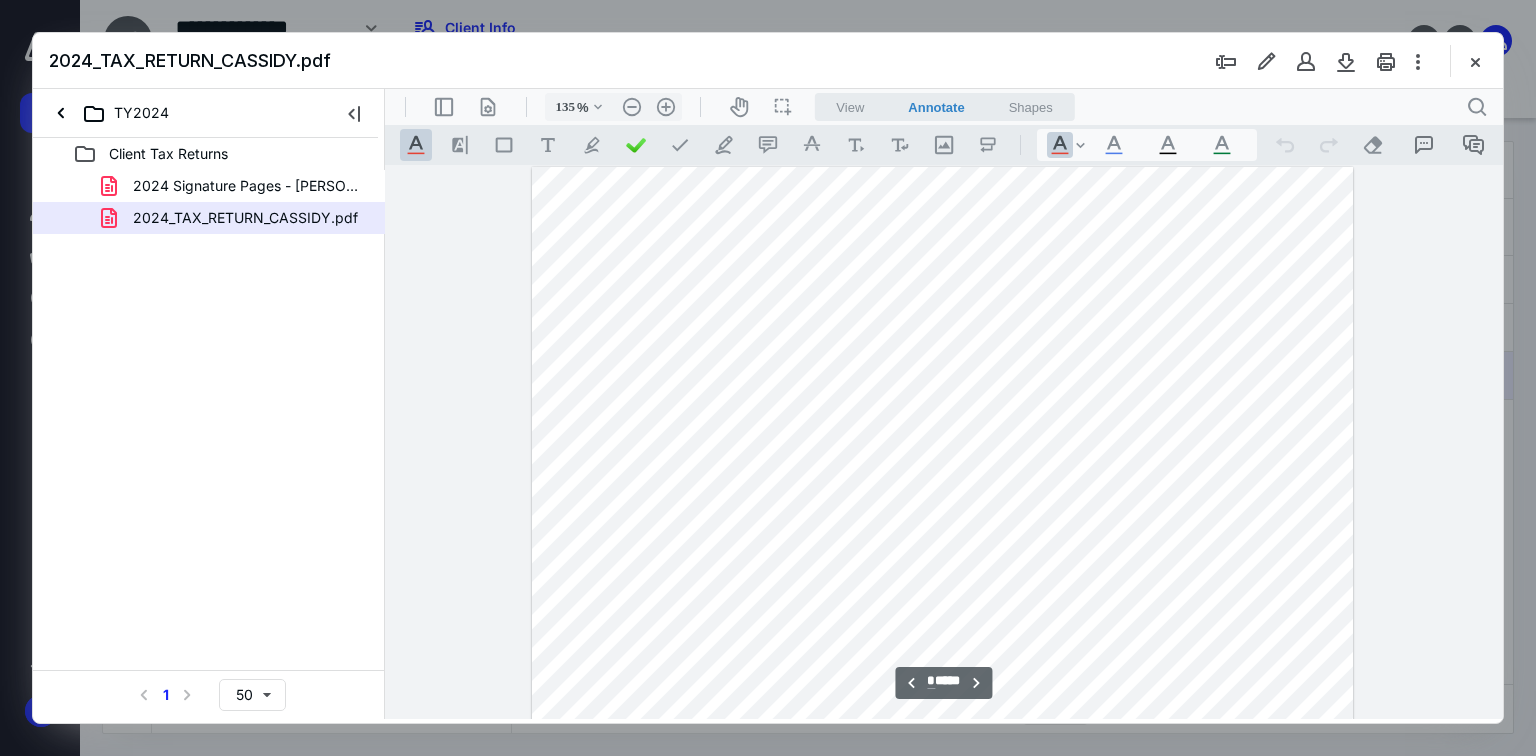scroll, scrollTop: 4277, scrollLeft: 0, axis: vertical 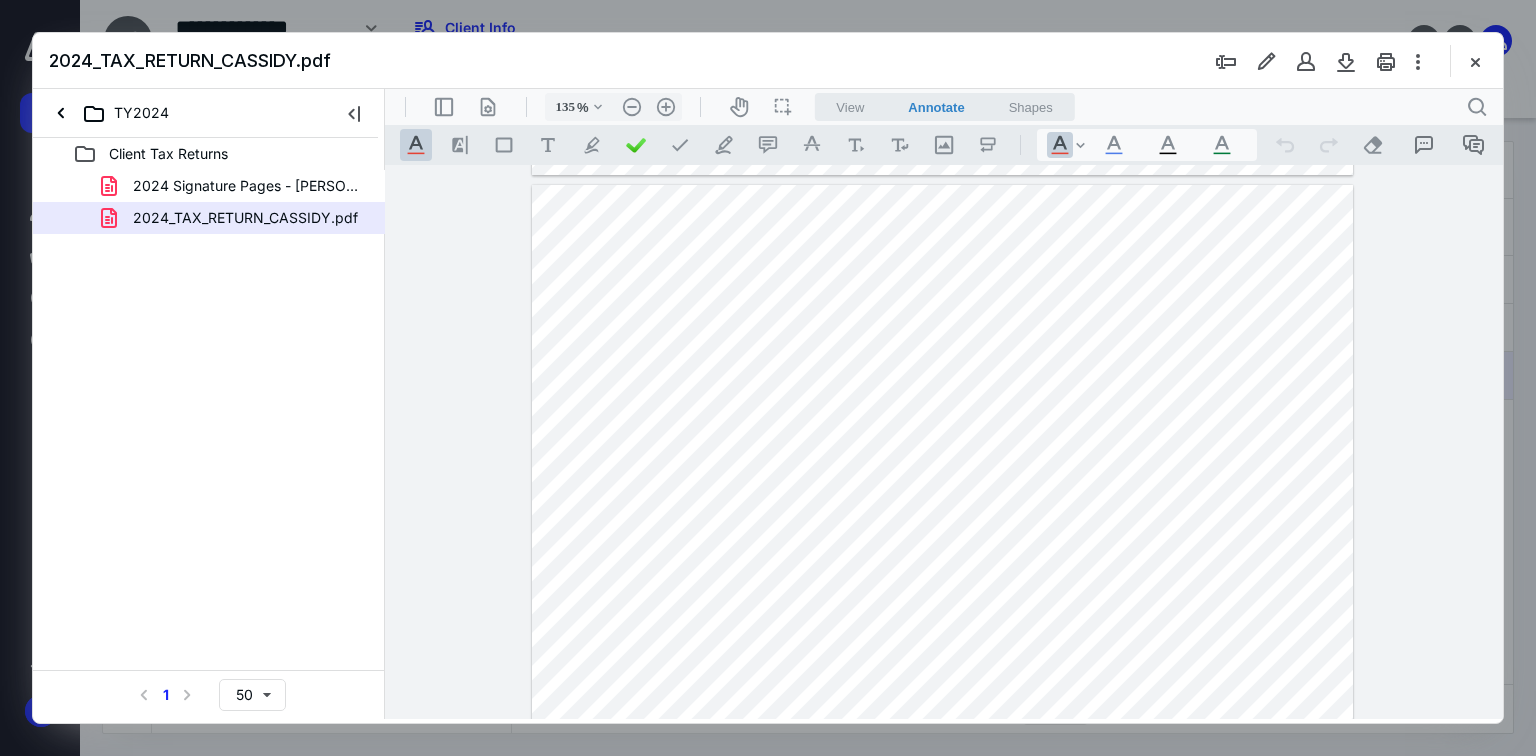 click at bounding box center [1475, 61] 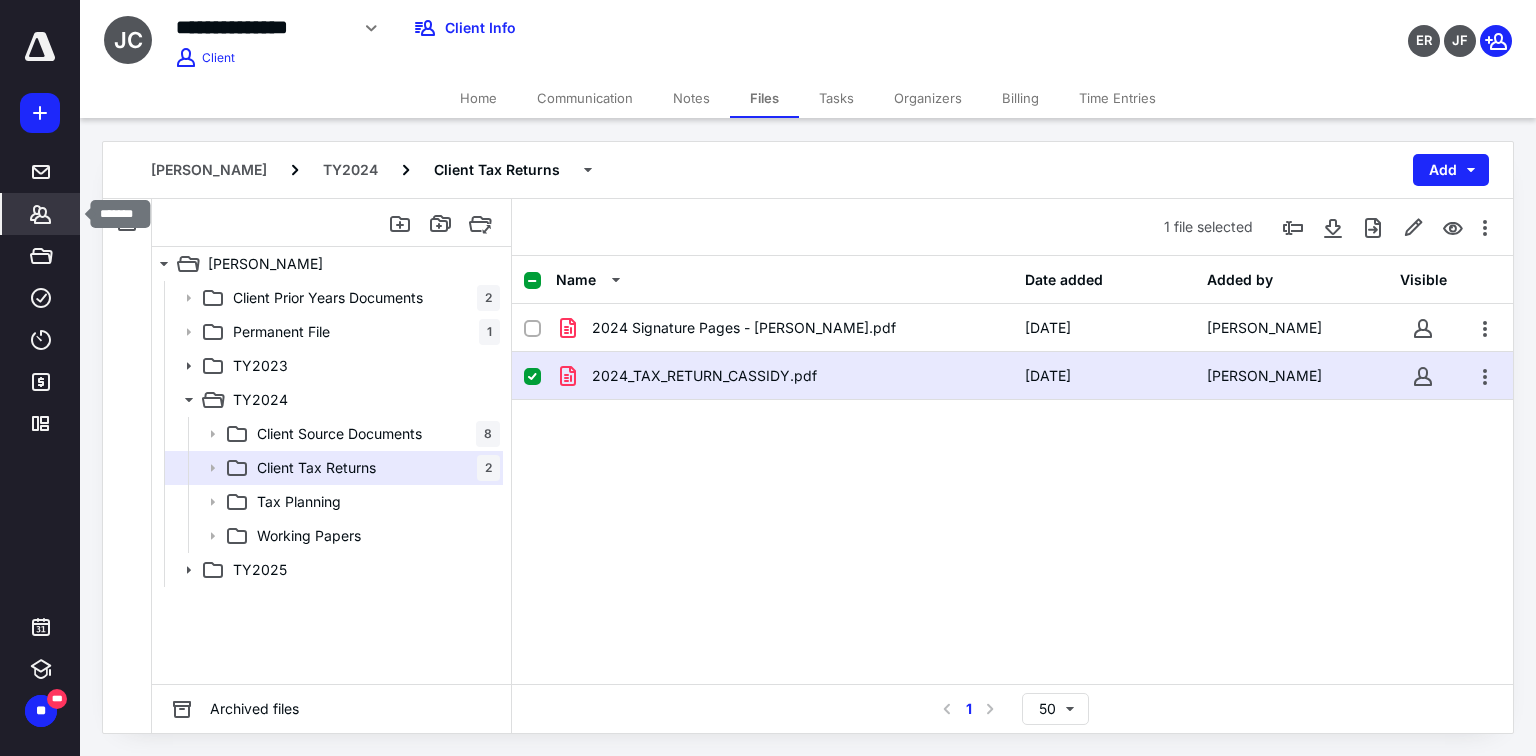 click on "*******" at bounding box center [41, 214] 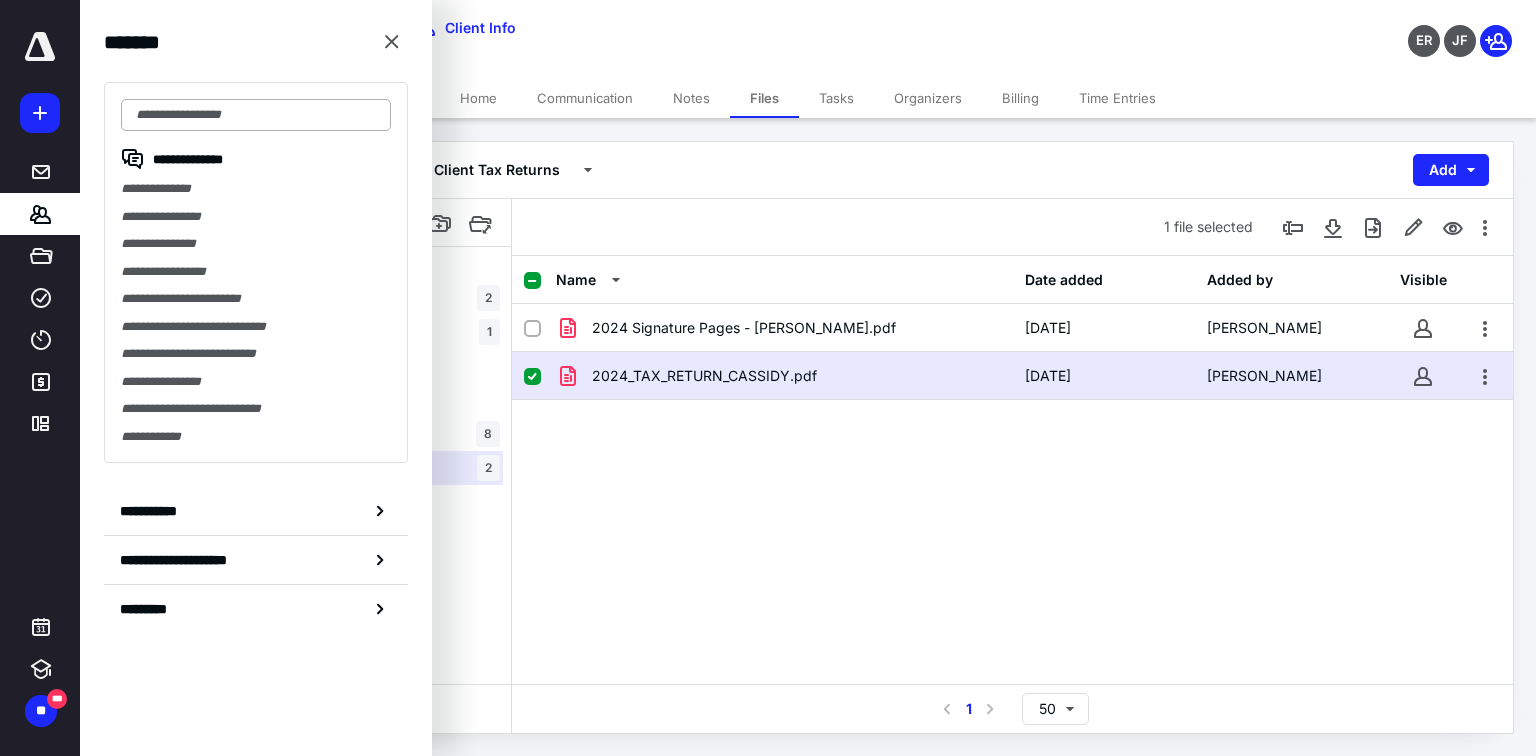 click at bounding box center [256, 115] 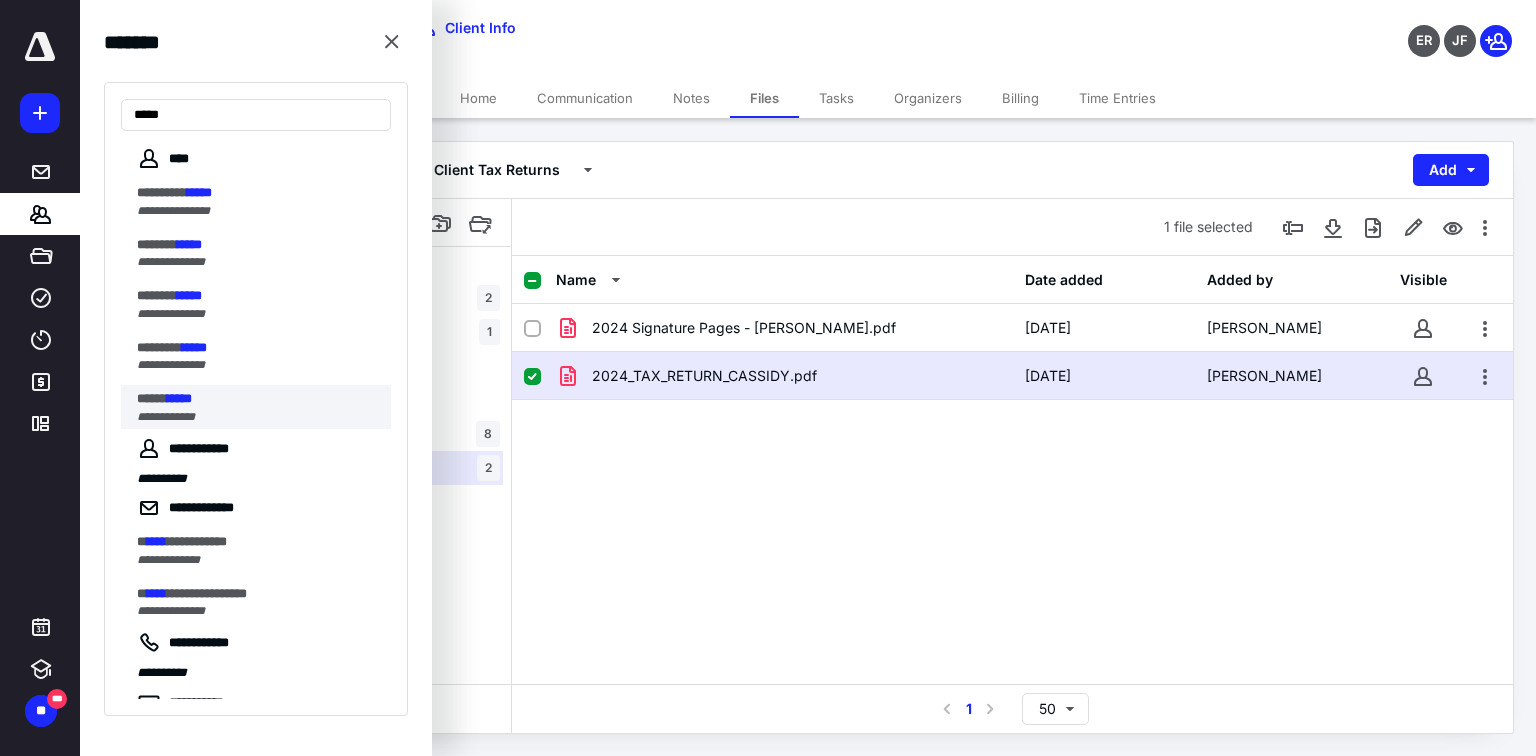 type on "*****" 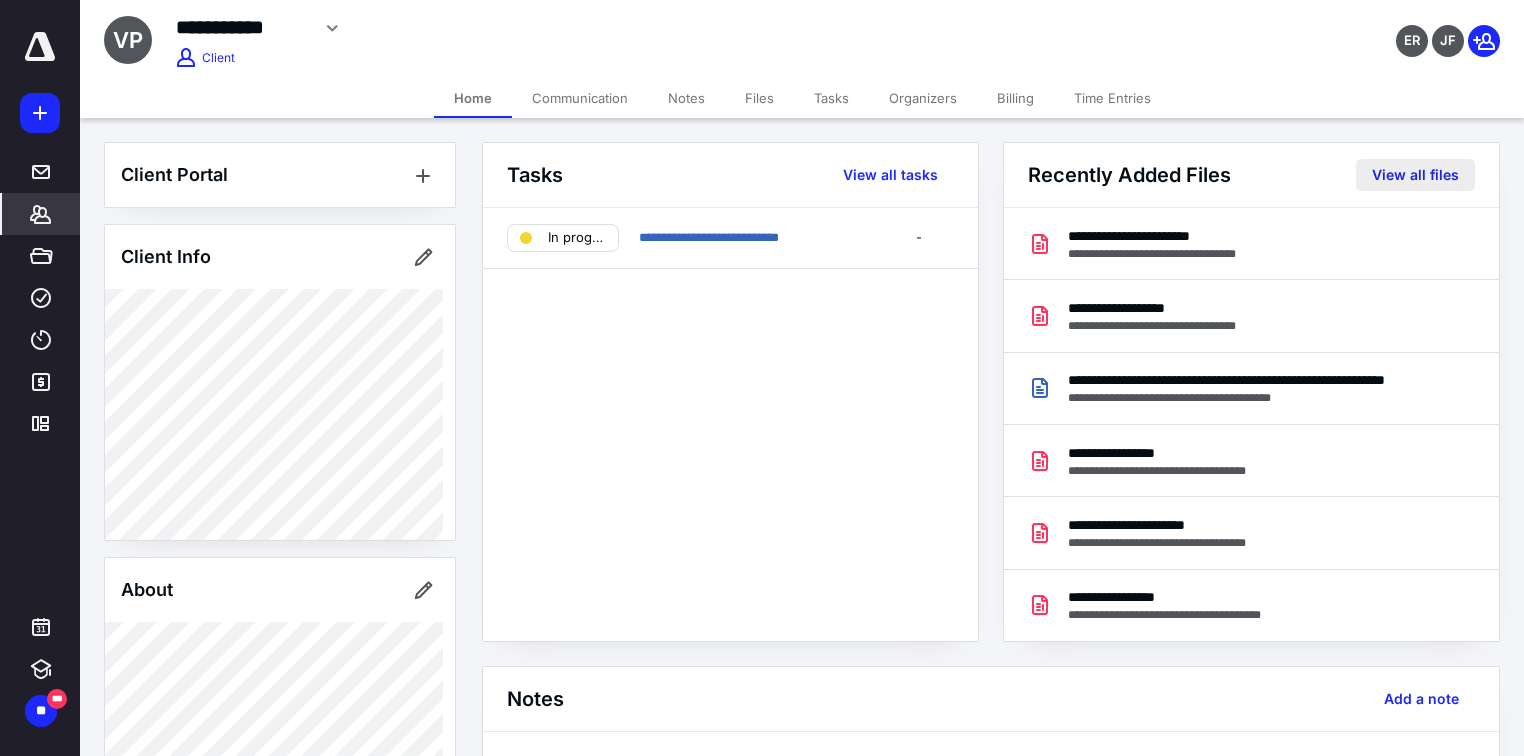 click on "View all files" at bounding box center (1415, 175) 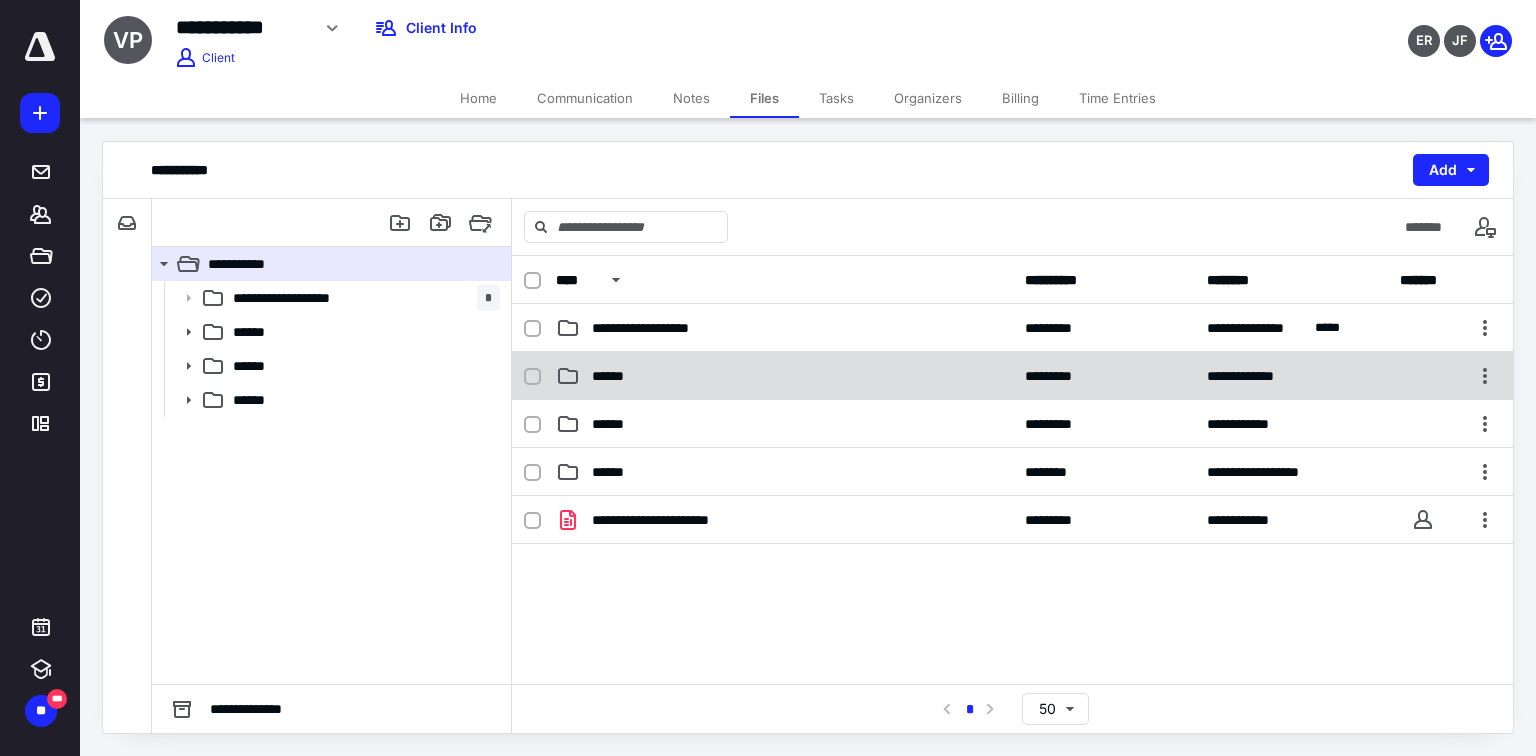 click on "******" at bounding box center [618, 376] 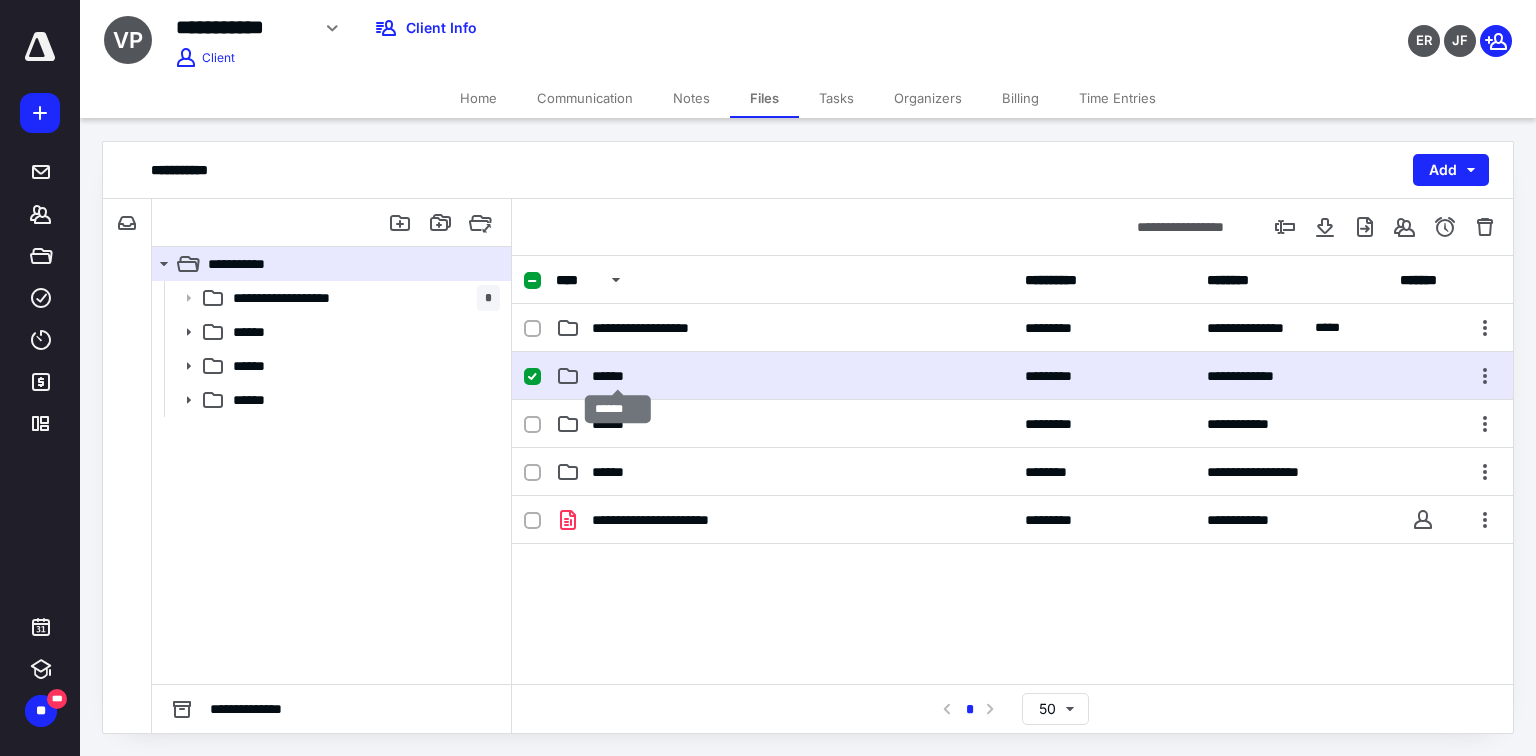 click on "******" at bounding box center [618, 376] 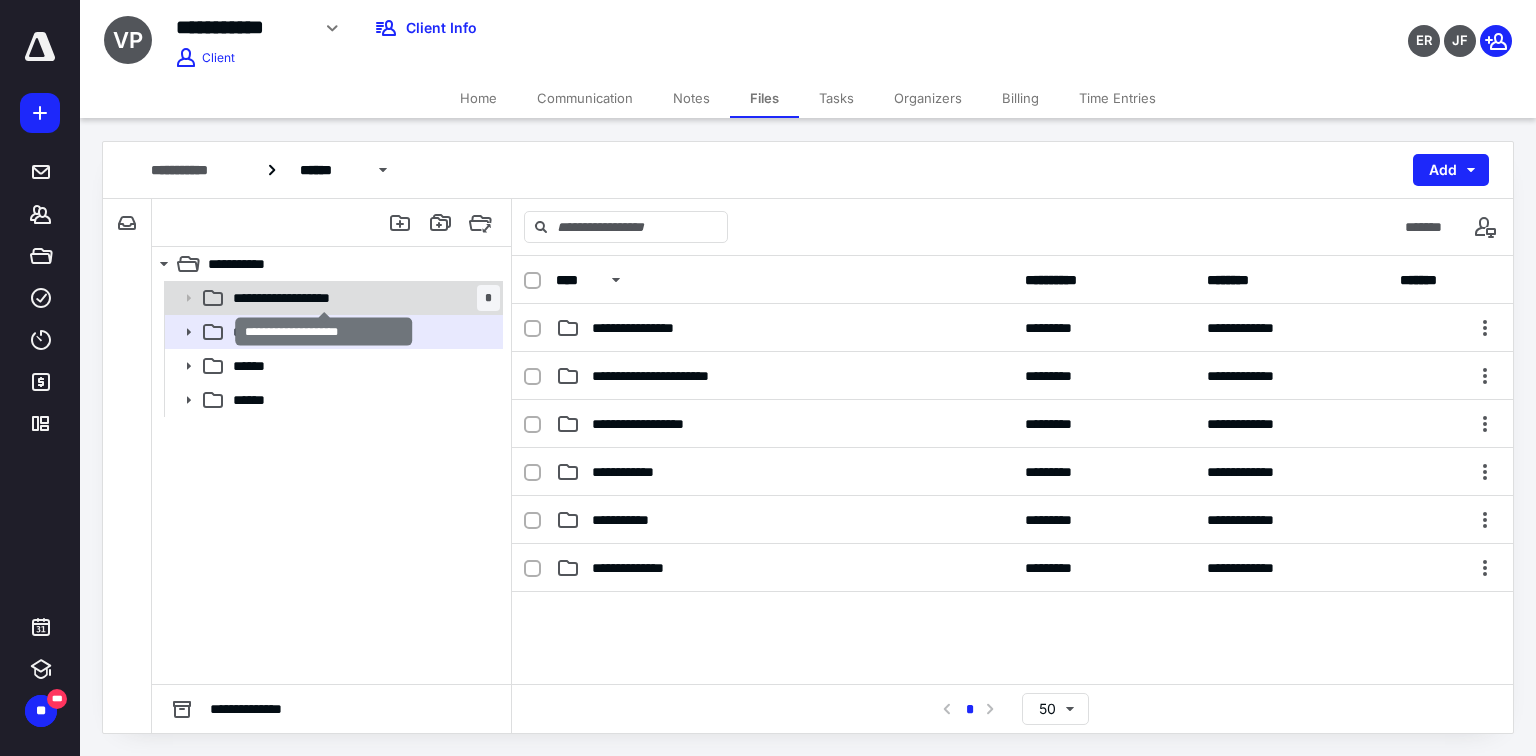 click on "**********" at bounding box center (324, 298) 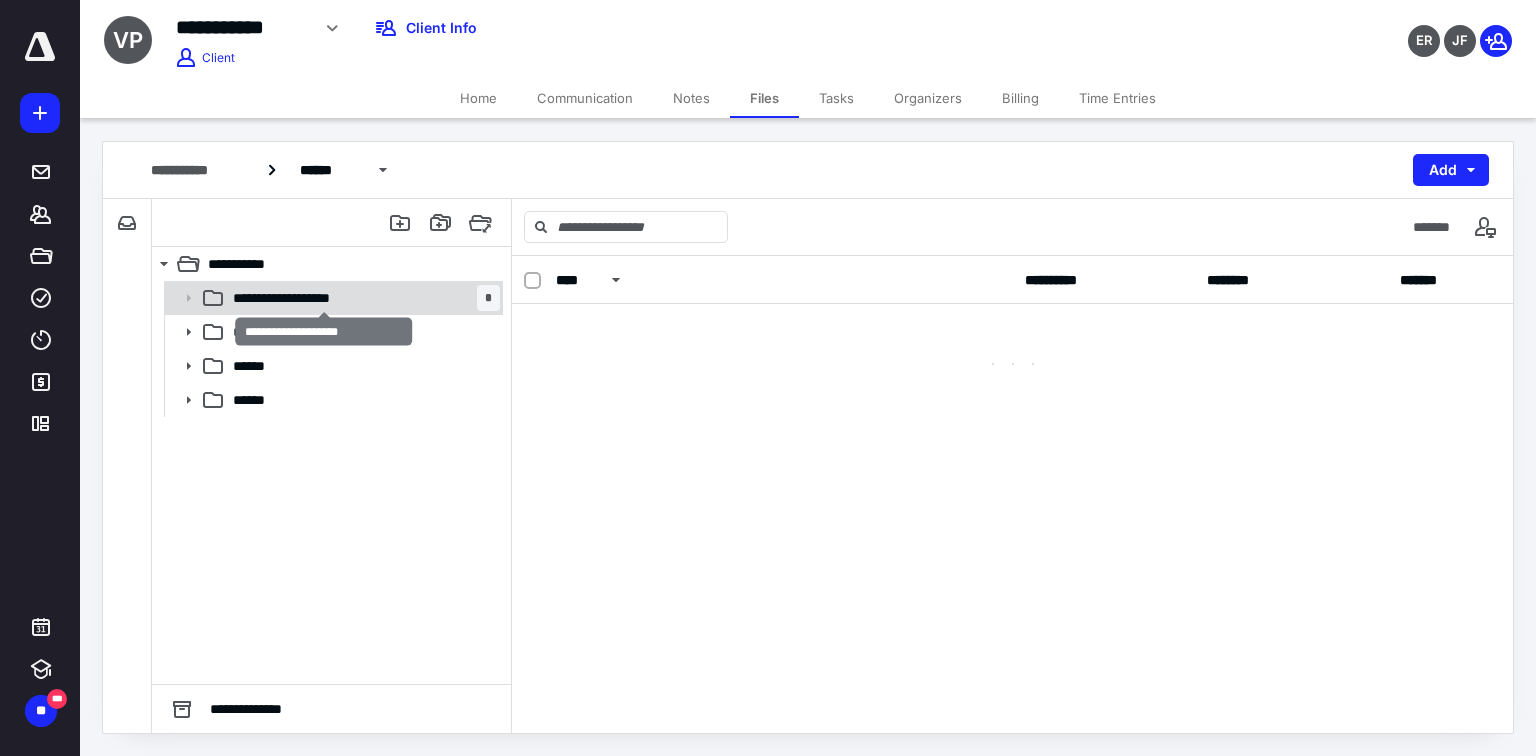 click on "**********" at bounding box center [324, 298] 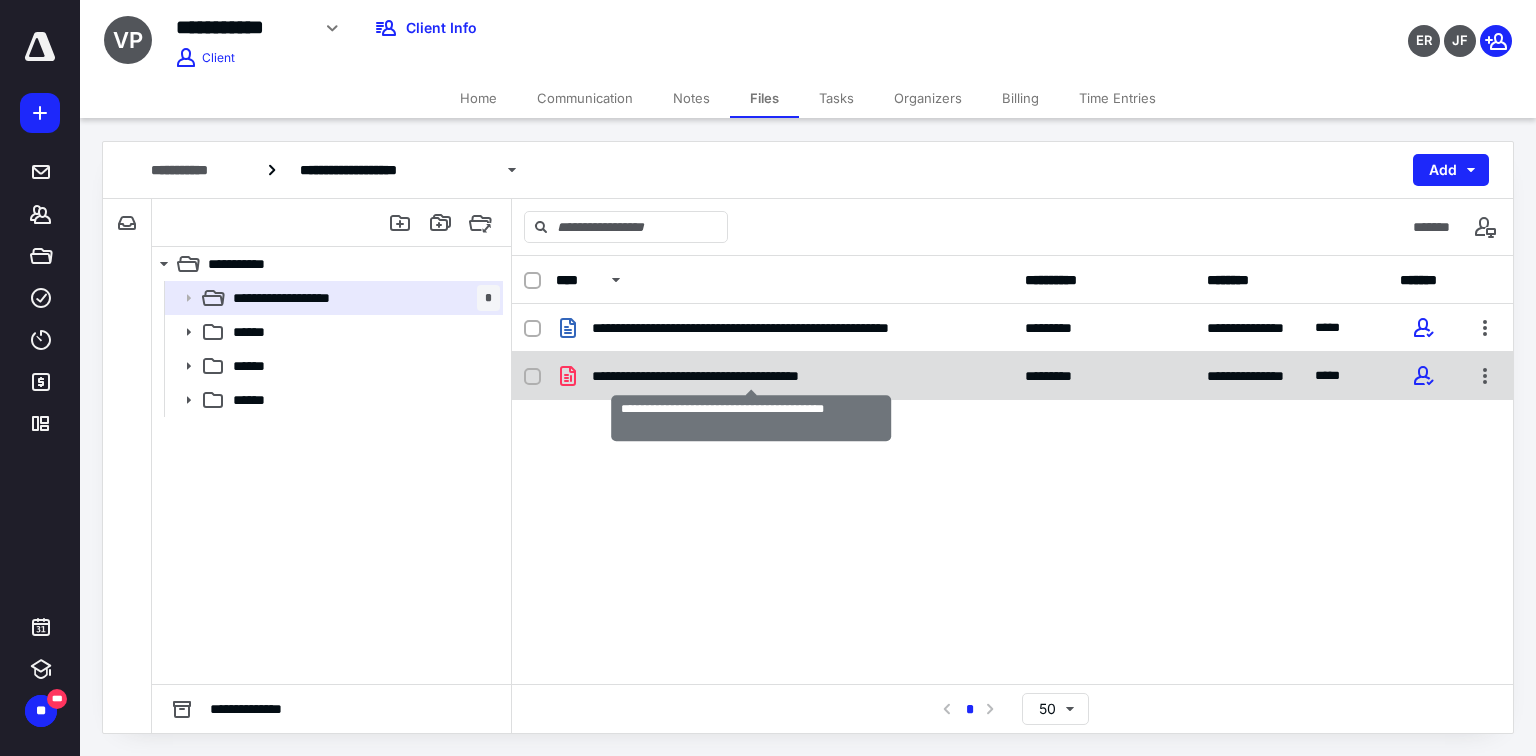 click on "**********" at bounding box center [752, 376] 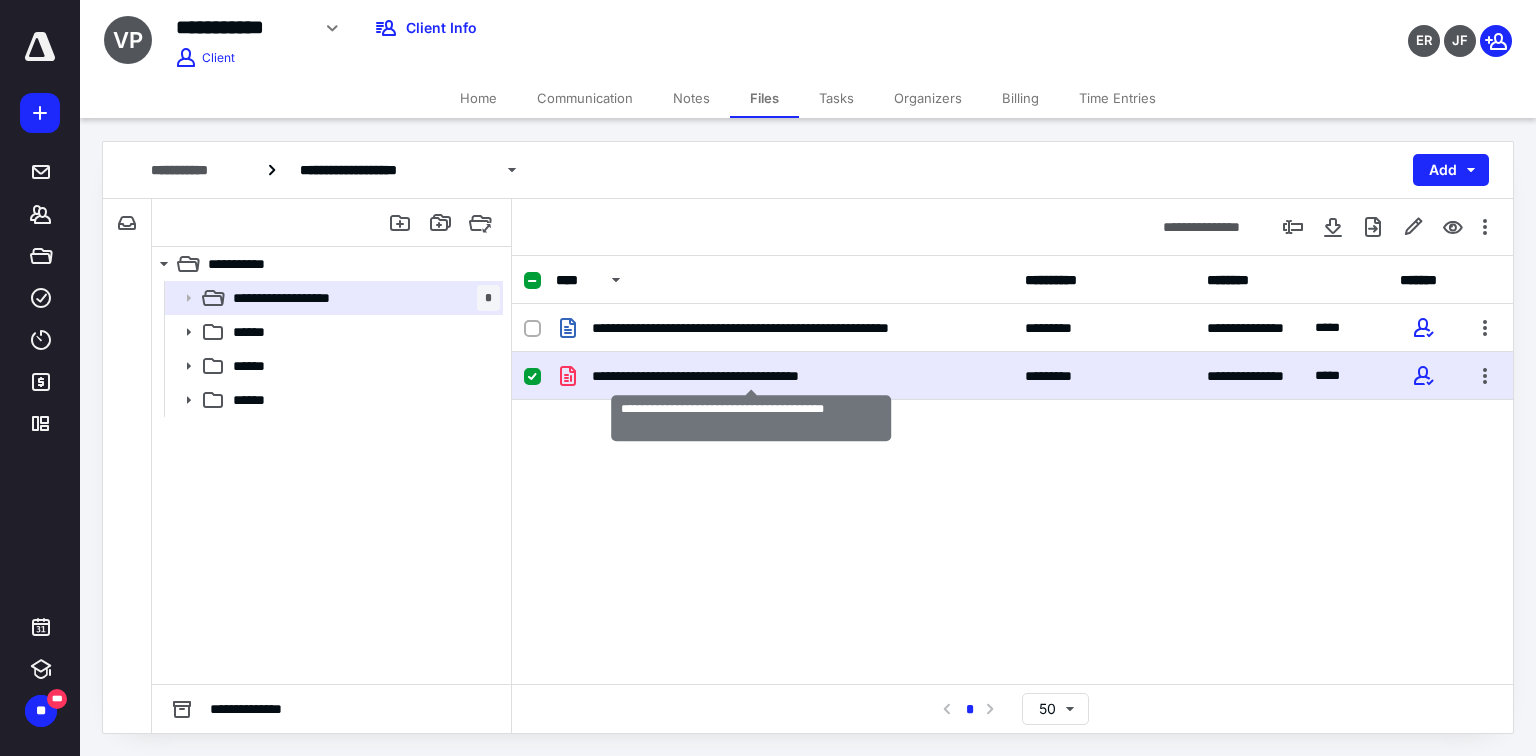 click on "**********" at bounding box center (752, 376) 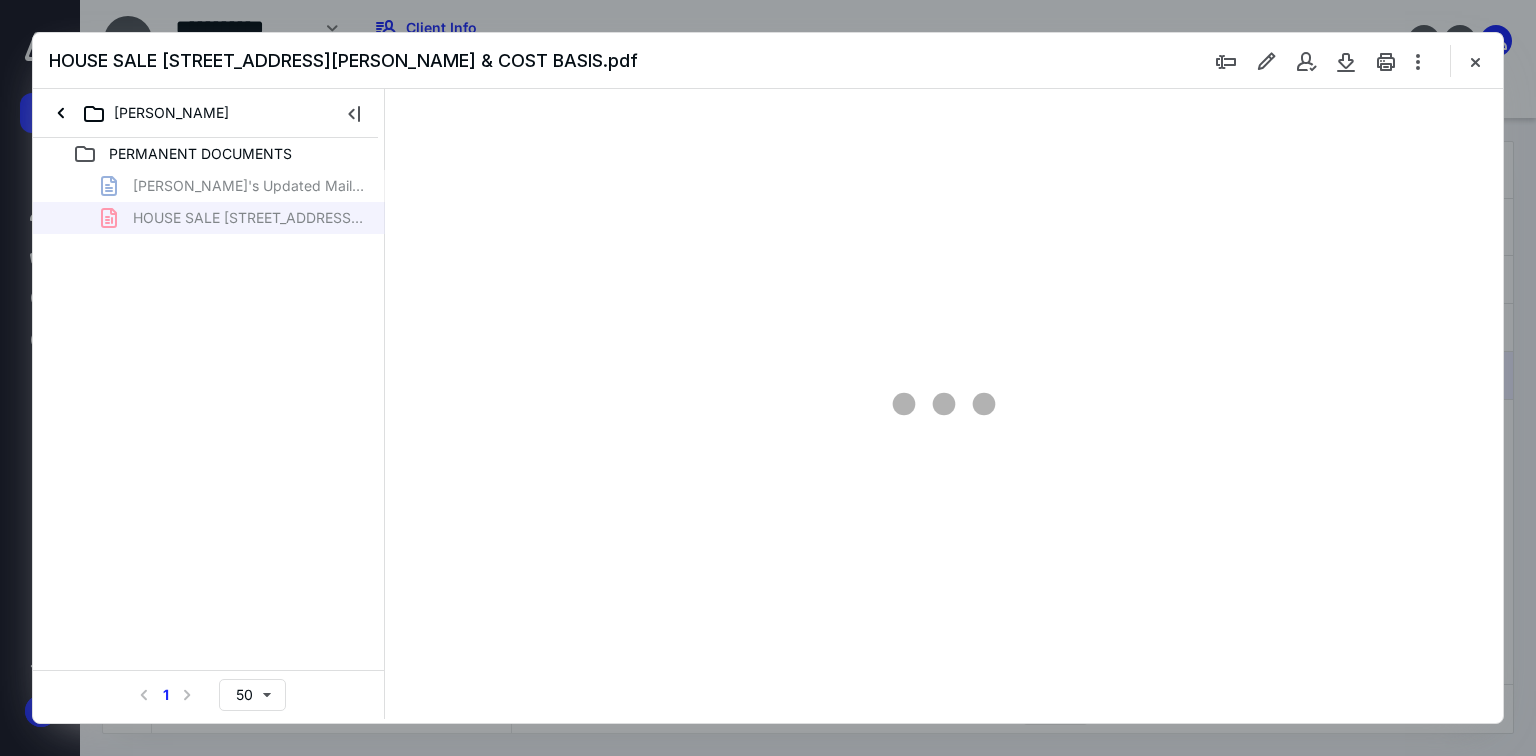 scroll, scrollTop: 0, scrollLeft: 0, axis: both 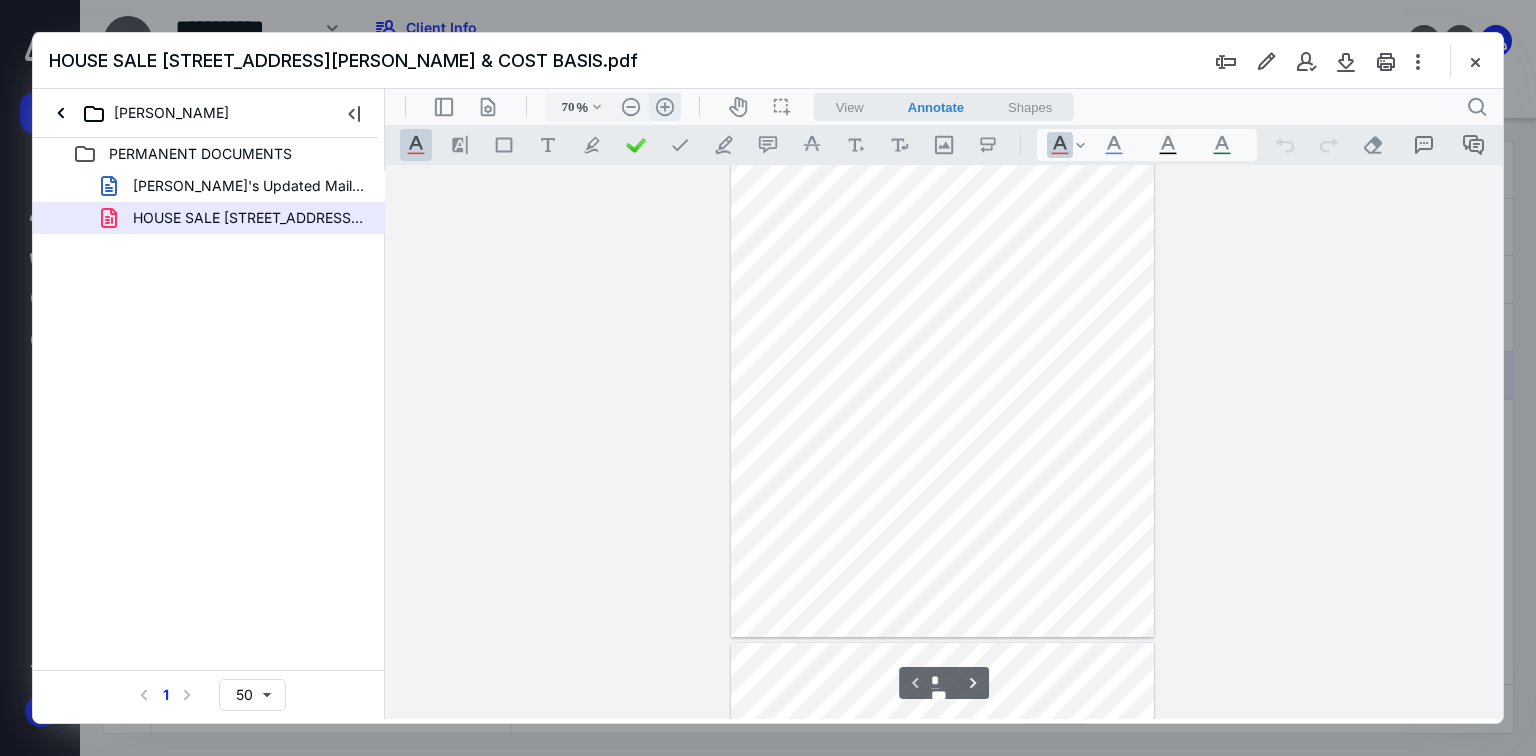 click on ".cls-1{fill:#abb0c4;} icon - header - zoom - in - line" at bounding box center [665, 107] 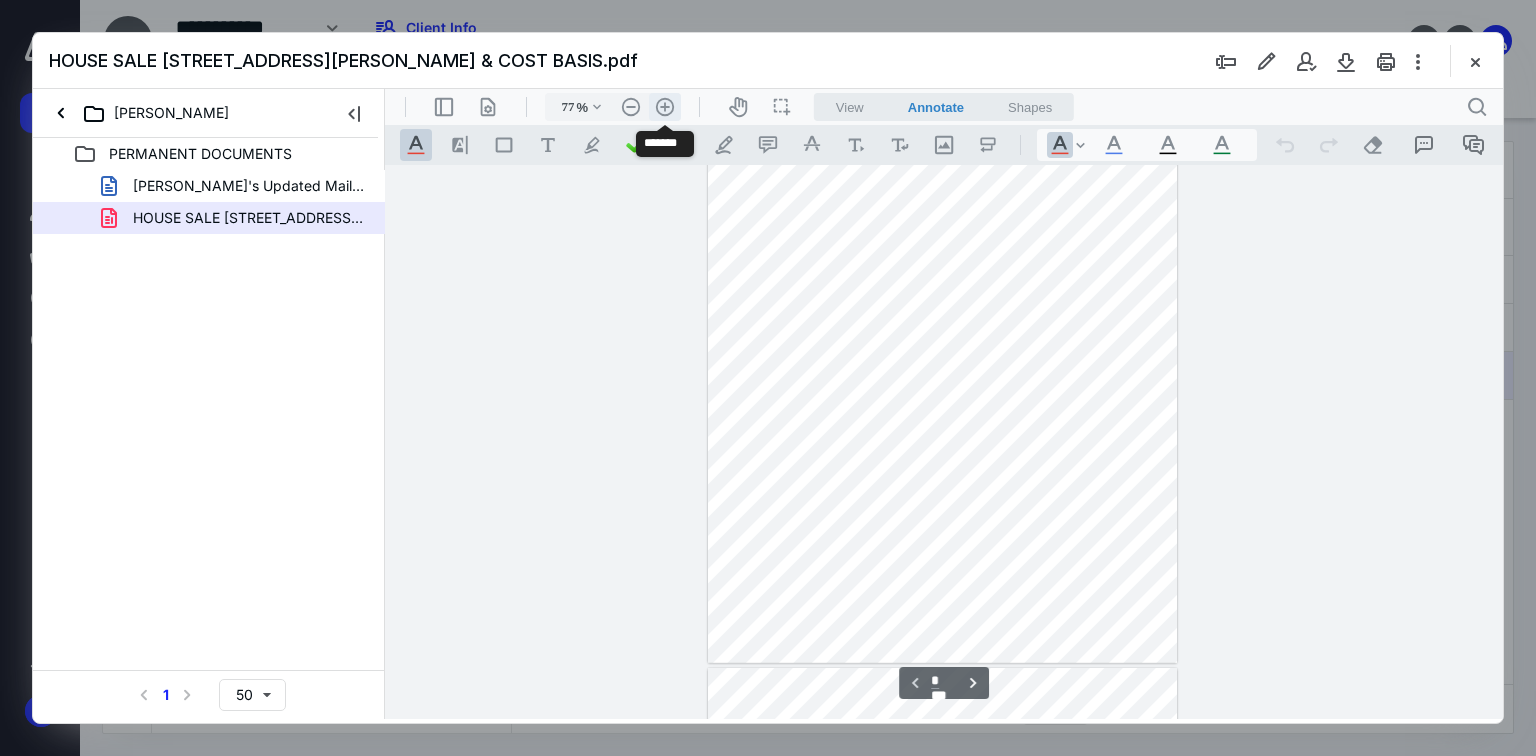 click on ".cls-1{fill:#abb0c4;} icon - header - zoom - in - line" at bounding box center (665, 107) 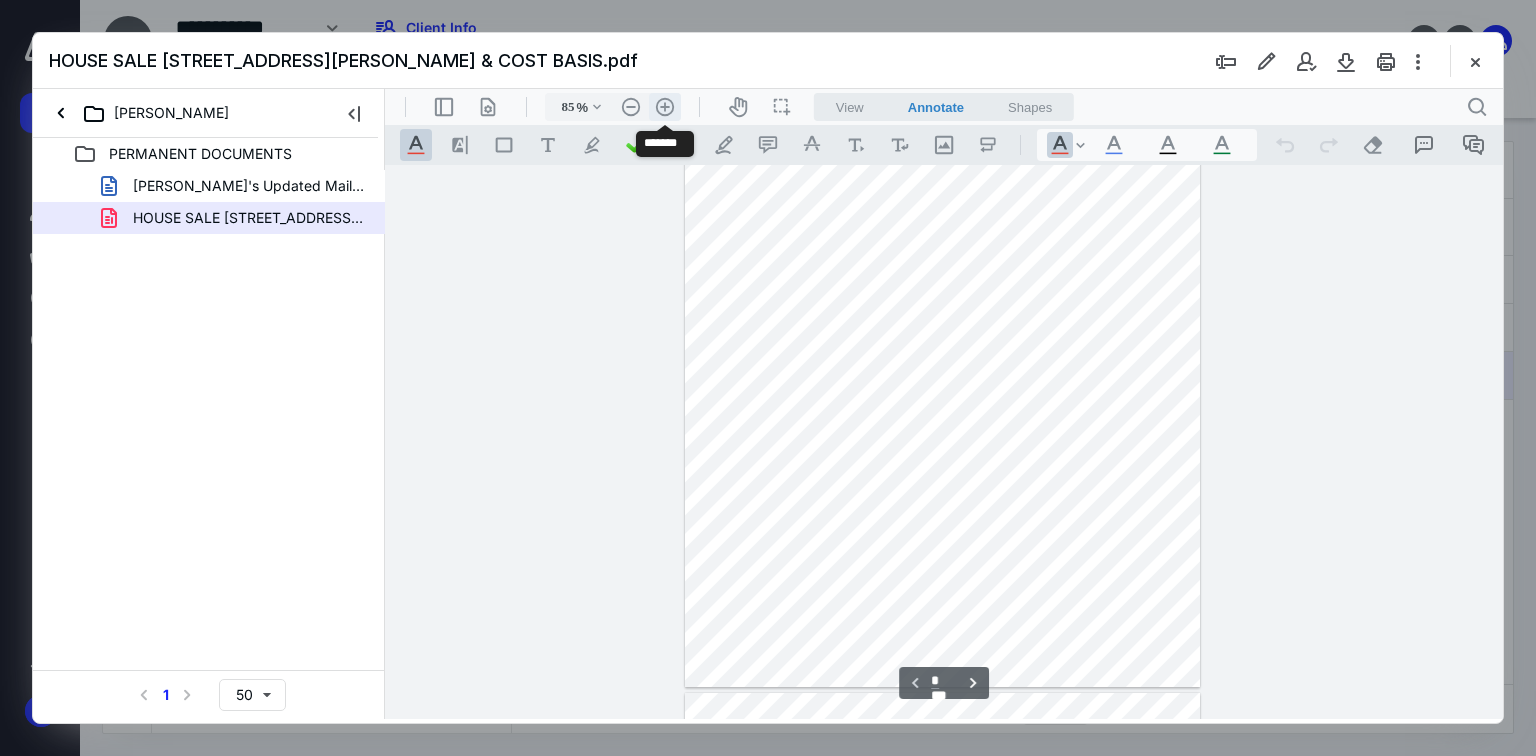 click on ".cls-1{fill:#abb0c4;} icon - header - zoom - in - line" at bounding box center (665, 107) 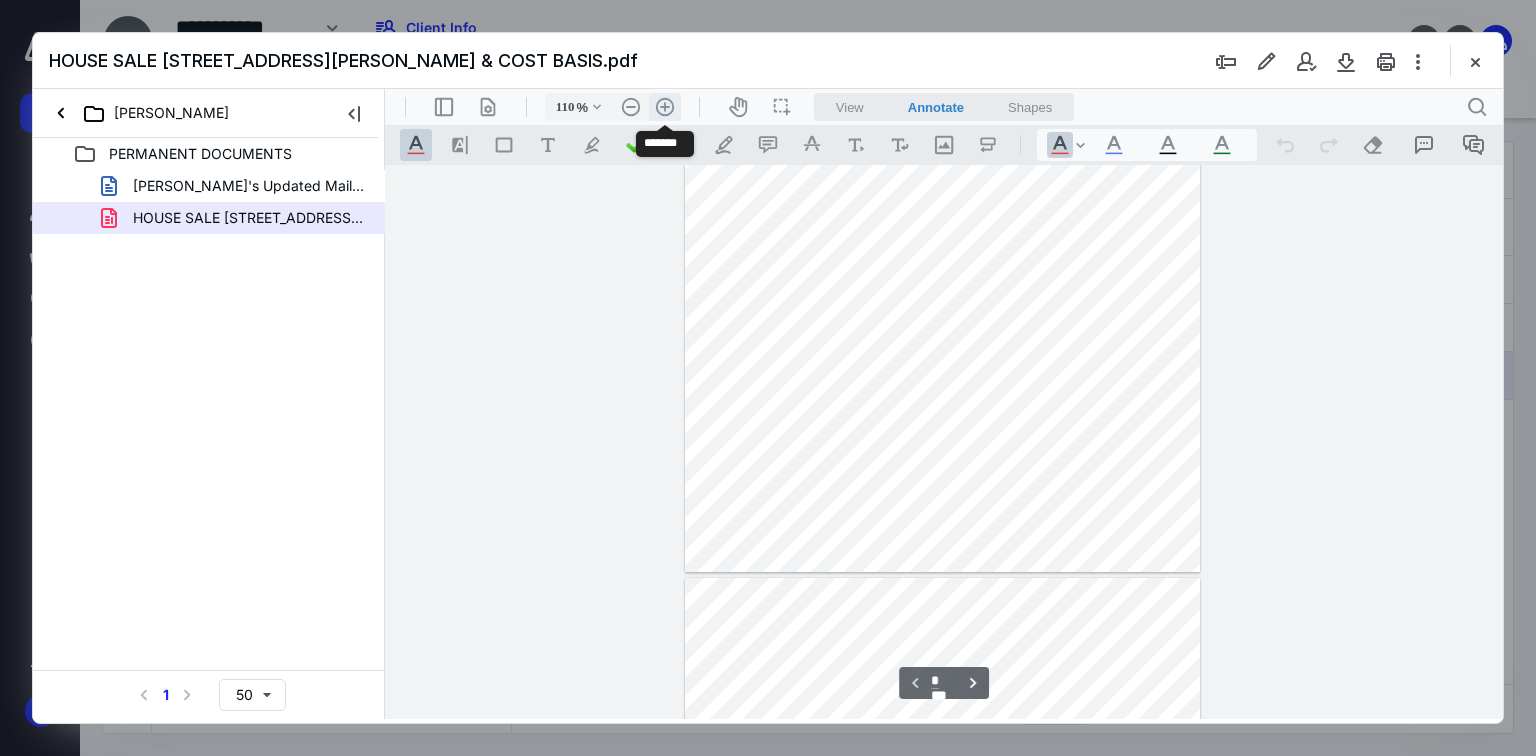 click on ".cls-1{fill:#abb0c4;} icon - header - zoom - in - line" at bounding box center (665, 107) 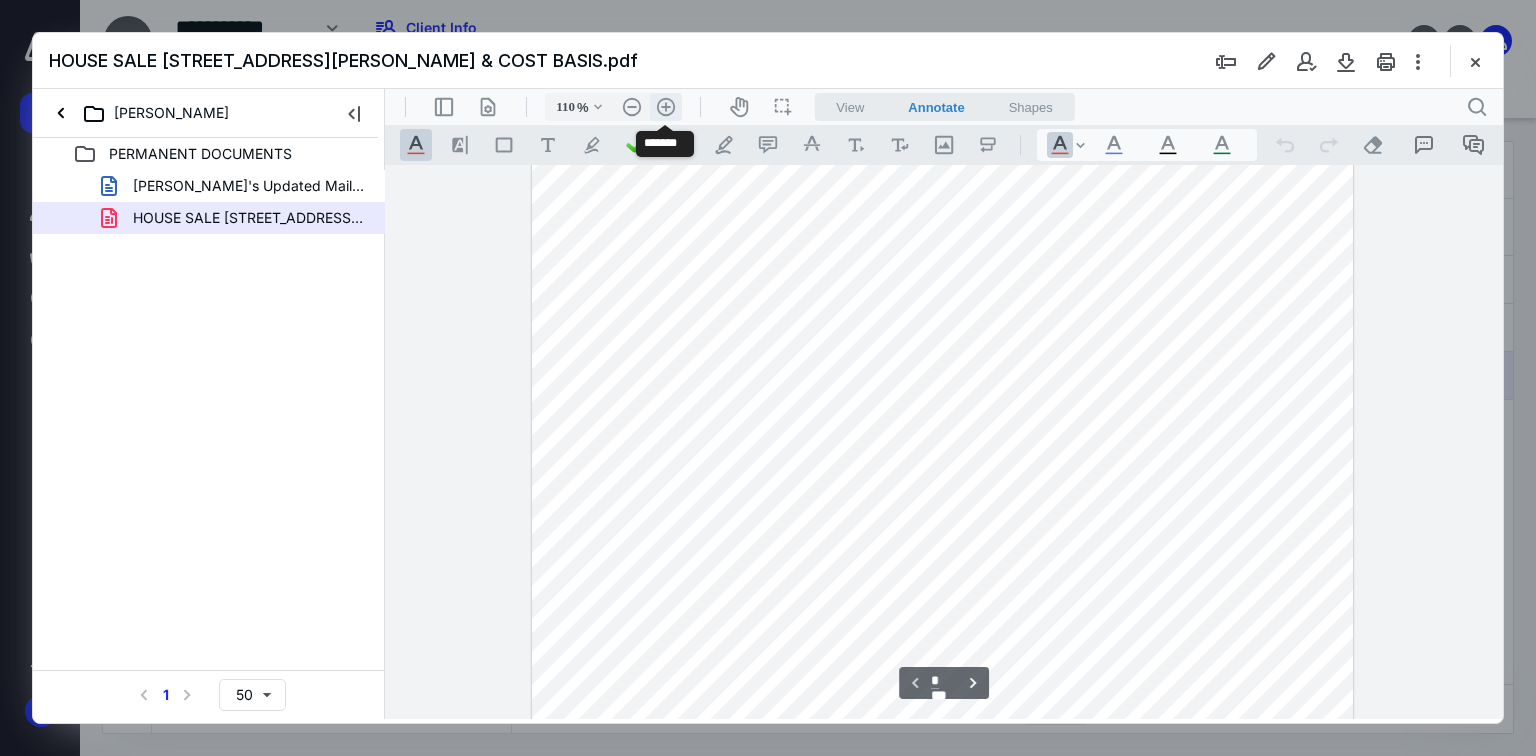 type on "135" 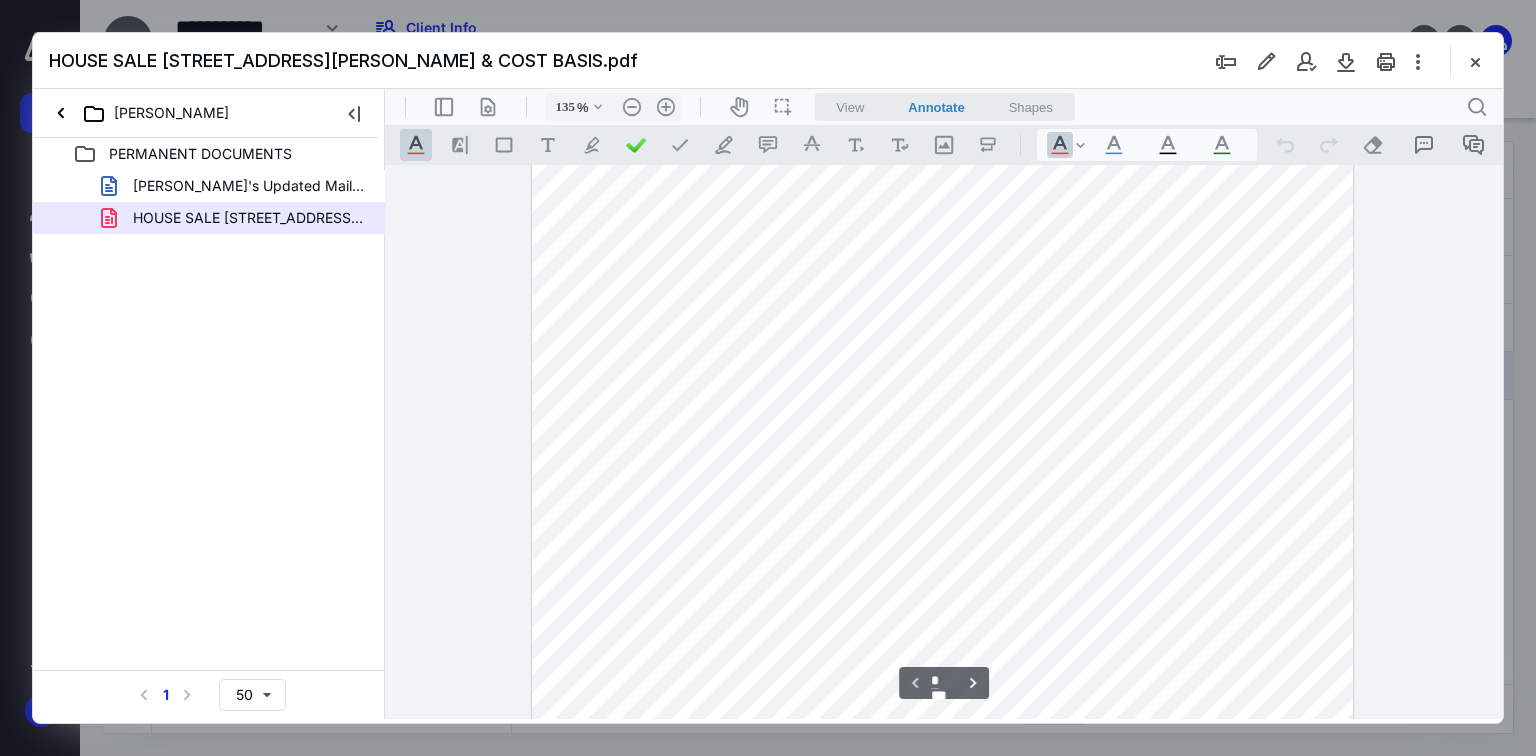 scroll, scrollTop: 58, scrollLeft: 0, axis: vertical 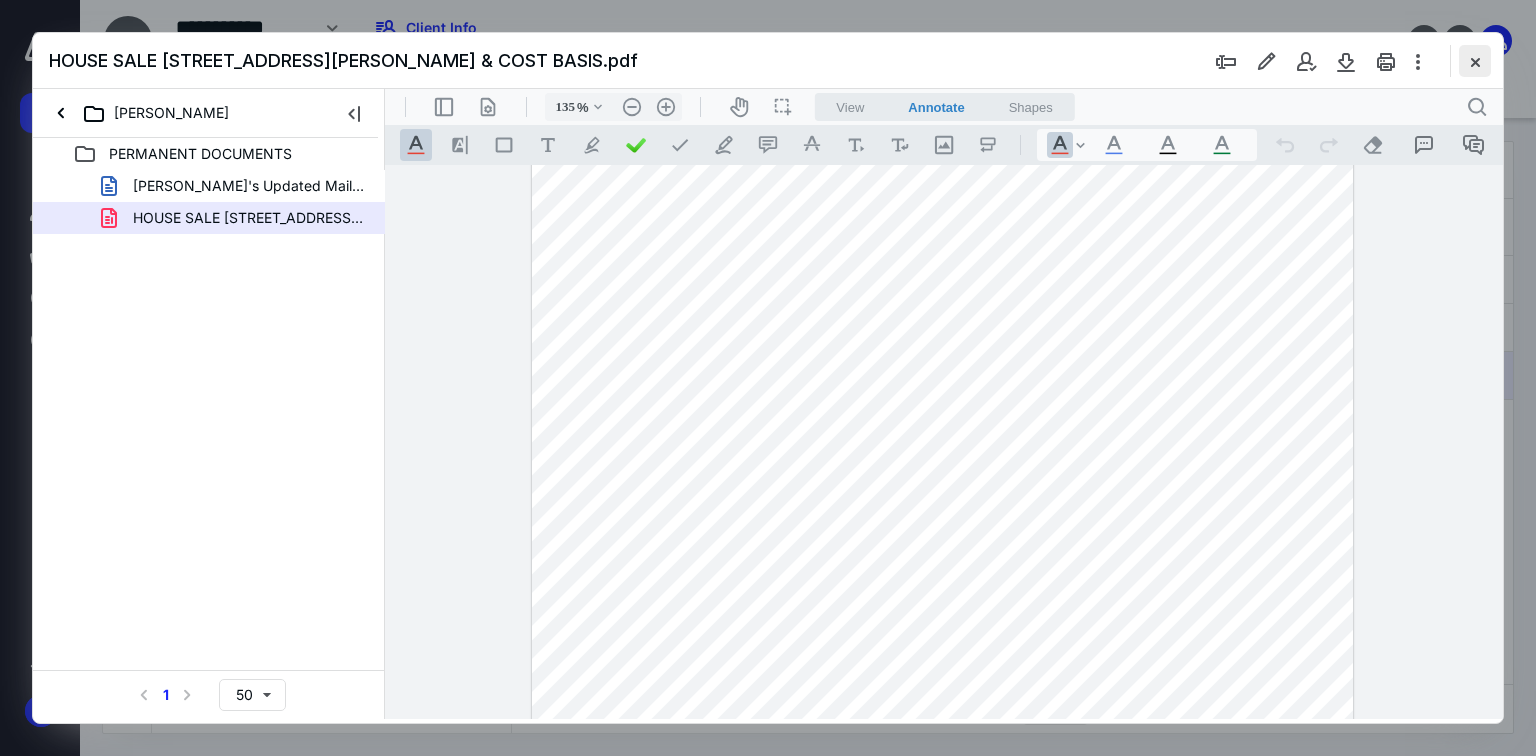 click at bounding box center (1475, 61) 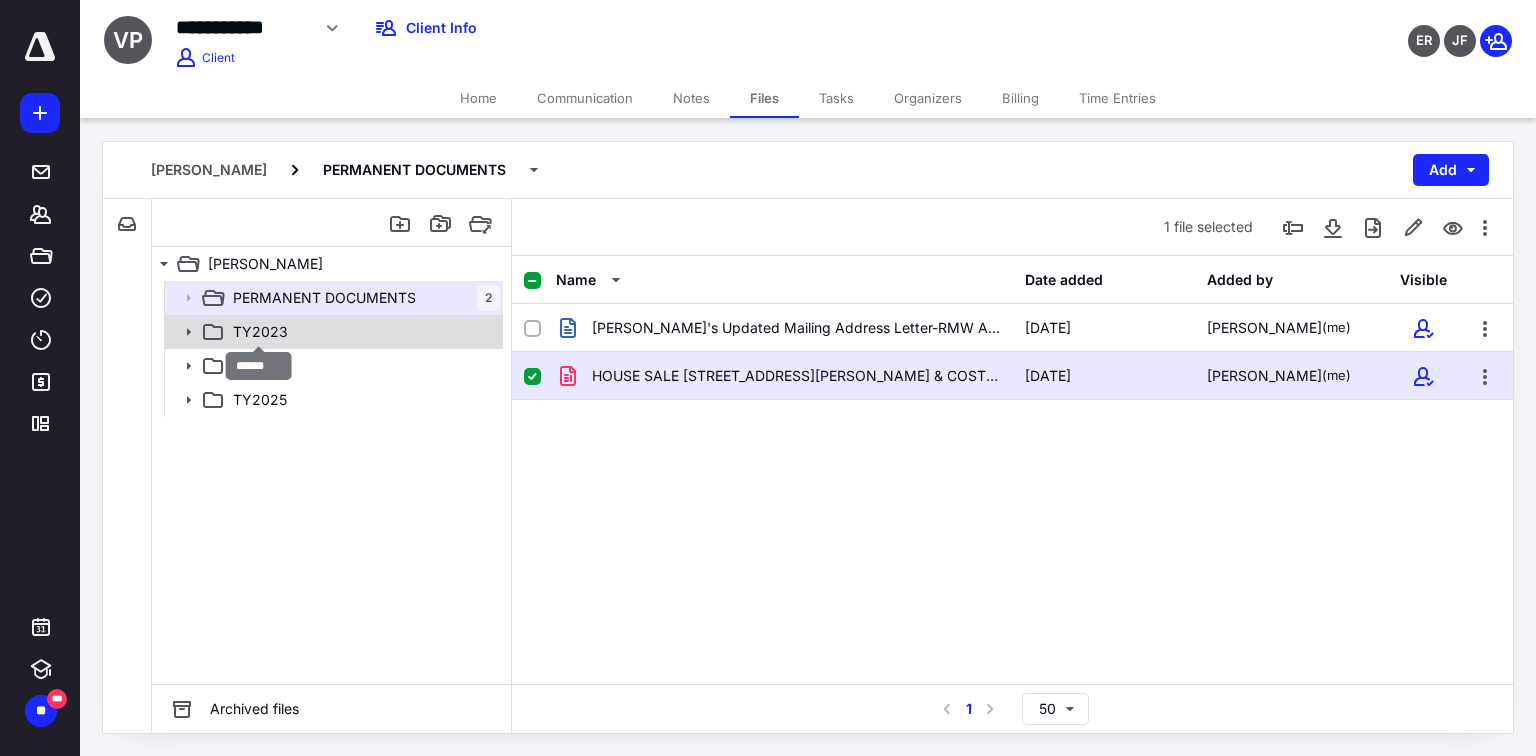 click on "TY2023" at bounding box center (260, 332) 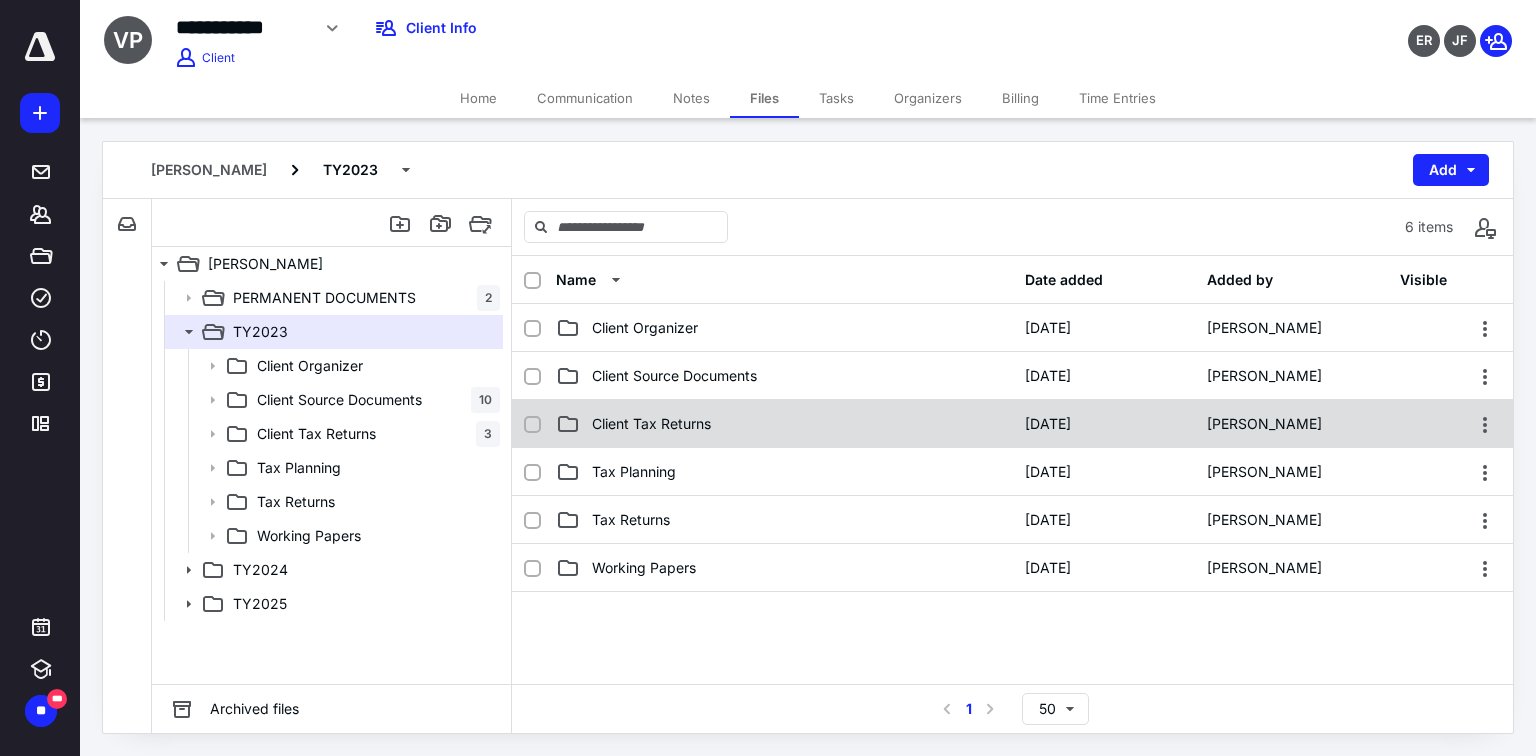 click on "Client Tax Returns" at bounding box center [651, 424] 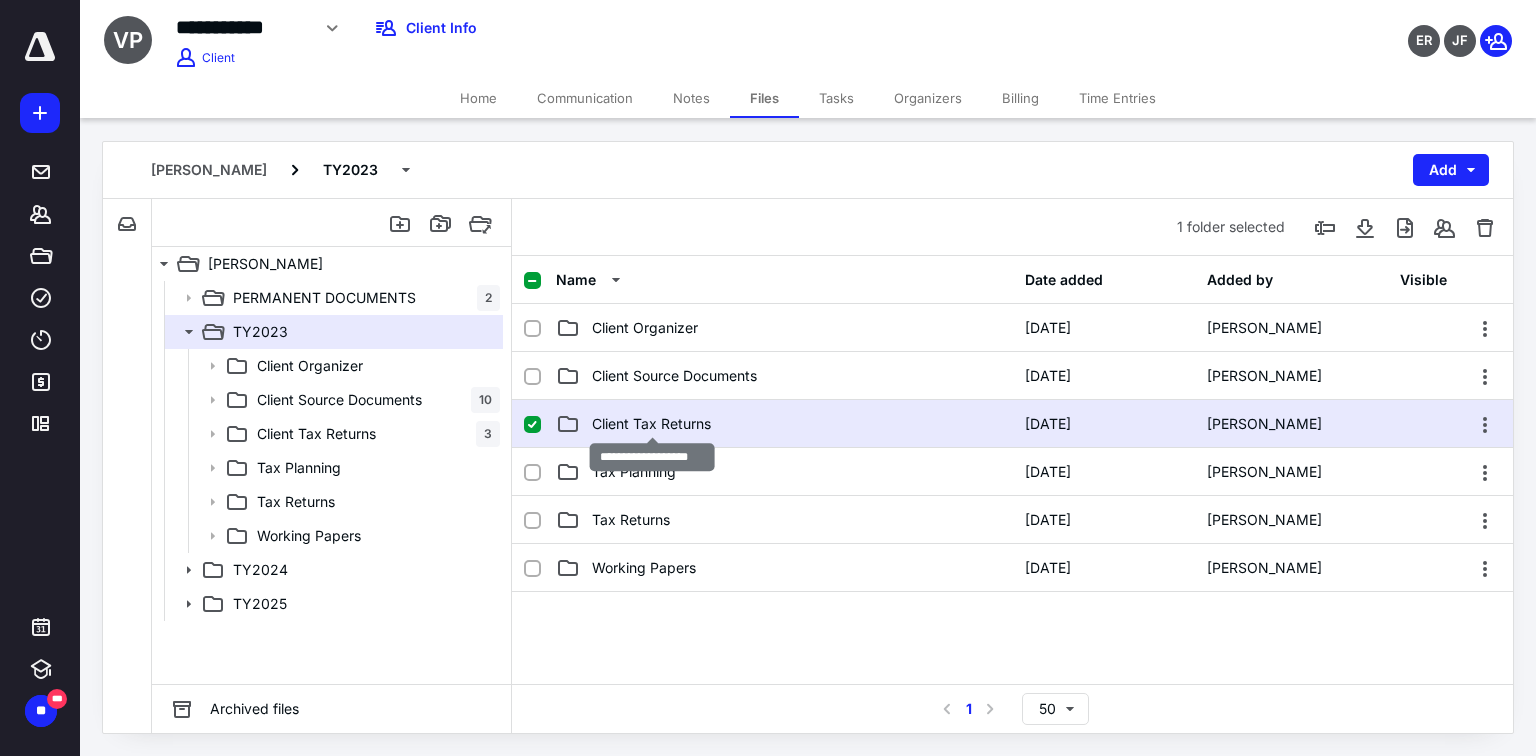 click on "Client Tax Returns" at bounding box center [651, 424] 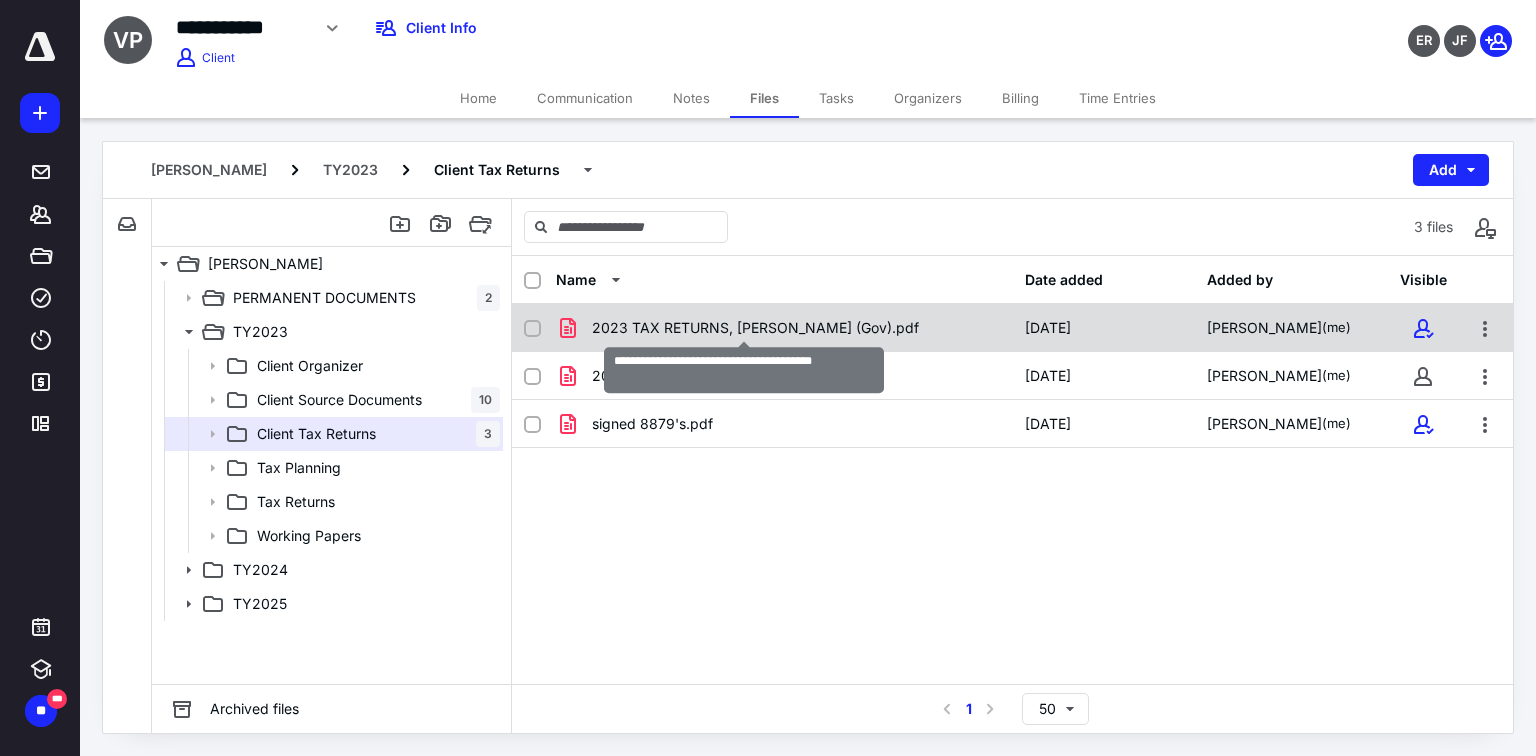 click on "2023 TAX RETURNS, [PERSON_NAME] (Gov).pdf" at bounding box center (755, 328) 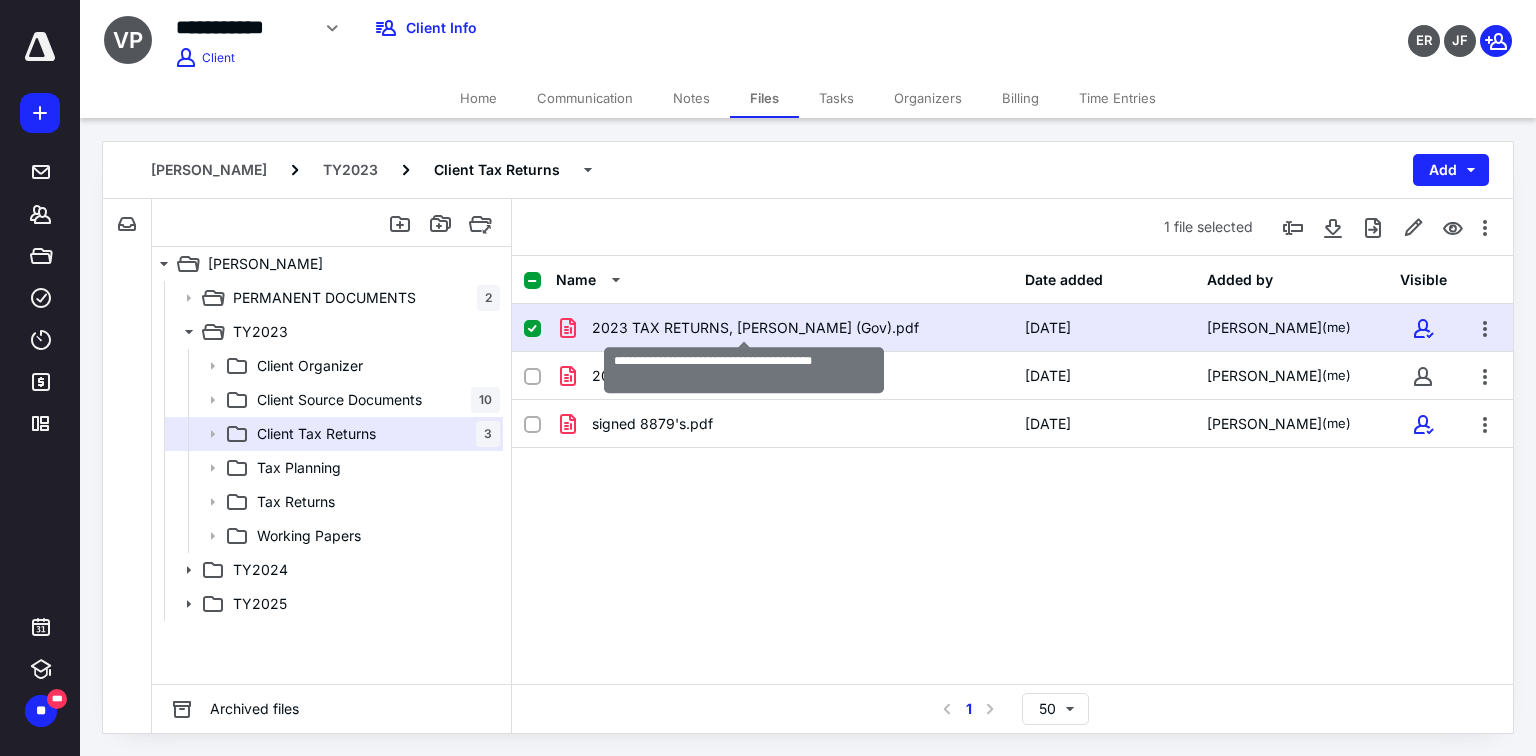 click on "2023 TAX RETURNS, [PERSON_NAME] (Gov).pdf" at bounding box center (755, 328) 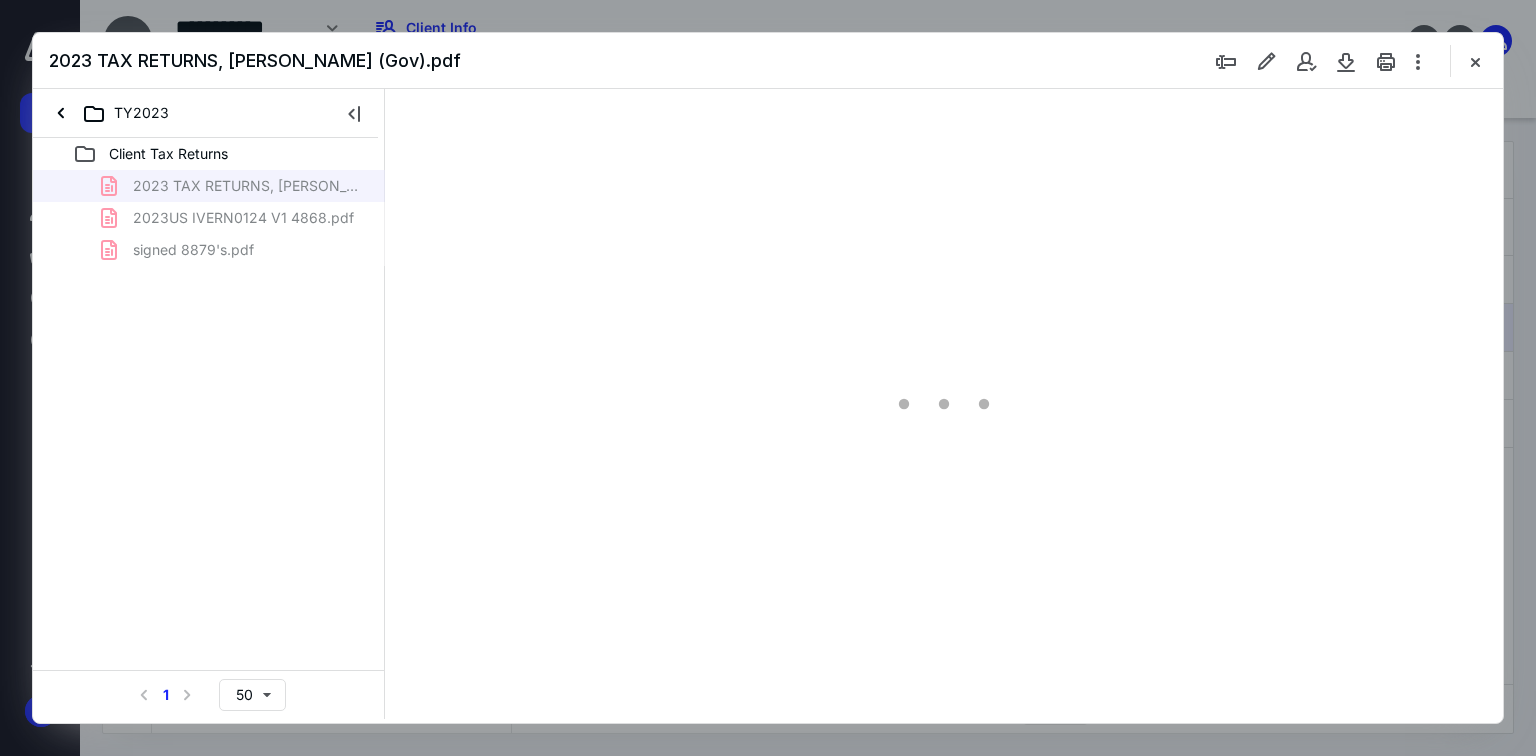scroll, scrollTop: 0, scrollLeft: 0, axis: both 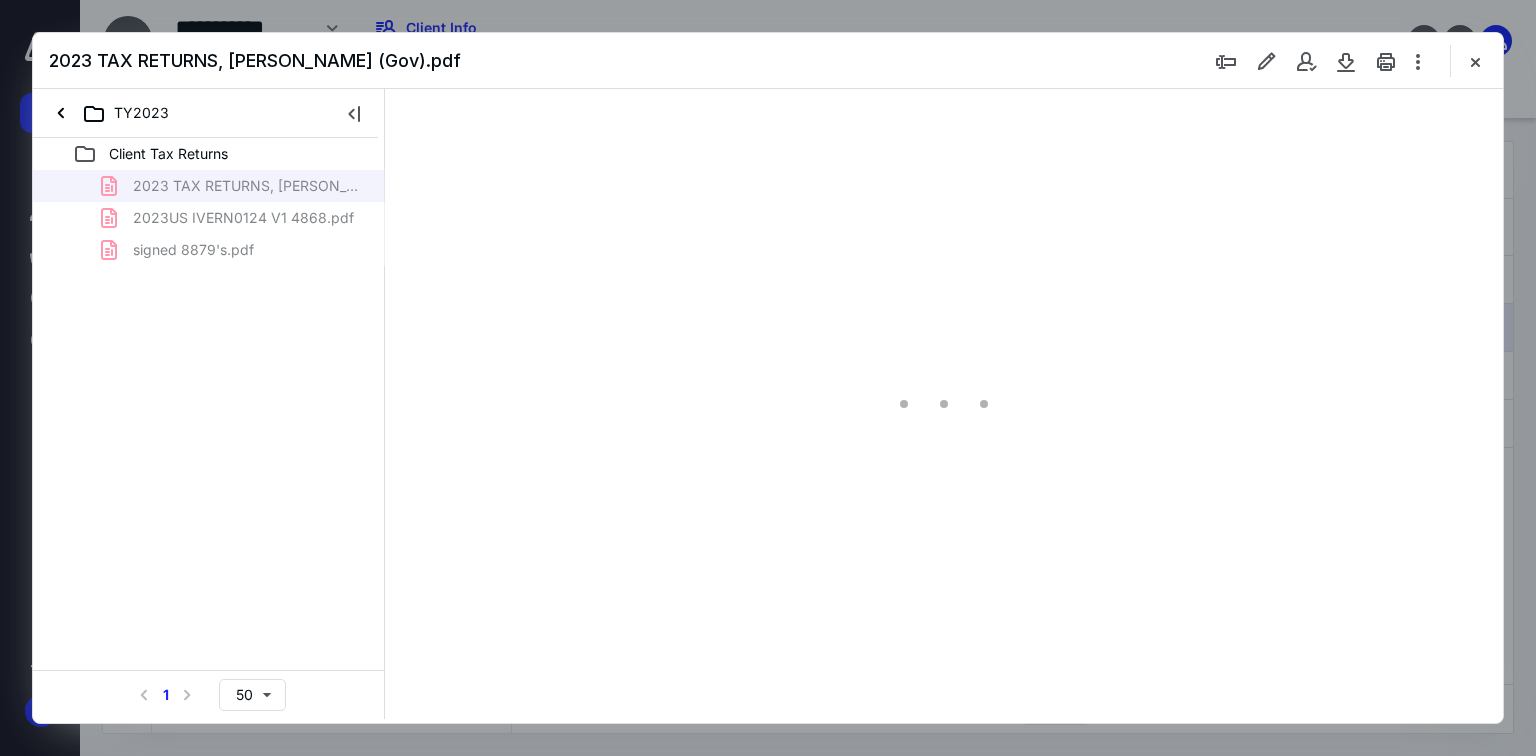 type on "70" 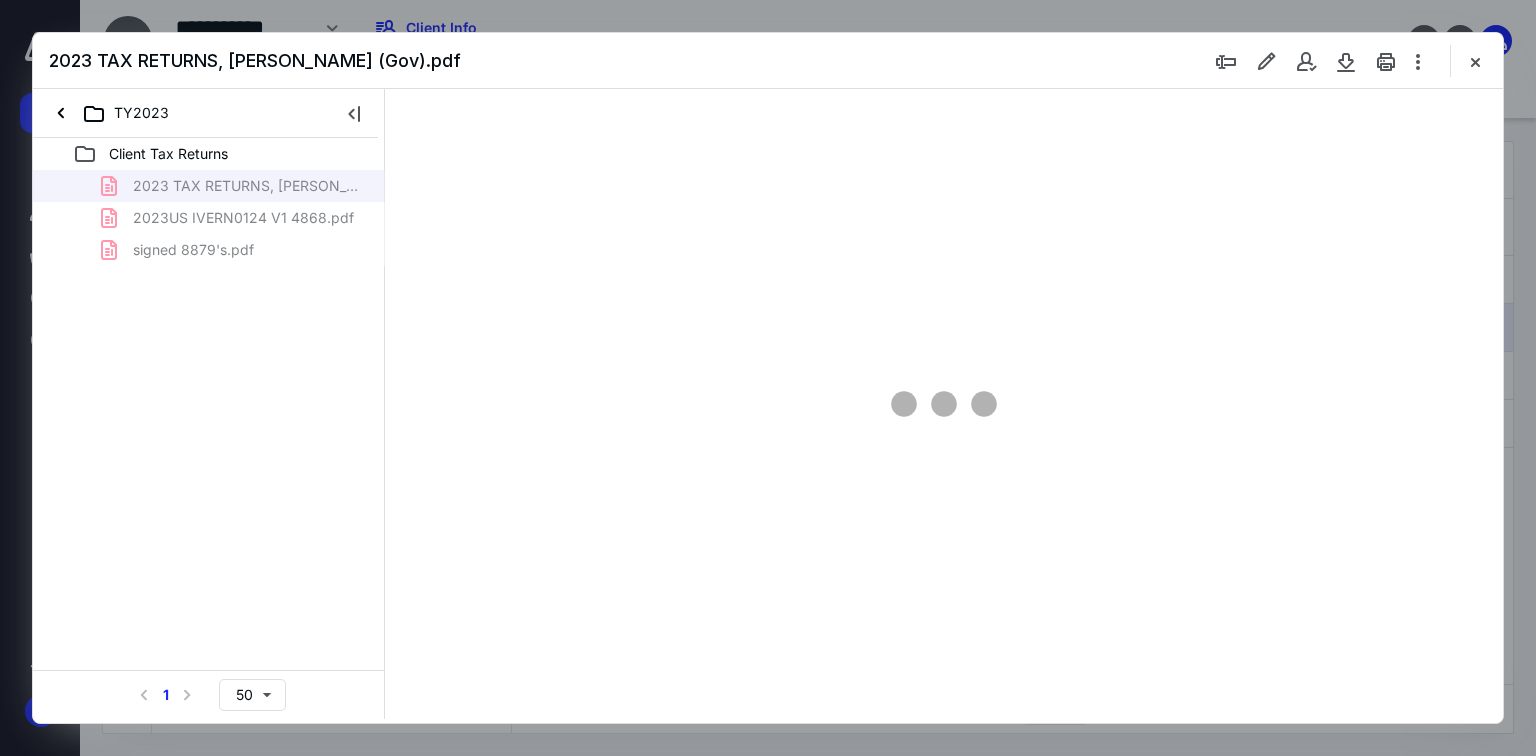 scroll, scrollTop: 79, scrollLeft: 0, axis: vertical 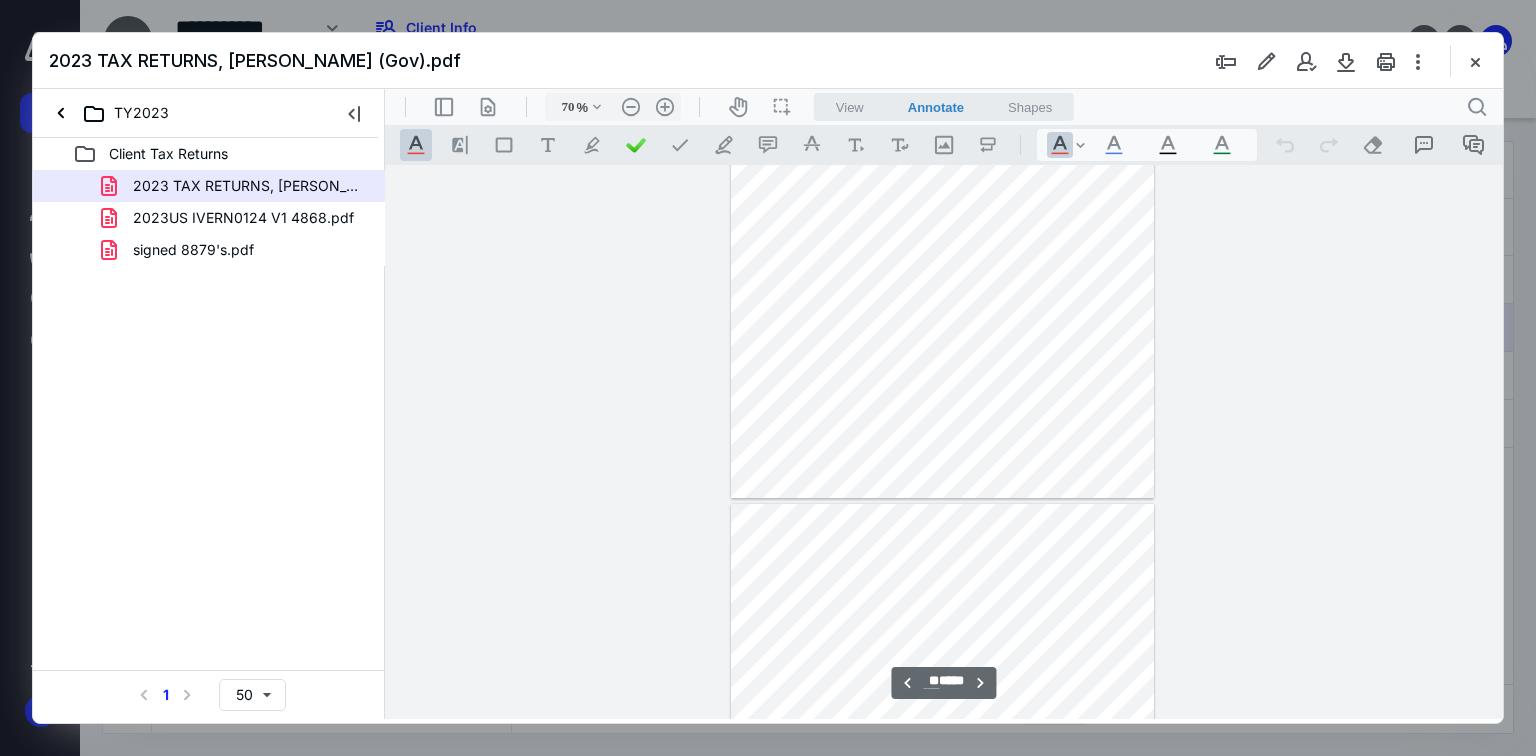 type on "**" 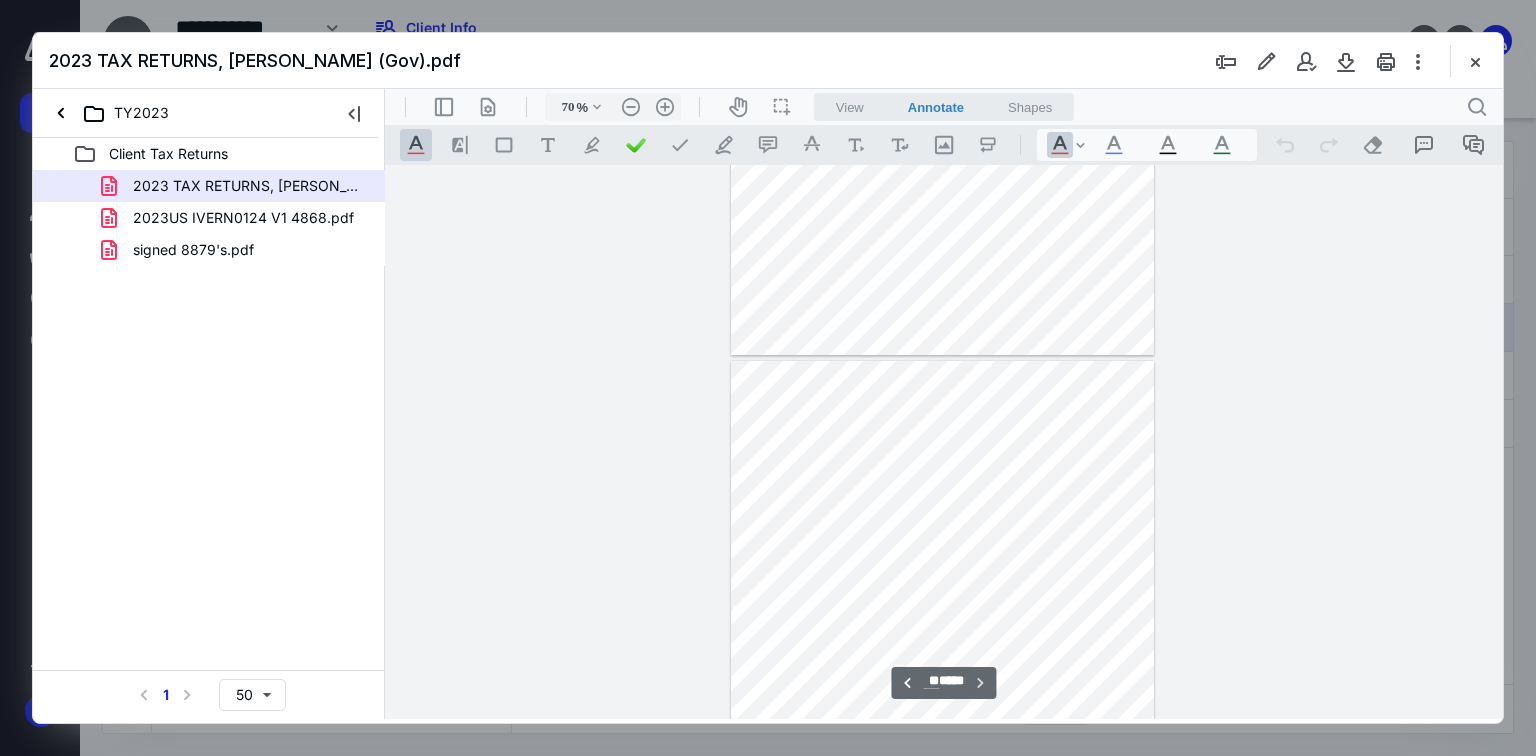 scroll, scrollTop: 10381, scrollLeft: 0, axis: vertical 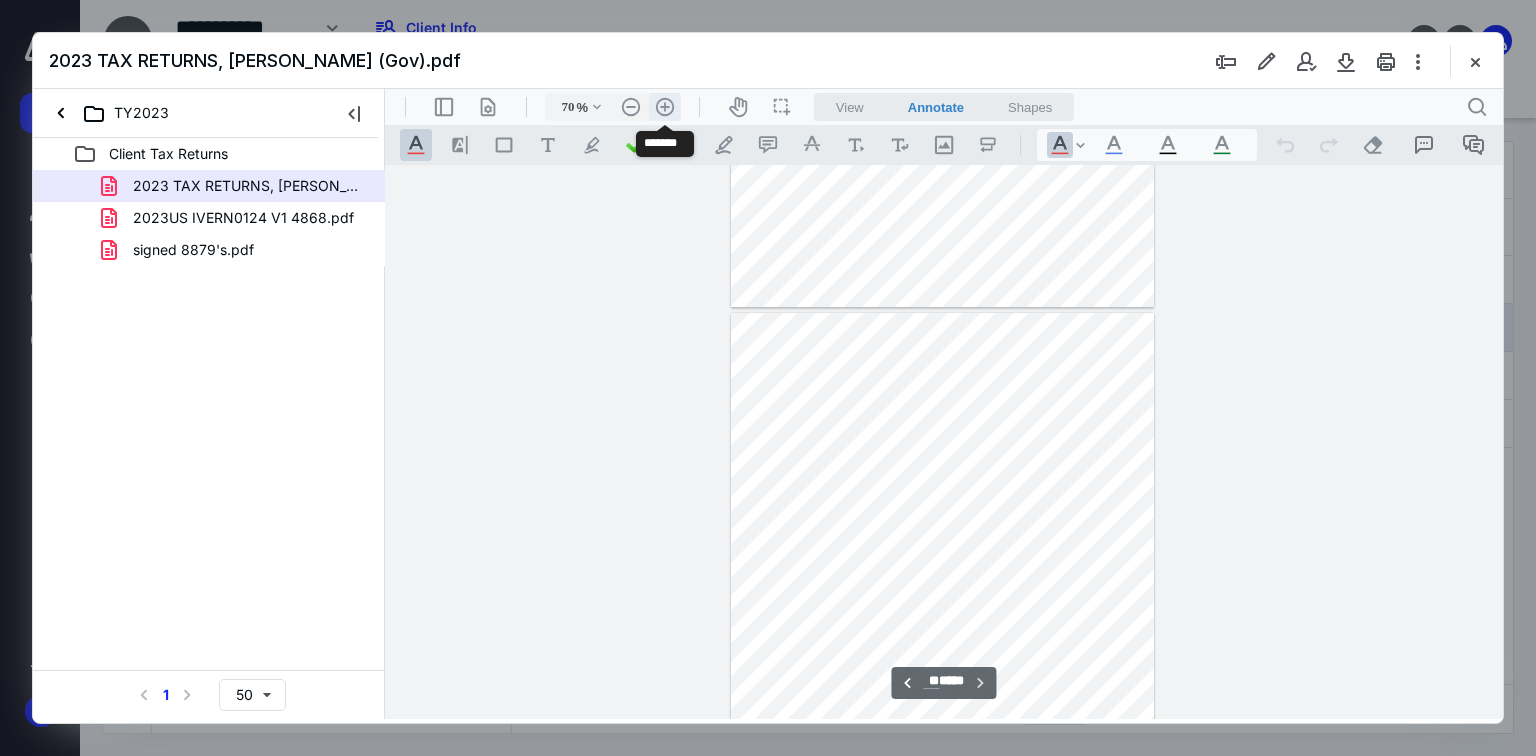 click on ".cls-1{fill:#abb0c4;} icon - header - zoom - in - line" at bounding box center [665, 107] 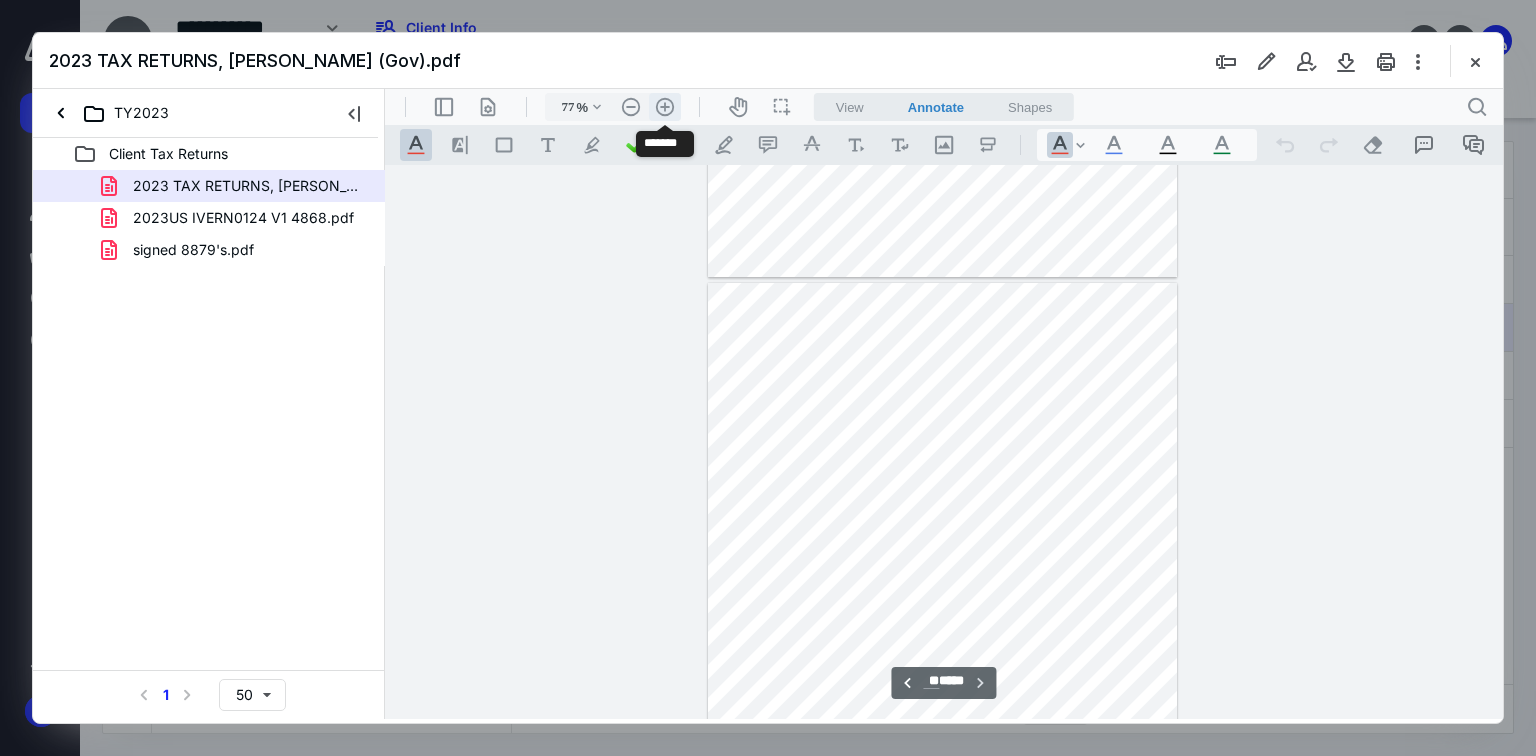 click on ".cls-1{fill:#abb0c4;} icon - header - zoom - in - line" at bounding box center (665, 107) 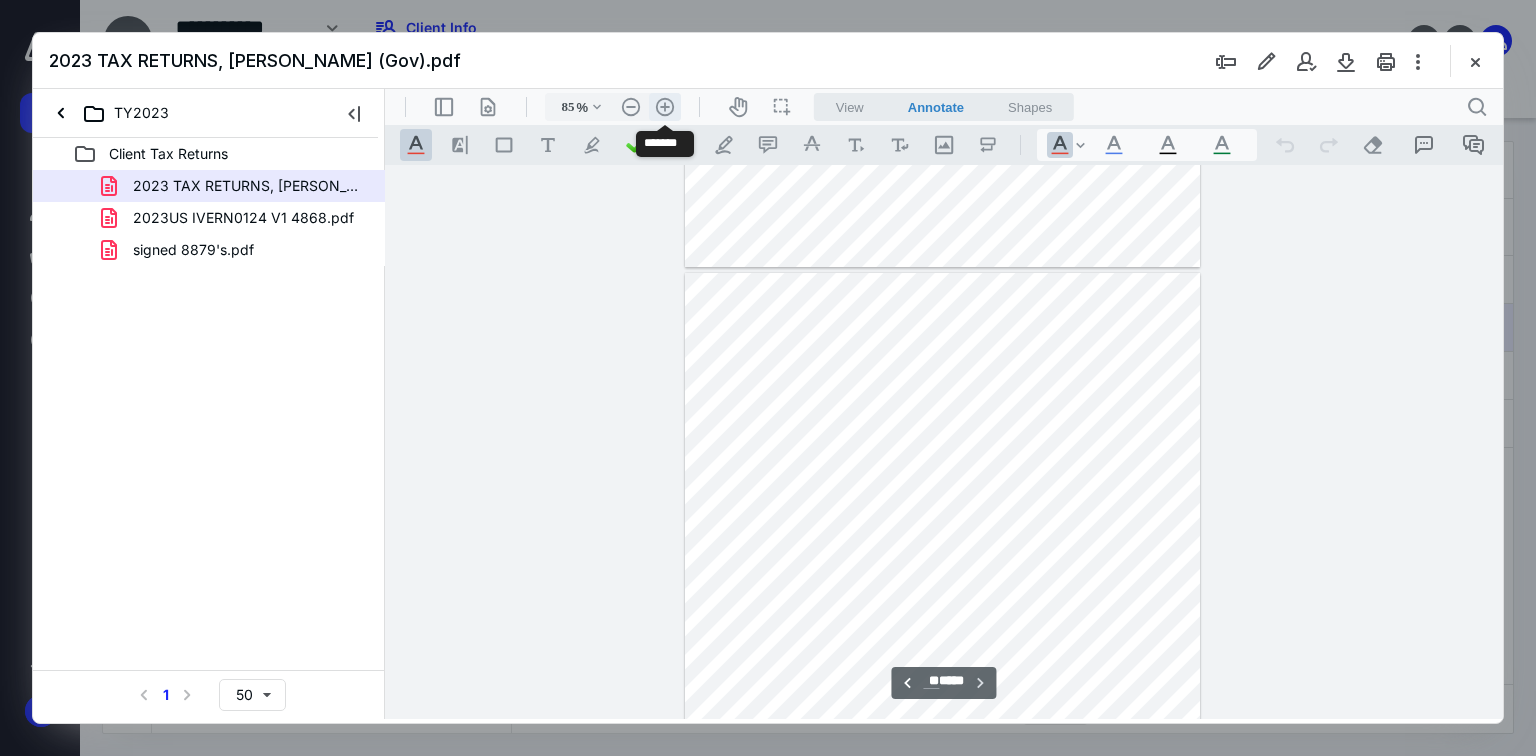 click on ".cls-1{fill:#abb0c4;} icon - header - zoom - in - line" at bounding box center (665, 107) 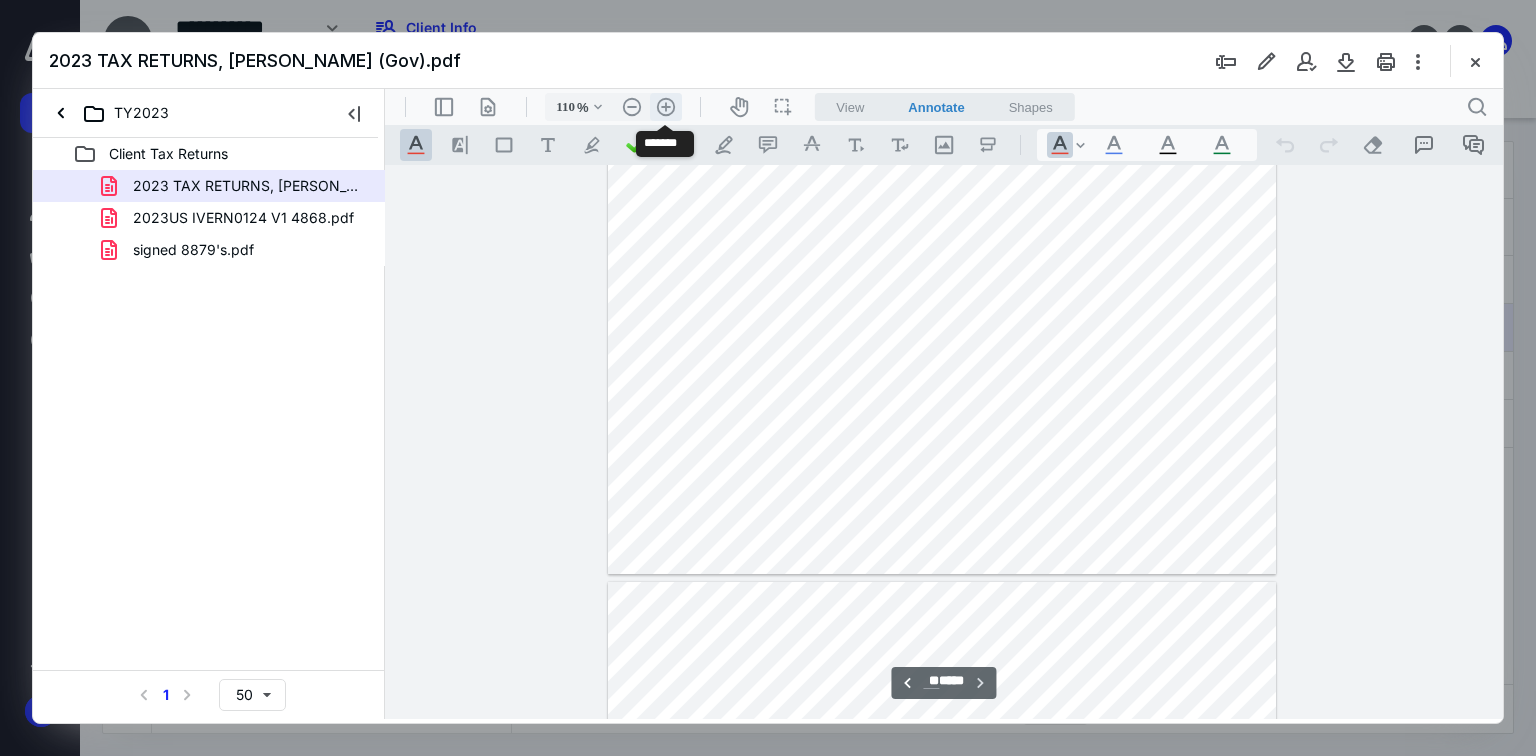 scroll, scrollTop: 16516, scrollLeft: 0, axis: vertical 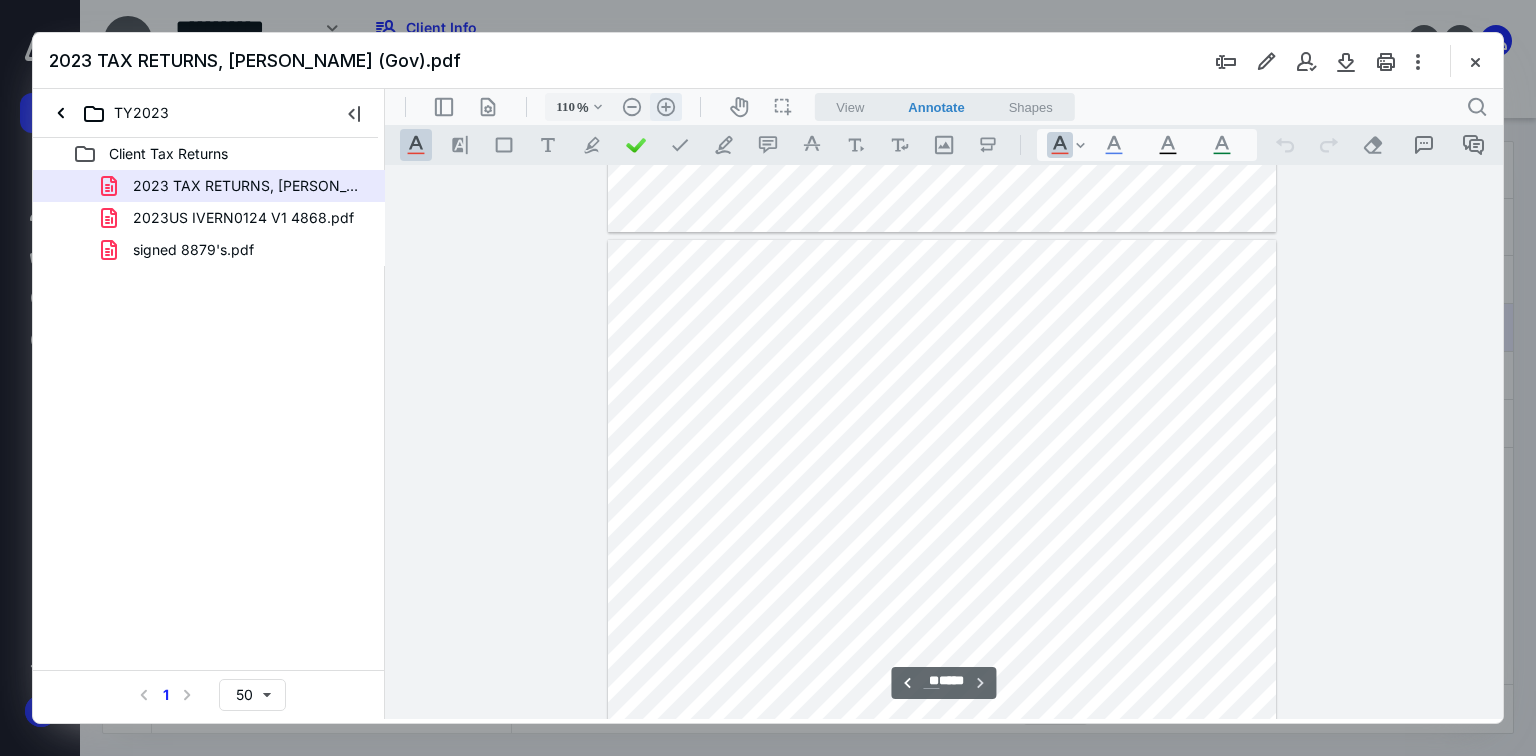 click on ".cls-1{fill:#abb0c4;} icon - header - zoom - in - line" at bounding box center [666, 107] 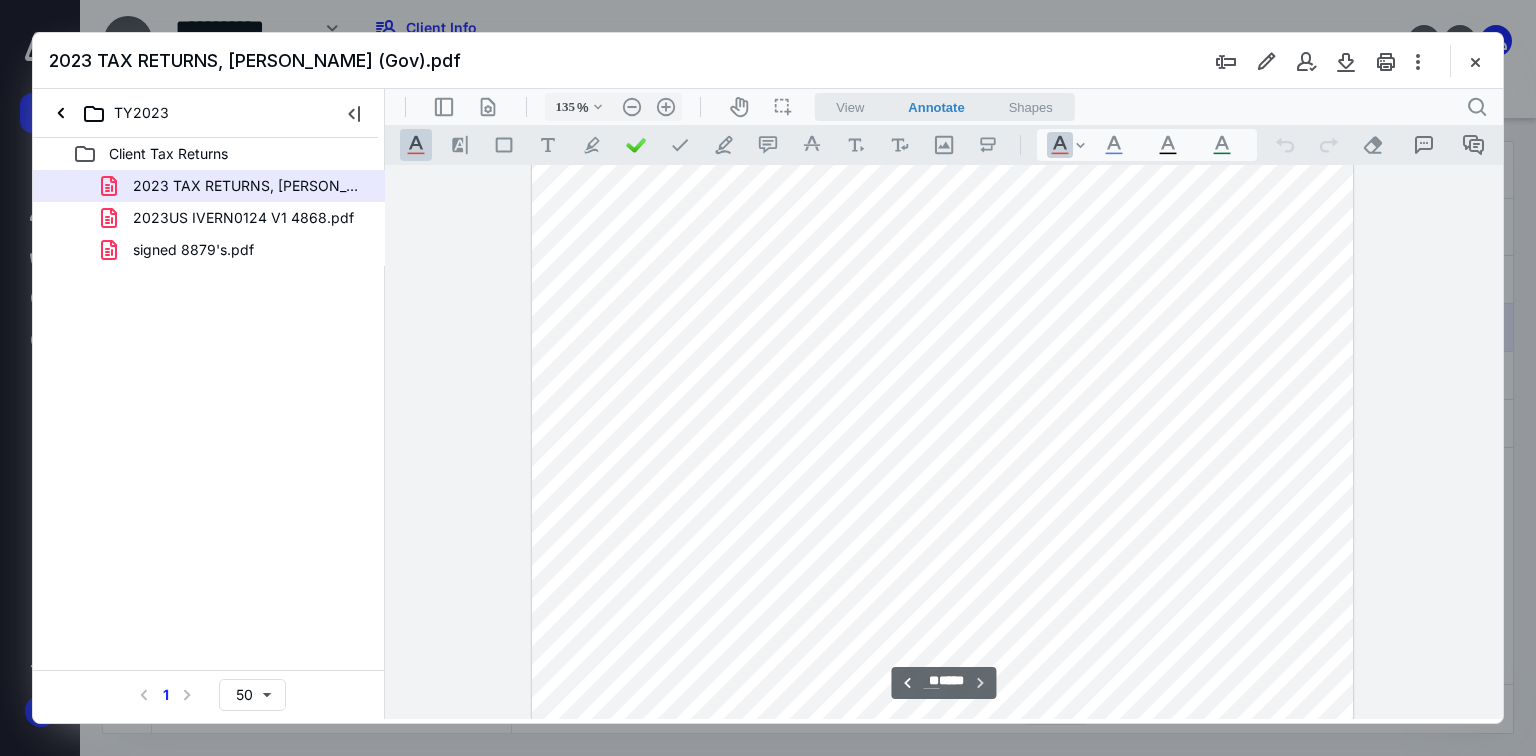 scroll, scrollTop: 20431, scrollLeft: 0, axis: vertical 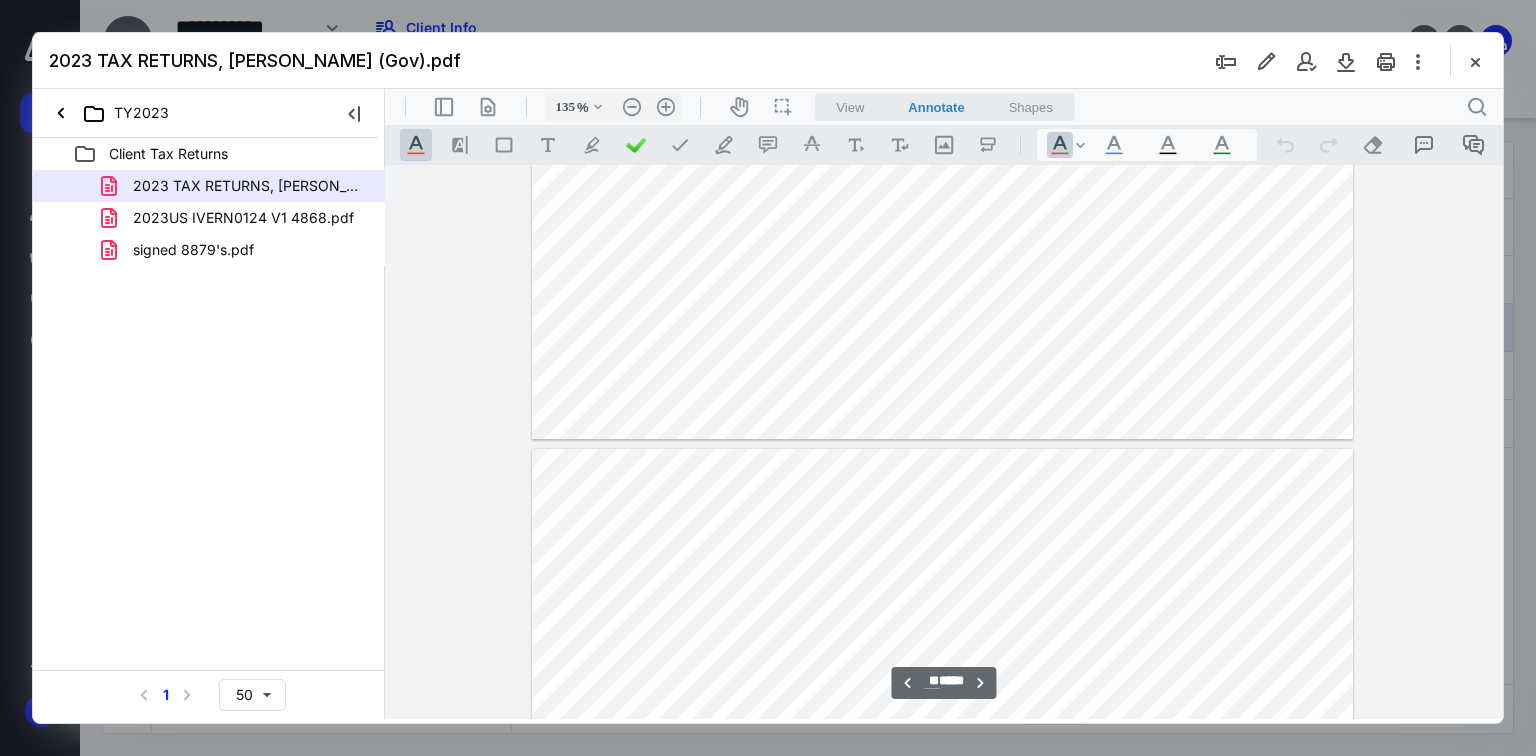 type on "*" 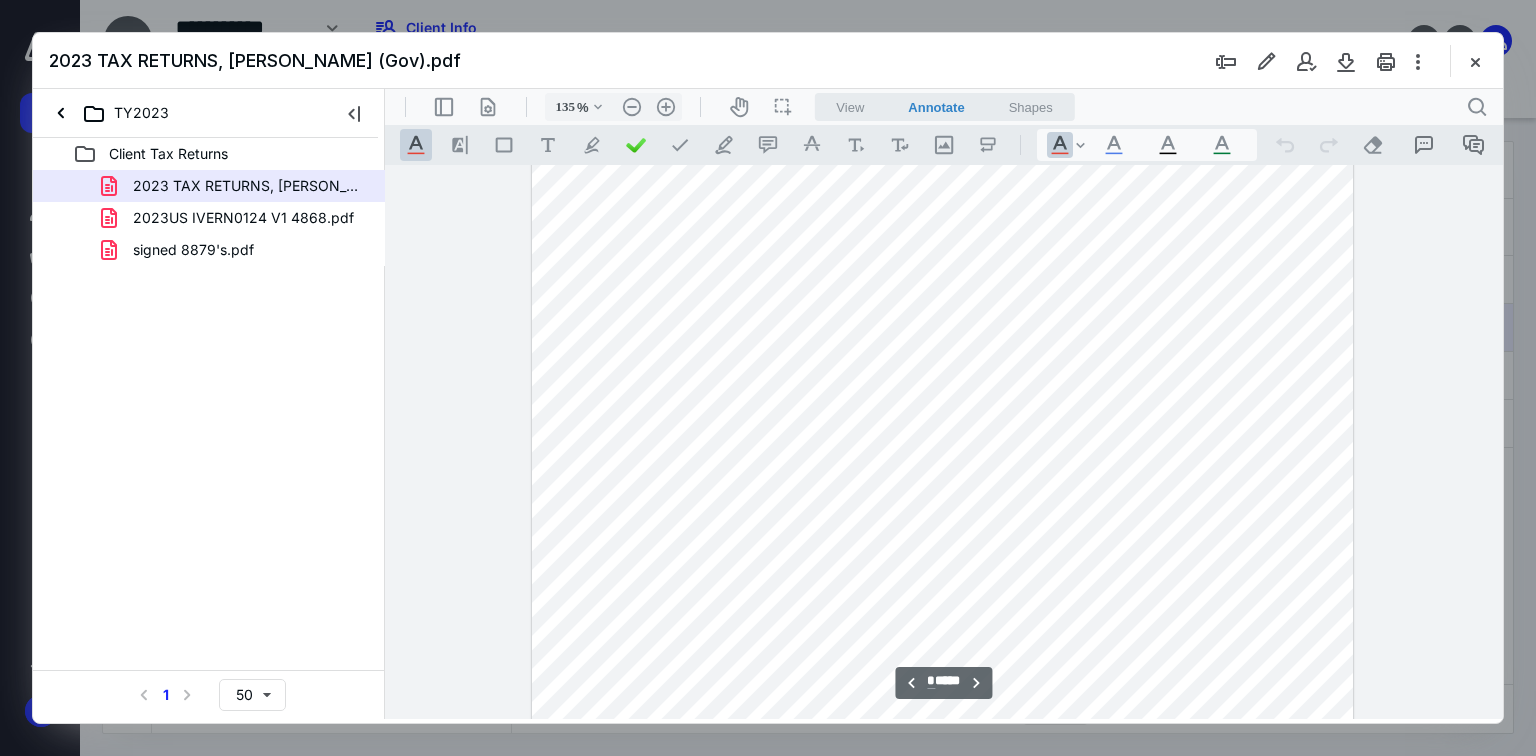 scroll, scrollTop: 8543, scrollLeft: 0, axis: vertical 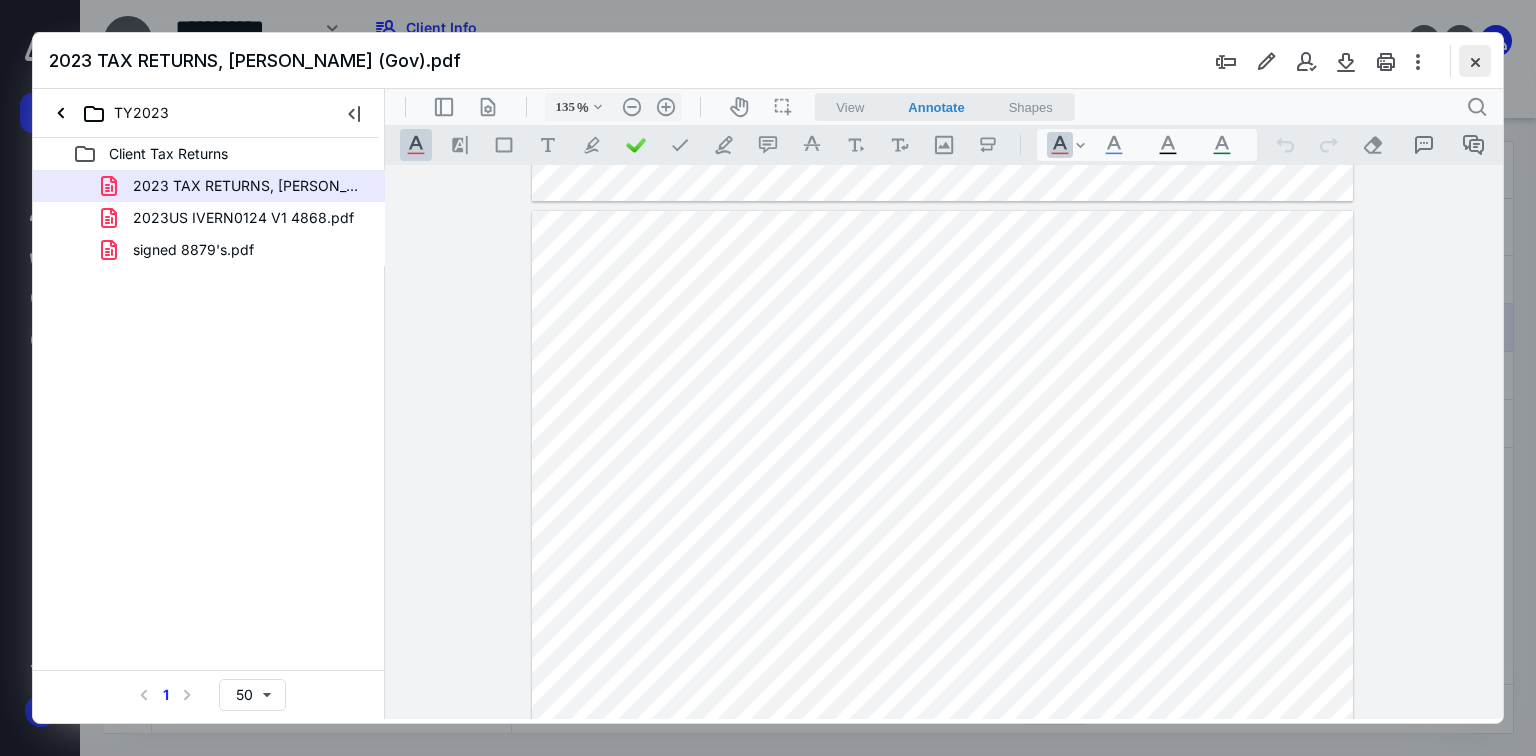 click at bounding box center [1475, 61] 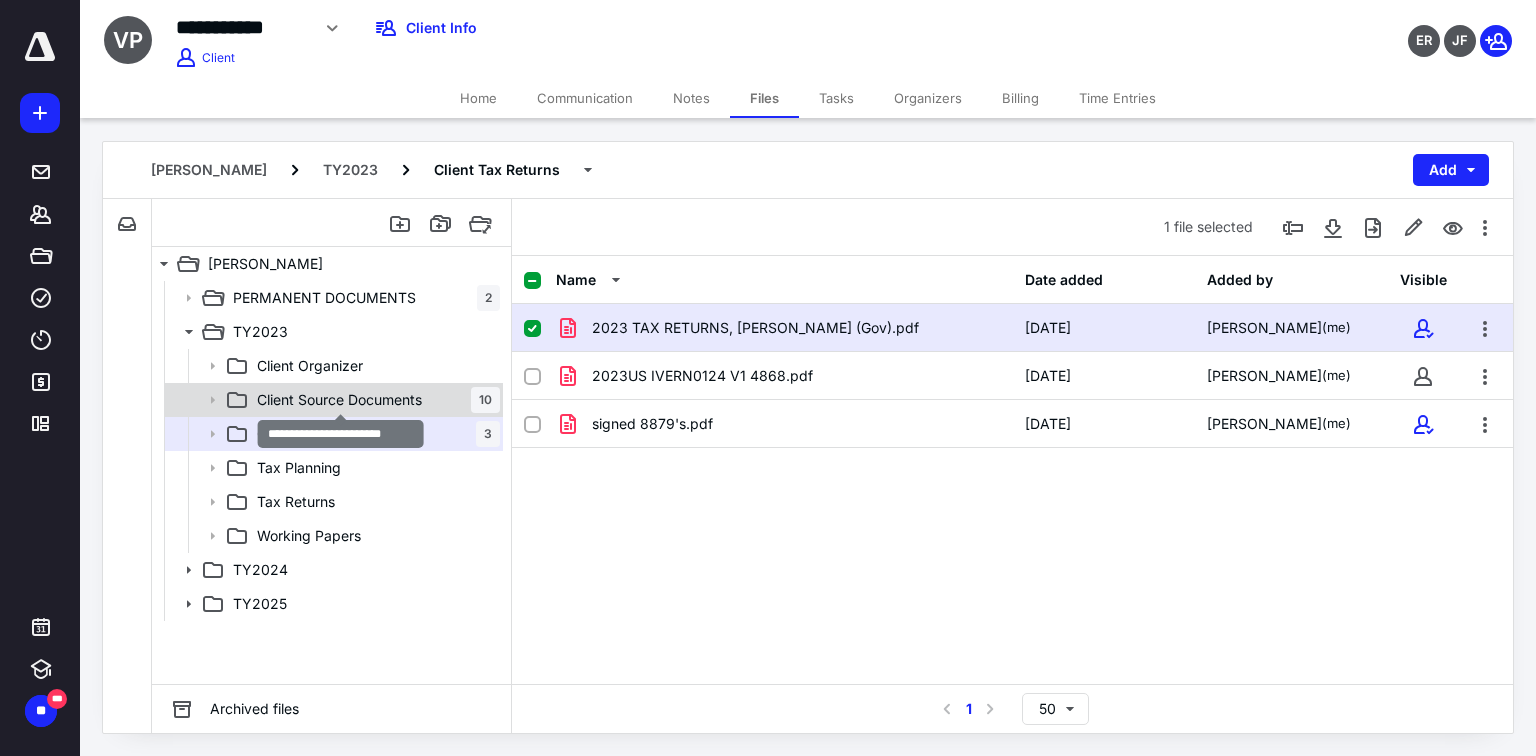 click on "Client Source Documents" at bounding box center (339, 400) 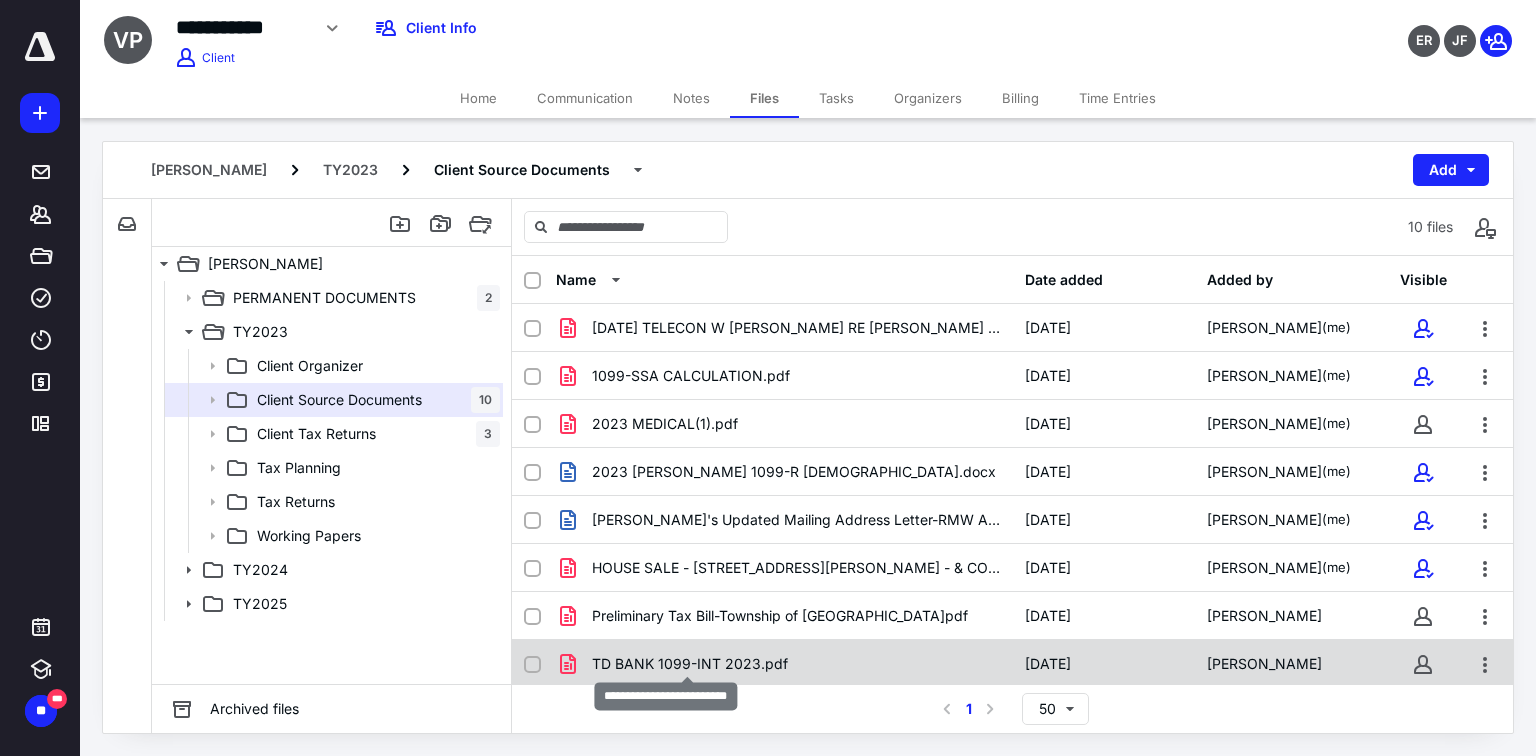 click on "TD BANK 1099-INT 2023.pdf" at bounding box center (690, 664) 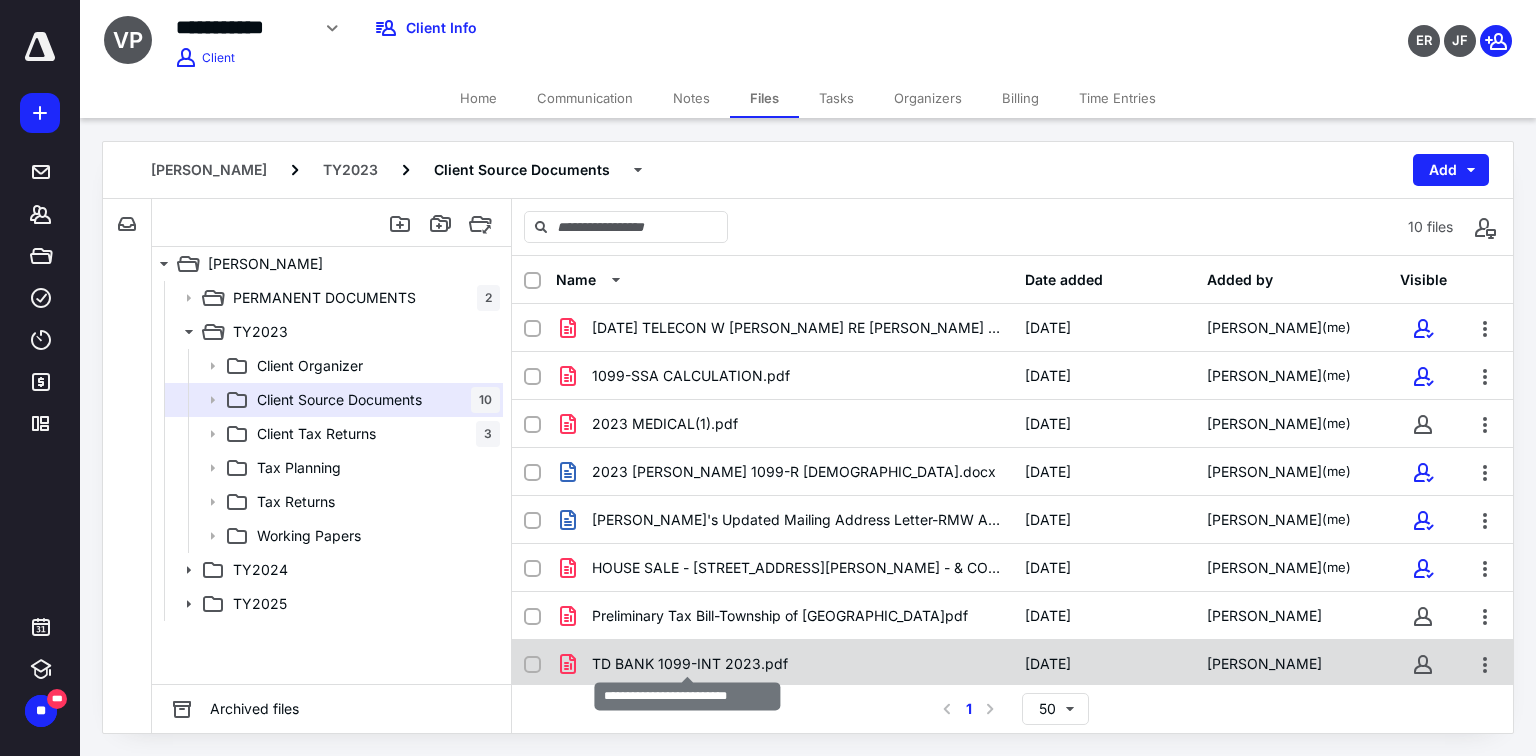 click on "TD BANK 1099-INT 2023.pdf" at bounding box center (690, 664) 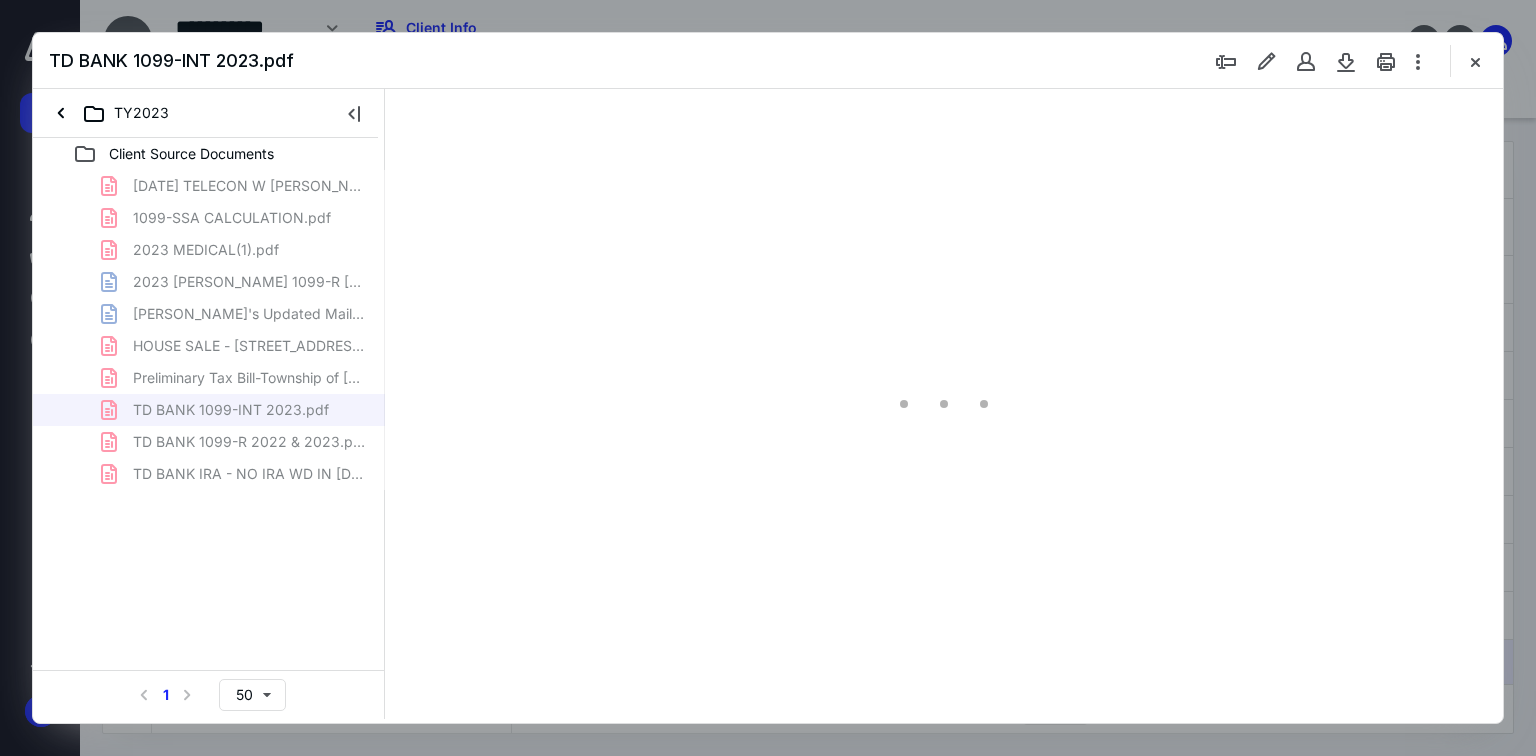 scroll, scrollTop: 0, scrollLeft: 0, axis: both 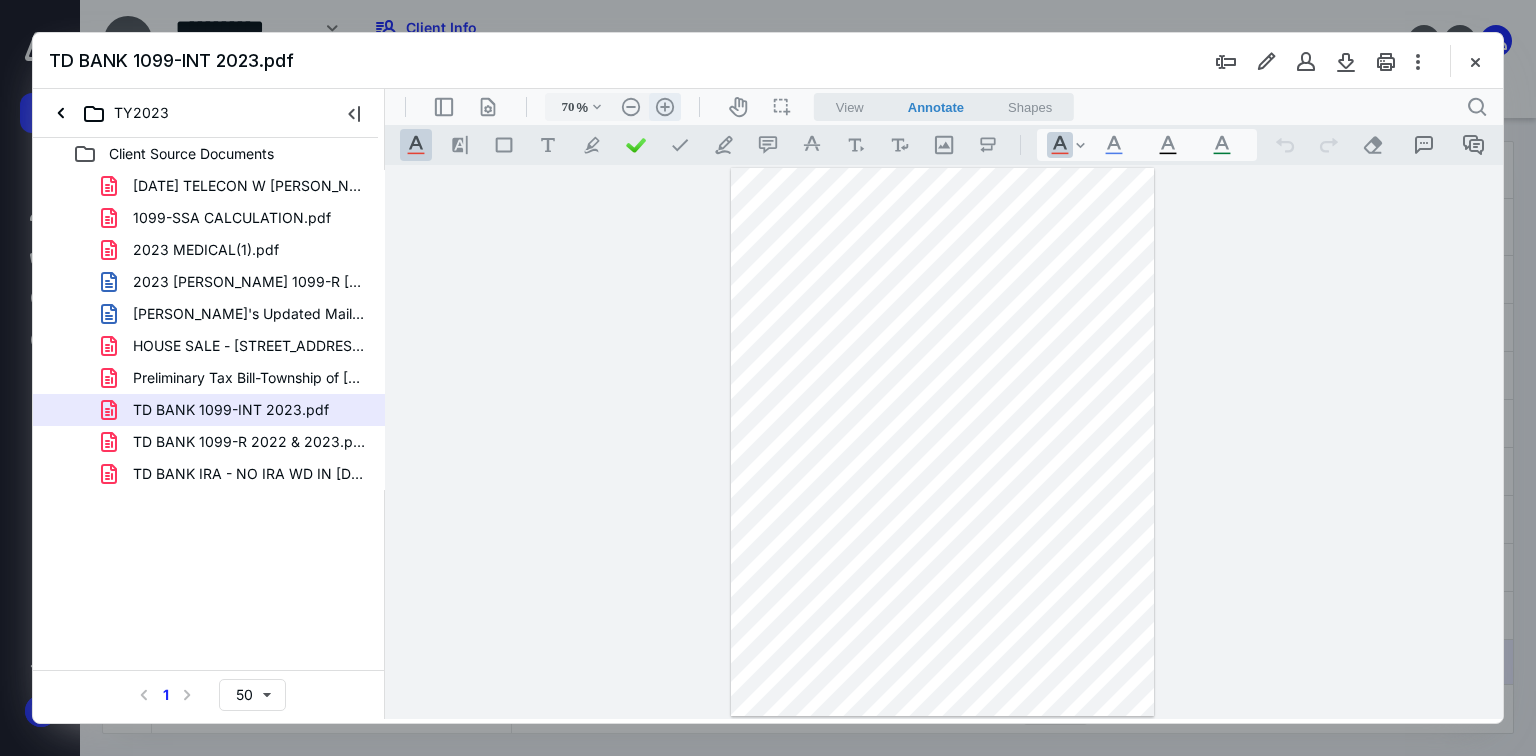 click on ".cls-1{fill:#abb0c4;} icon - header - zoom - in - line" at bounding box center (665, 107) 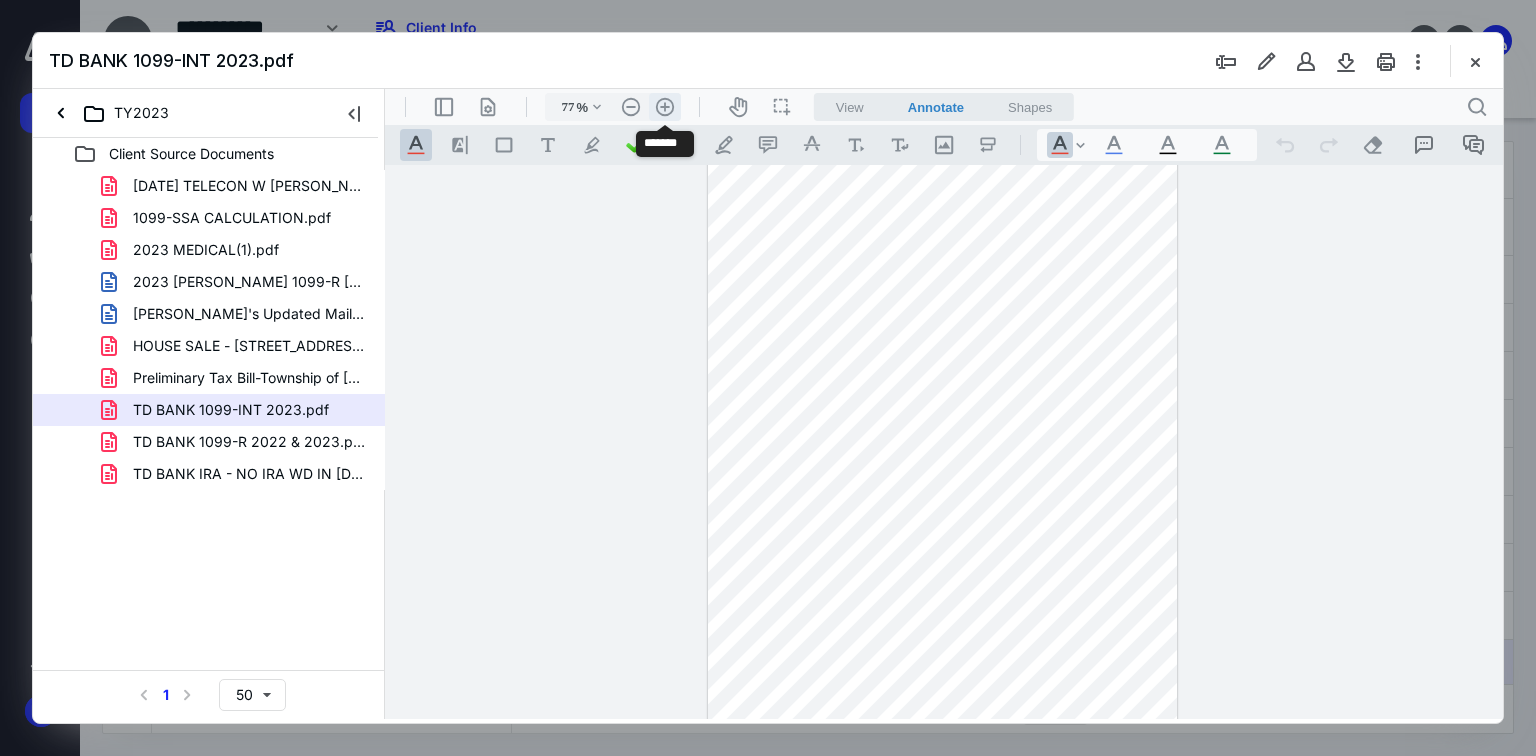 click on ".cls-1{fill:#abb0c4;} icon - header - zoom - in - line" at bounding box center [665, 107] 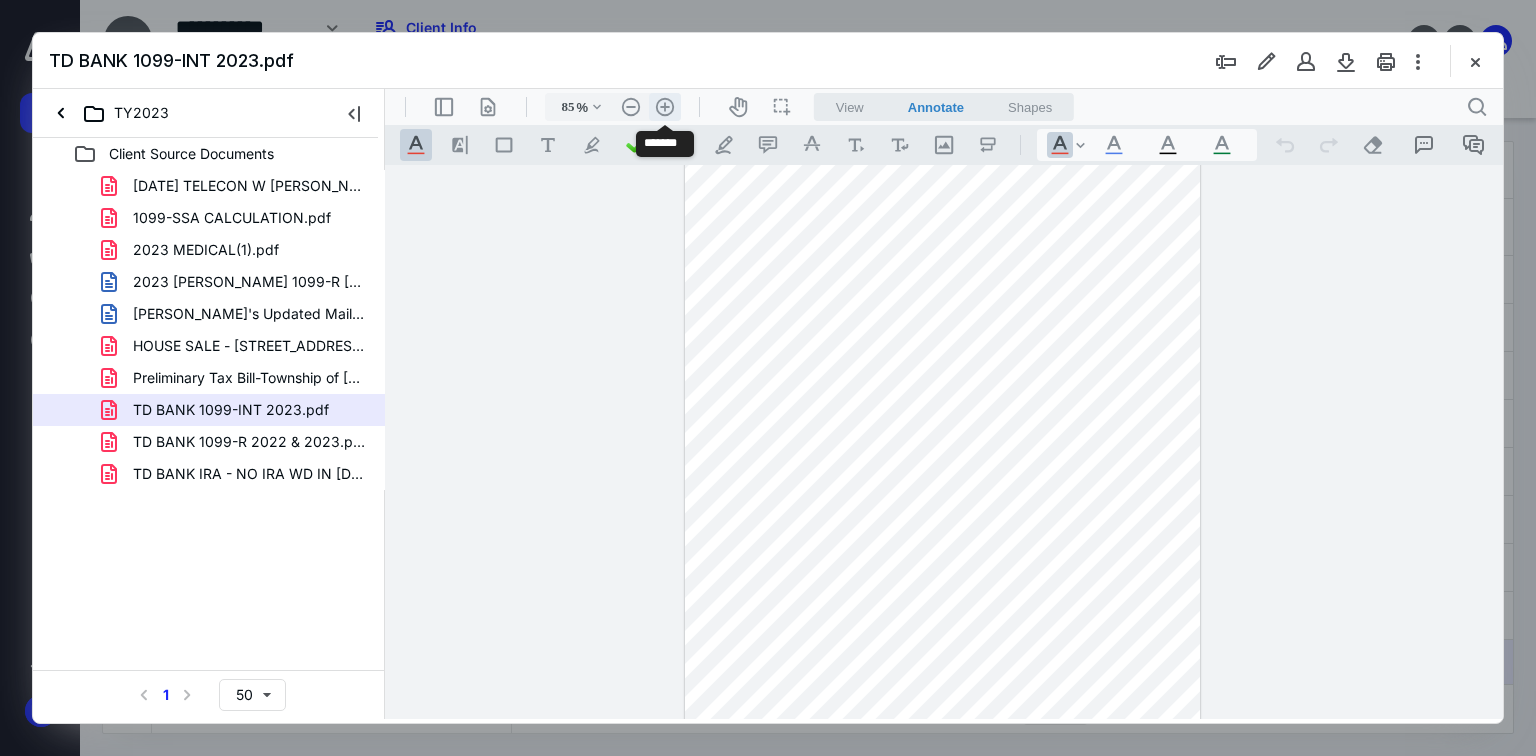 click on ".cls-1{fill:#abb0c4;} icon - header - zoom - in - line" at bounding box center [665, 107] 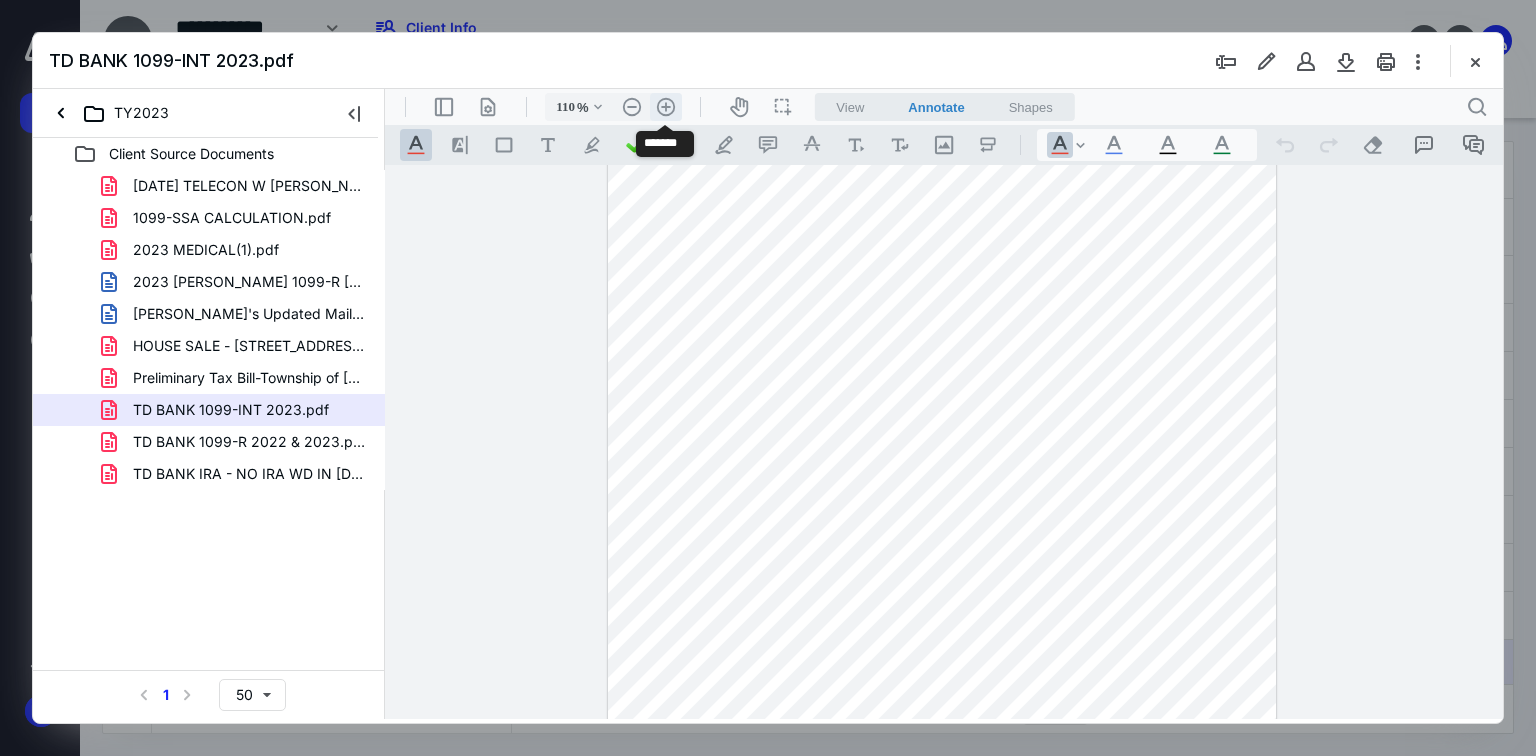 click on ".cls-1{fill:#abb0c4;} icon - header - zoom - in - line" at bounding box center (666, 107) 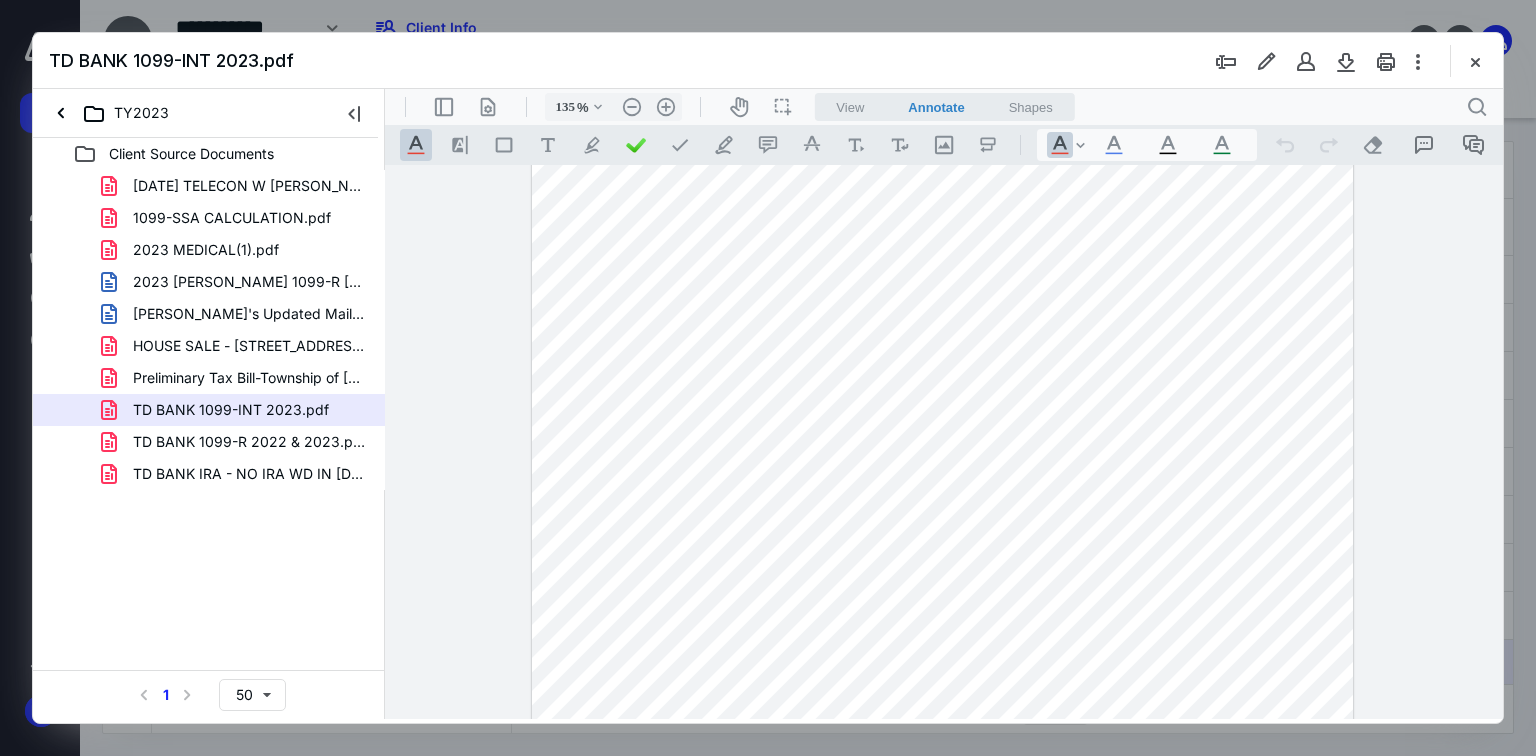 scroll, scrollTop: 144, scrollLeft: 0, axis: vertical 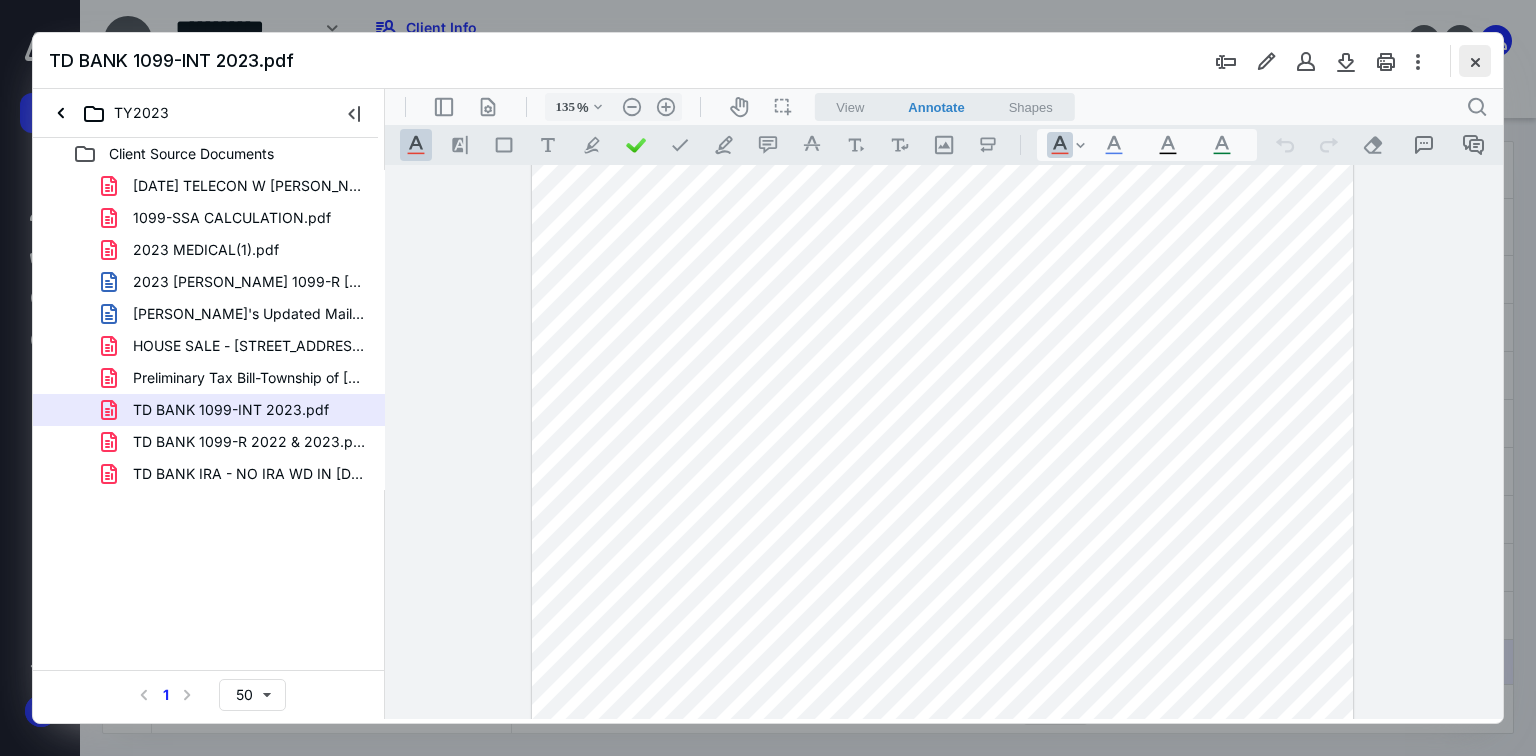click at bounding box center (1475, 61) 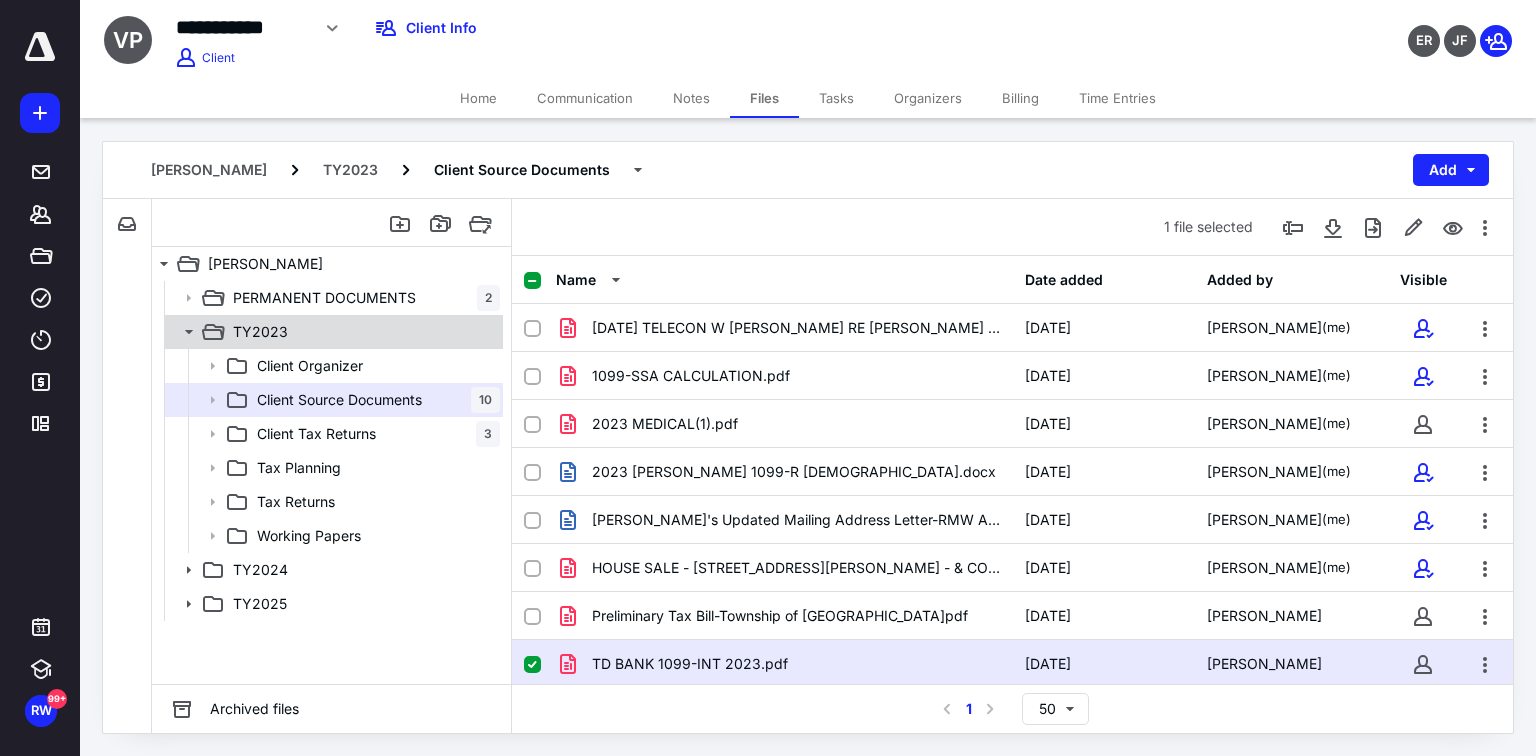 click 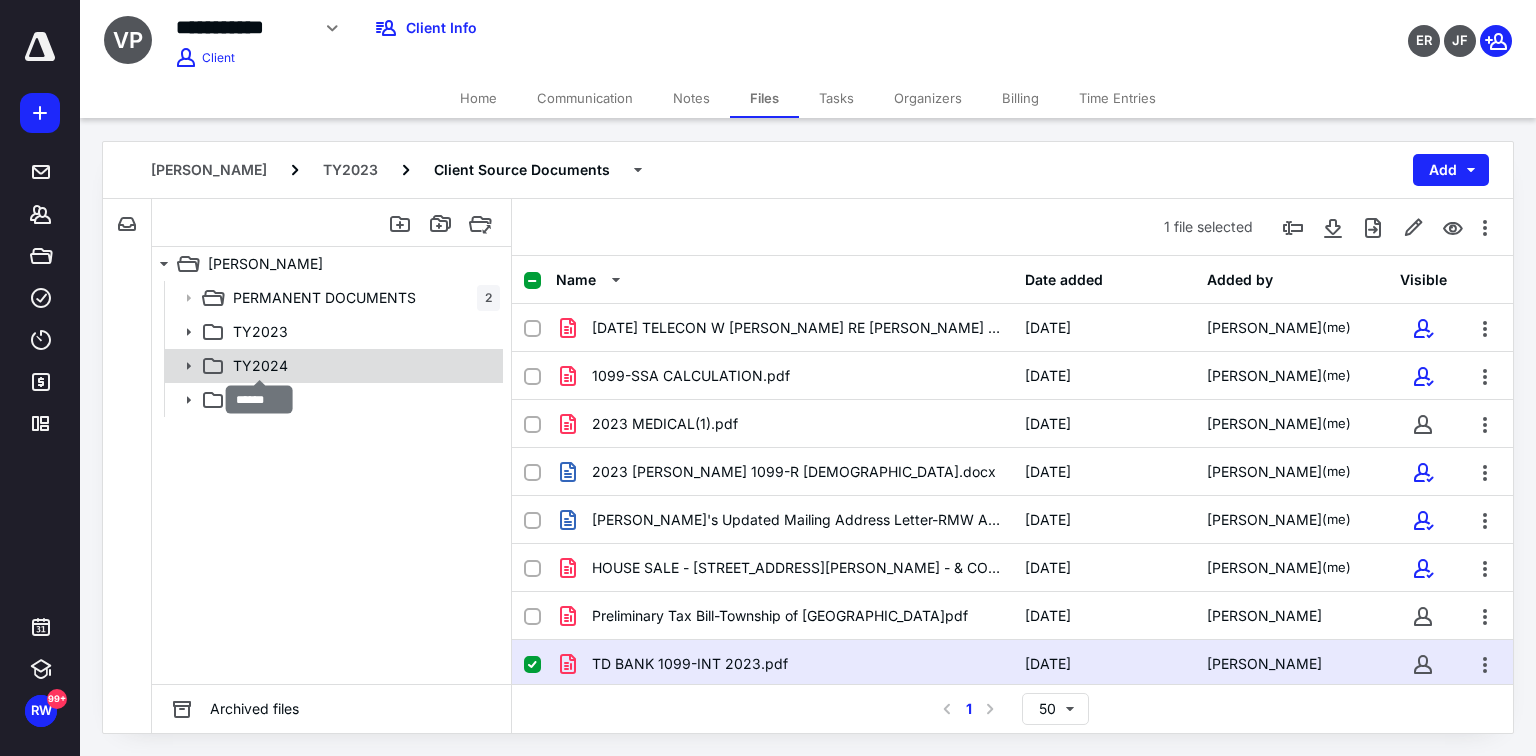 click on "TY2024" at bounding box center [260, 366] 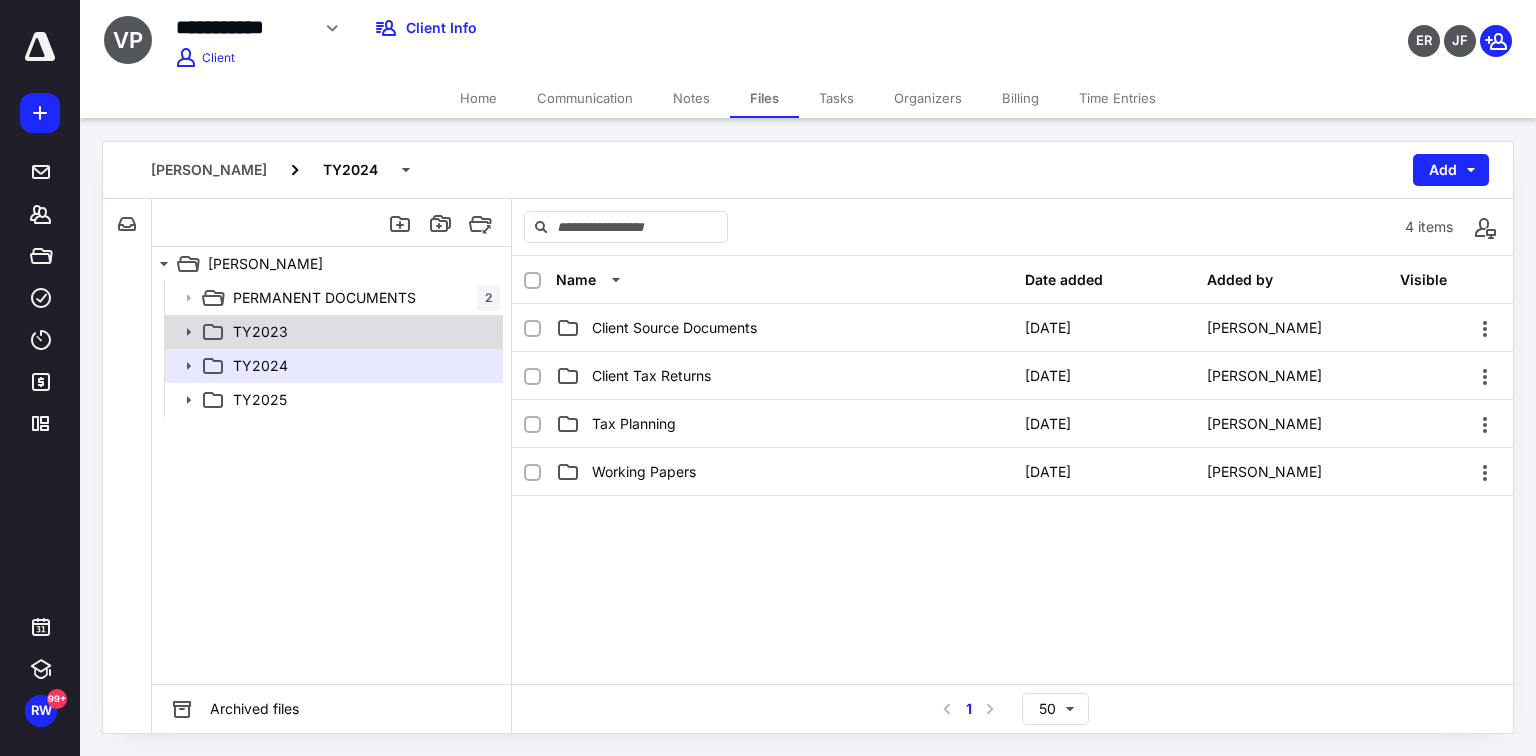 click on "TY2023" at bounding box center [260, 332] 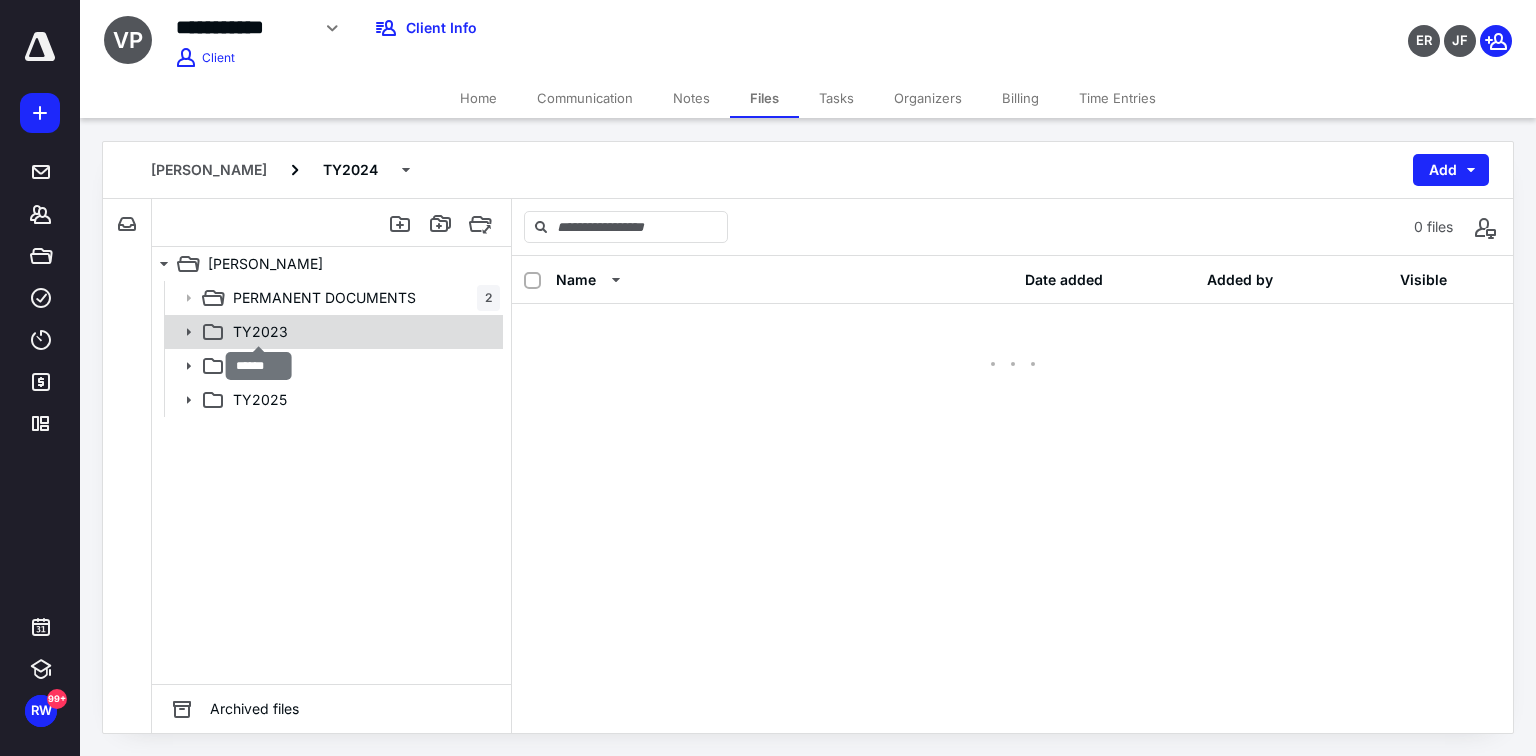 click on "TY2023" at bounding box center [260, 332] 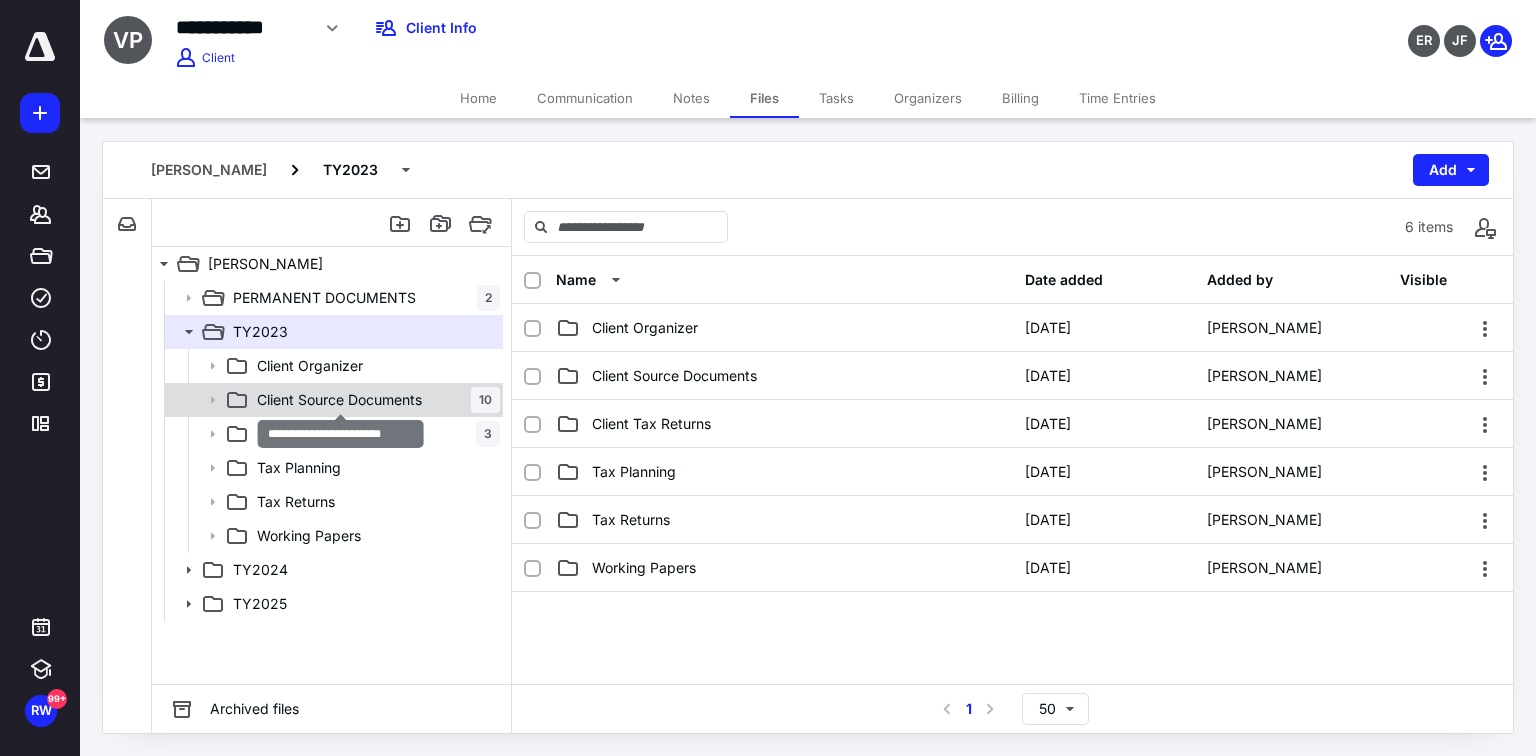 click on "Client Source Documents" at bounding box center [339, 400] 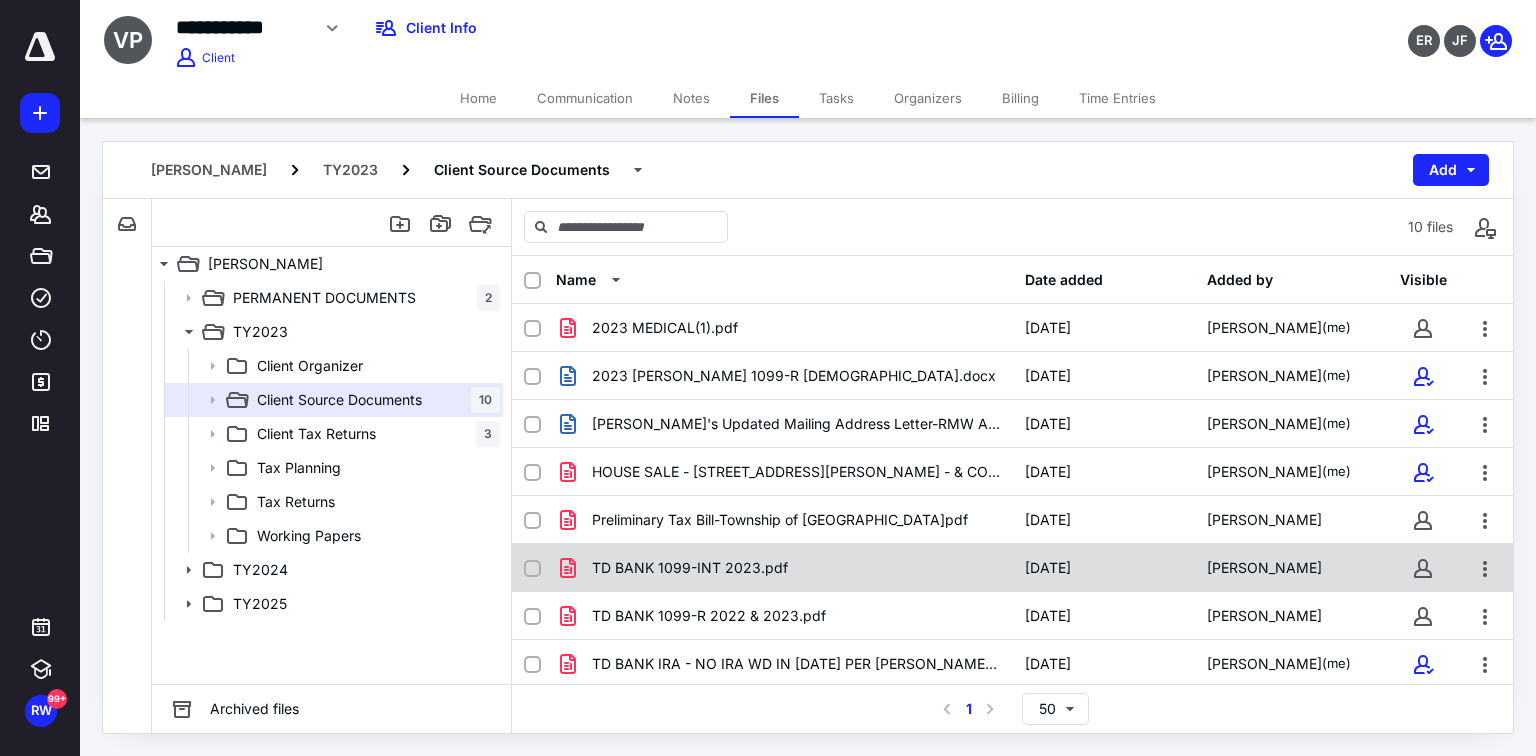 scroll, scrollTop: 97, scrollLeft: 0, axis: vertical 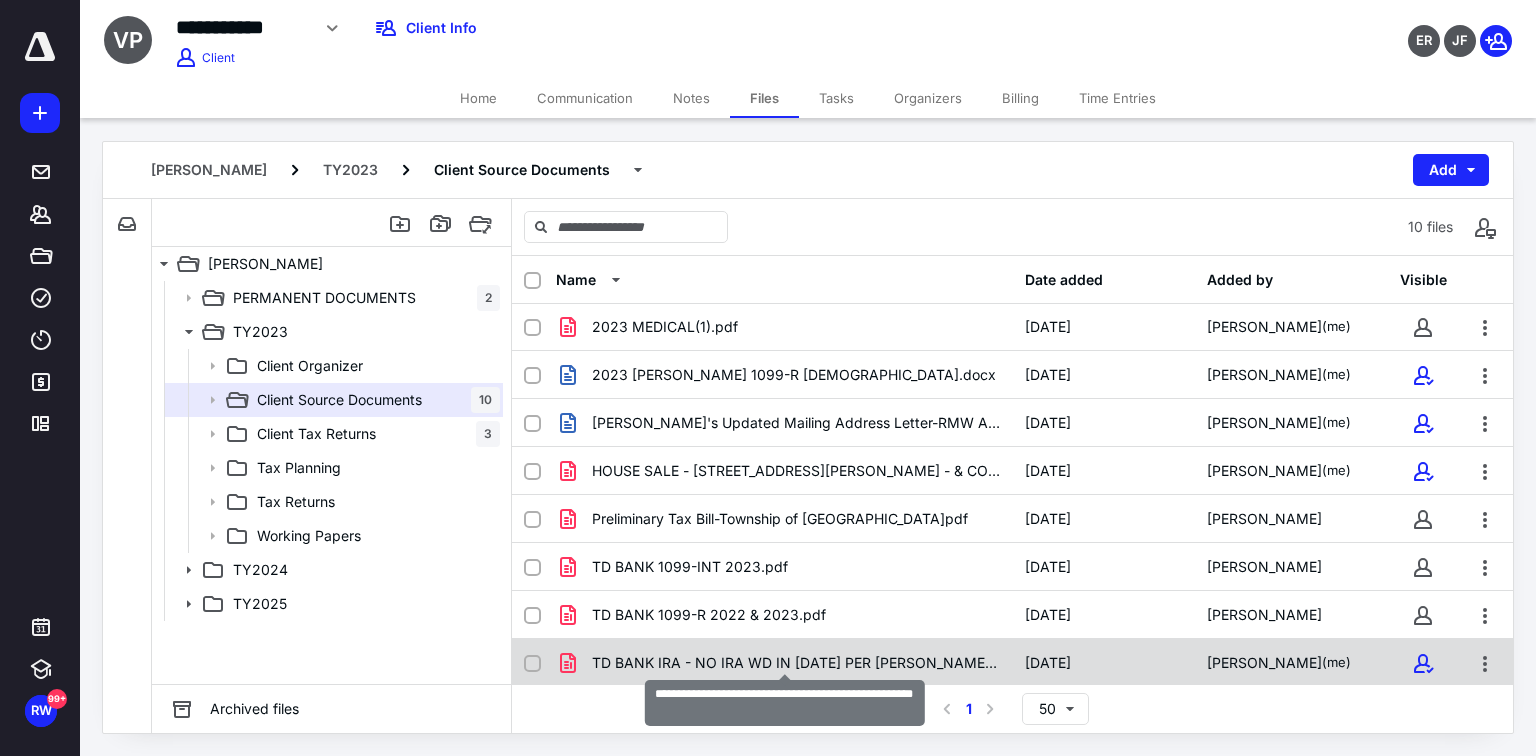 click on "TD BANK IRA - NO IRA WD IN [DATE] PER [PERSON_NAME] [DATE].pdf" at bounding box center (796, 663) 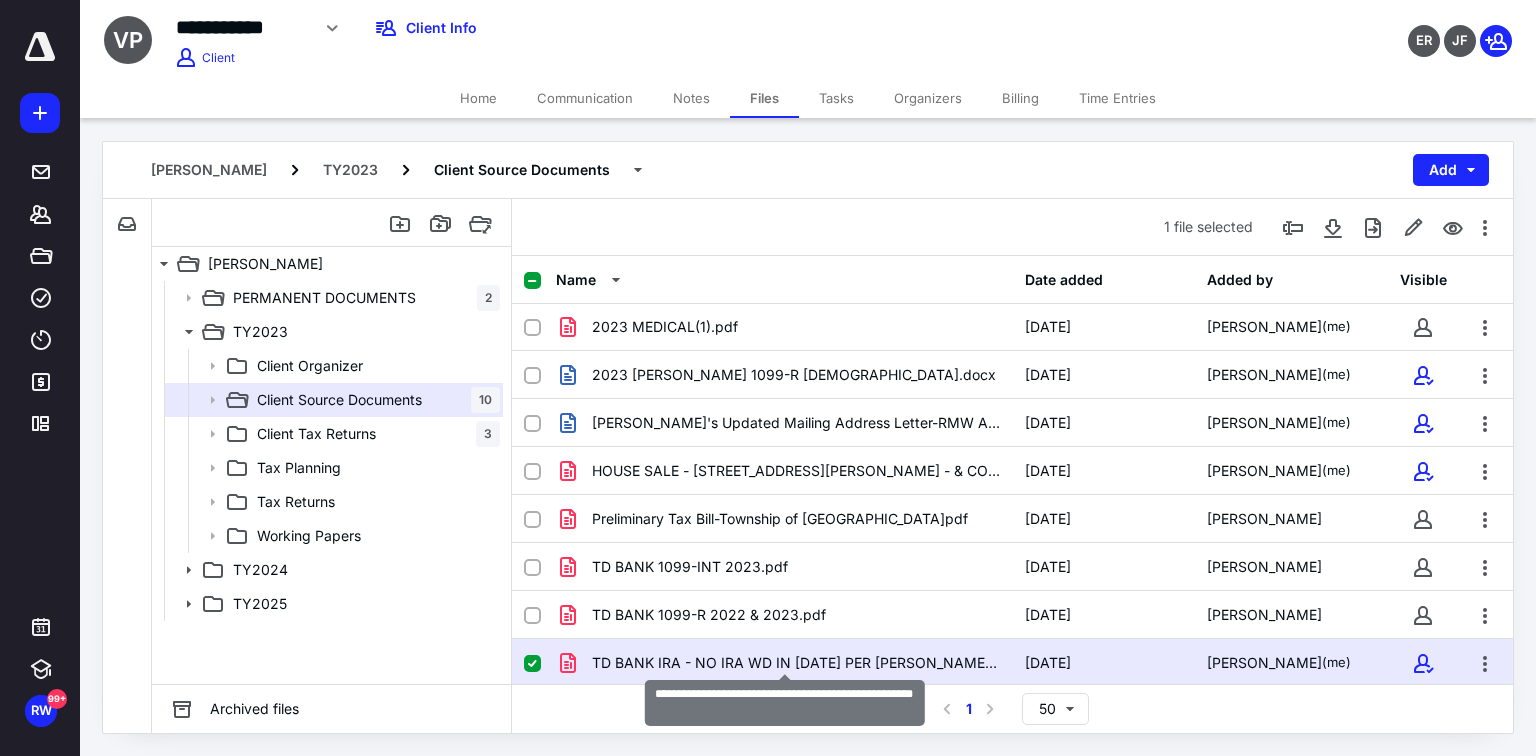 click on "TD BANK IRA - NO IRA WD IN [DATE] PER [PERSON_NAME] [DATE].pdf" at bounding box center [796, 663] 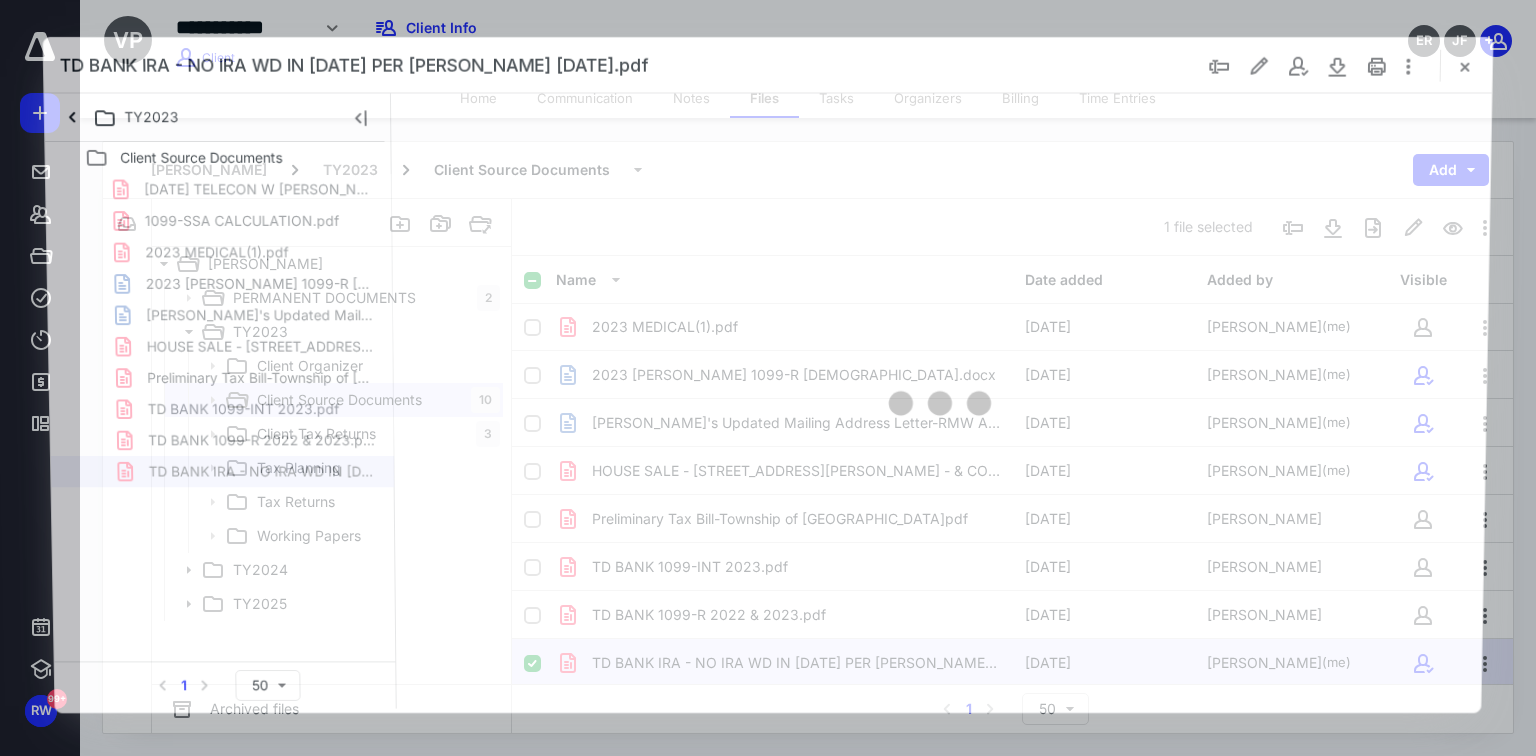 scroll, scrollTop: 0, scrollLeft: 0, axis: both 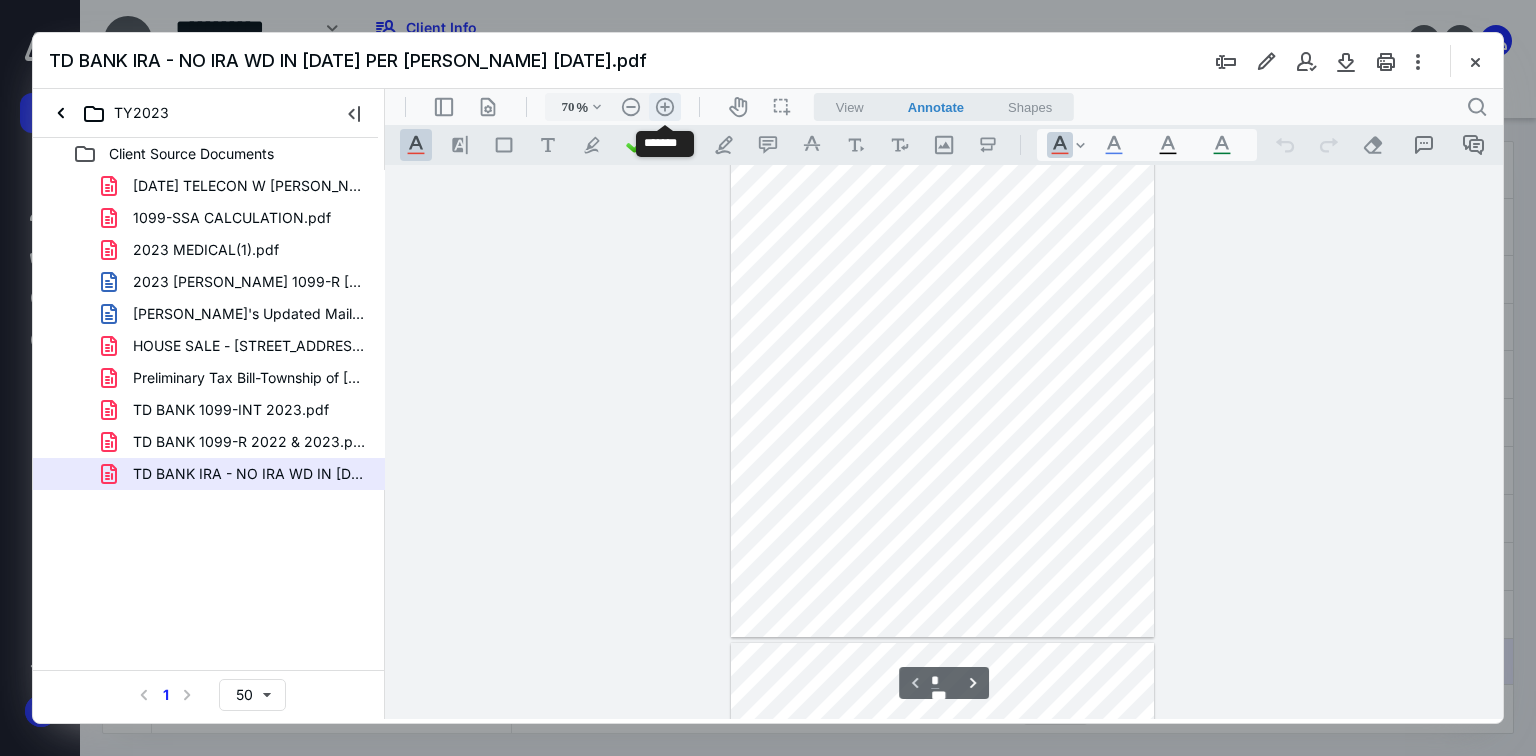 click on ".cls-1{fill:#abb0c4;} icon - header - zoom - in - line" at bounding box center [665, 107] 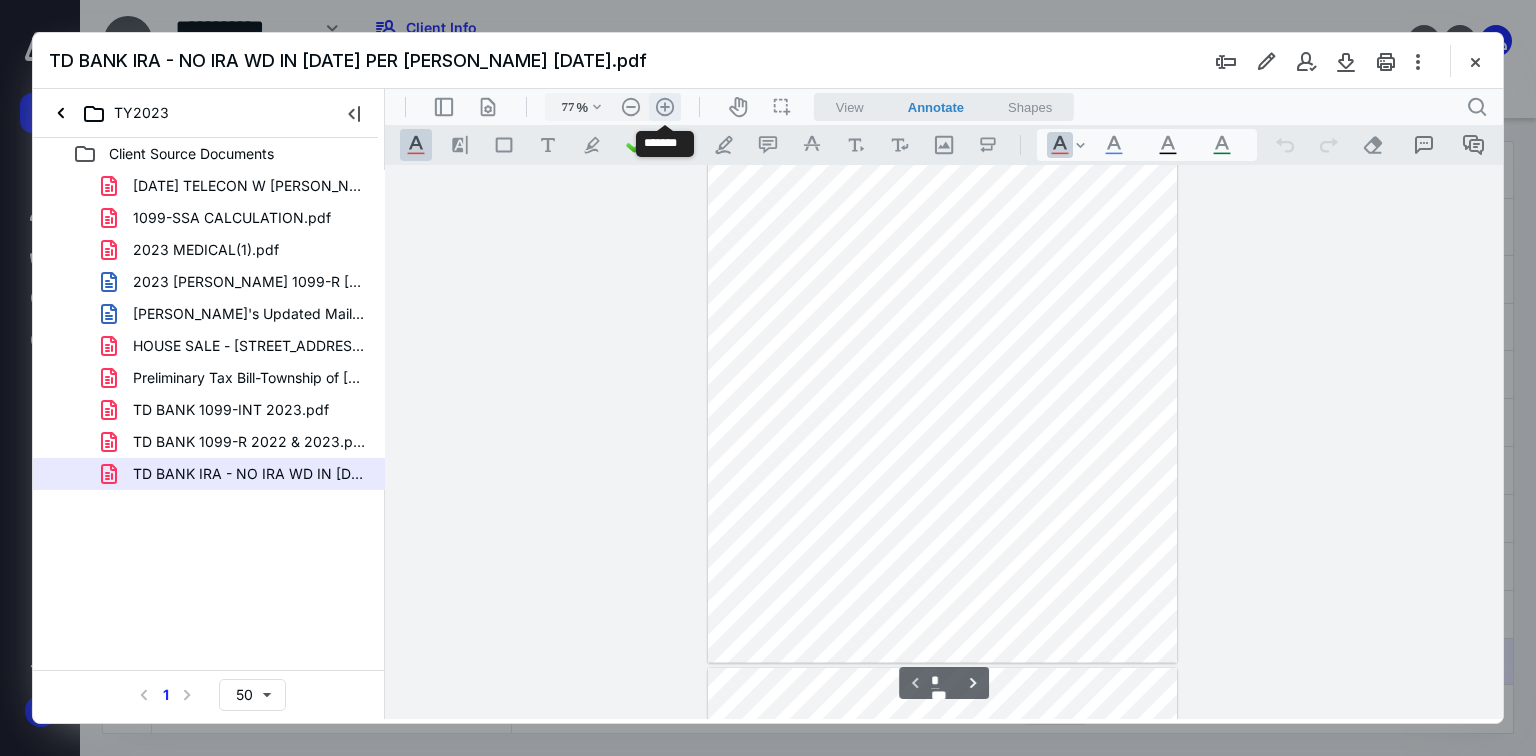click on ".cls-1{fill:#abb0c4;} icon - header - zoom - in - line" at bounding box center [665, 107] 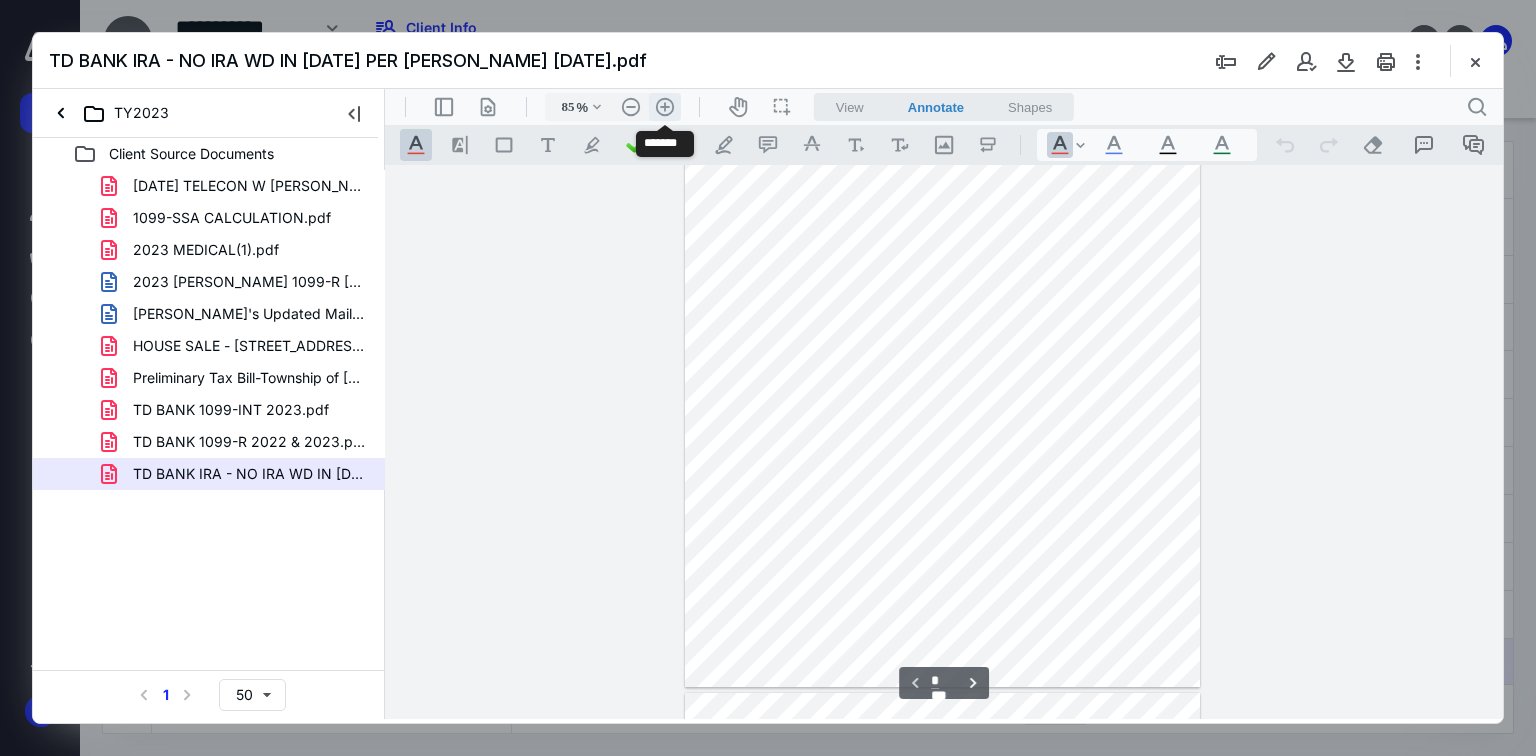 click on ".cls-1{fill:#abb0c4;} icon - header - zoom - in - line" at bounding box center [665, 107] 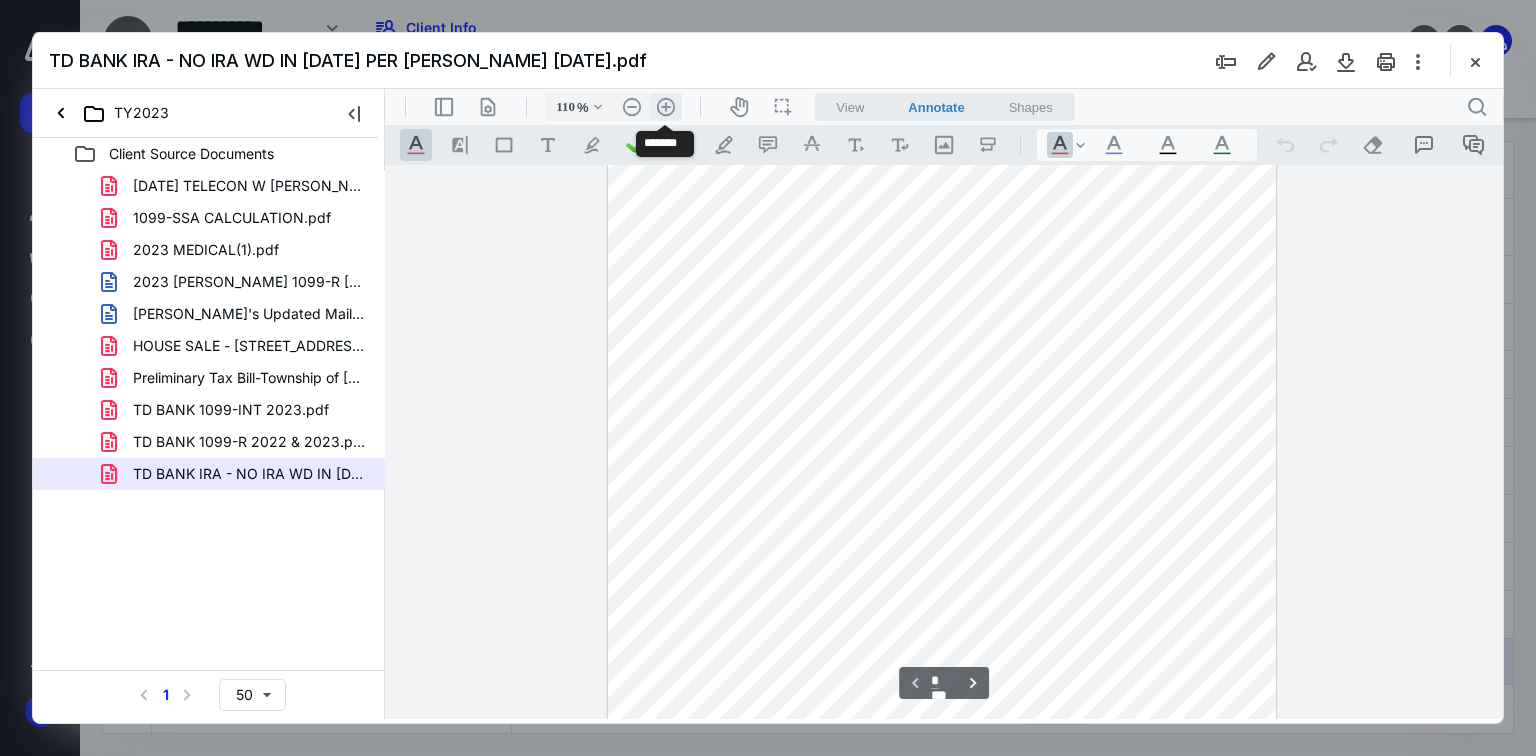 click on ".cls-1{fill:#abb0c4;} icon - header - zoom - in - line" at bounding box center [666, 107] 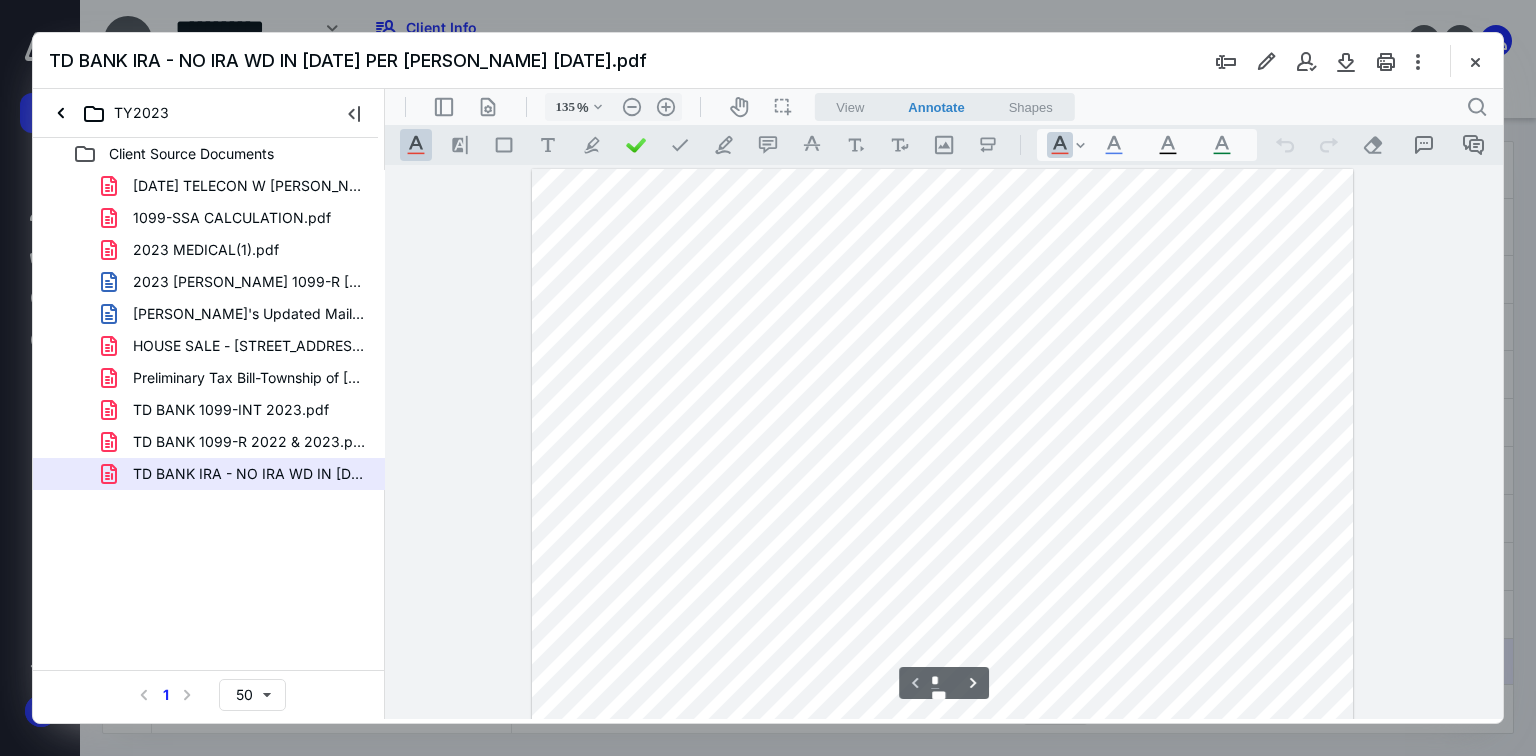 scroll, scrollTop: 0, scrollLeft: 0, axis: both 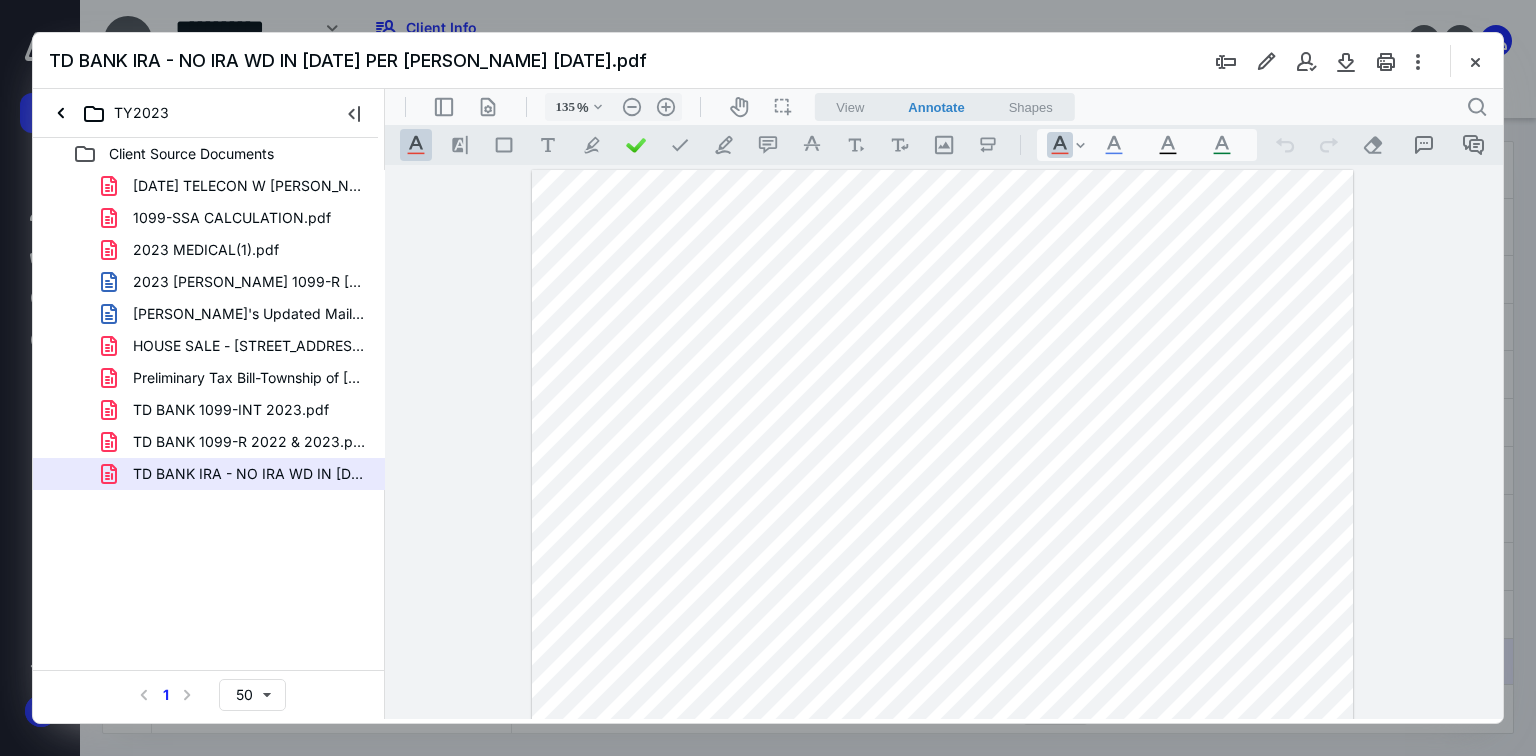 click at bounding box center [1475, 61] 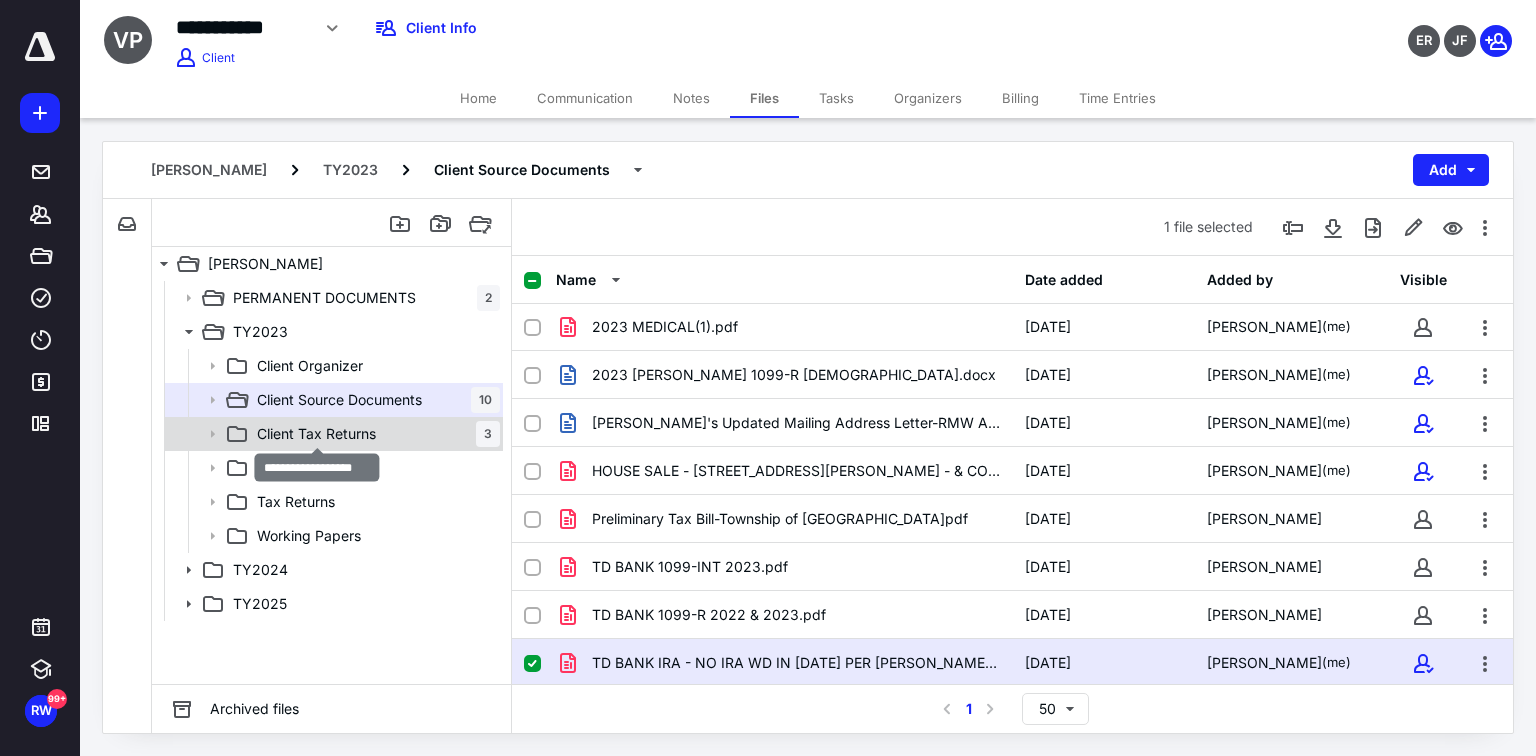 click on "Client Tax Returns" at bounding box center [316, 434] 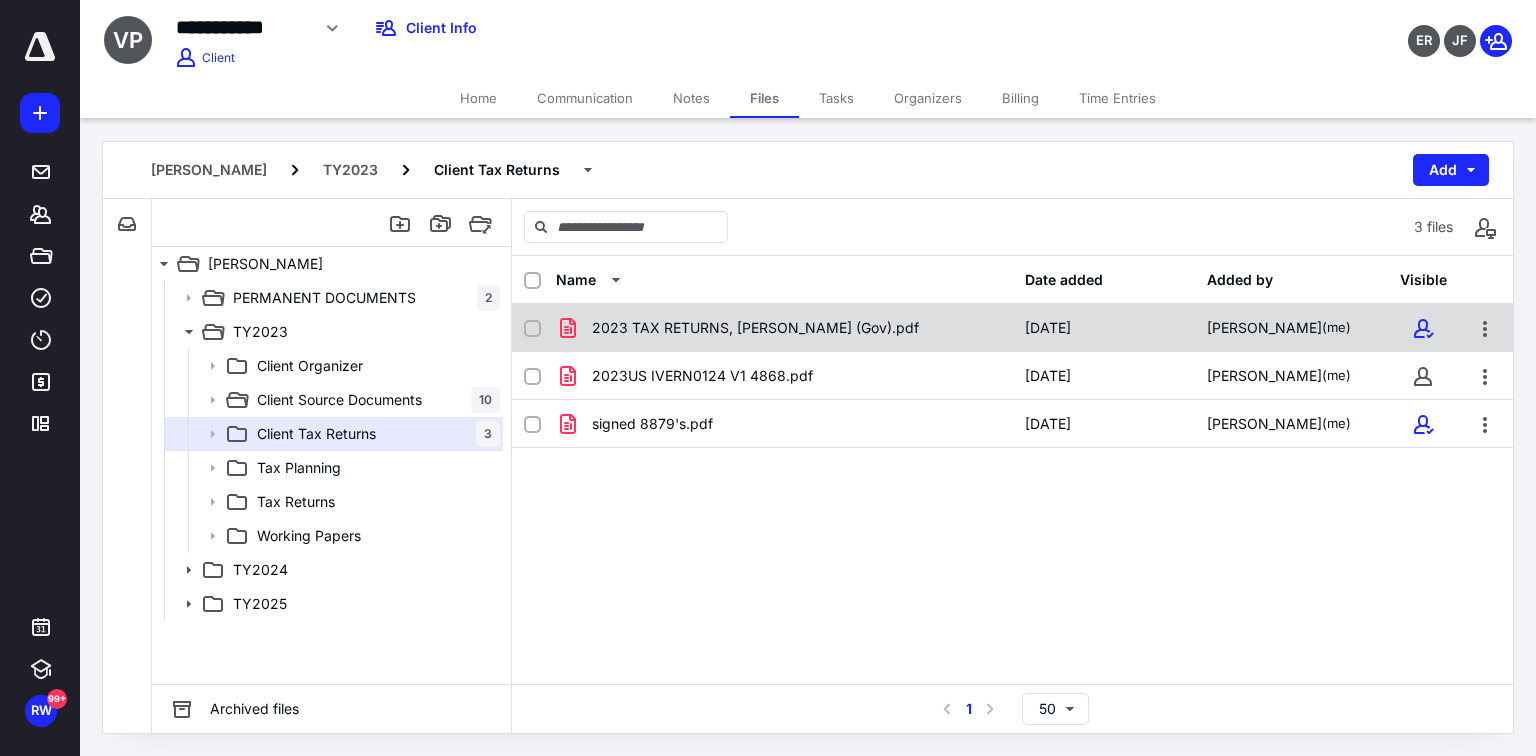 click on "2023 TAX RETURNS, [PERSON_NAME] (Gov).pdf" at bounding box center (755, 328) 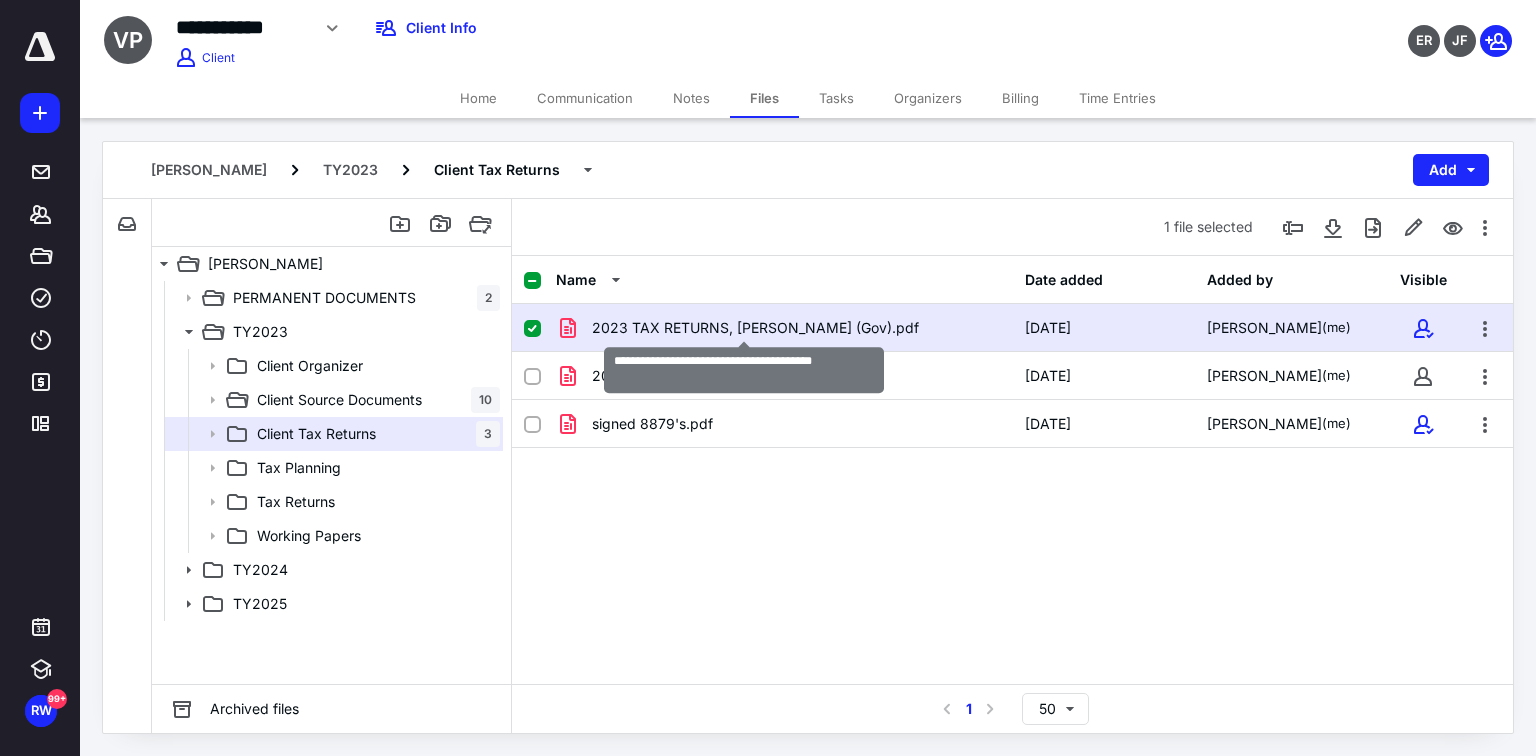 click on "2023 TAX RETURNS, [PERSON_NAME] (Gov).pdf" at bounding box center [755, 328] 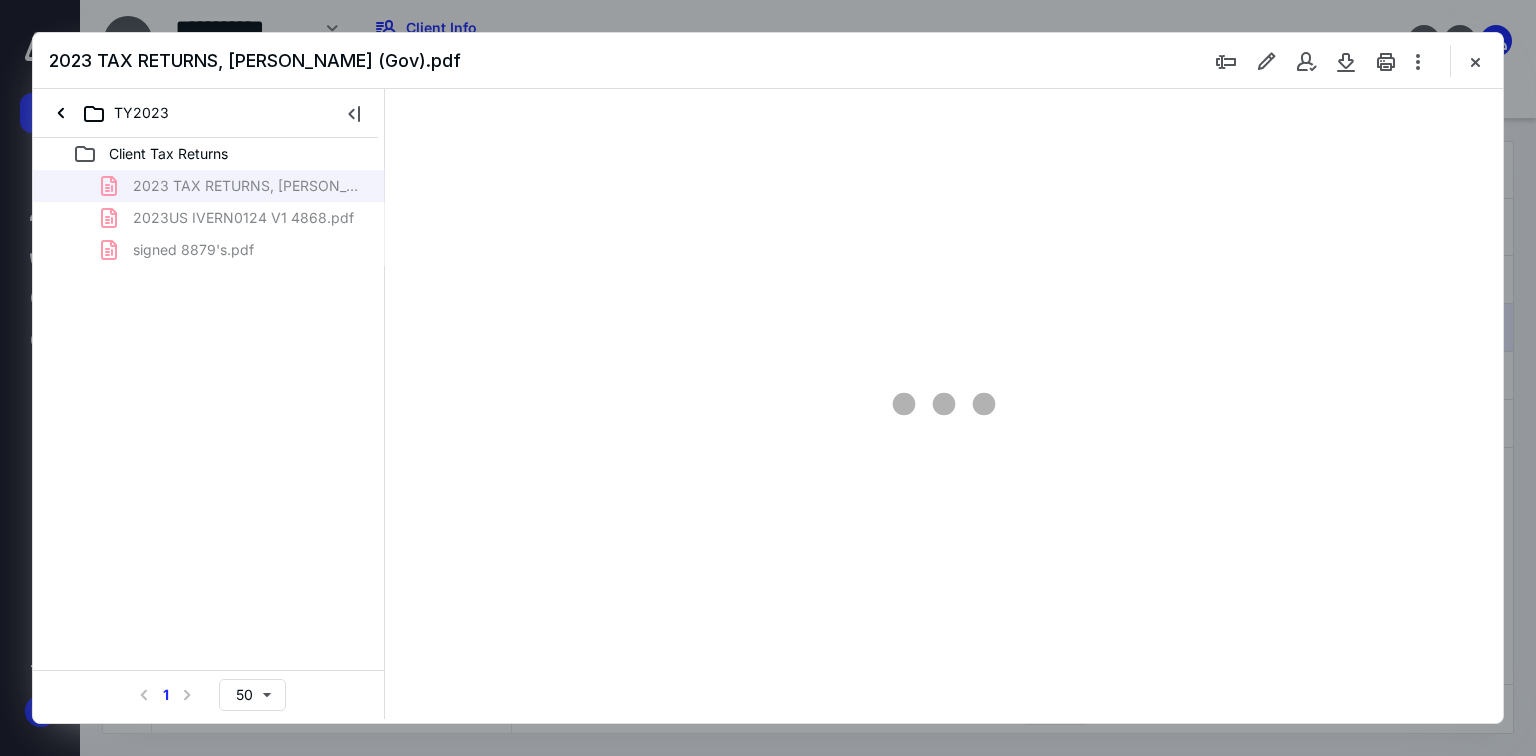 scroll, scrollTop: 0, scrollLeft: 0, axis: both 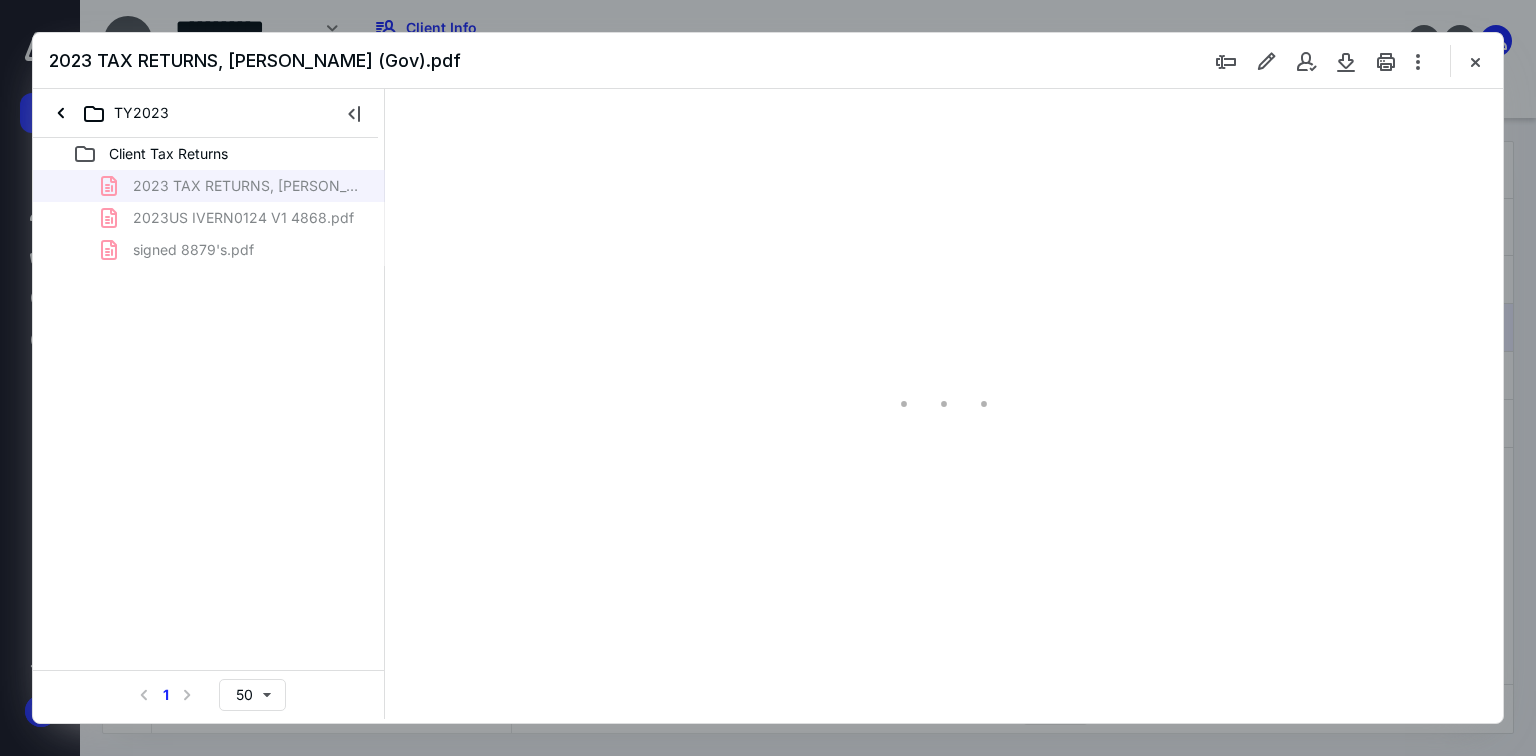 type on "70" 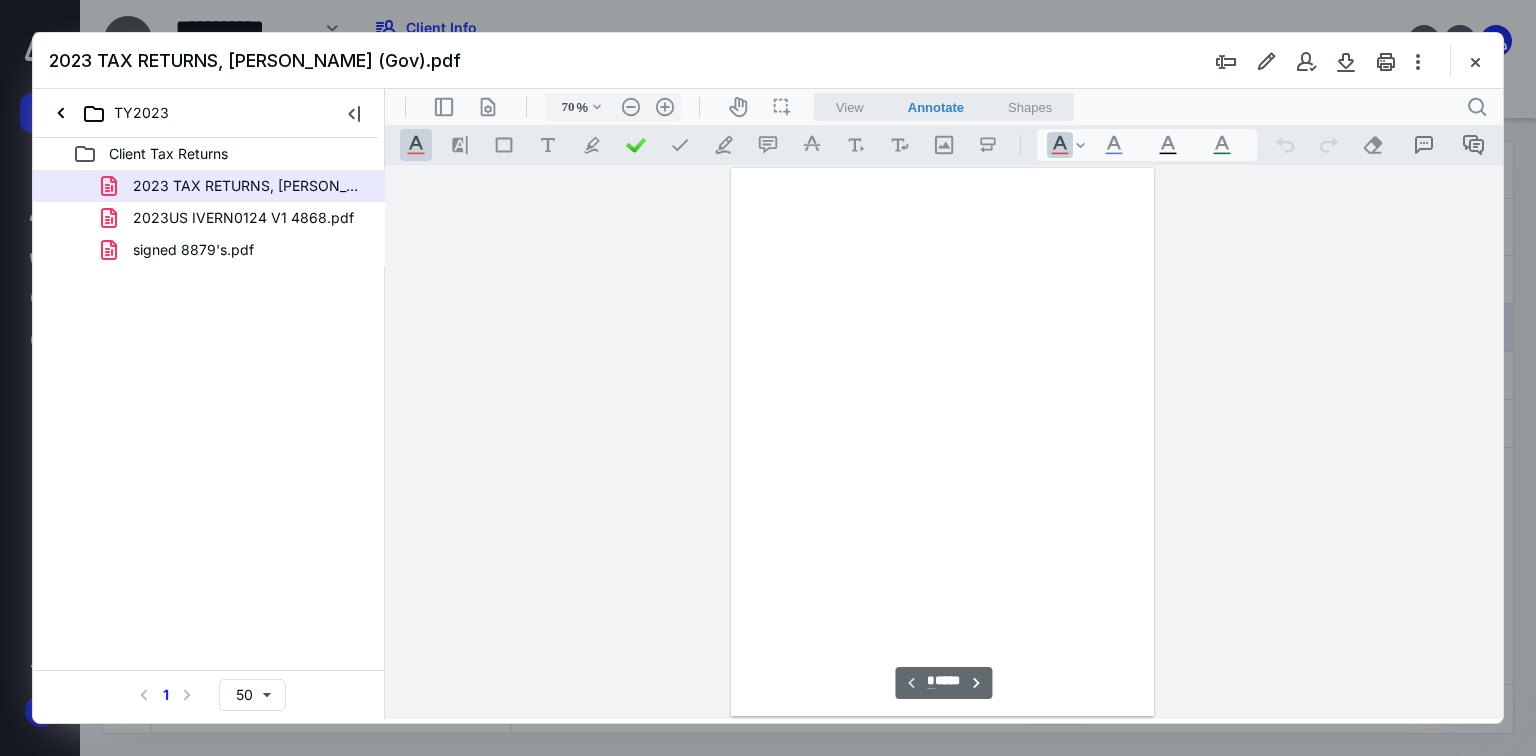 scroll, scrollTop: 79, scrollLeft: 0, axis: vertical 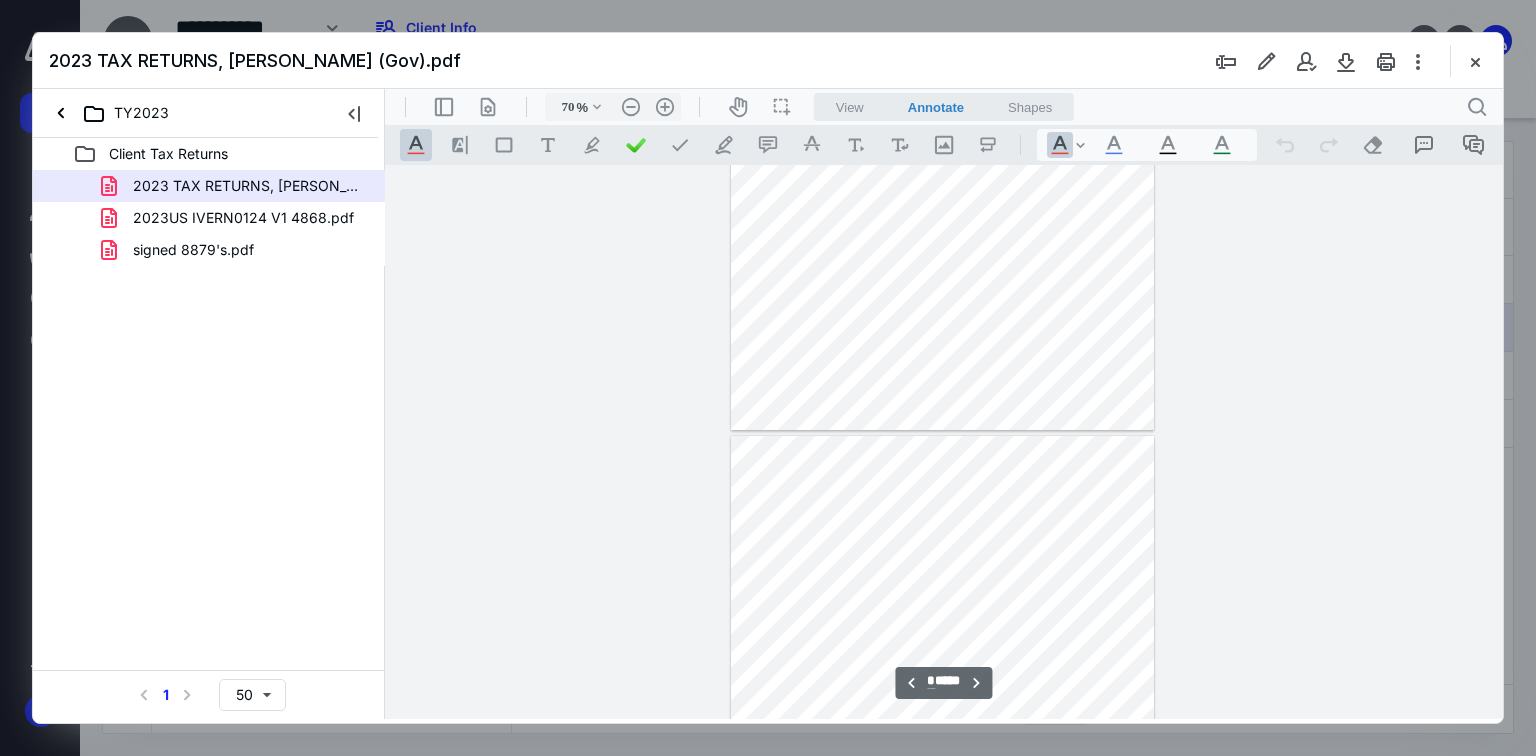 type on "**" 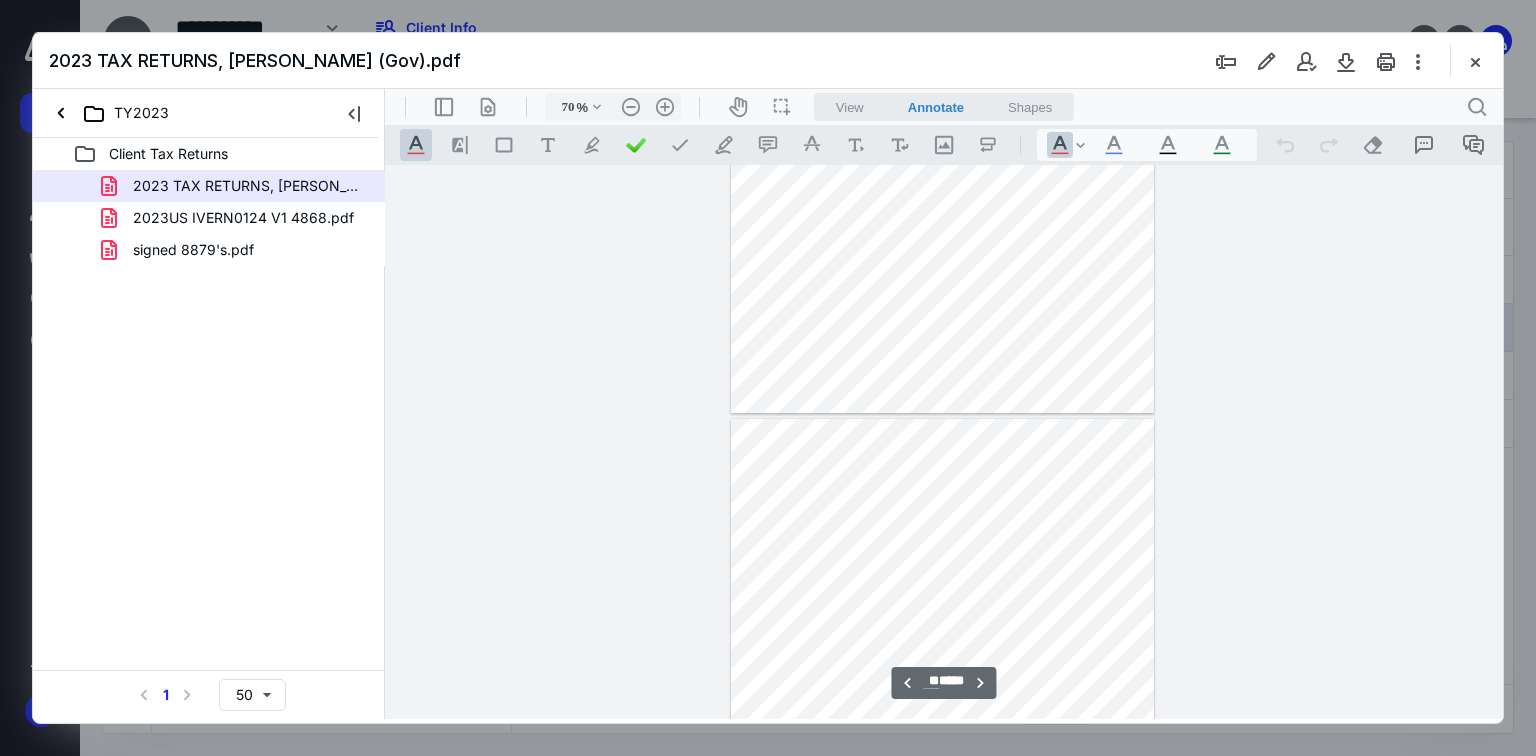 scroll, scrollTop: 4878, scrollLeft: 0, axis: vertical 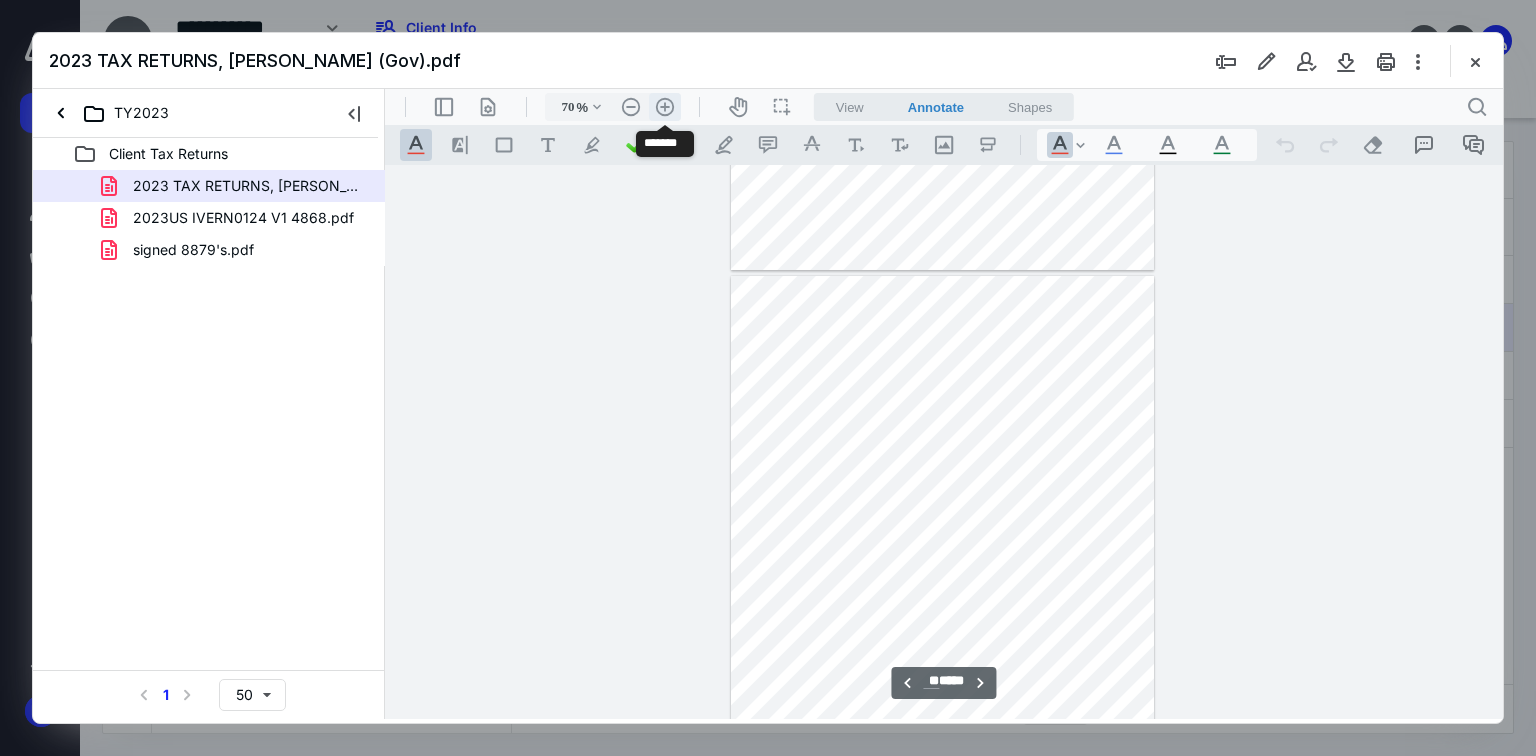 click on ".cls-1{fill:#abb0c4;} icon - header - zoom - in - line" at bounding box center (665, 107) 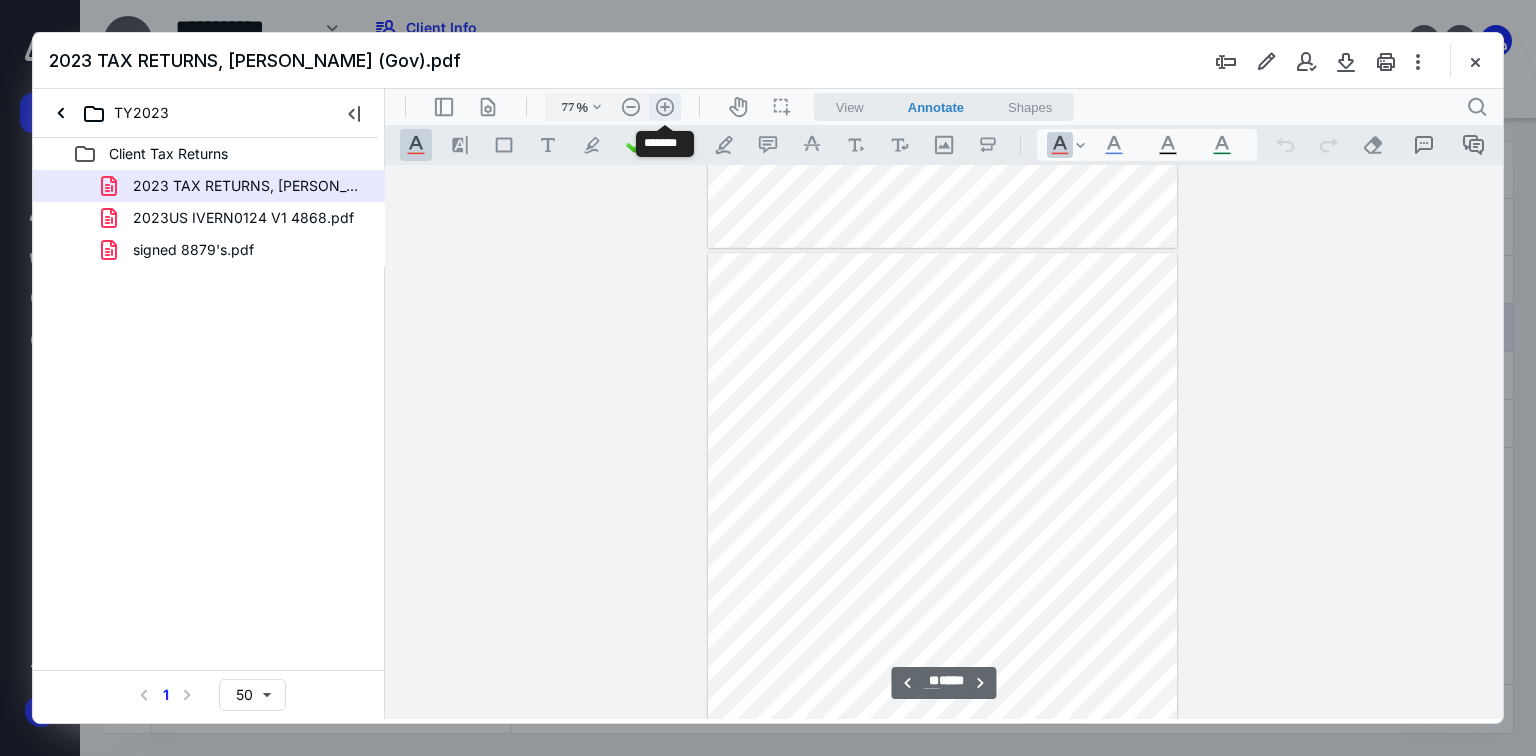 click on ".cls-1{fill:#abb0c4;} icon - header - zoom - in - line" at bounding box center [665, 107] 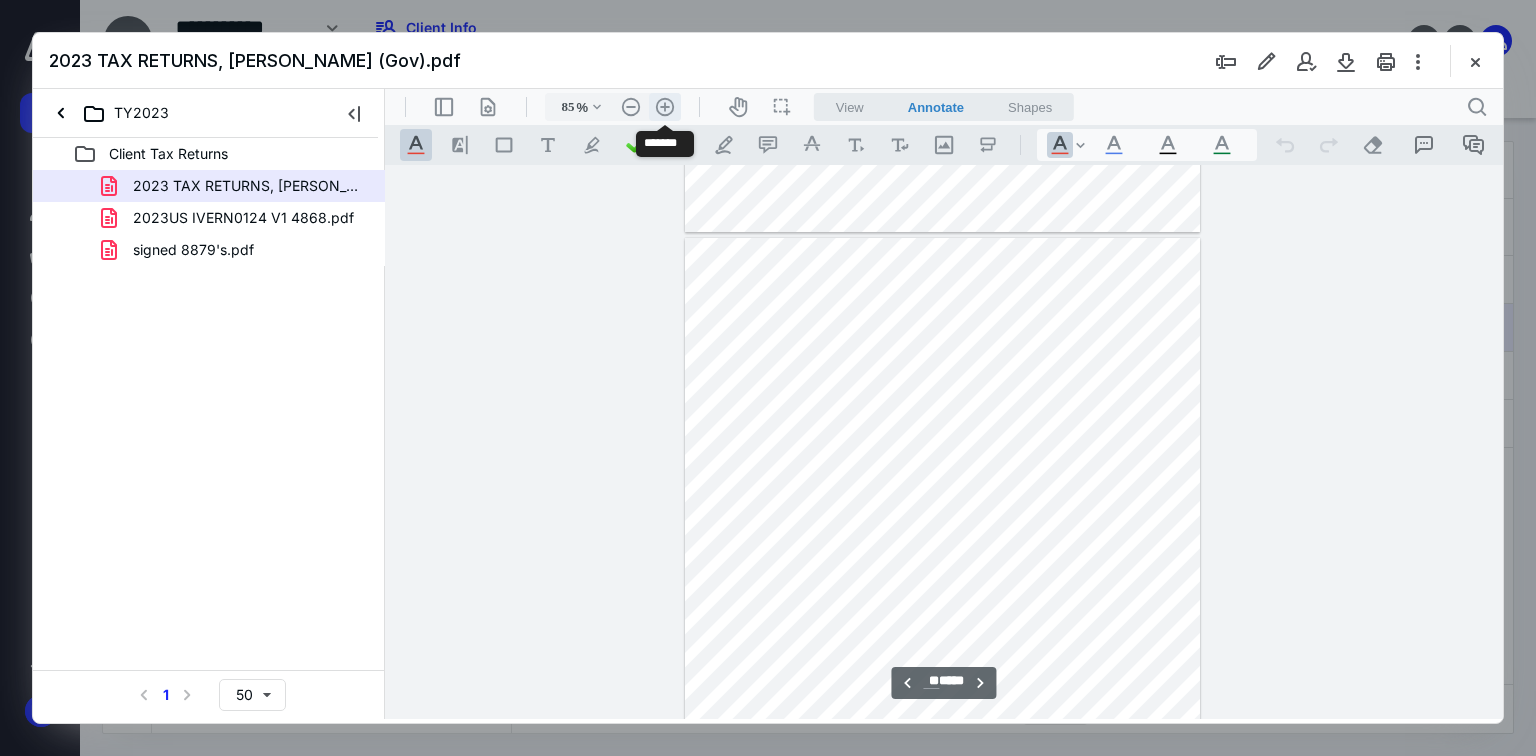 click on ".cls-1{fill:#abb0c4;} icon - header - zoom - in - line" at bounding box center [665, 107] 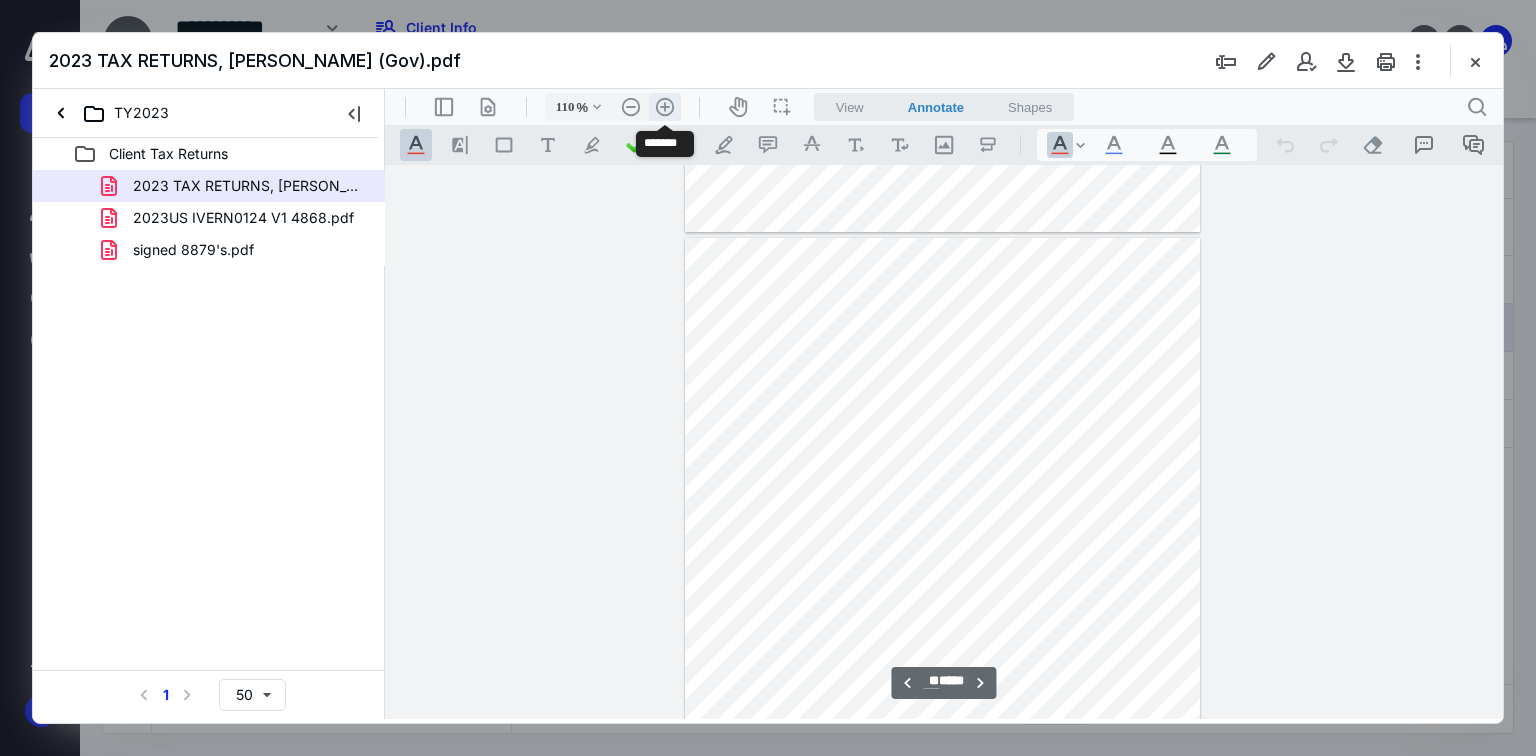 scroll, scrollTop: 7834, scrollLeft: 0, axis: vertical 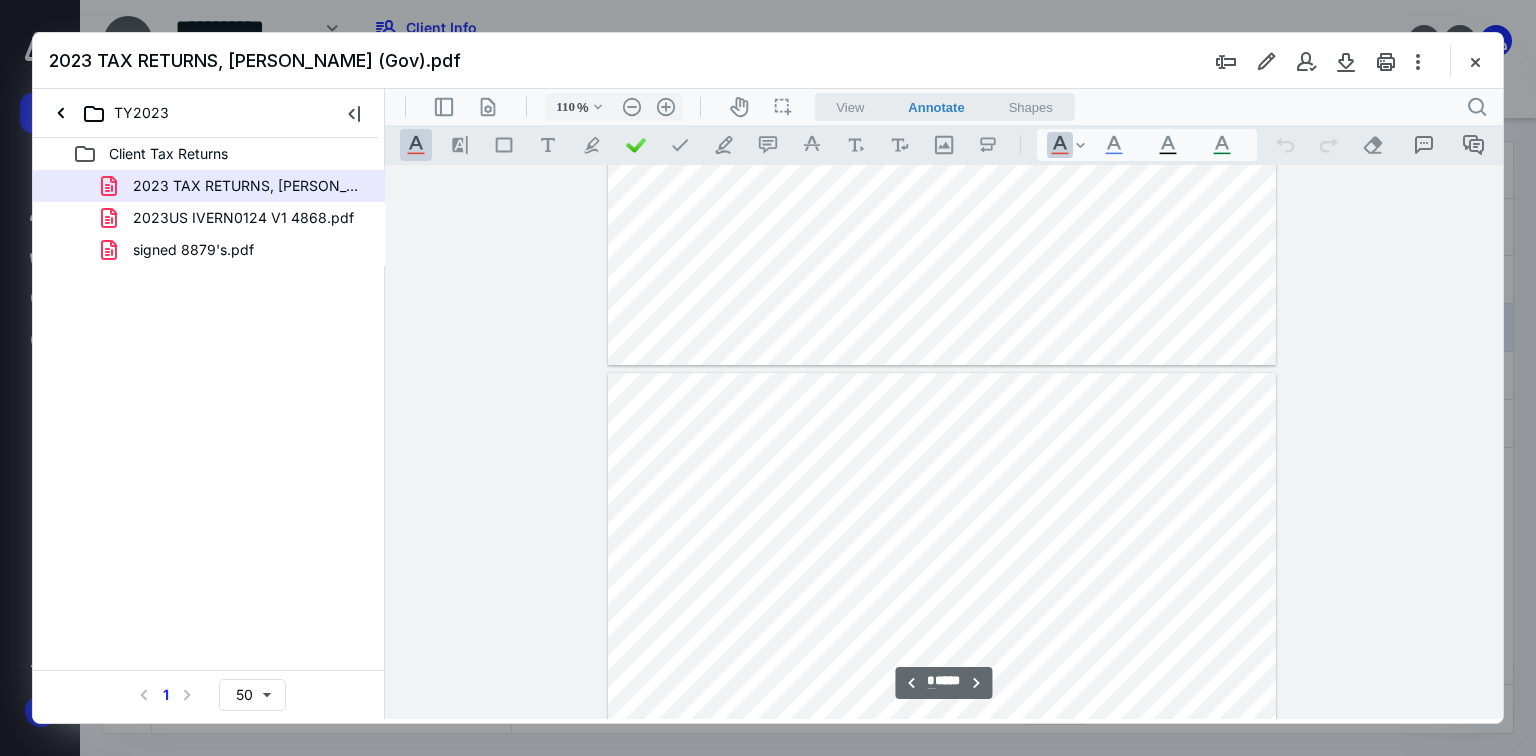 type on "*" 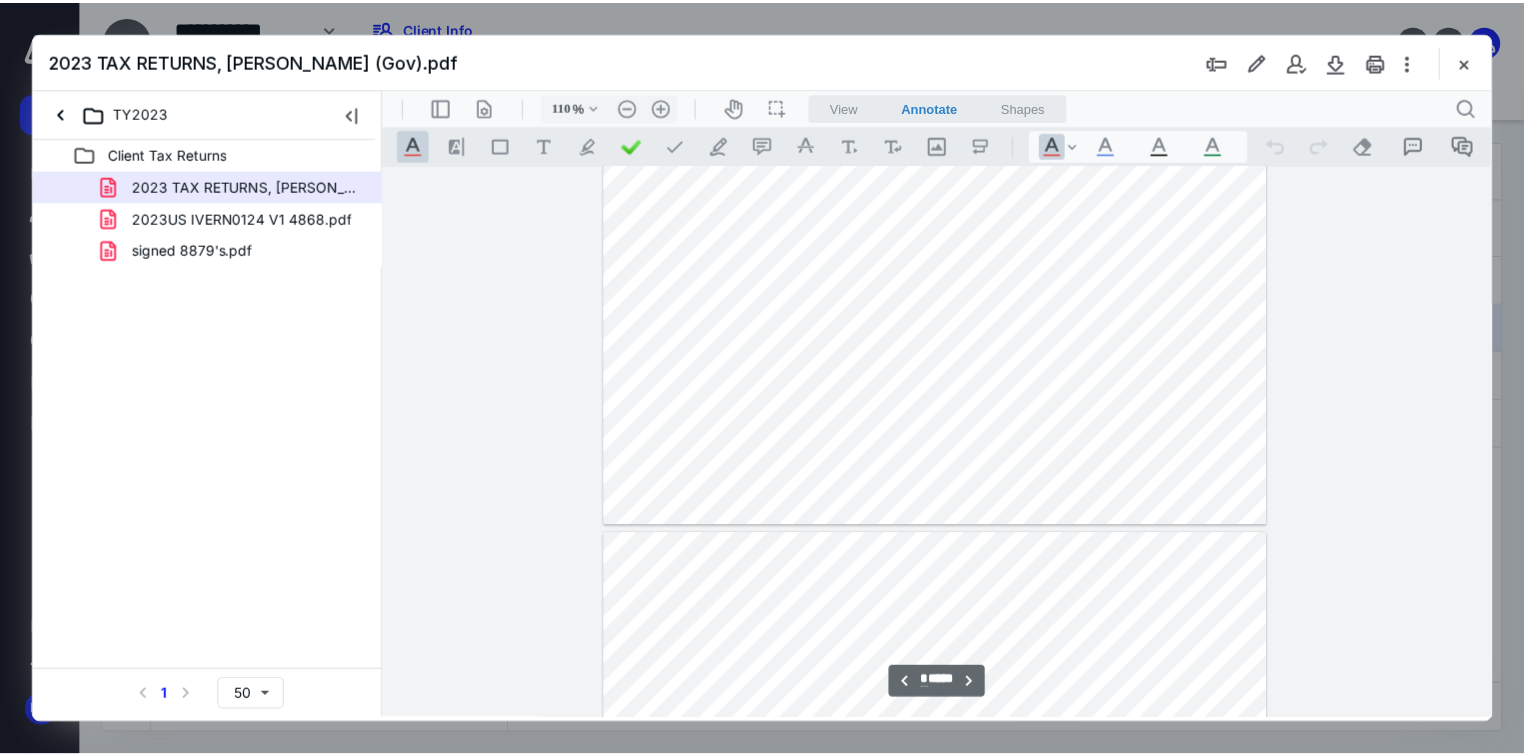 scroll, scrollTop: 4794, scrollLeft: 0, axis: vertical 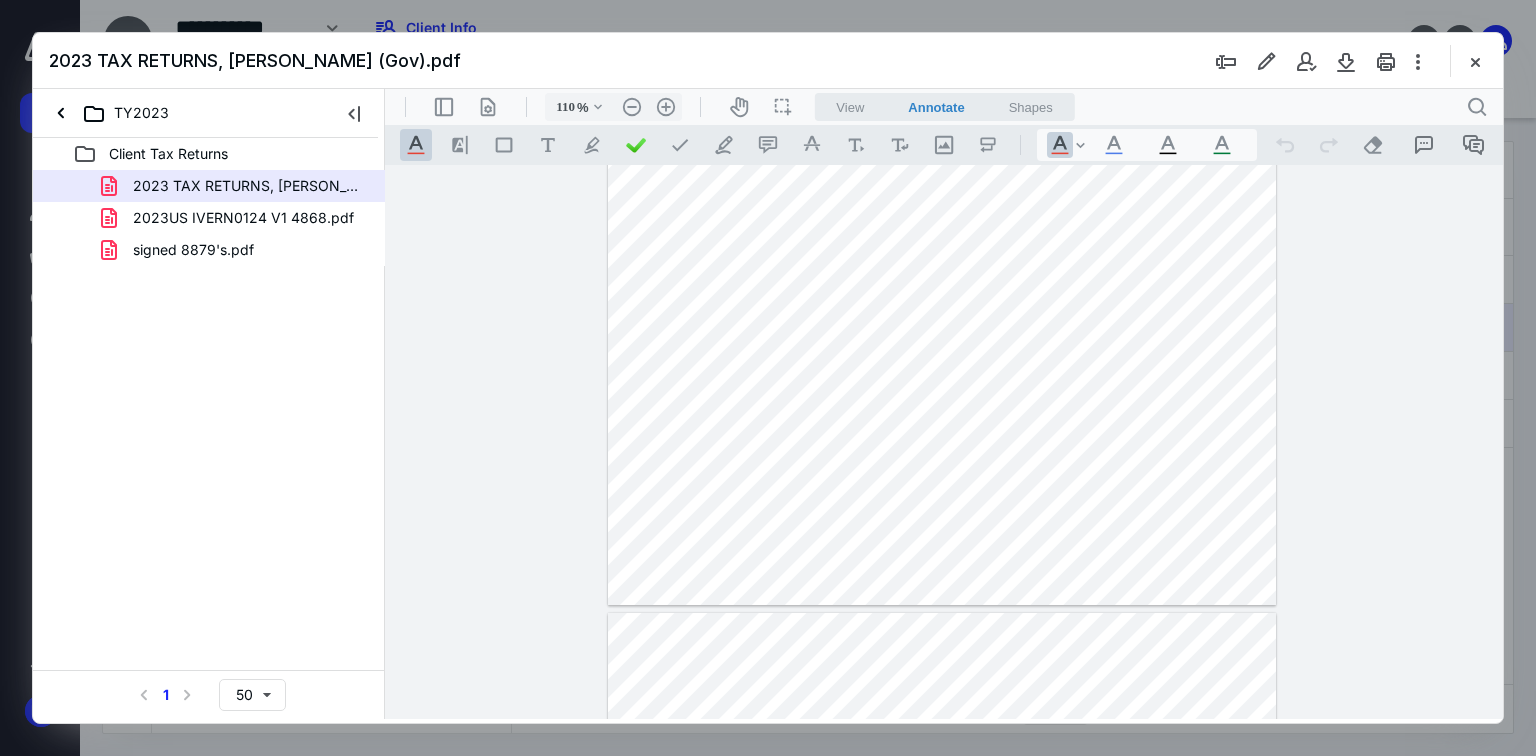 click at bounding box center [1475, 61] 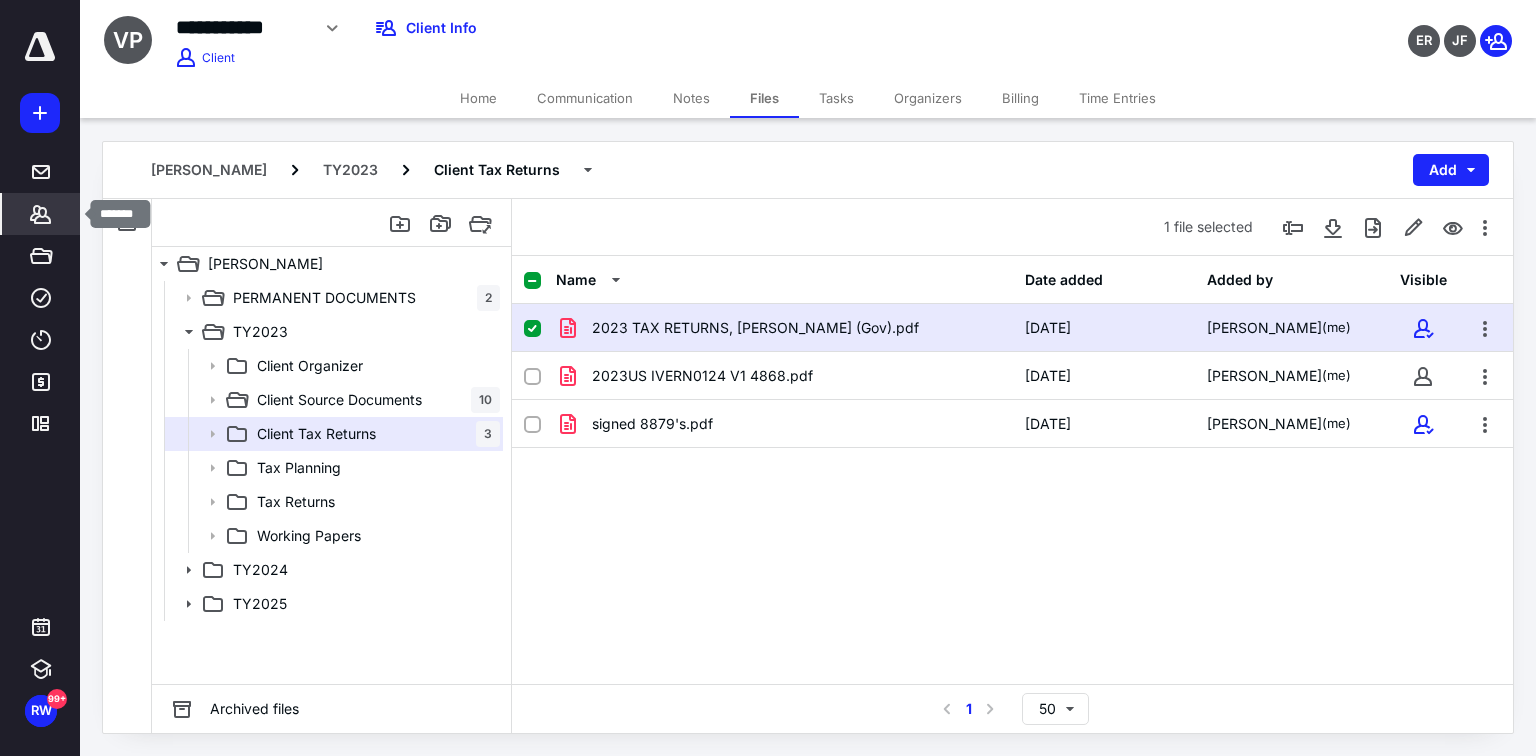 click 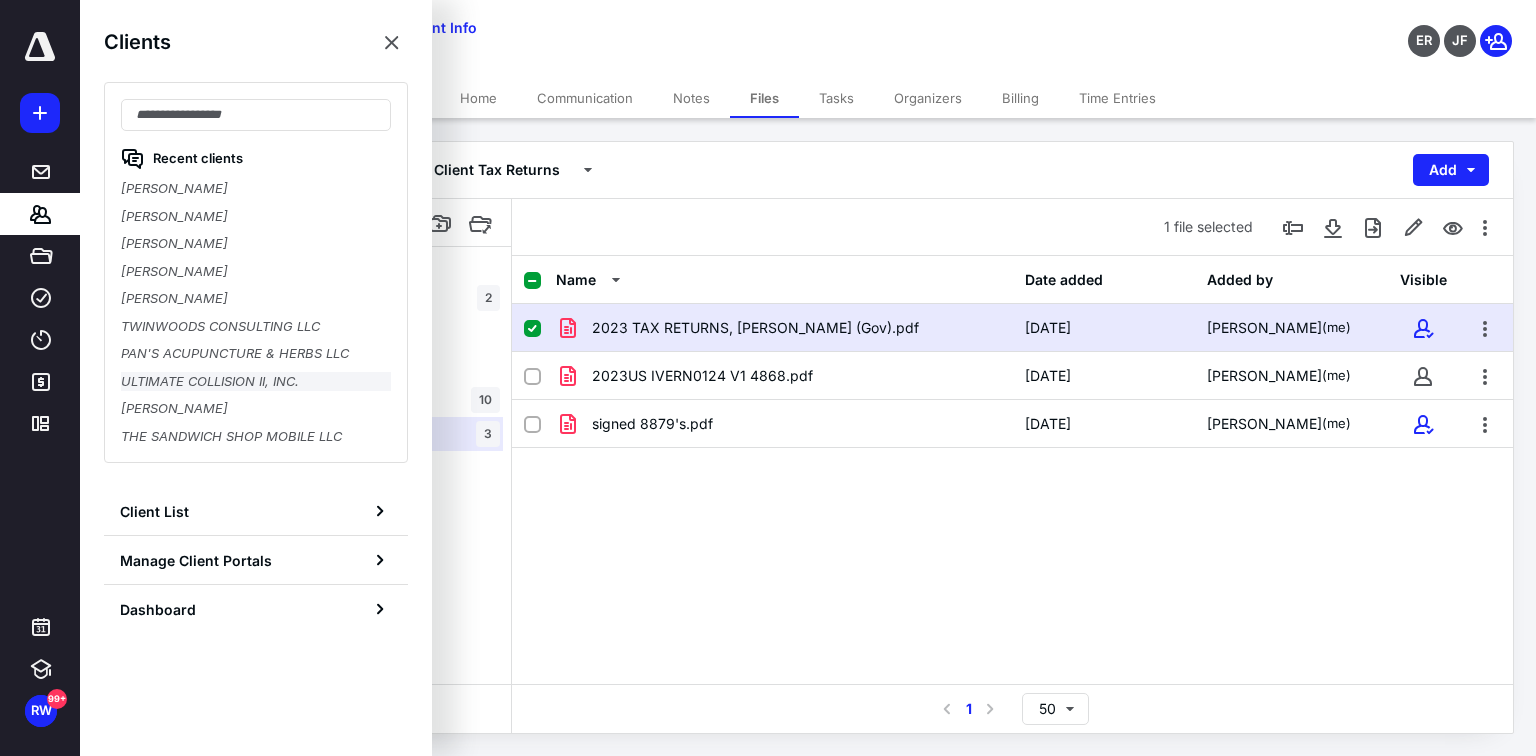 click on "ULTIMATE COLLISION II, INC." at bounding box center (256, 382) 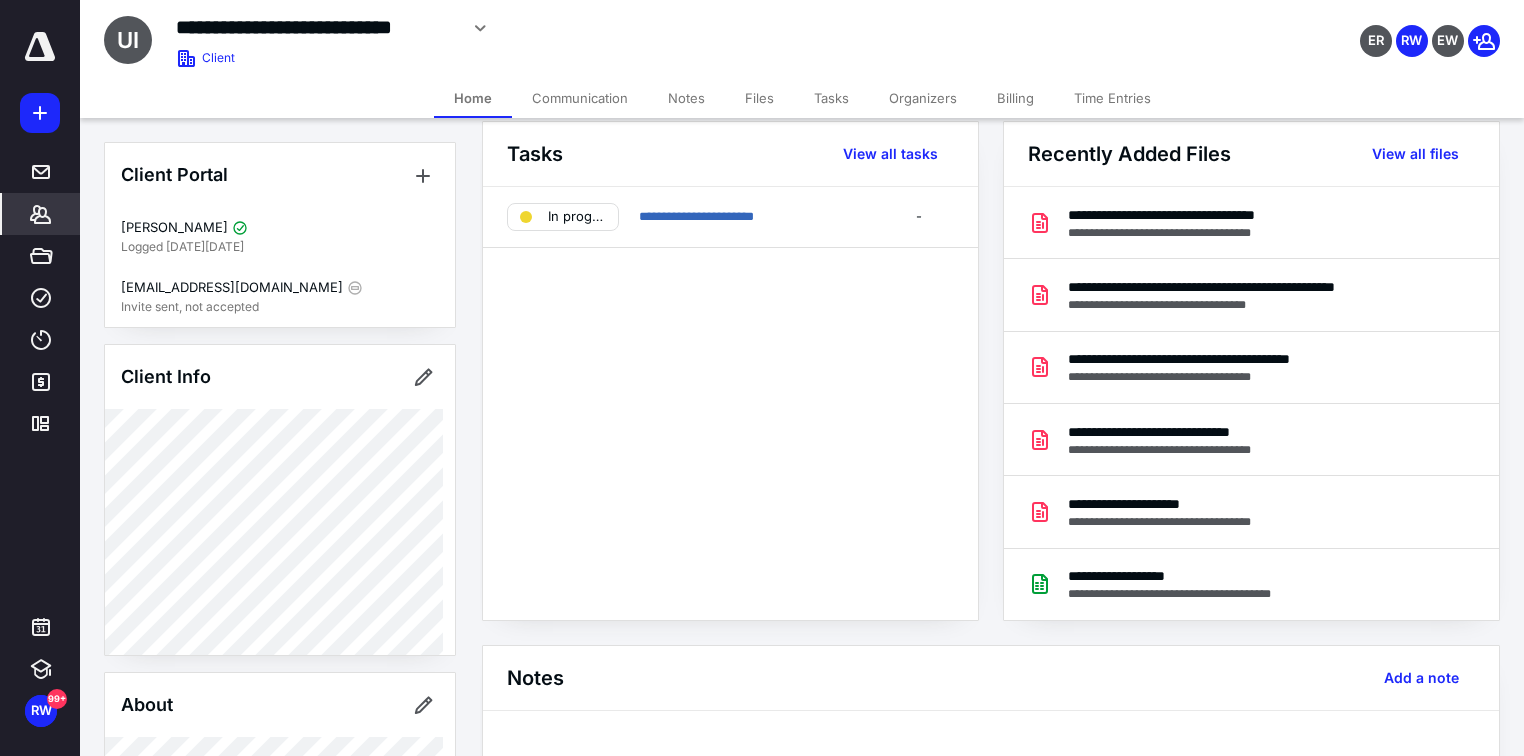 scroll, scrollTop: 40, scrollLeft: 0, axis: vertical 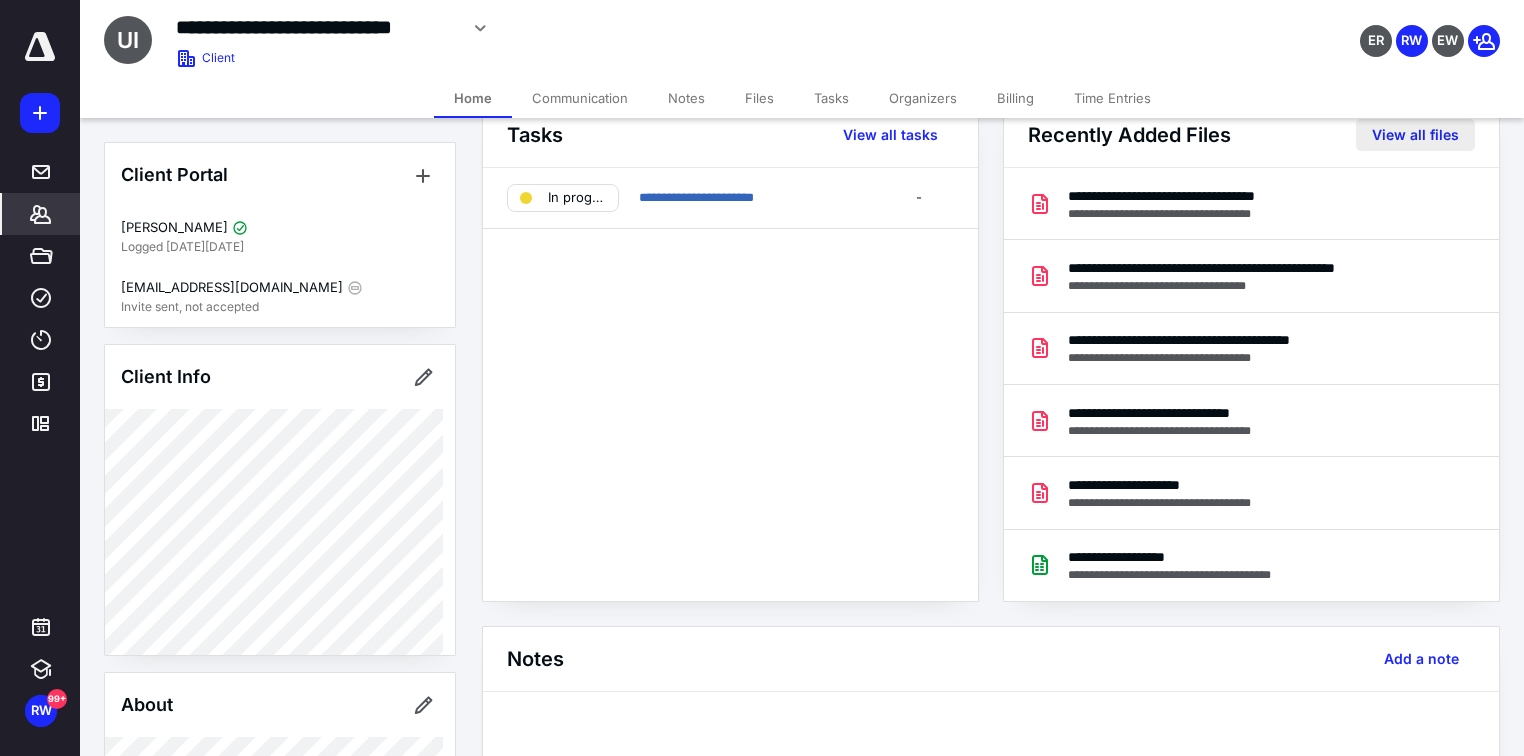 click on "View all files" at bounding box center [1415, 135] 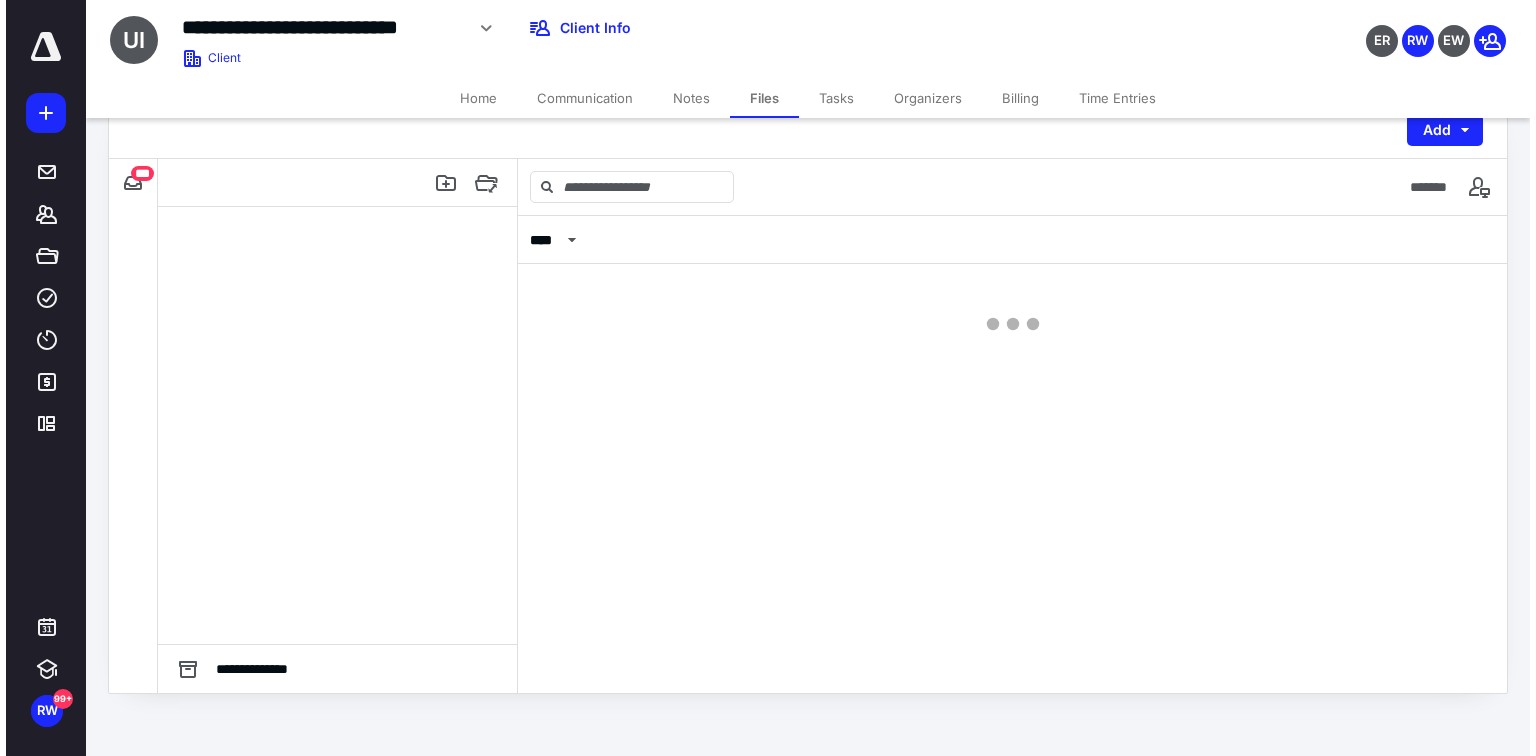scroll, scrollTop: 0, scrollLeft: 0, axis: both 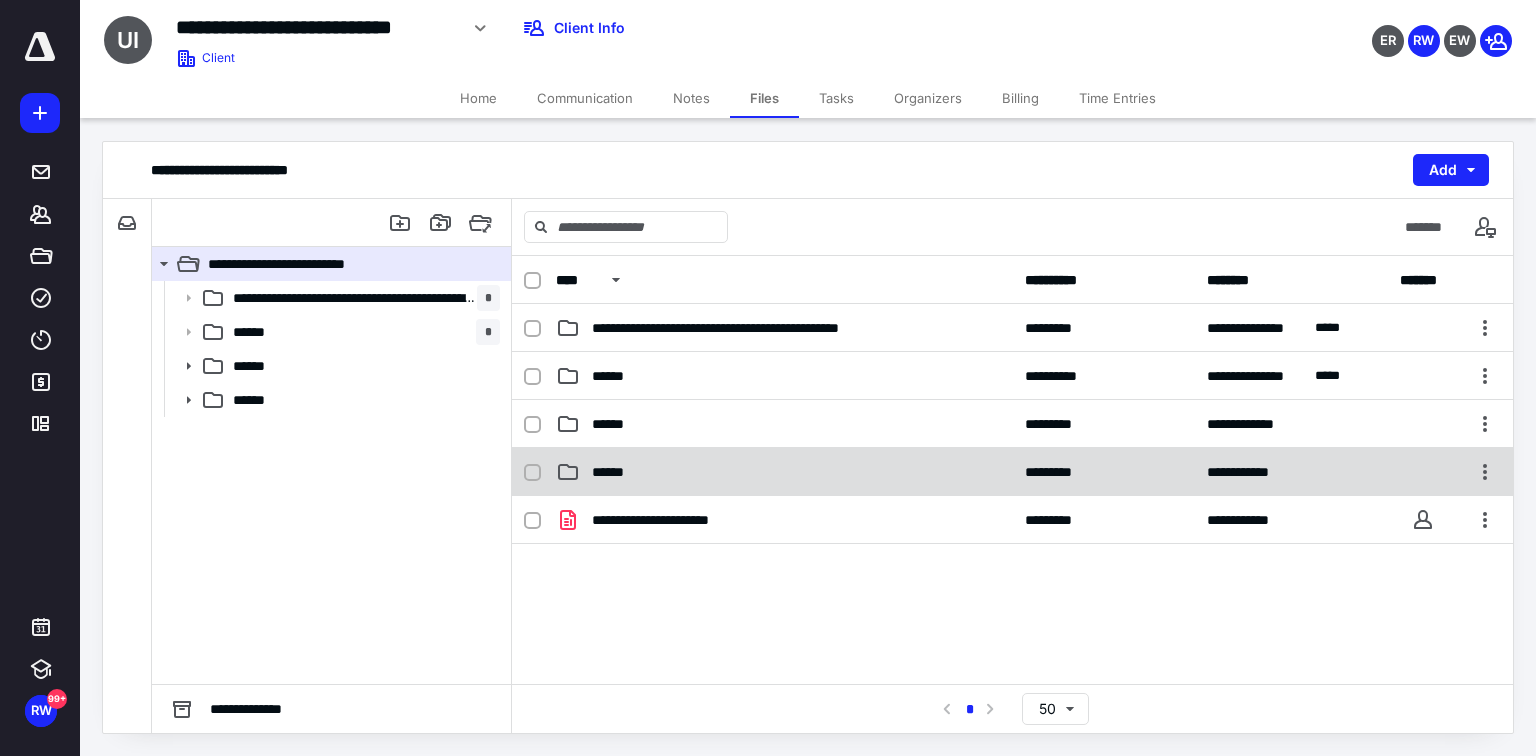 click on "******" at bounding box center [619, 472] 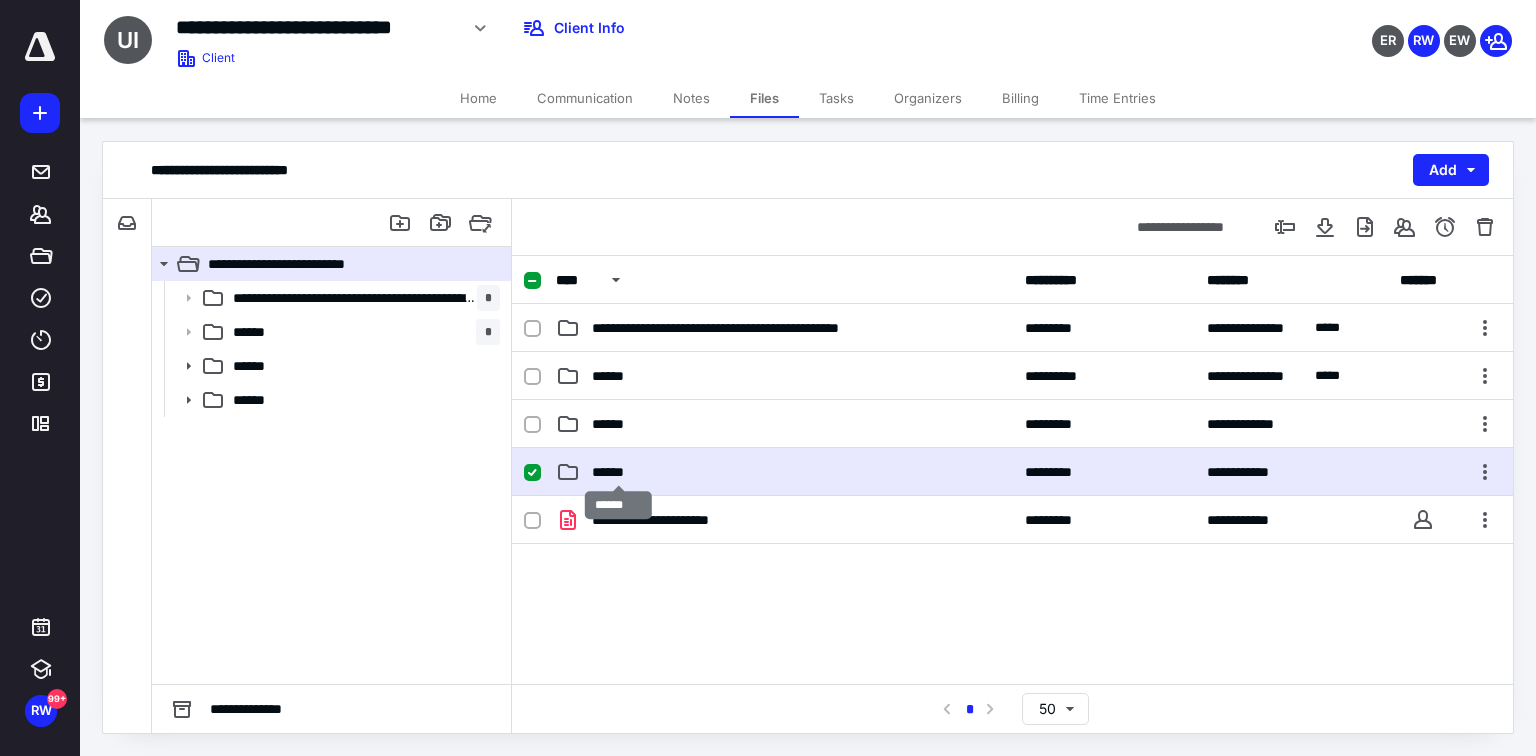 click on "******" at bounding box center [619, 472] 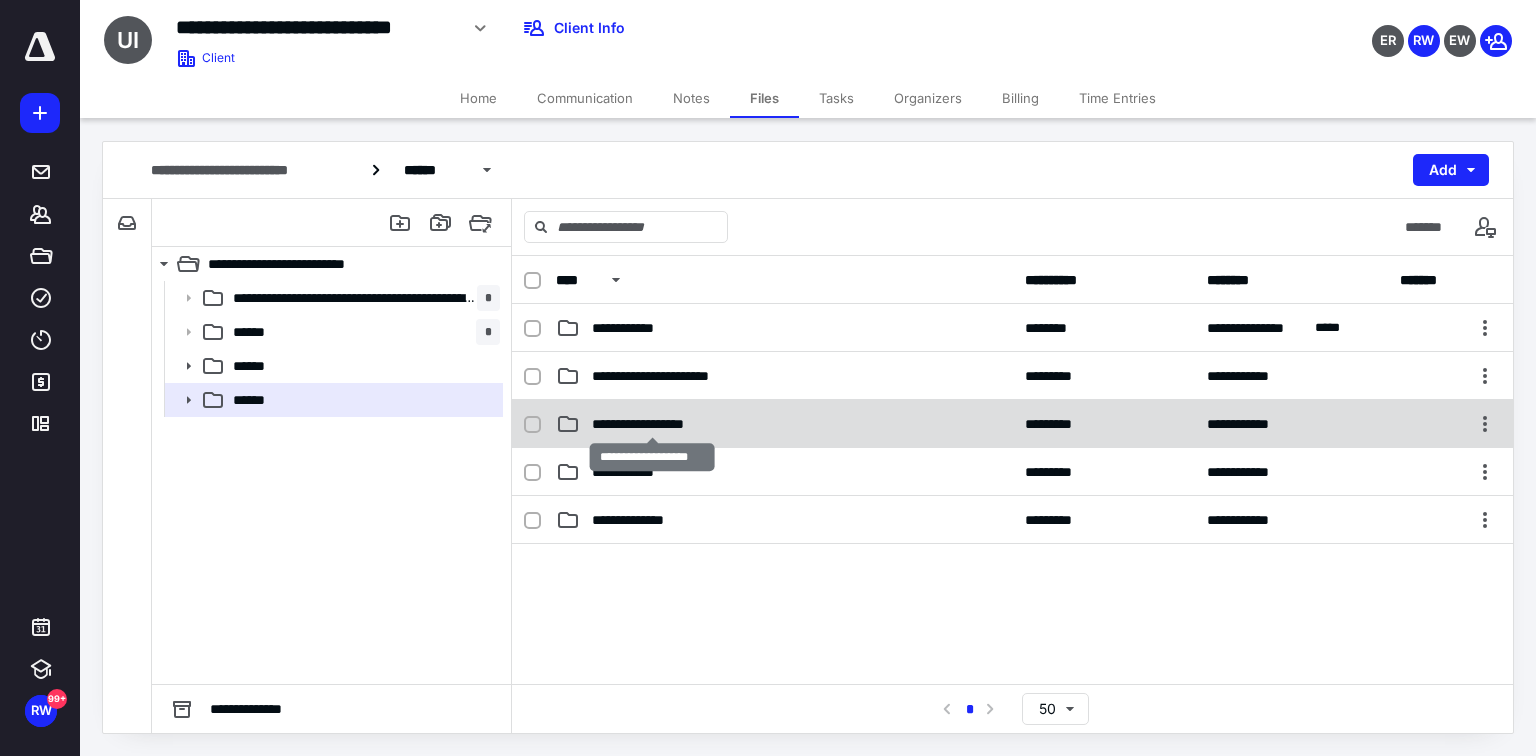 click on "**********" at bounding box center [652, 424] 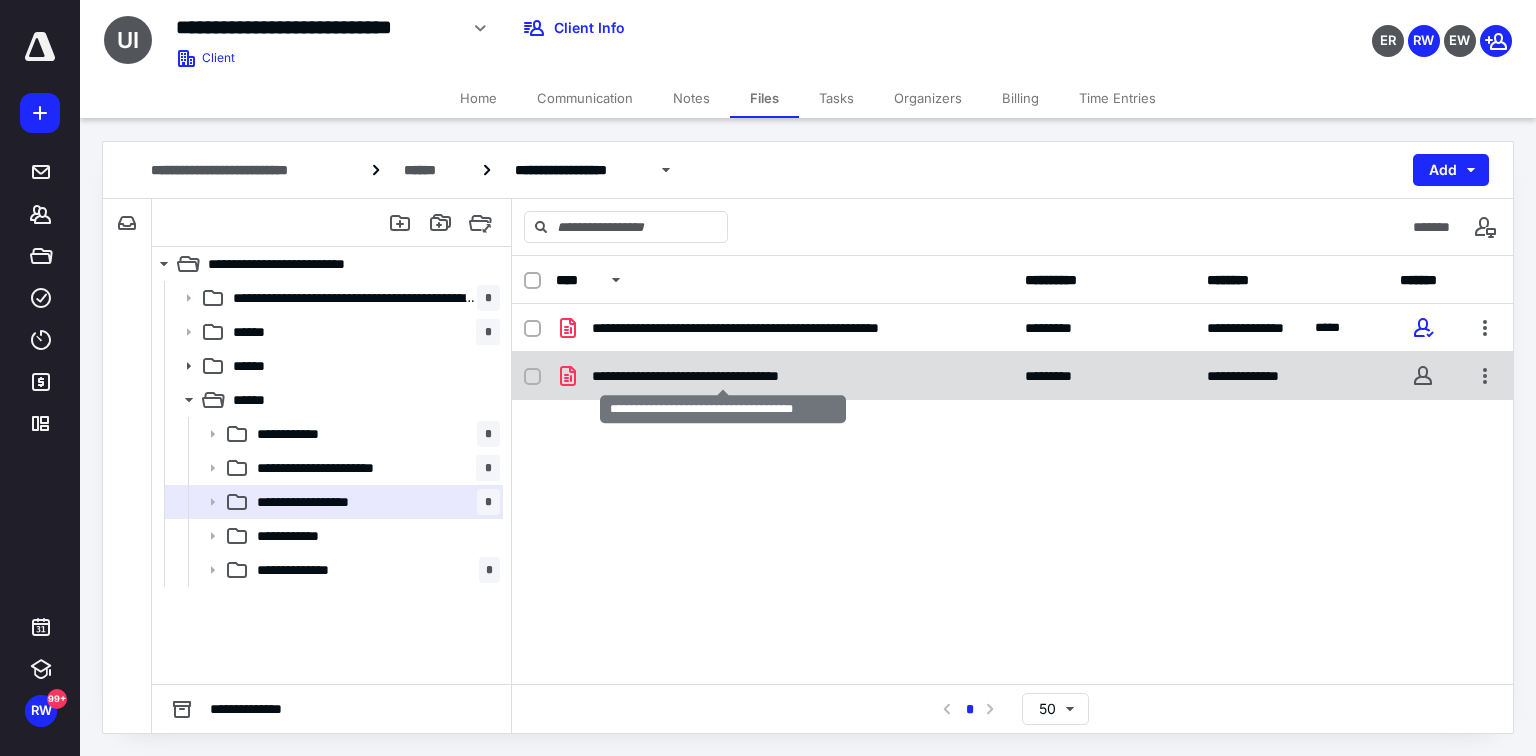 click on "**********" at bounding box center (723, 376) 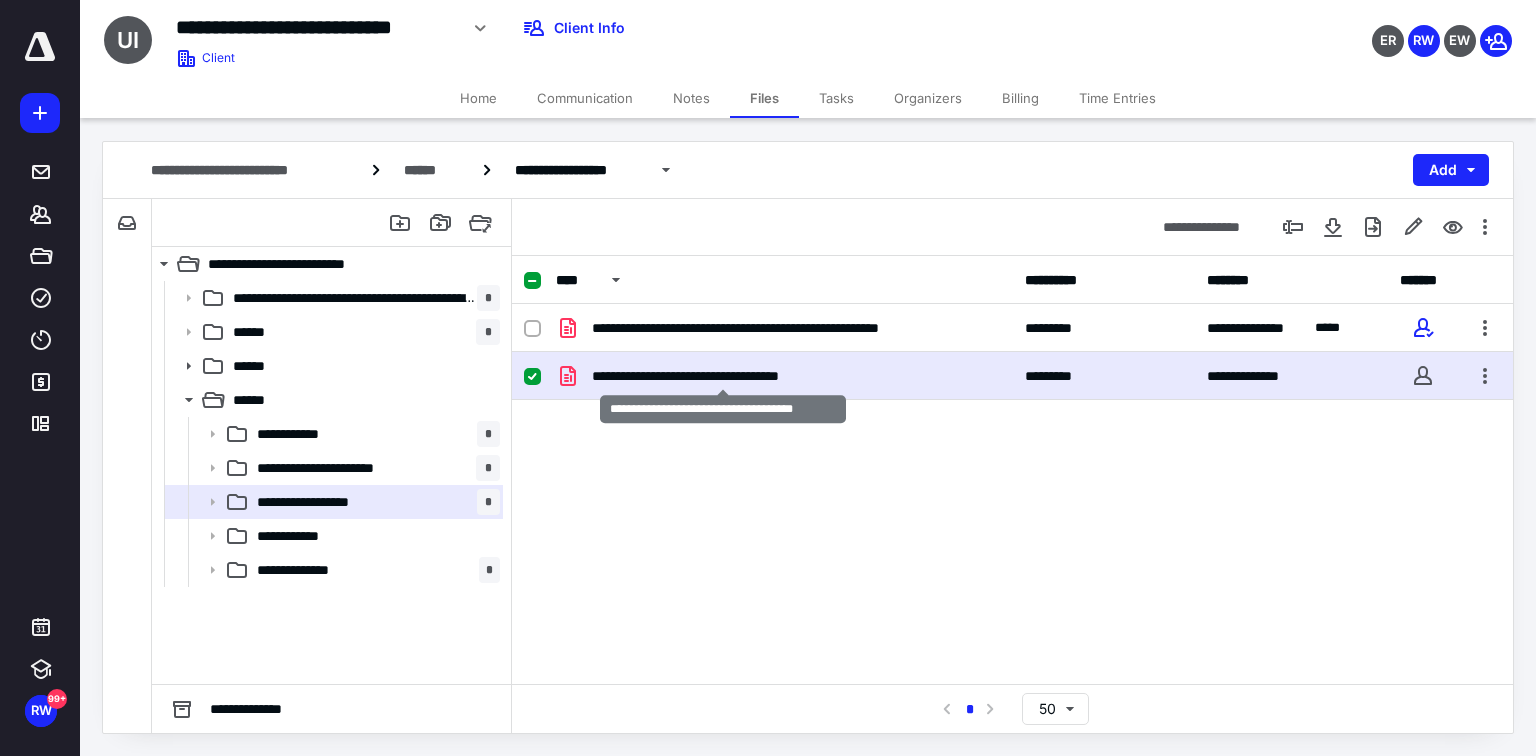 click on "**********" at bounding box center (723, 376) 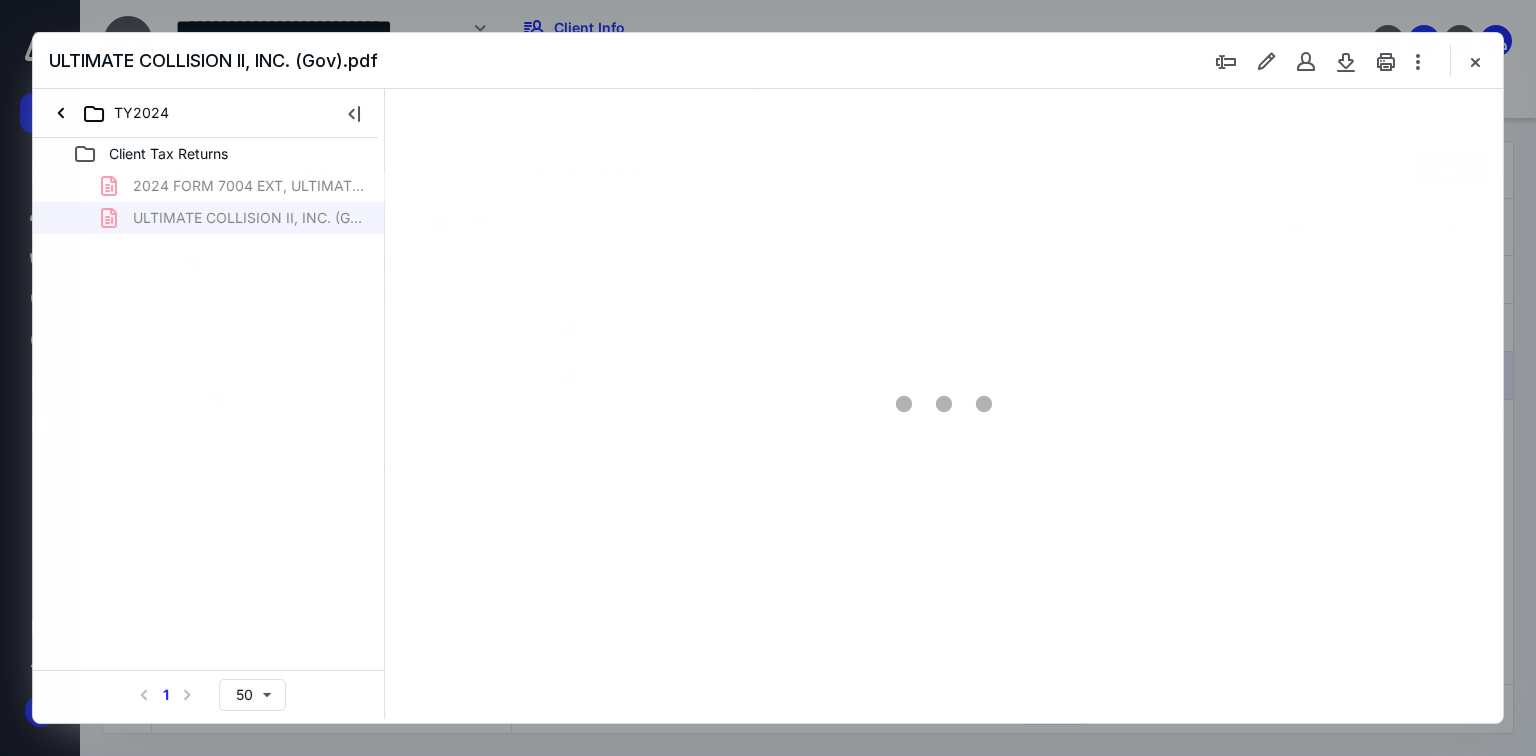scroll, scrollTop: 0, scrollLeft: 0, axis: both 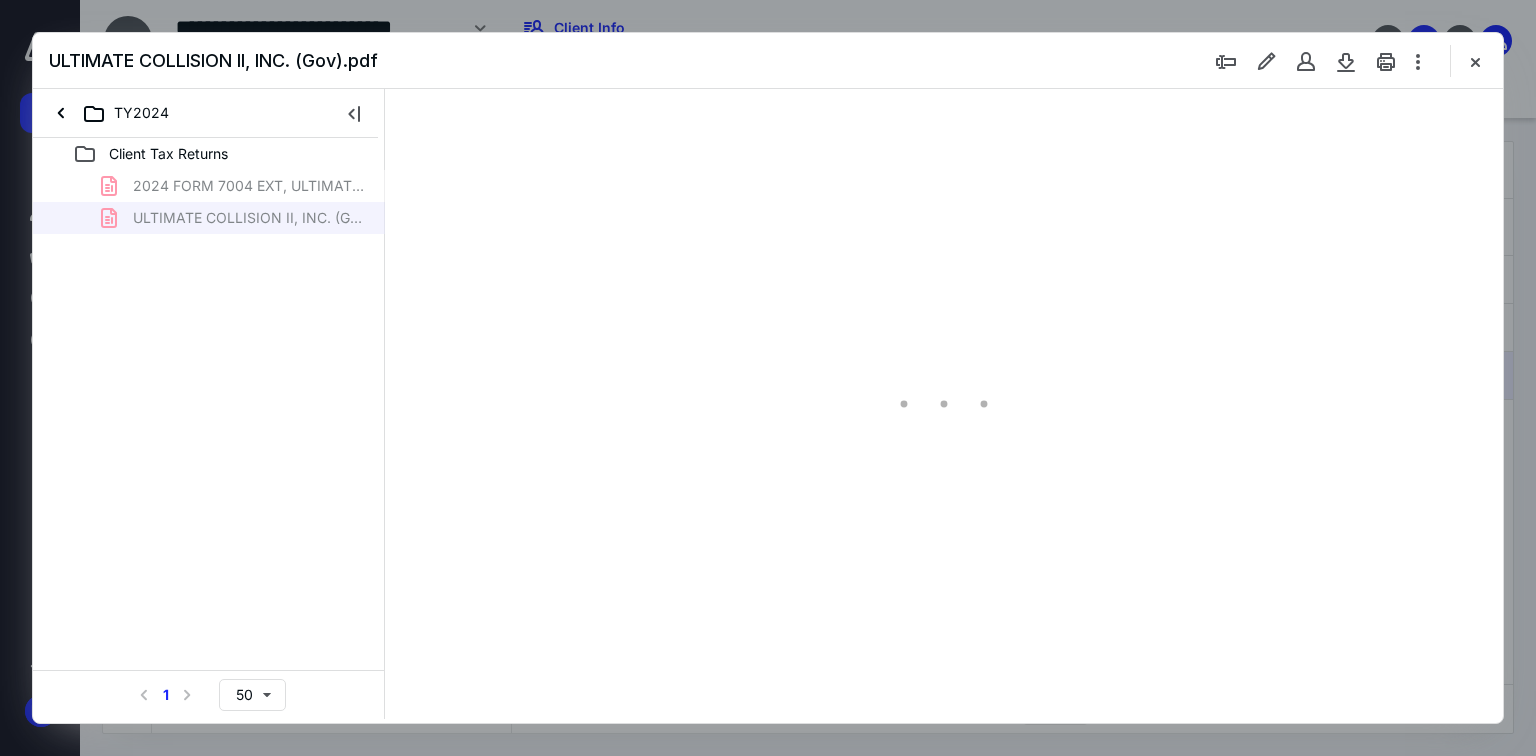 type on "70" 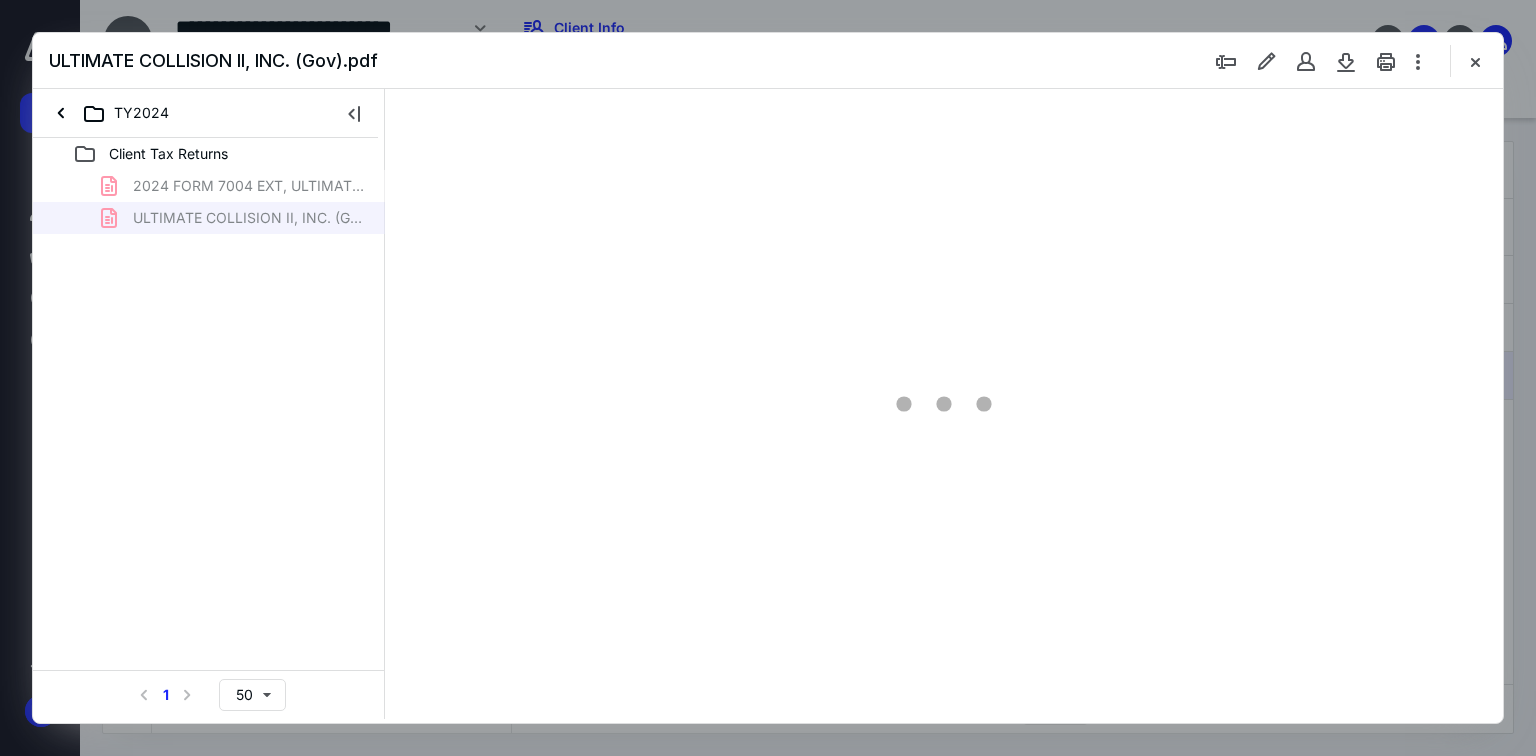scroll, scrollTop: 79, scrollLeft: 0, axis: vertical 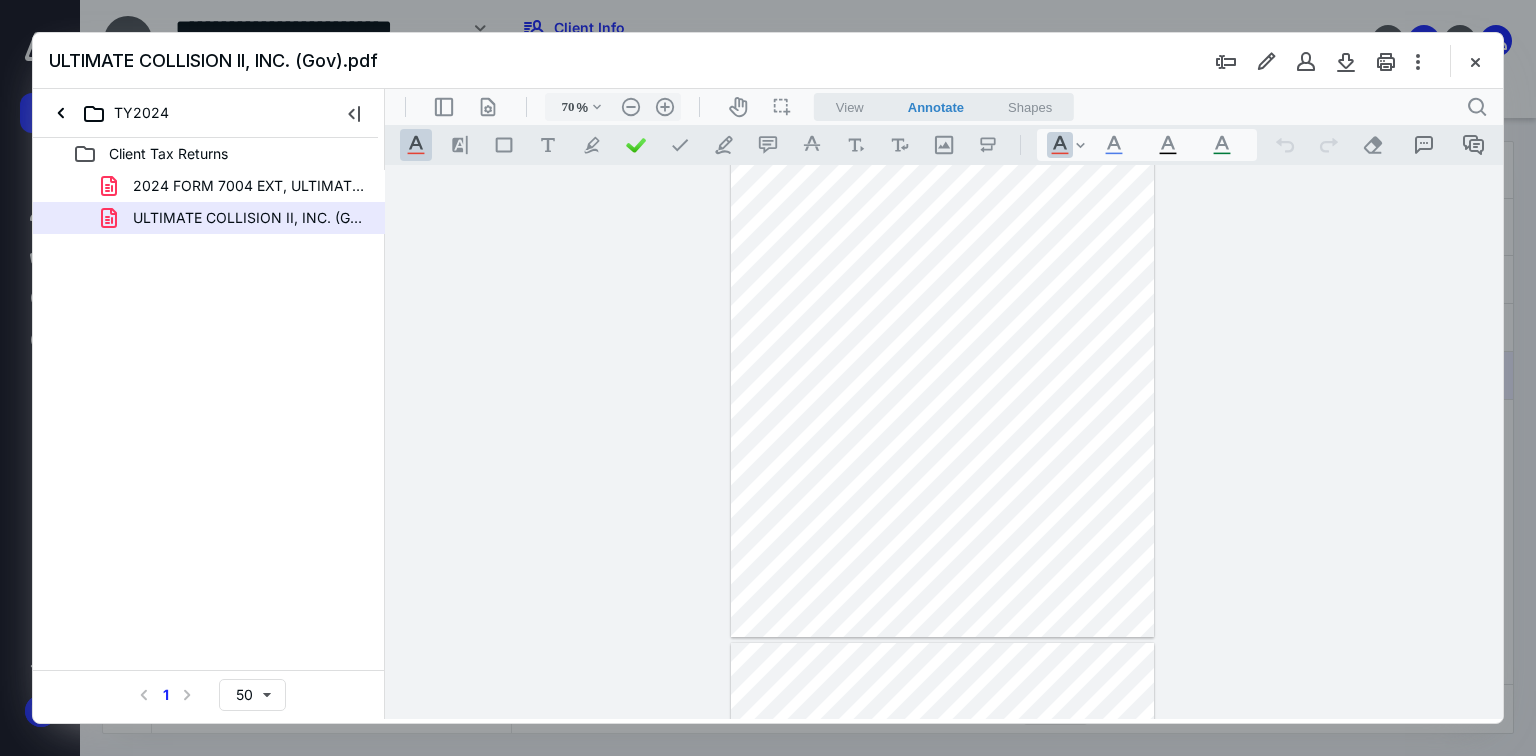 click at bounding box center (1475, 61) 